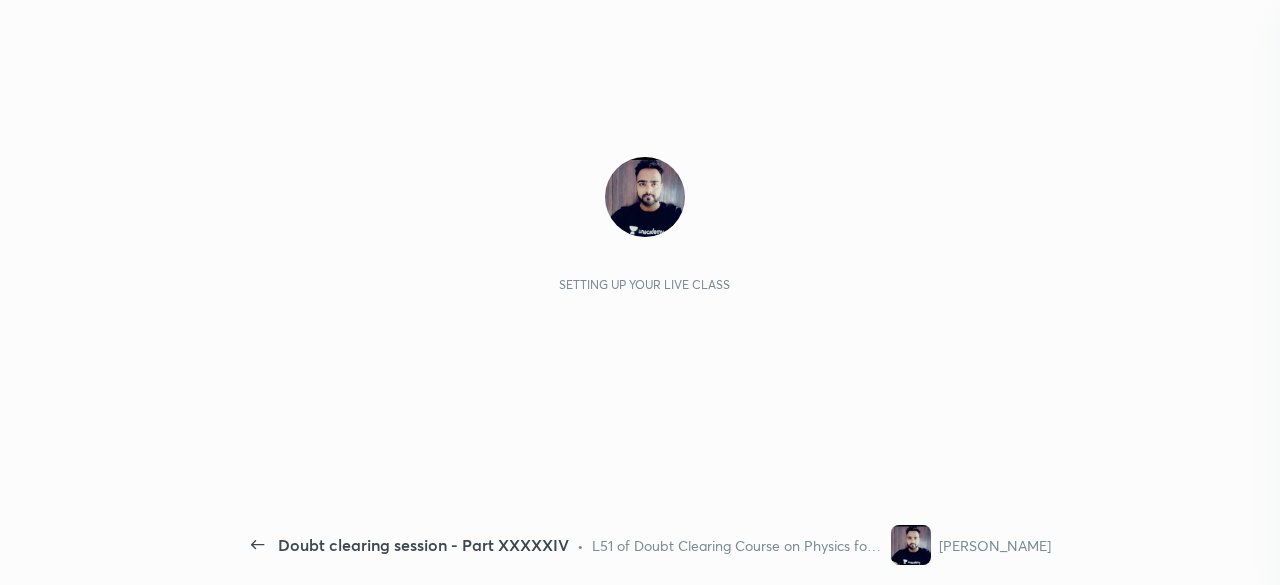 scroll, scrollTop: 0, scrollLeft: 0, axis: both 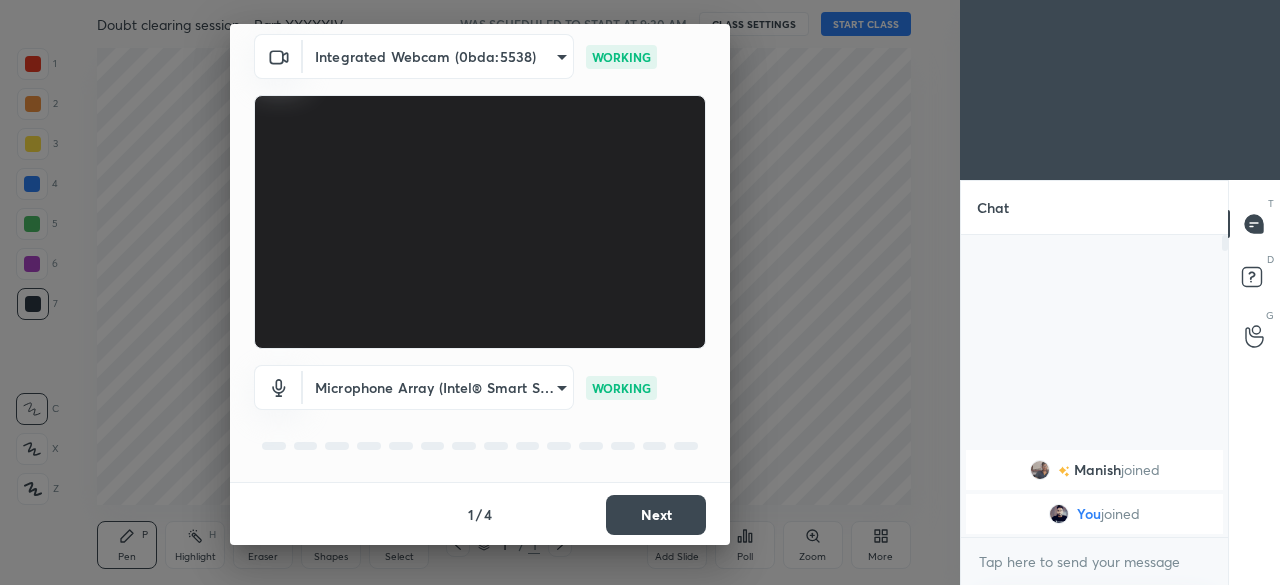 click on "Next" at bounding box center (656, 515) 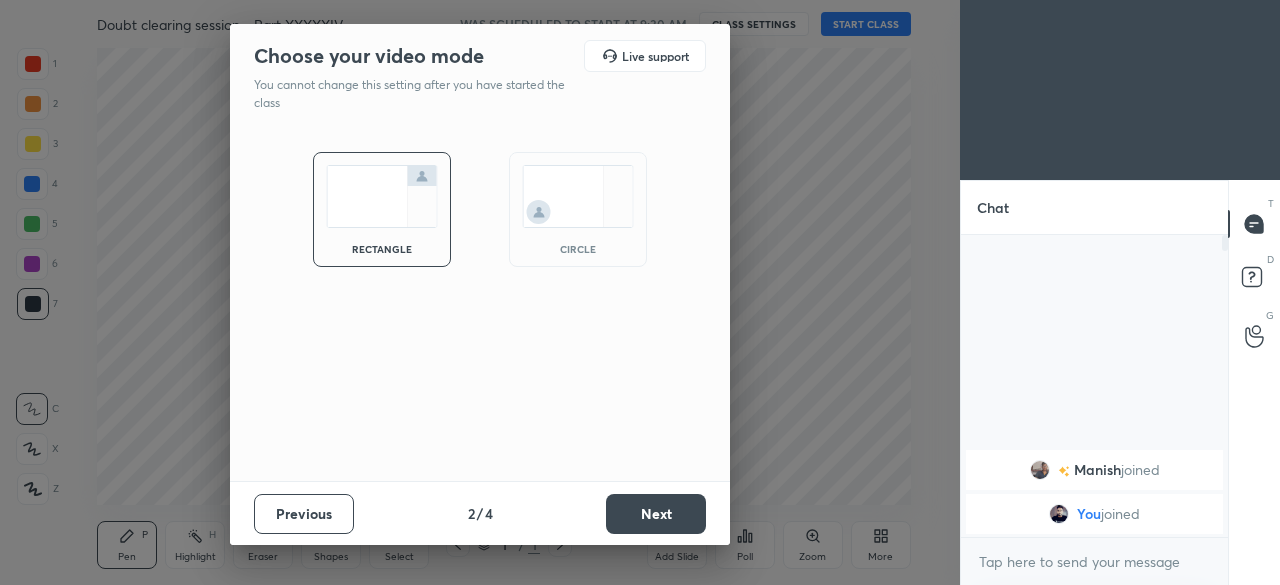 scroll, scrollTop: 0, scrollLeft: 0, axis: both 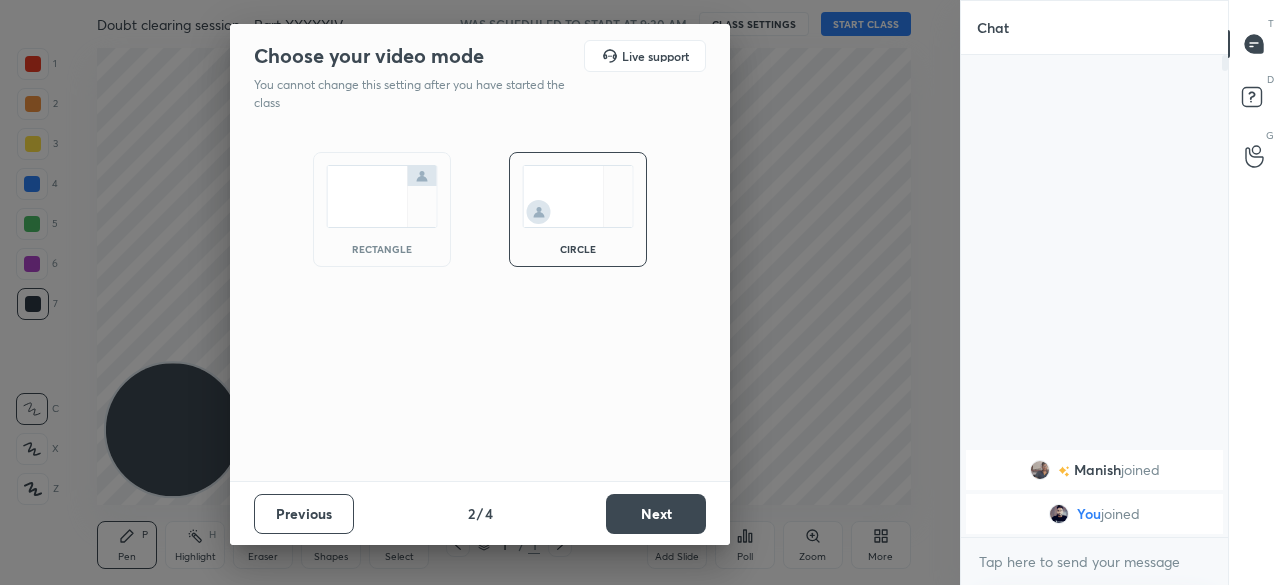 click on "Next" at bounding box center [656, 514] 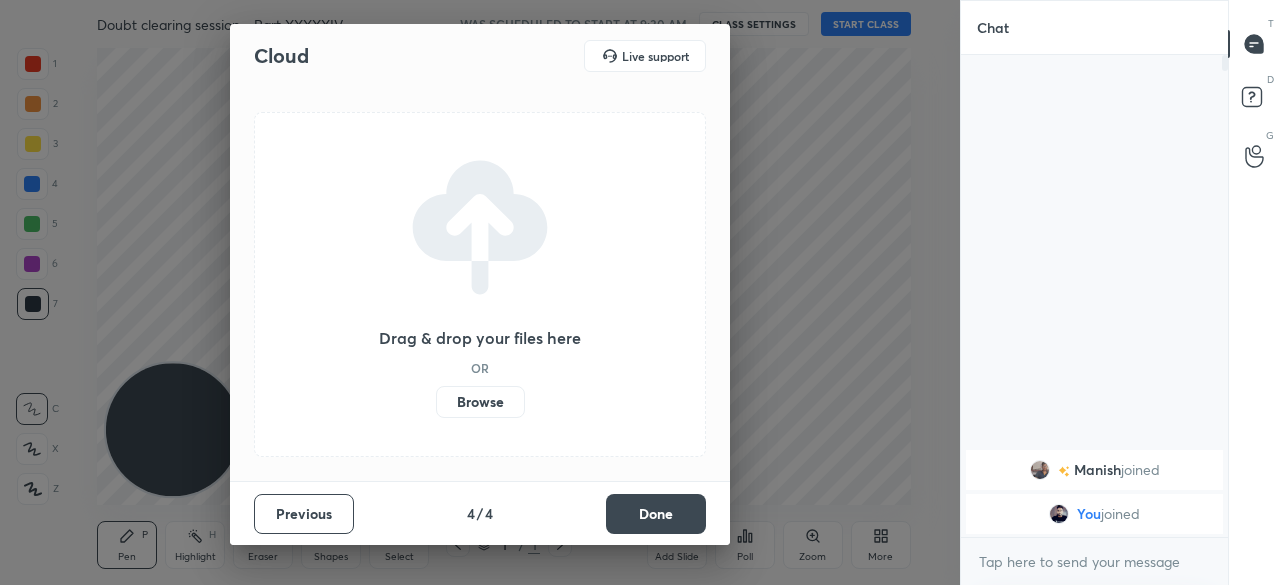 click on "Done" at bounding box center (656, 514) 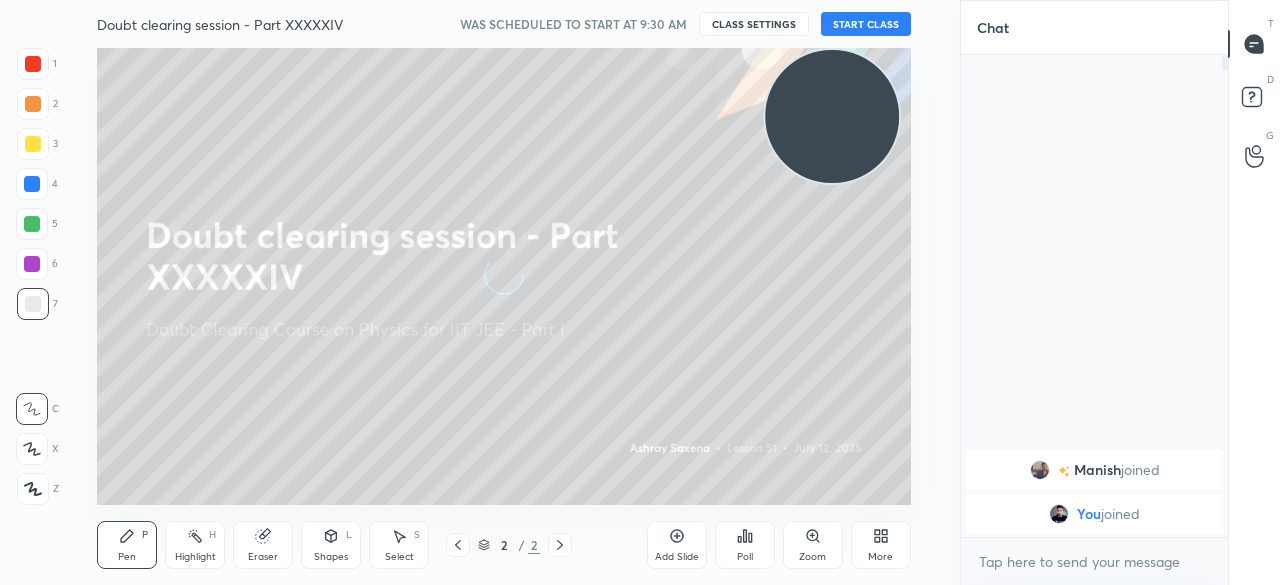 click on "START CLASS" at bounding box center [866, 24] 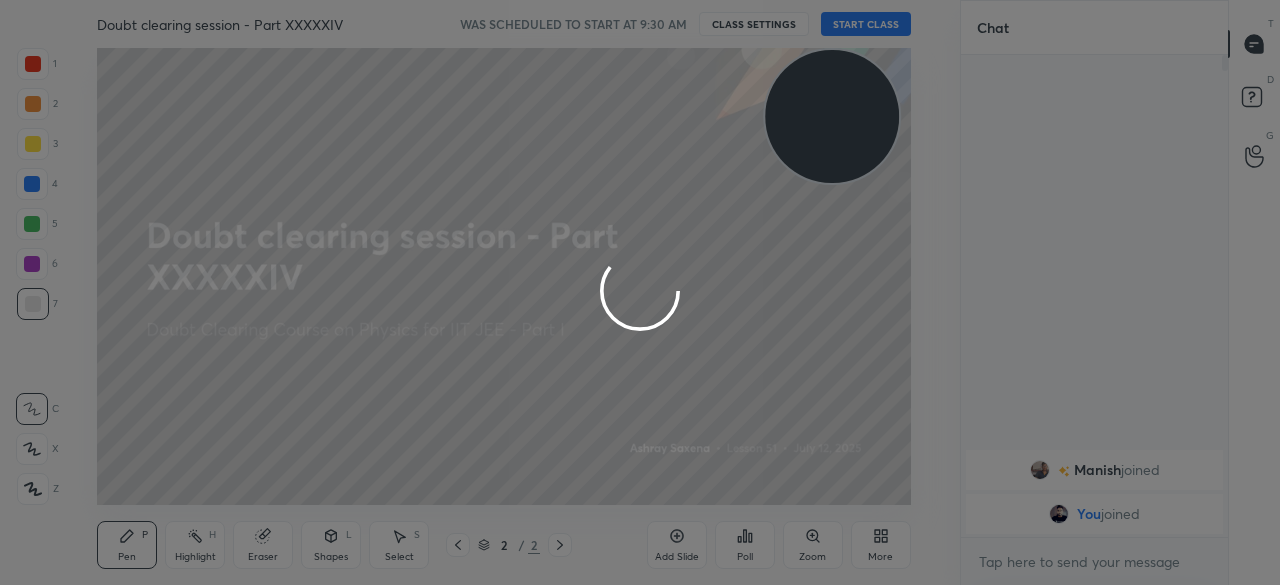 click at bounding box center (640, 292) 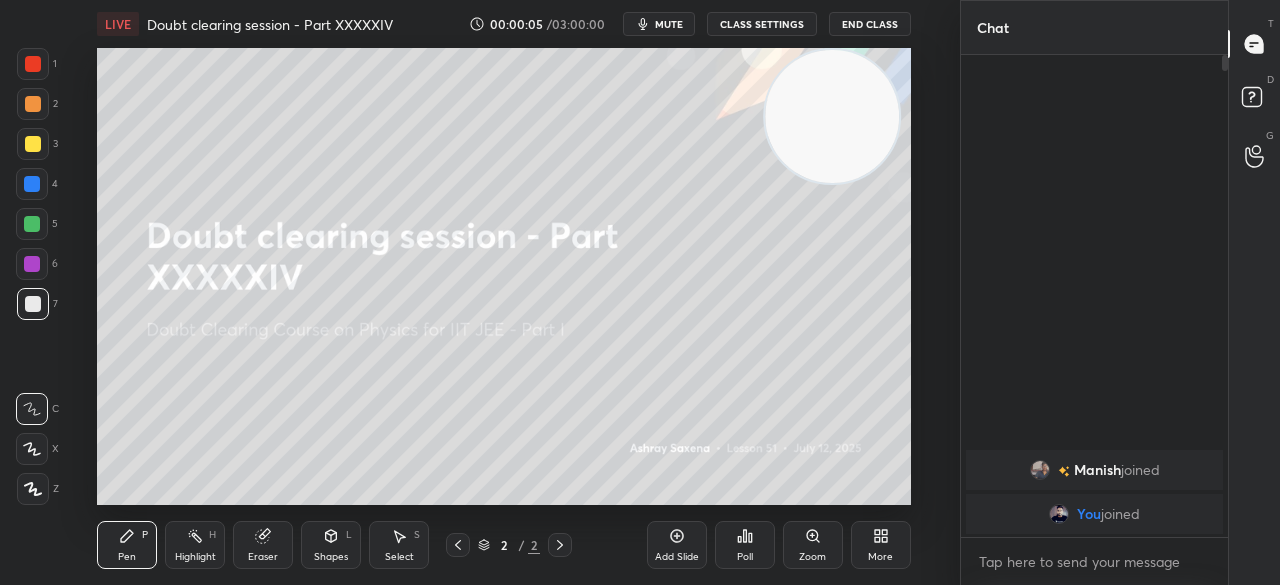 click on "More" at bounding box center (880, 557) 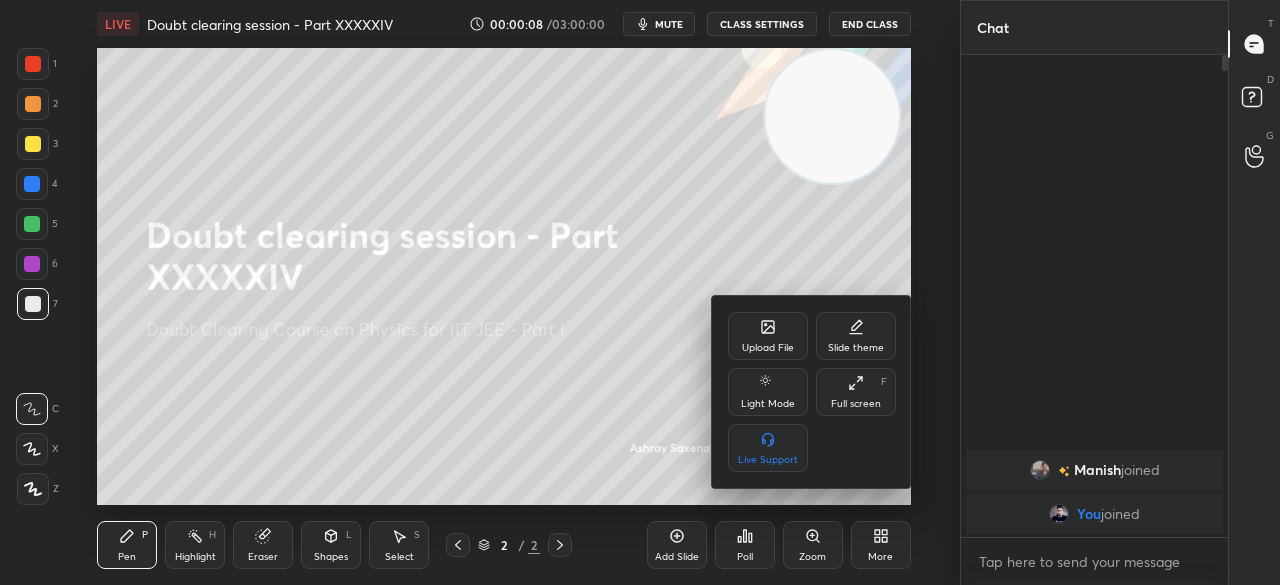 click at bounding box center (640, 292) 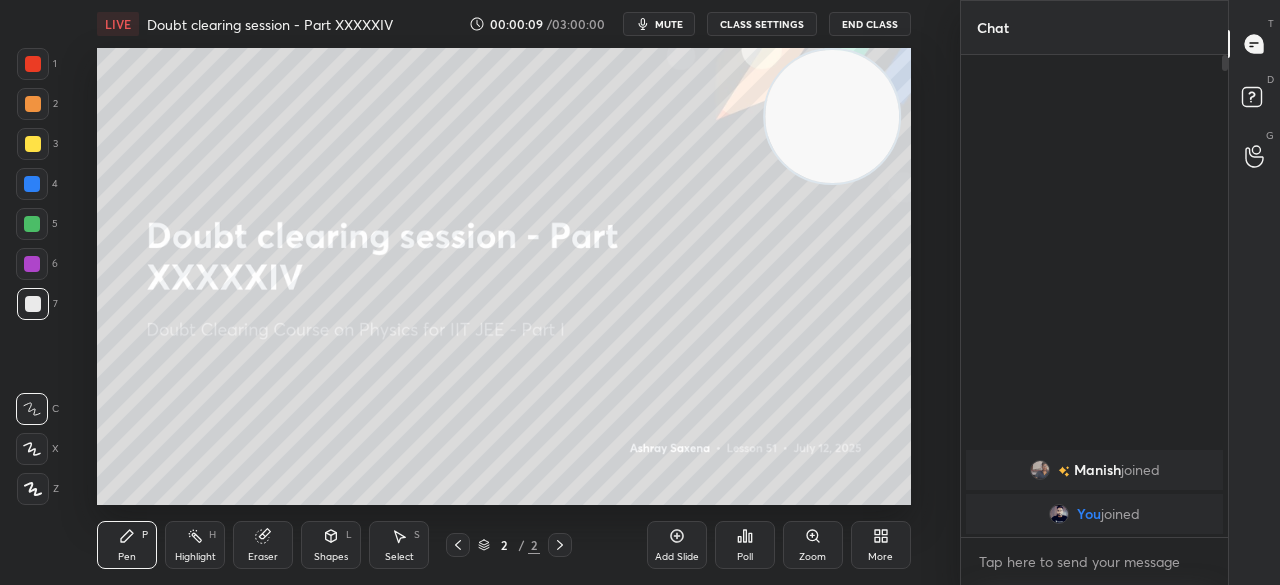 click on "Manish" at bounding box center [1097, 470] 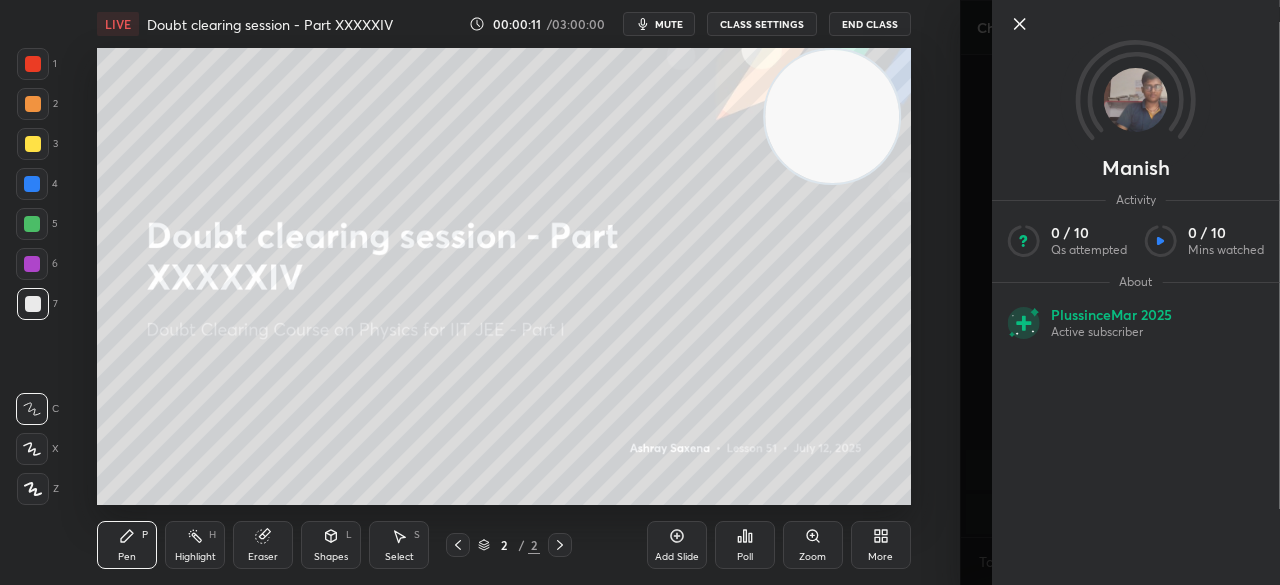 click at bounding box center (1152, 24) 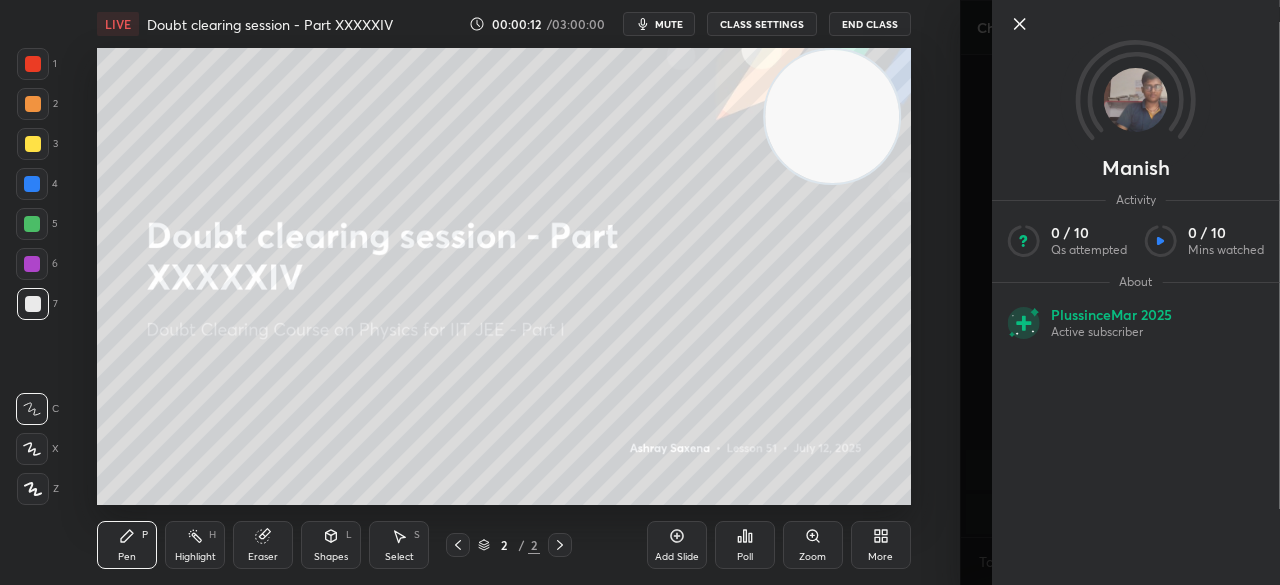 click 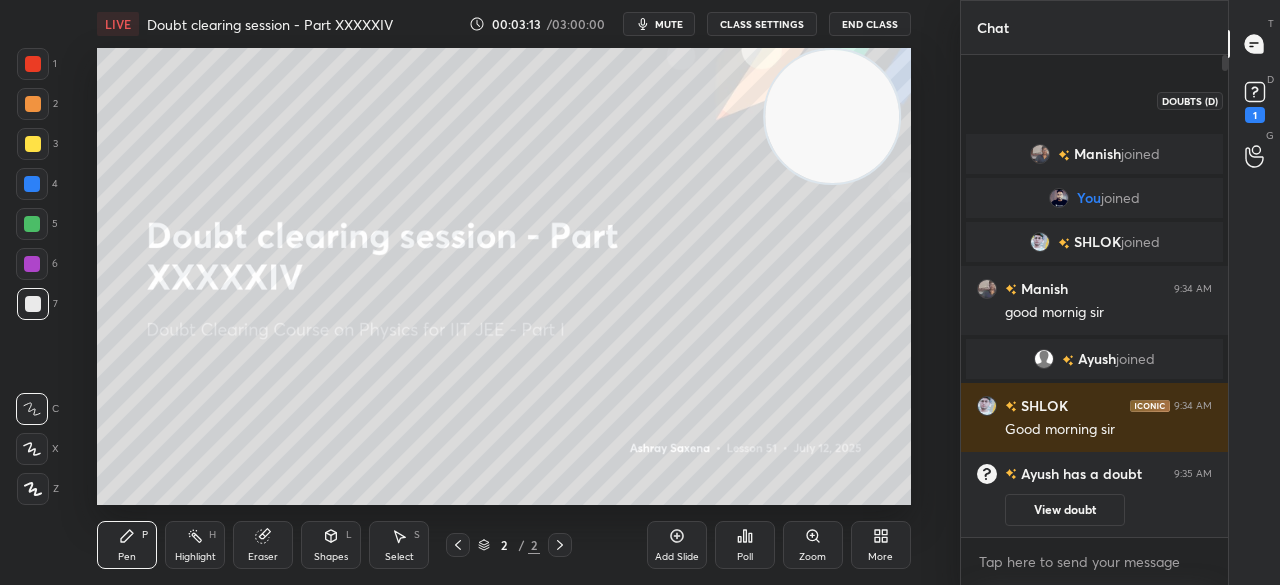 click on "1" at bounding box center [1255, 115] 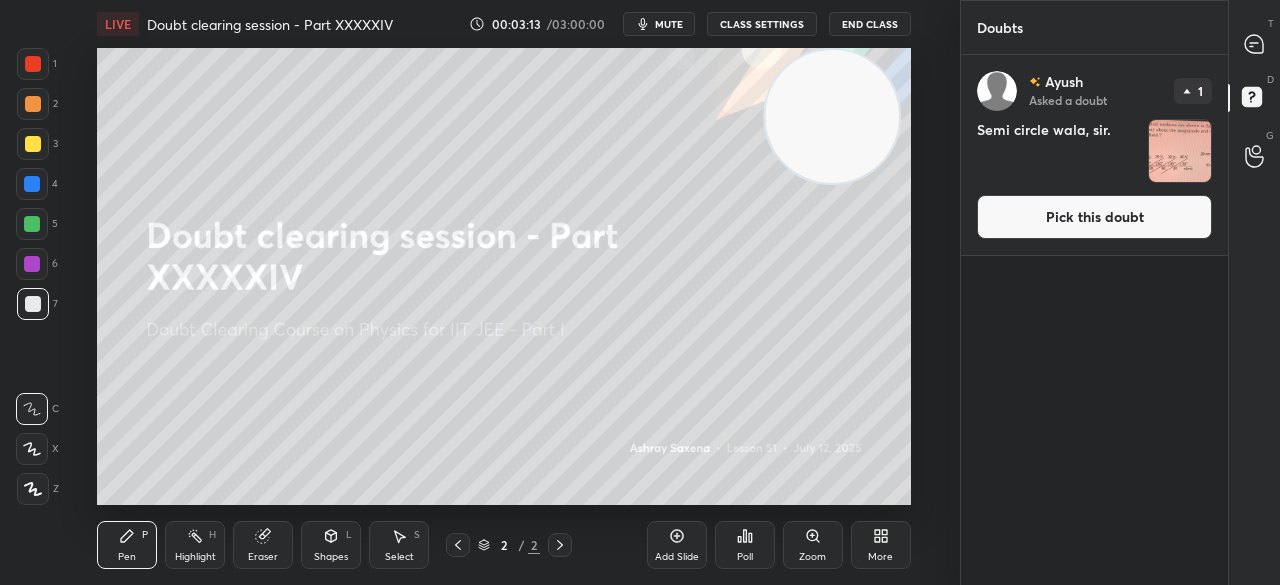 click on "Pick this doubt" at bounding box center [1094, 217] 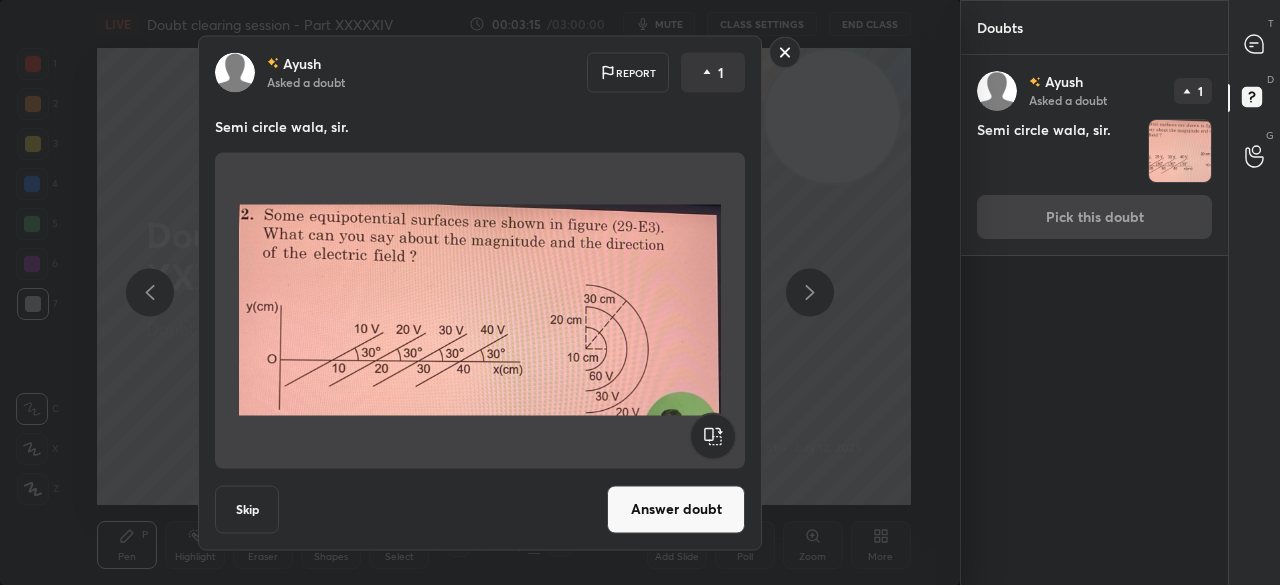 click on "Answer doubt" at bounding box center (676, 509) 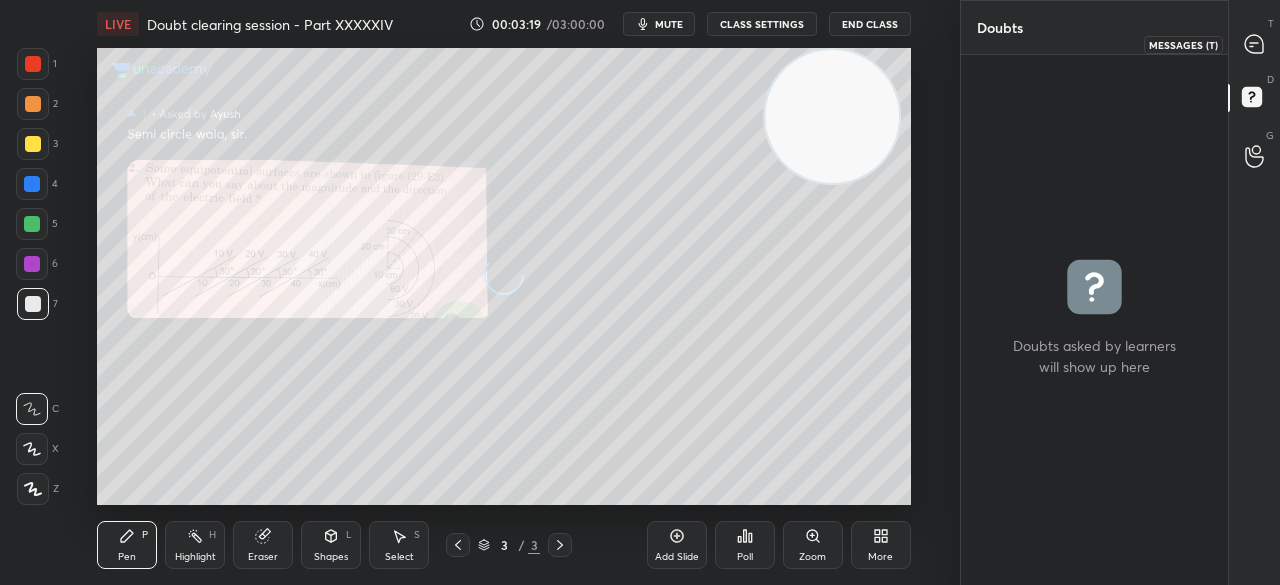 click 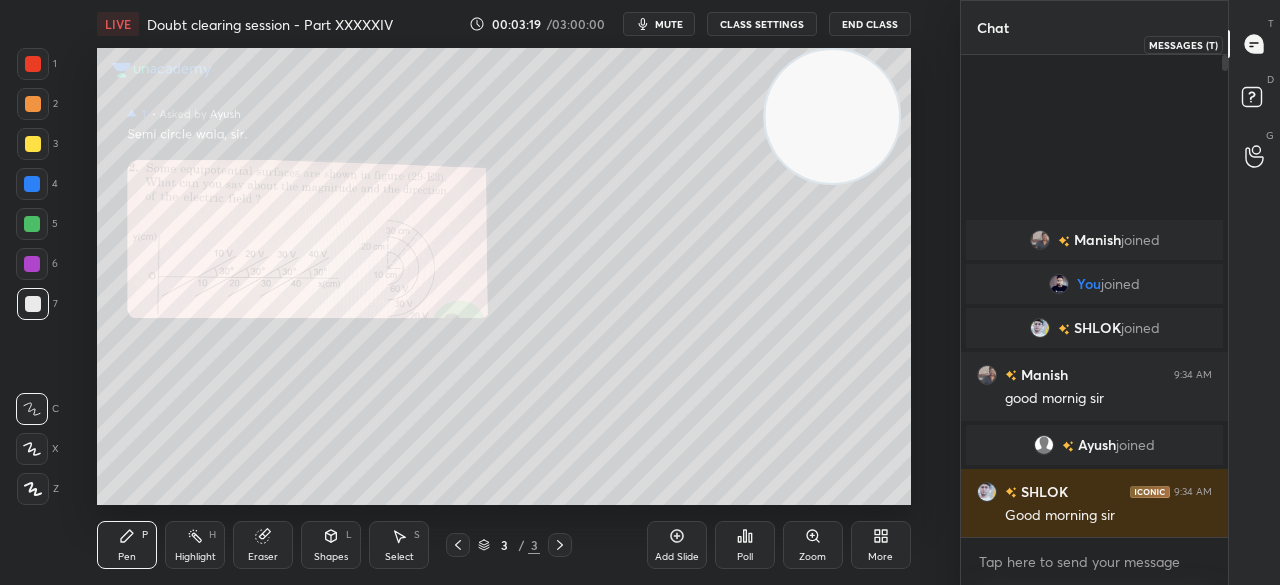 scroll, scrollTop: 7, scrollLeft: 6, axis: both 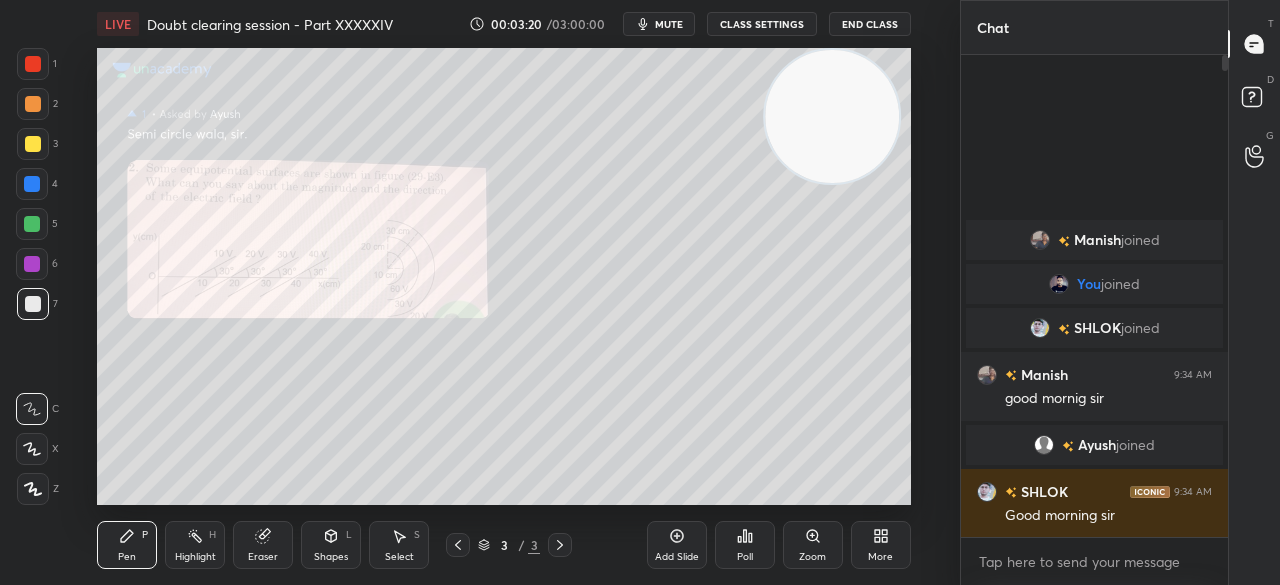 click at bounding box center (33, 64) 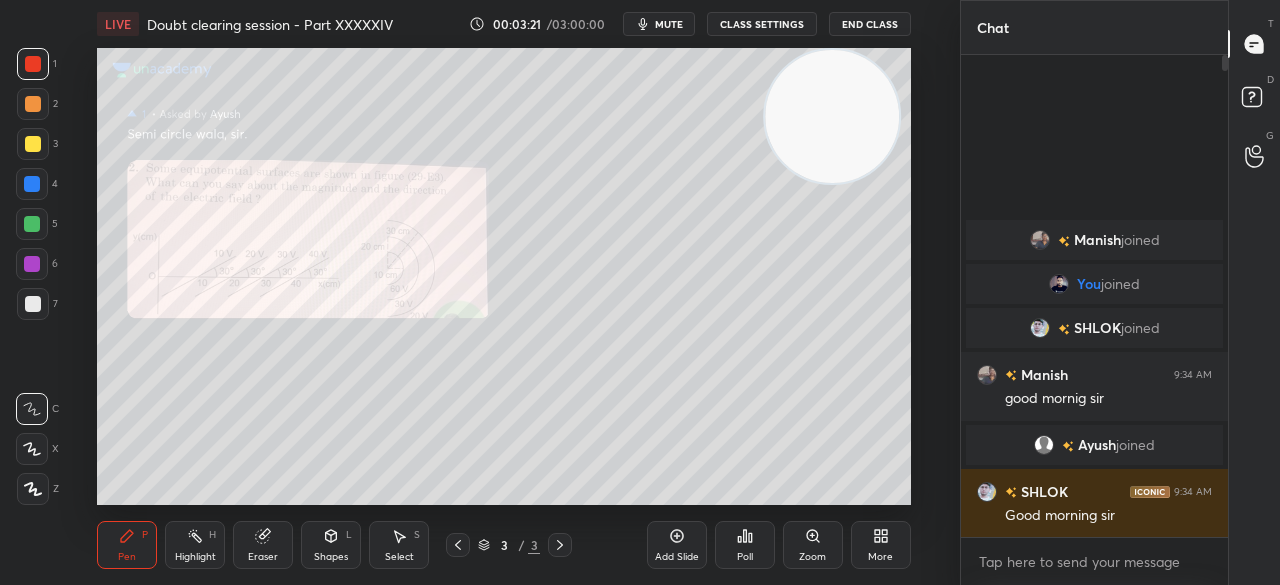 click at bounding box center [33, 64] 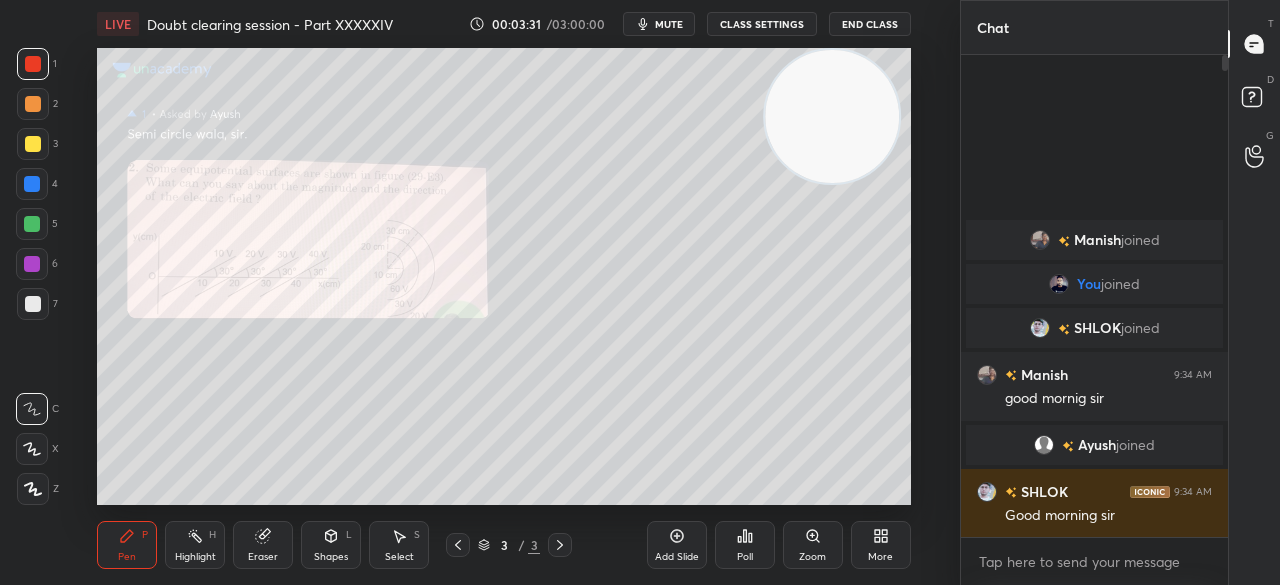 click on "3" at bounding box center [37, 144] 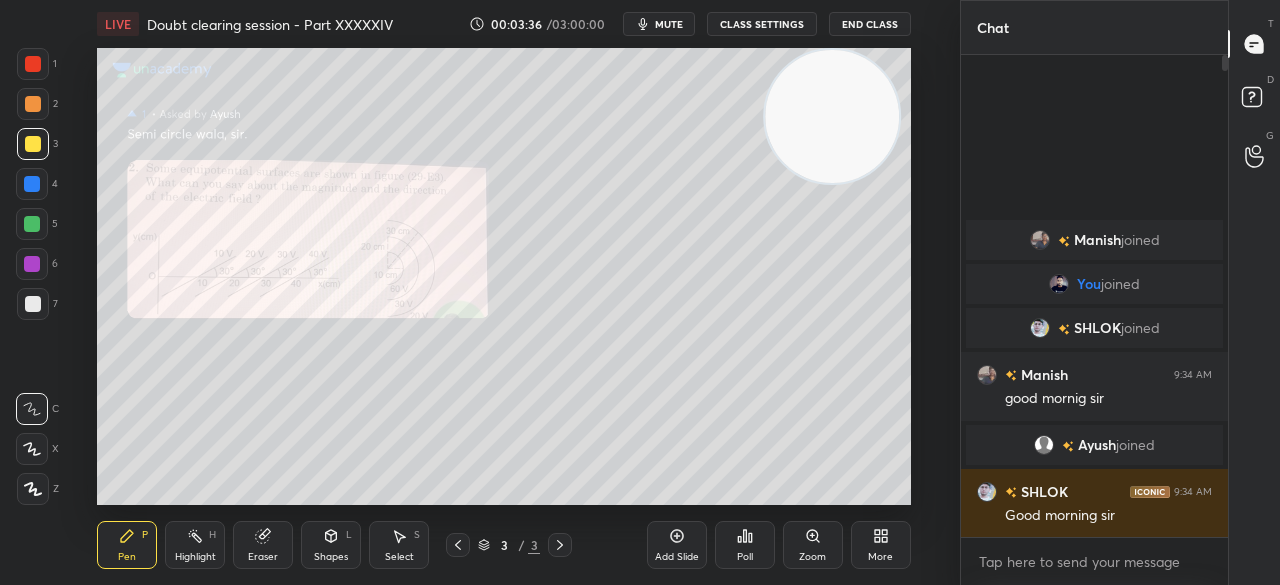 click at bounding box center [33, 64] 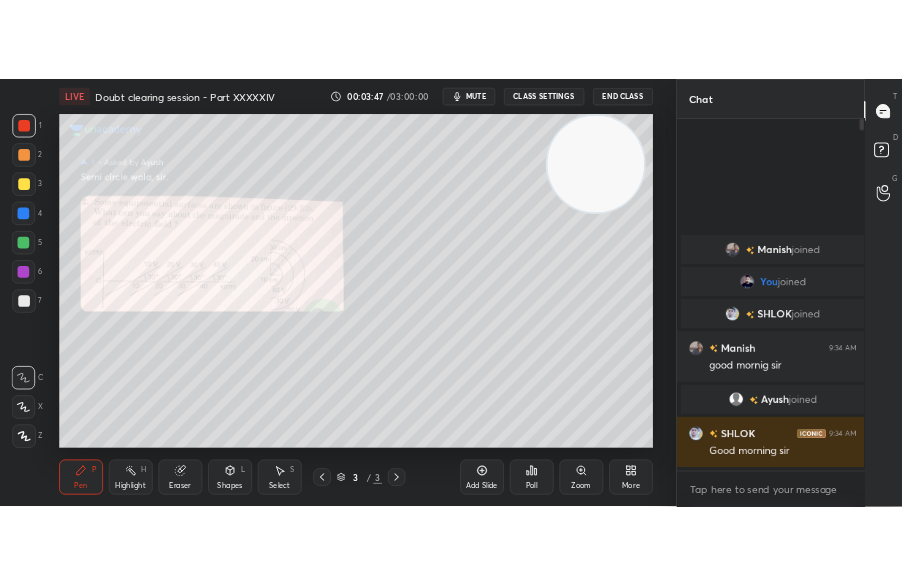 scroll, scrollTop: 457, scrollLeft: 596, axis: both 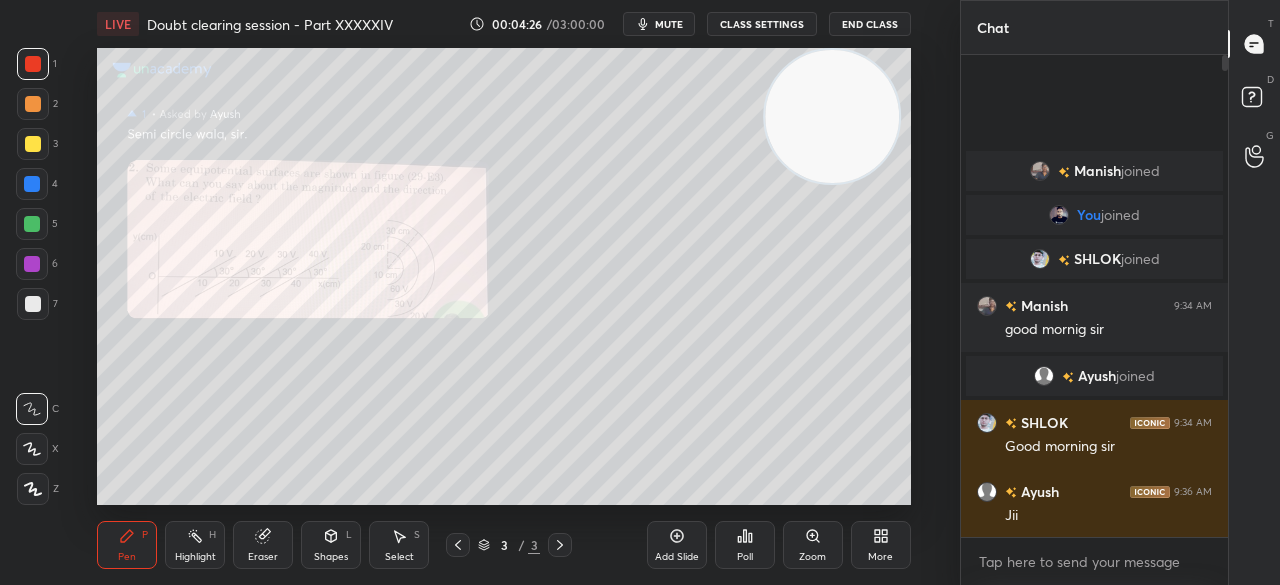 click at bounding box center (33, 64) 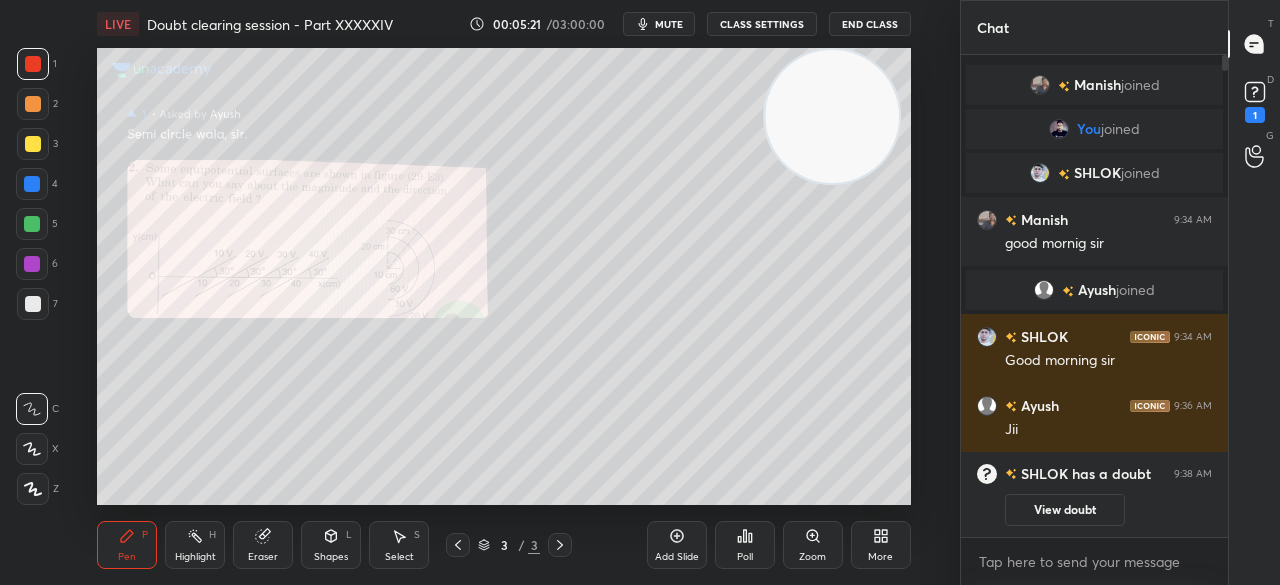 click at bounding box center (33, 64) 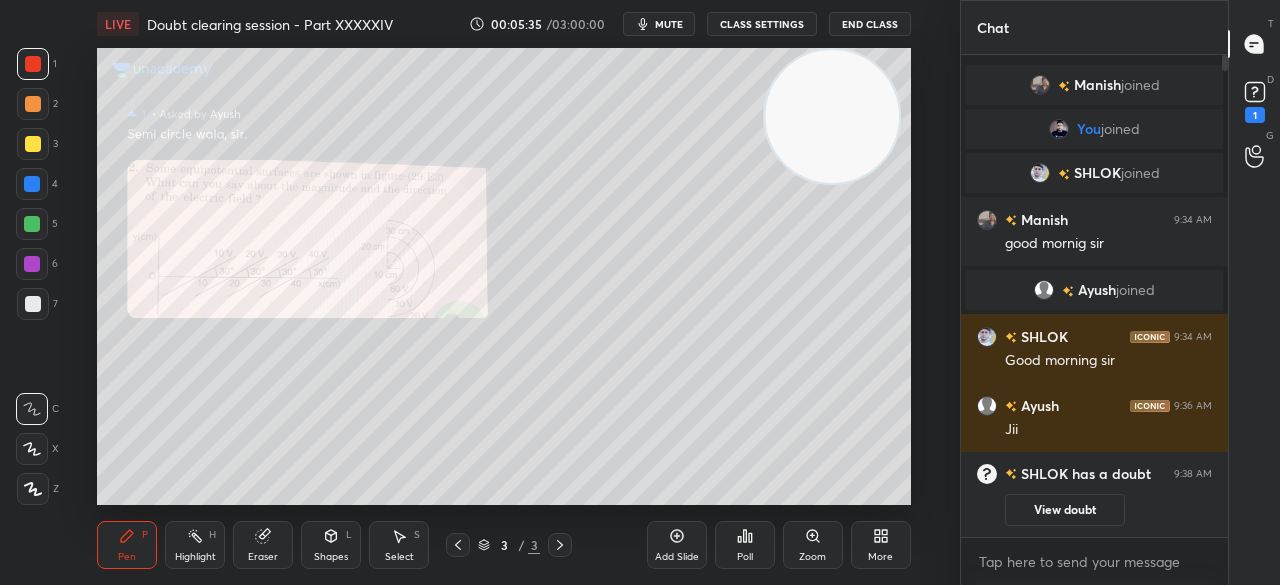 click at bounding box center [33, 144] 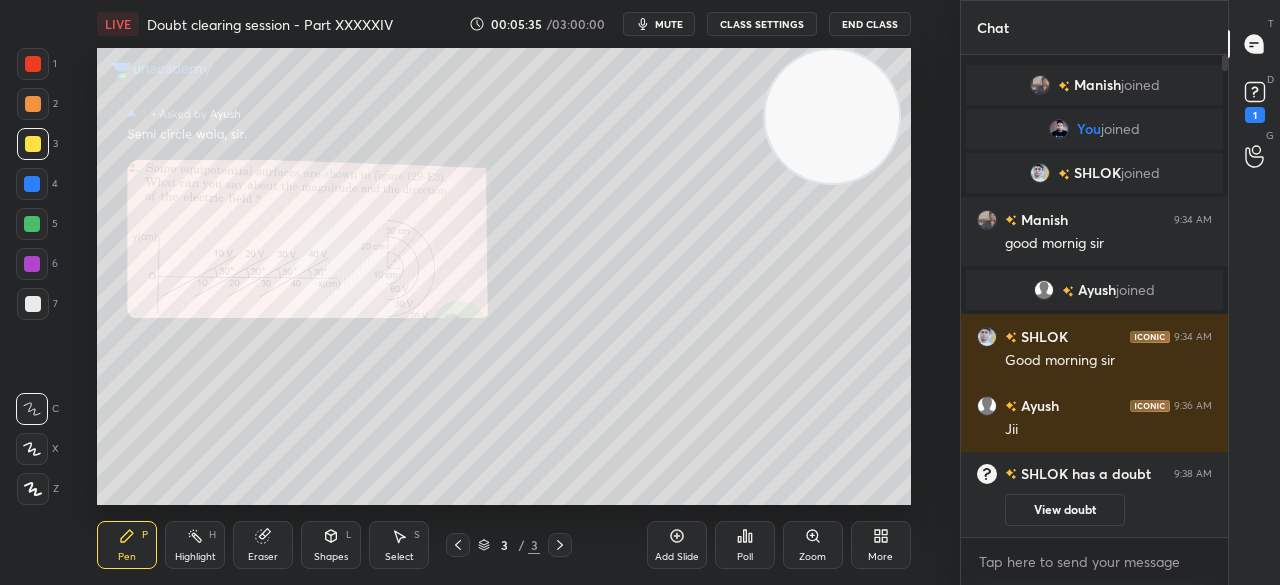 click at bounding box center [33, 144] 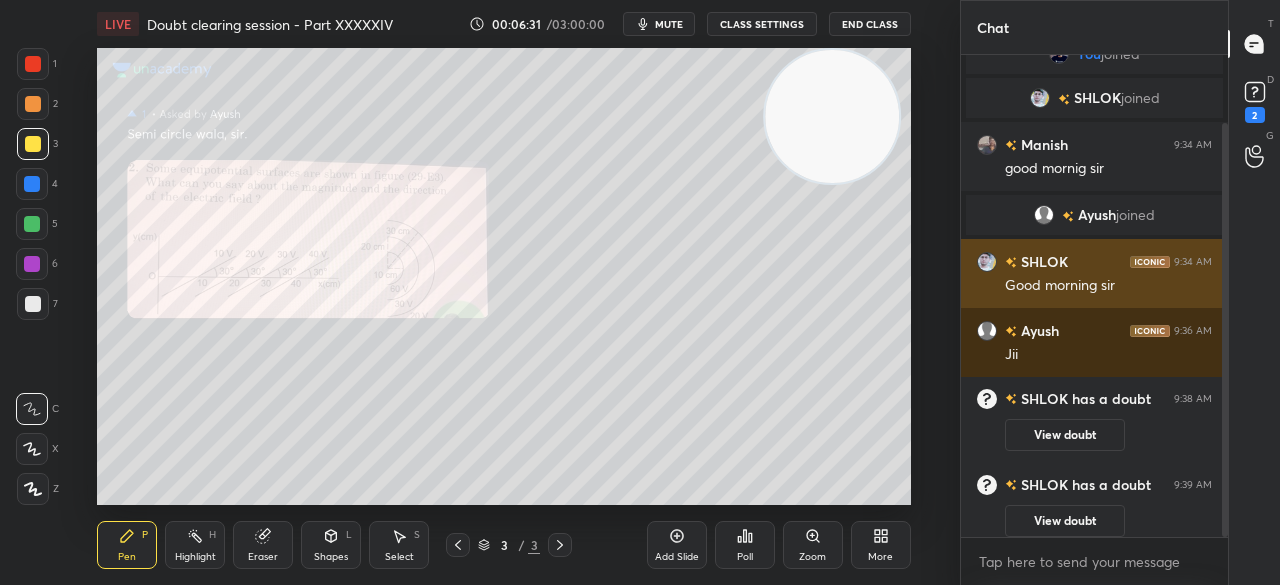 scroll, scrollTop: 80, scrollLeft: 0, axis: vertical 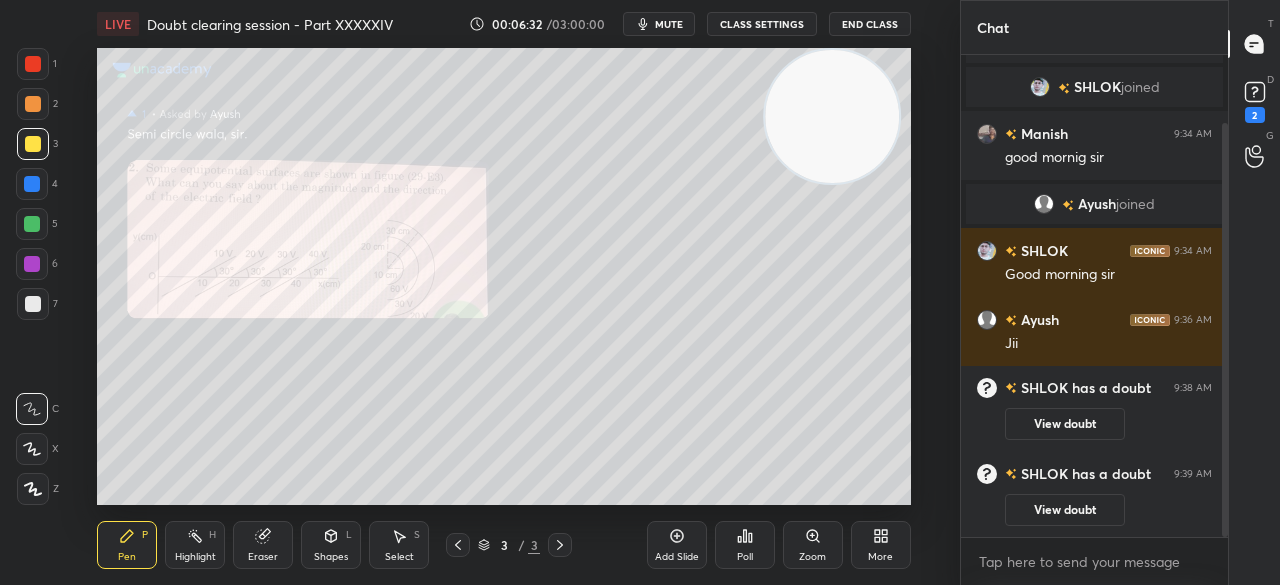 click at bounding box center (33, 304) 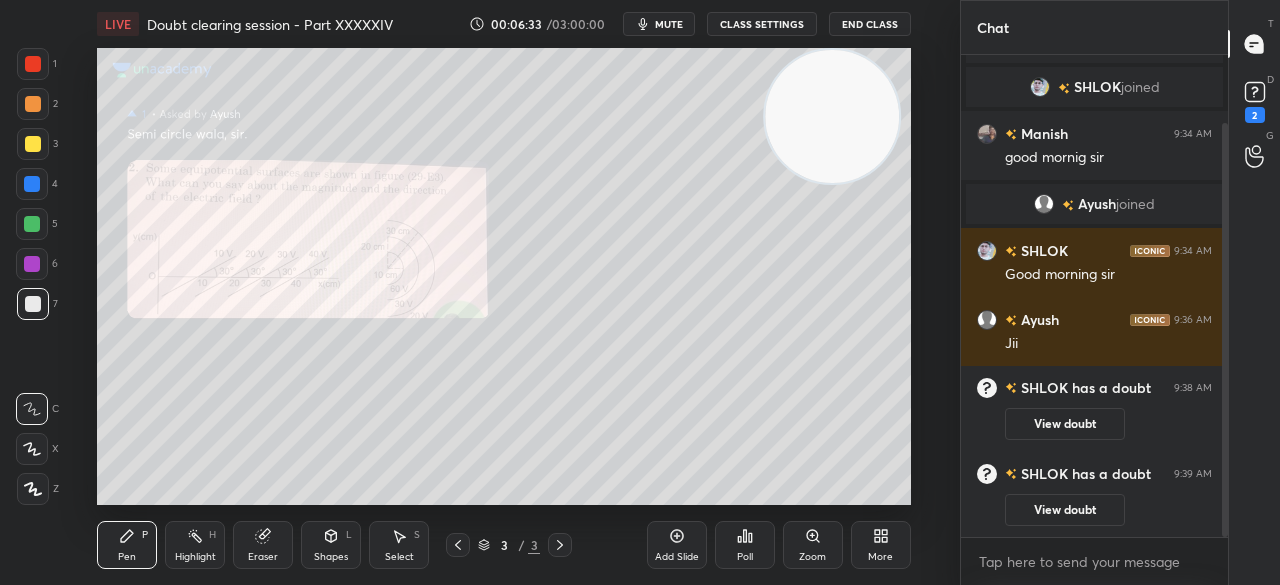 click at bounding box center [33, 304] 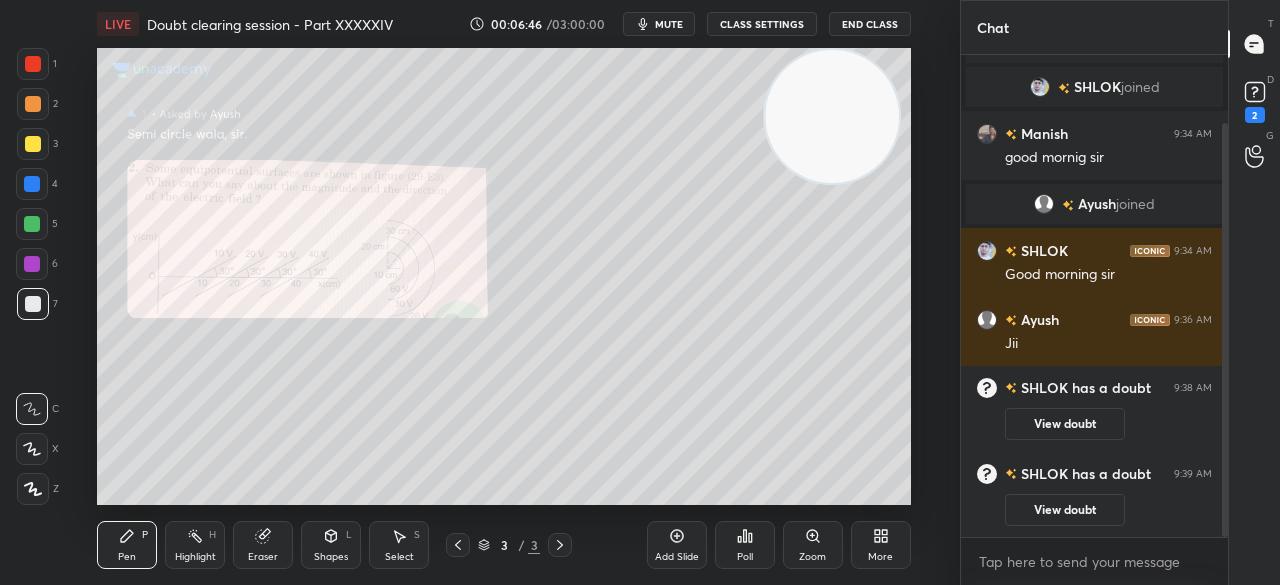 click on "3" at bounding box center (37, 144) 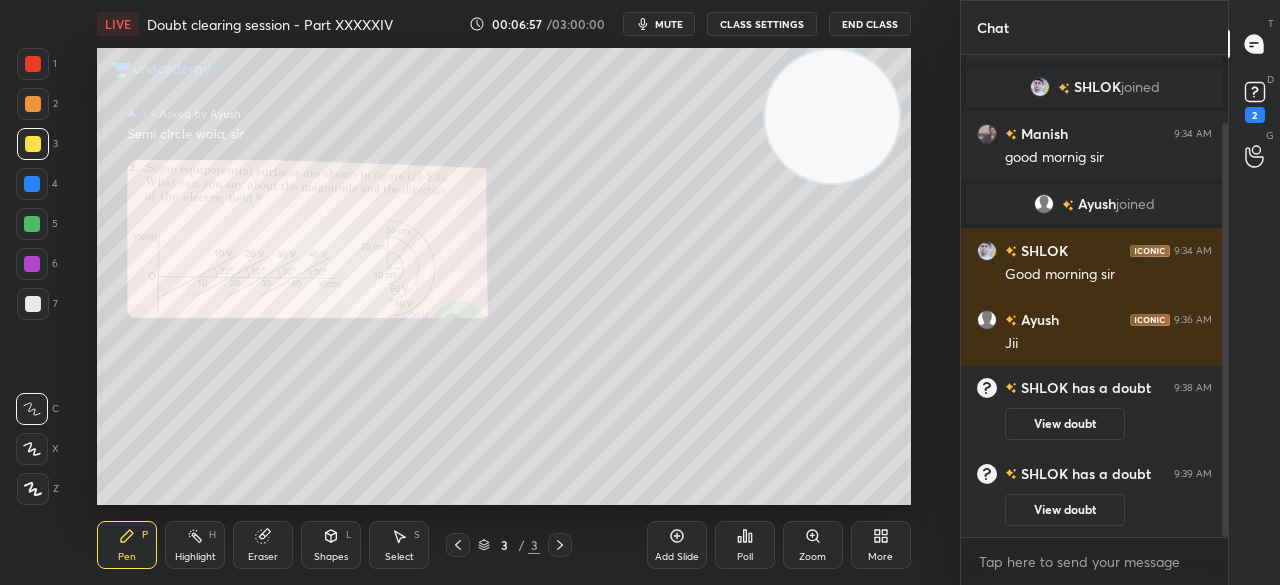 click on "Add Slide" at bounding box center [677, 557] 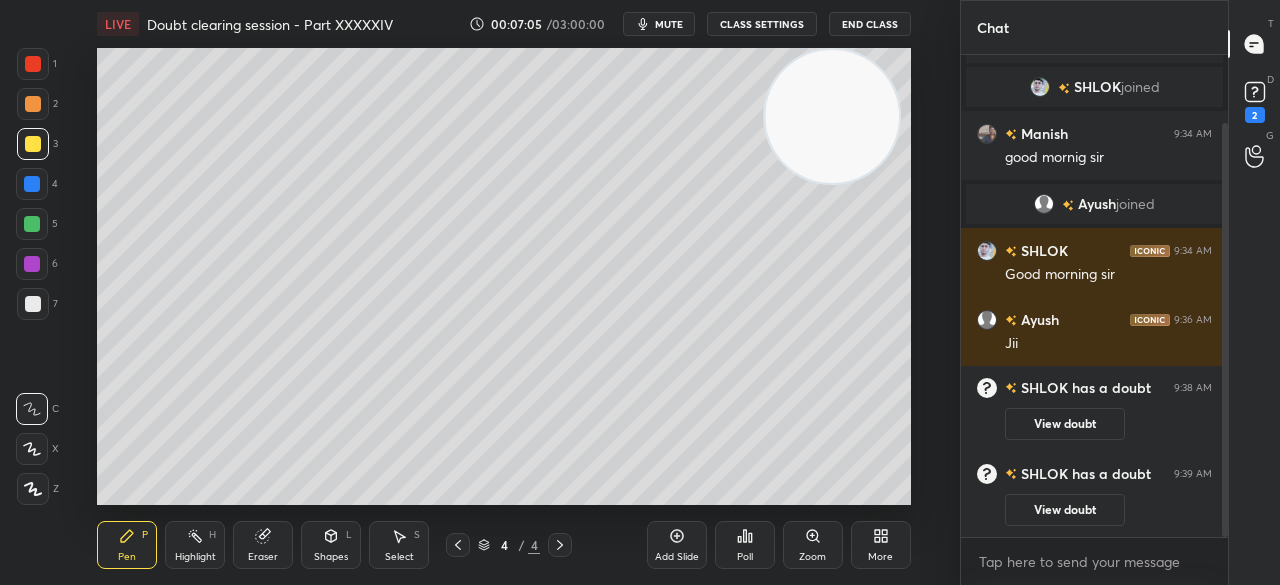 click at bounding box center [32, 184] 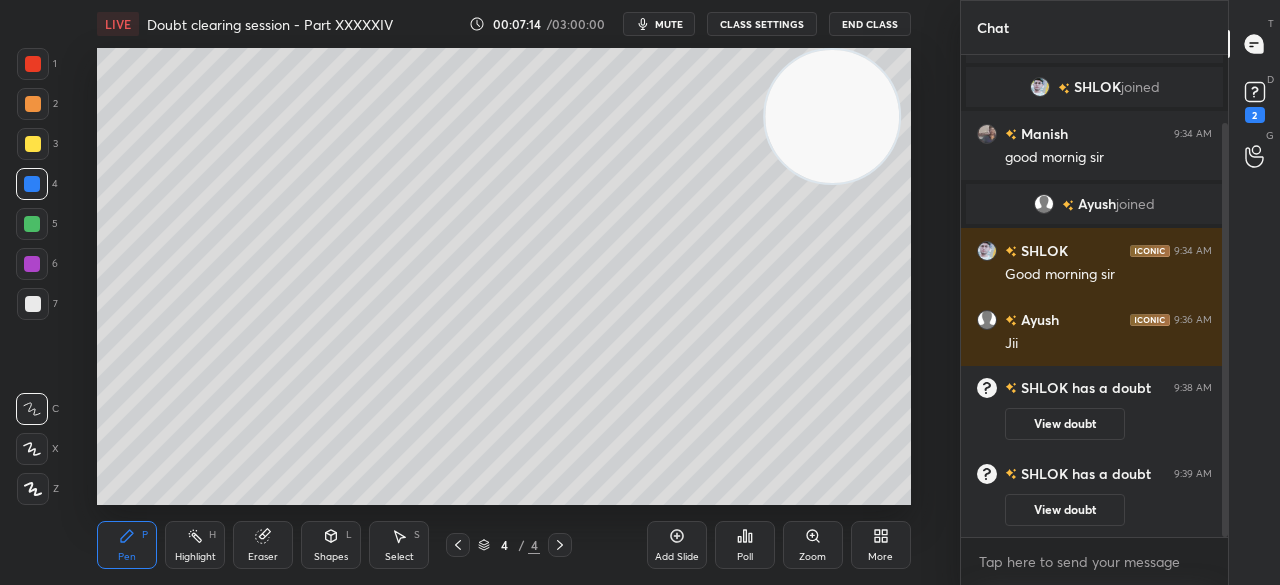 click at bounding box center (33, 64) 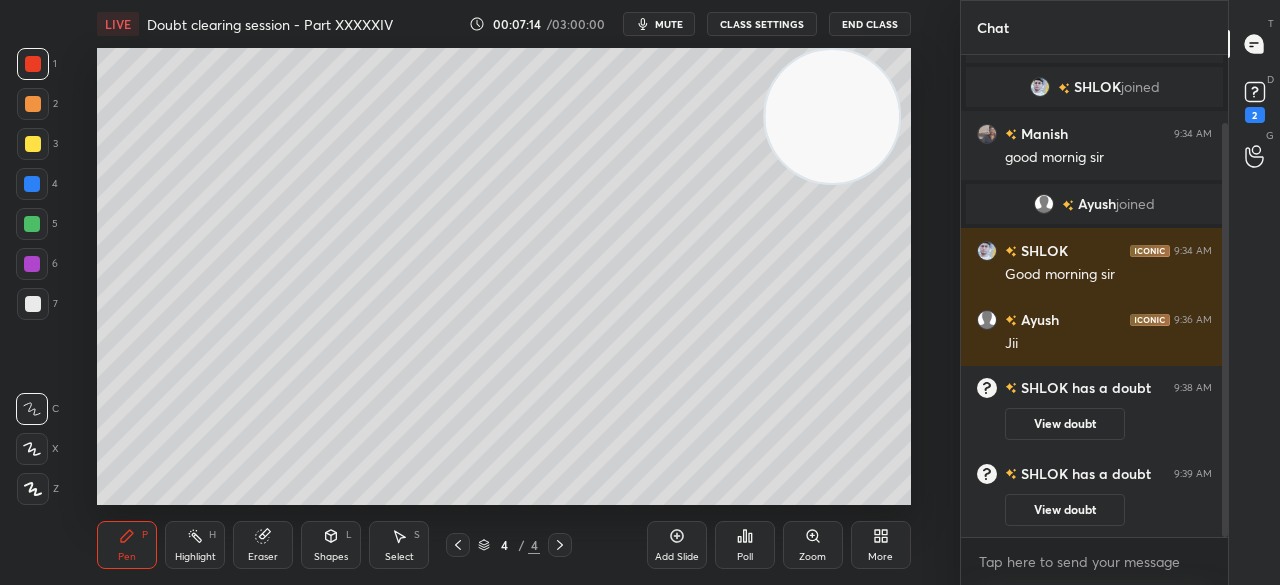 click at bounding box center (33, 64) 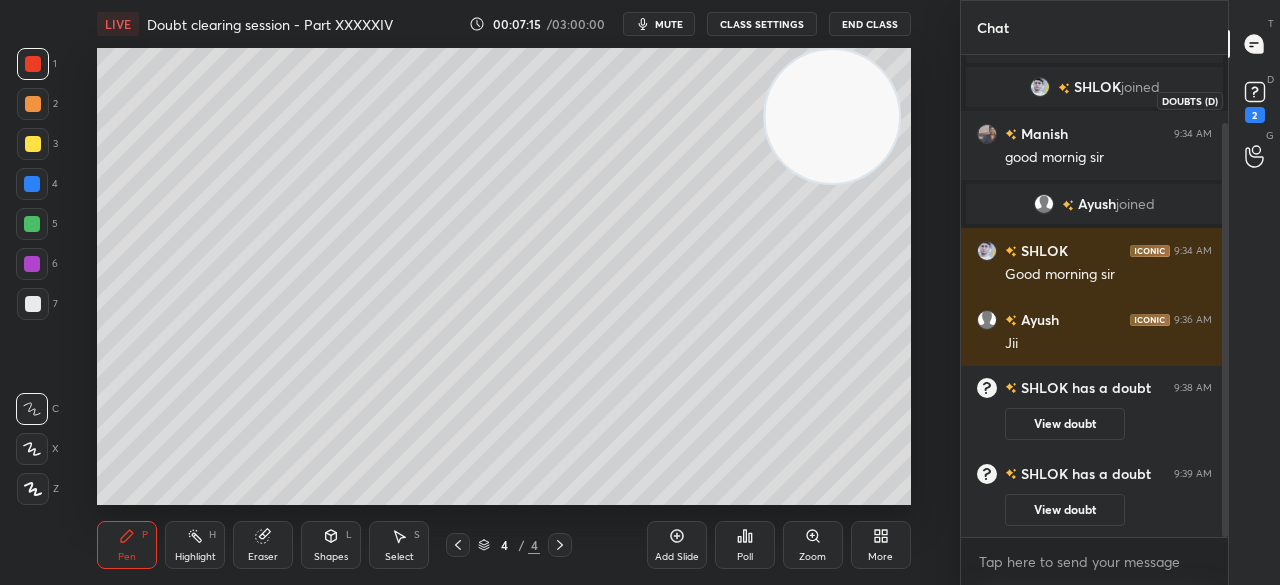 click on "2" at bounding box center [1255, 115] 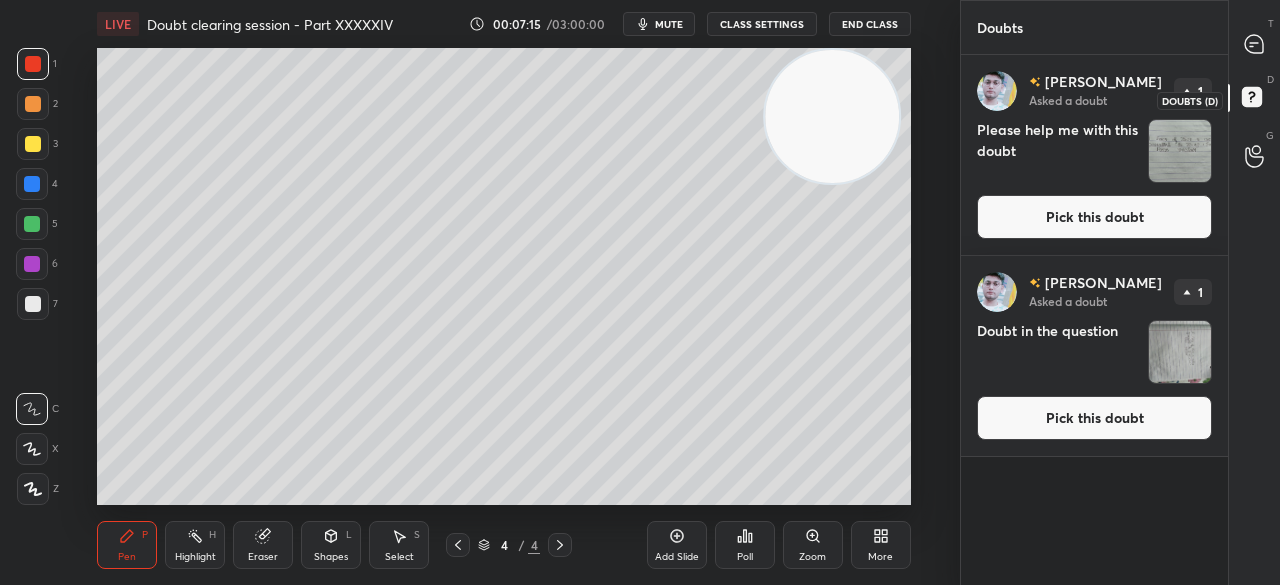 click 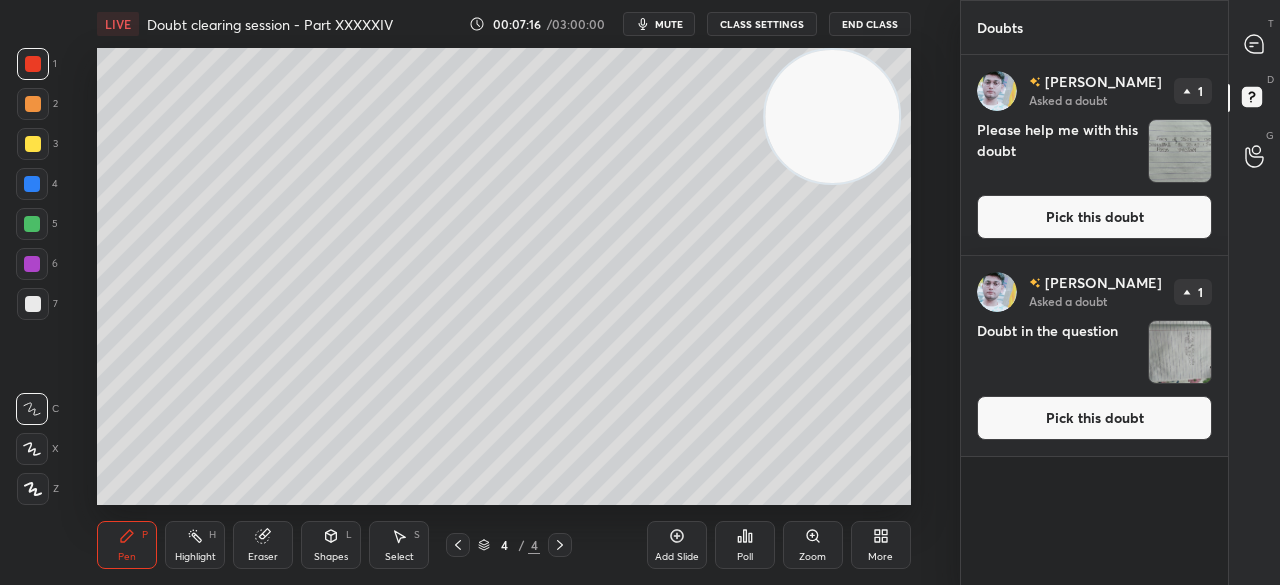 click on "Pick this doubt" at bounding box center (1094, 217) 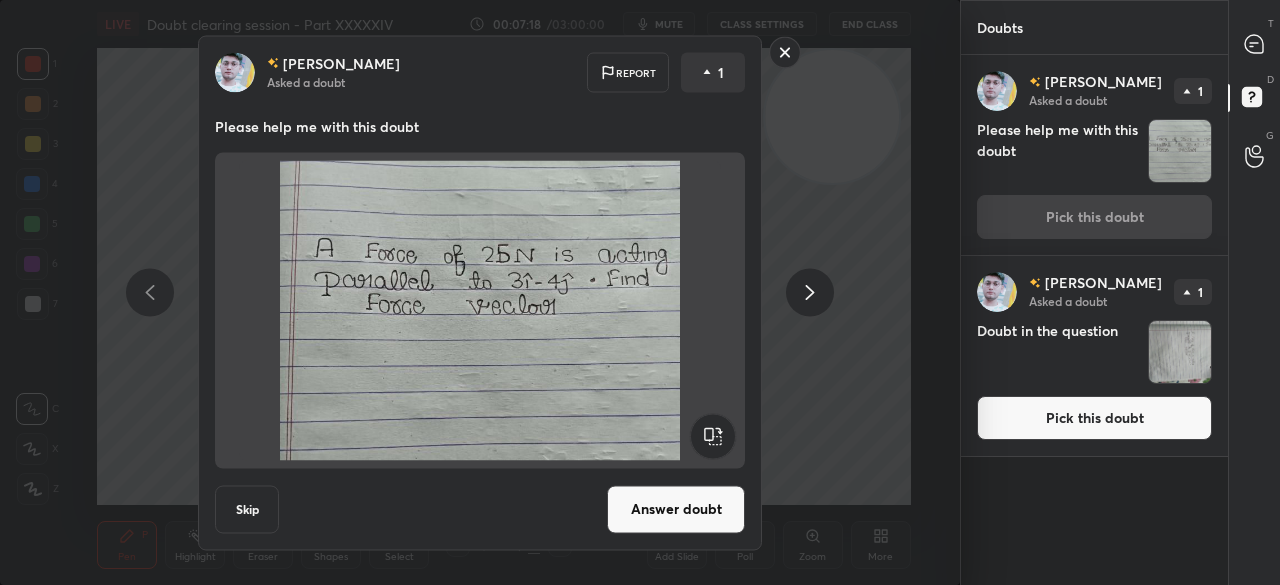 click 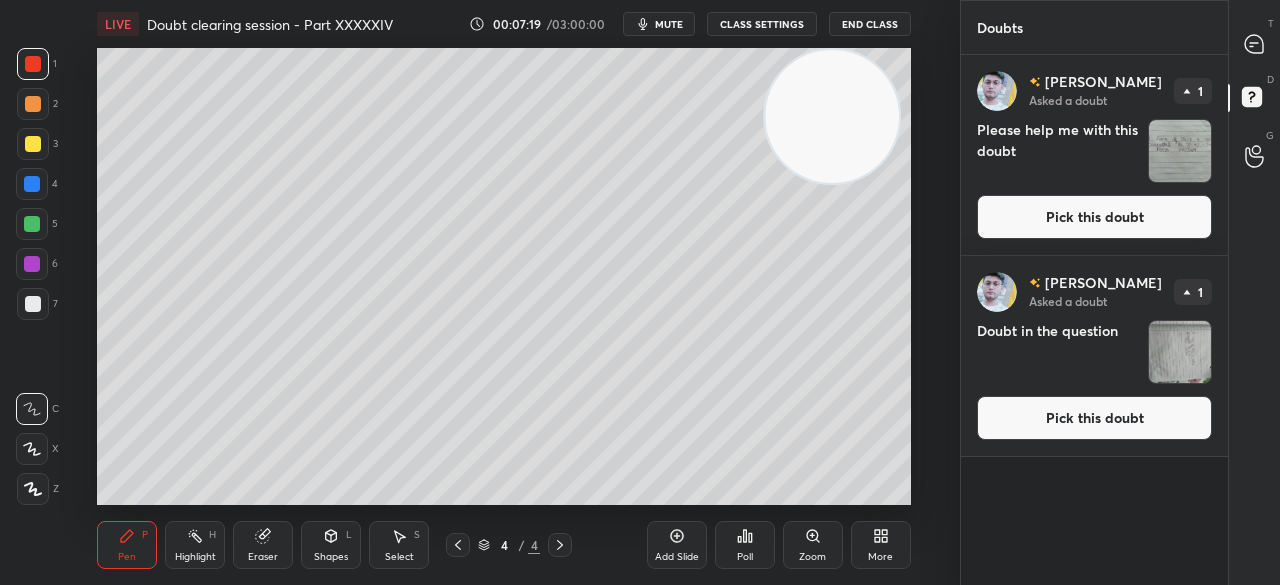 click on "Pick this doubt" at bounding box center [1094, 418] 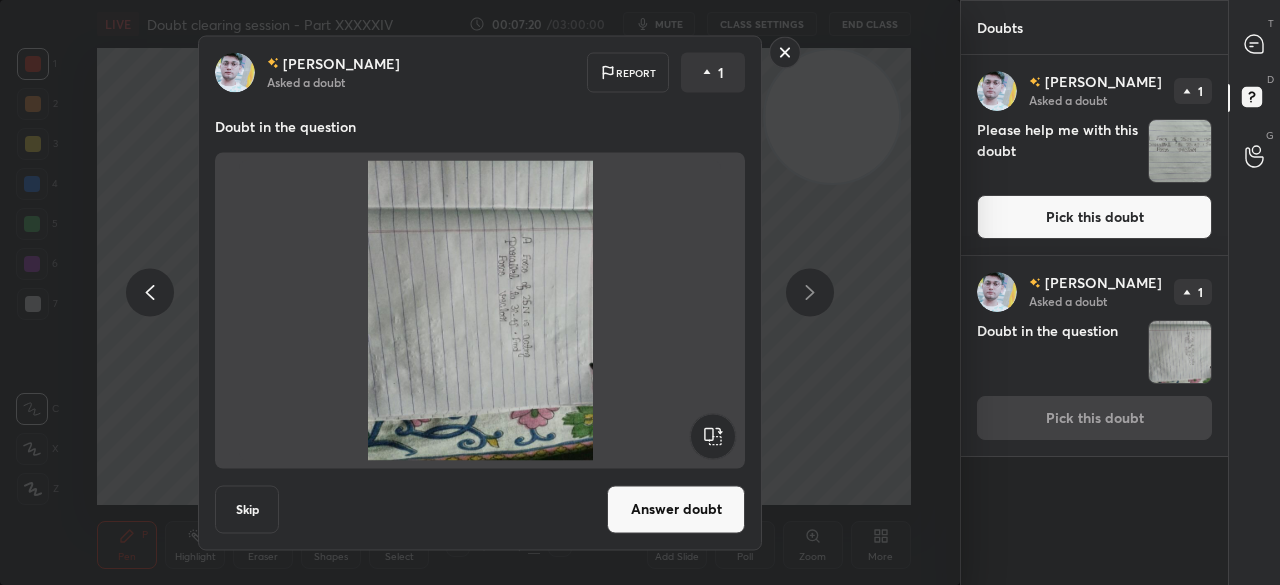 click on "Pick this doubt" at bounding box center (1094, 217) 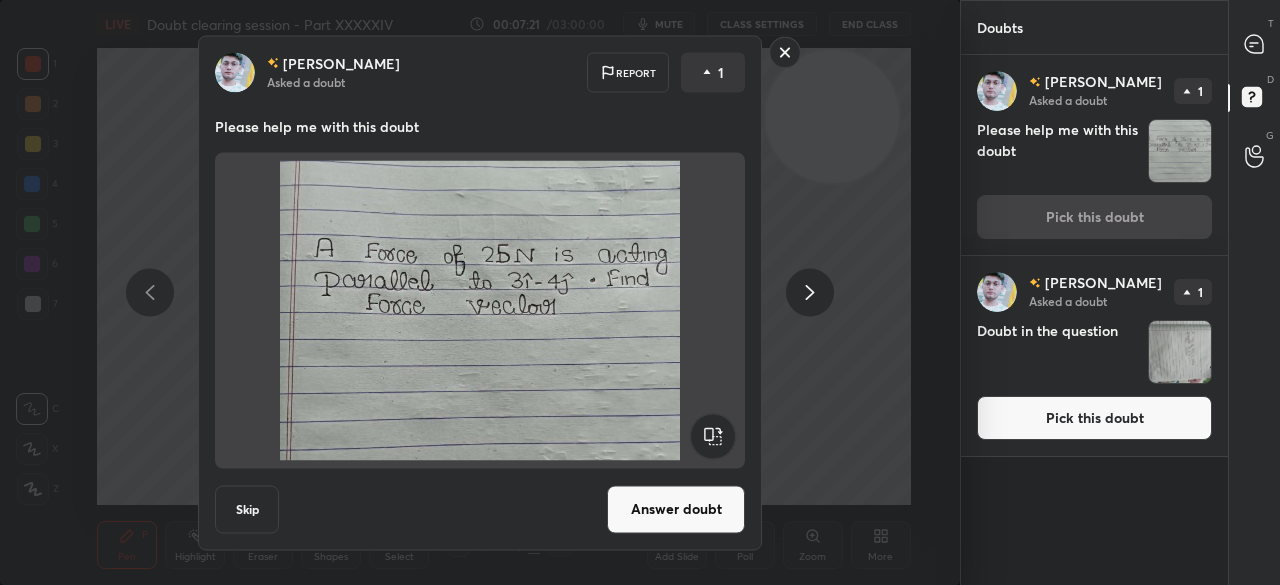 click on "Pick this doubt" at bounding box center [1094, 418] 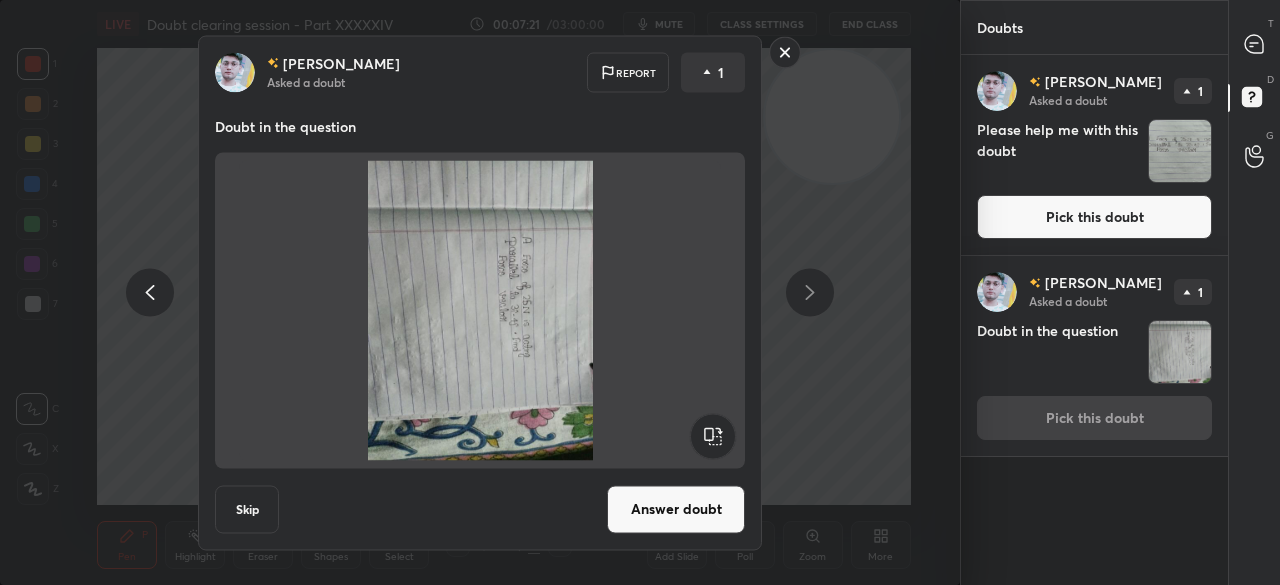 click 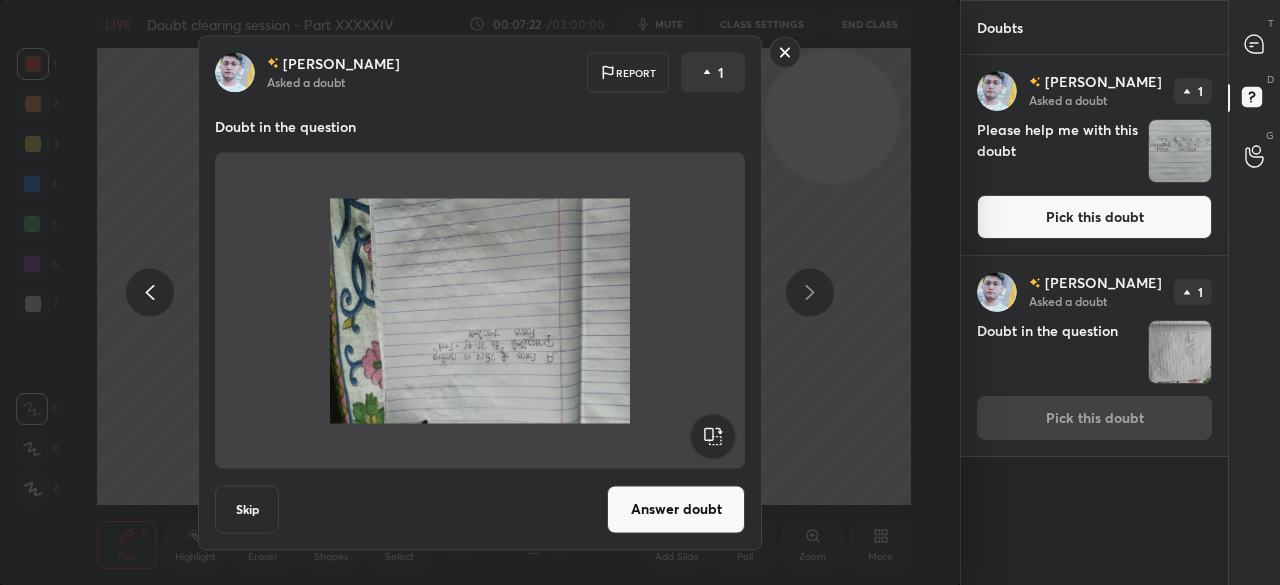 click 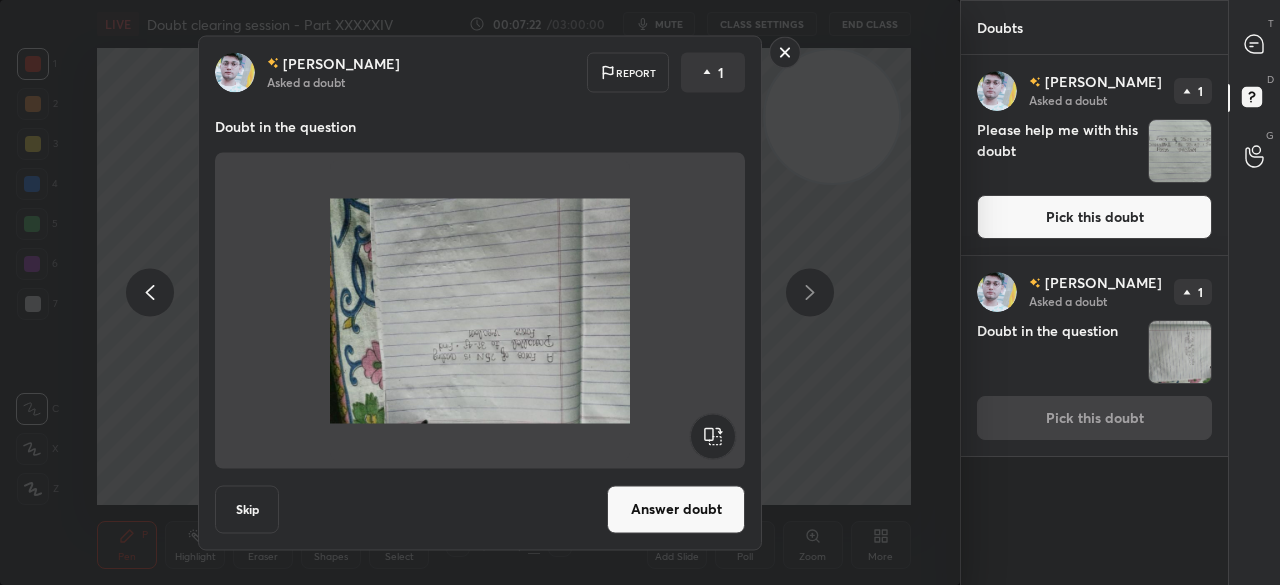 click 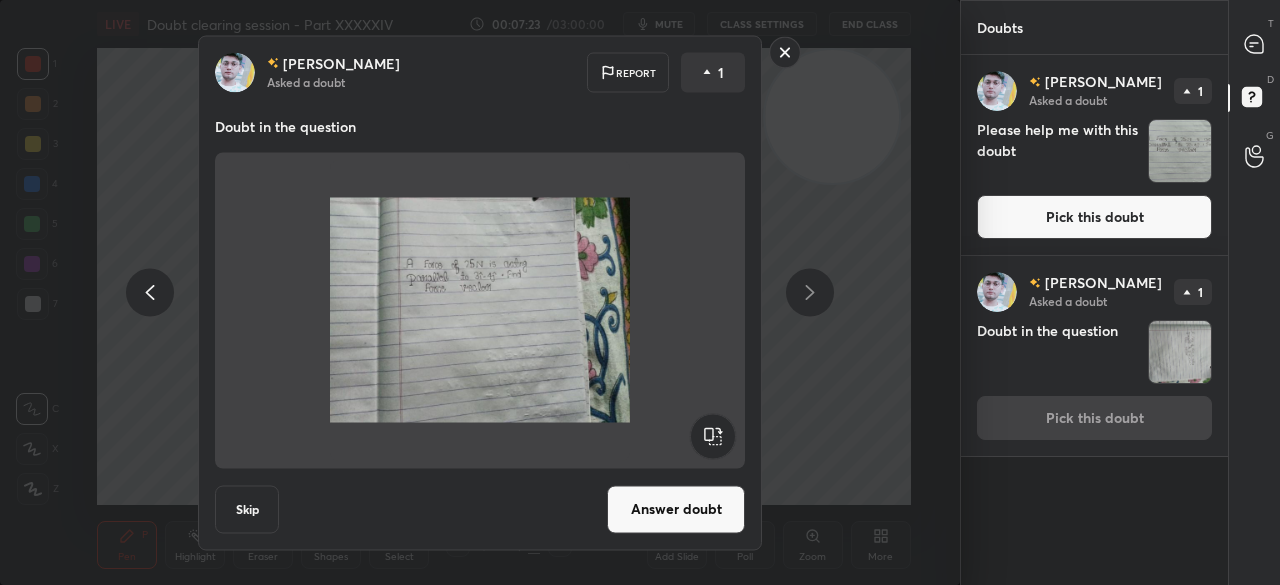 click on "Answer doubt" at bounding box center [676, 509] 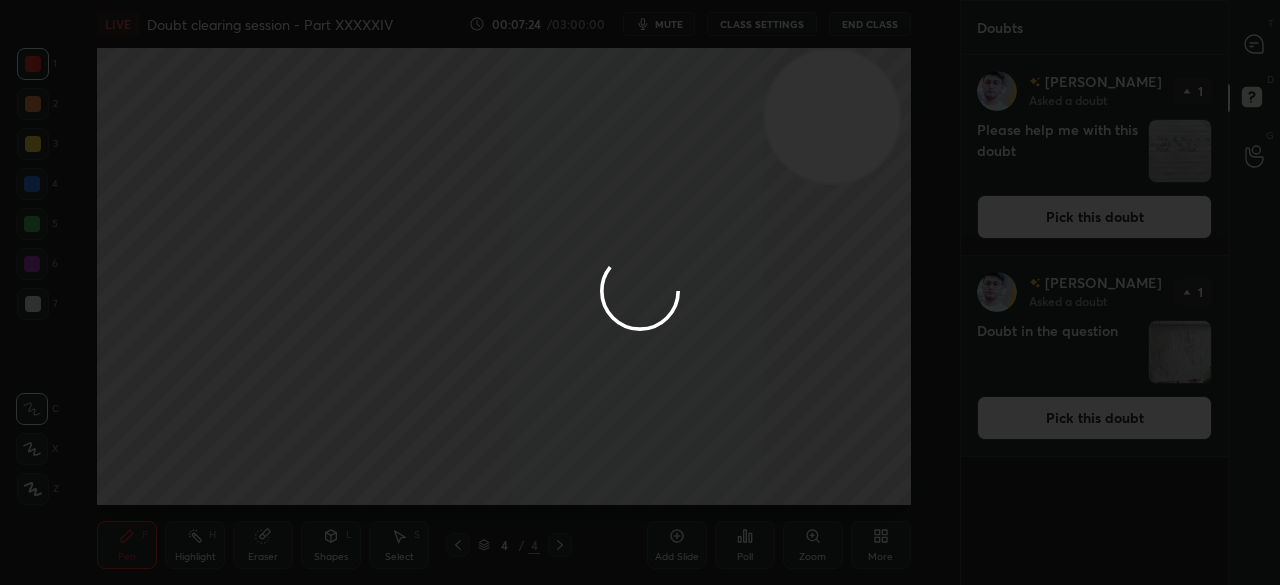 click at bounding box center (640, 292) 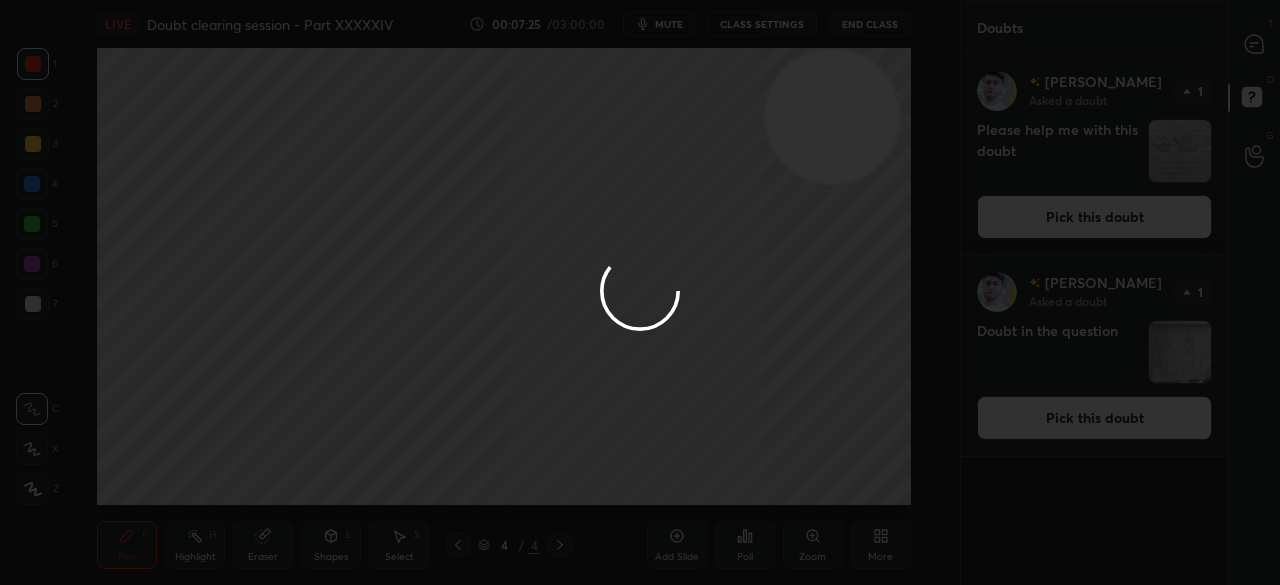 click at bounding box center [640, 292] 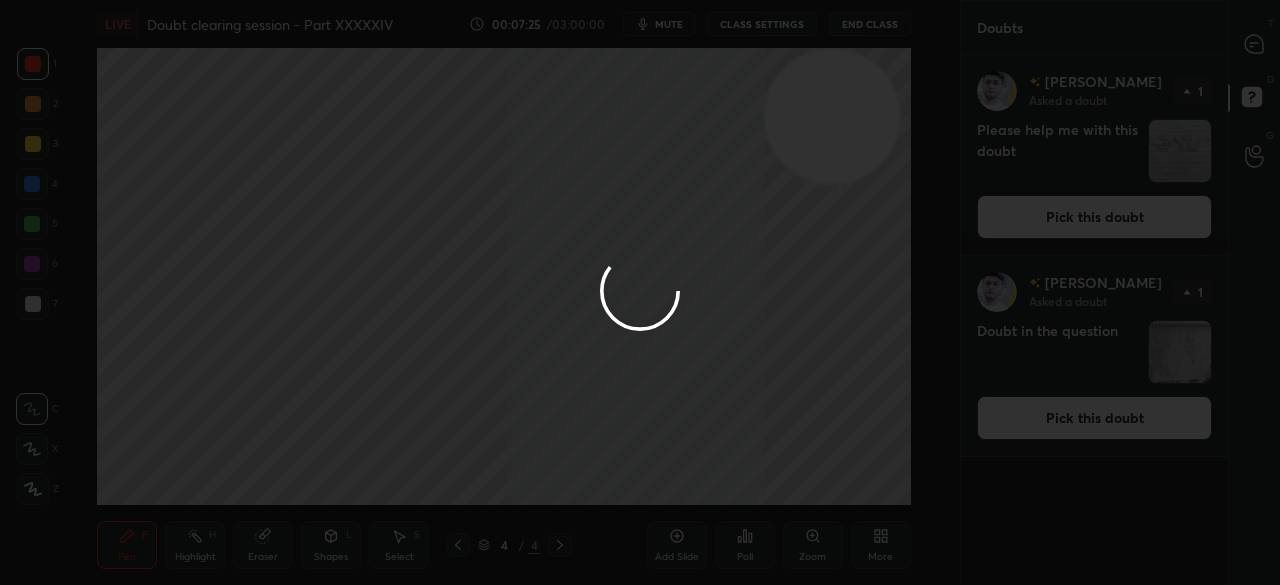 click at bounding box center [1255, 44] 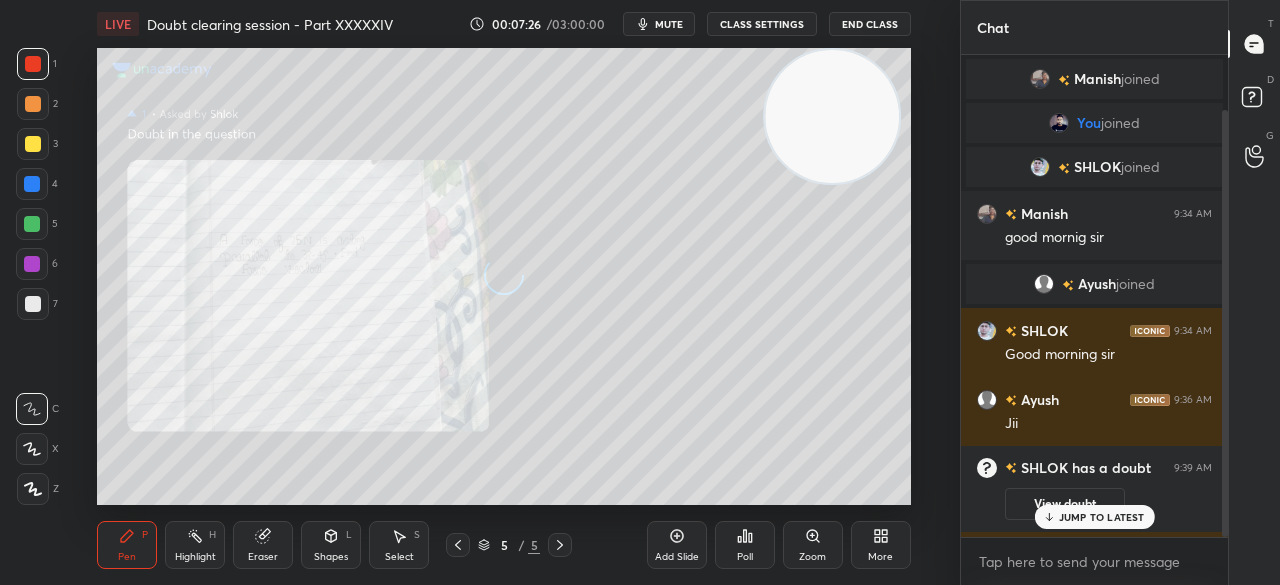 click on "T Messages (T)" at bounding box center [1254, 44] 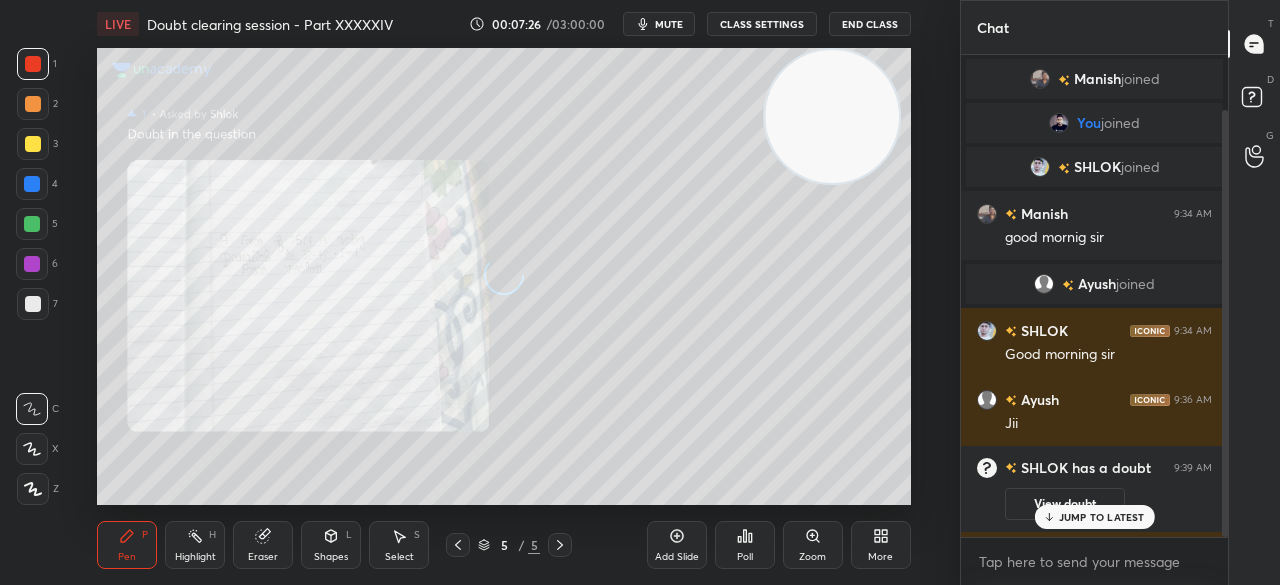 scroll, scrollTop: 62, scrollLeft: 0, axis: vertical 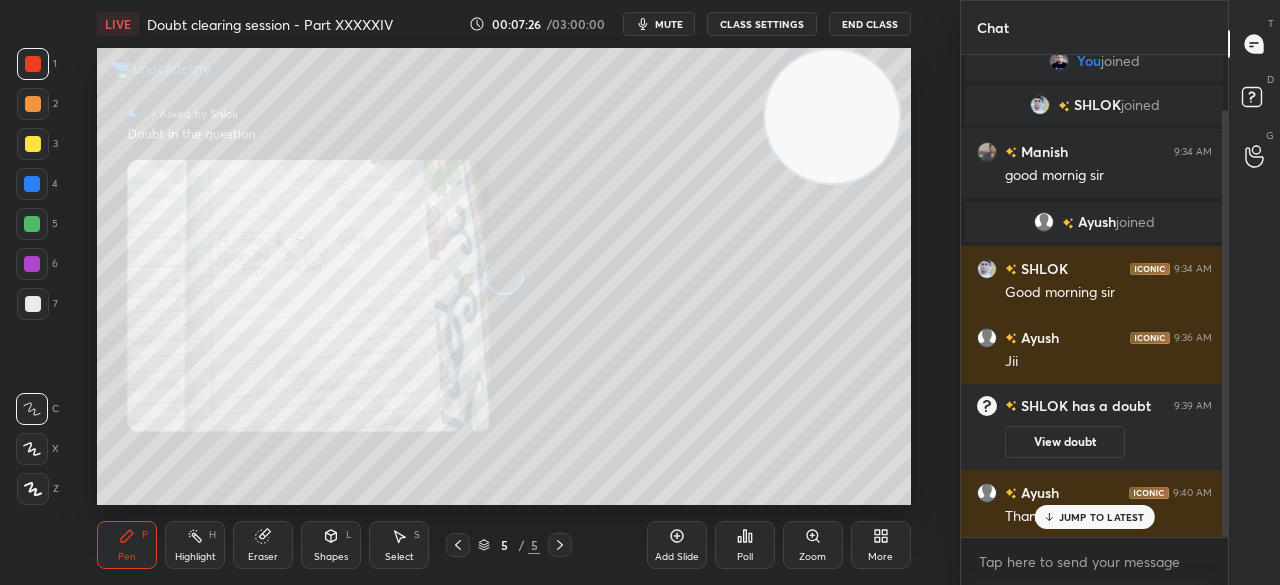 click on "T Messages (T)" at bounding box center [1254, 44] 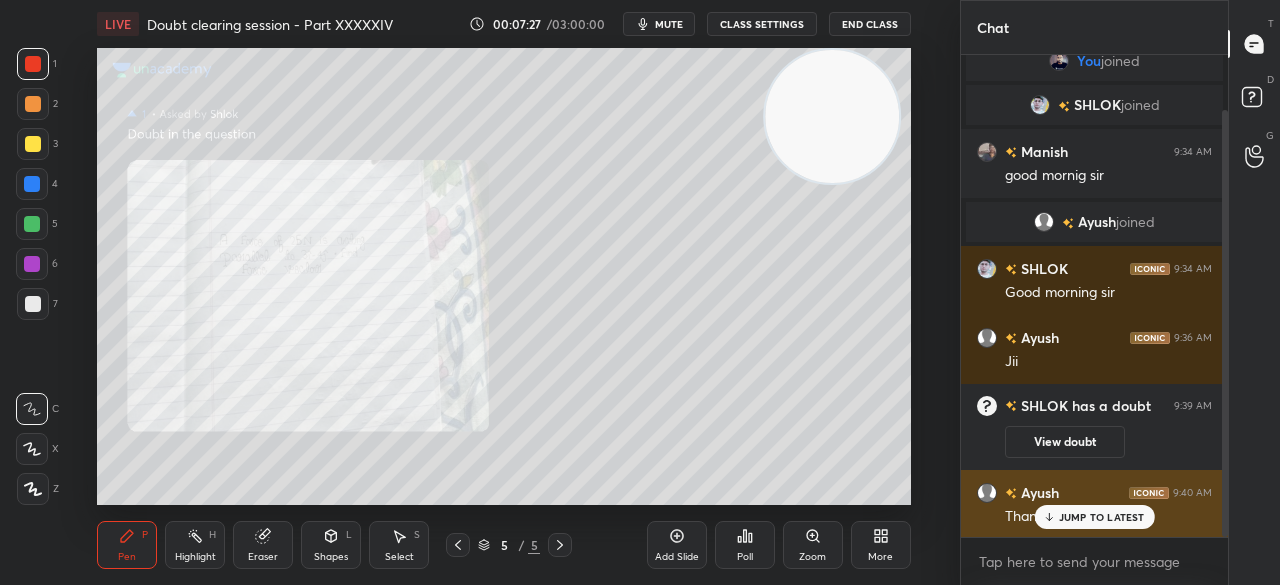 click on "JUMP TO LATEST" at bounding box center [1102, 517] 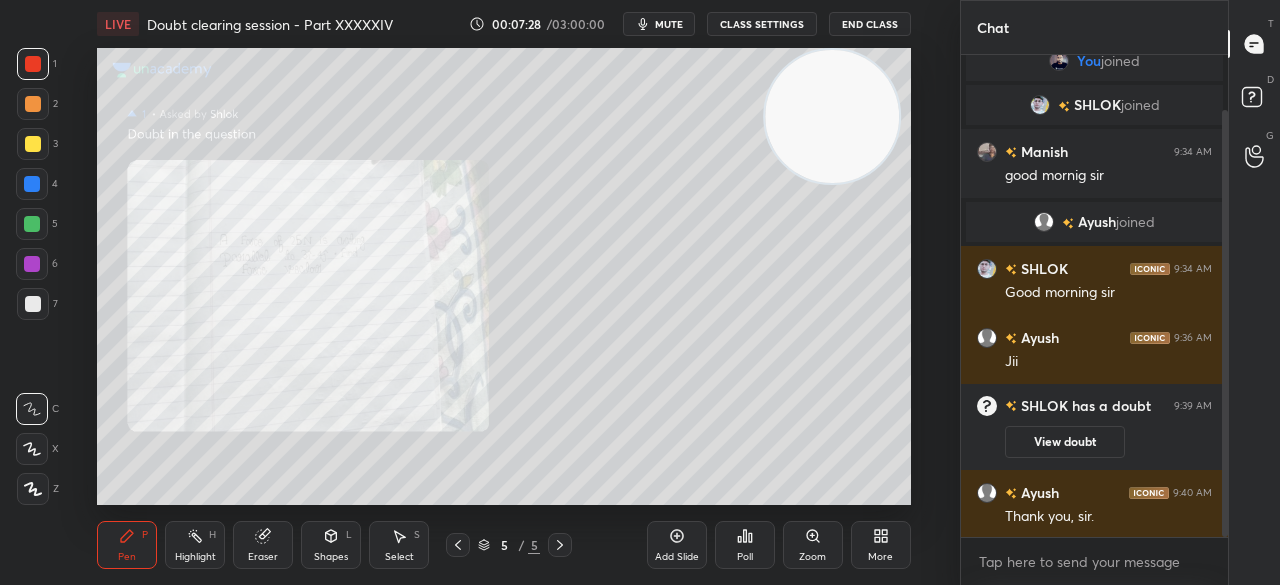 click at bounding box center (33, 144) 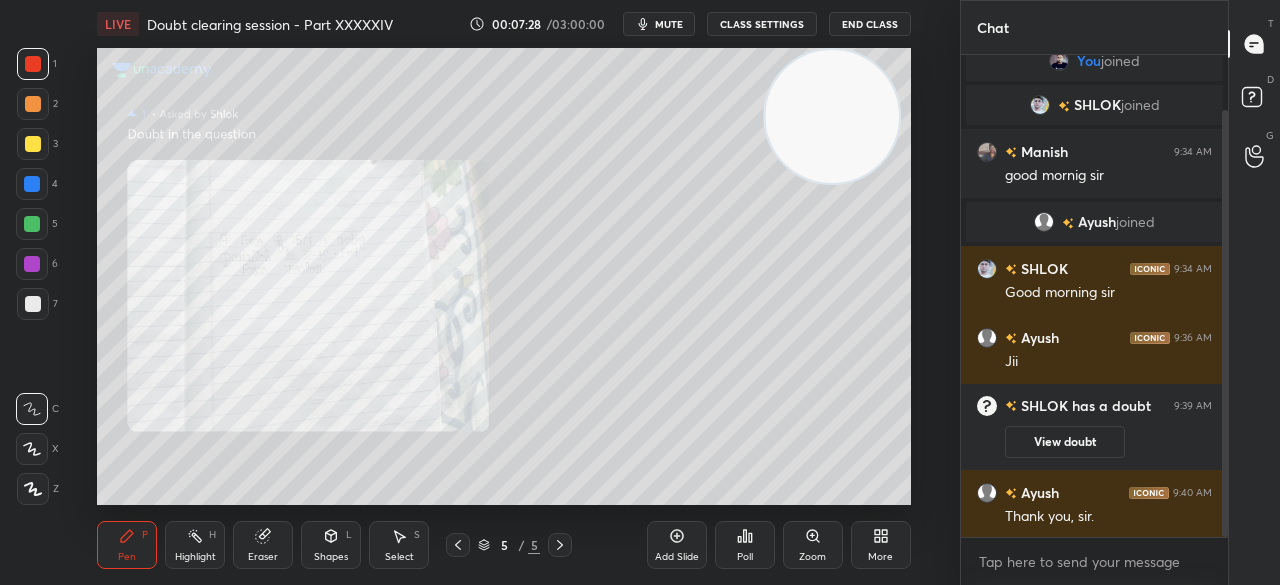 click at bounding box center [33, 144] 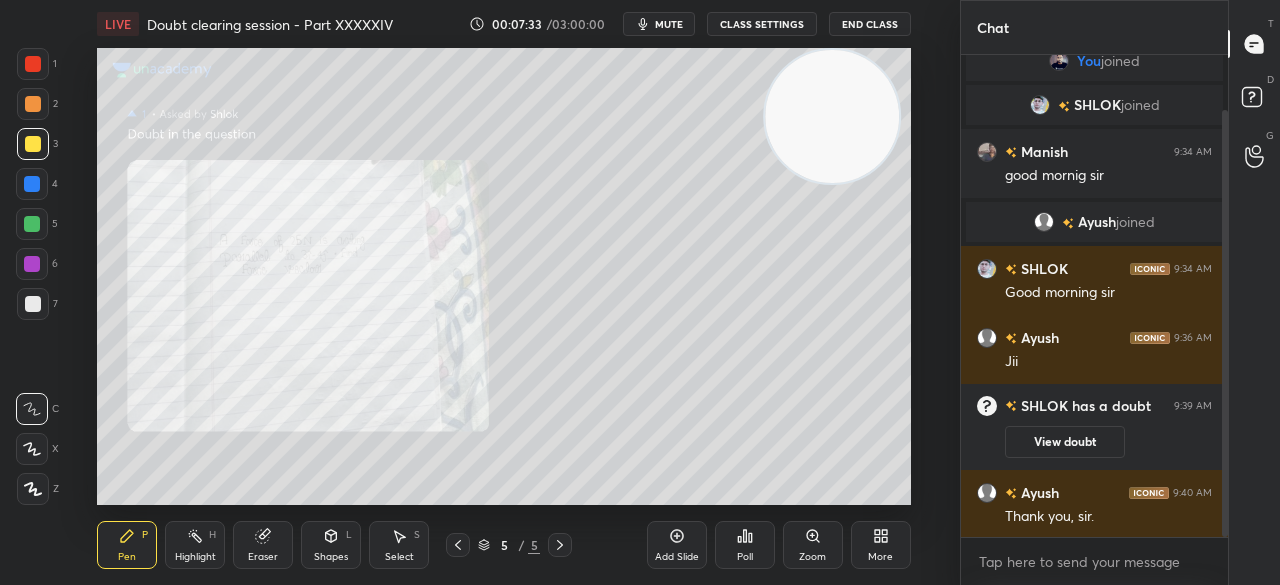 click at bounding box center (33, 64) 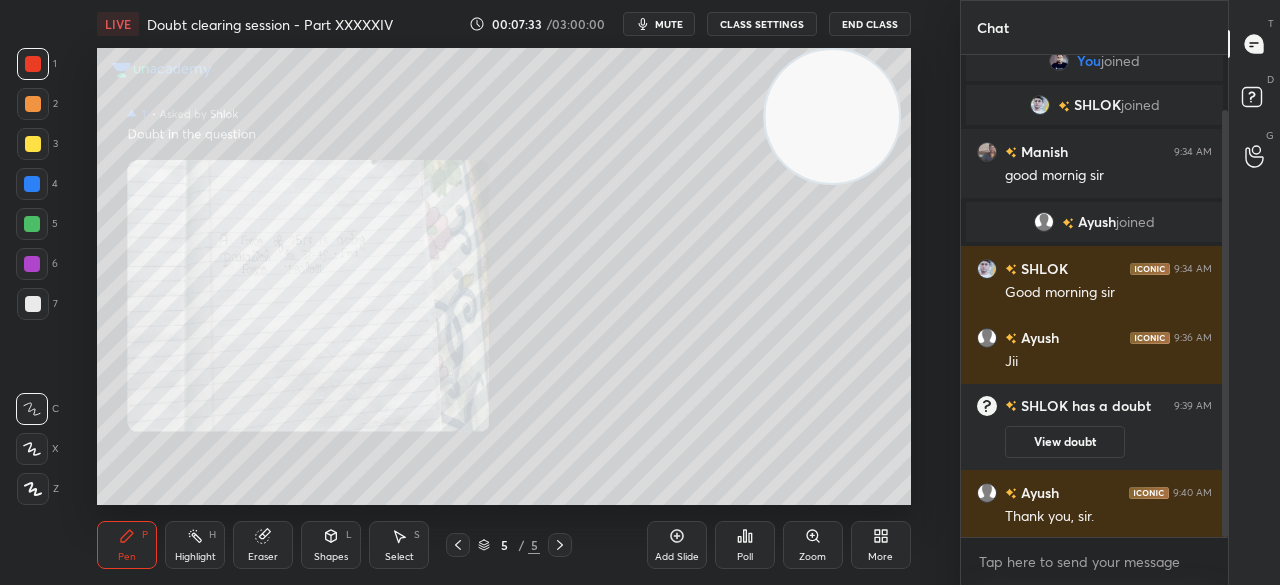 click at bounding box center [33, 64] 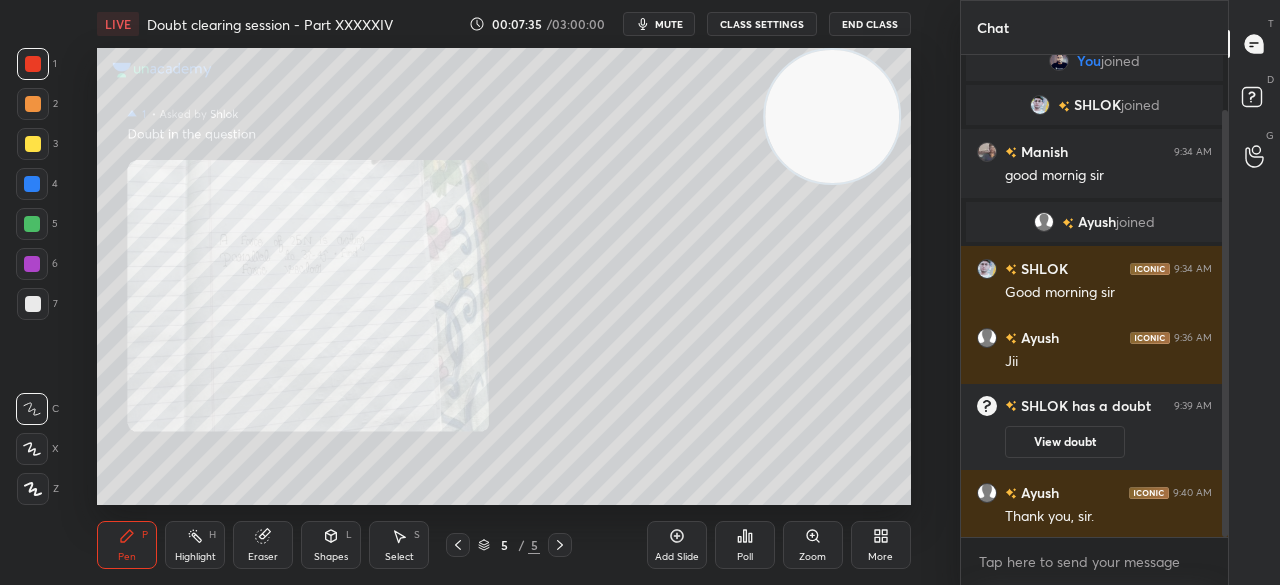 click on "Zoom" at bounding box center [812, 557] 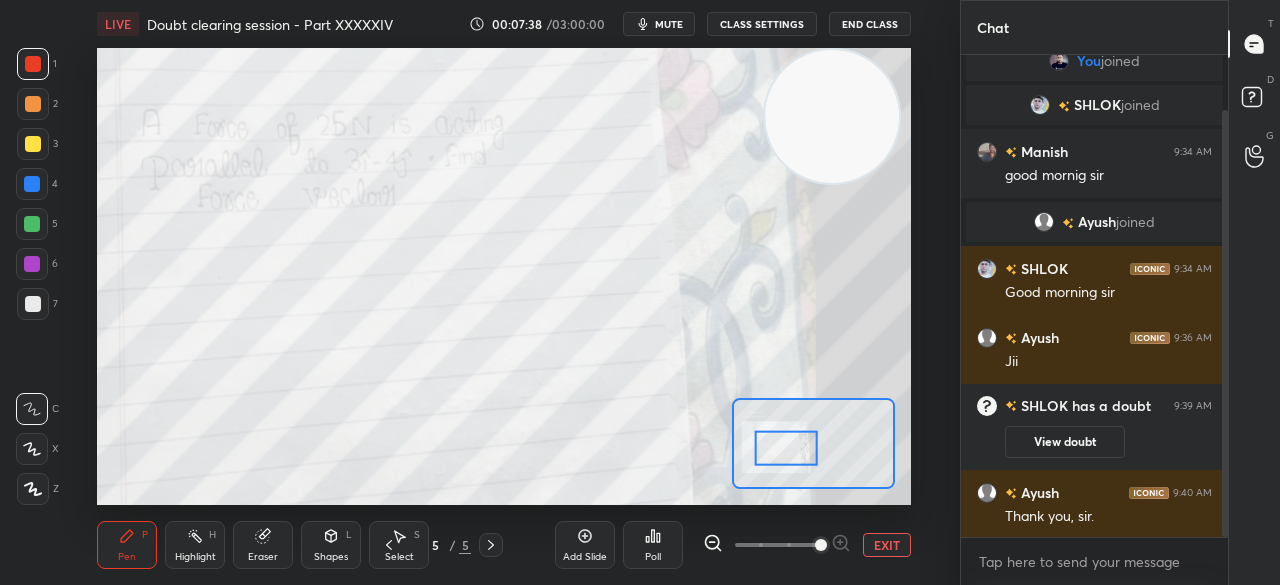click at bounding box center (33, 64) 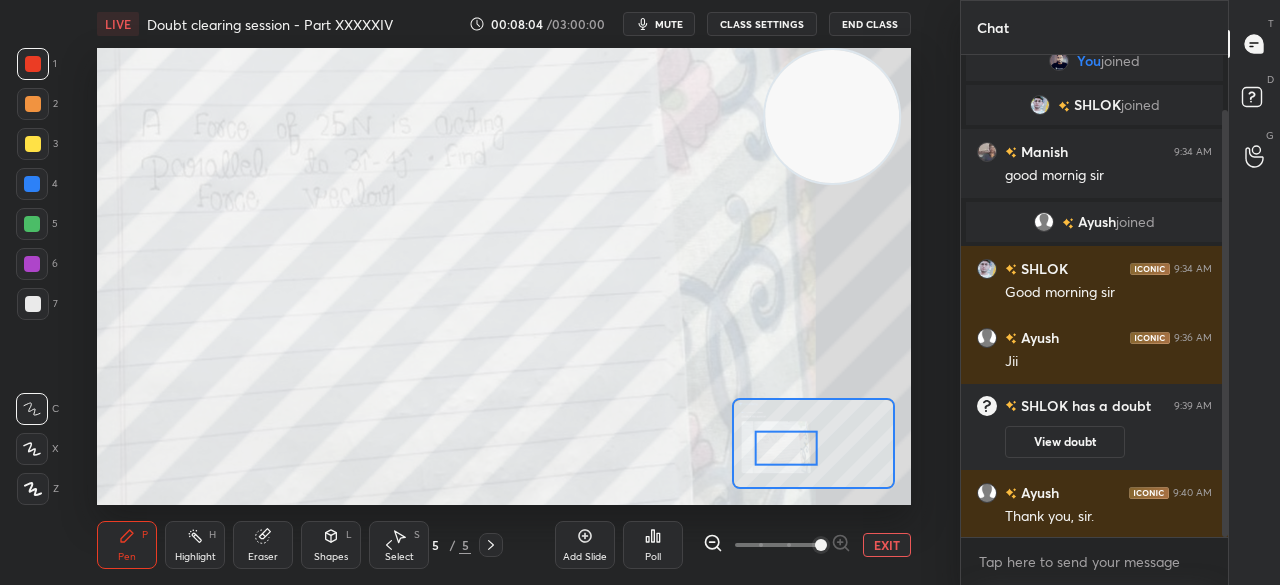 click on "EXIT" at bounding box center [887, 545] 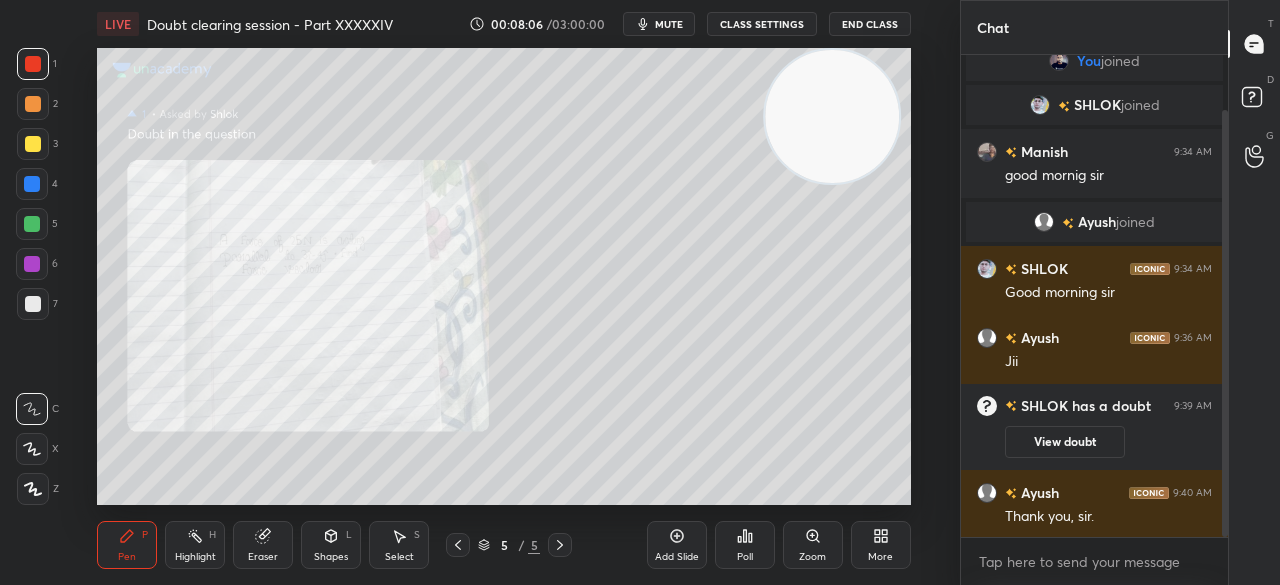 click on "Select S" at bounding box center [399, 545] 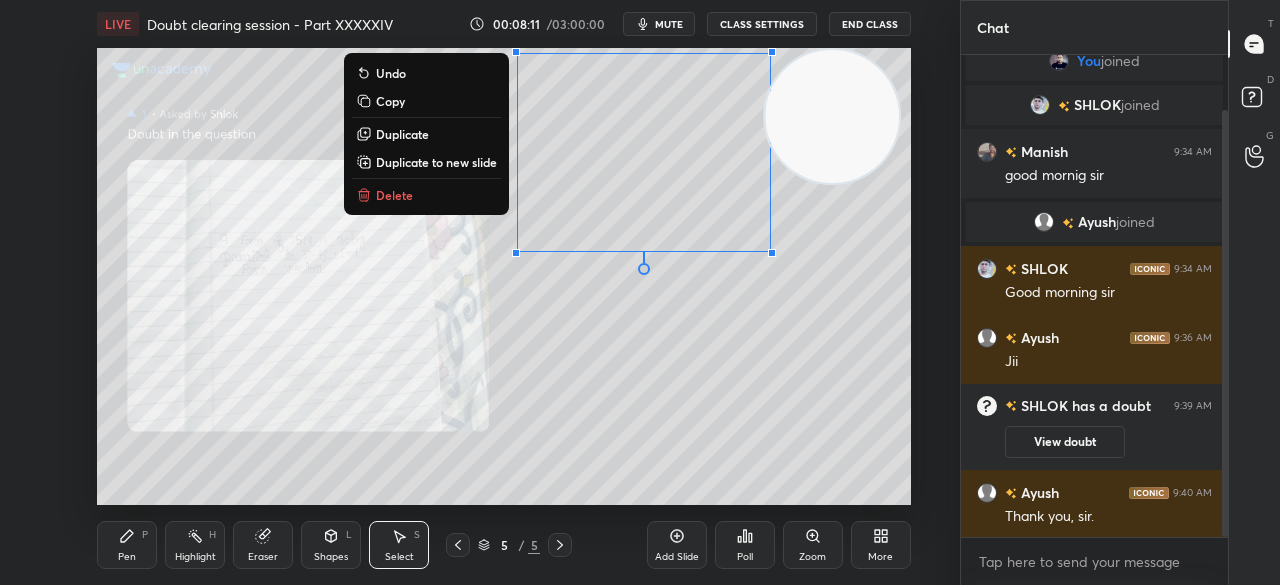click on "Pen P" at bounding box center [127, 545] 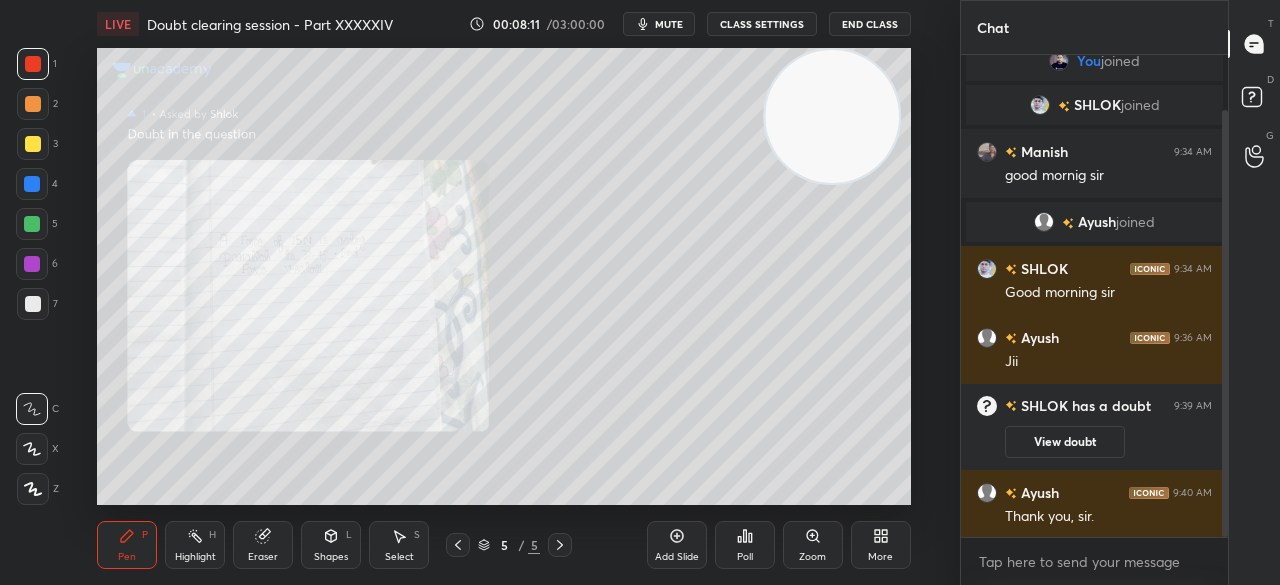 click on "Pen P" at bounding box center (127, 545) 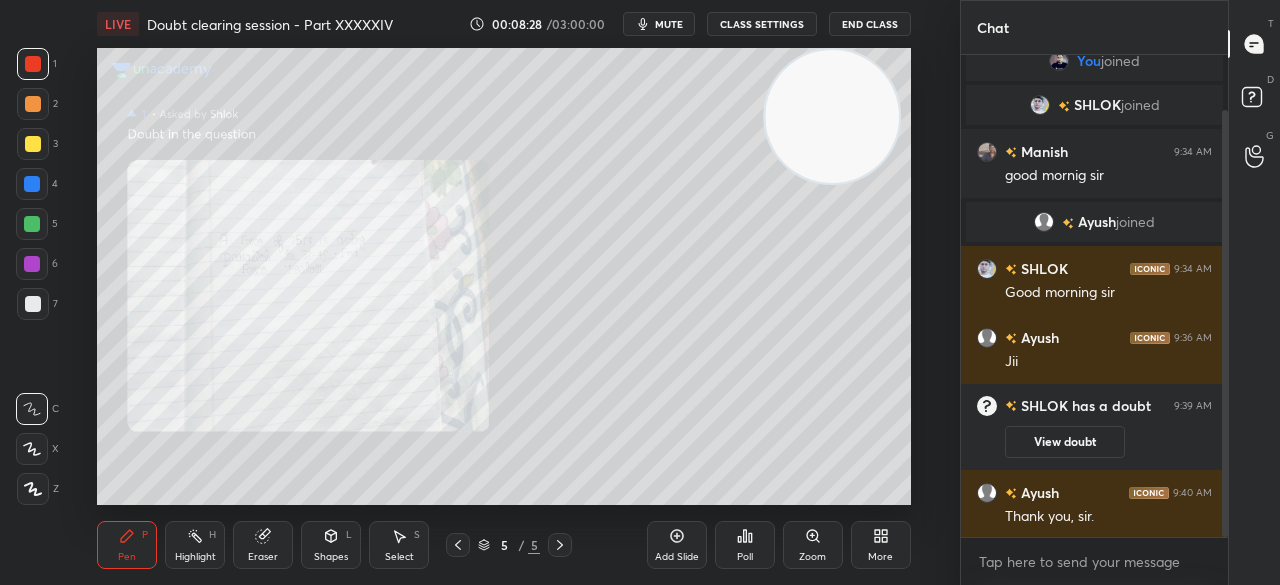 click on "3" at bounding box center (37, 148) 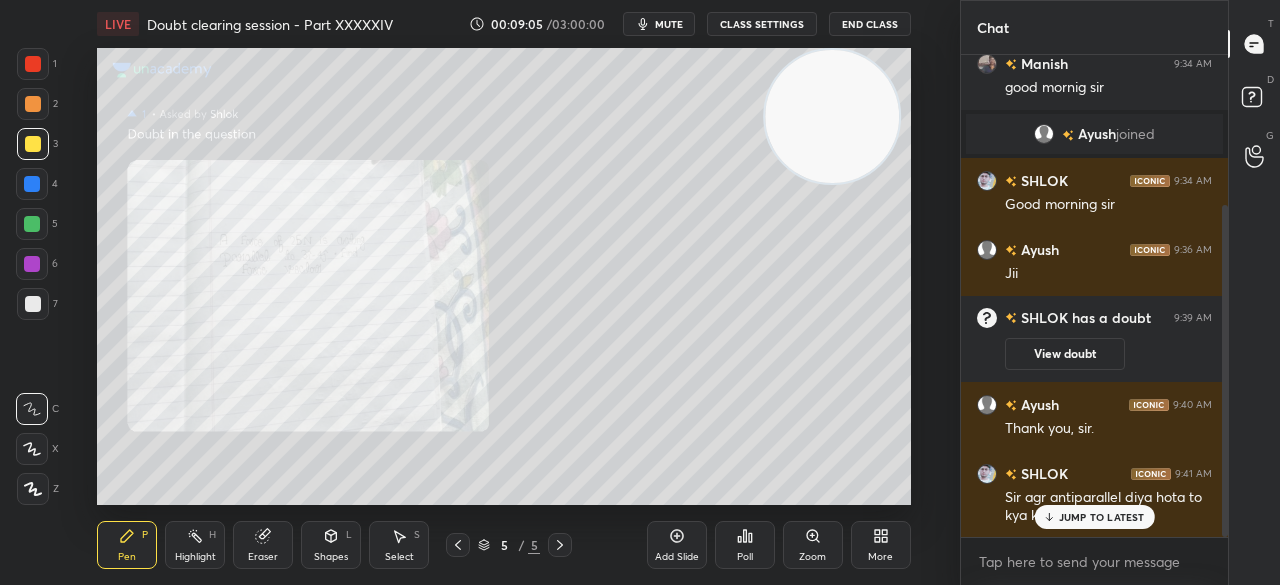 scroll, scrollTop: 218, scrollLeft: 0, axis: vertical 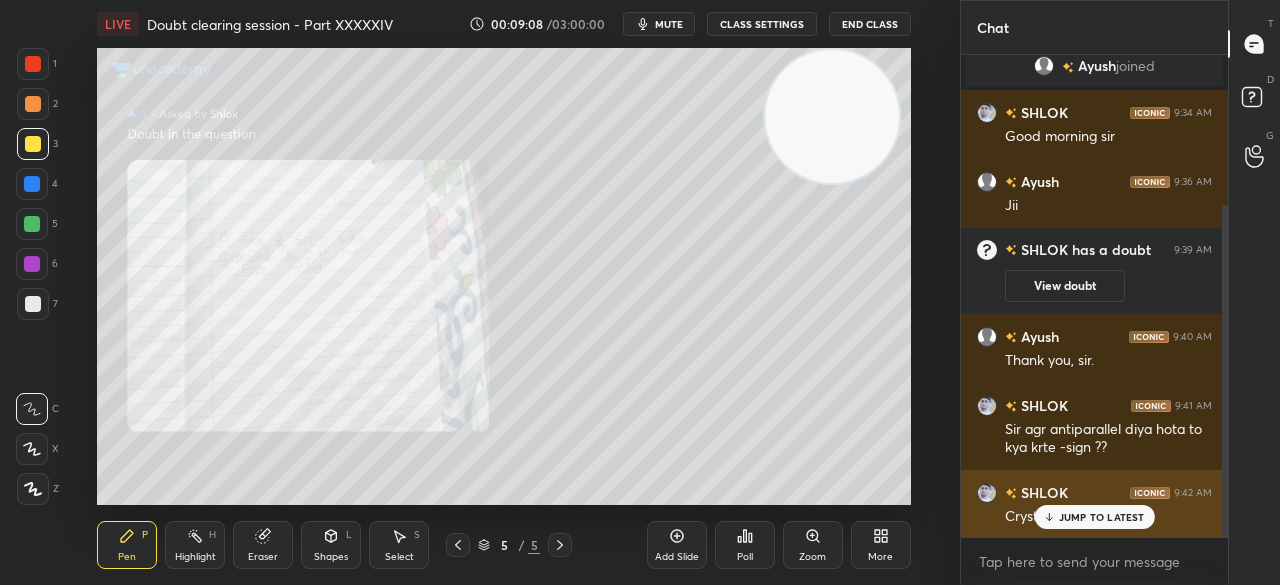 click on "JUMP TO LATEST" at bounding box center (1094, 517) 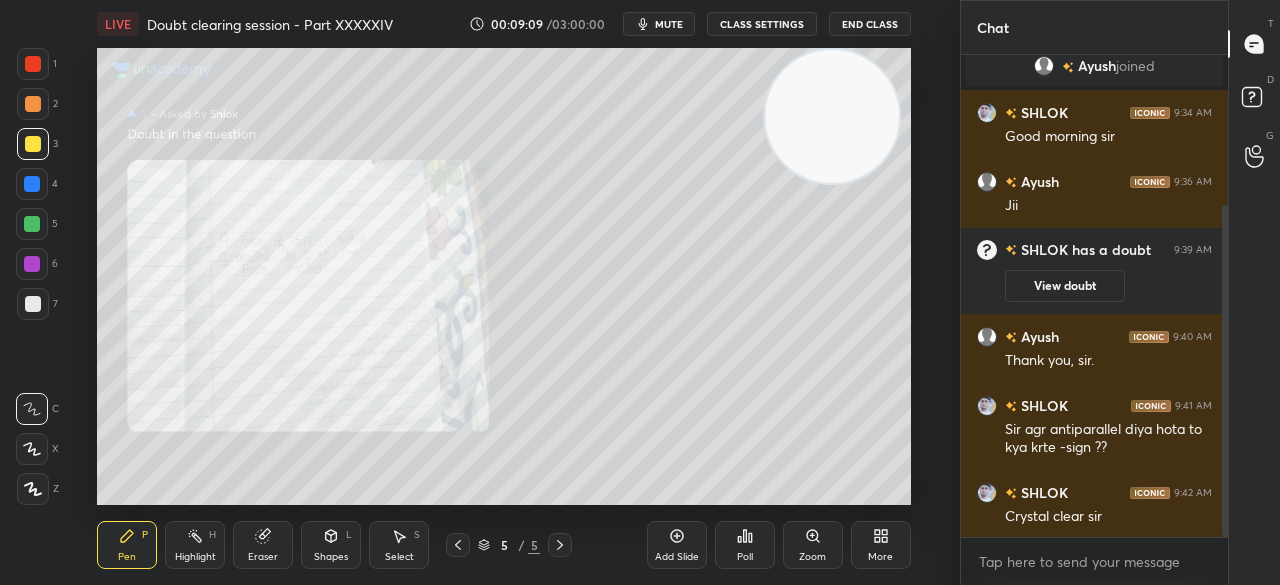 click at bounding box center [33, 64] 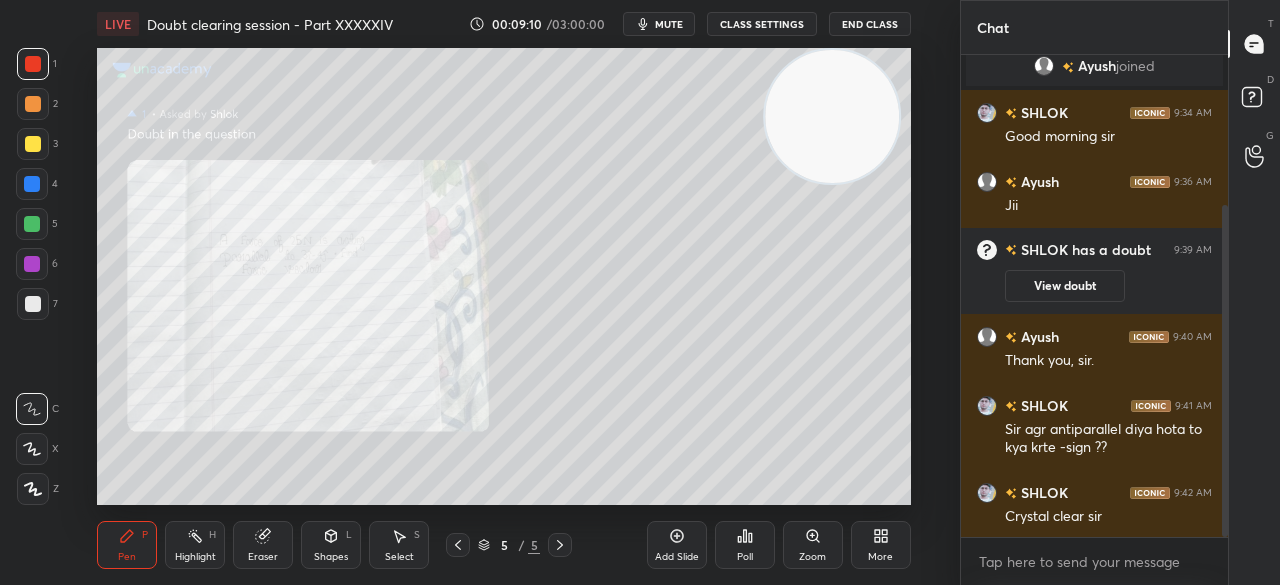 click at bounding box center (33, 64) 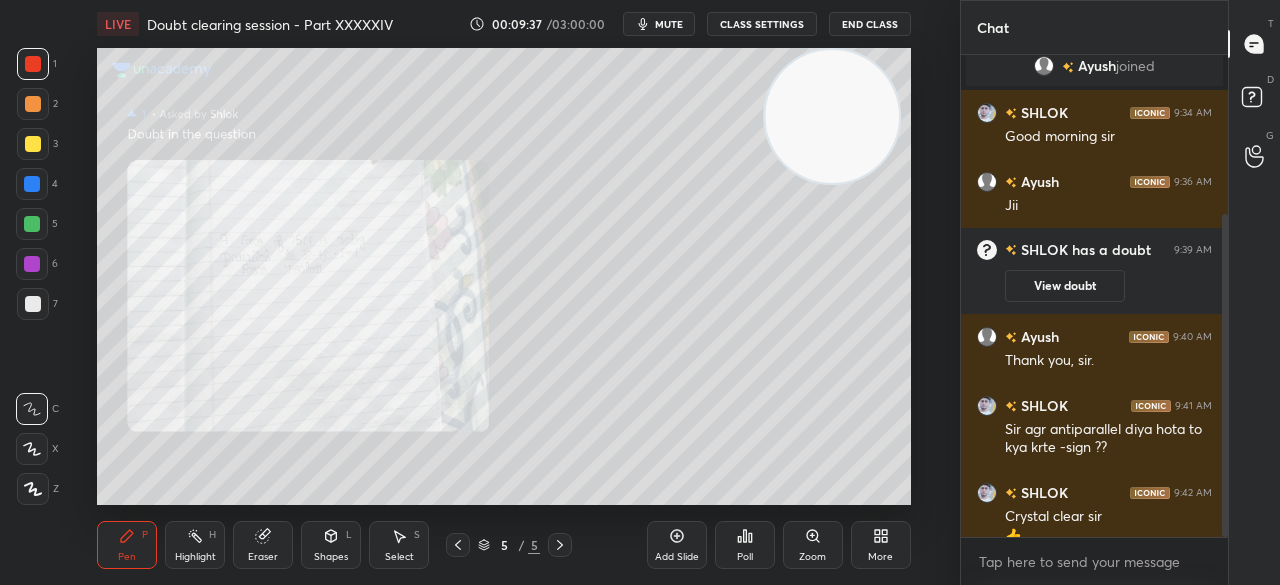 scroll, scrollTop: 238, scrollLeft: 0, axis: vertical 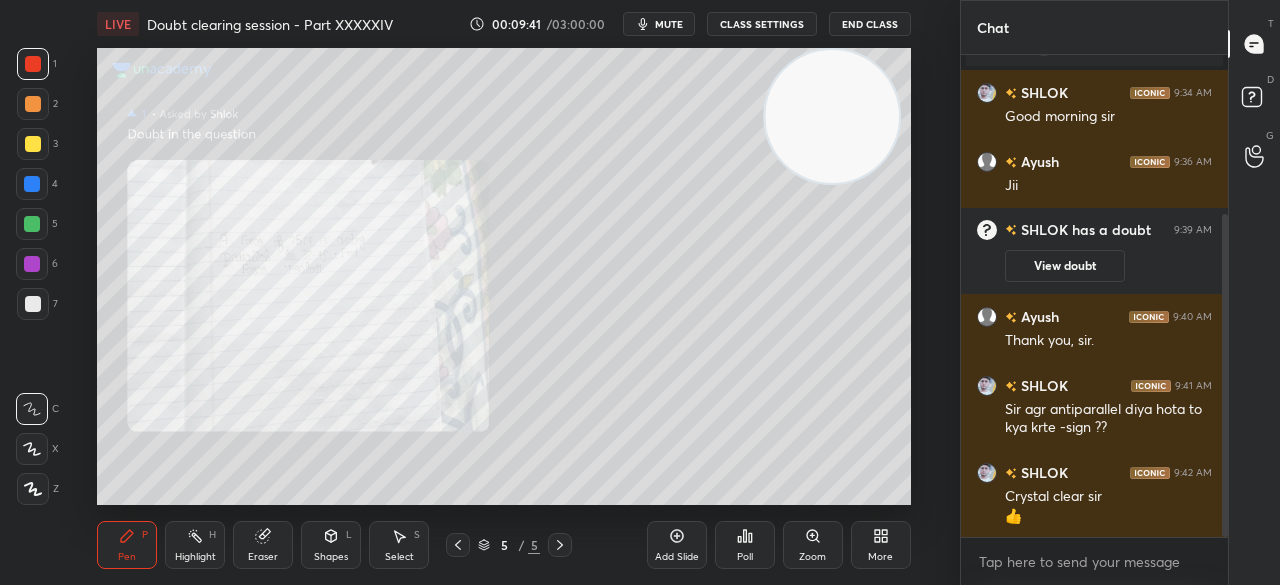 click at bounding box center (33, 144) 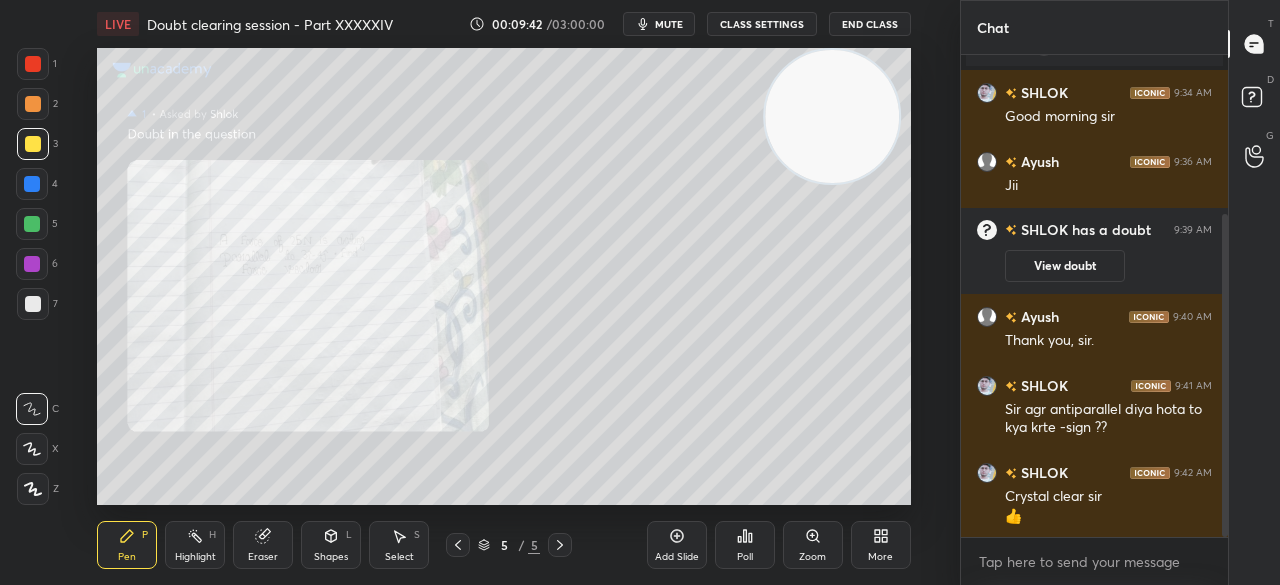 click at bounding box center (33, 144) 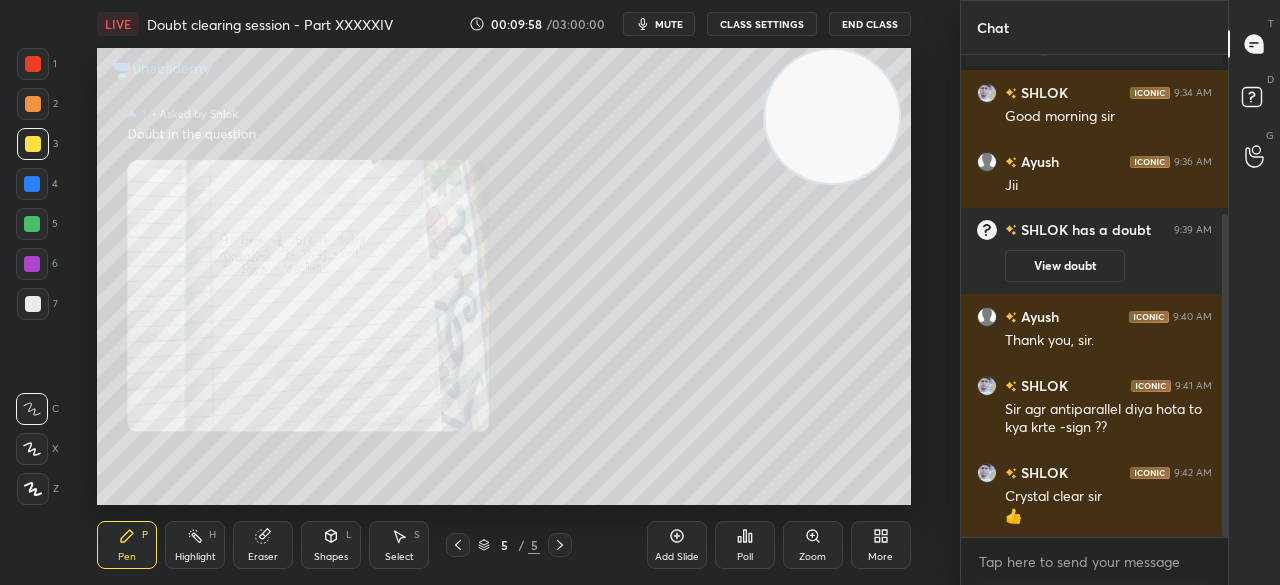 scroll, scrollTop: 286, scrollLeft: 0, axis: vertical 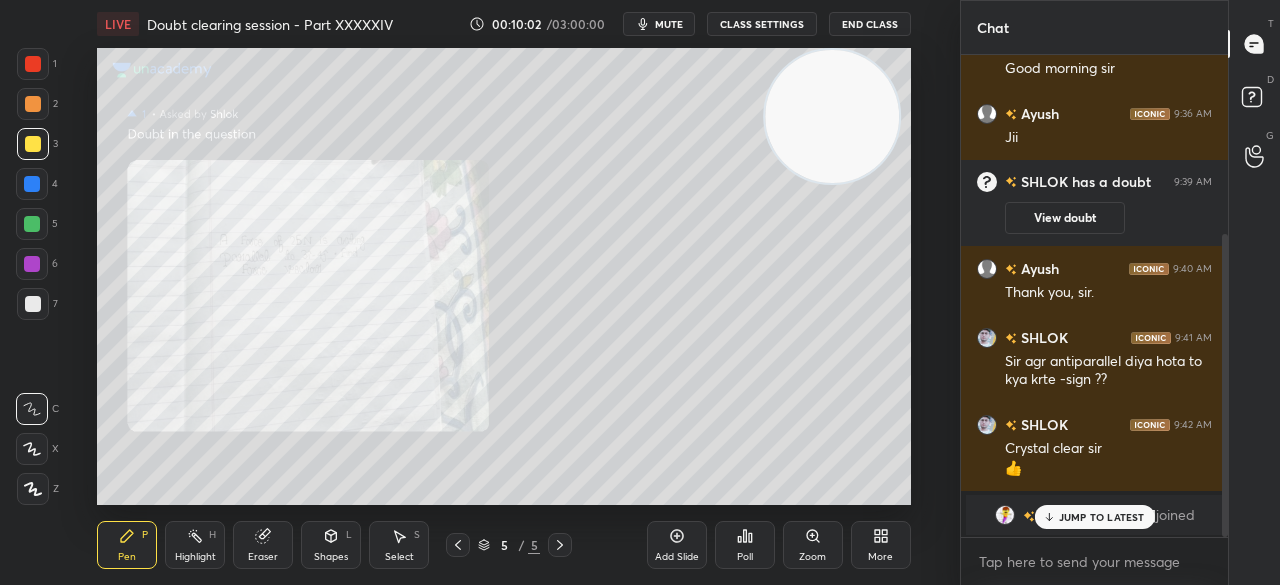click on "Setting up your live class Poll for   secs No correct answer Start poll" at bounding box center [504, 276] 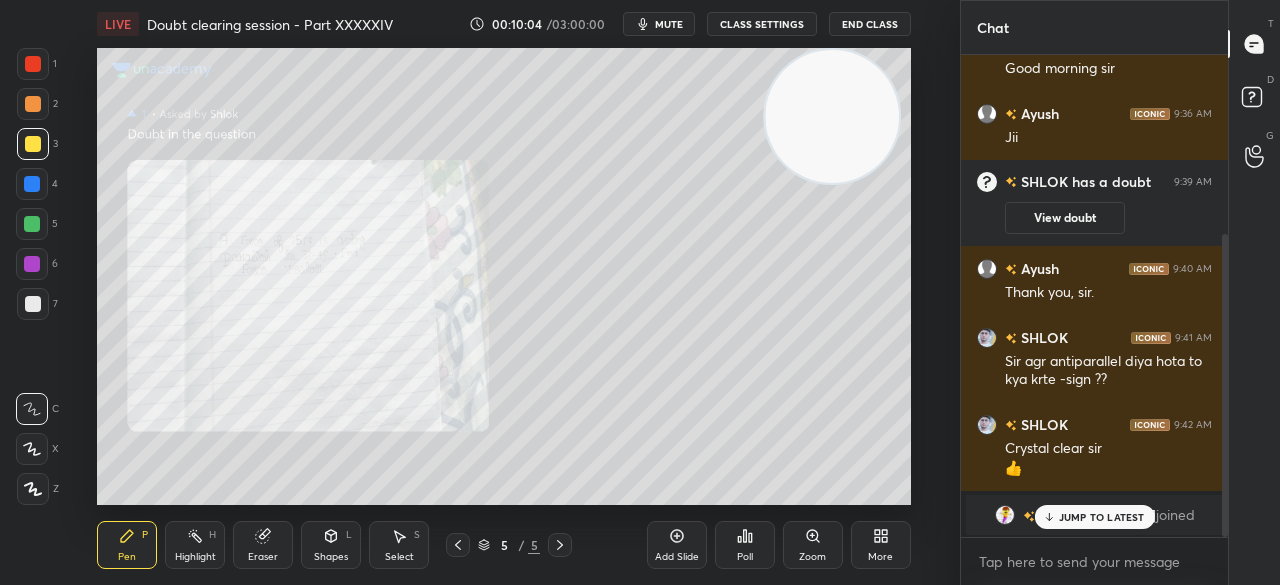 click on "JUMP TO LATEST" at bounding box center (1102, 517) 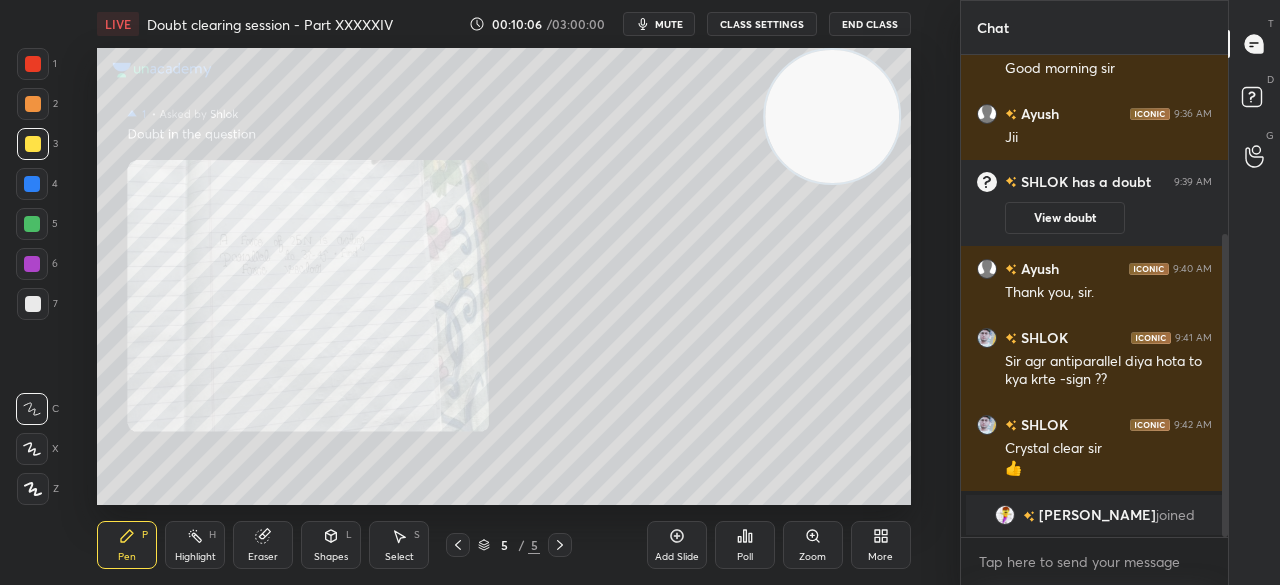 click on "View doubt" at bounding box center [1065, 218] 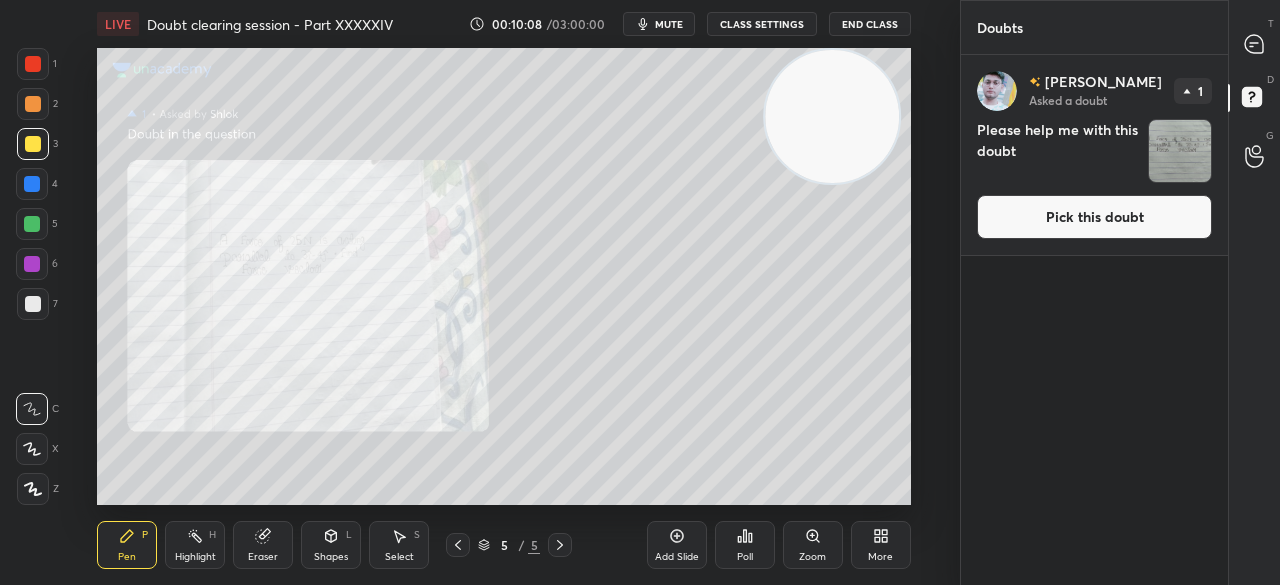 click on "Pick this doubt" at bounding box center [1094, 217] 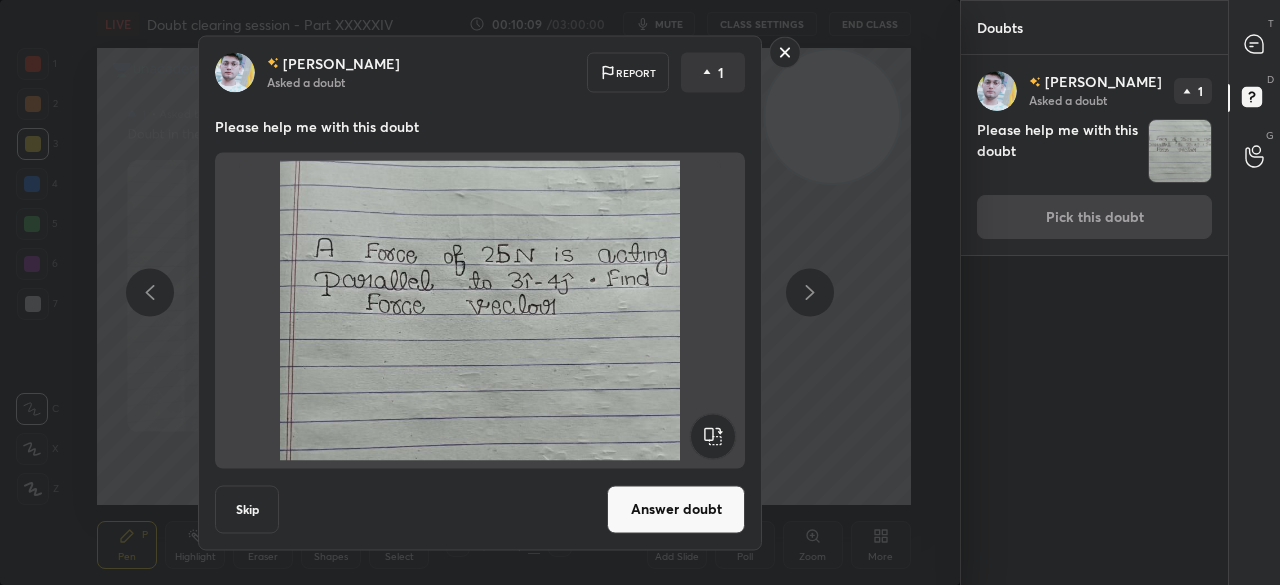 click on "Answer doubt" at bounding box center (676, 509) 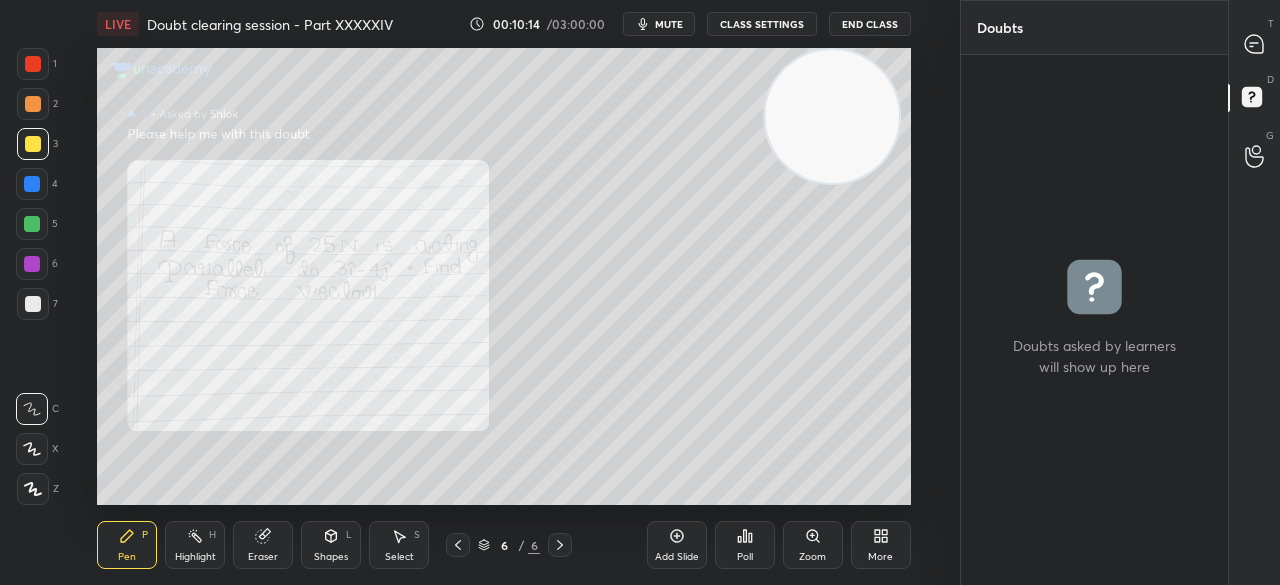 click at bounding box center [33, 64] 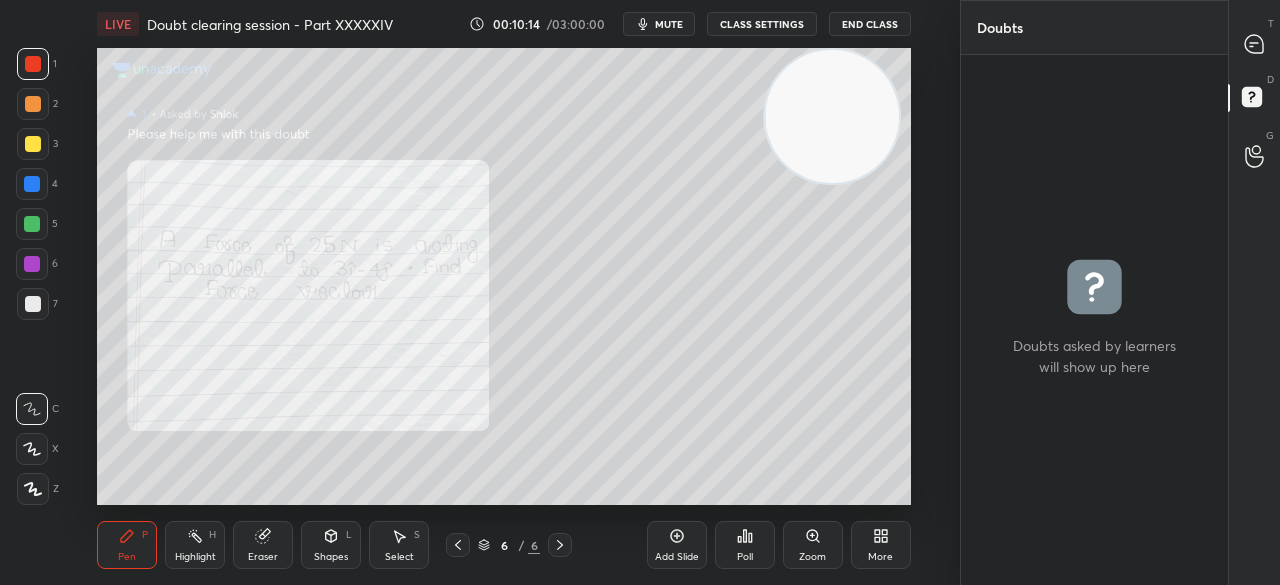 click at bounding box center (33, 64) 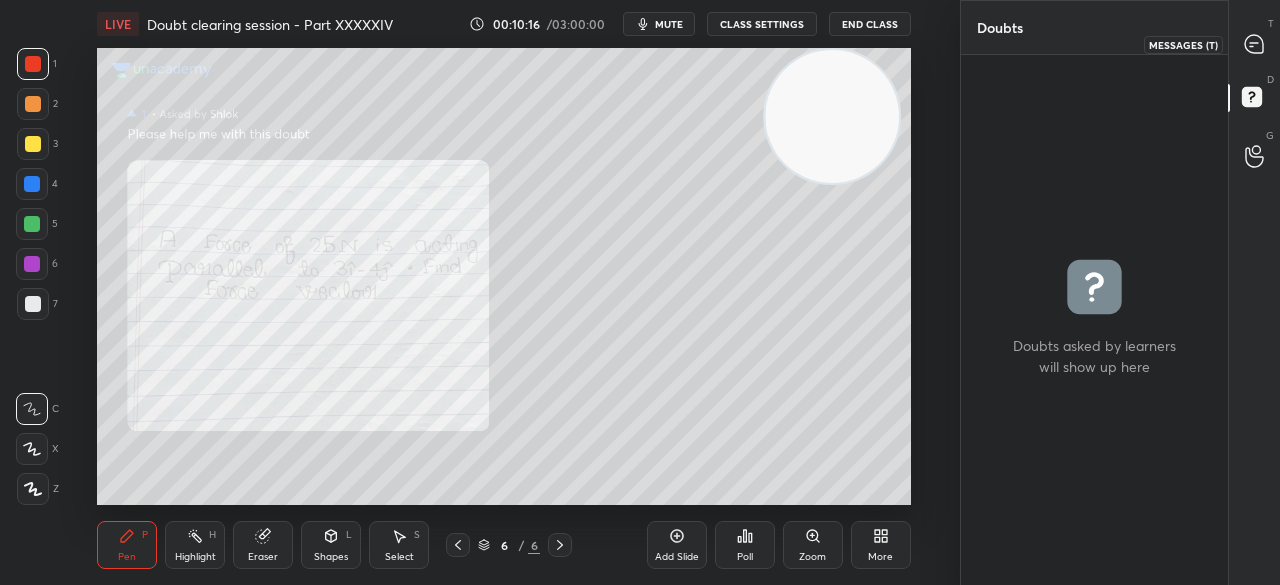 click at bounding box center [1255, 44] 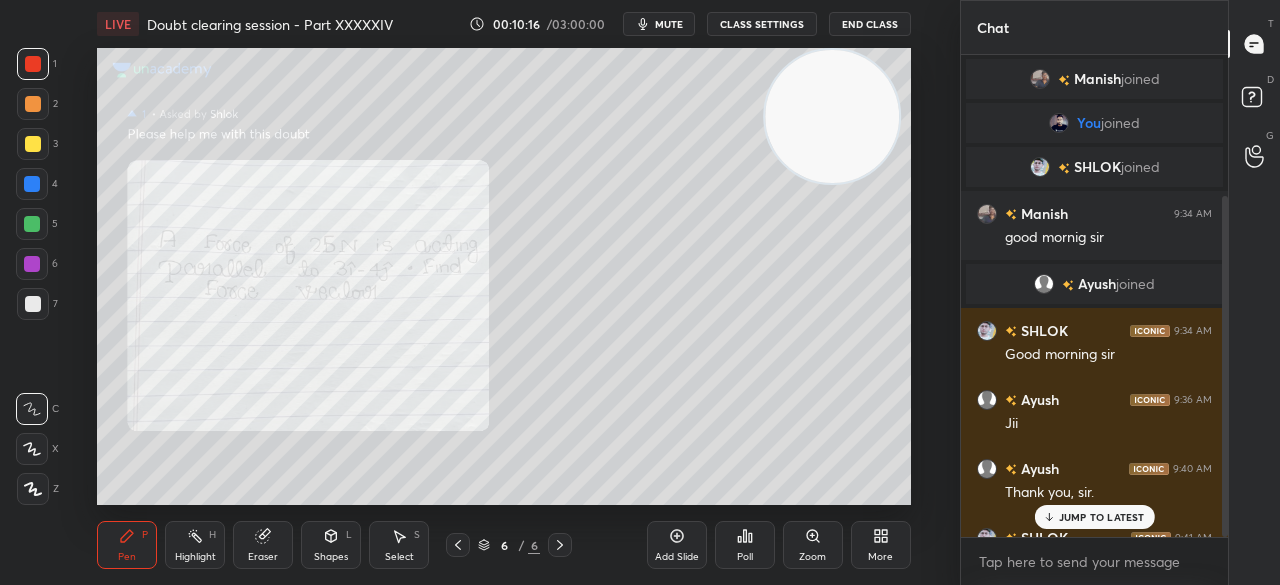 scroll, scrollTop: 200, scrollLeft: 0, axis: vertical 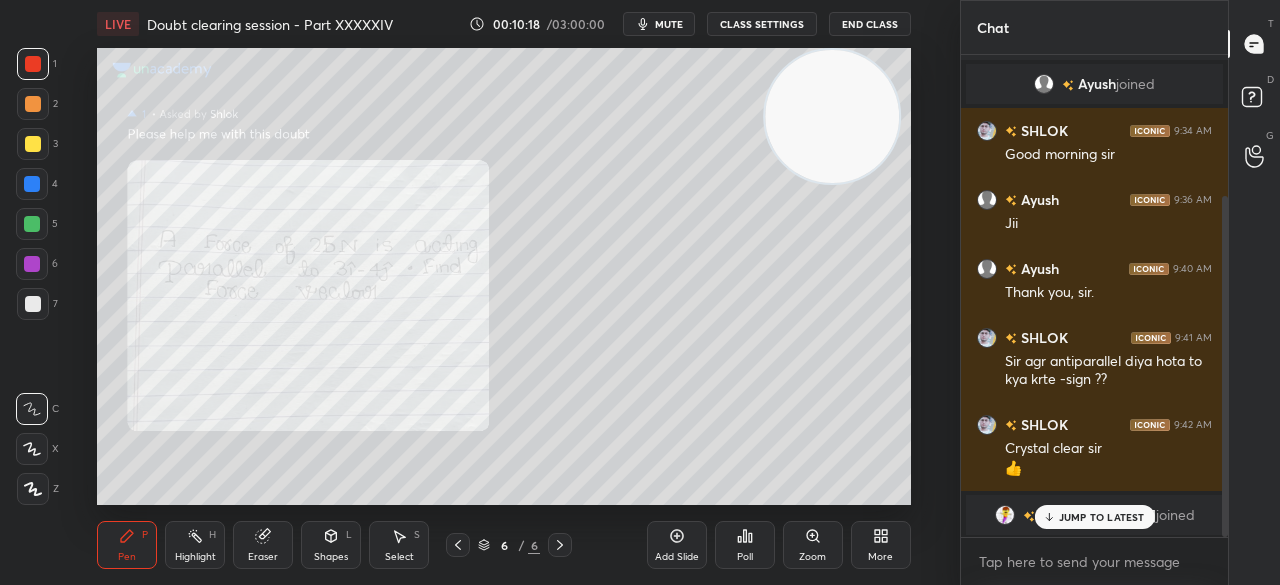 click 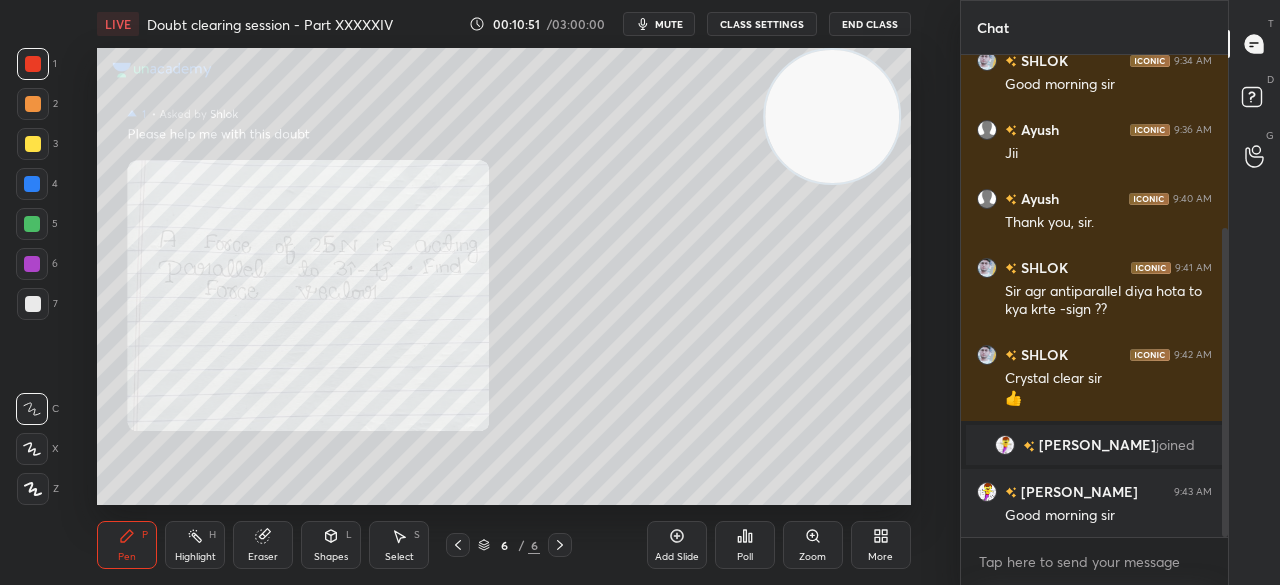 scroll, scrollTop: 356, scrollLeft: 0, axis: vertical 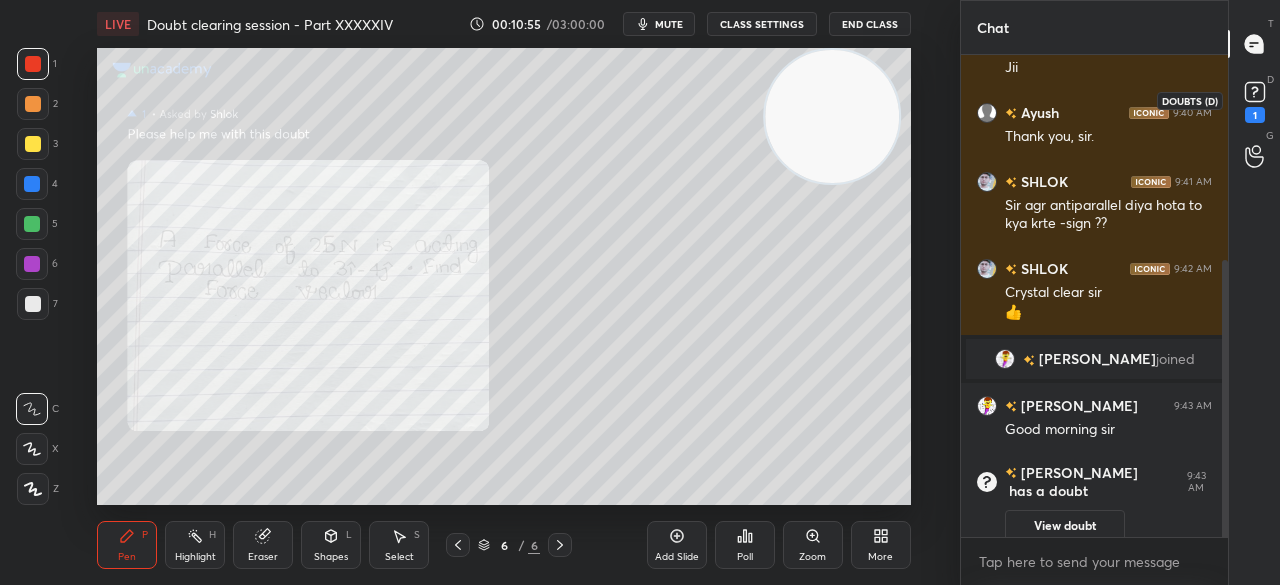 click 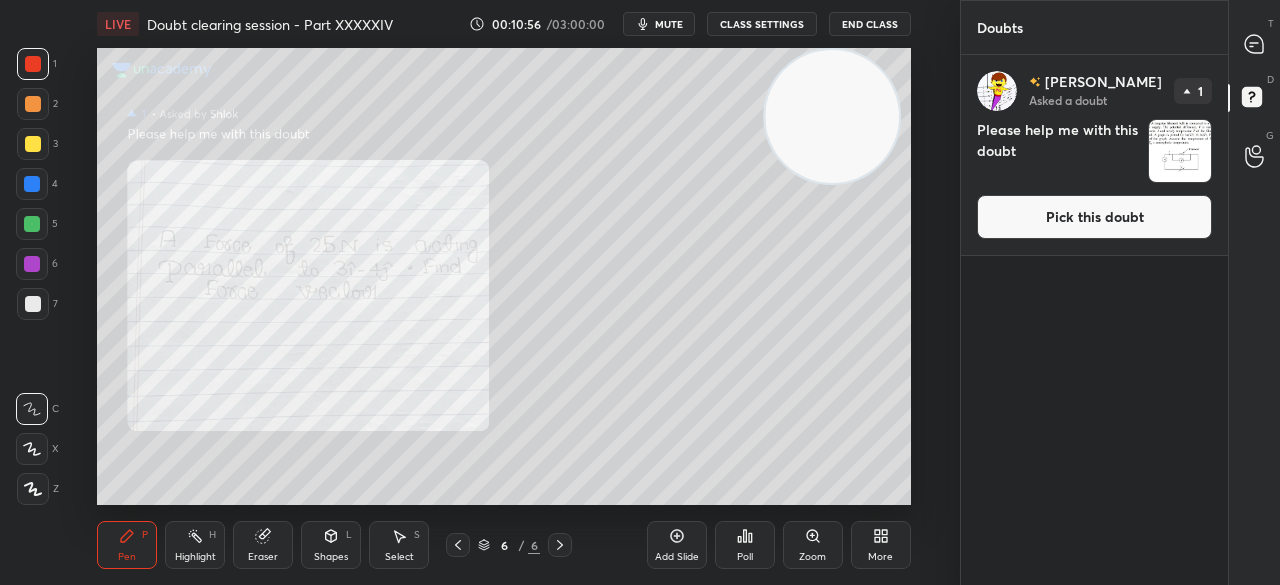 click on "Pick this doubt" at bounding box center [1094, 217] 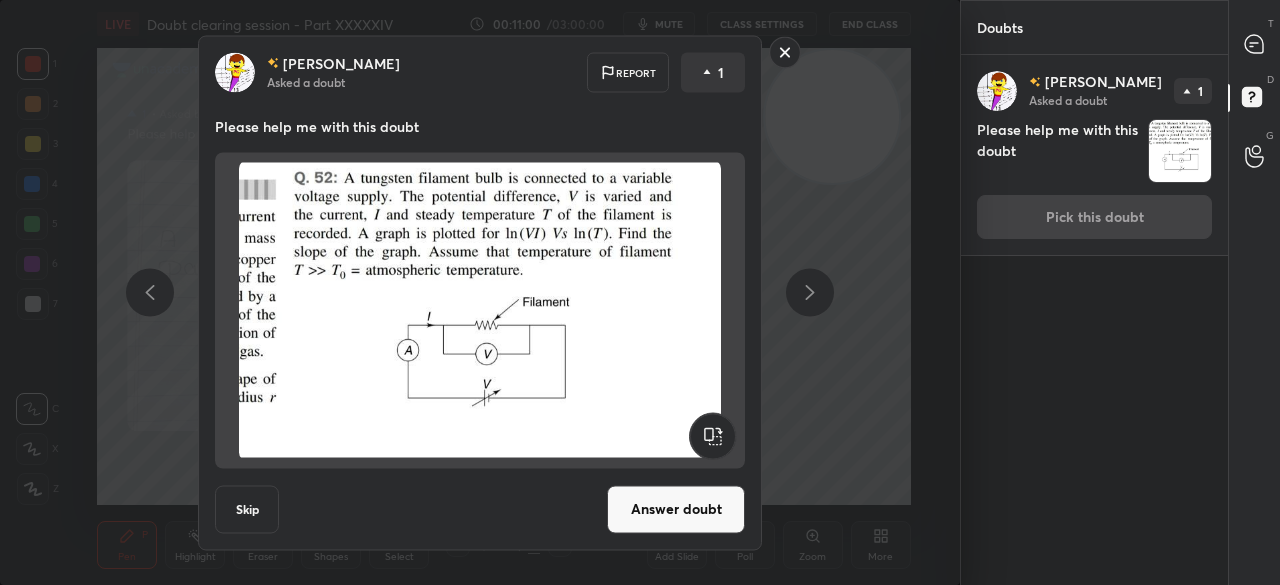 click on "Answer doubt" at bounding box center (676, 509) 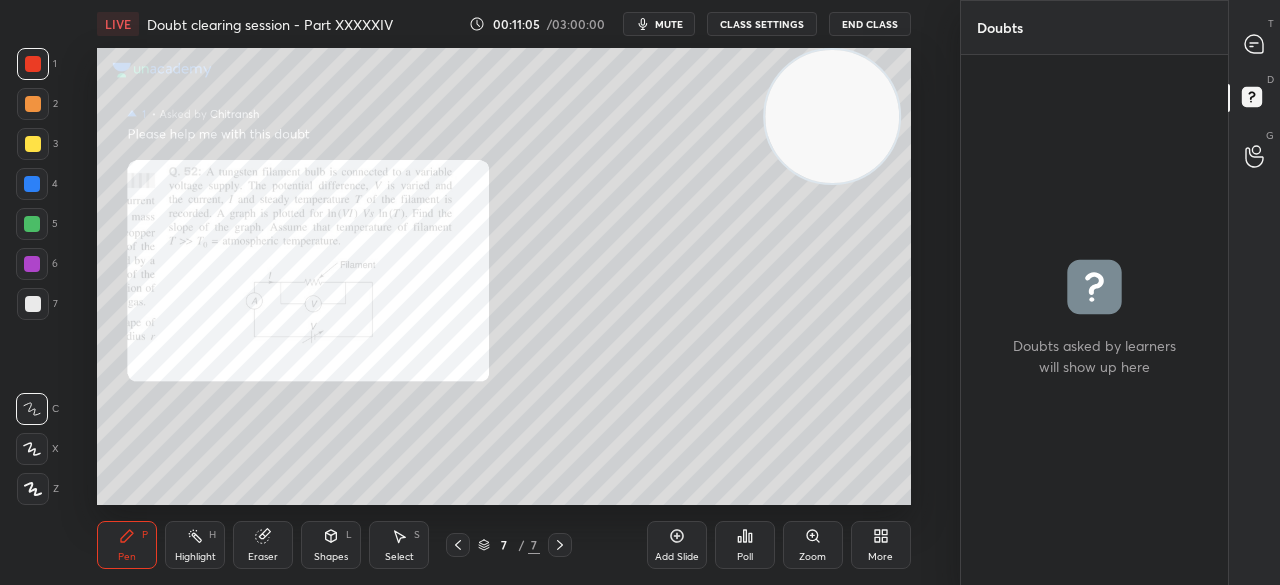 click at bounding box center (1255, 44) 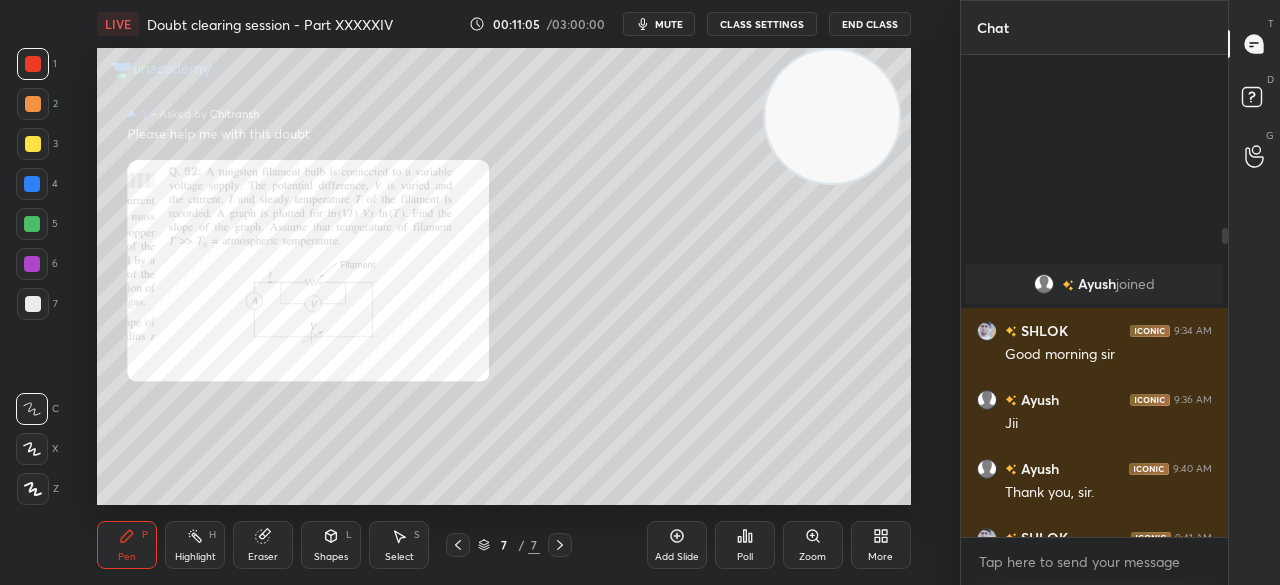 scroll, scrollTop: 270, scrollLeft: 0, axis: vertical 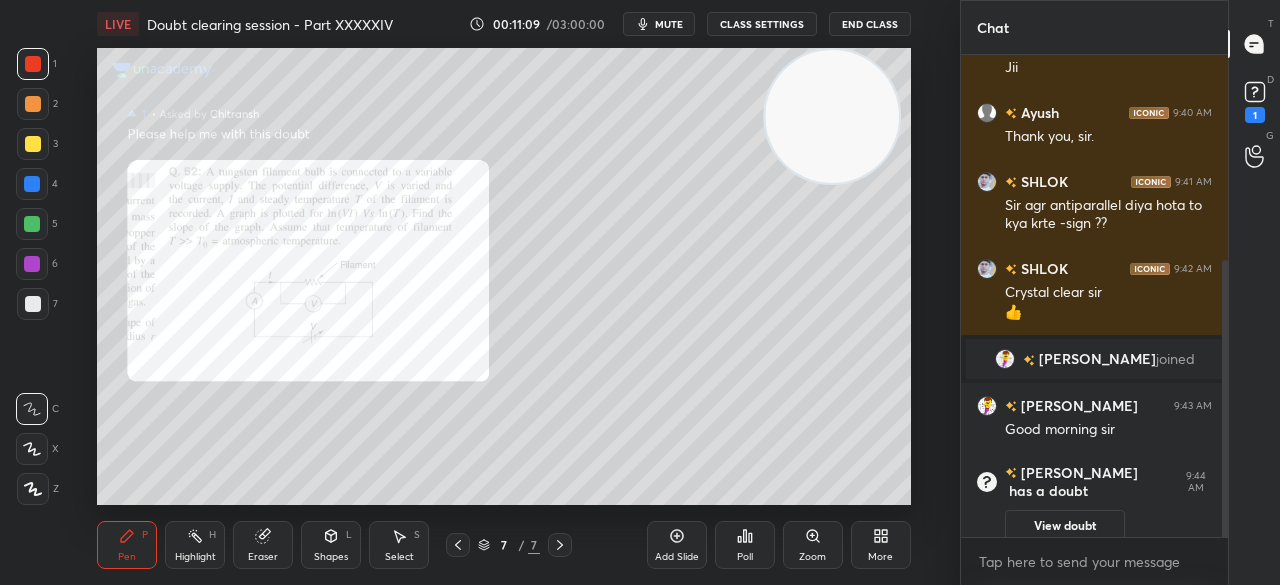 click at bounding box center (33, 144) 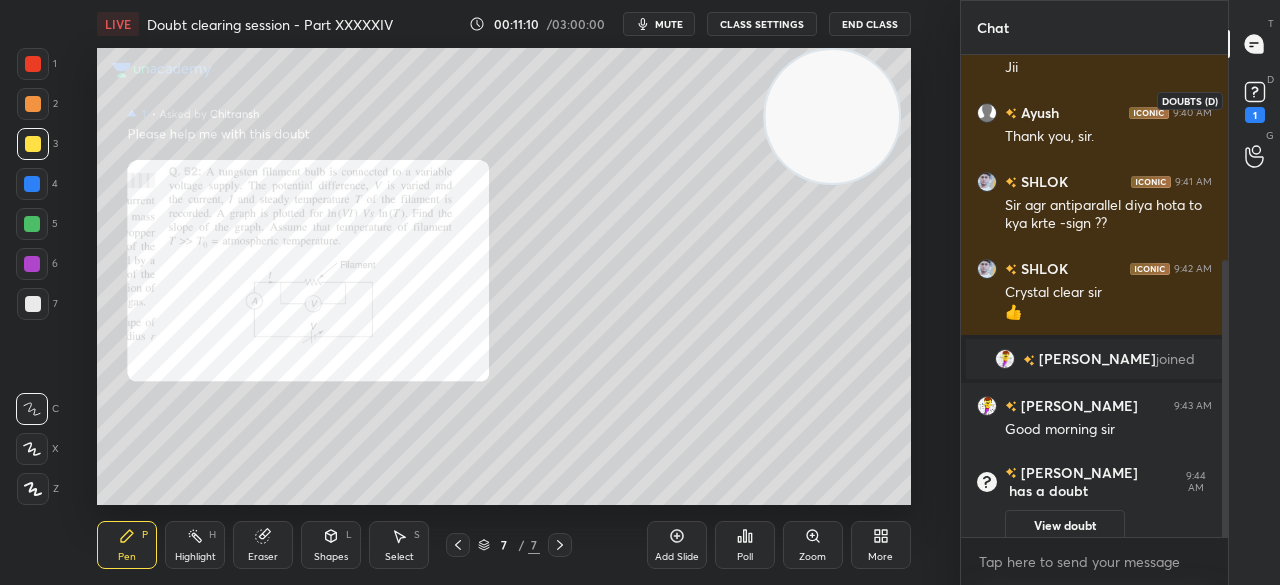 click 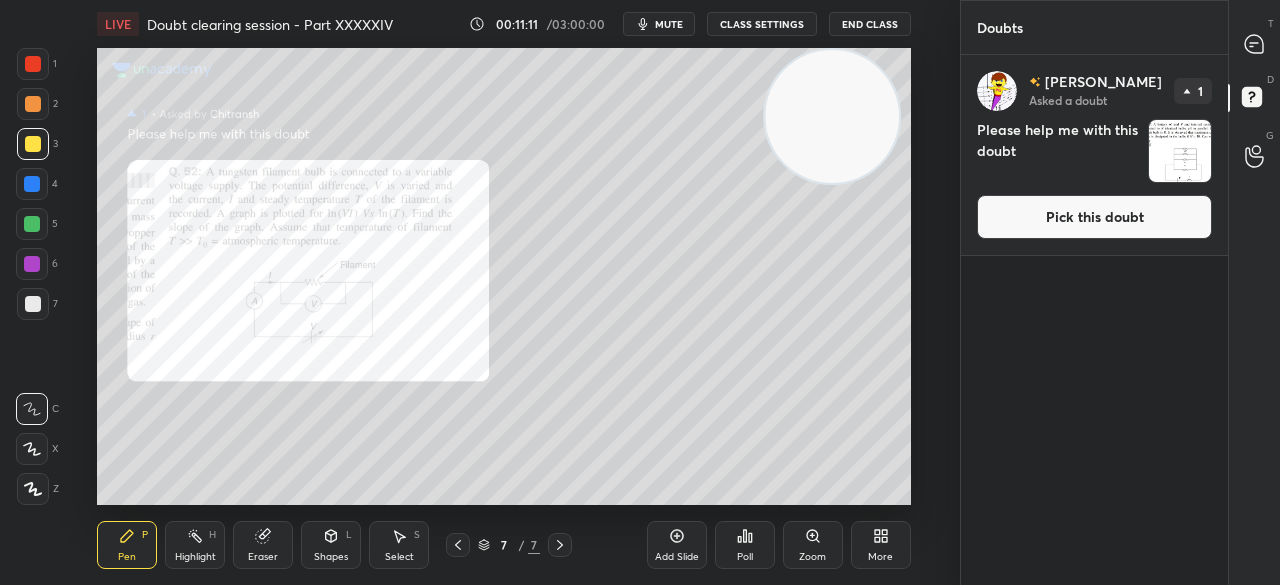 click on "Pick this doubt" at bounding box center (1094, 217) 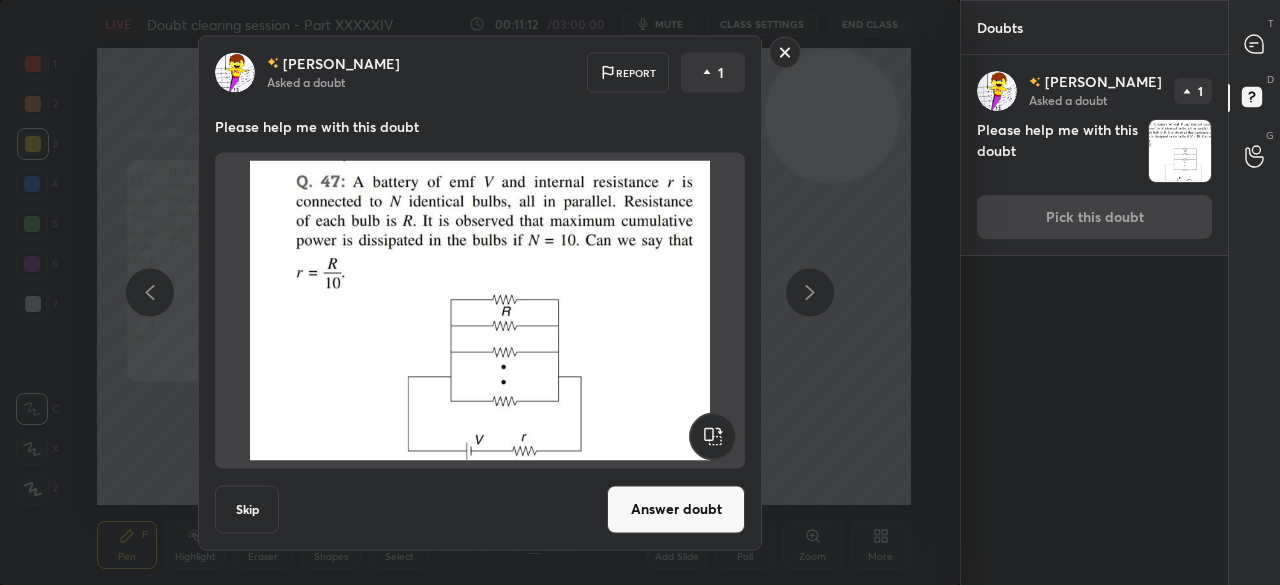 click on "Answer doubt" at bounding box center [676, 509] 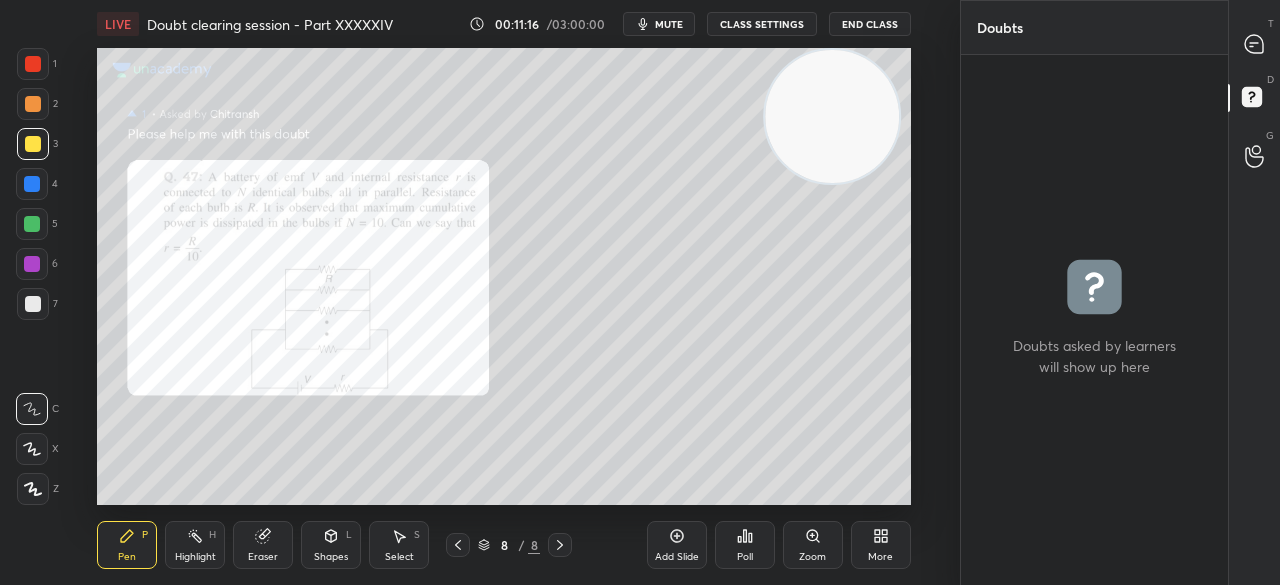click at bounding box center [458, 545] 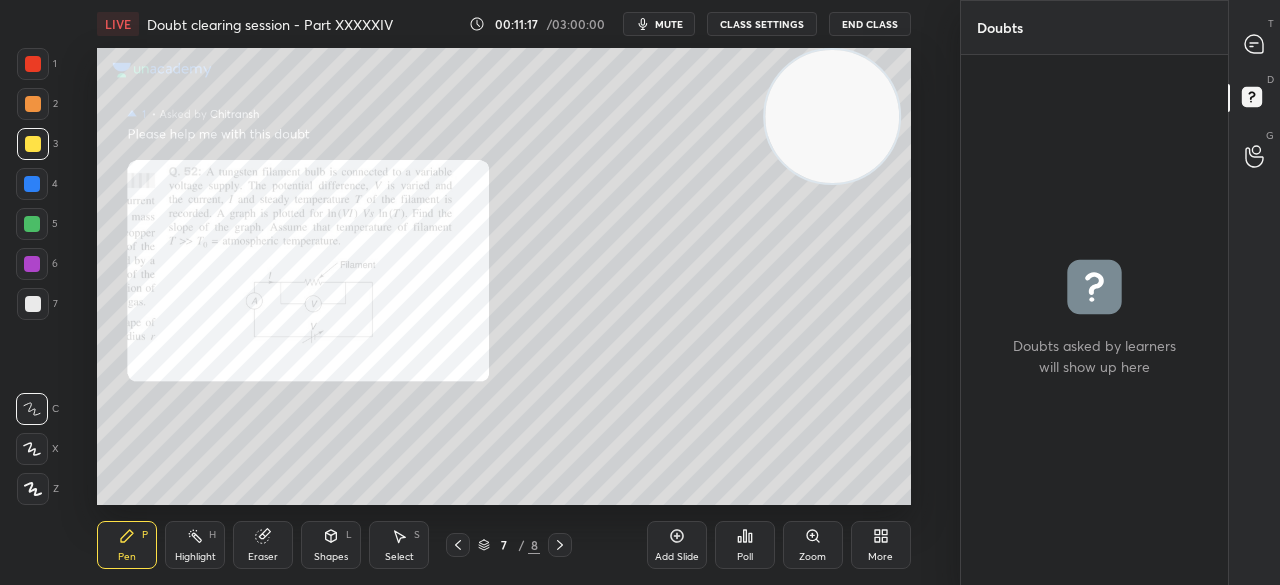 click on "T Messages (T) D Doubts (D) G Raise Hand (G)" at bounding box center [1254, 292] 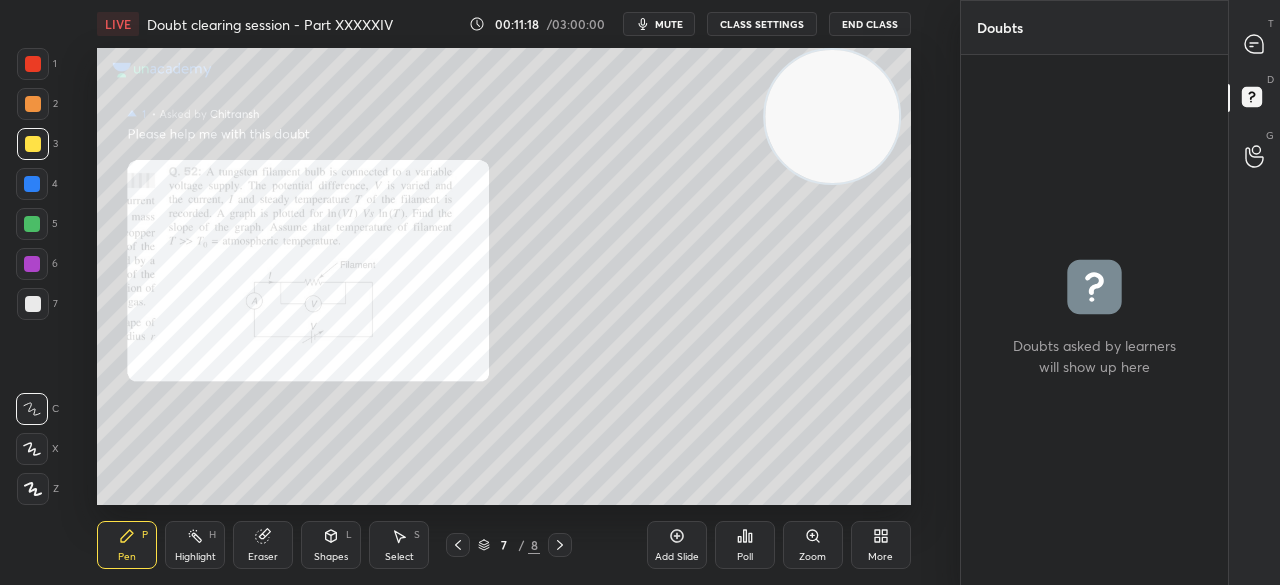 click on "T Messages (T)" at bounding box center [1254, 44] 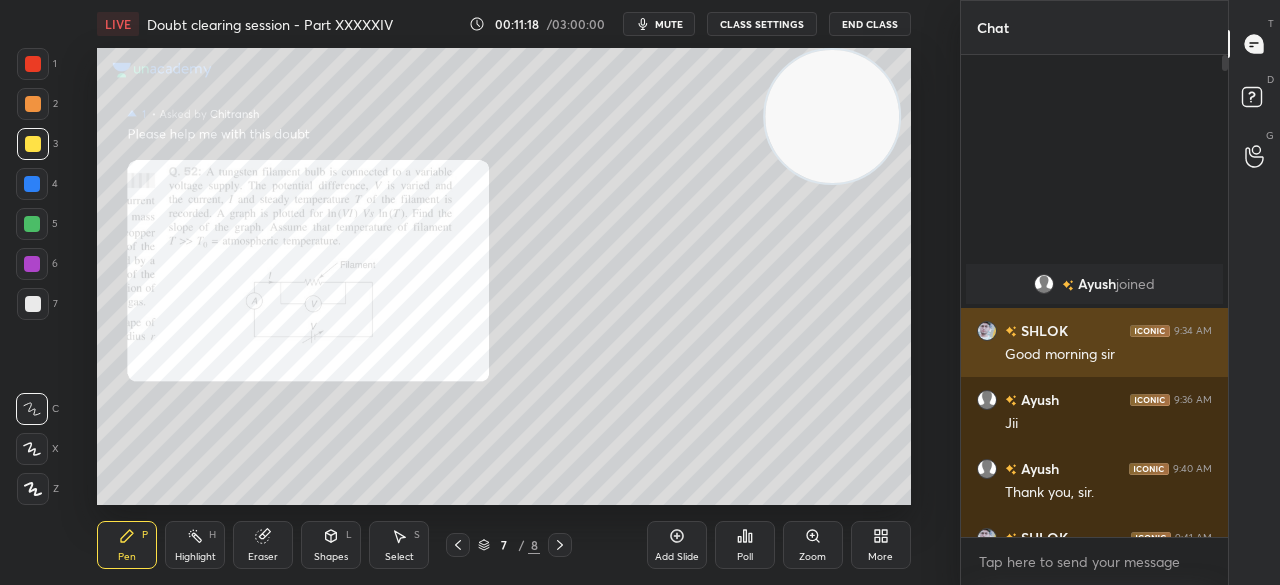 scroll, scrollTop: 270, scrollLeft: 0, axis: vertical 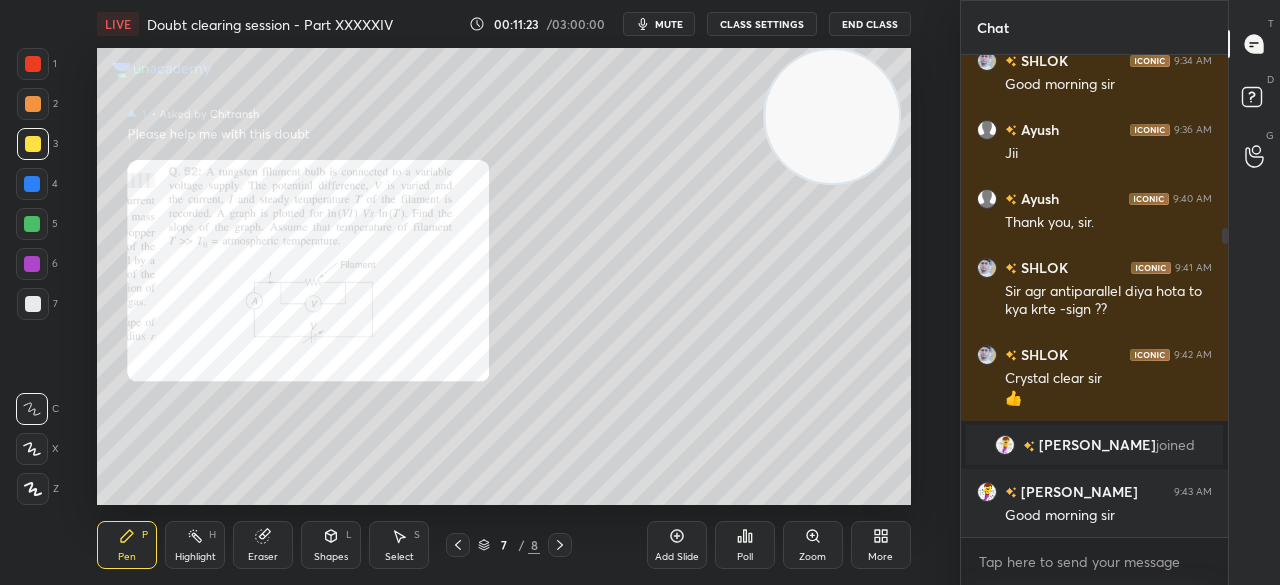 click on "D Doubts (D)" at bounding box center (1254, 100) 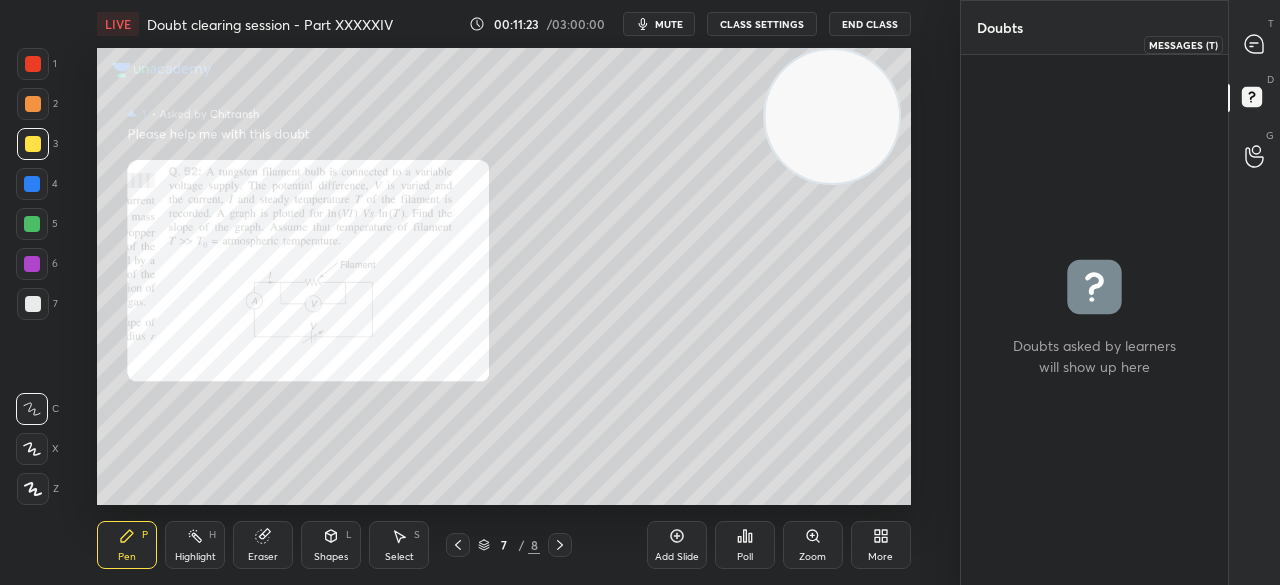 click at bounding box center [1255, 44] 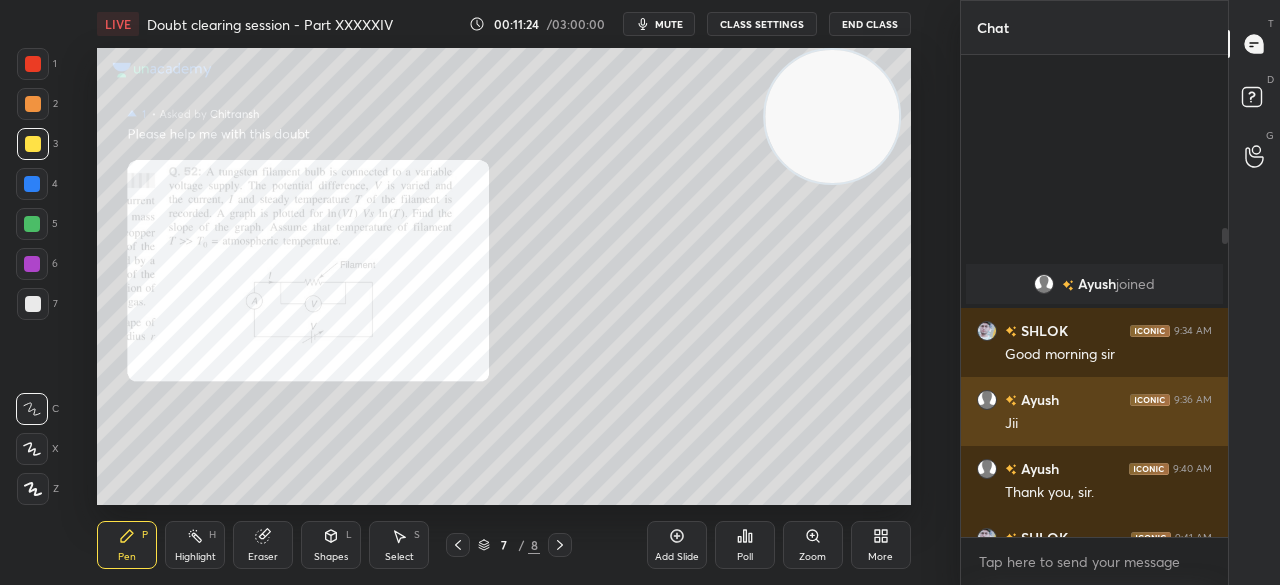 scroll, scrollTop: 270, scrollLeft: 0, axis: vertical 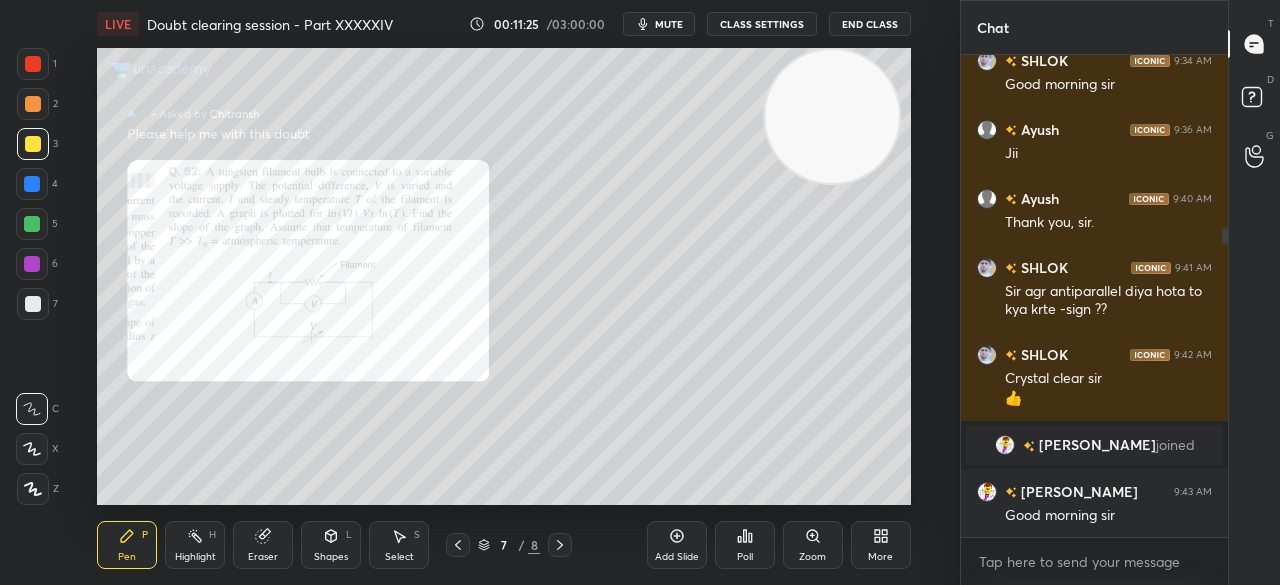 click at bounding box center [33, 64] 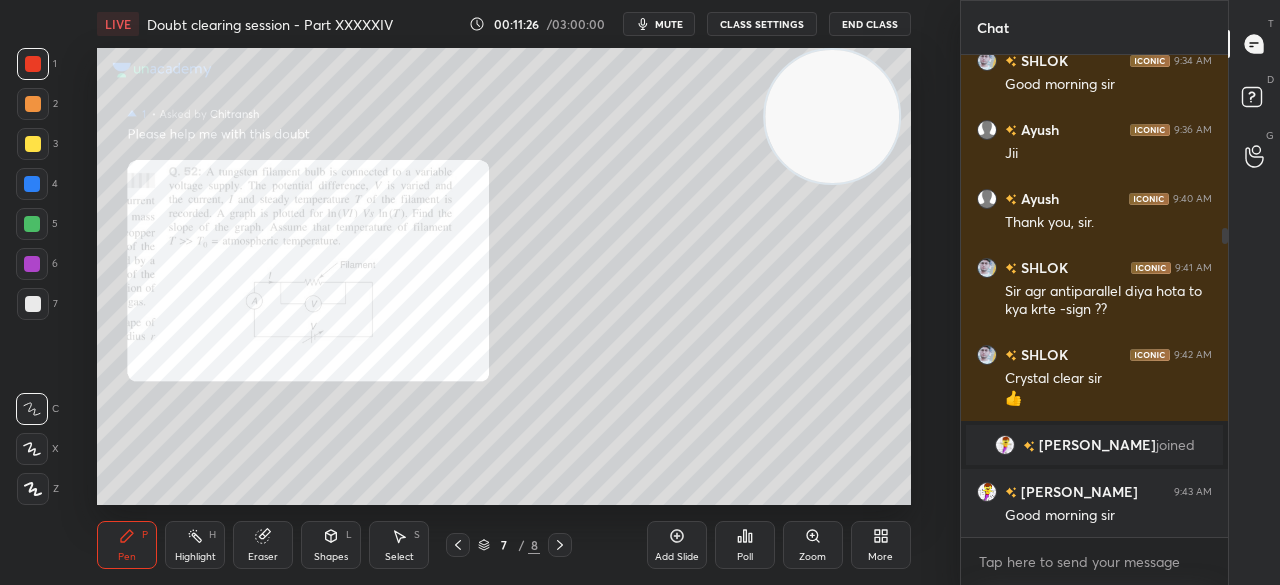 click at bounding box center (33, 64) 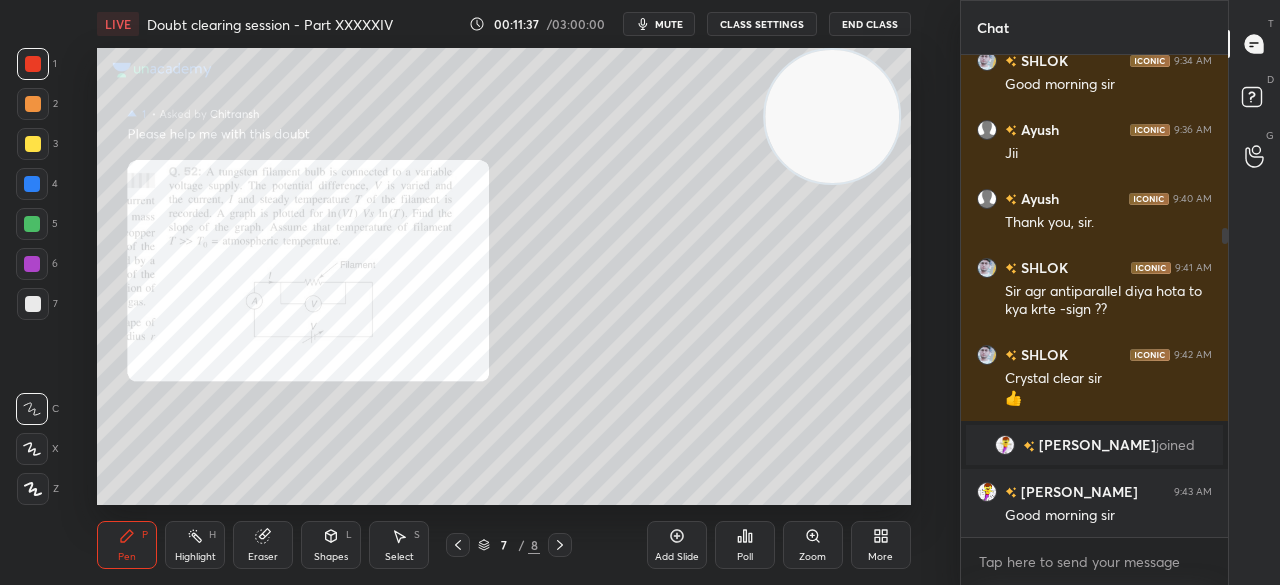 click at bounding box center (33, 144) 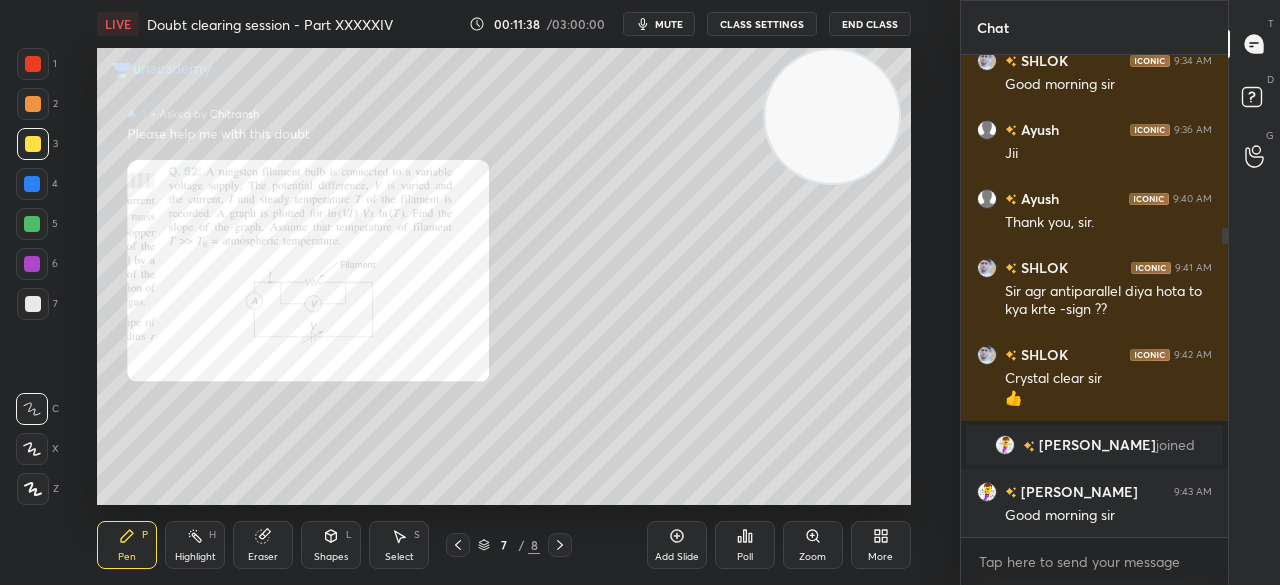 click at bounding box center [33, 64] 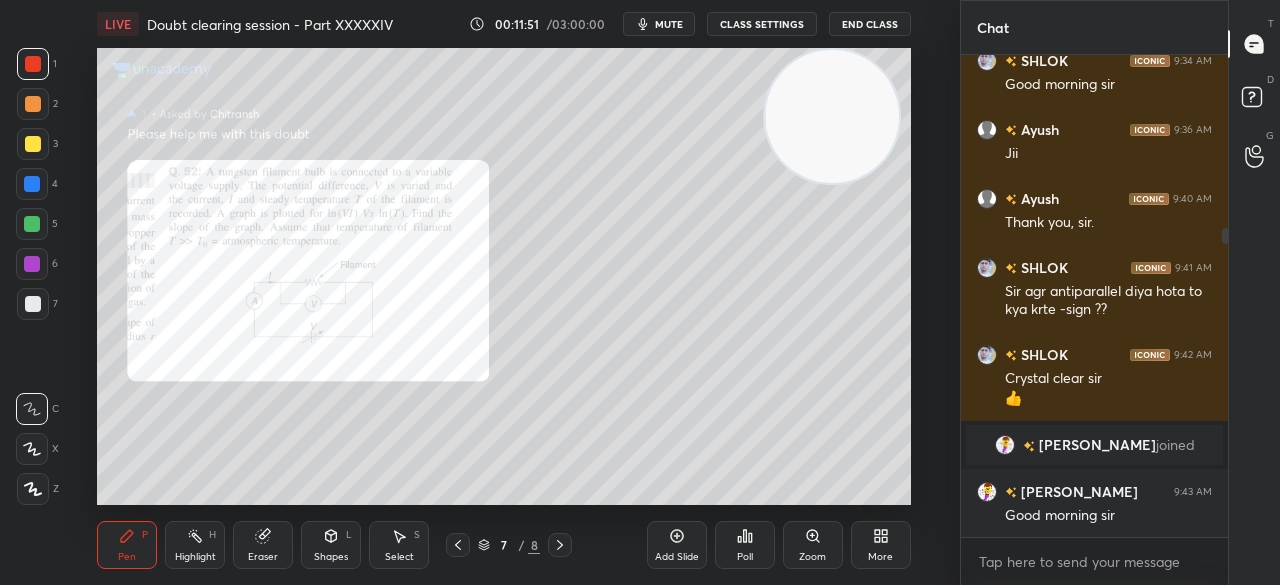 click at bounding box center (560, 545) 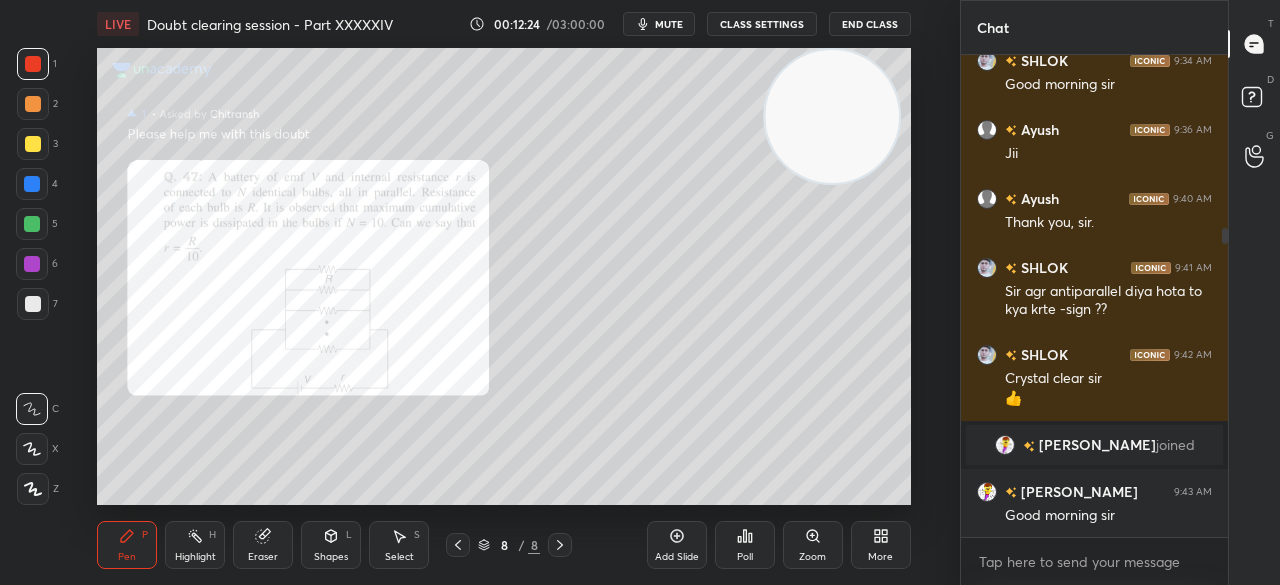 scroll, scrollTop: 356, scrollLeft: 0, axis: vertical 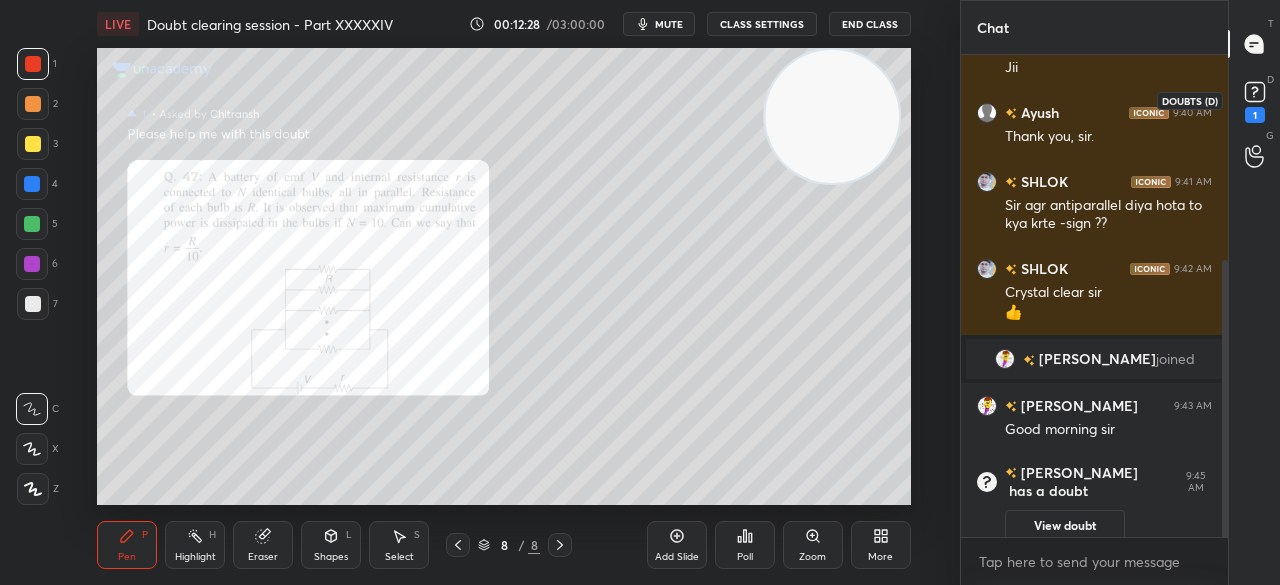 click 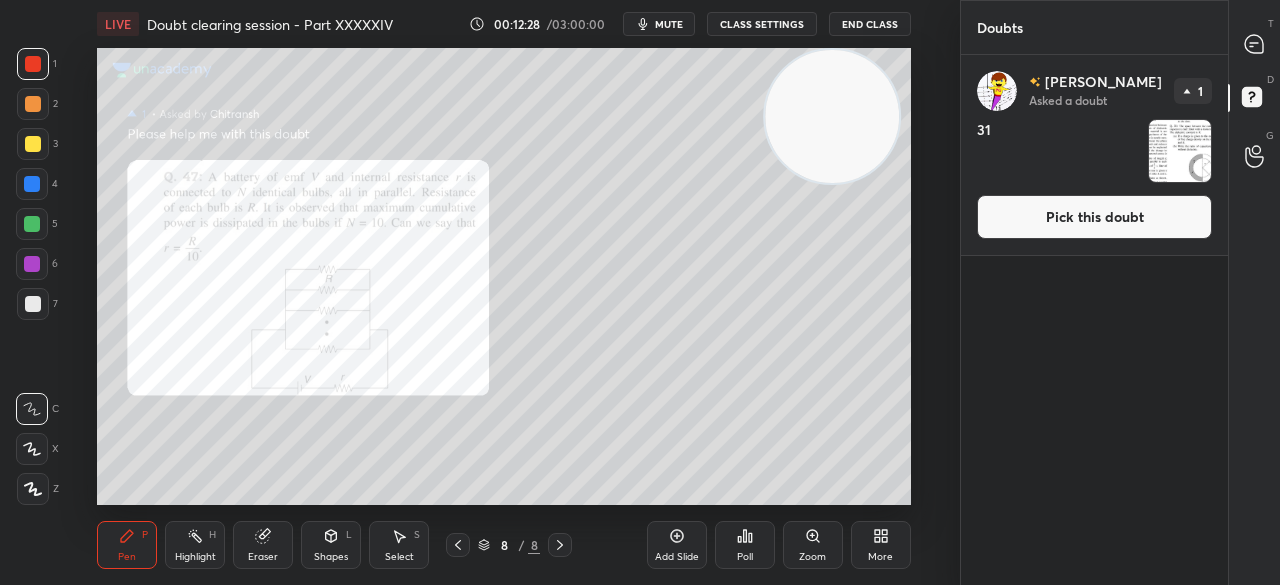 click on "Pick this doubt" at bounding box center (1094, 217) 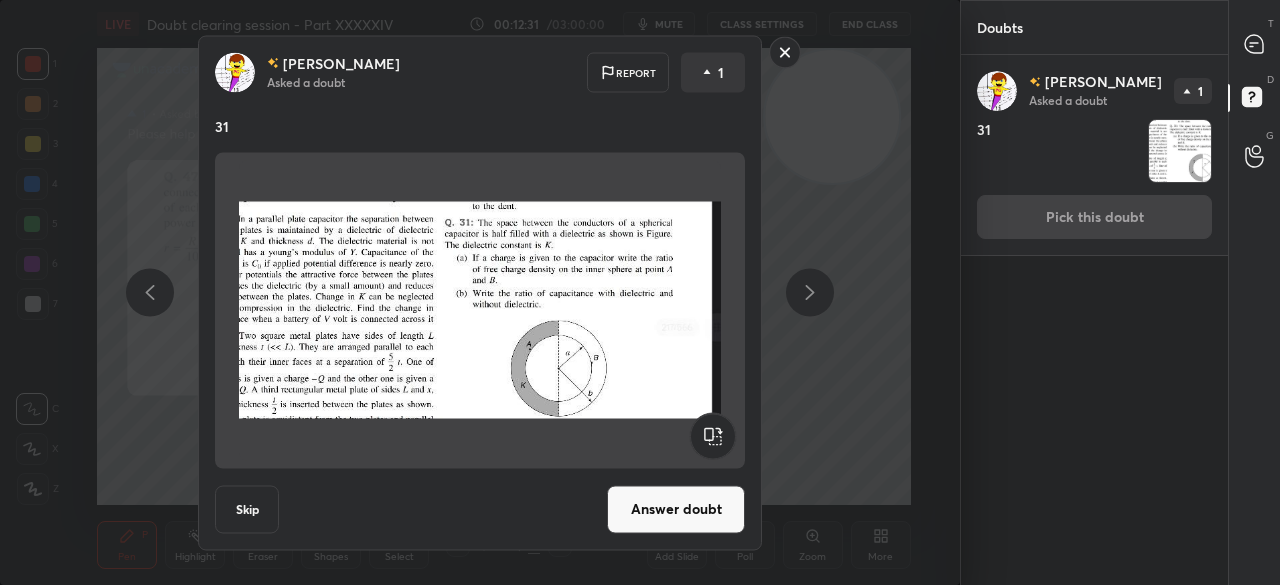 click 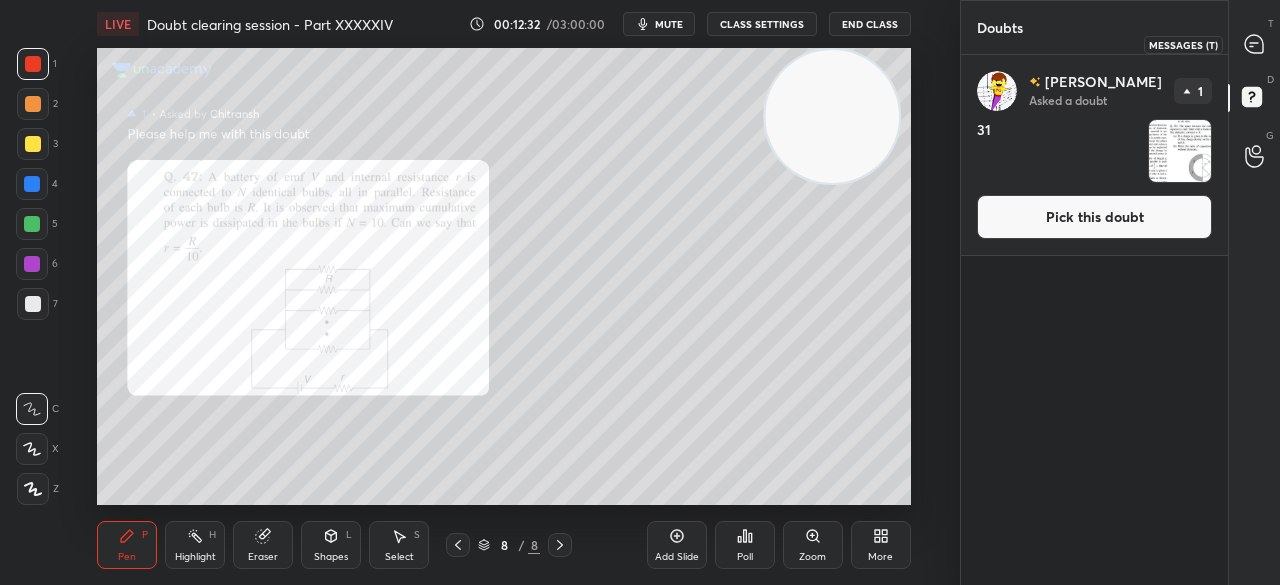 click at bounding box center [1255, 44] 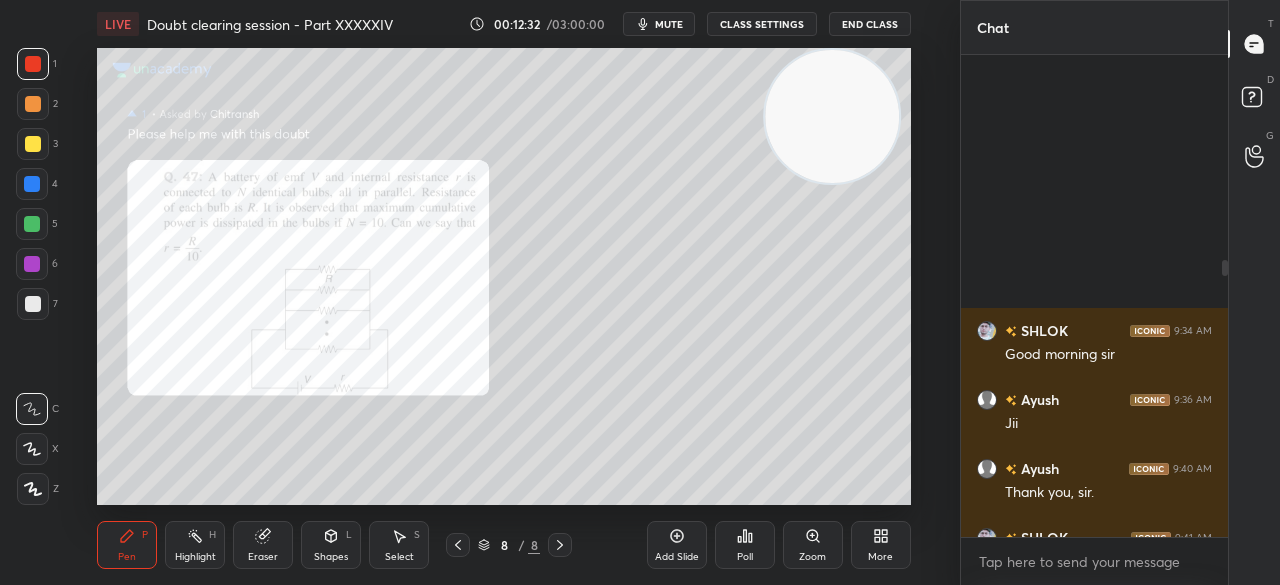 scroll, scrollTop: 356, scrollLeft: 0, axis: vertical 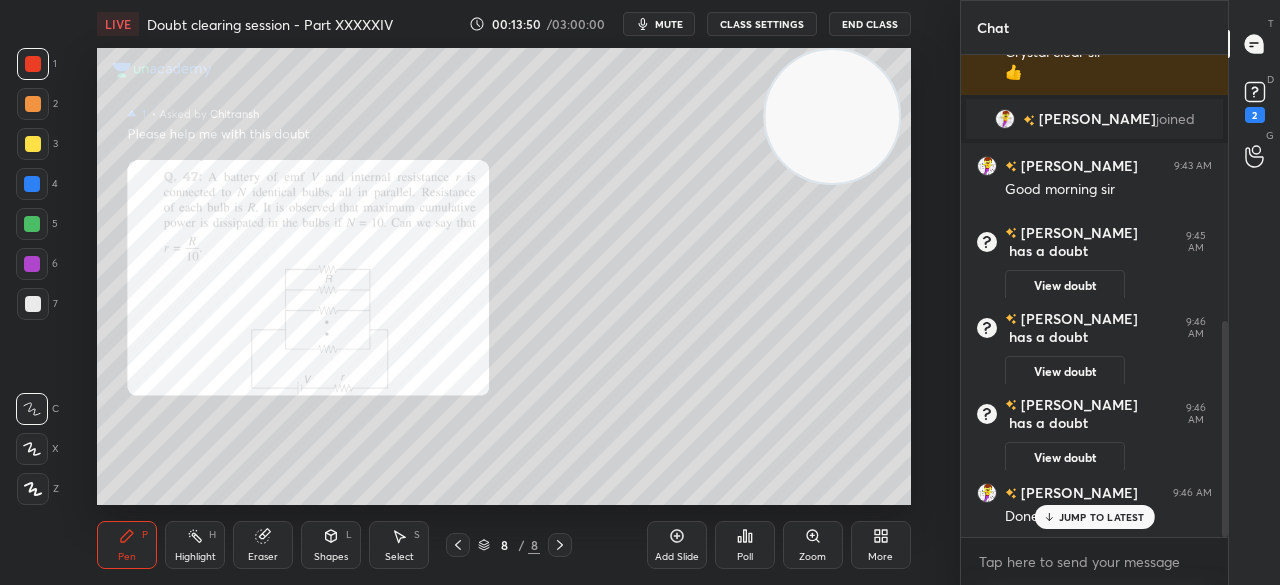click on "D Doubts (D) 2" at bounding box center [1254, 100] 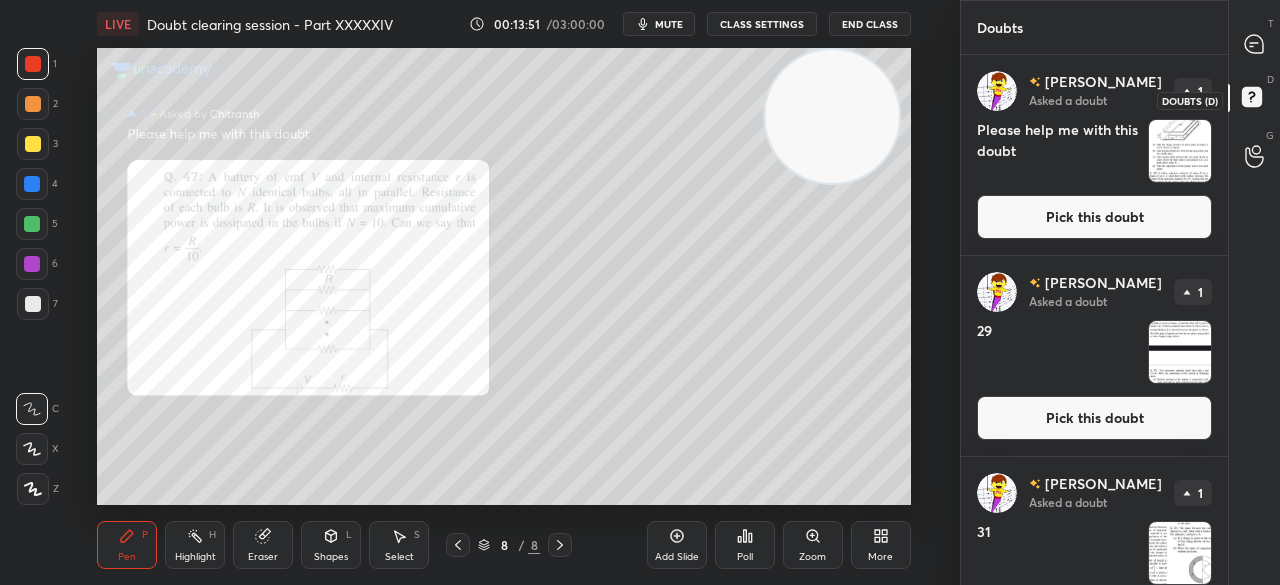 click 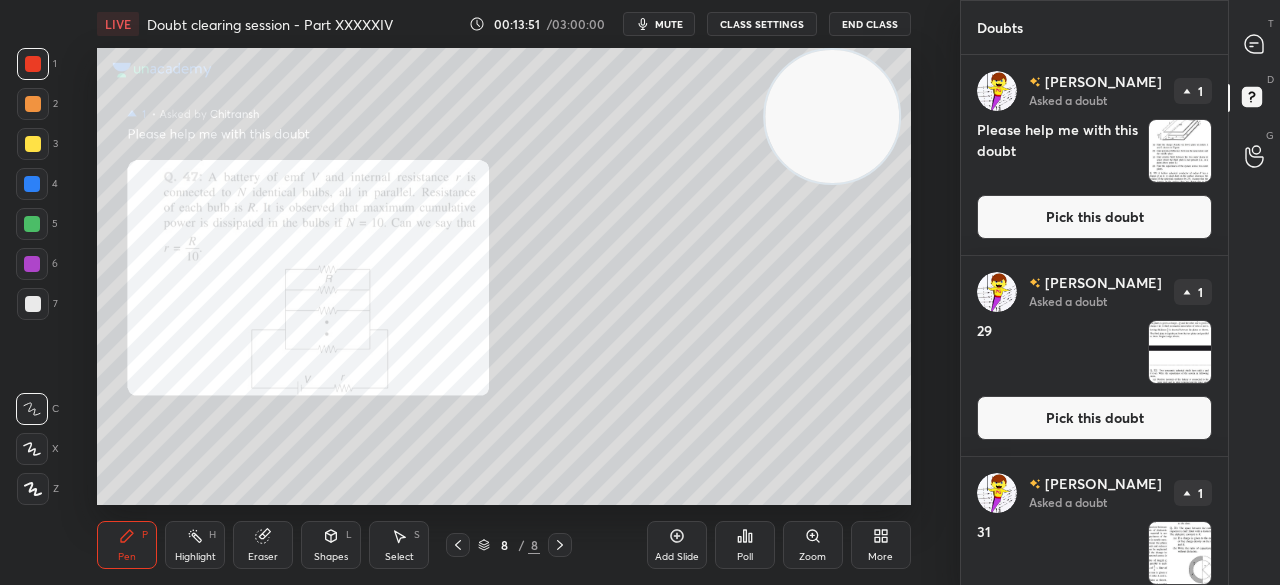 scroll, scrollTop: 72, scrollLeft: 0, axis: vertical 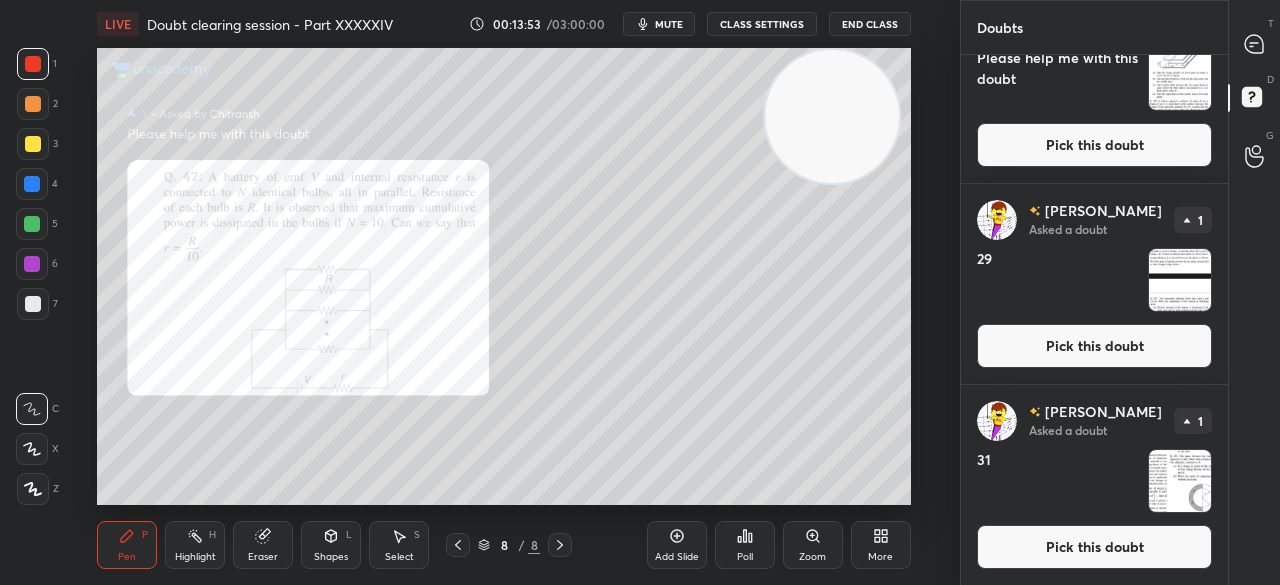 click on "Pick this doubt" at bounding box center (1094, 145) 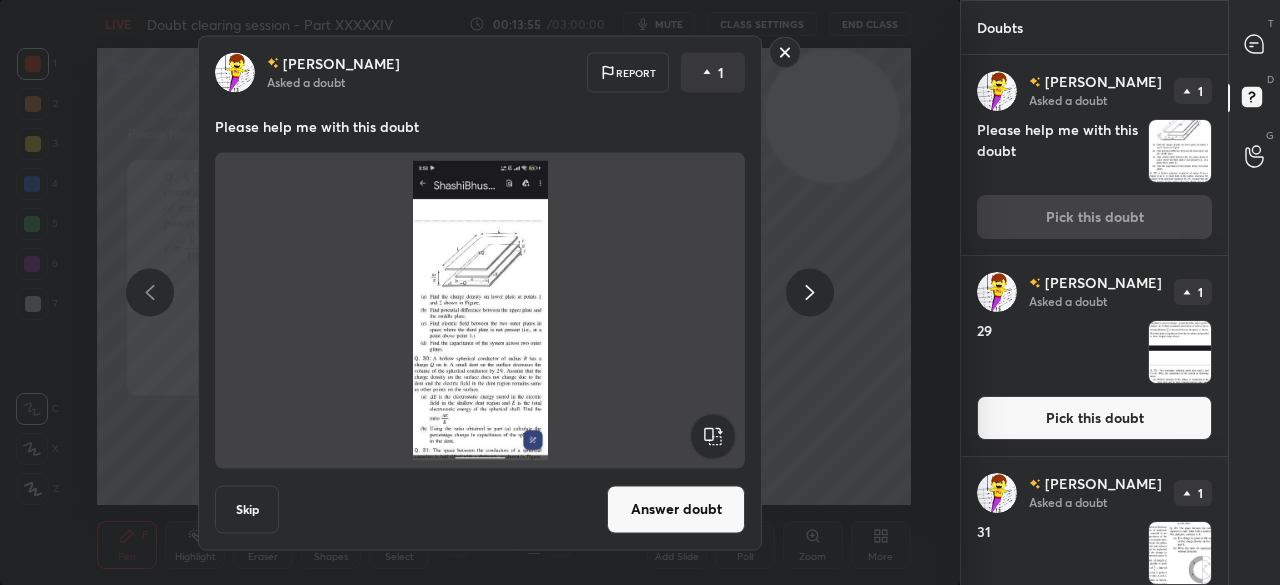scroll, scrollTop: 72, scrollLeft: 0, axis: vertical 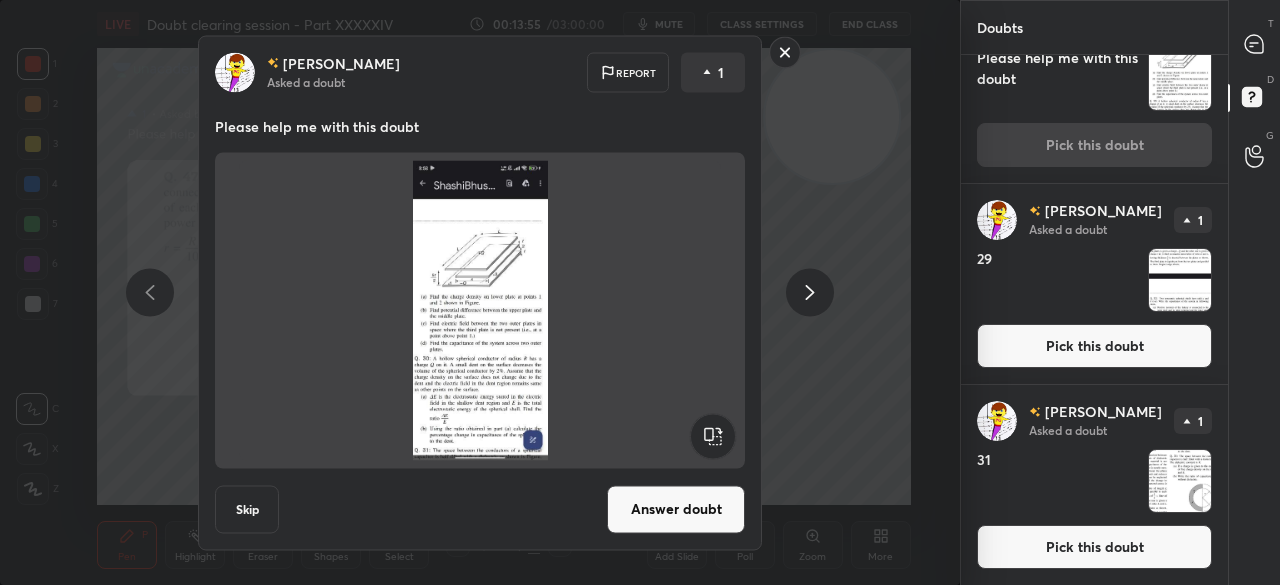 click on "Pick this doubt" at bounding box center [1094, 547] 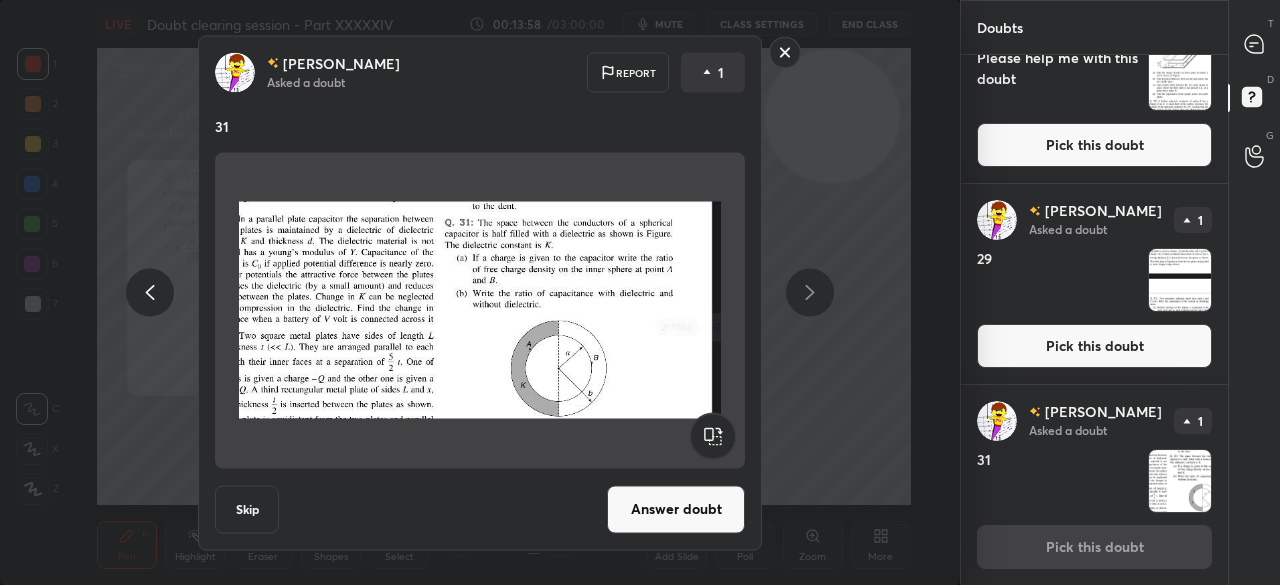 click 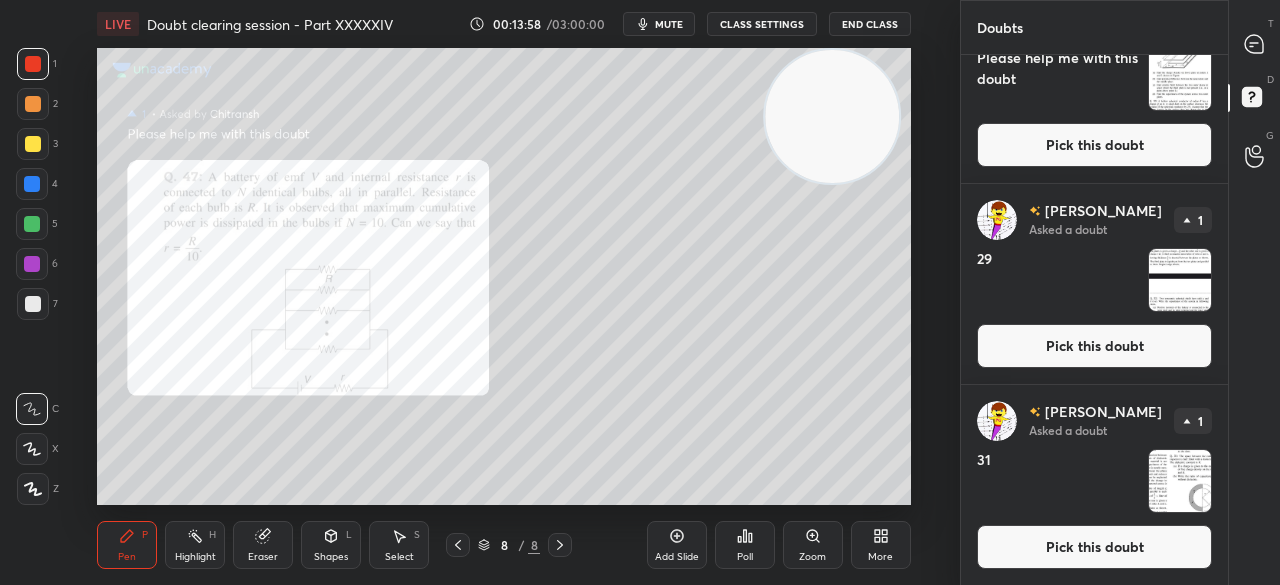scroll, scrollTop: 0, scrollLeft: 0, axis: both 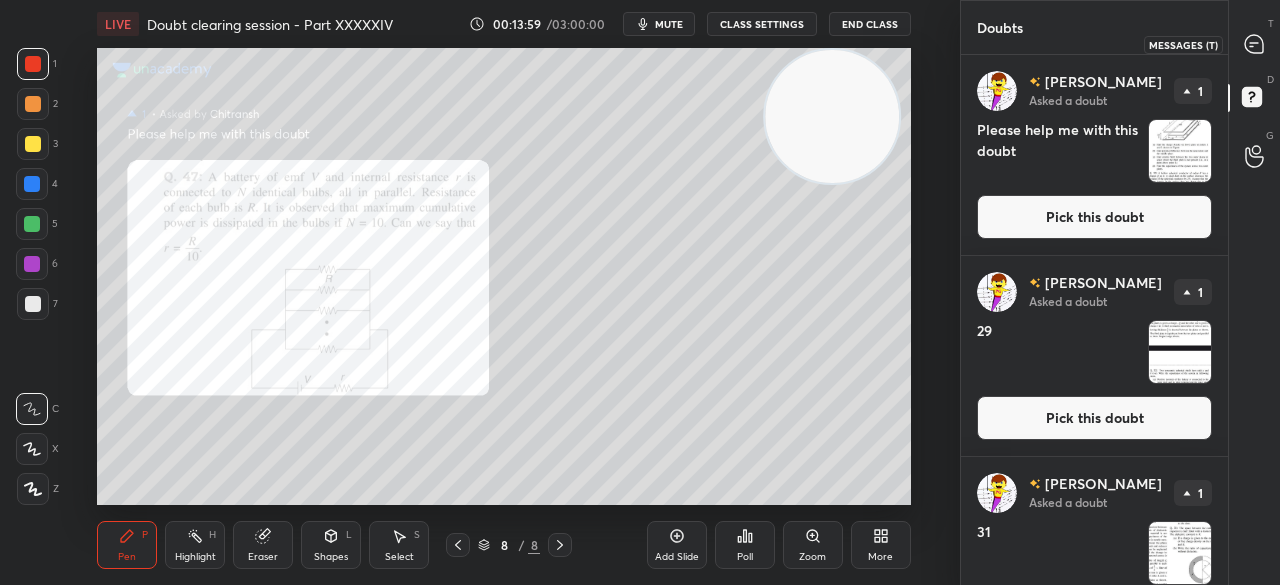click 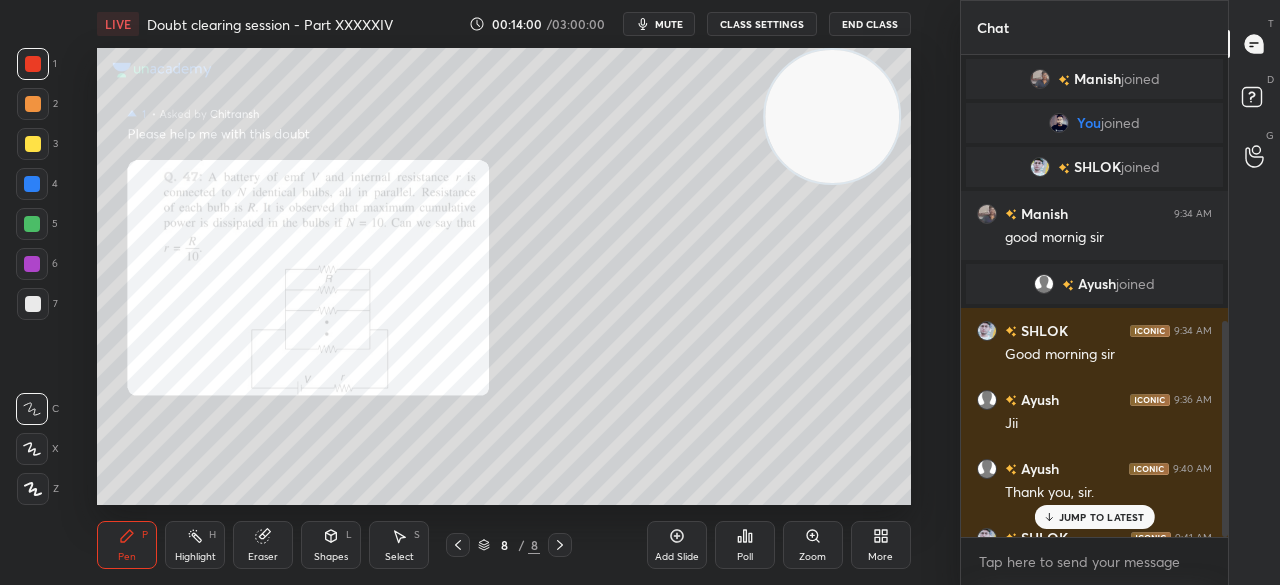 scroll, scrollTop: 596, scrollLeft: 0, axis: vertical 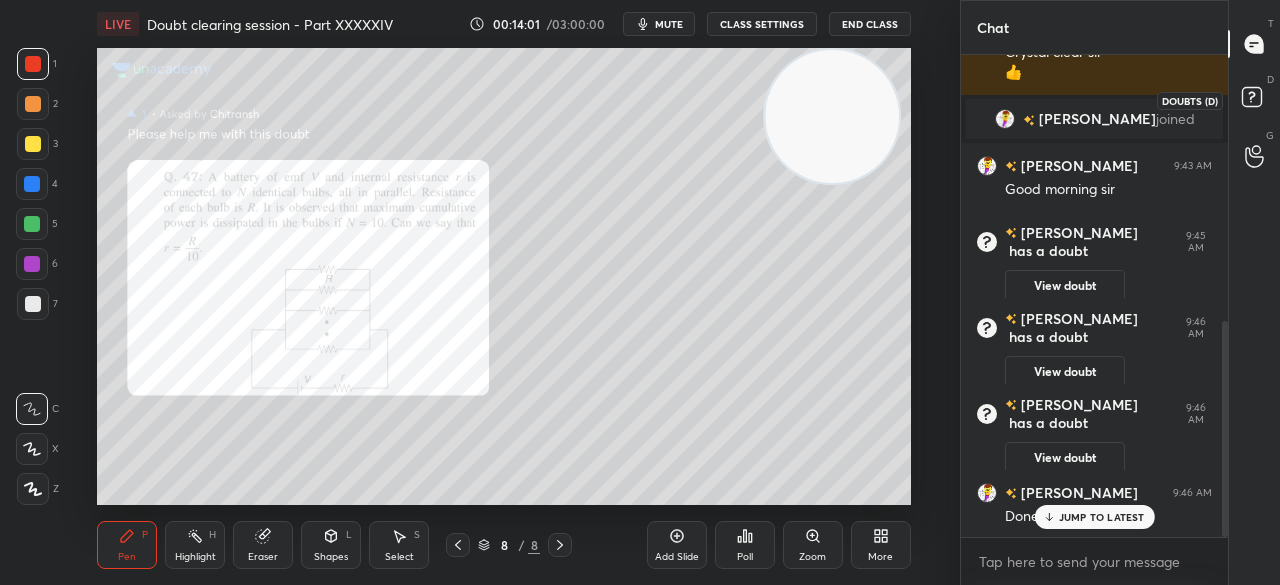 click on "D Doubts (D)" at bounding box center (1254, 100) 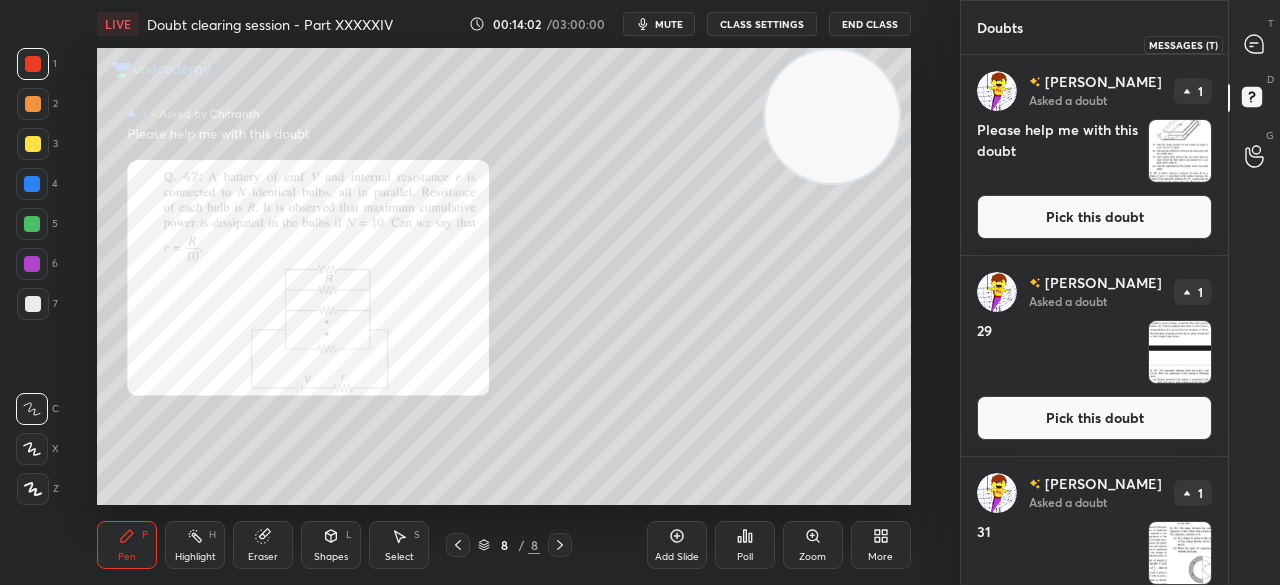 click 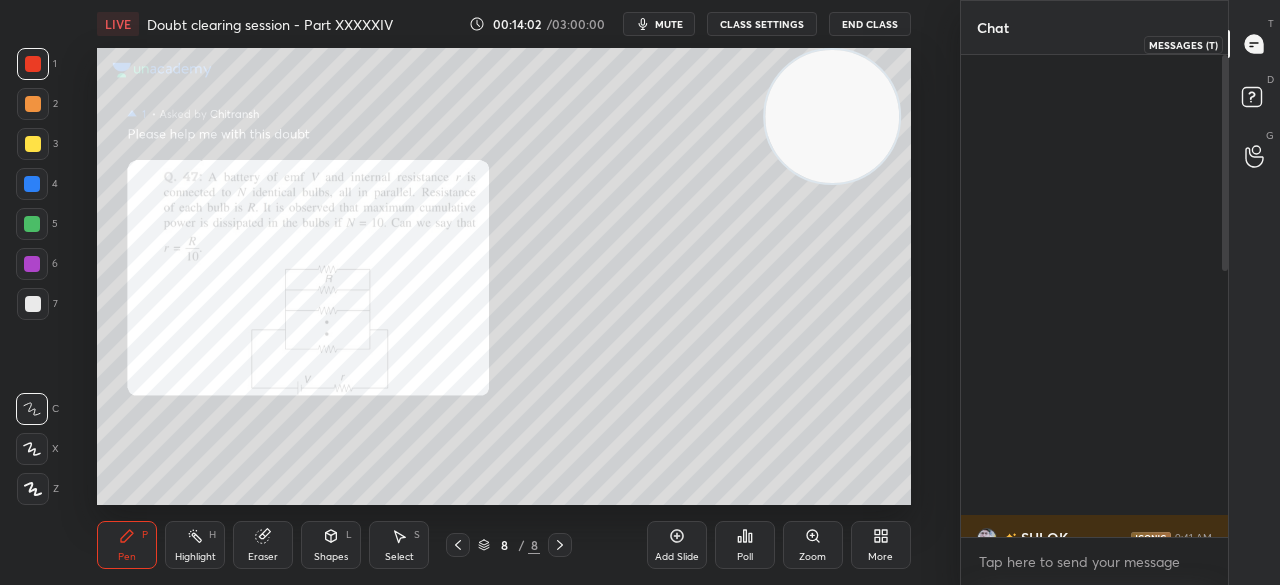 scroll, scrollTop: 596, scrollLeft: 0, axis: vertical 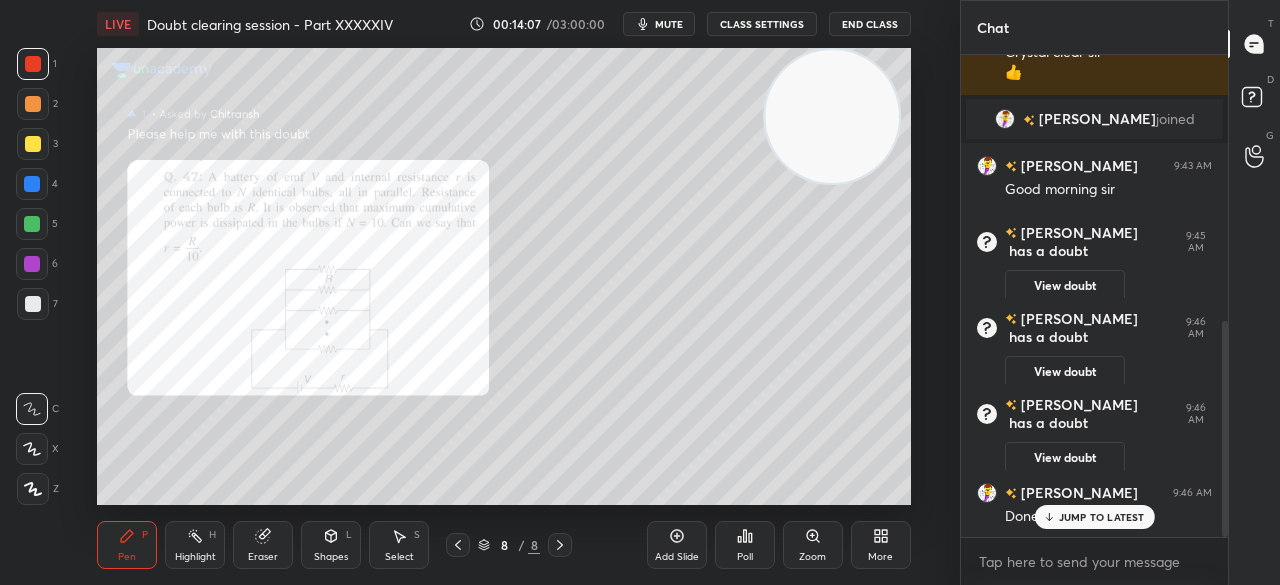 click at bounding box center (33, 144) 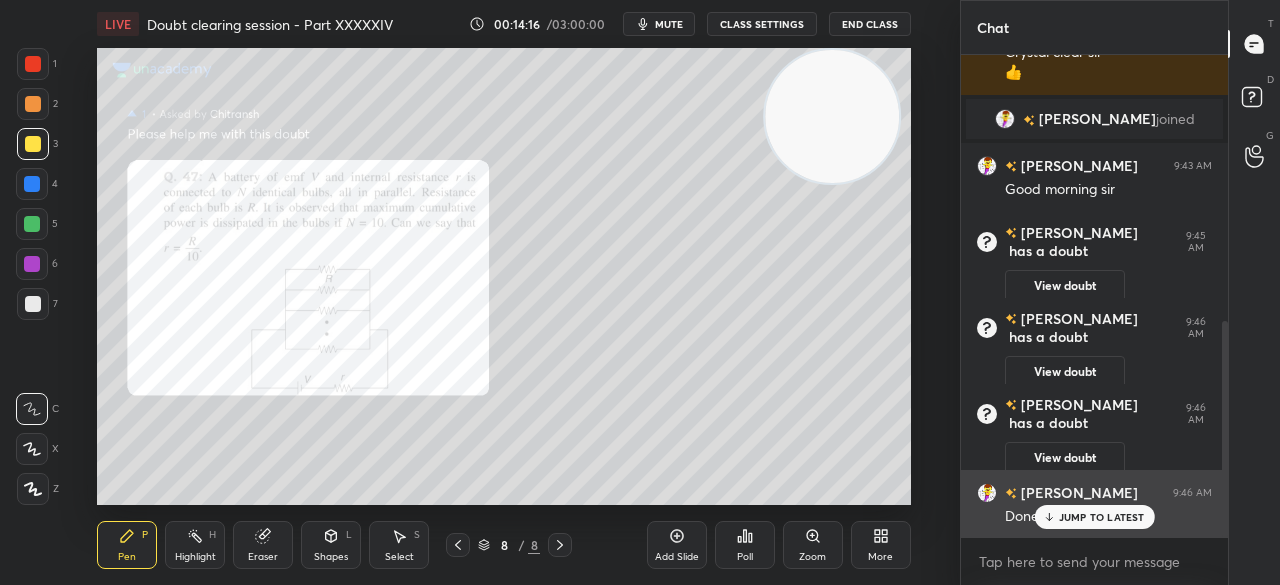 click on "JUMP TO LATEST" at bounding box center [1102, 517] 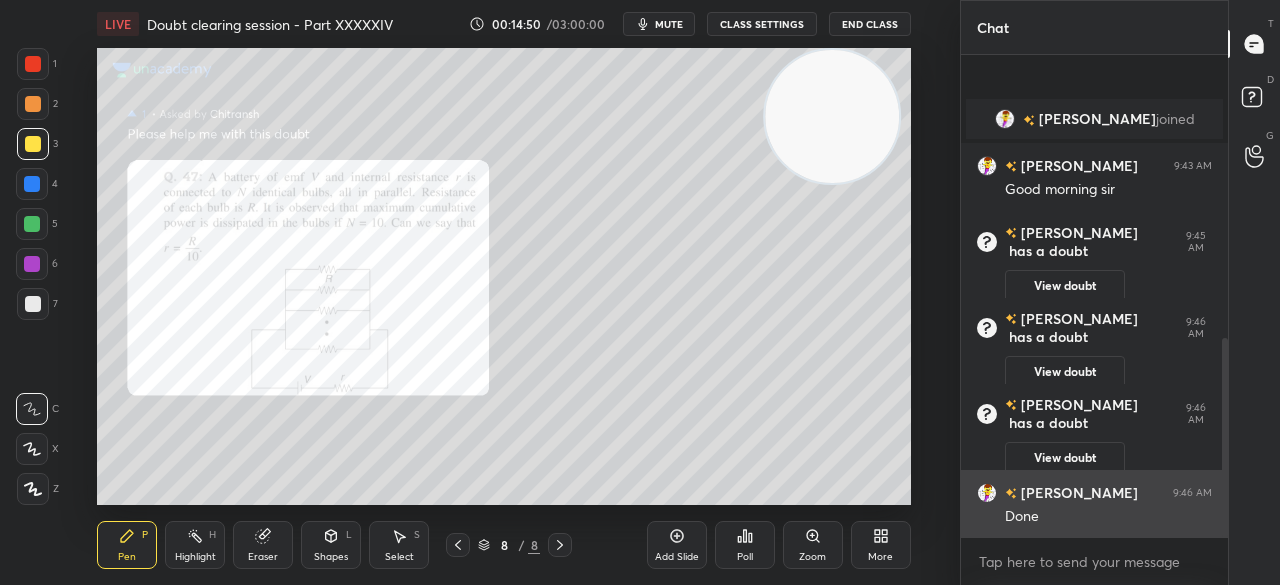 scroll, scrollTop: 684, scrollLeft: 0, axis: vertical 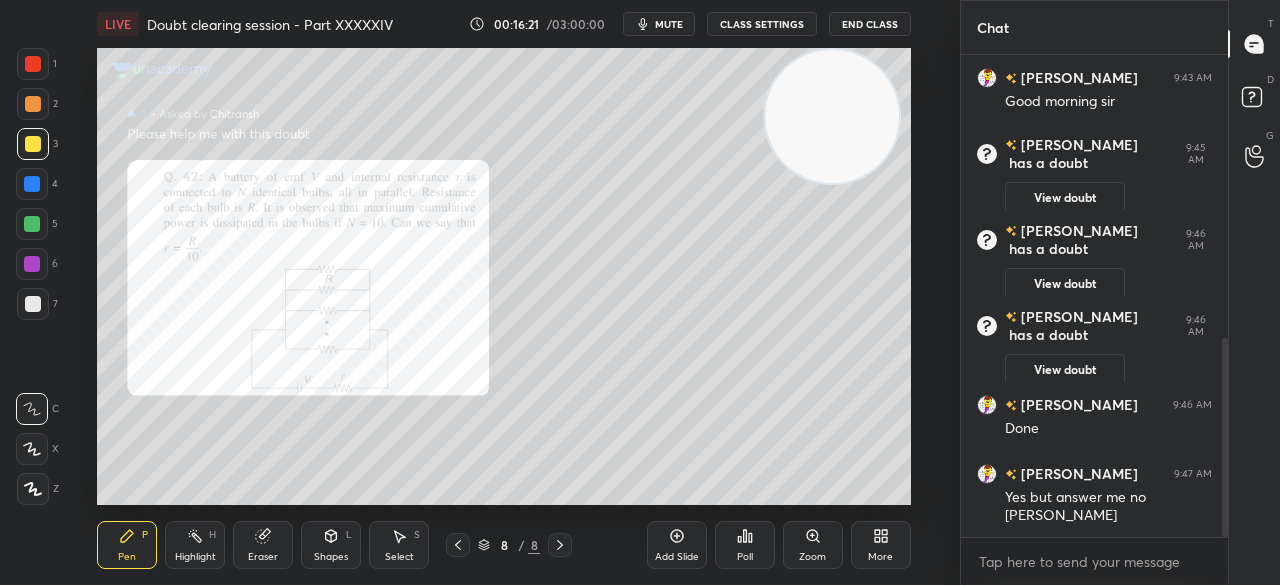 click at bounding box center (832, 116) 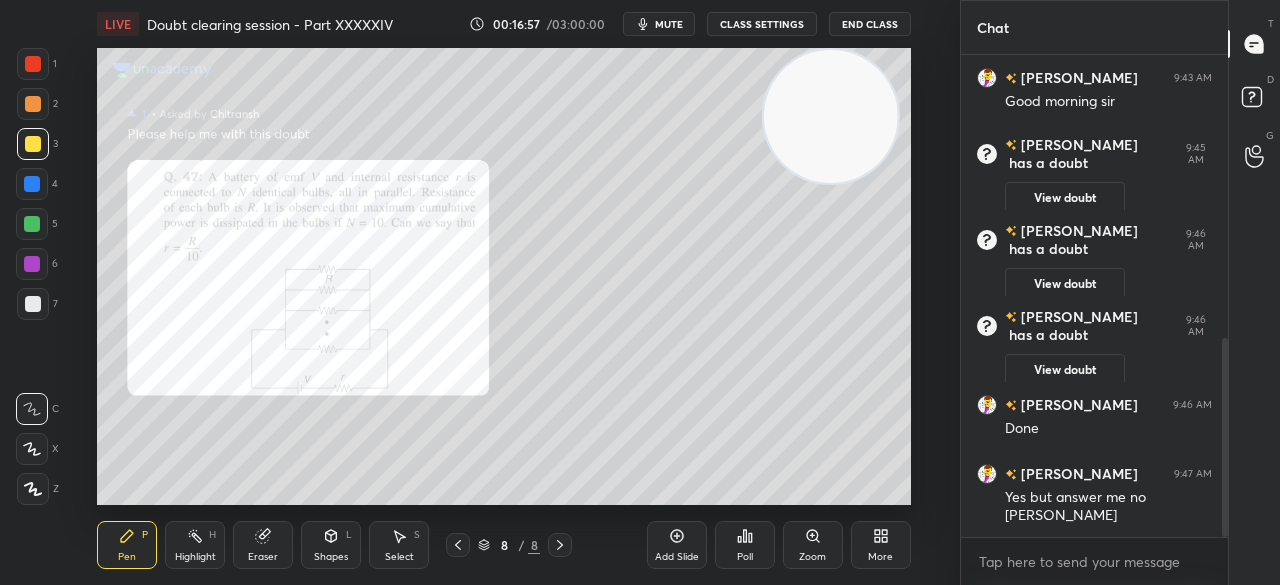 scroll, scrollTop: 806, scrollLeft: 0, axis: vertical 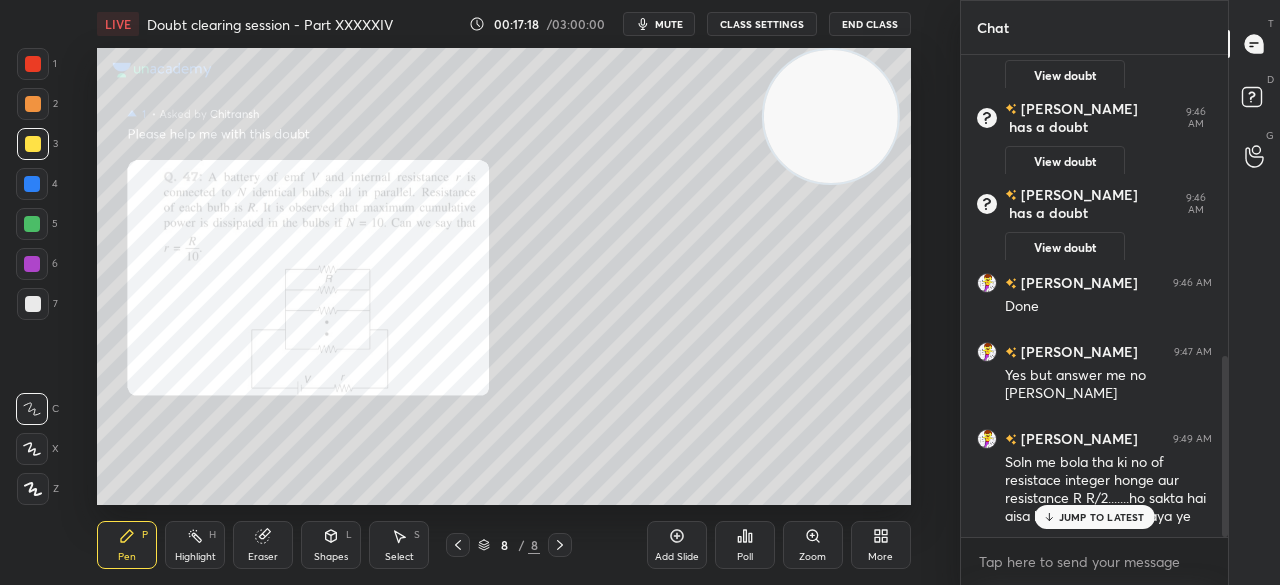 click on "JUMP TO LATEST" at bounding box center [1094, 517] 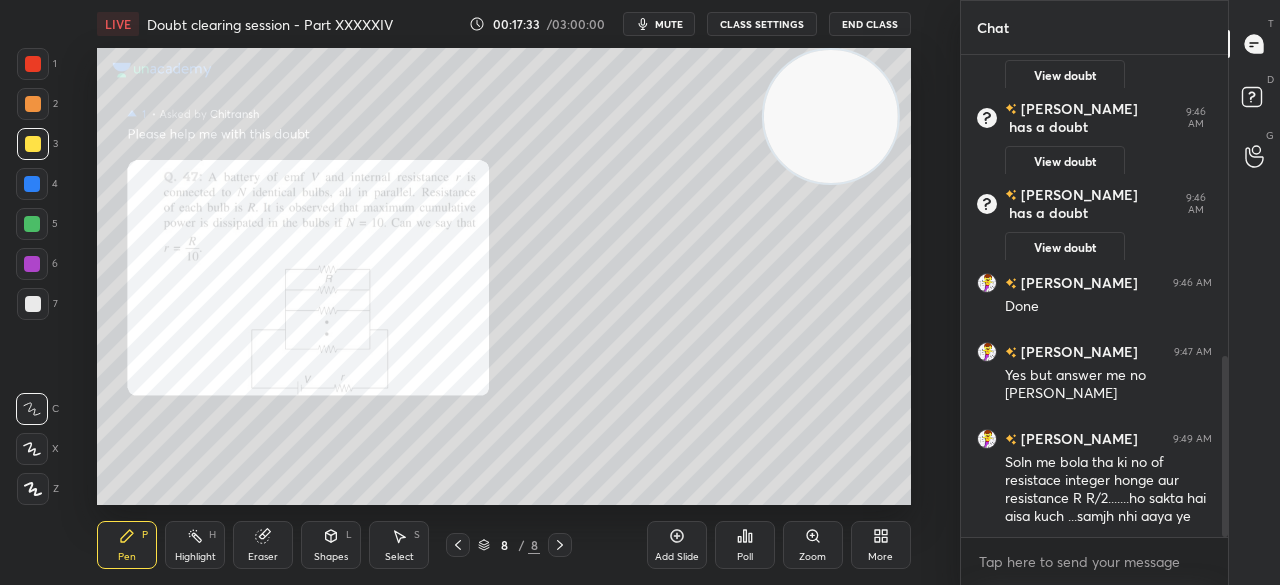 click at bounding box center [33, 64] 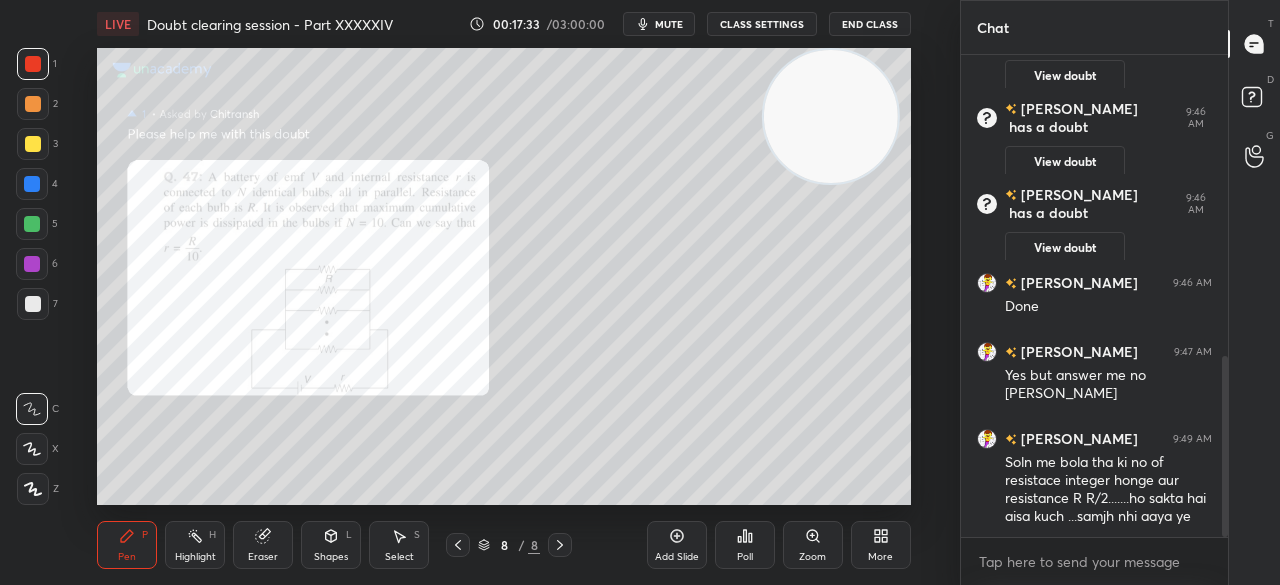 click at bounding box center [33, 64] 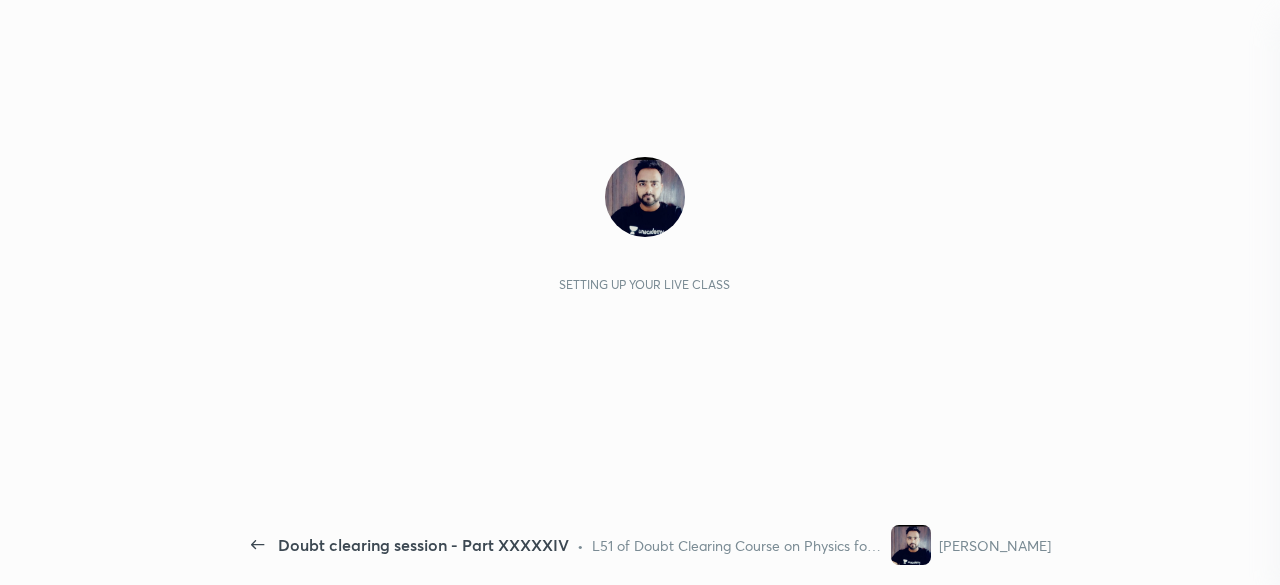 scroll, scrollTop: 0, scrollLeft: 0, axis: both 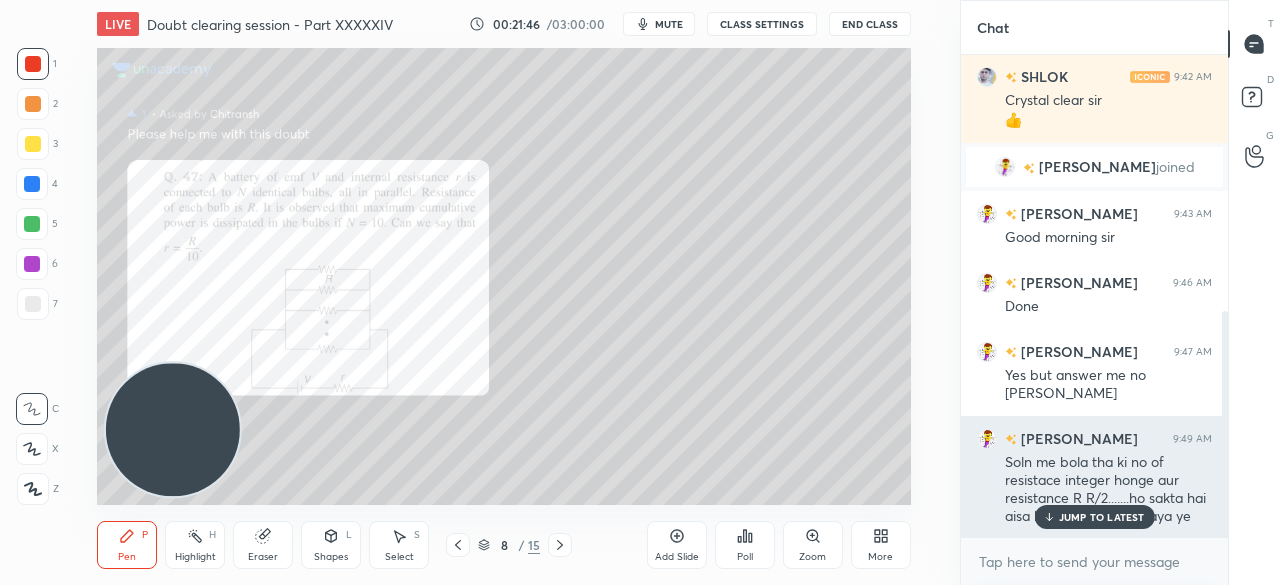 click on "JUMP TO LATEST" at bounding box center [1102, 517] 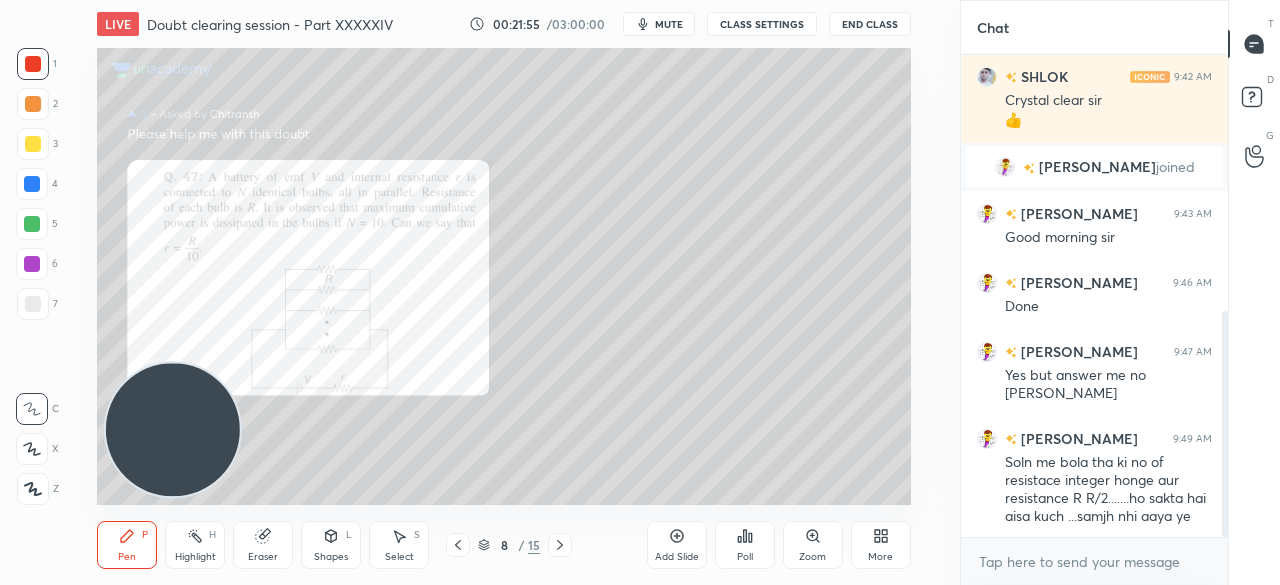 click on "More" at bounding box center (881, 545) 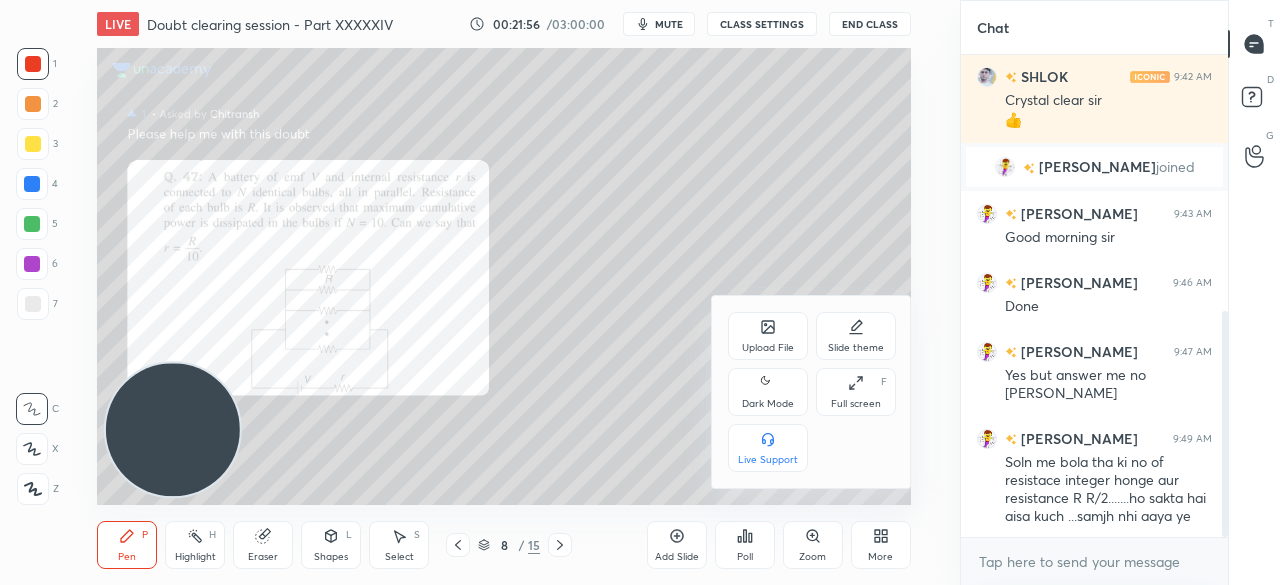 click on "Dark Mode" at bounding box center [768, 392] 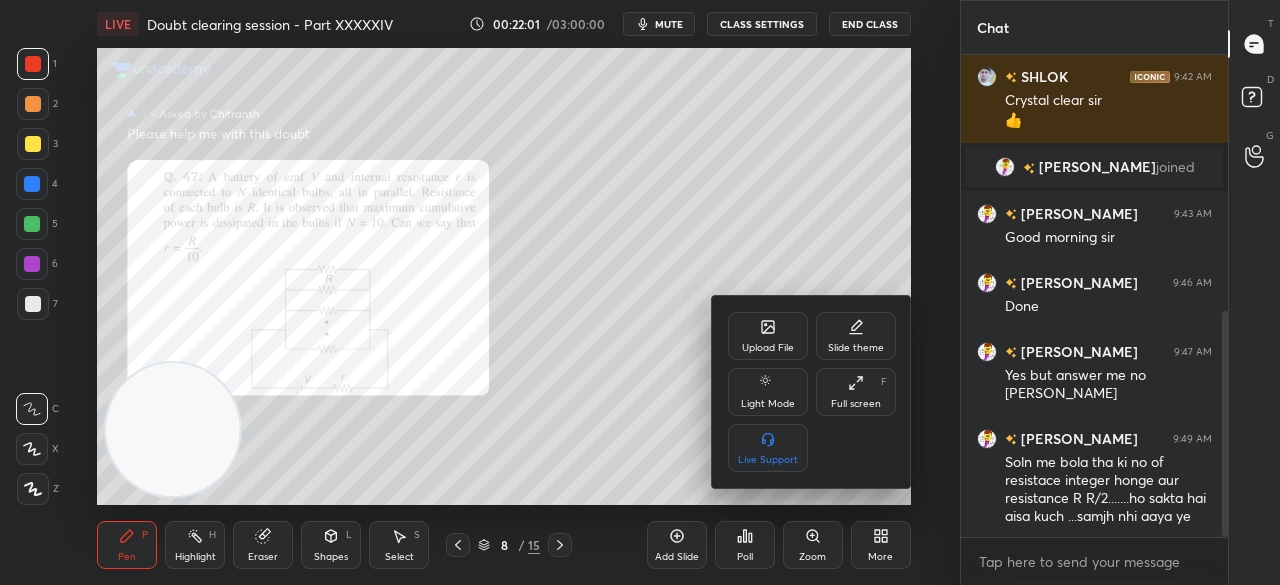 click at bounding box center (640, 292) 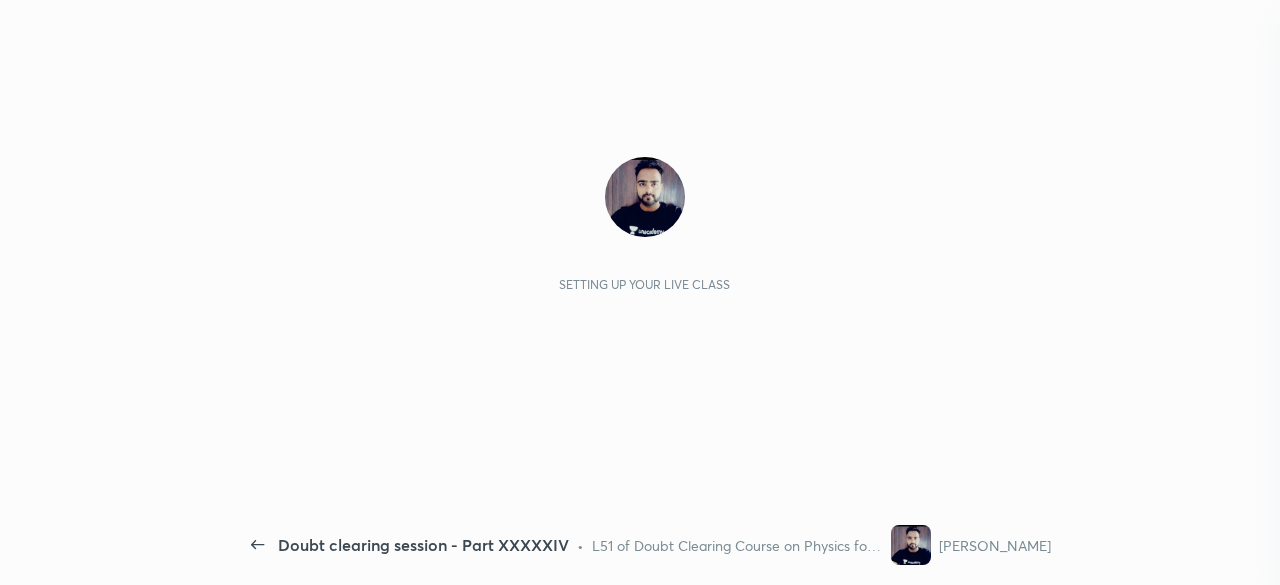 scroll, scrollTop: 0, scrollLeft: 0, axis: both 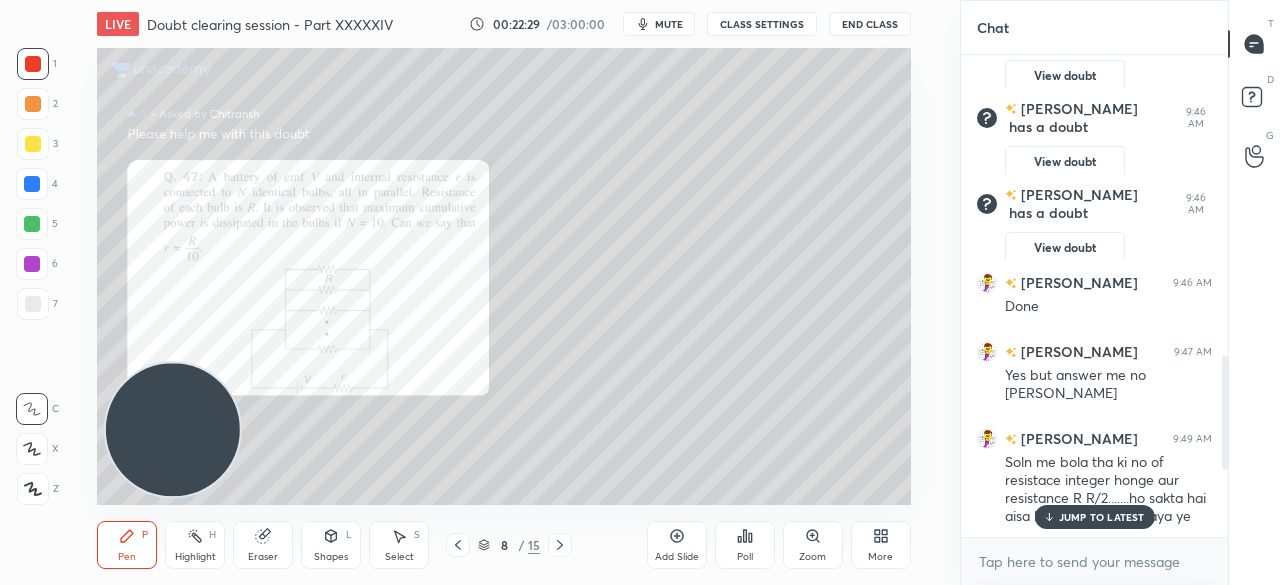 click on "JUMP TO LATEST" at bounding box center [1094, 517] 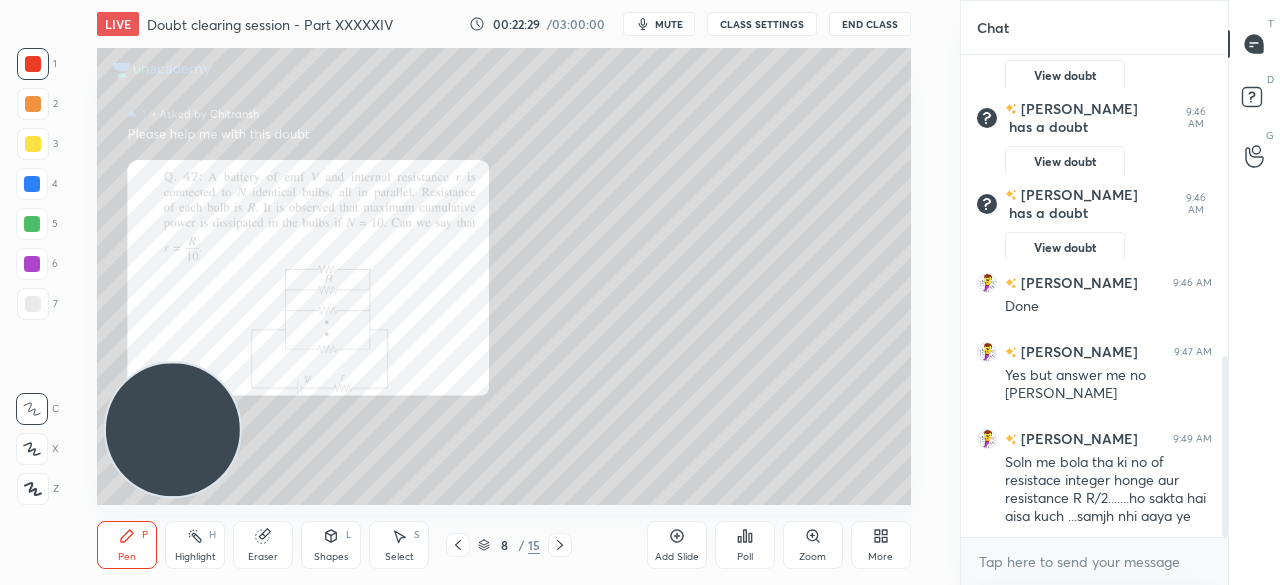 click on "More" at bounding box center (881, 545) 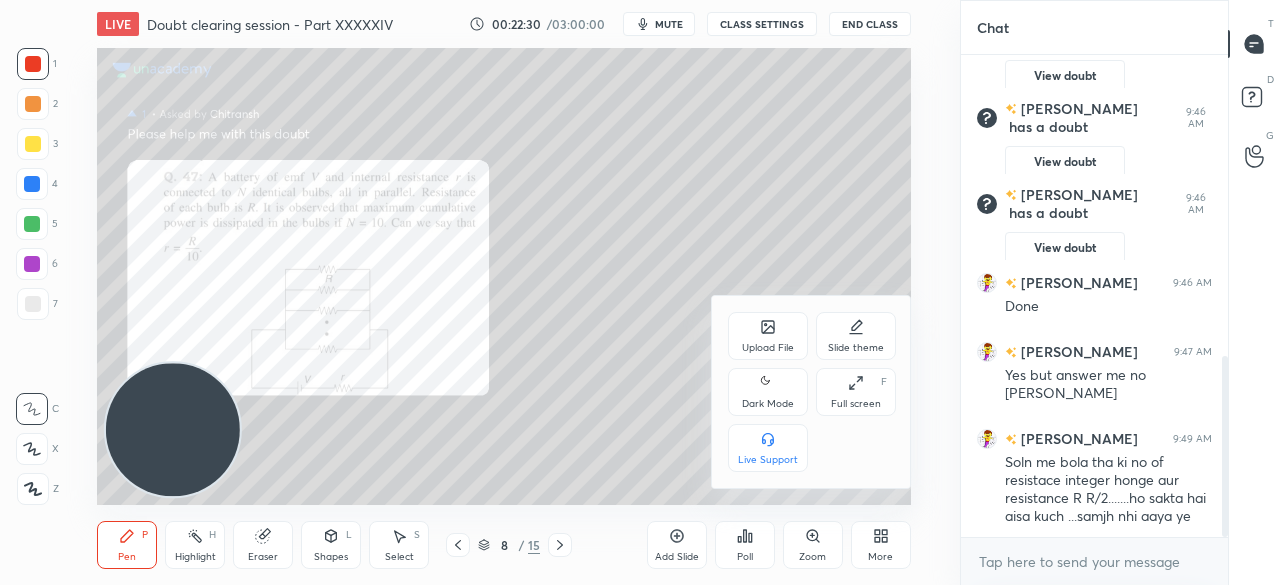 click on "Dark Mode" at bounding box center (768, 404) 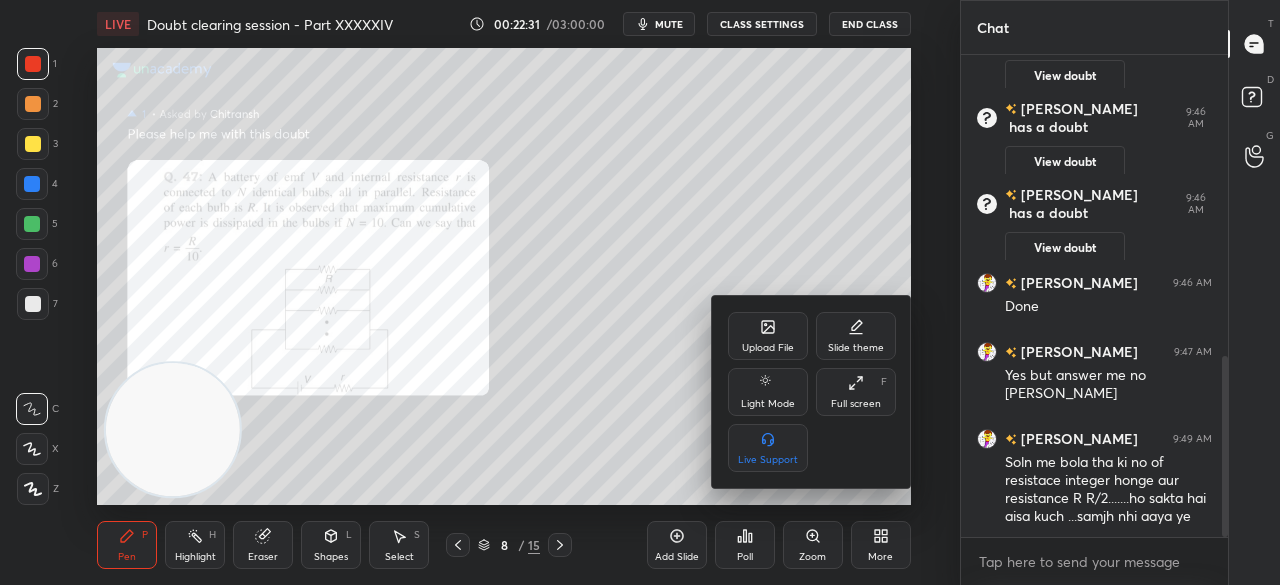 click at bounding box center [640, 292] 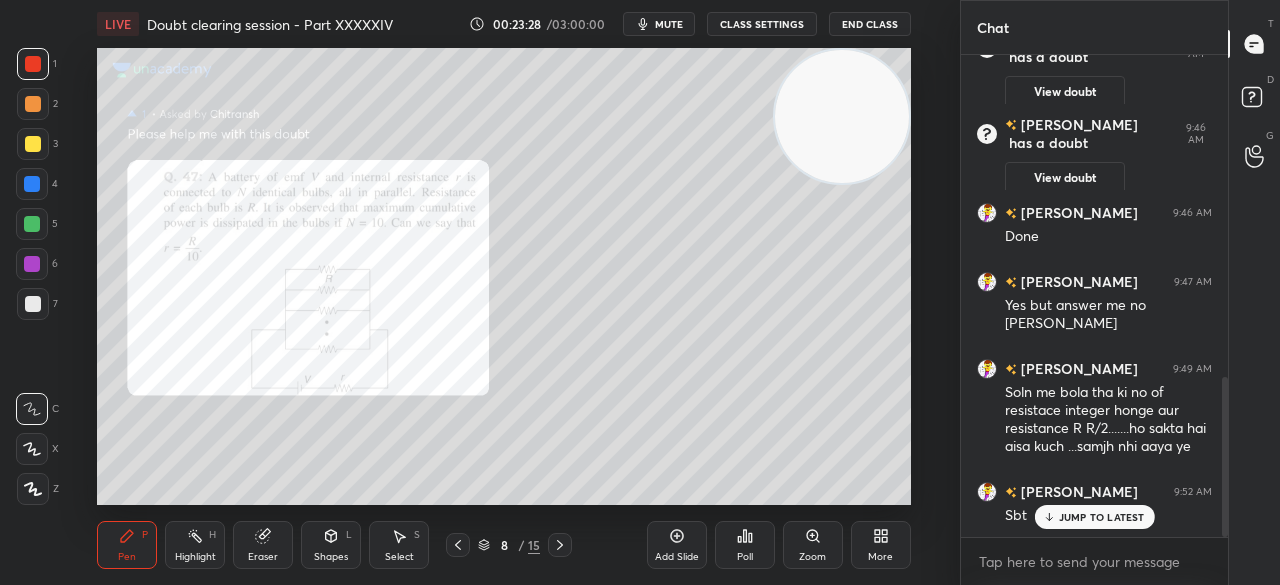 scroll, scrollTop: 972, scrollLeft: 0, axis: vertical 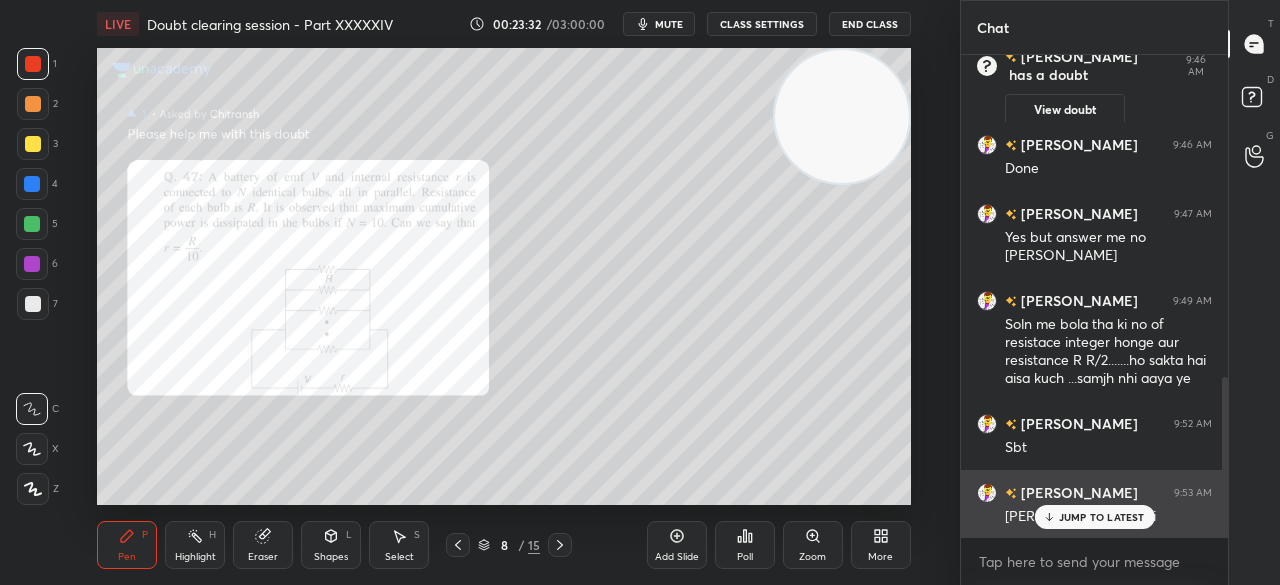 click on "JUMP TO LATEST" at bounding box center [1102, 517] 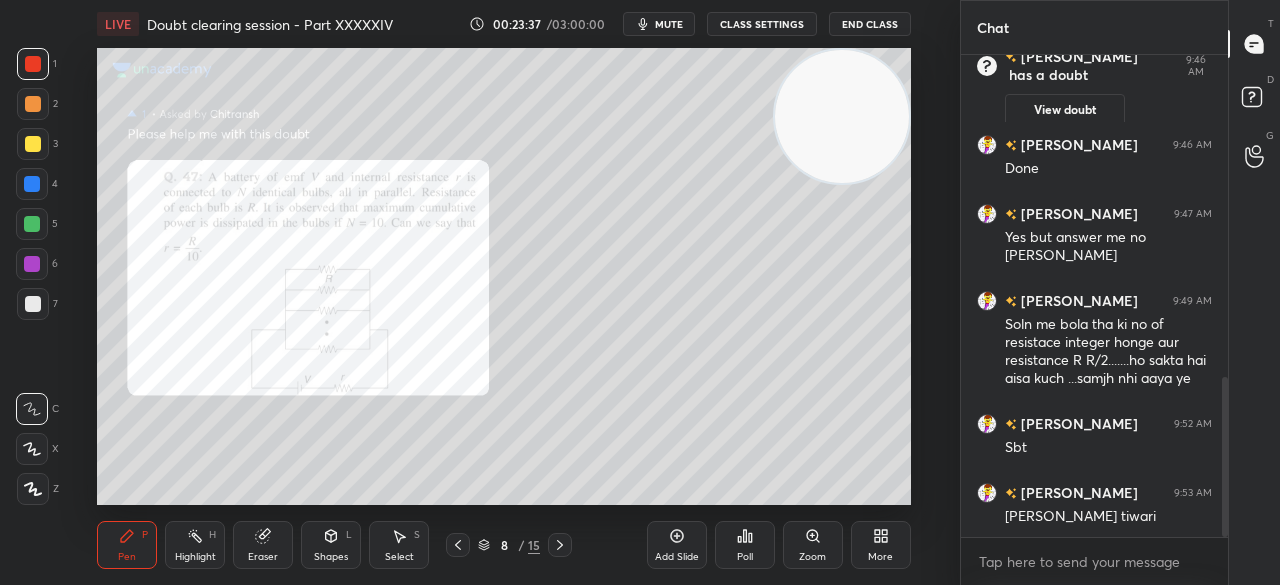 click at bounding box center [33, 144] 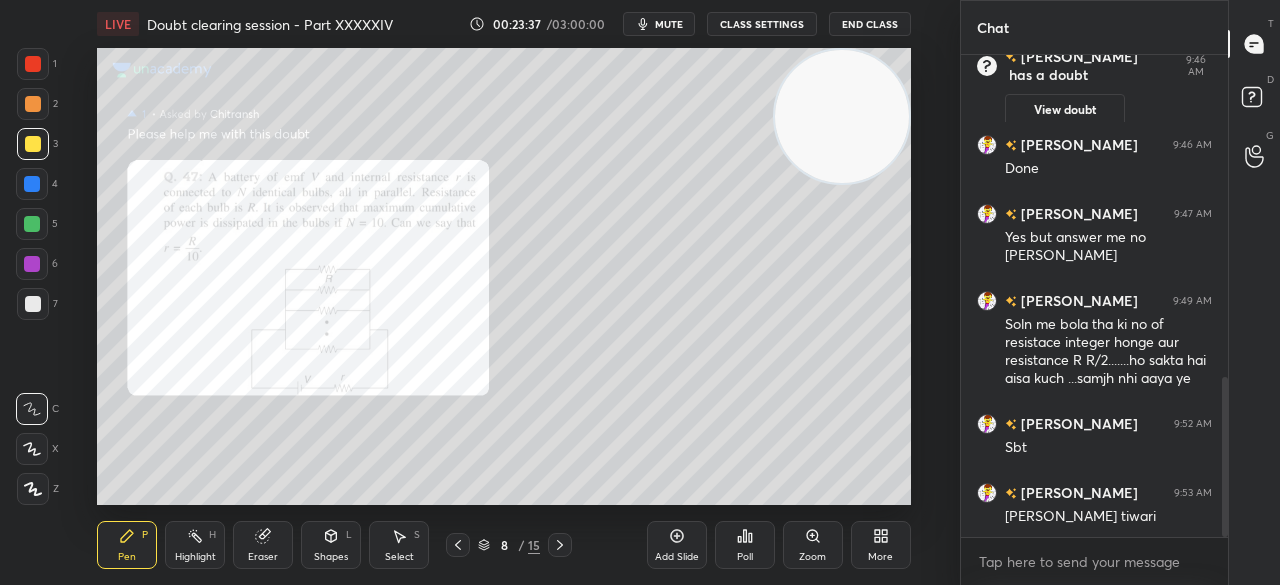 click at bounding box center (33, 144) 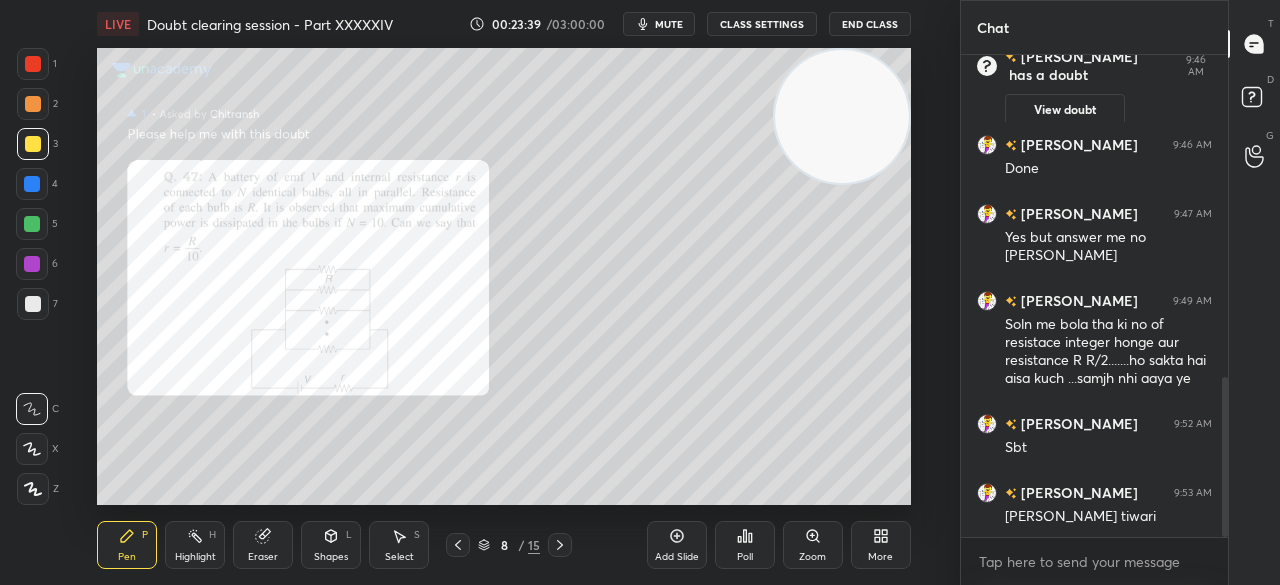 click at bounding box center (33, 64) 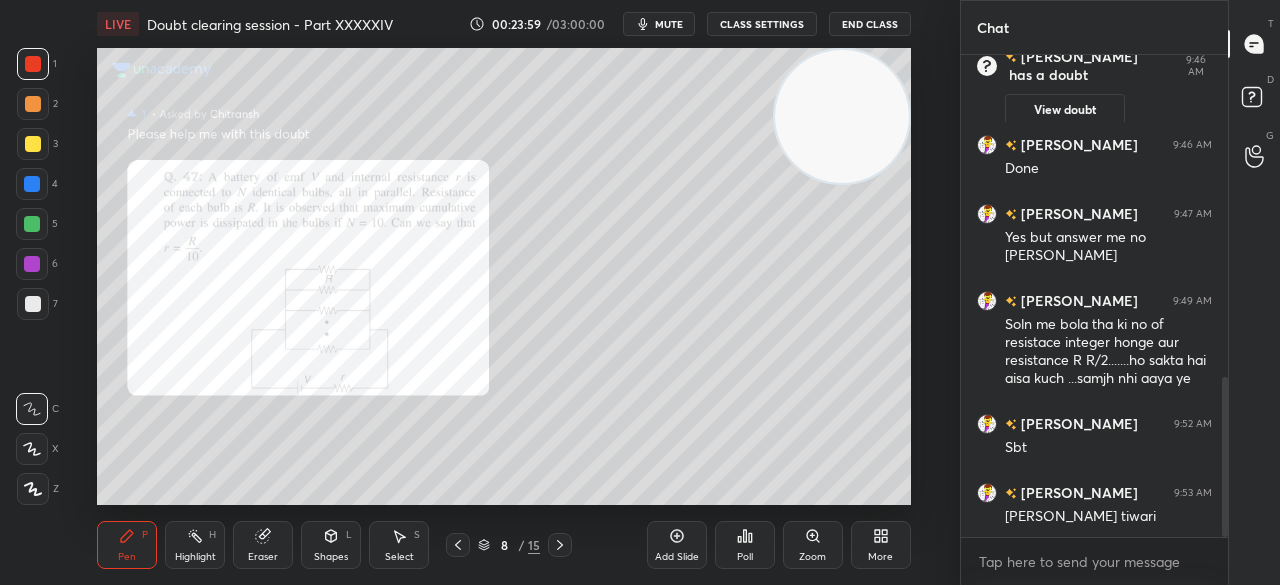 click at bounding box center (33, 144) 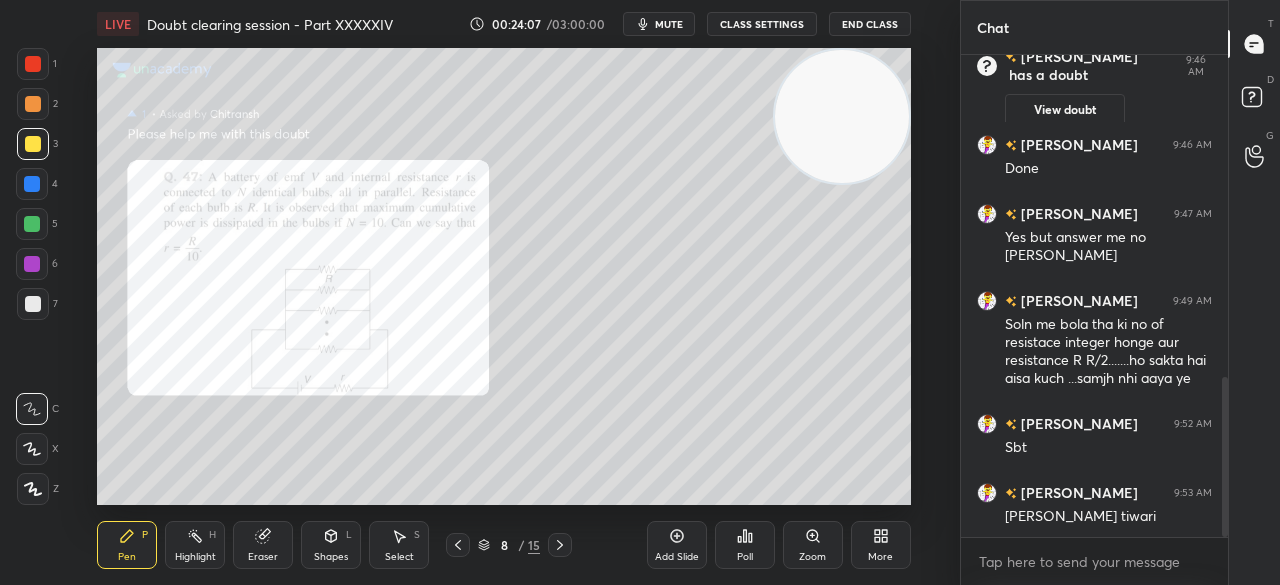 click on "1" at bounding box center [37, 68] 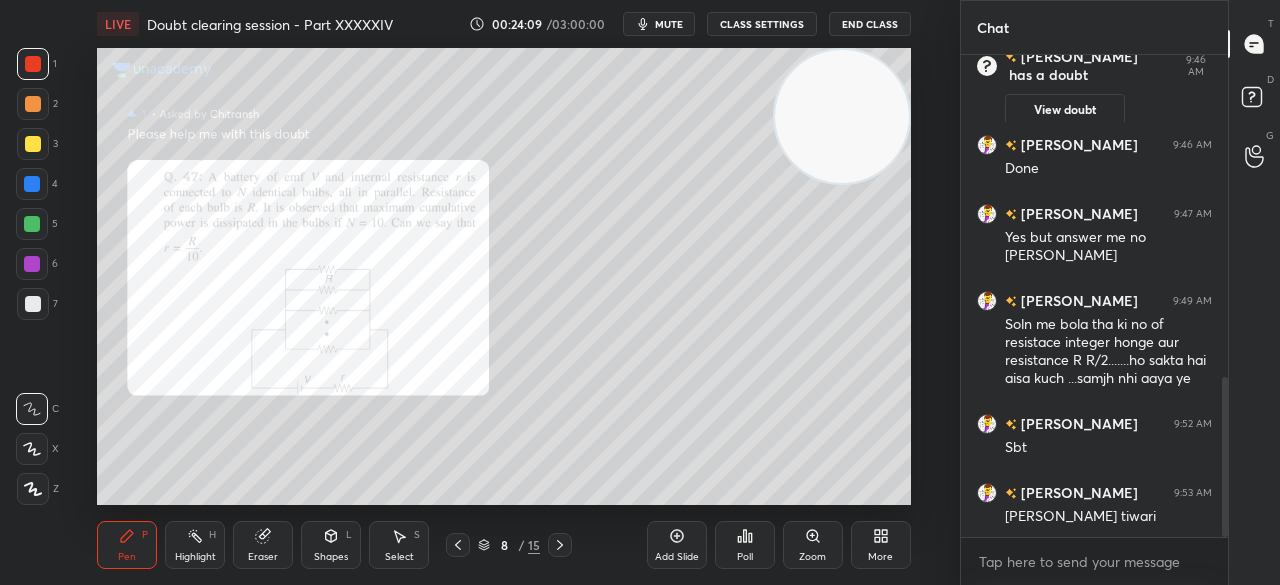 click on "3" at bounding box center (37, 148) 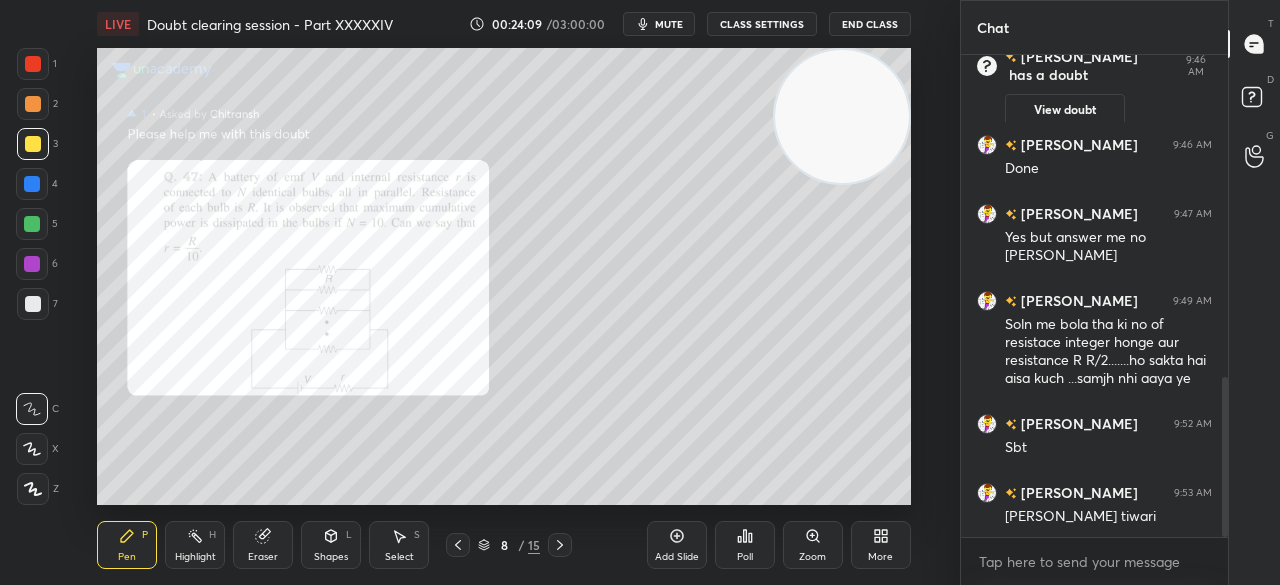click on "3" at bounding box center [37, 148] 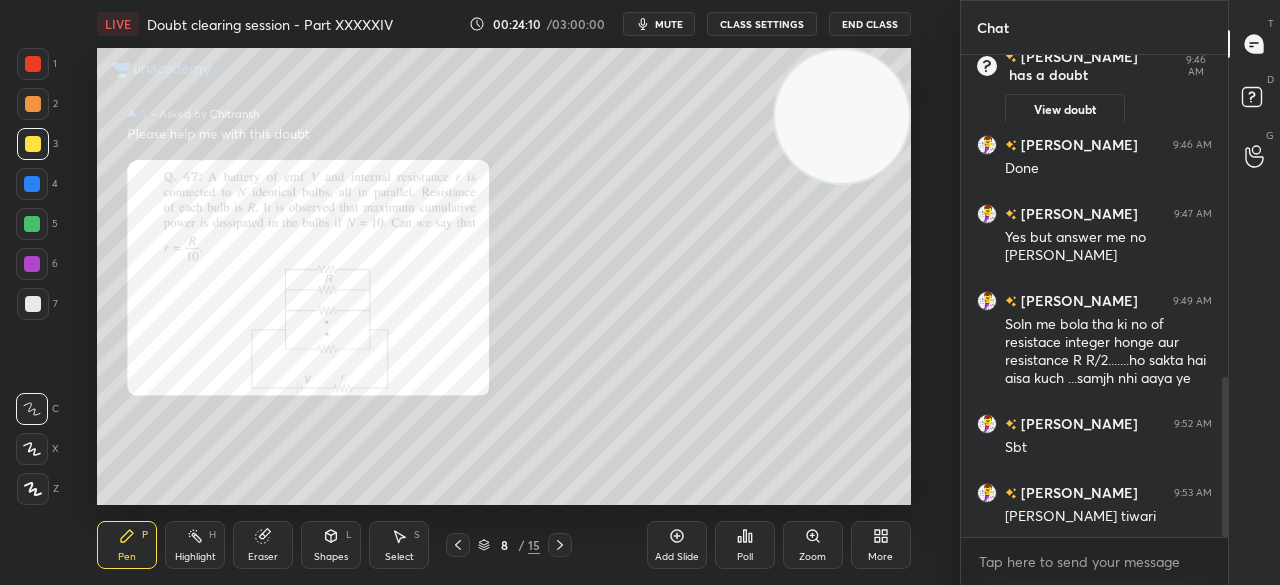 click at bounding box center (33, 64) 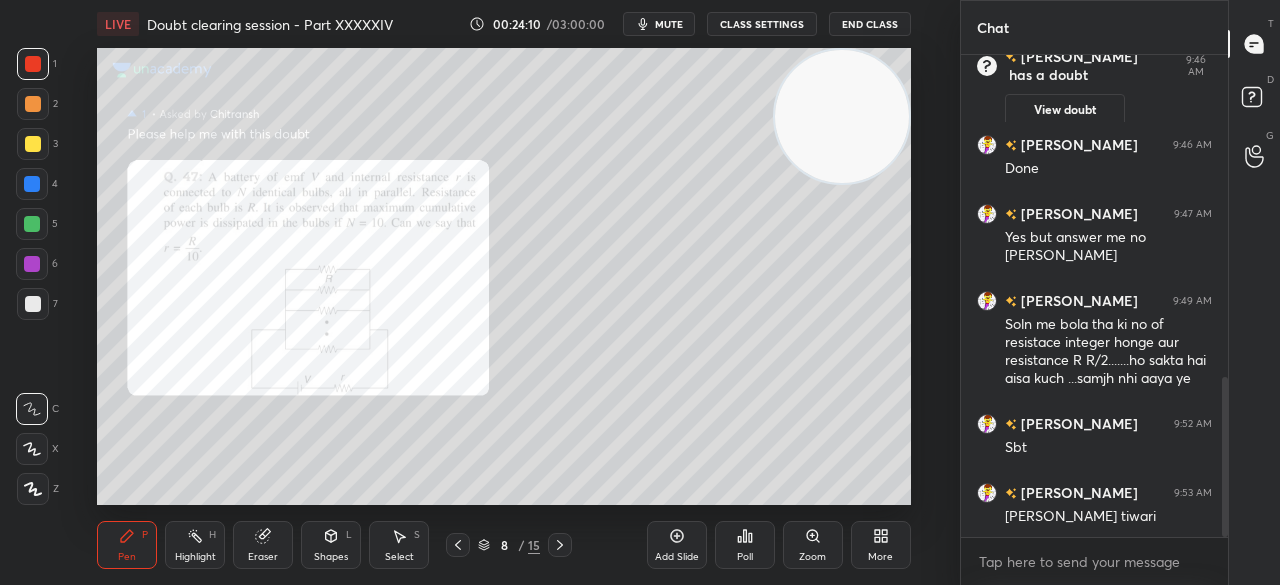 click at bounding box center (33, 64) 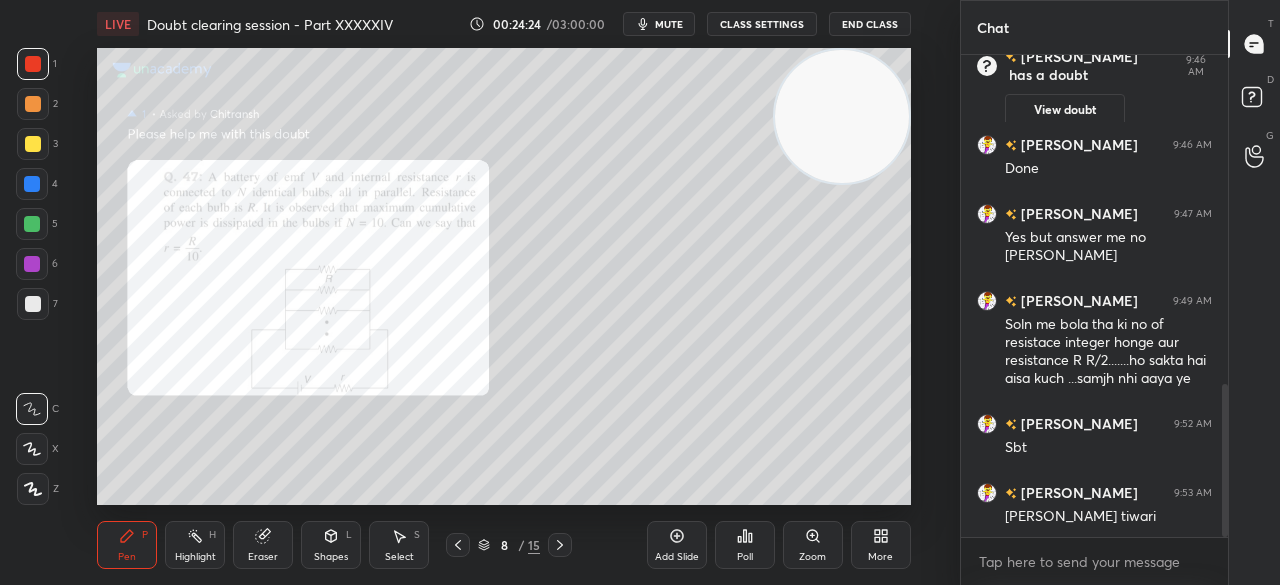scroll, scrollTop: 1042, scrollLeft: 0, axis: vertical 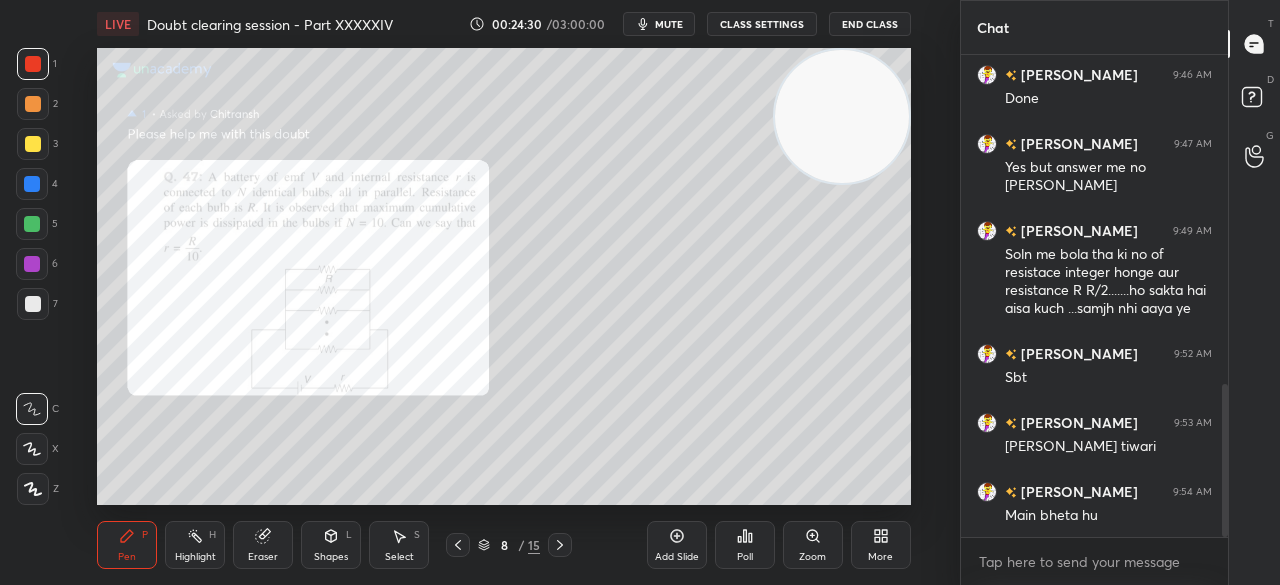 click at bounding box center (33, 144) 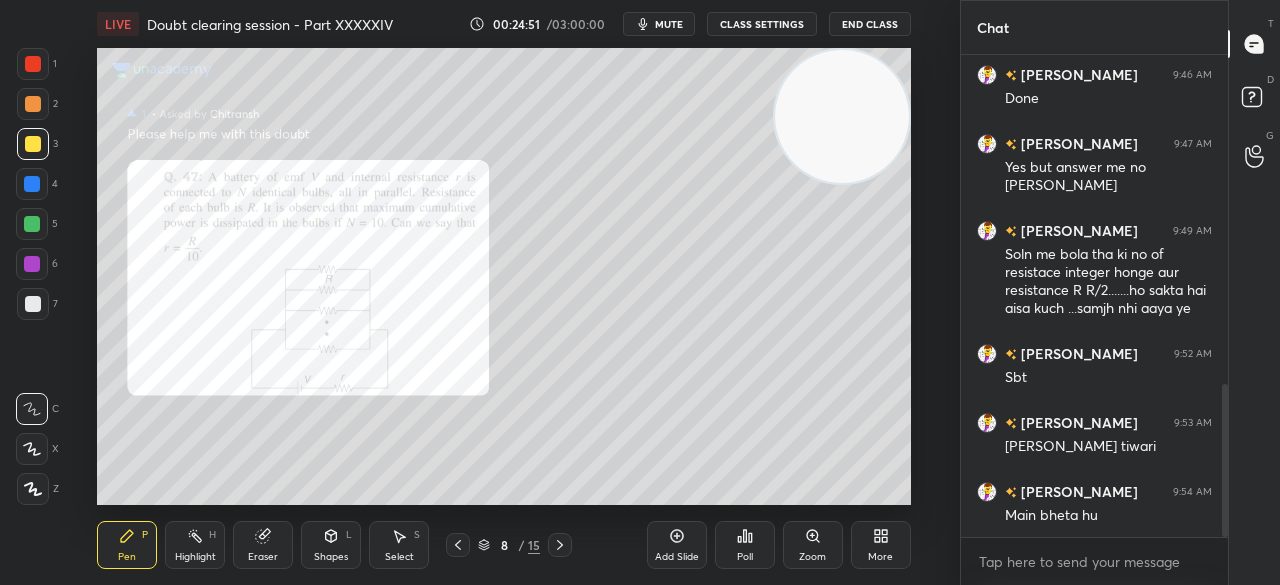 click on "End Class" at bounding box center [870, 24] 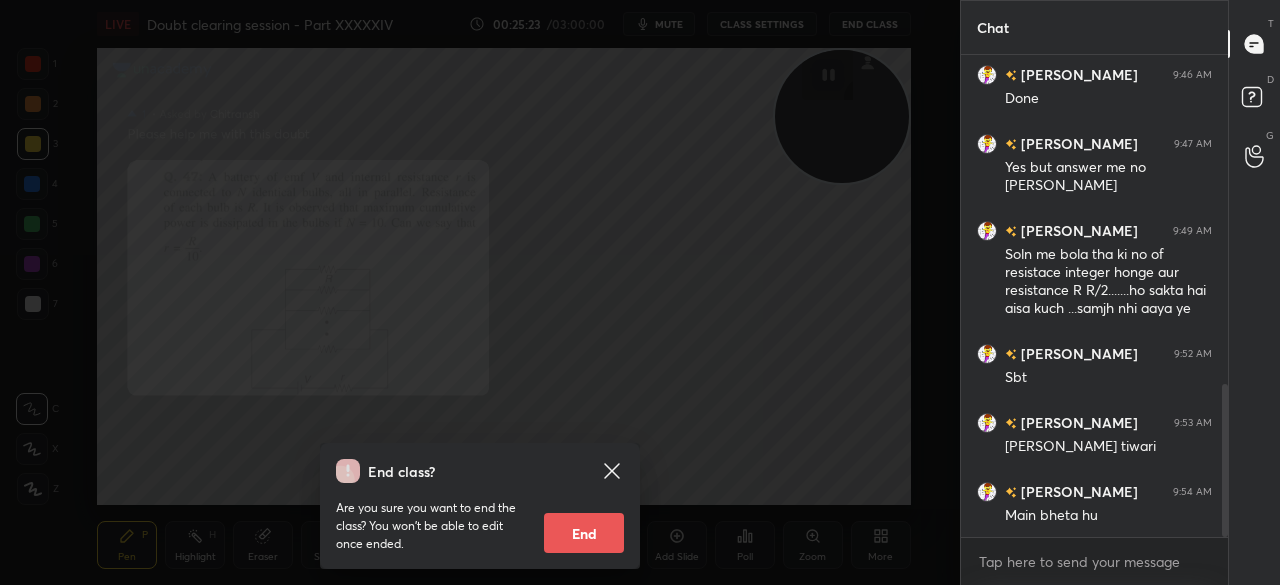 scroll, scrollTop: 1128, scrollLeft: 0, axis: vertical 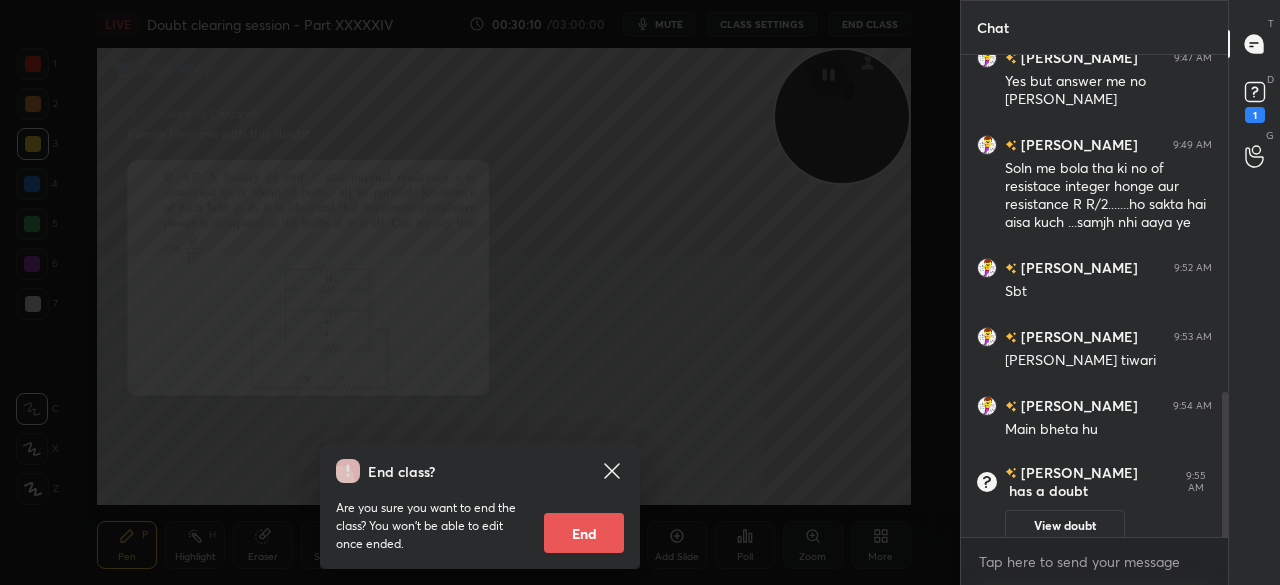 click 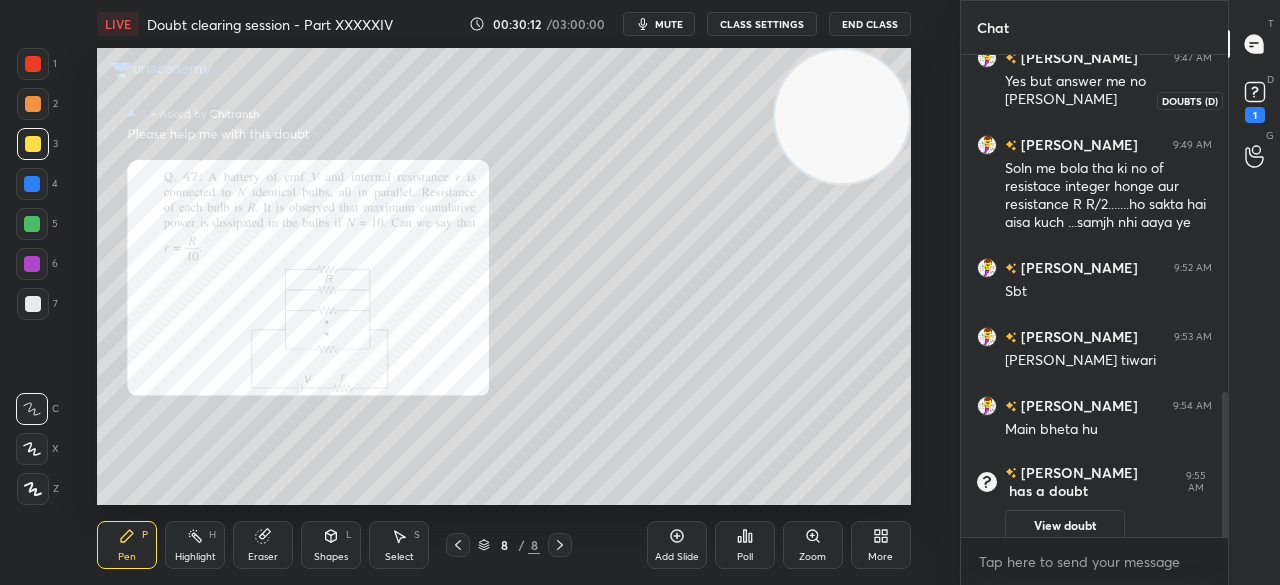 click 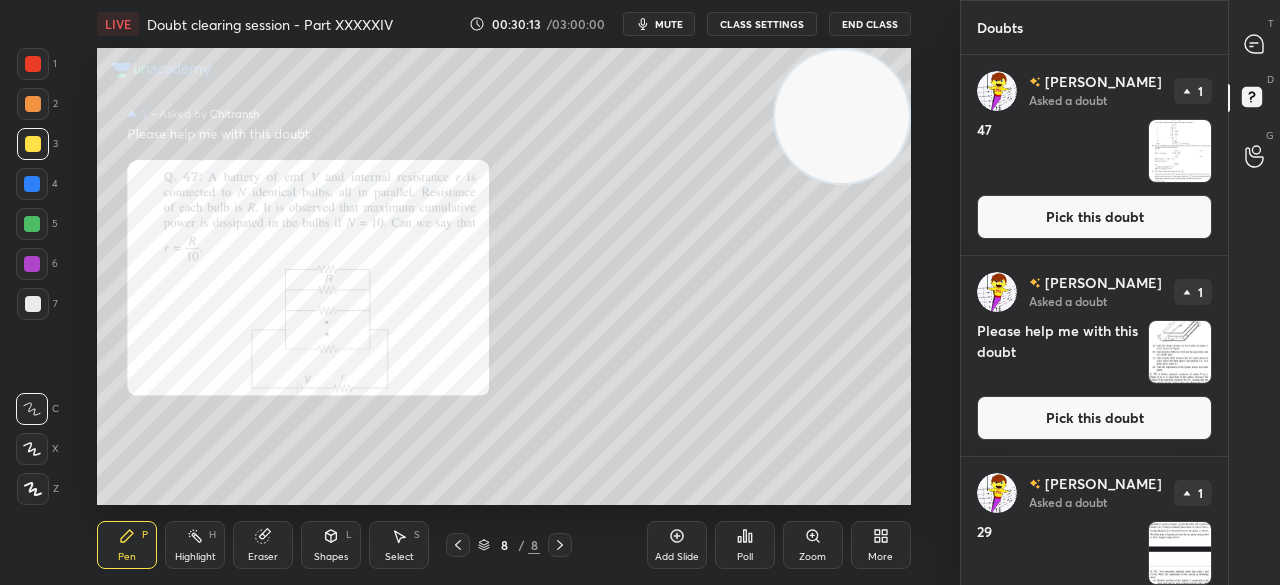 click on "Pick this doubt" at bounding box center [1094, 217] 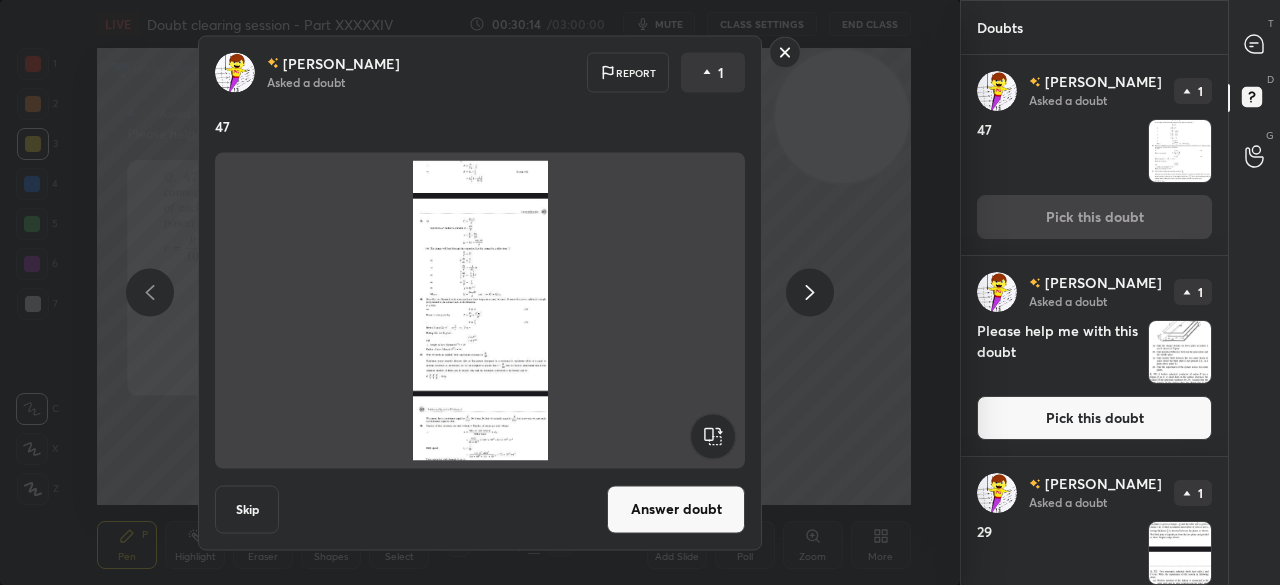 click on "Answer doubt" at bounding box center (676, 509) 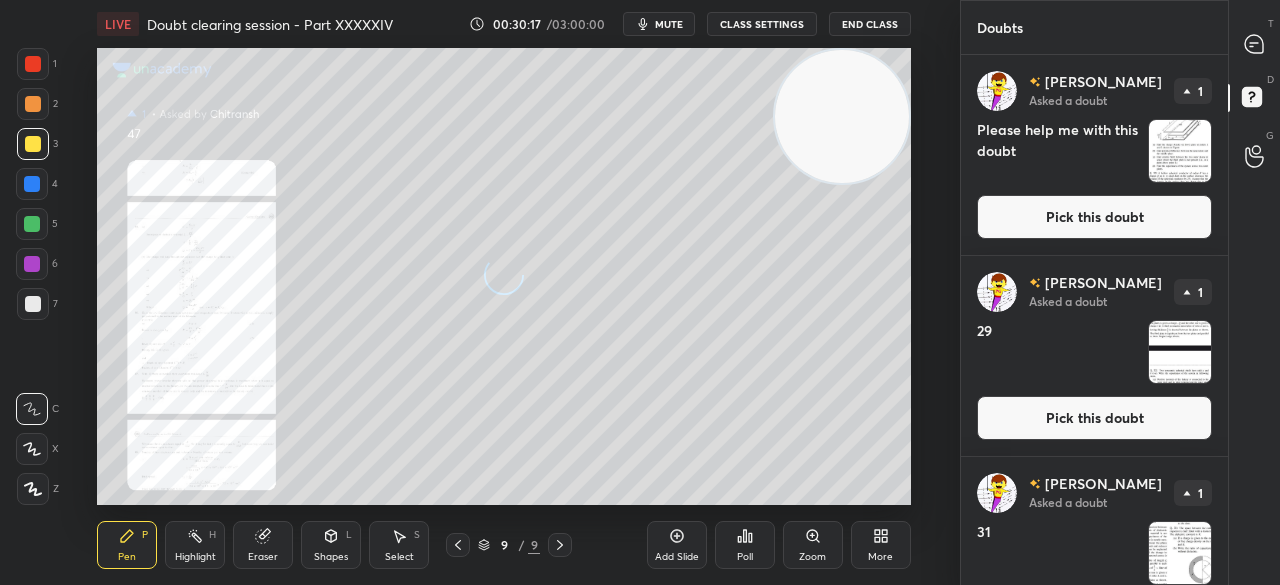 click at bounding box center (1255, 44) 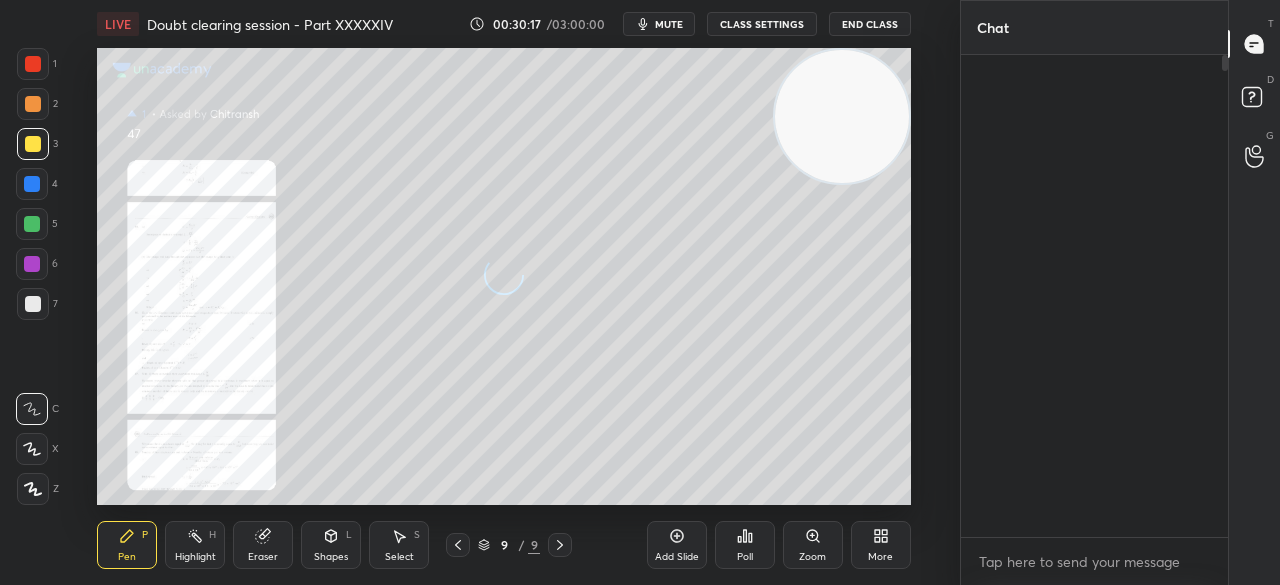 scroll, scrollTop: 1014, scrollLeft: 0, axis: vertical 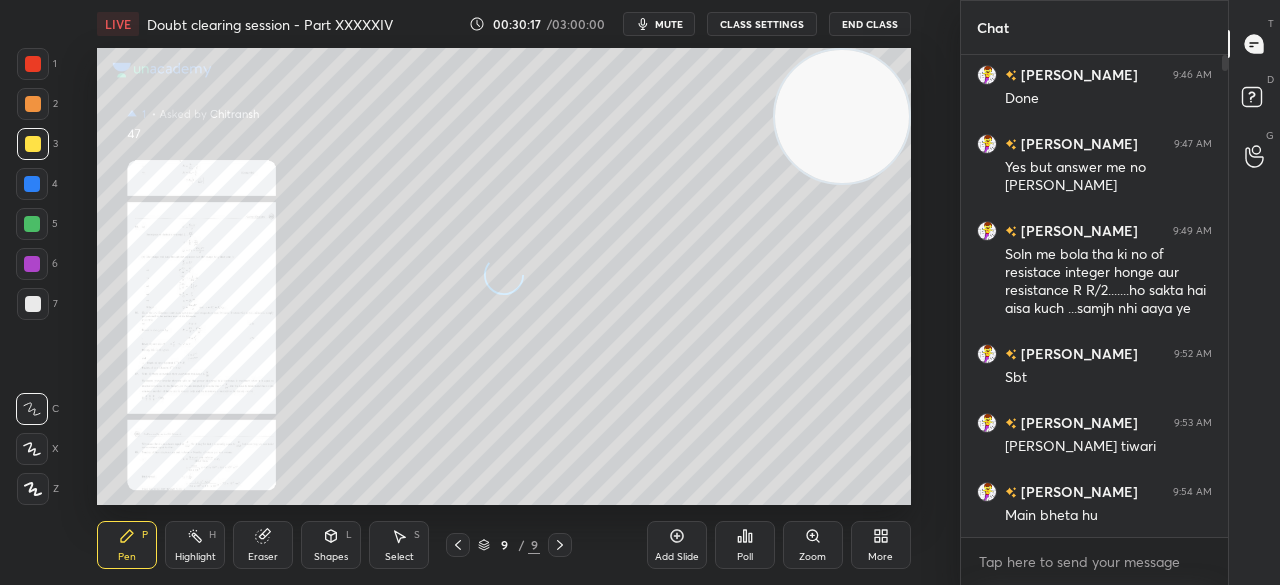 click at bounding box center [1255, 44] 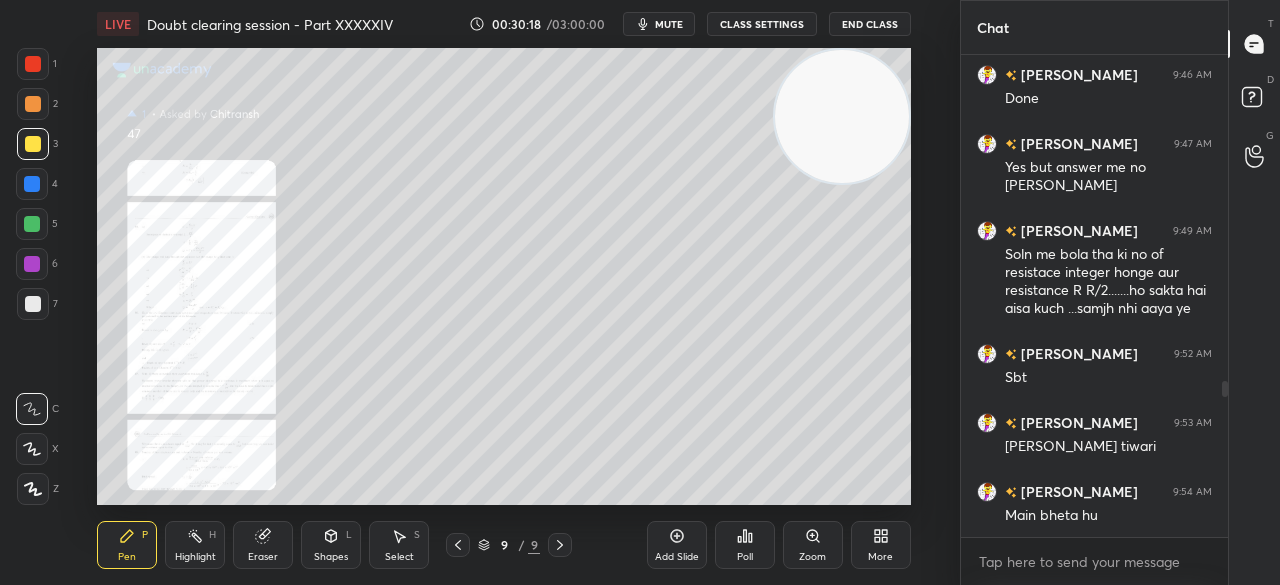 click on "Zoom" at bounding box center (812, 557) 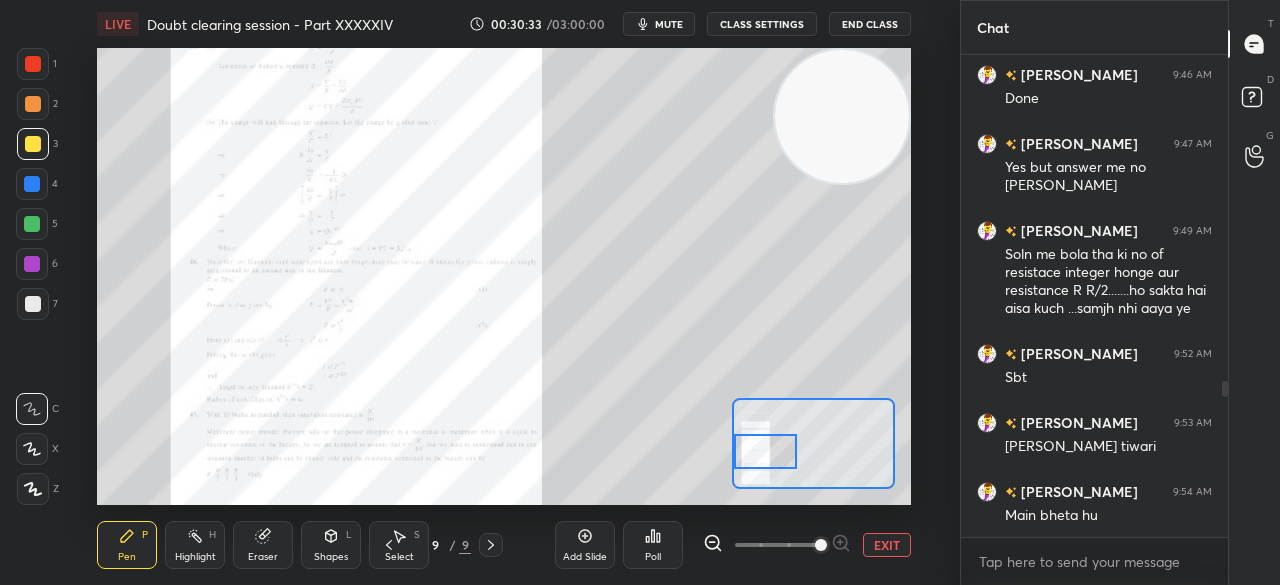 click on "T Messages (T) D Doubts (D) G Raise Hand (G)" at bounding box center (1254, 292) 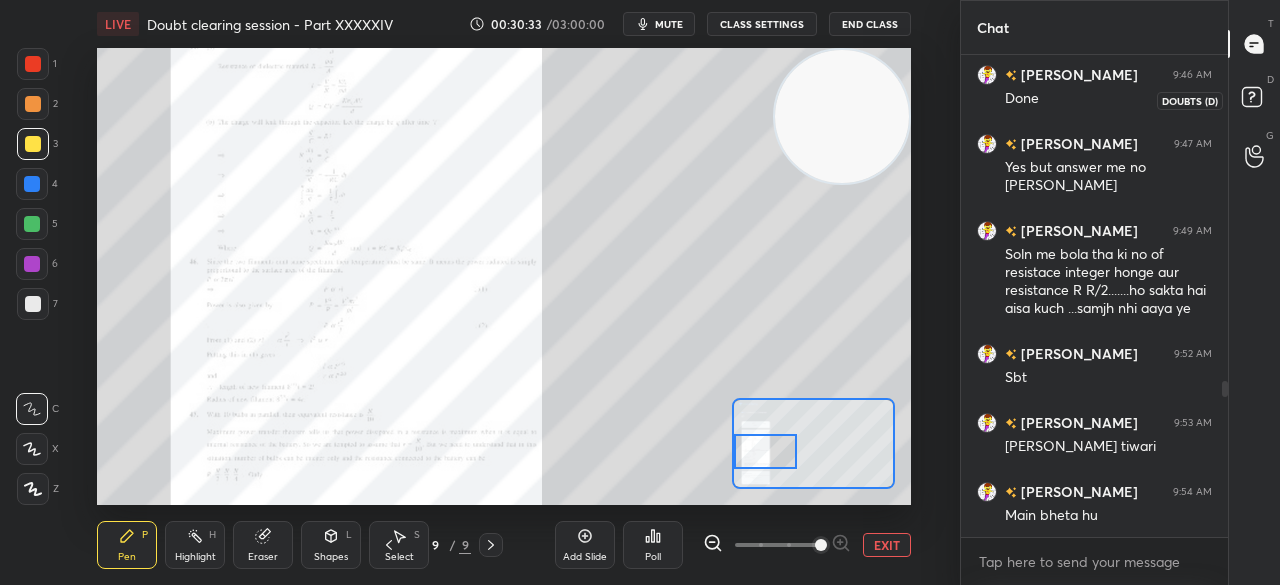 click 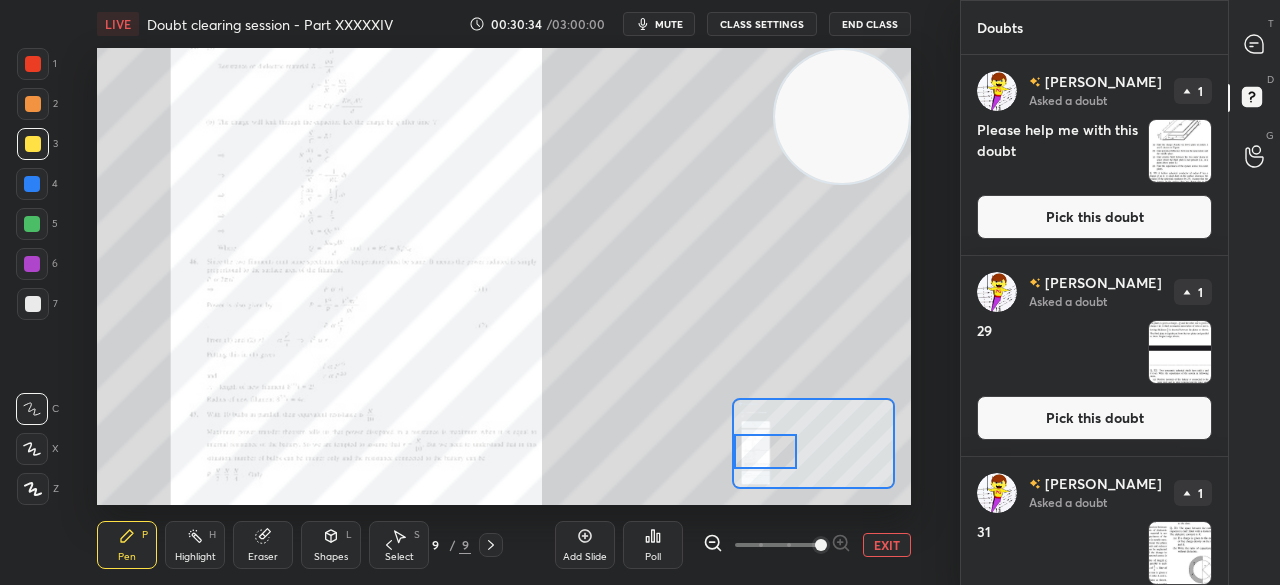 click on "Pick this doubt" at bounding box center (1094, 217) 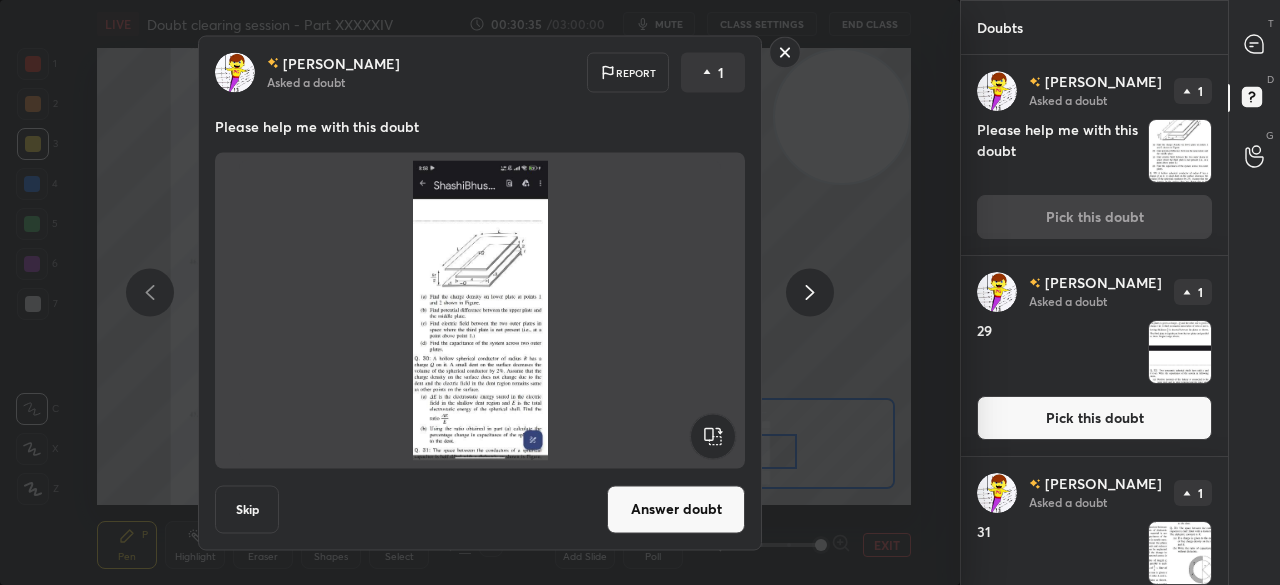 scroll, scrollTop: 72, scrollLeft: 0, axis: vertical 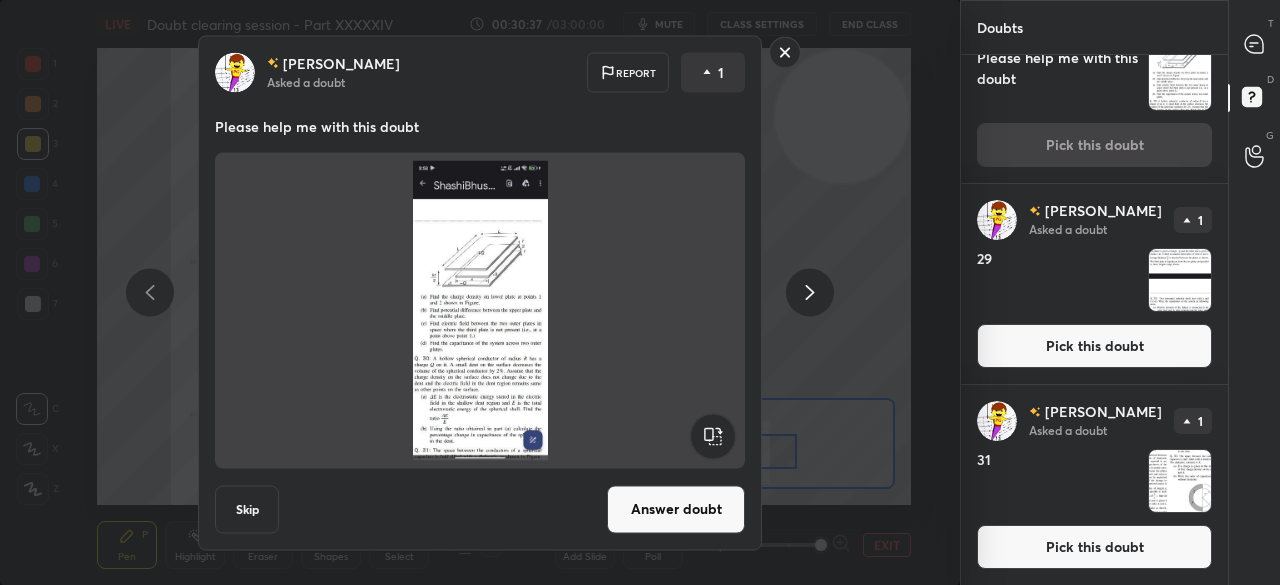 click 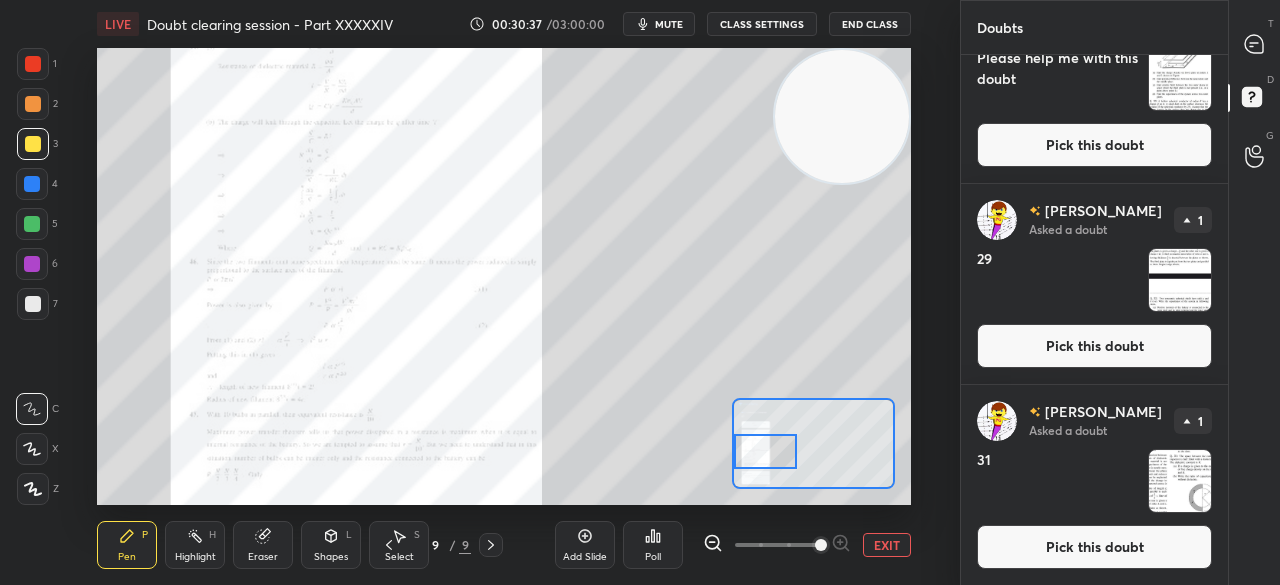 scroll, scrollTop: 0, scrollLeft: 0, axis: both 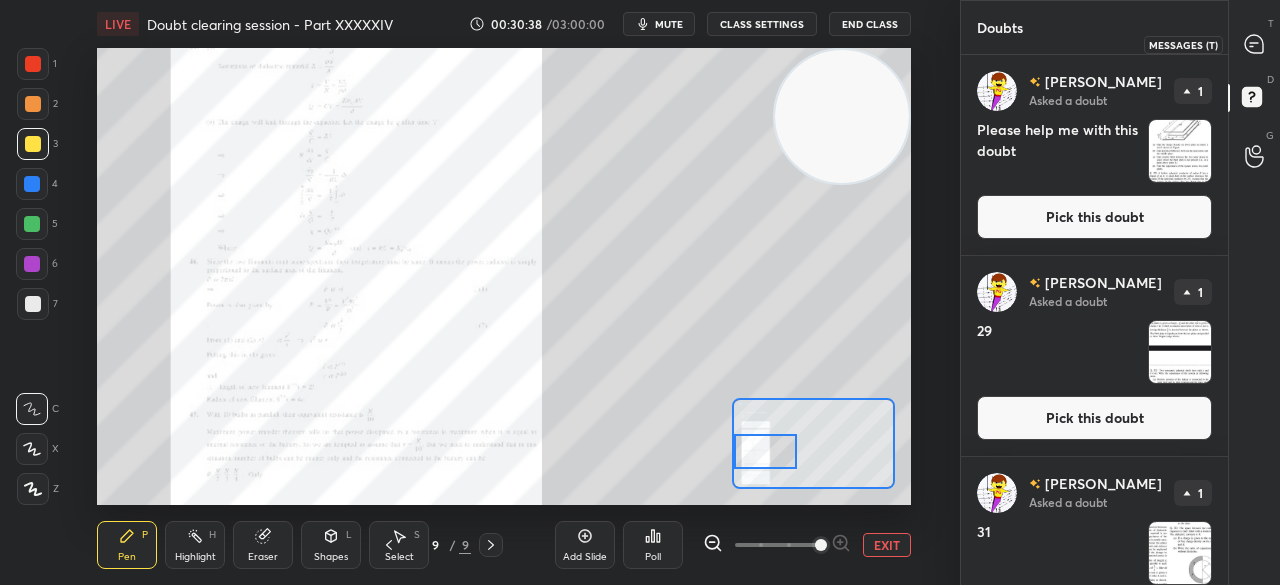 click 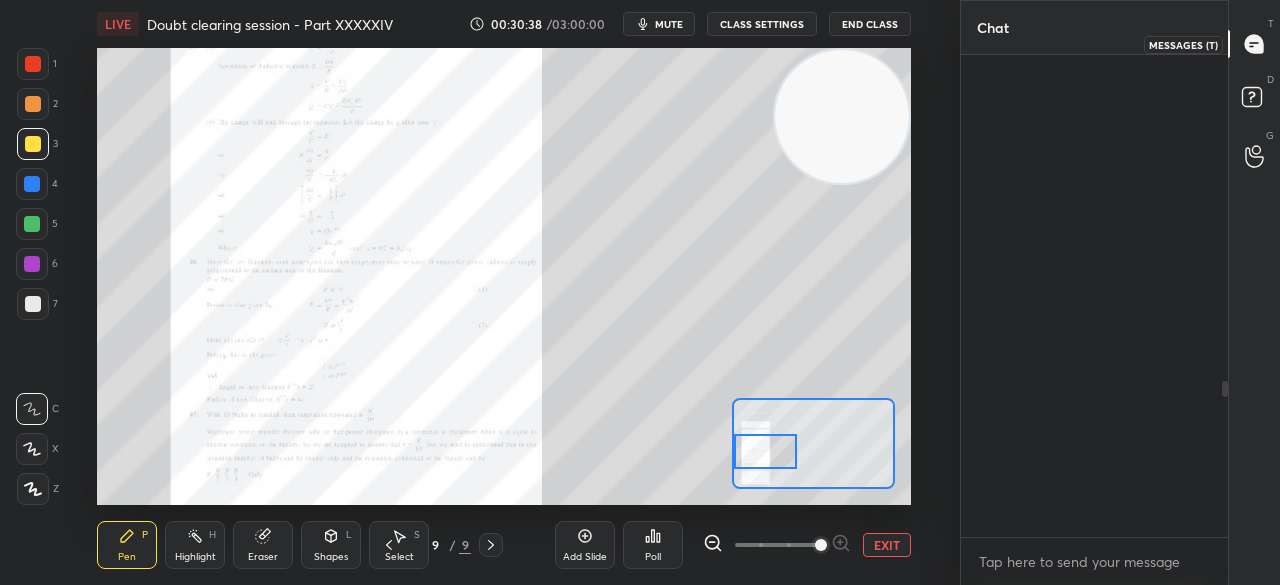 scroll, scrollTop: 1014, scrollLeft: 0, axis: vertical 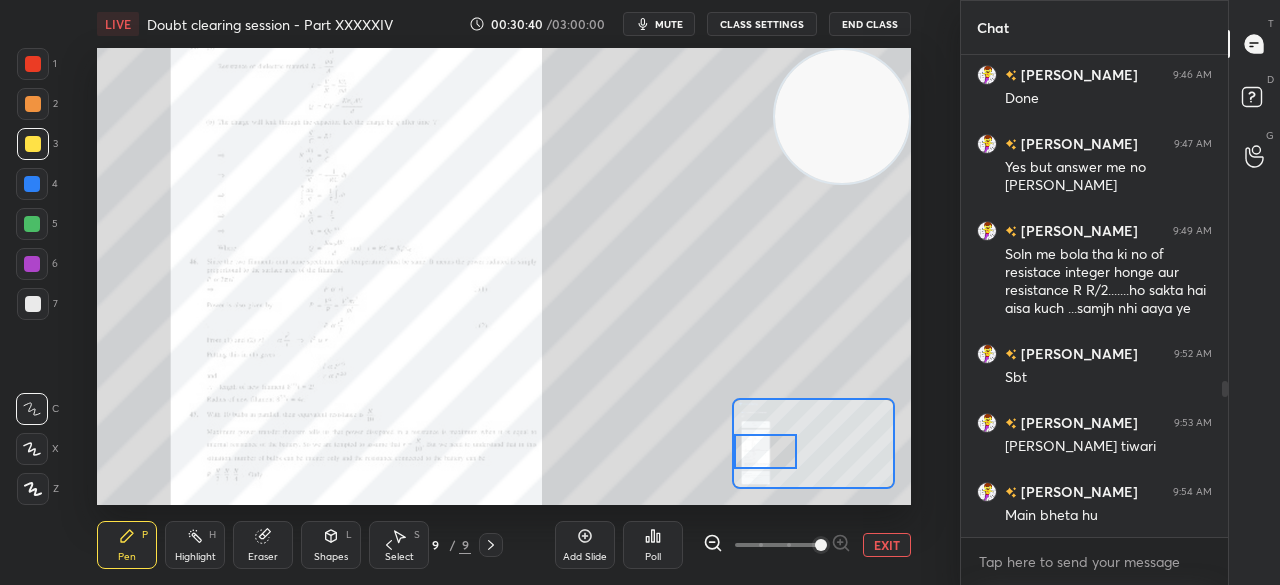 click on "1" at bounding box center (37, 68) 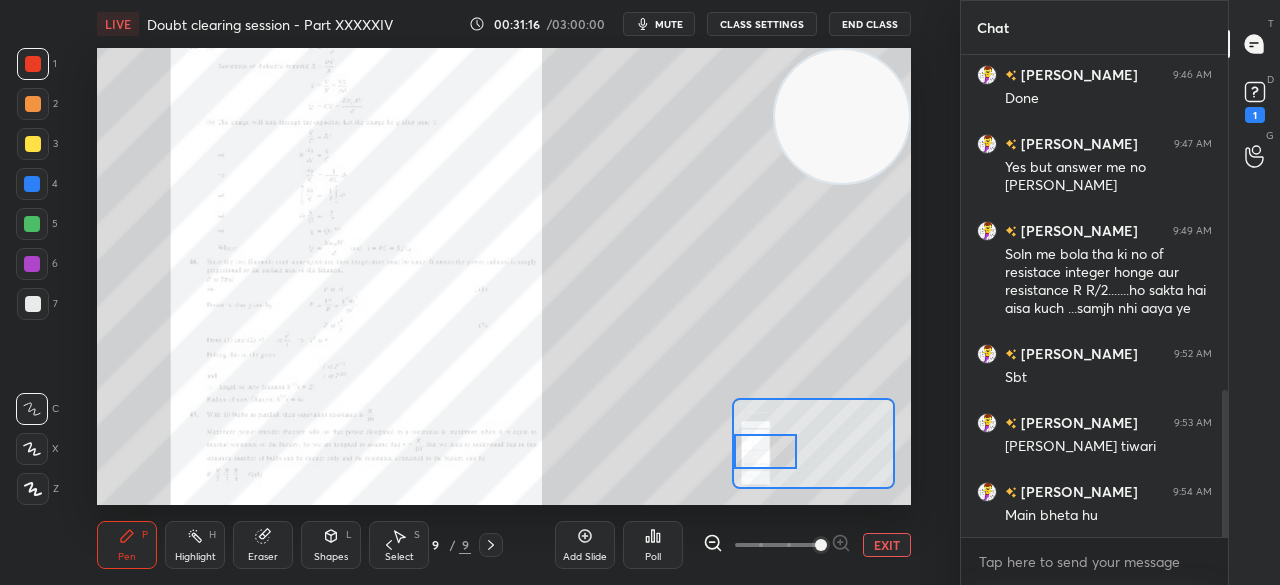 scroll, scrollTop: 1100, scrollLeft: 0, axis: vertical 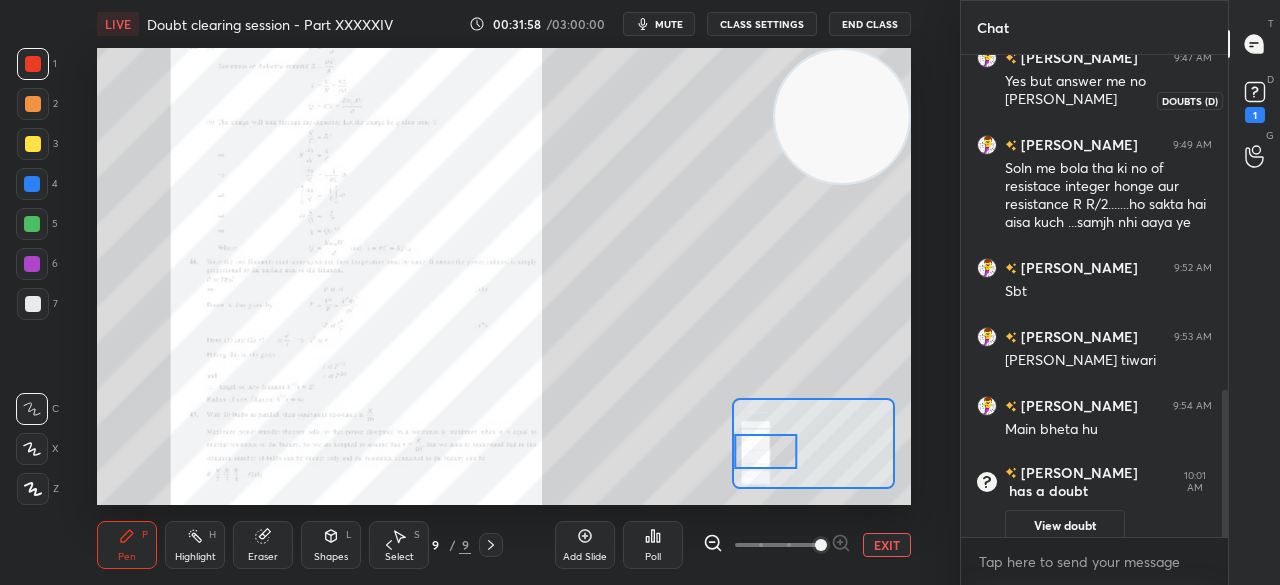 click on "1" at bounding box center [1255, 100] 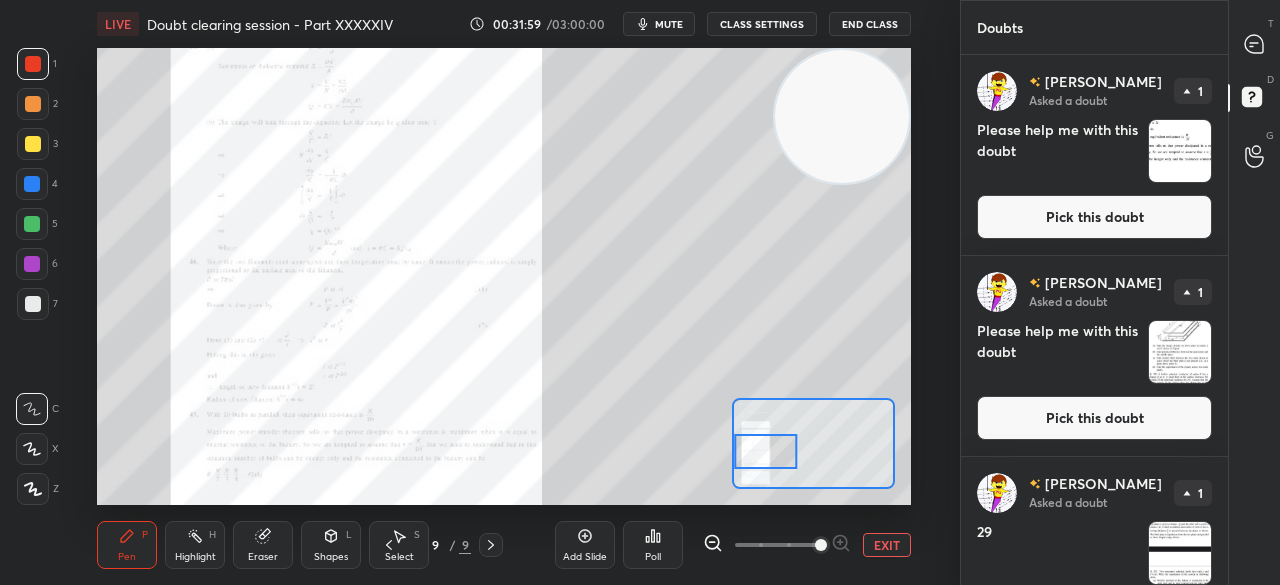click on "Pick this doubt" at bounding box center [1094, 217] 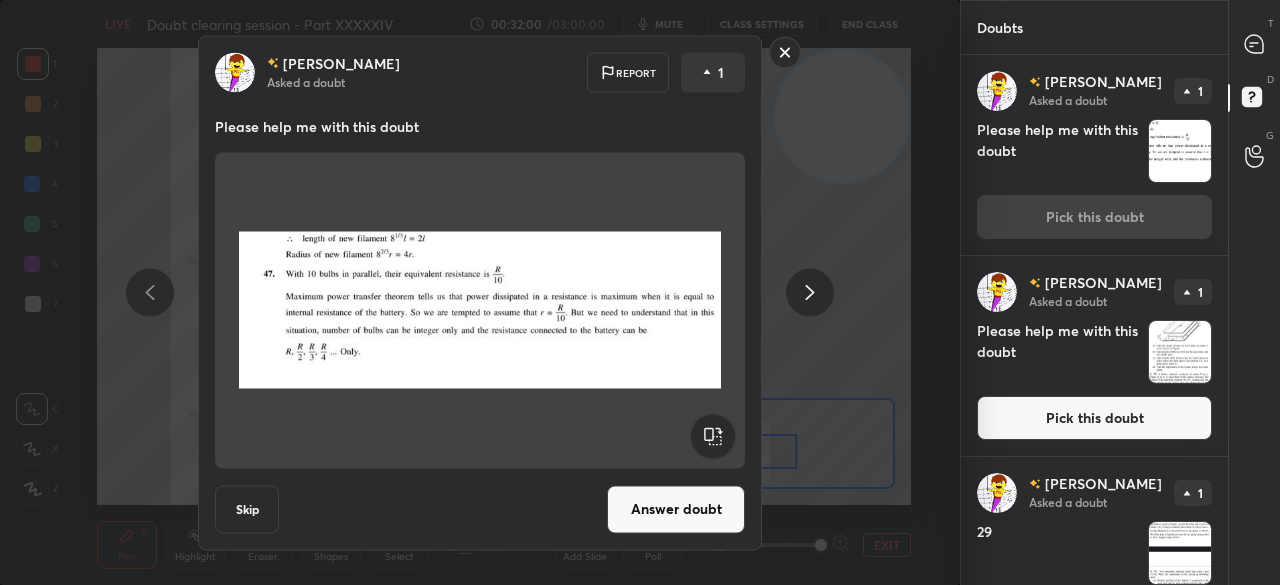 click on "Answer doubt" at bounding box center [676, 509] 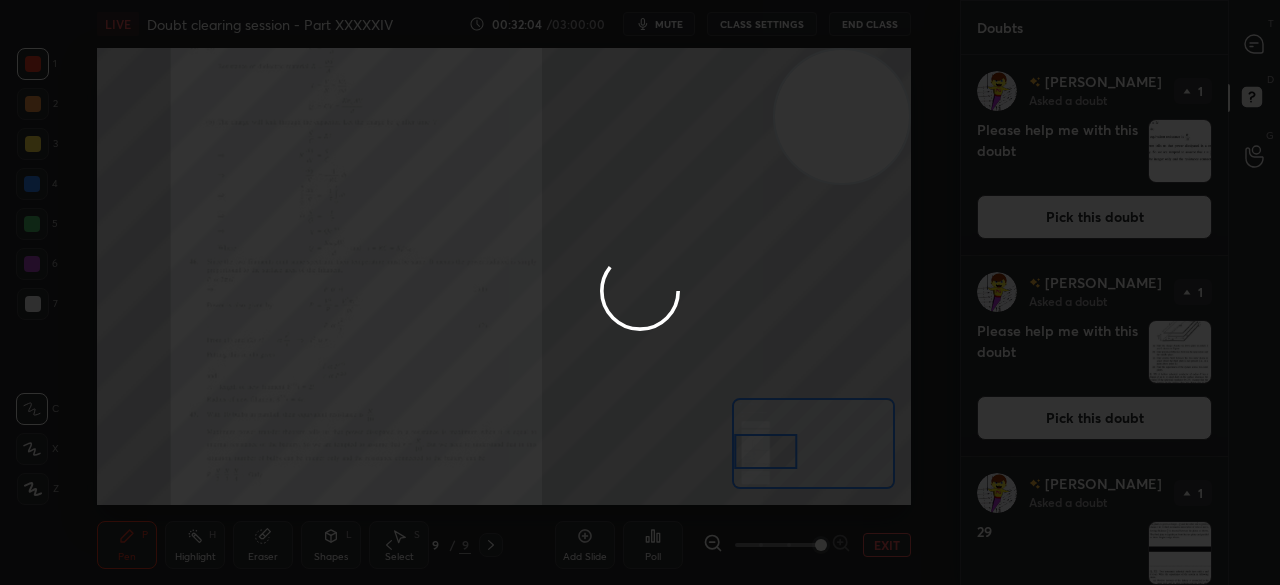 click at bounding box center [640, 292] 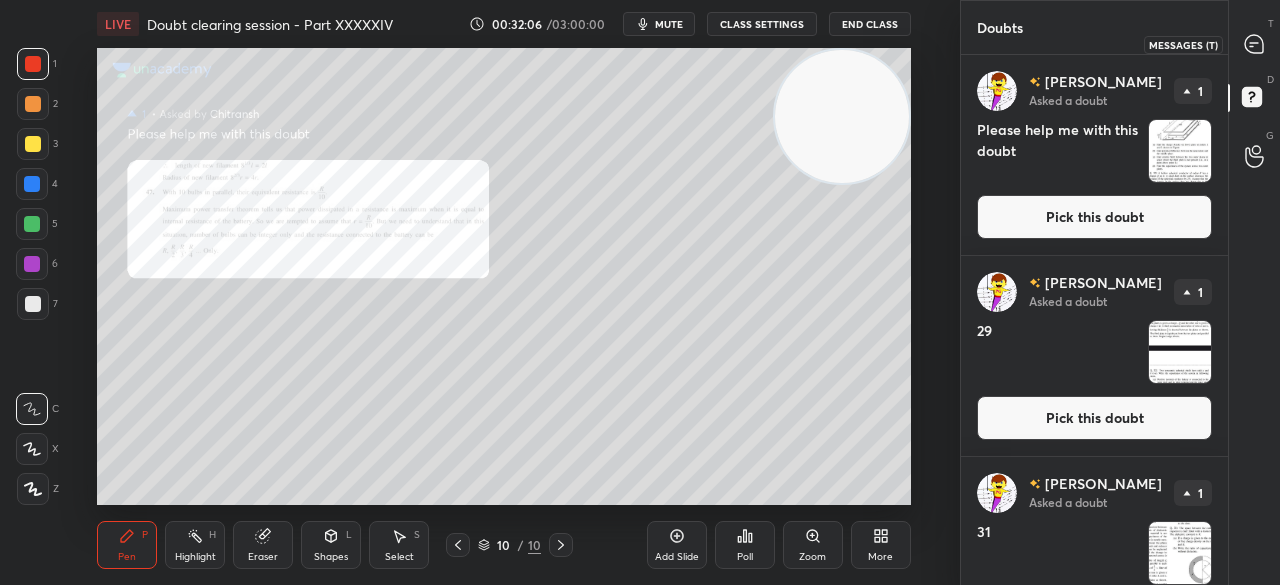 click 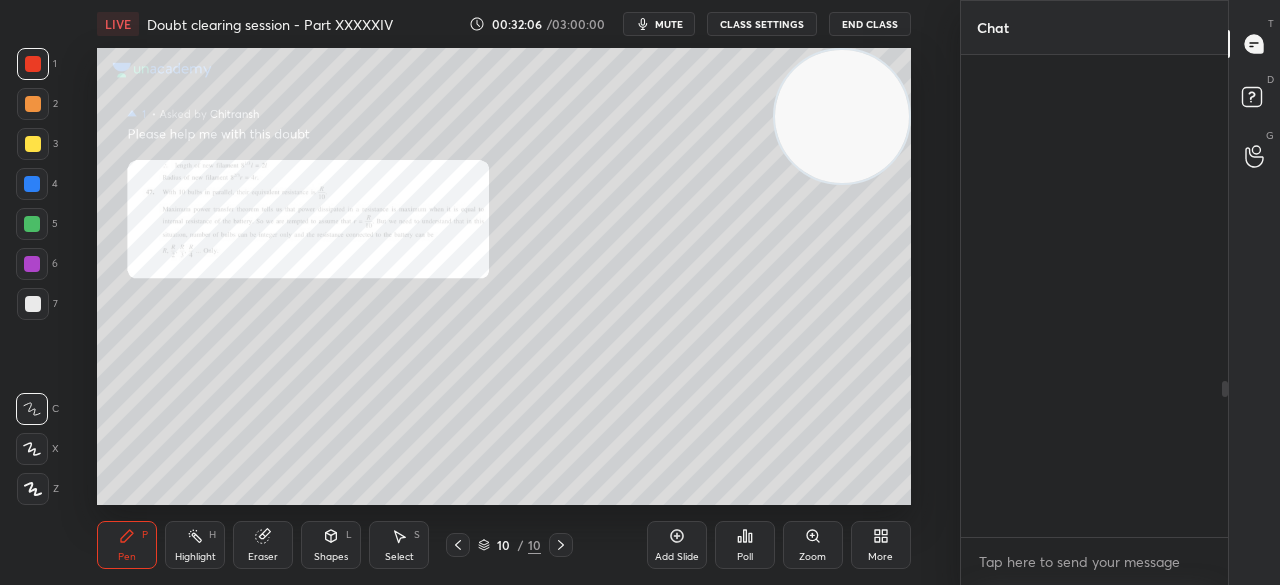 scroll, scrollTop: 1014, scrollLeft: 0, axis: vertical 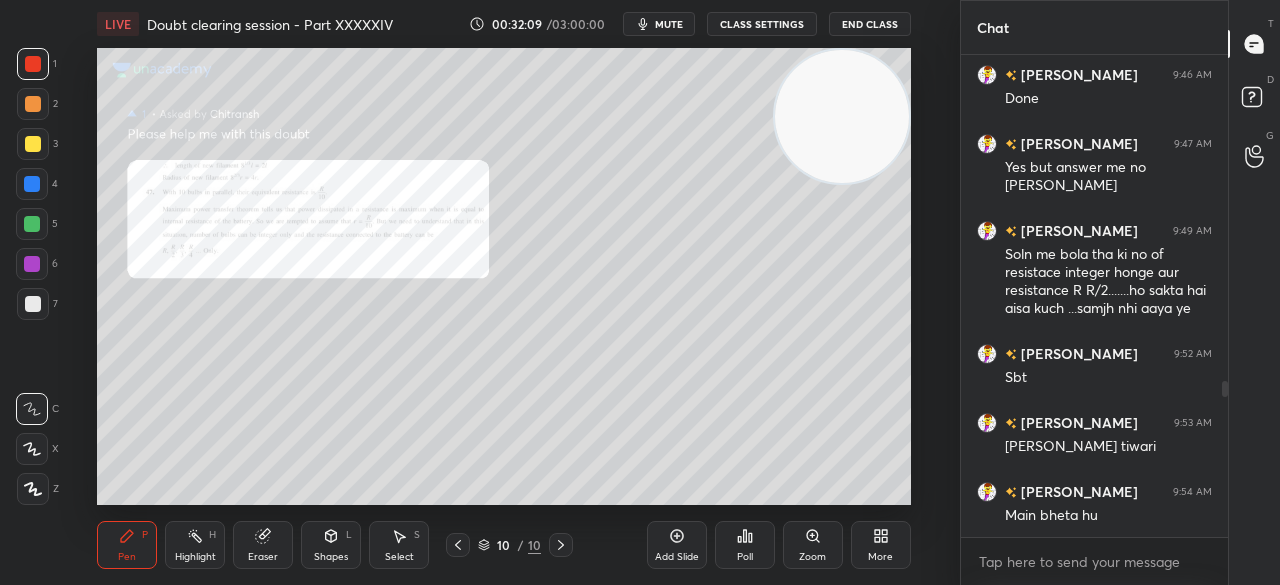 click on "Zoom" at bounding box center (813, 545) 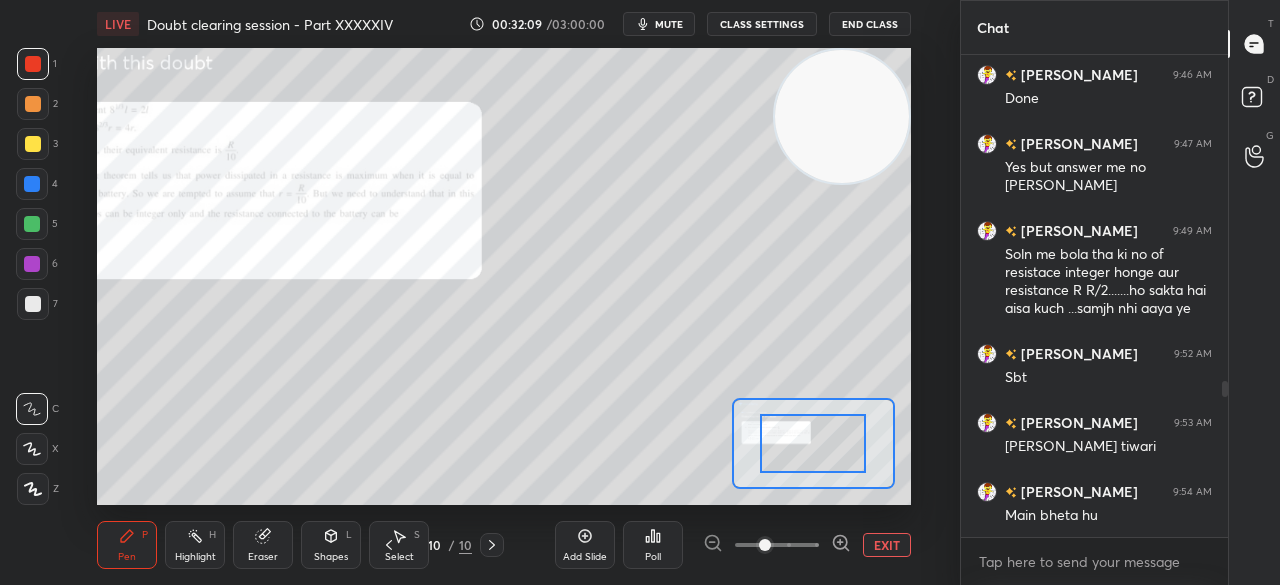 click at bounding box center (765, 545) 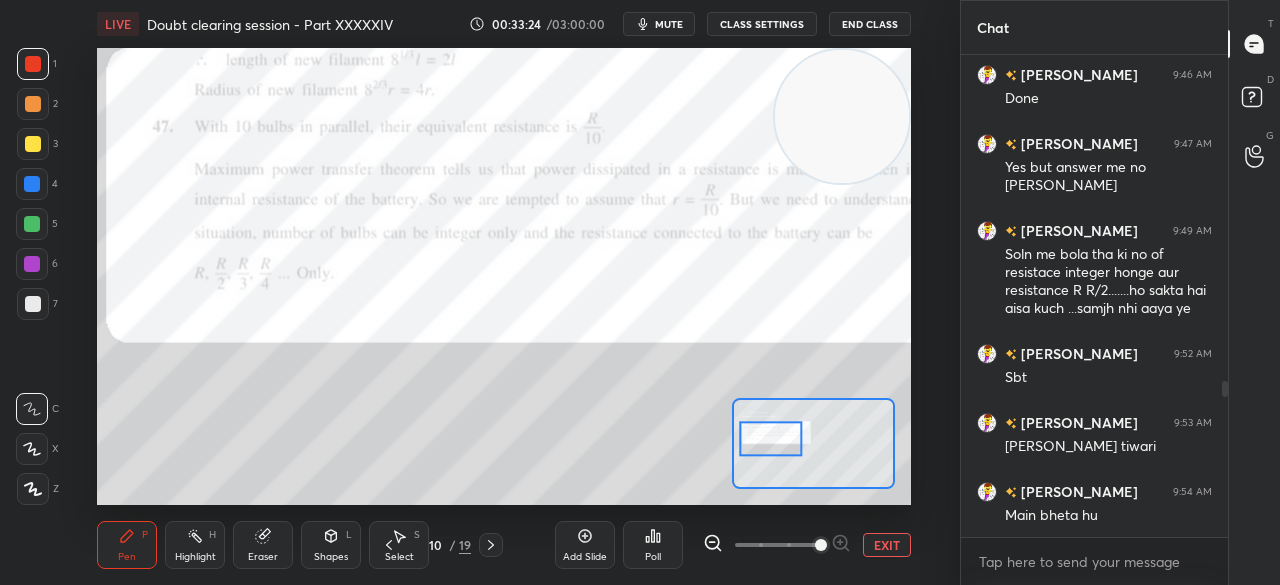 click on "Select S" at bounding box center [399, 545] 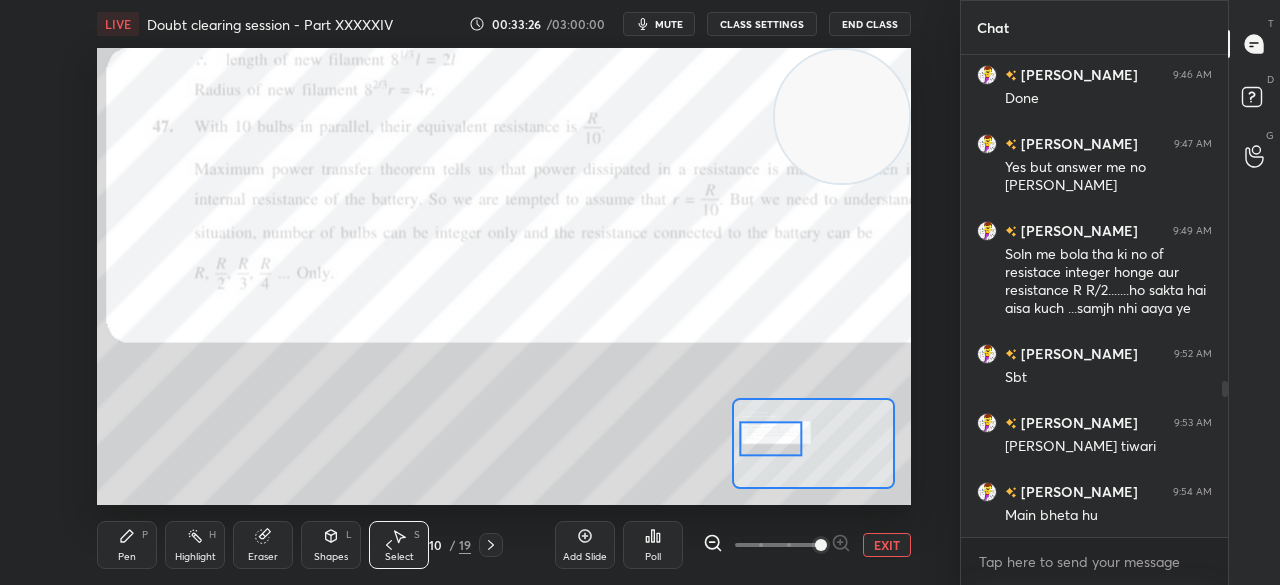 click 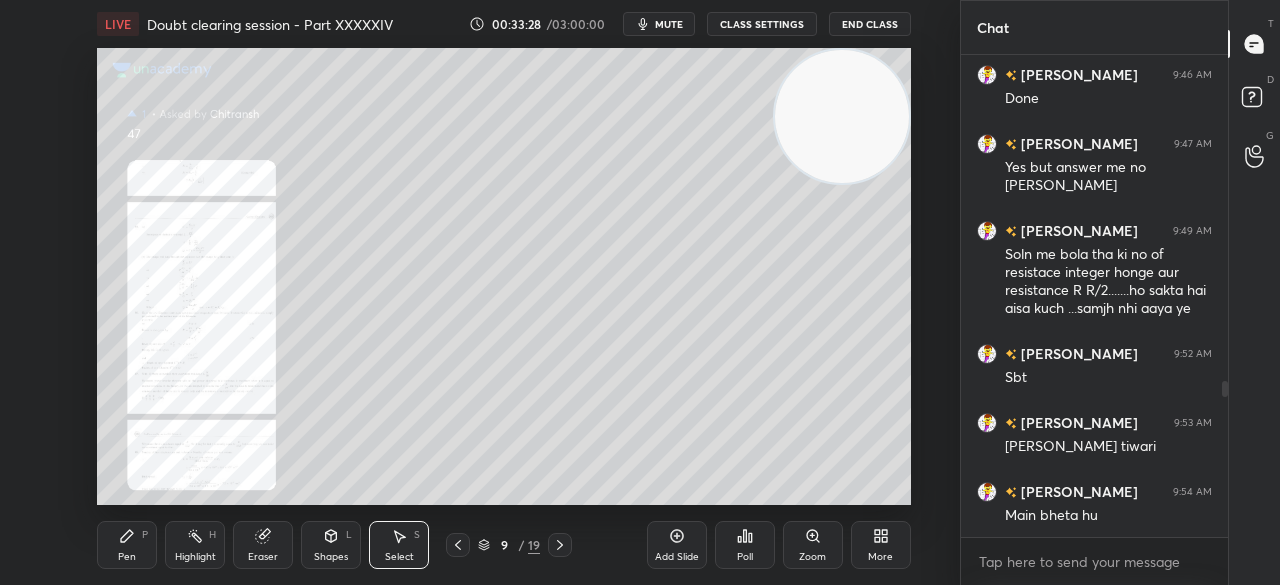 click at bounding box center (458, 545) 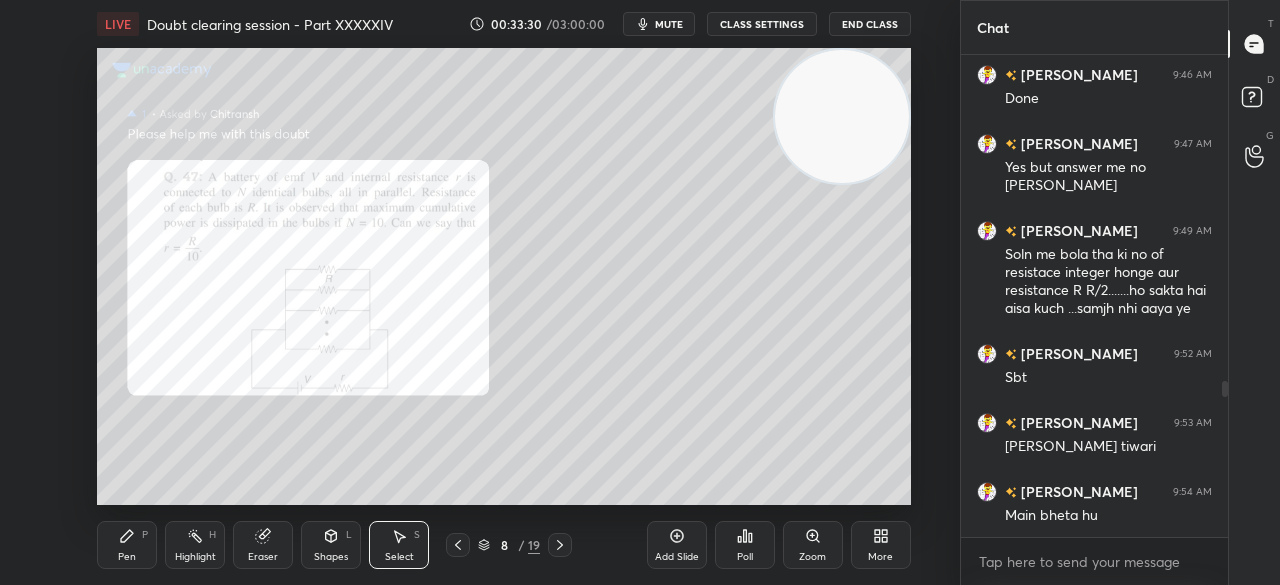 click on "Pen" at bounding box center [127, 557] 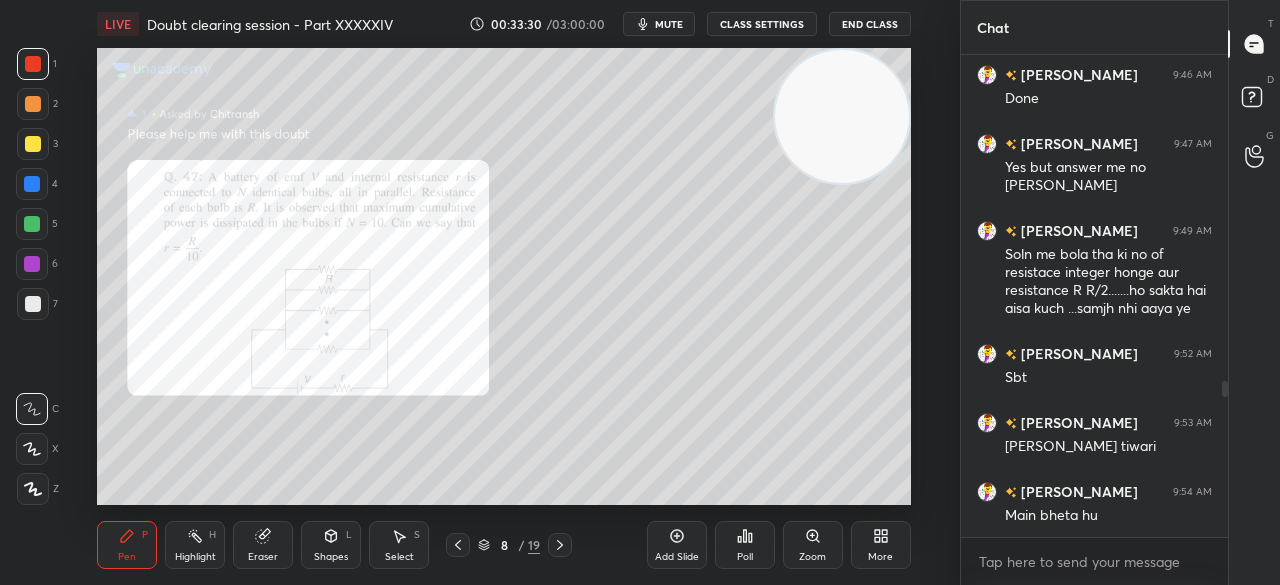 click on "Pen P" at bounding box center [127, 545] 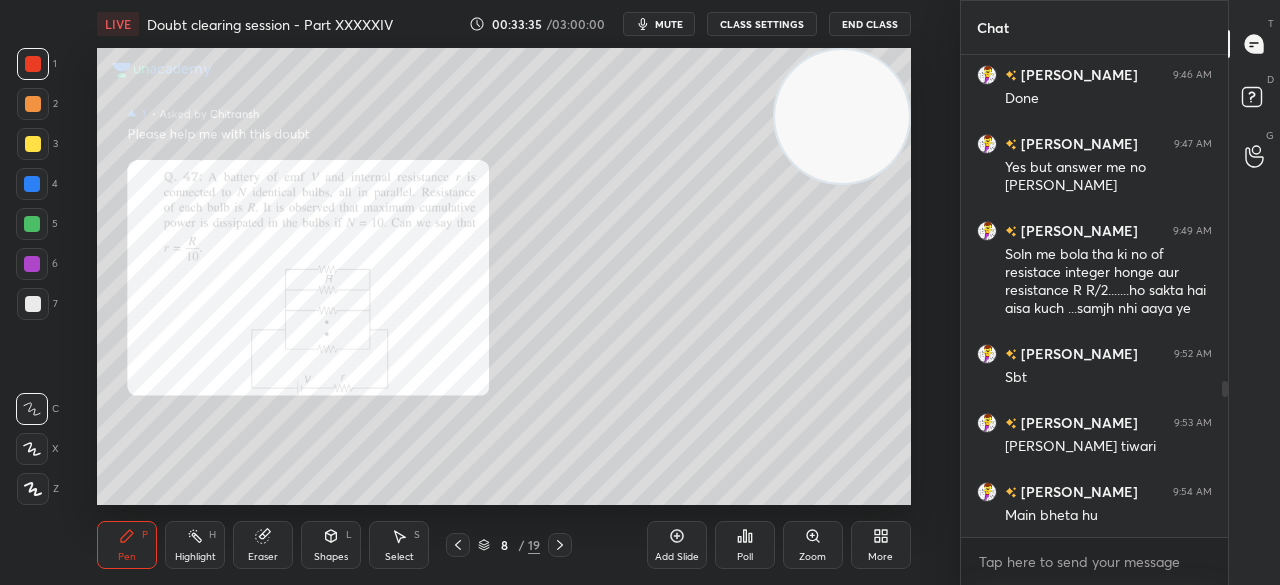 click at bounding box center (32, 224) 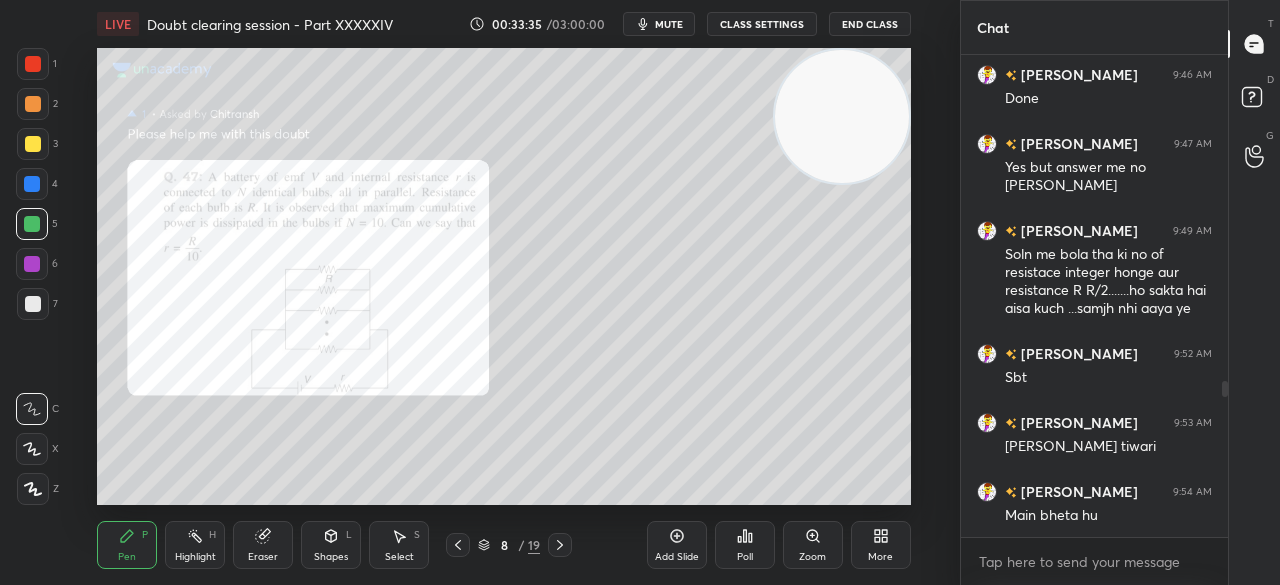 click at bounding box center [32, 184] 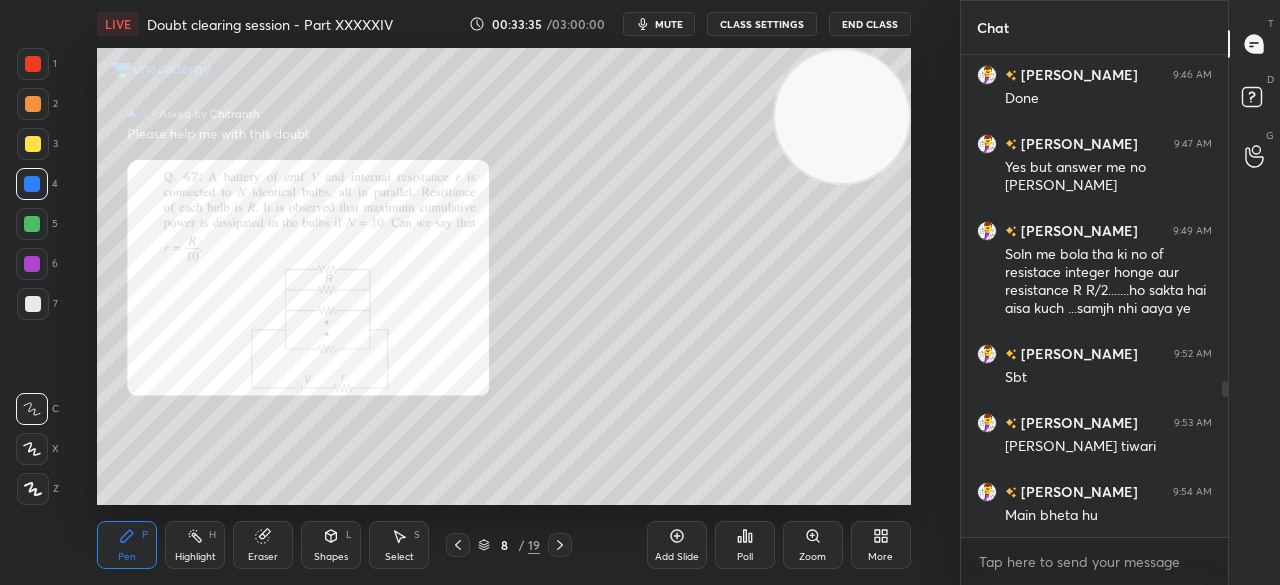 click at bounding box center [32, 224] 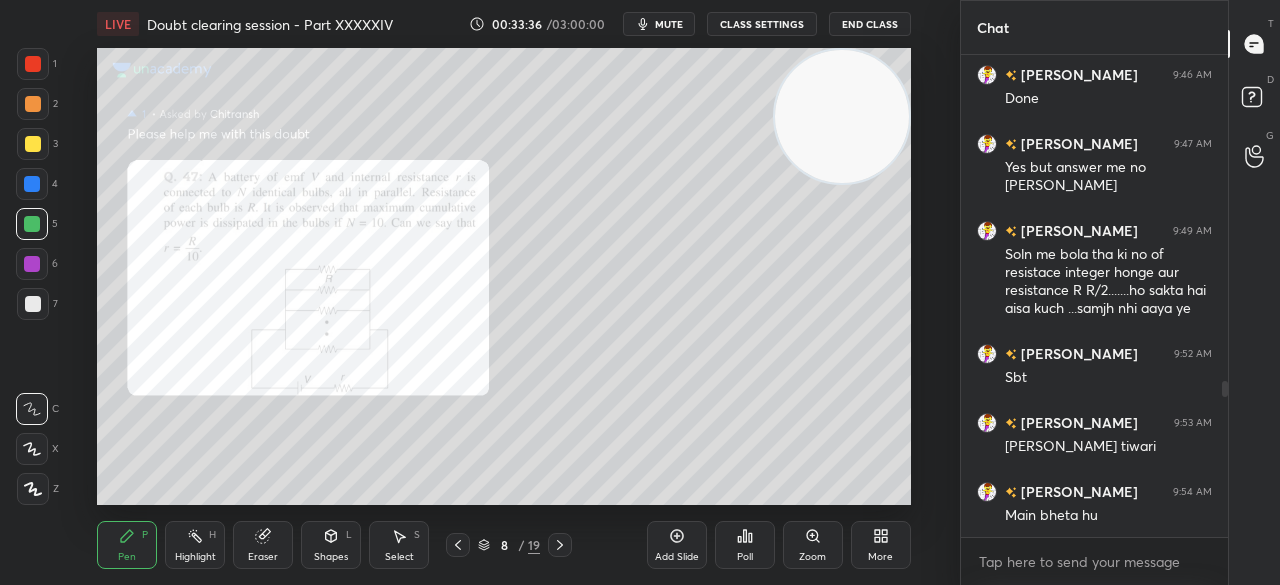 click at bounding box center (32, 224) 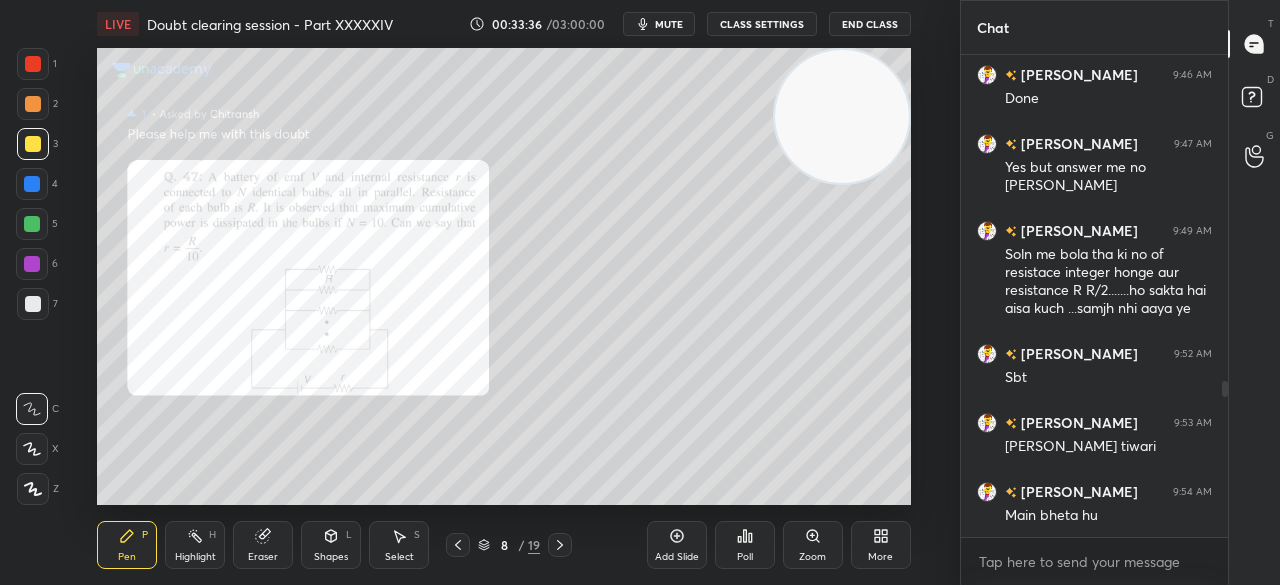click at bounding box center (33, 144) 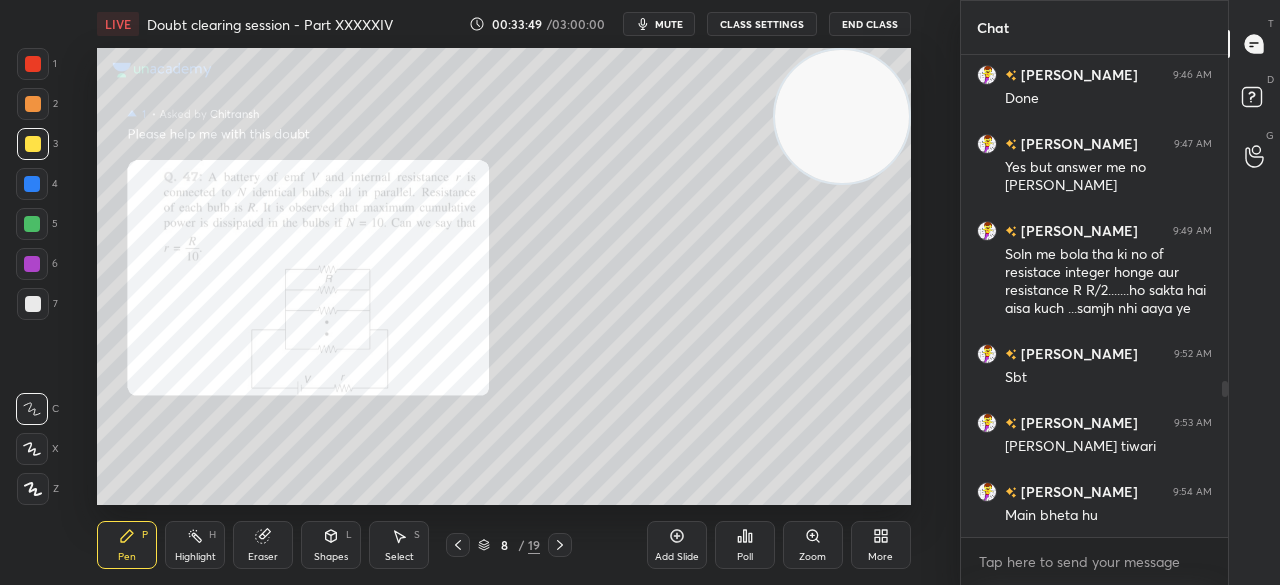 click on "1" at bounding box center (37, 64) 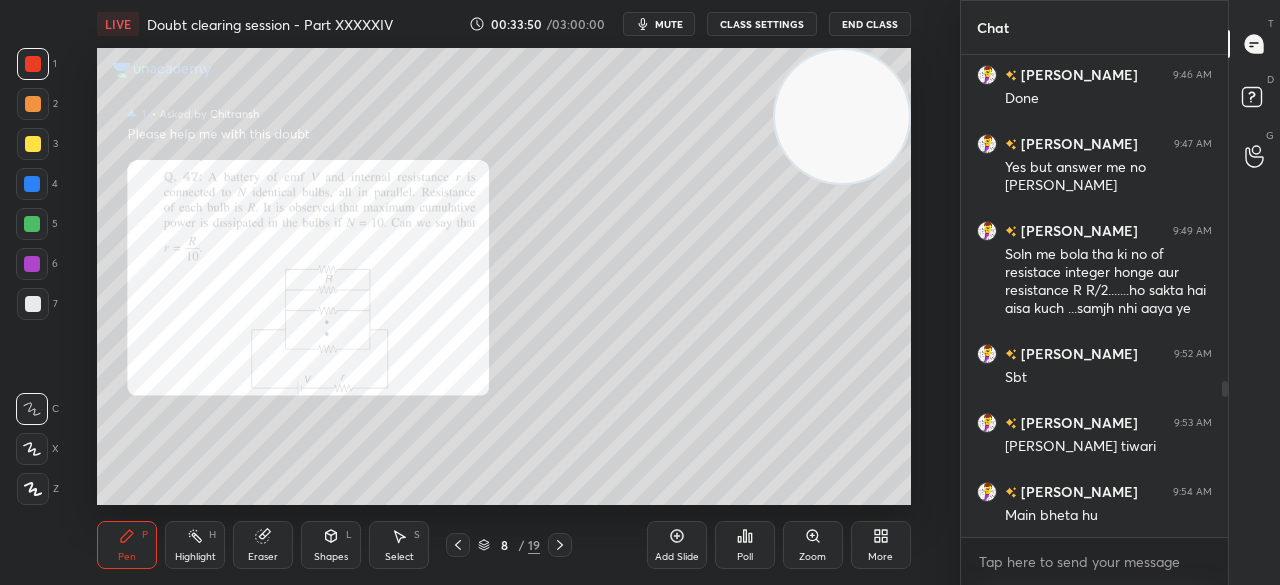 click at bounding box center (33, 64) 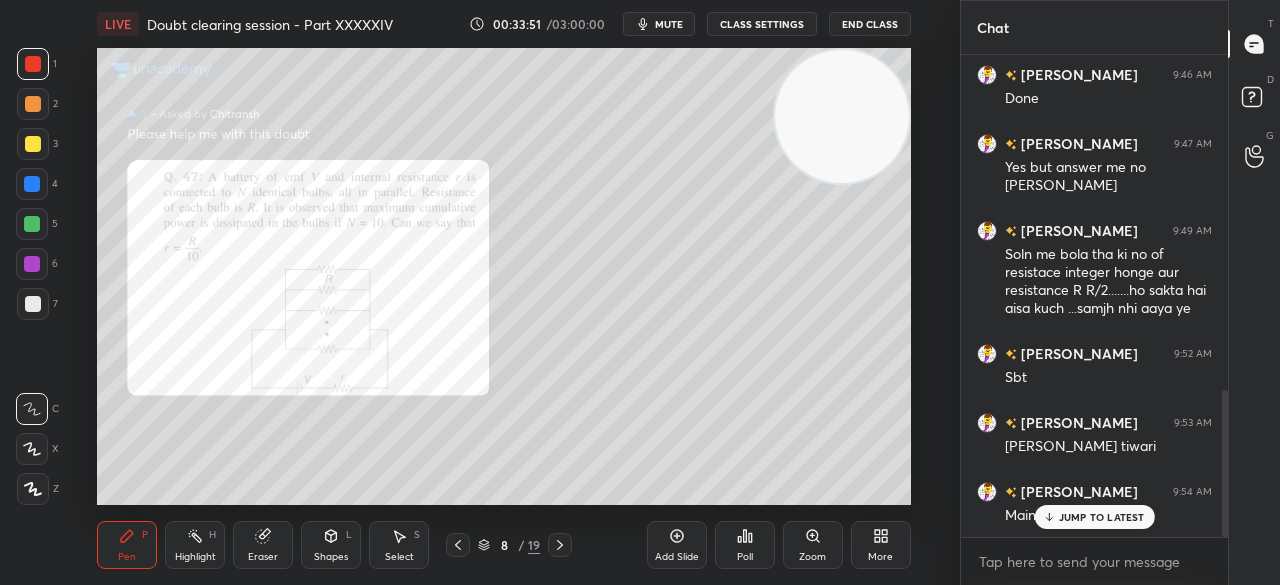 scroll, scrollTop: 1100, scrollLeft: 0, axis: vertical 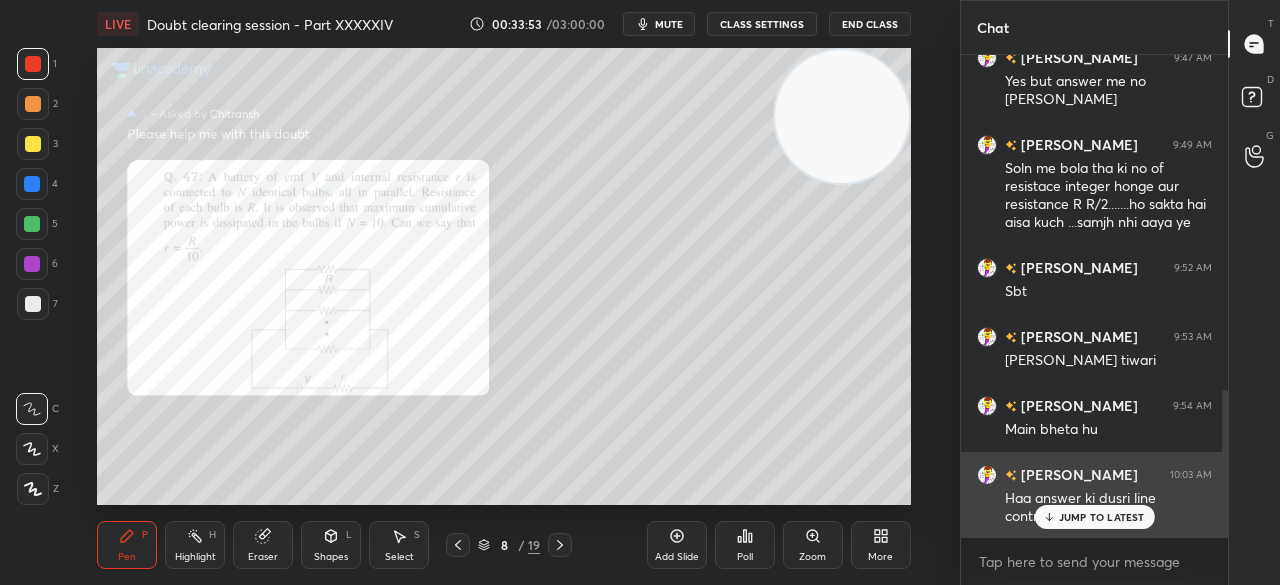 click on "JUMP TO LATEST" at bounding box center (1102, 517) 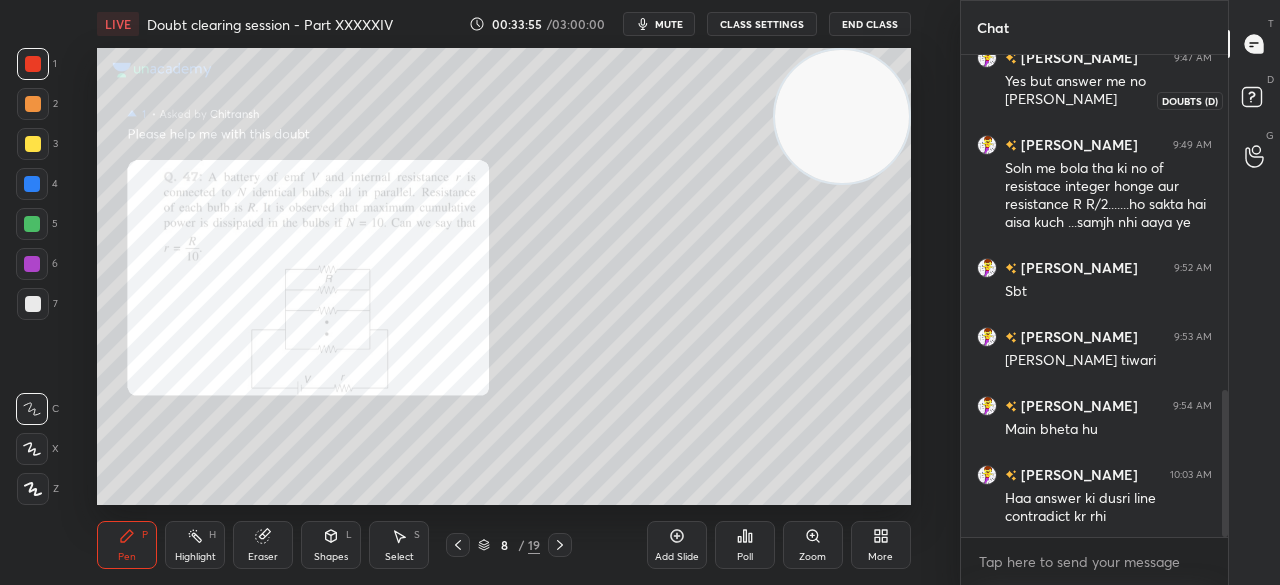 click 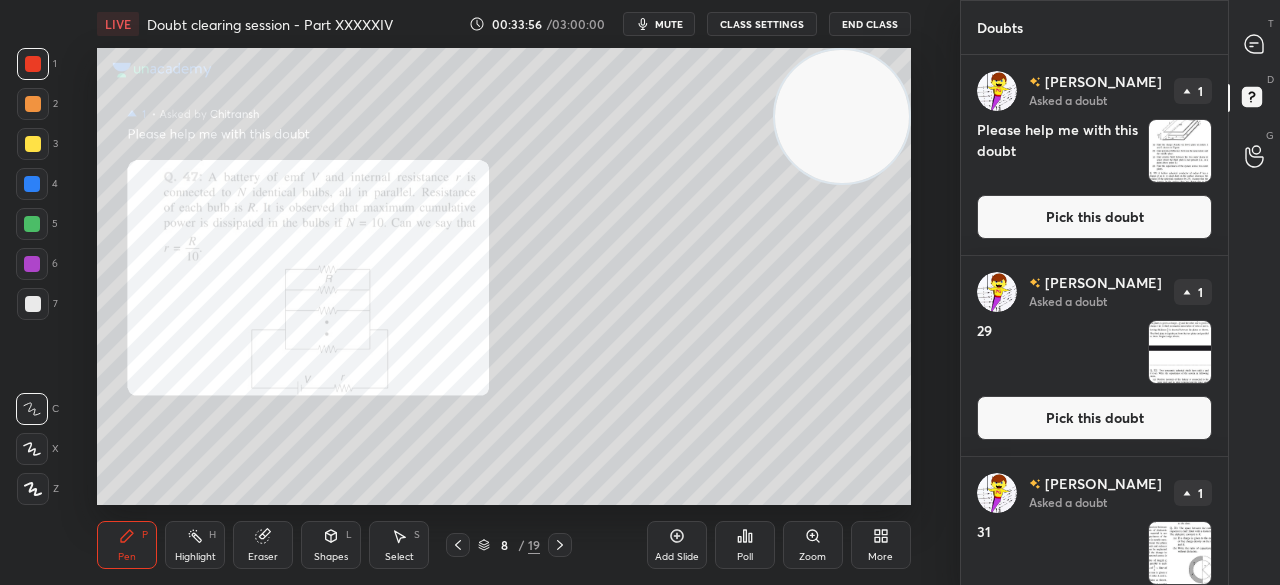 scroll, scrollTop: 72, scrollLeft: 0, axis: vertical 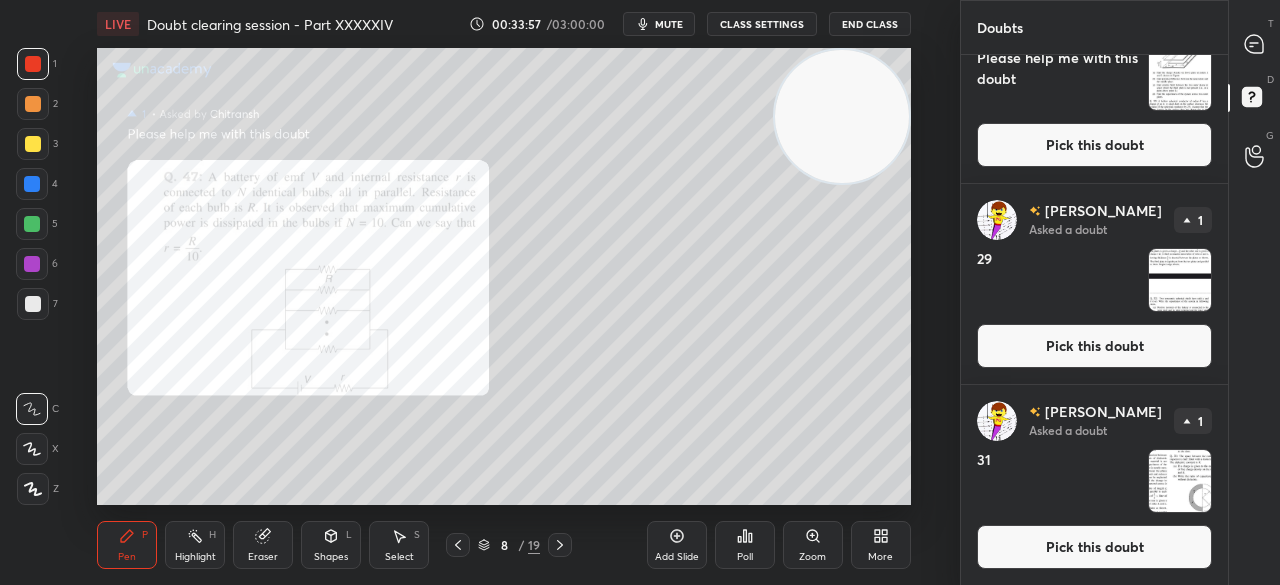 click on "Pen P Highlight H Eraser Shapes L Select S 8 / 19 Add Slide Poll Zoom More" at bounding box center (503, 545) 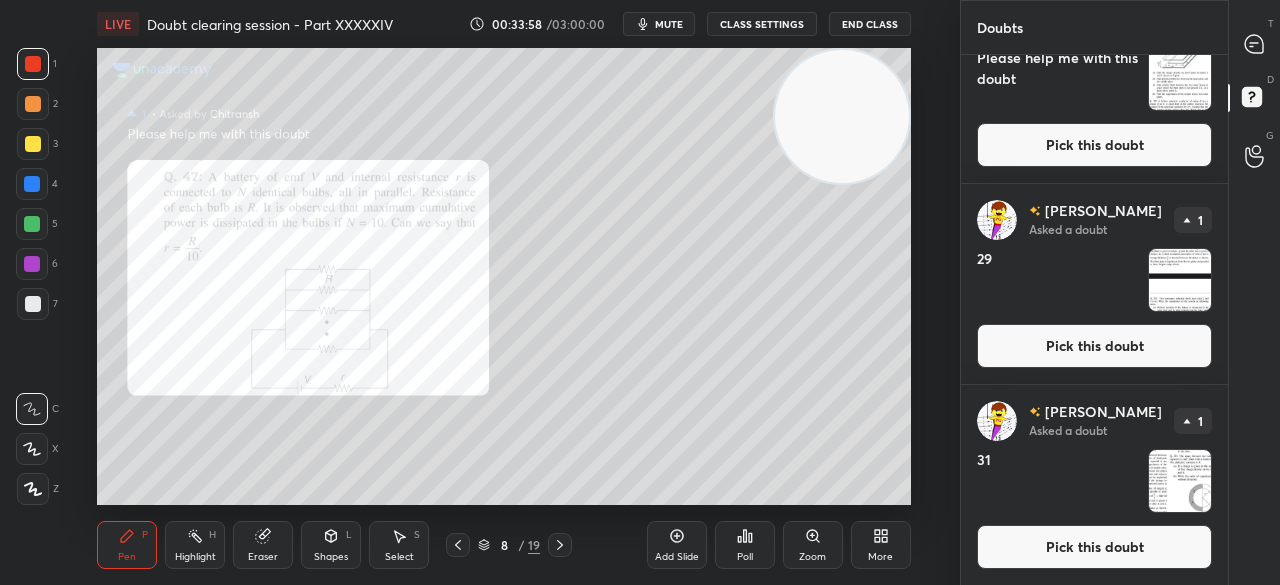 click 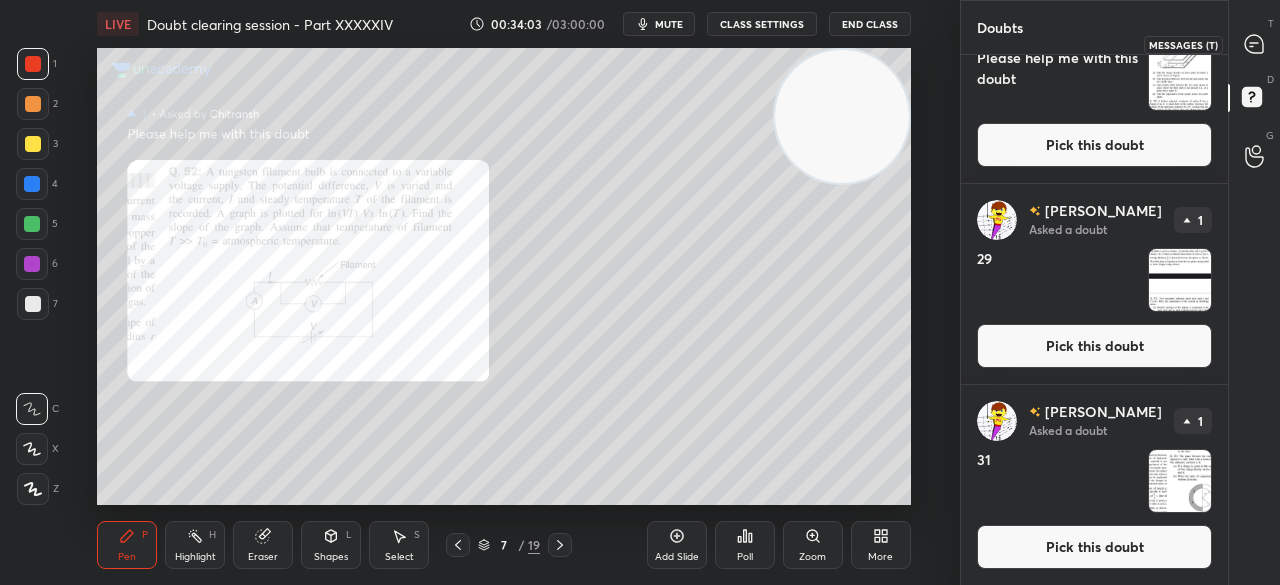 click at bounding box center [1255, 44] 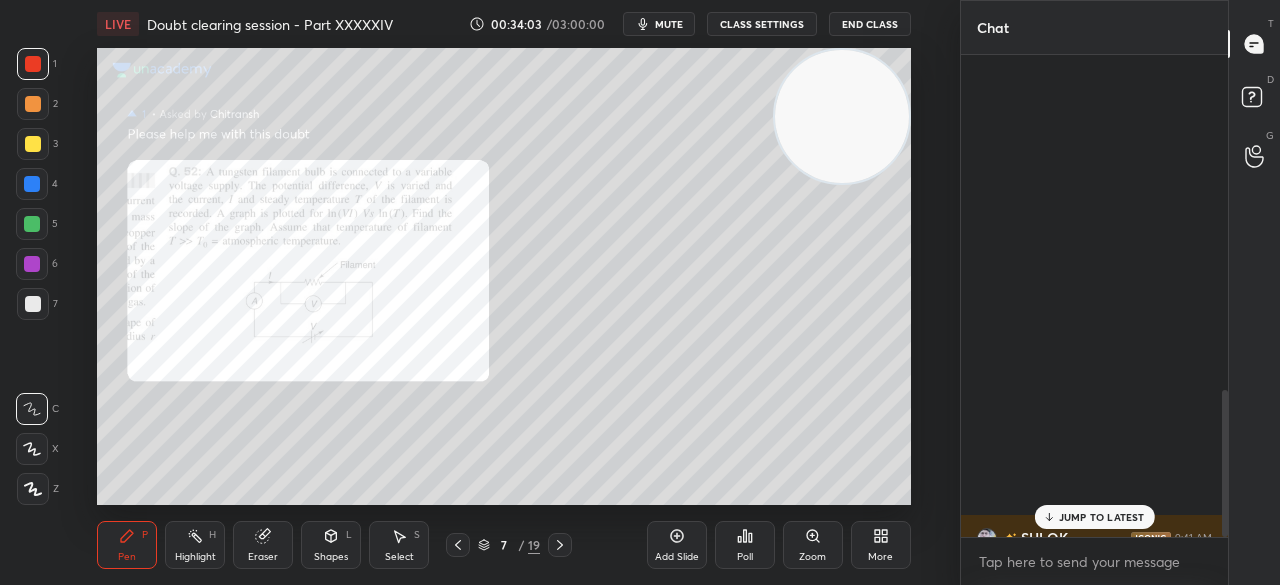 scroll, scrollTop: 1100, scrollLeft: 0, axis: vertical 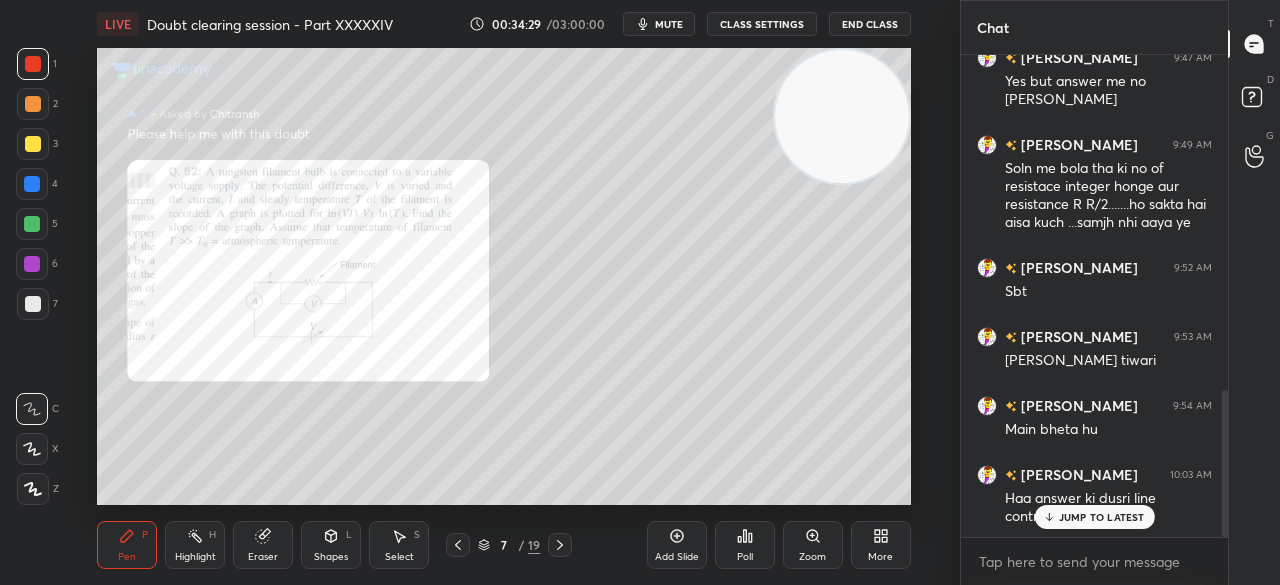 click at bounding box center (33, 144) 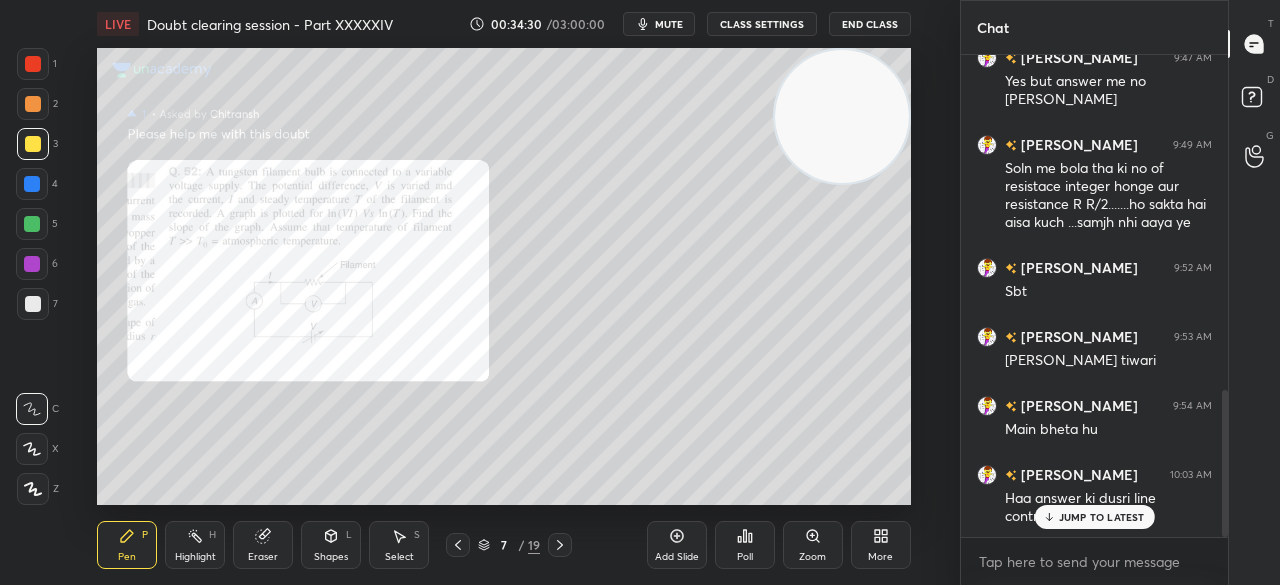 click on "JUMP TO LATEST" at bounding box center [1094, 517] 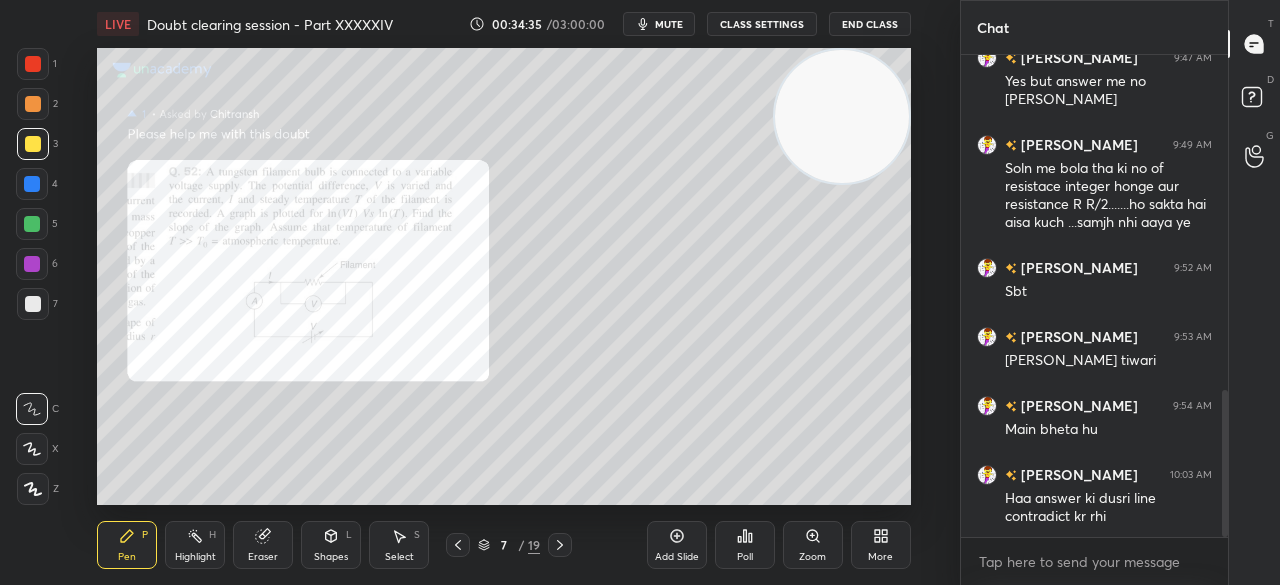 click at bounding box center [33, 64] 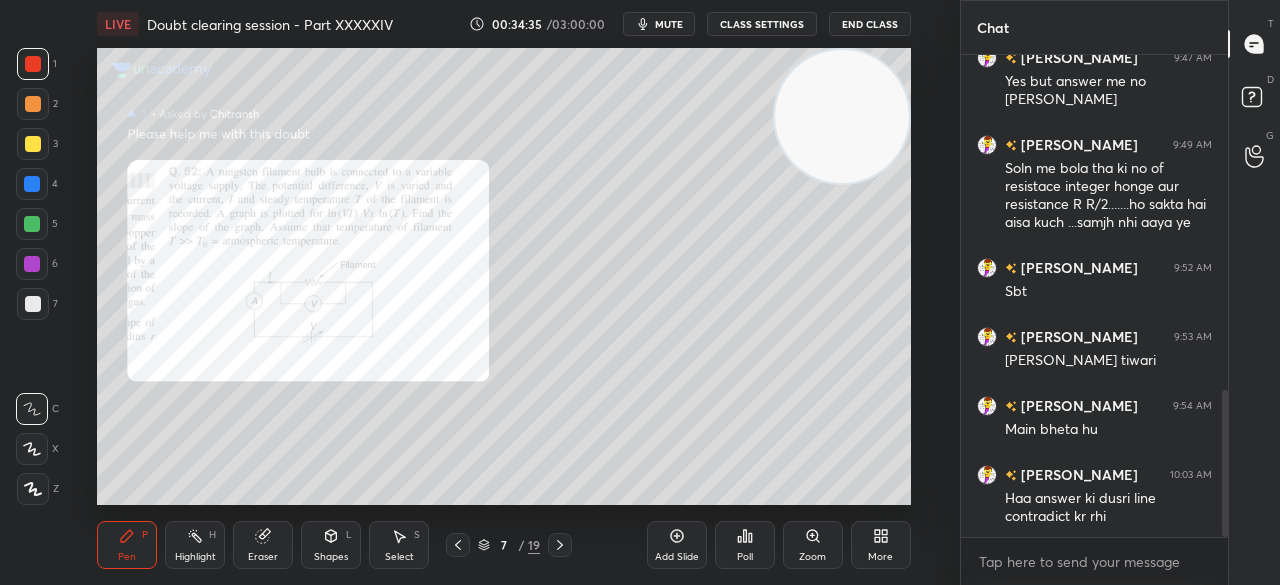 click at bounding box center [33, 64] 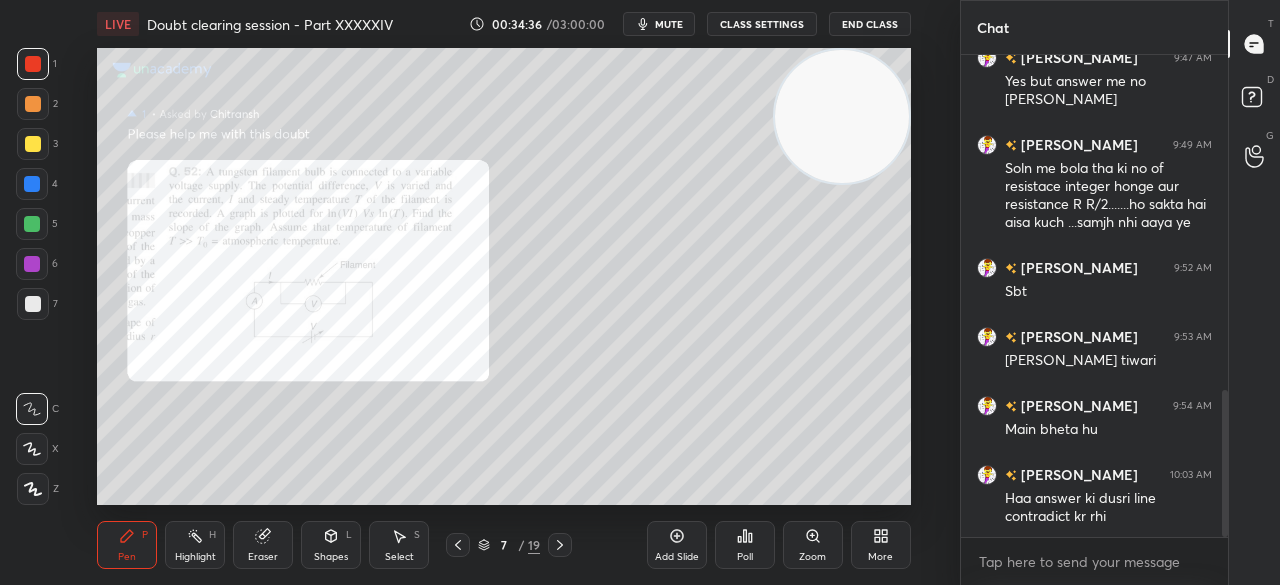 click on "Zoom" at bounding box center [812, 557] 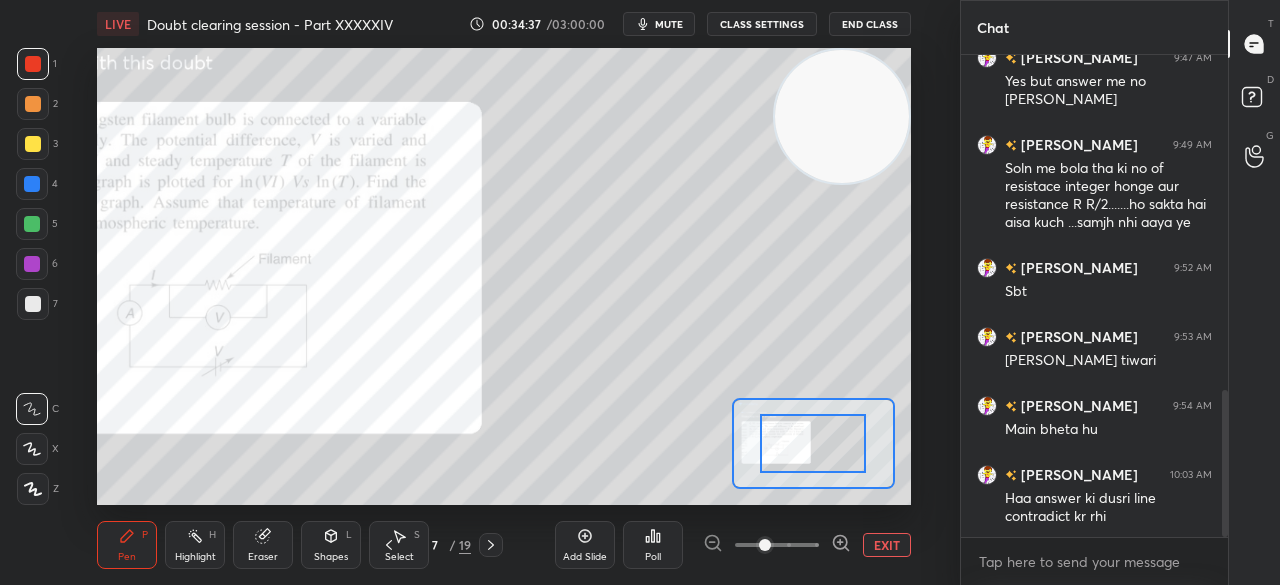 click at bounding box center [765, 545] 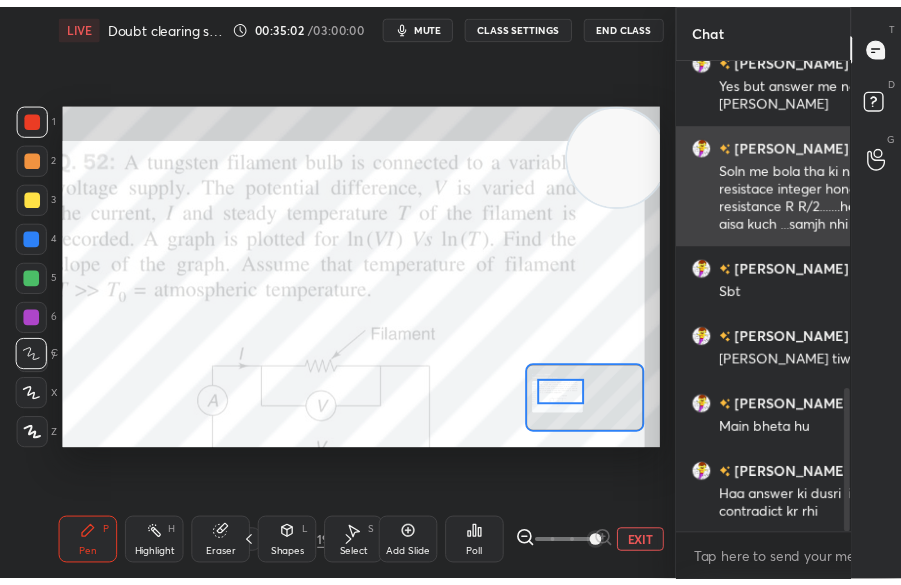 scroll, scrollTop: 457, scrollLeft: 596, axis: both 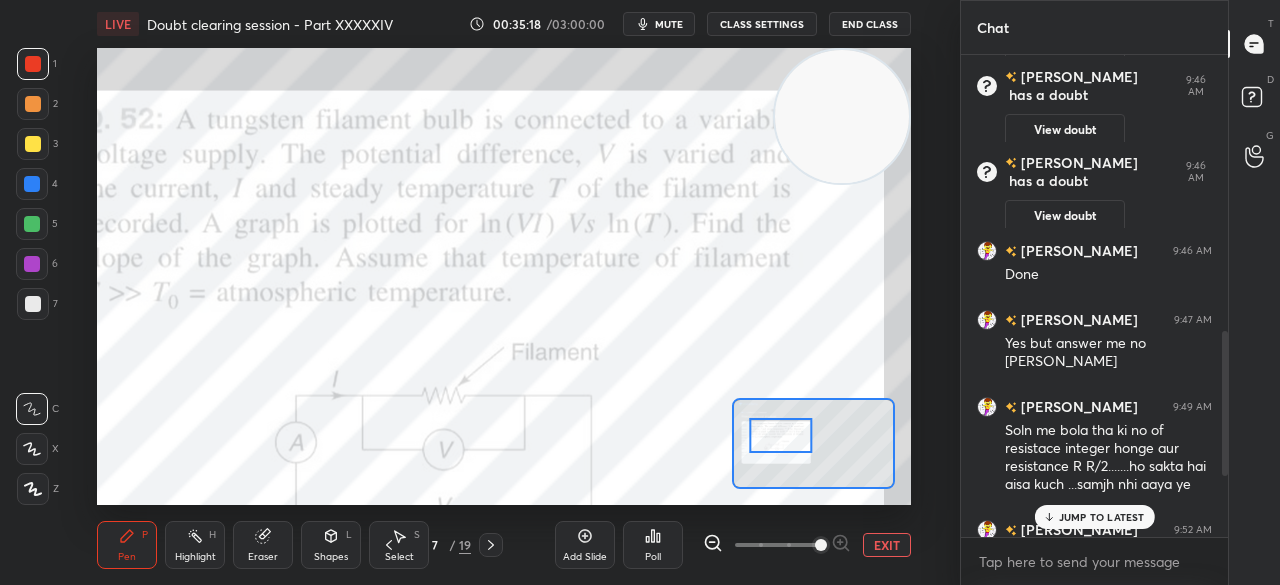 click on "JUMP TO LATEST" at bounding box center [1094, 517] 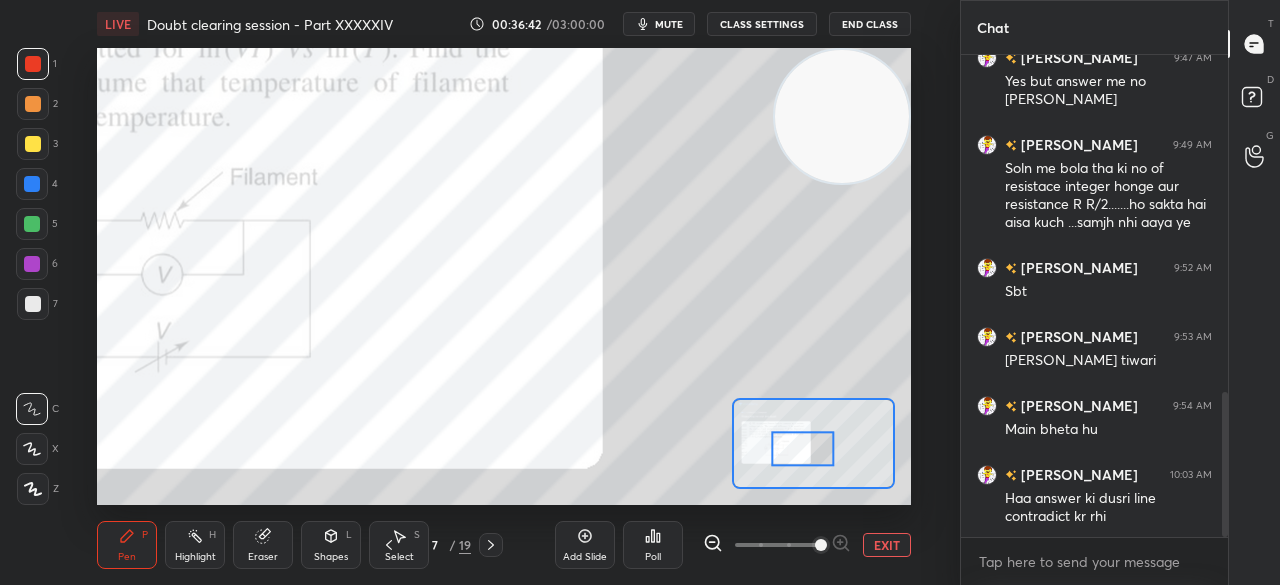 click at bounding box center [33, 144] 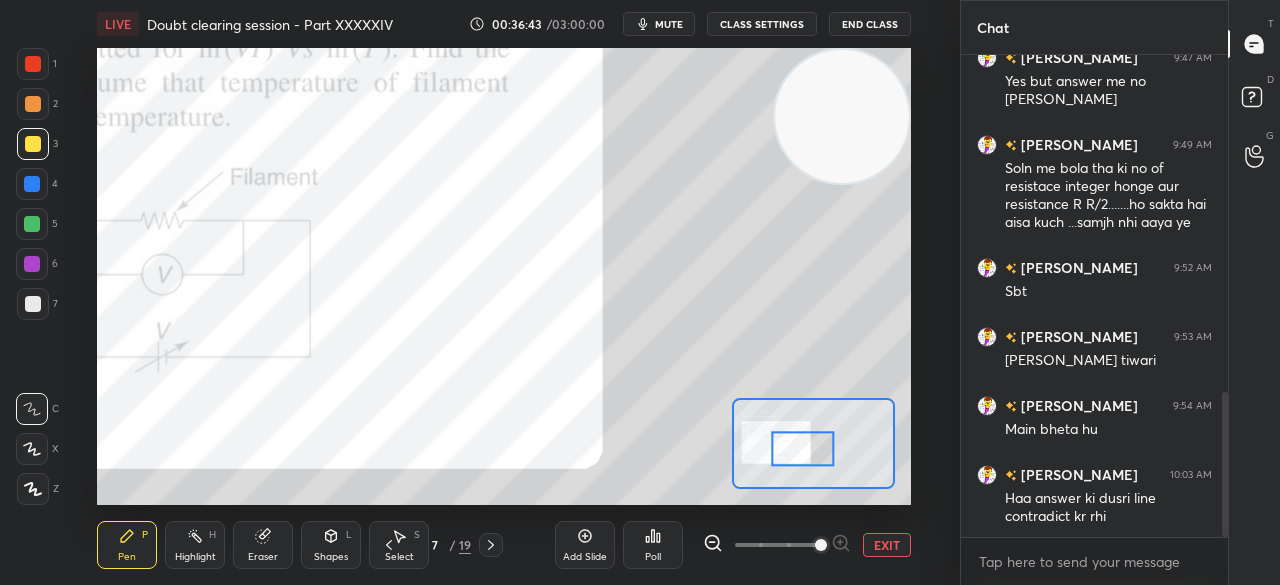 click at bounding box center [1222, 296] 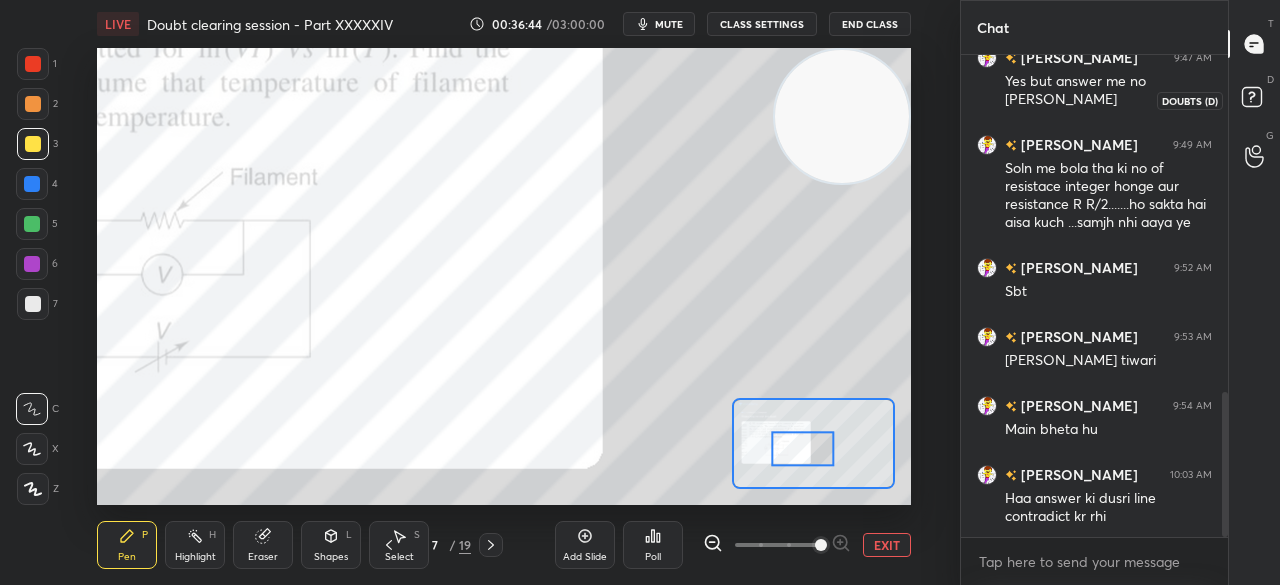 click 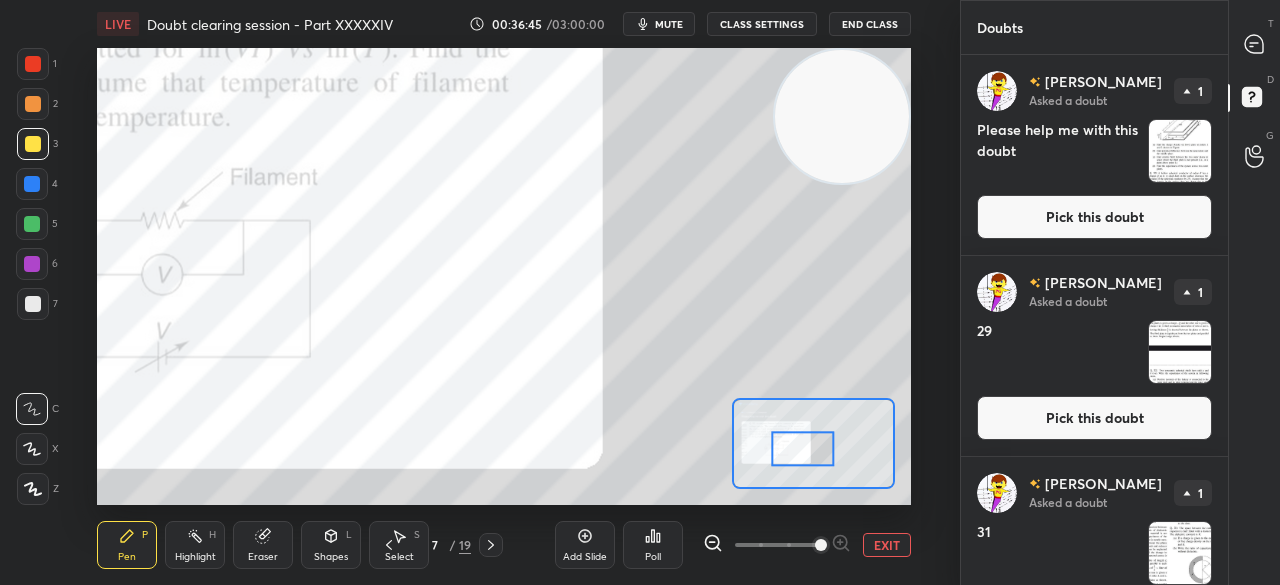 scroll, scrollTop: 72, scrollLeft: 0, axis: vertical 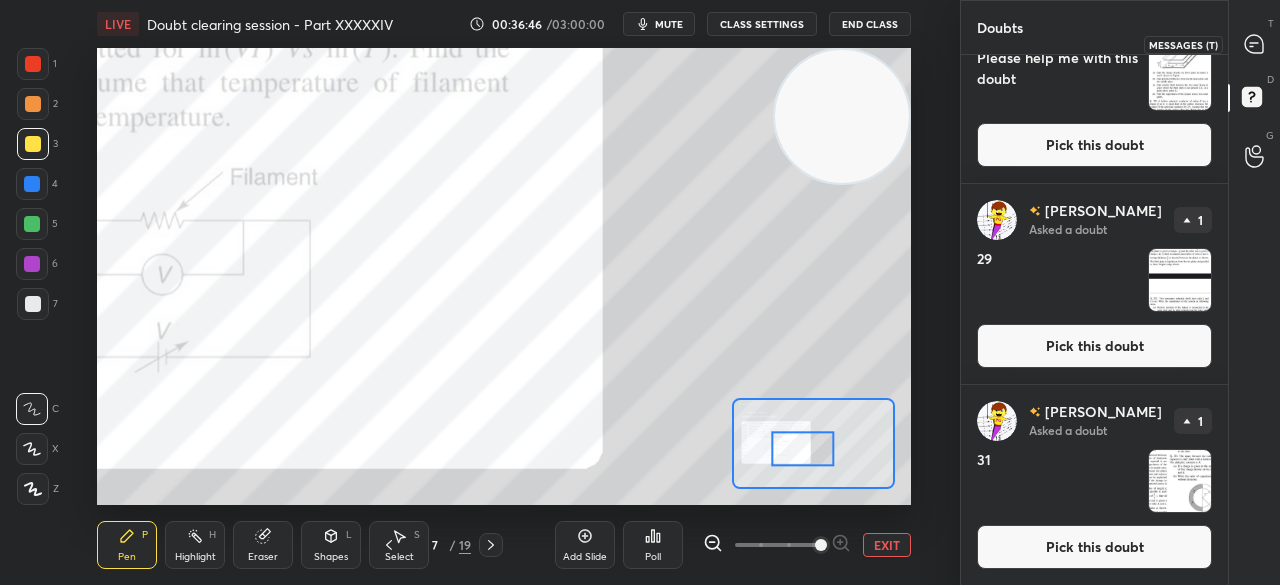 click 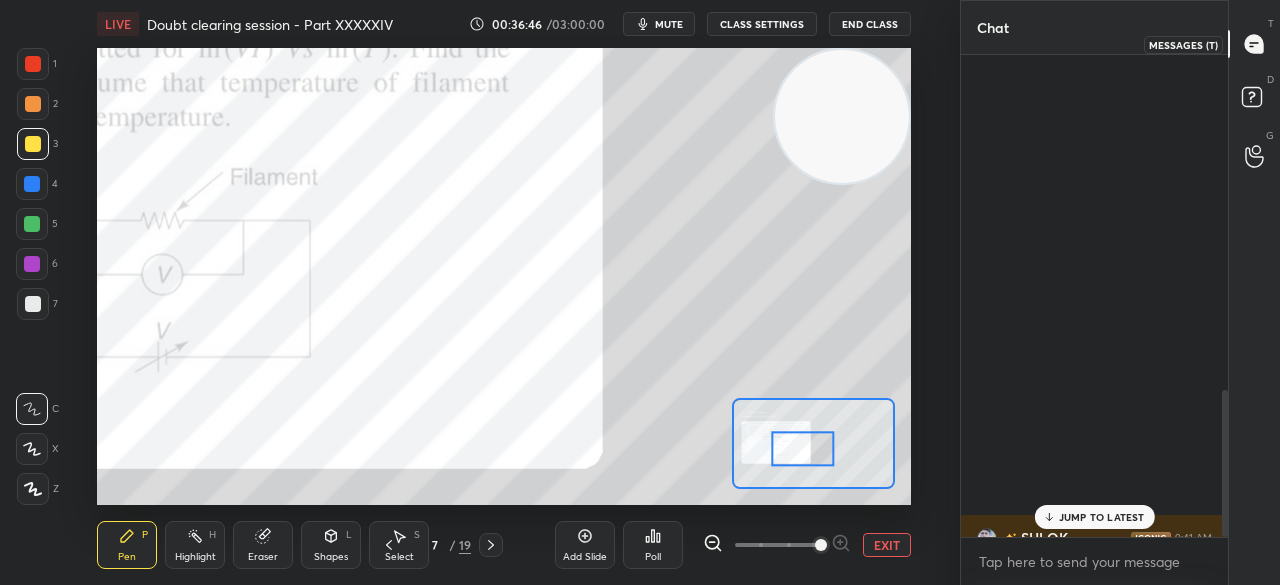 scroll, scrollTop: 1100, scrollLeft: 0, axis: vertical 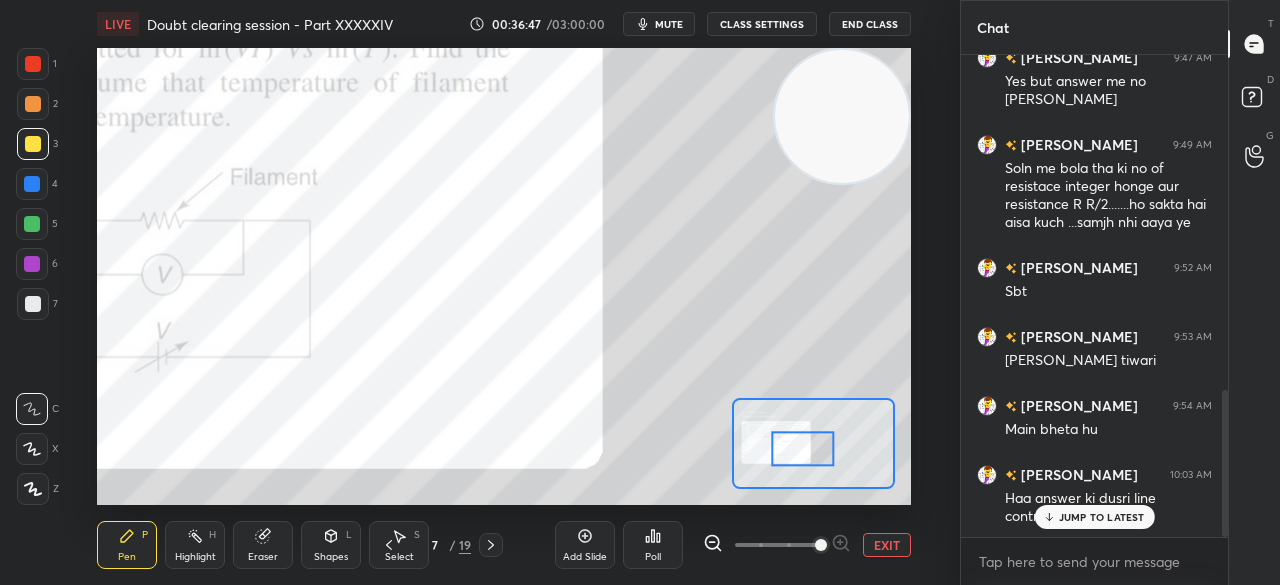 click on "JUMP TO LATEST" at bounding box center (1094, 517) 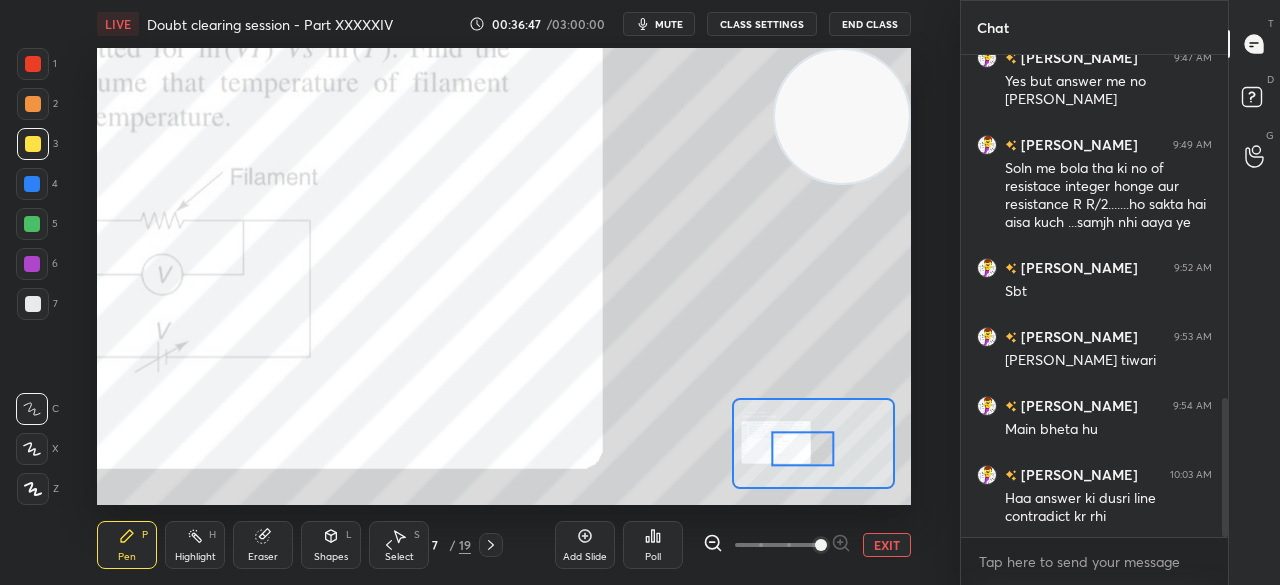 scroll, scrollTop: 1188, scrollLeft: 0, axis: vertical 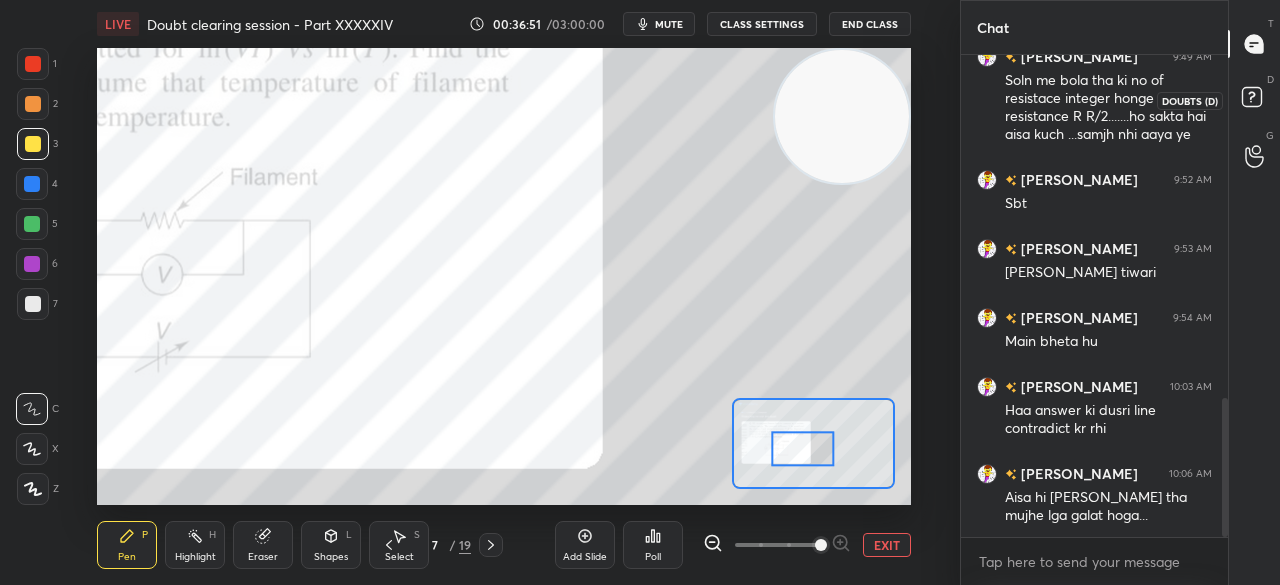 click 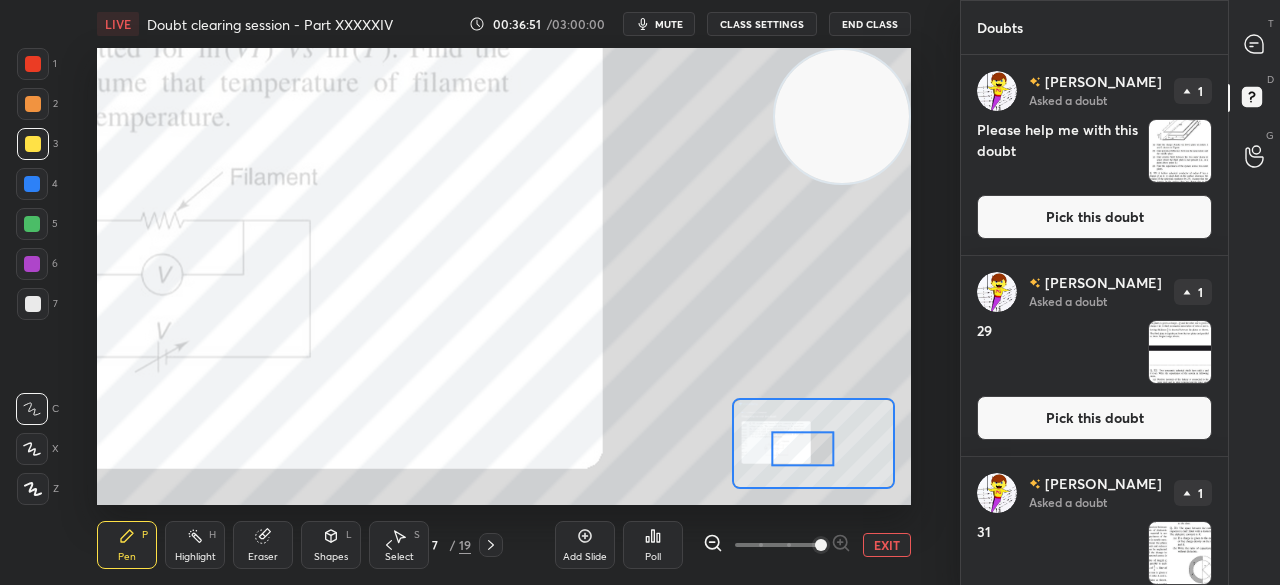 scroll, scrollTop: 72, scrollLeft: 0, axis: vertical 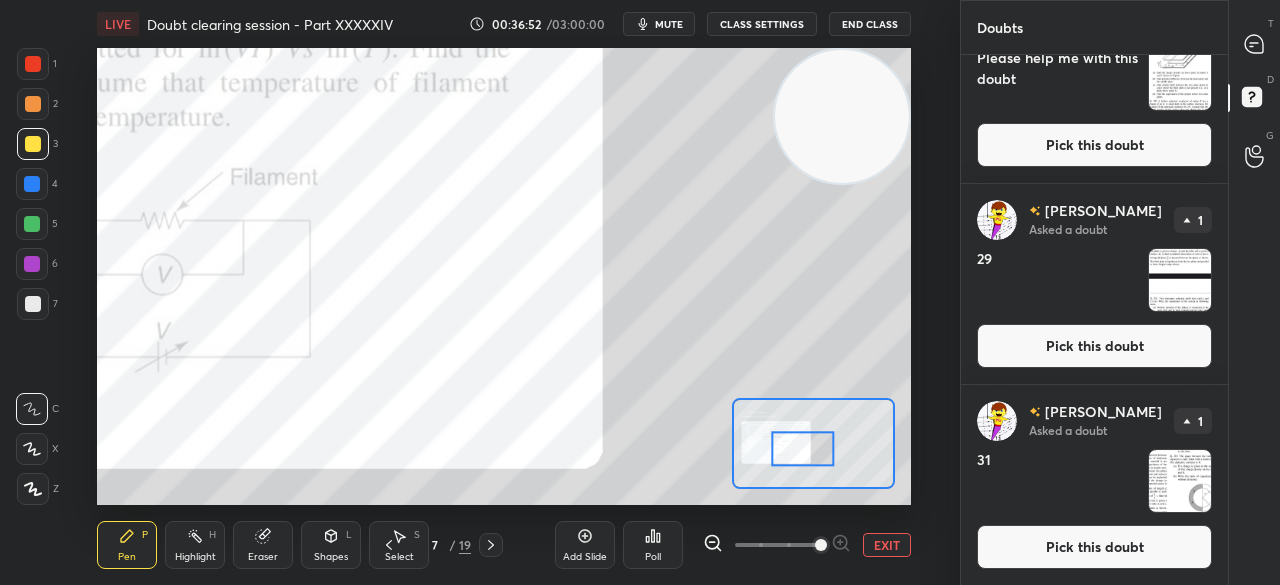 click on "[PERSON_NAME] Asked a doubt 1 31 Pick this doubt" at bounding box center (1094, 485) 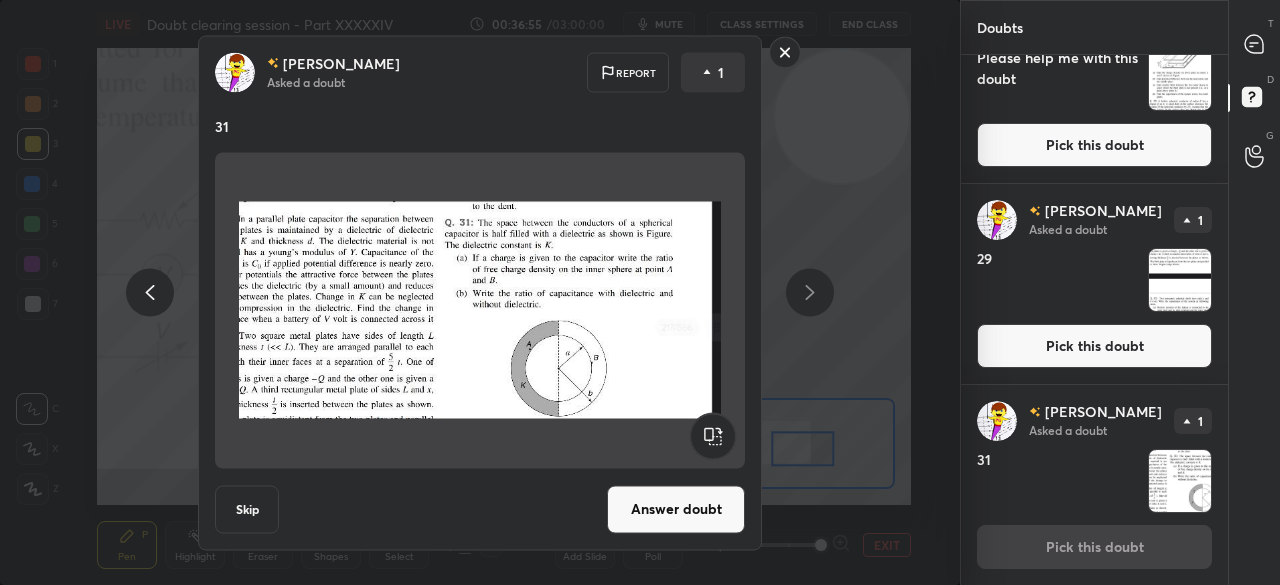 click on "Pick this doubt" at bounding box center [1094, 346] 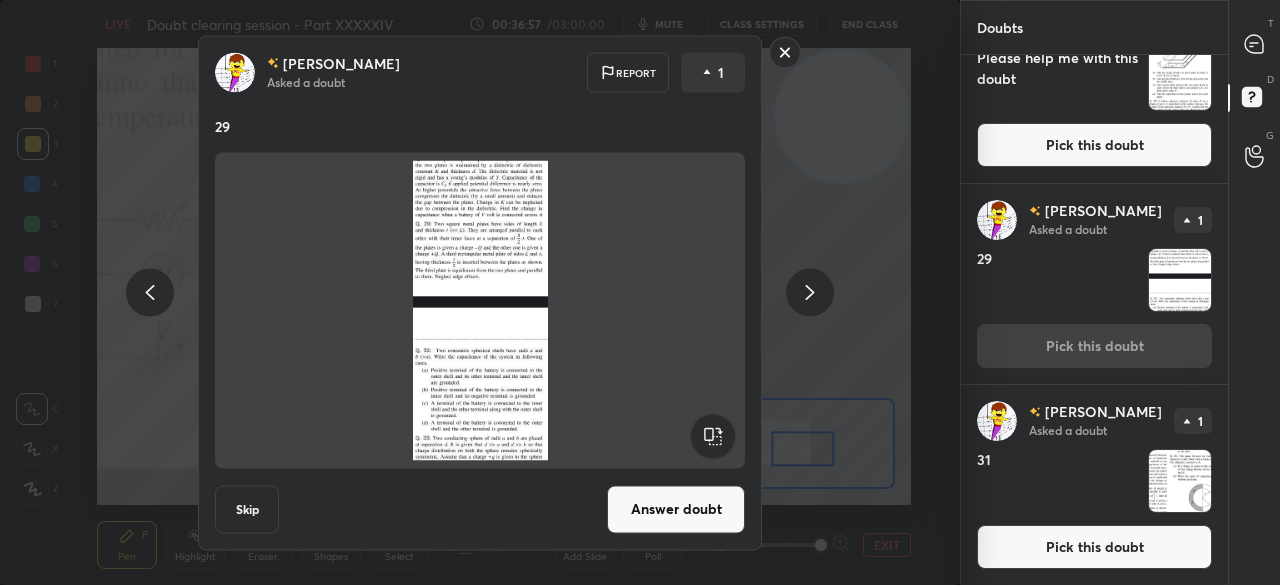 click on "Pick this doubt" at bounding box center (1094, 145) 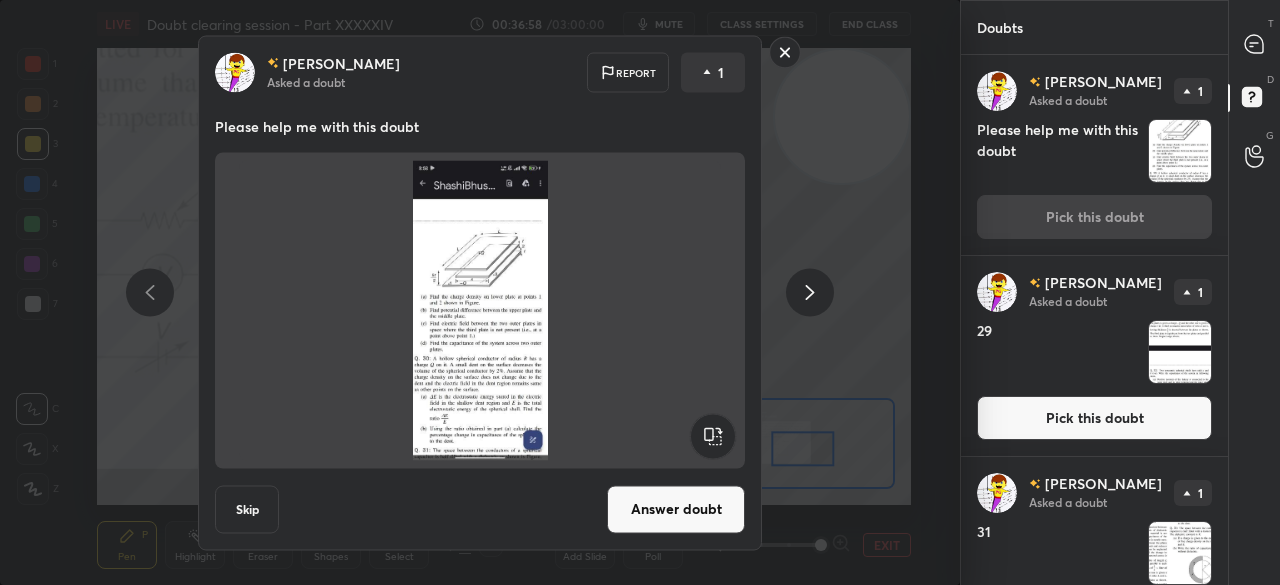 scroll, scrollTop: 72, scrollLeft: 0, axis: vertical 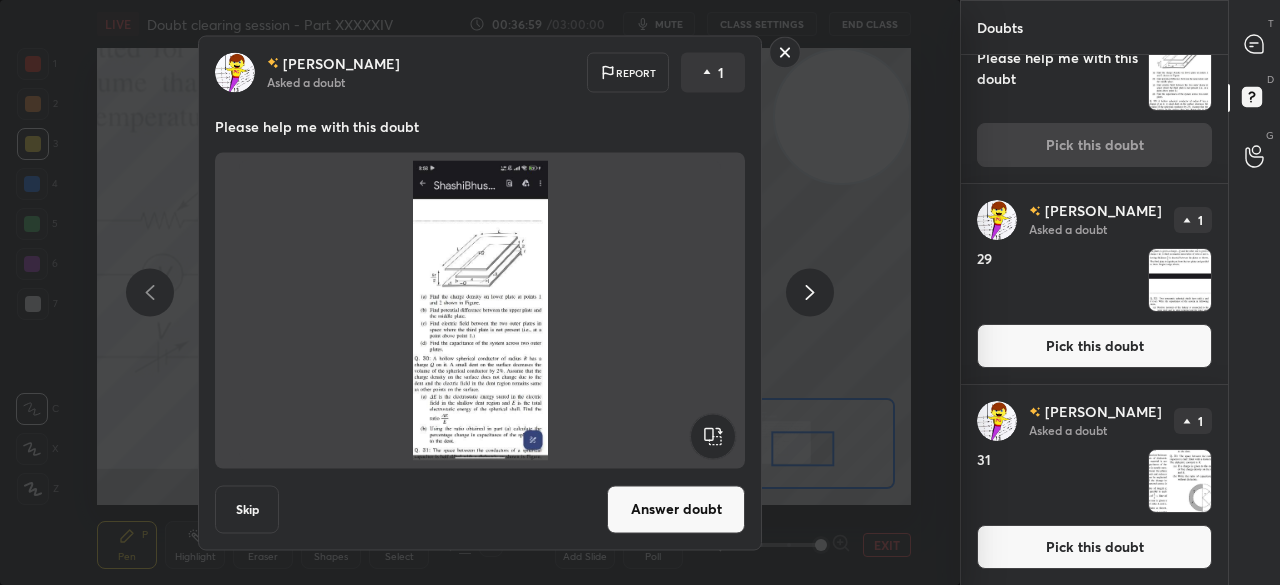 click on "Pick this doubt" at bounding box center (1094, 547) 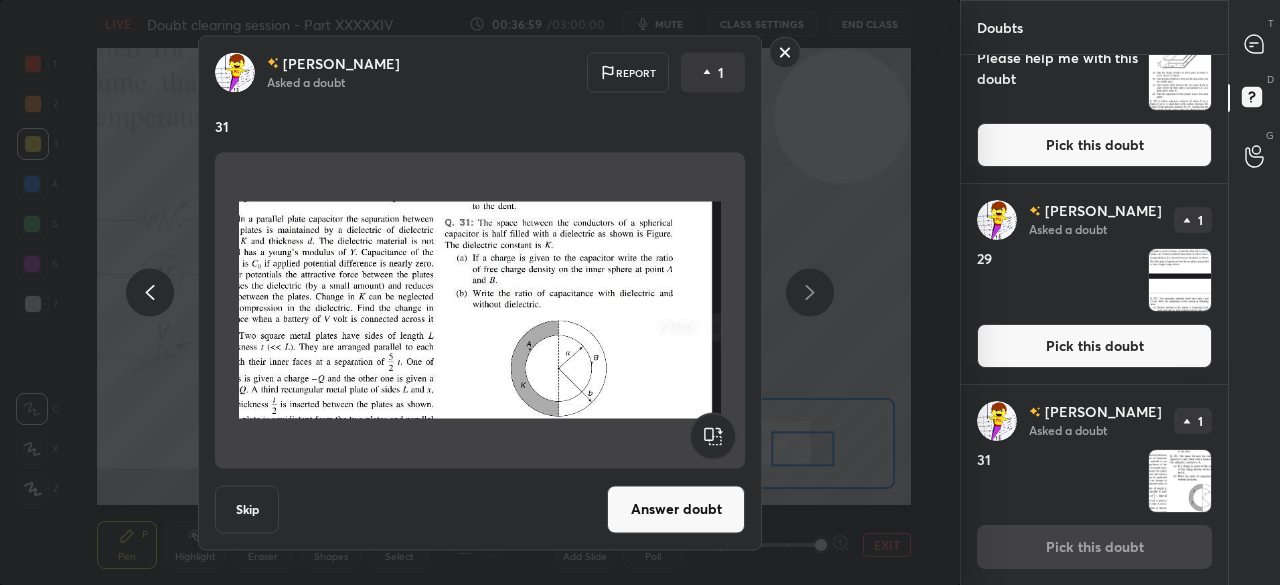 click on "Answer doubt" at bounding box center [676, 509] 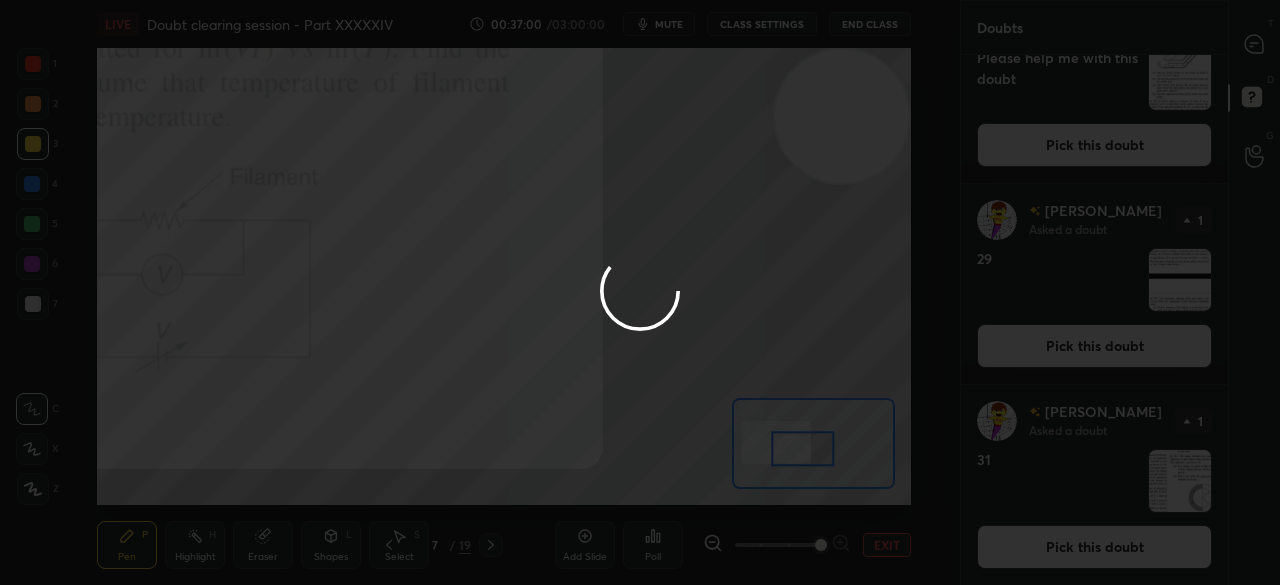 scroll, scrollTop: 0, scrollLeft: 0, axis: both 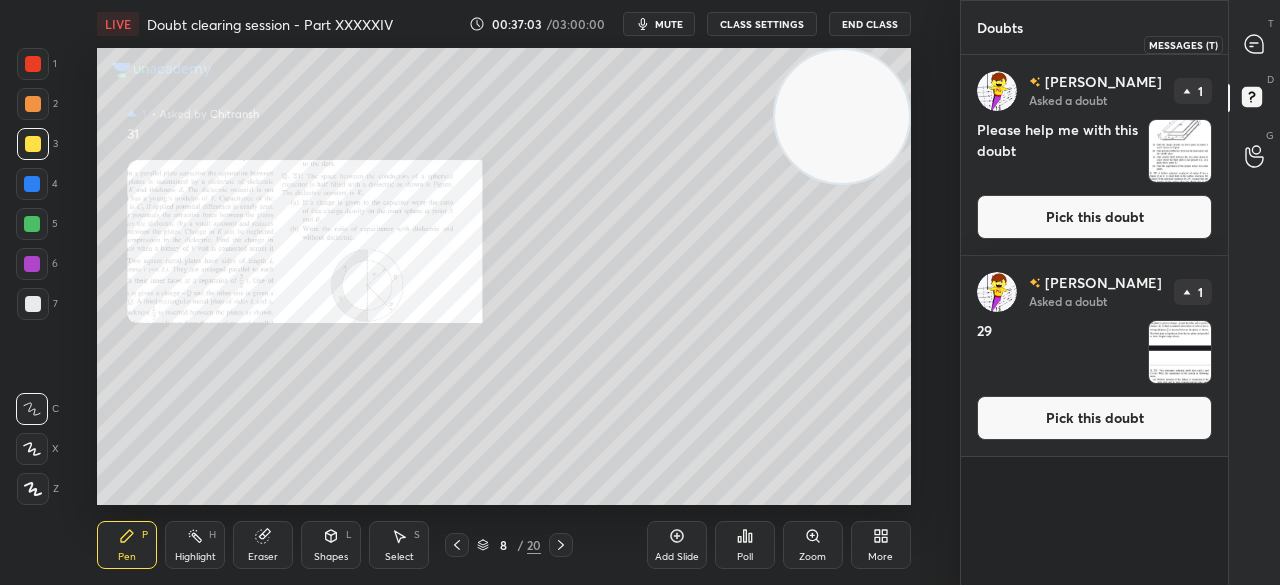 click at bounding box center [1255, 44] 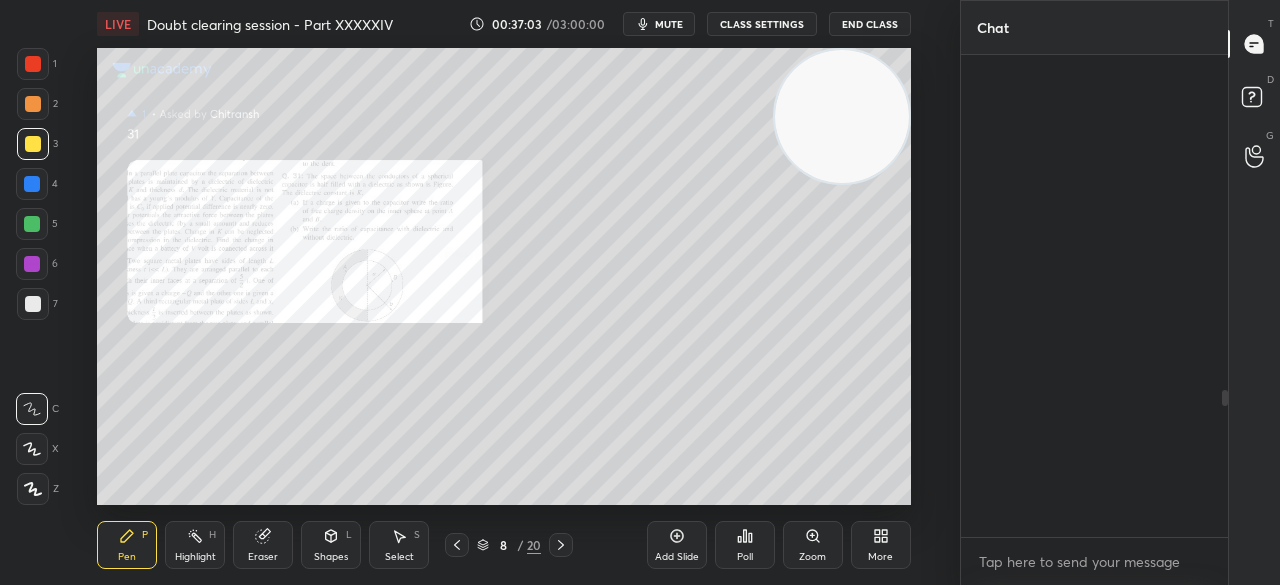scroll, scrollTop: 1102, scrollLeft: 0, axis: vertical 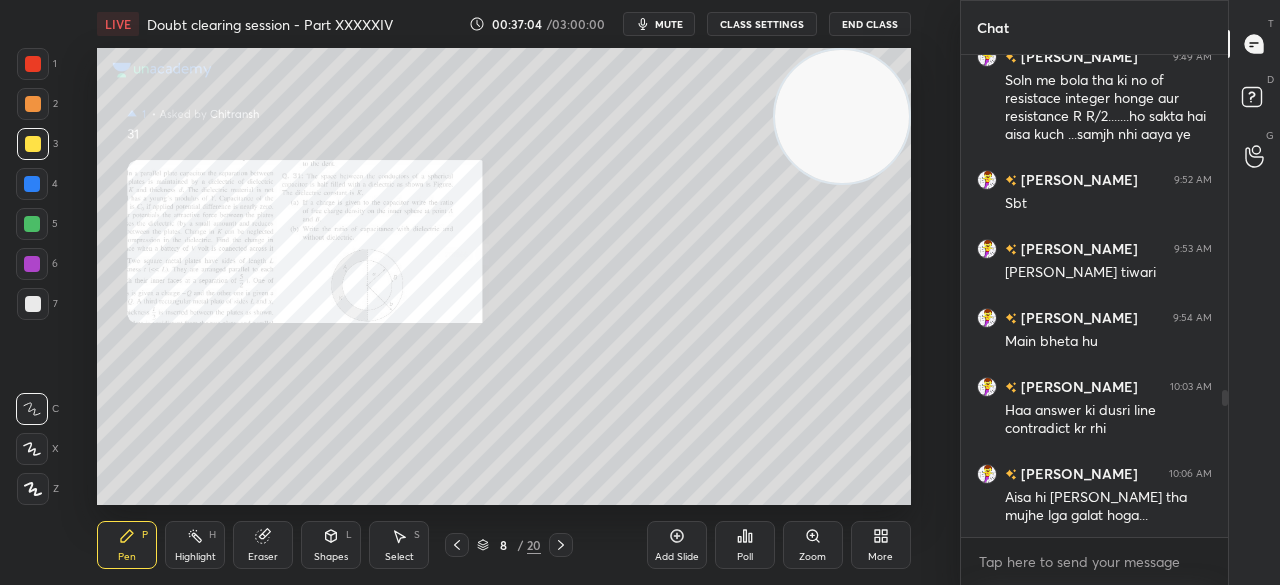 click 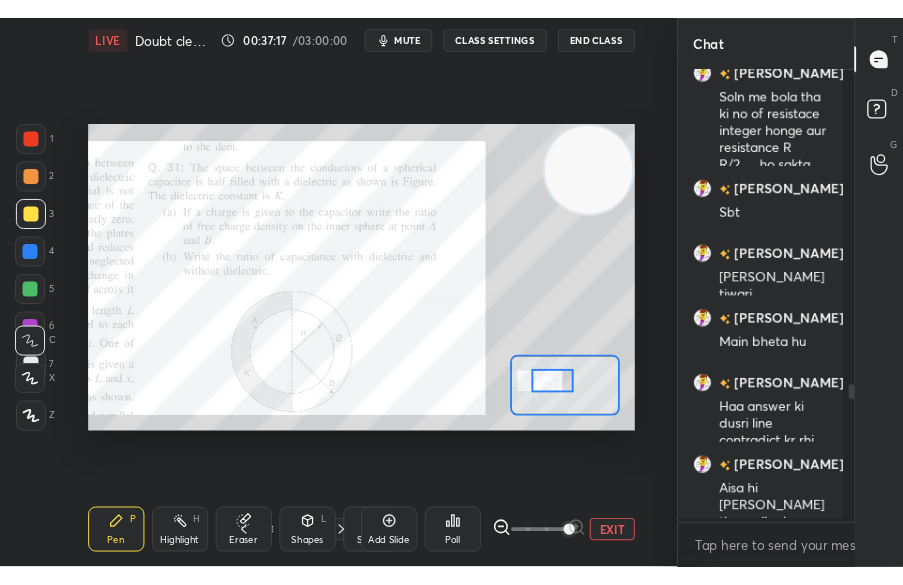 scroll, scrollTop: 457, scrollLeft: 598, axis: both 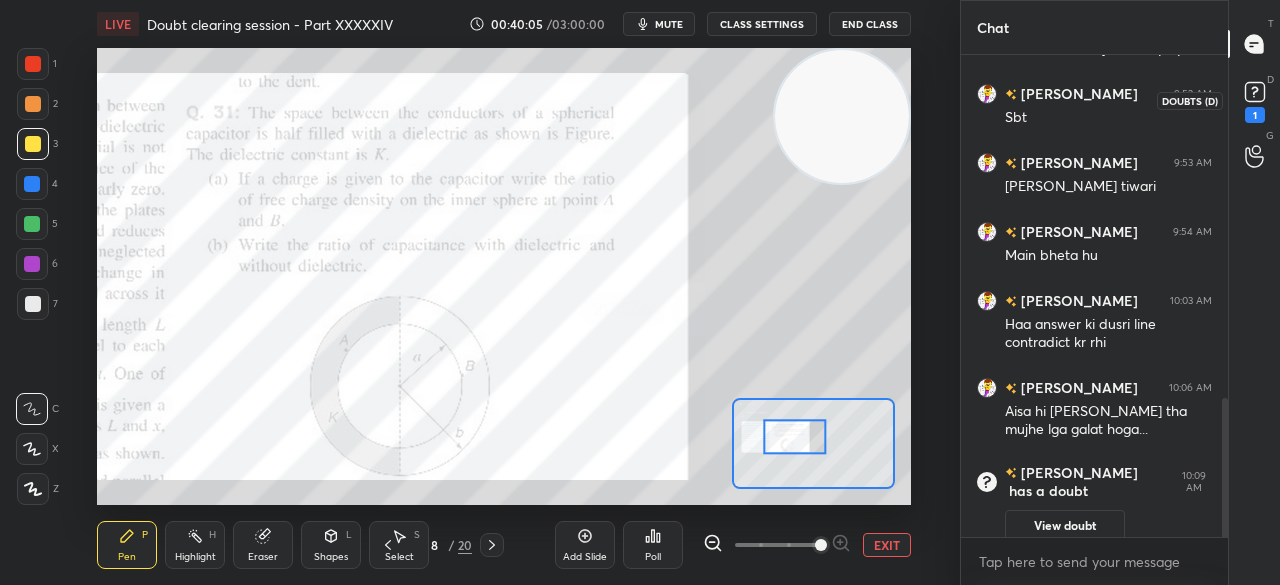 click 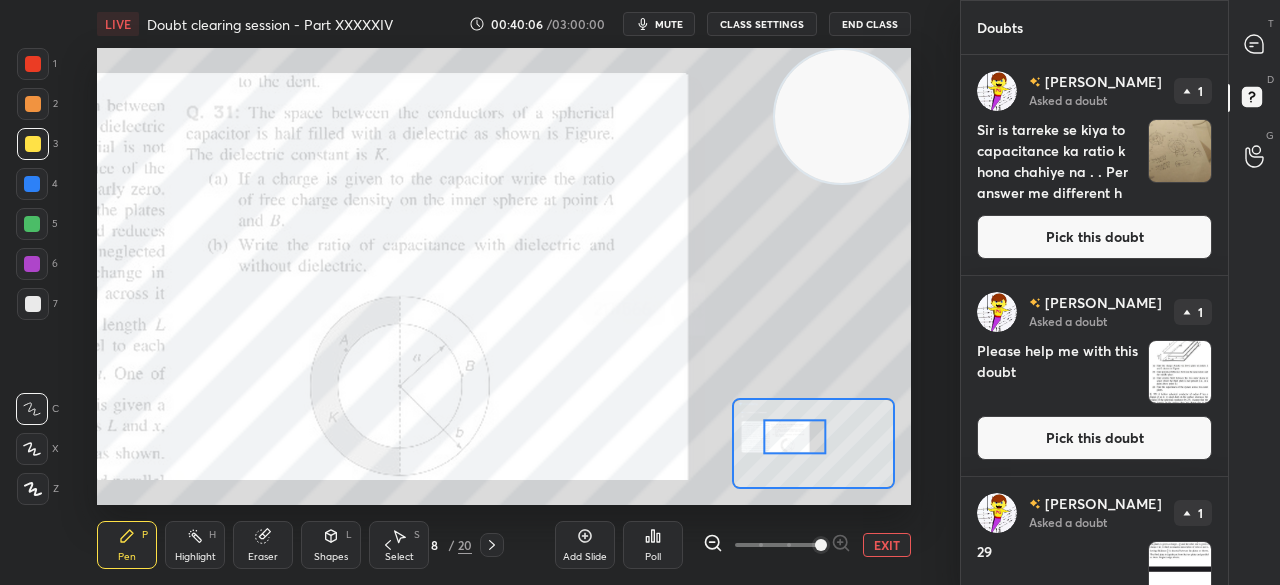 click on "Pick this doubt" at bounding box center (1094, 237) 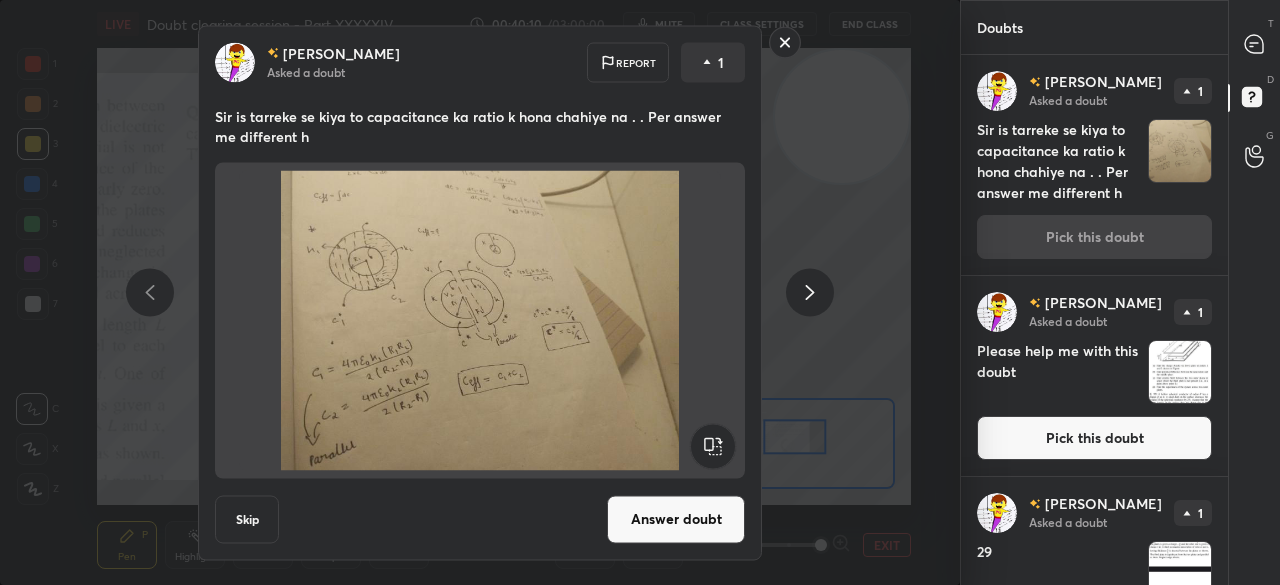 click on "Answer doubt" at bounding box center [676, 519] 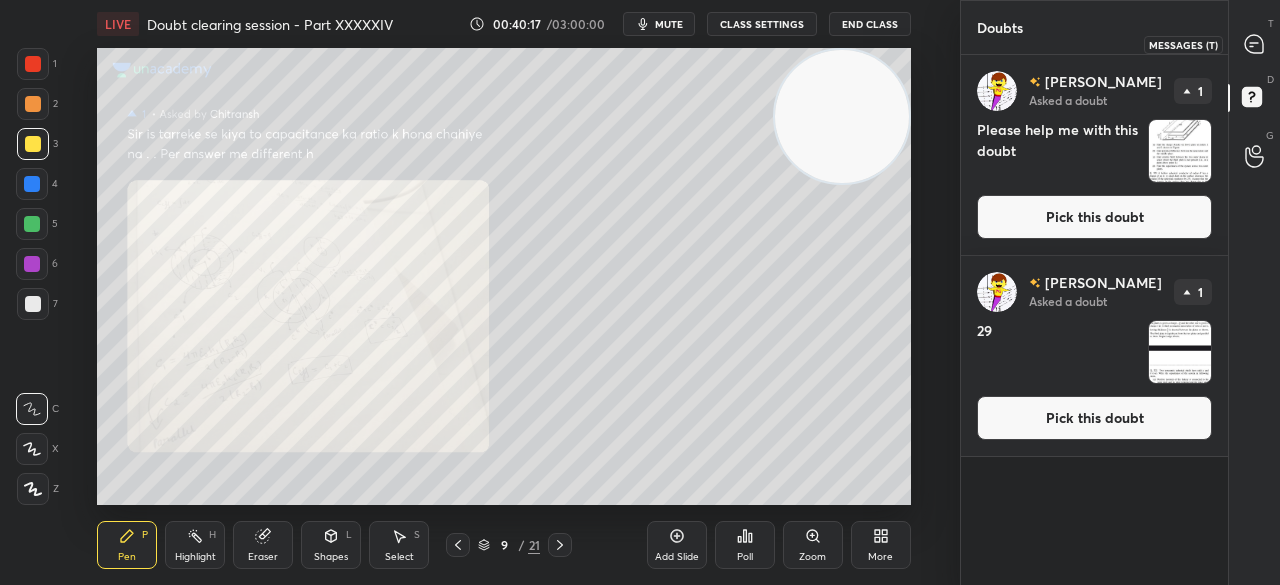 click at bounding box center (1255, 44) 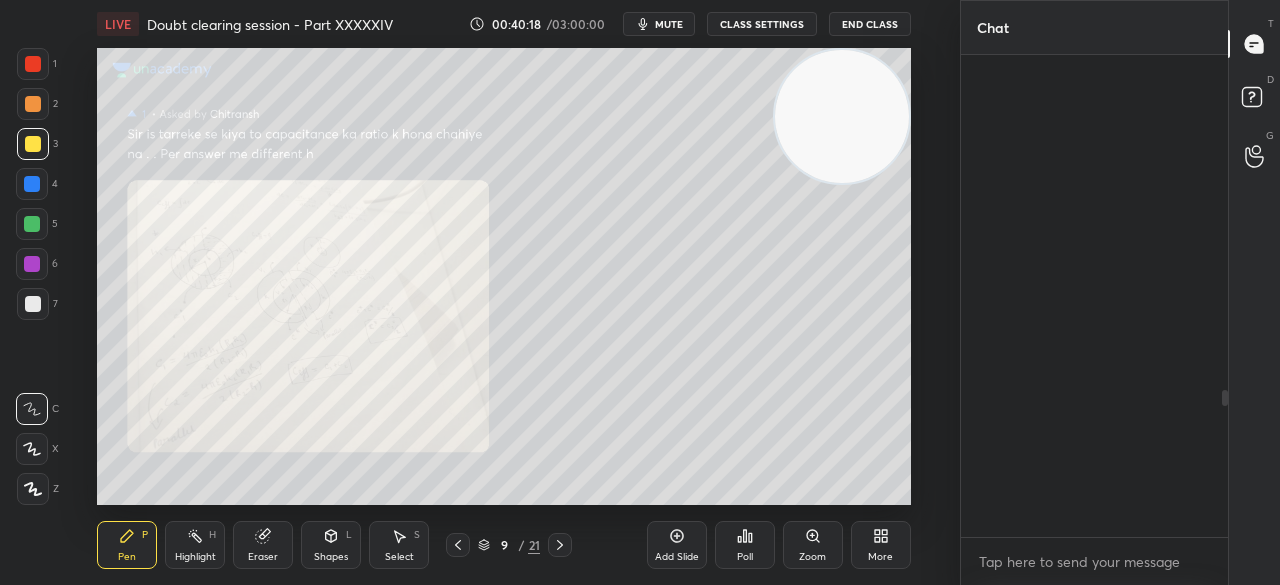 scroll, scrollTop: 1102, scrollLeft: 0, axis: vertical 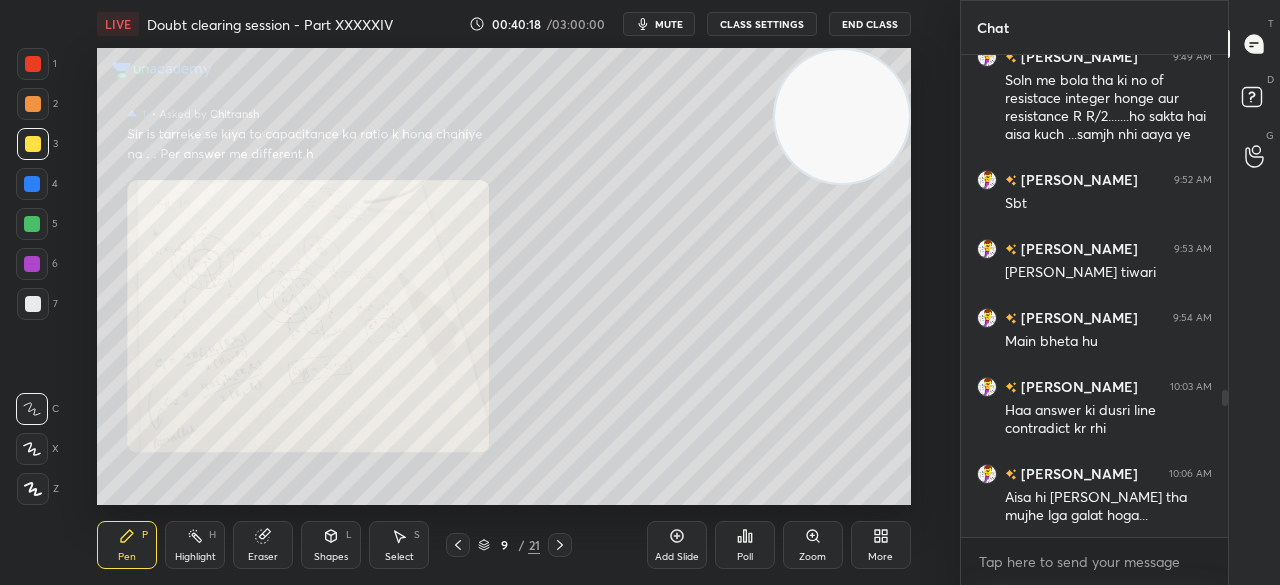 click 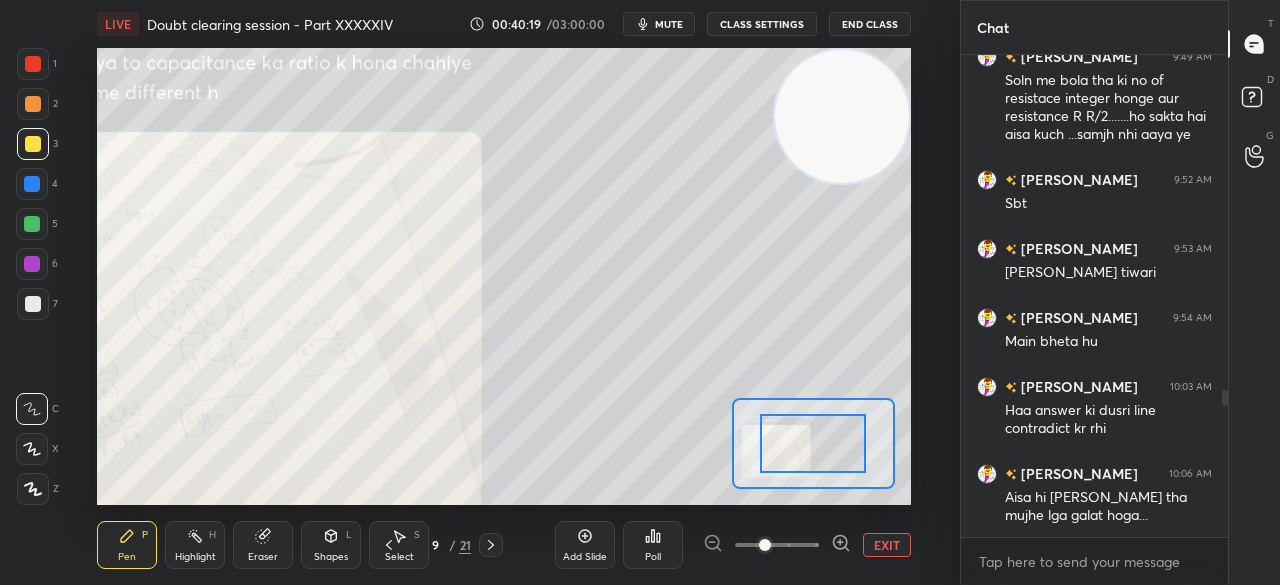 click at bounding box center (765, 545) 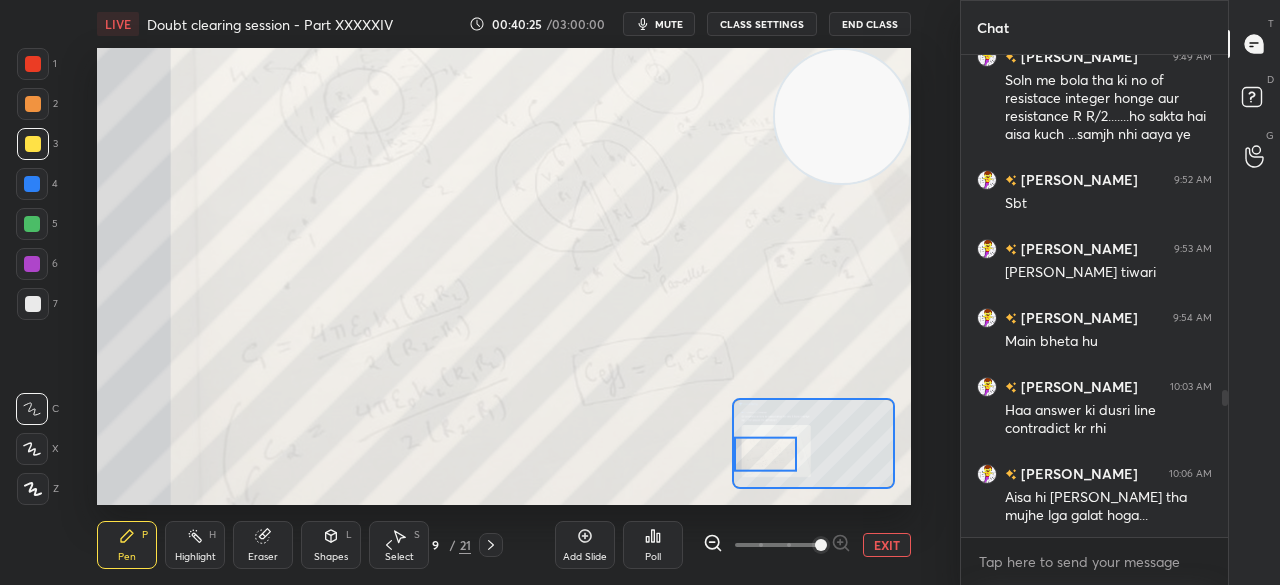 click 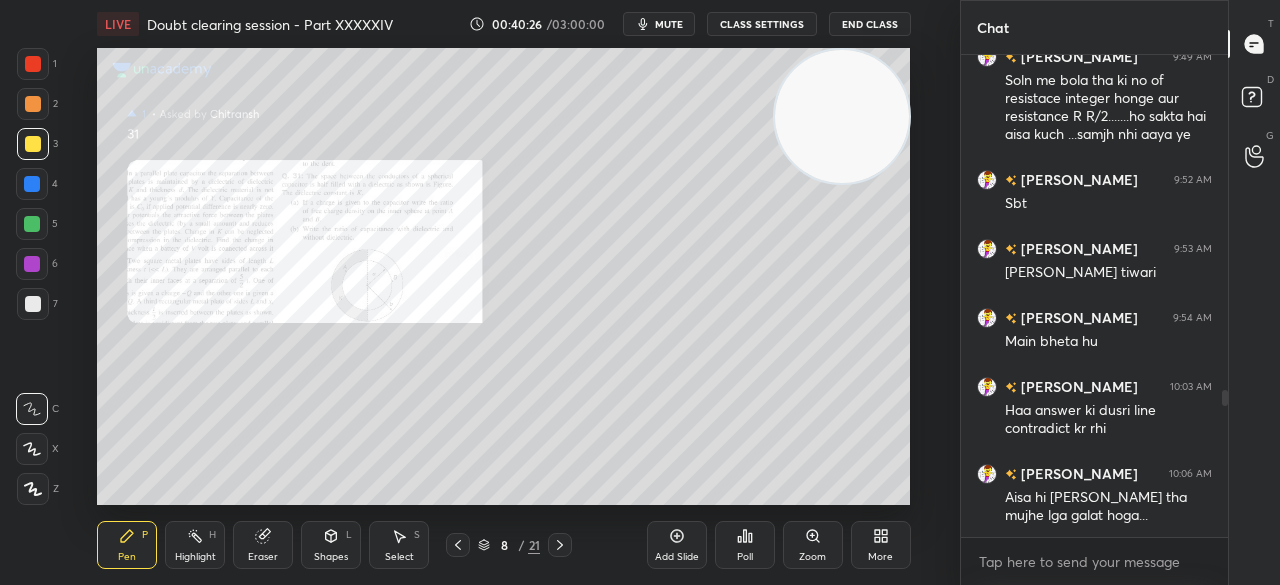 click on "Zoom" at bounding box center (813, 545) 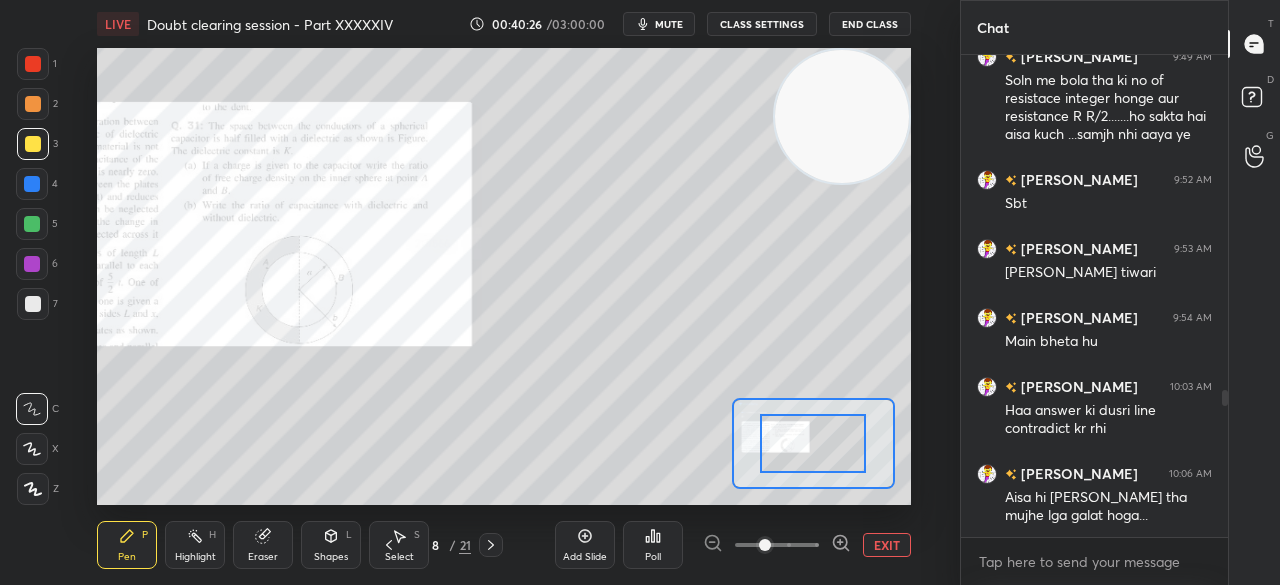 click at bounding box center [765, 545] 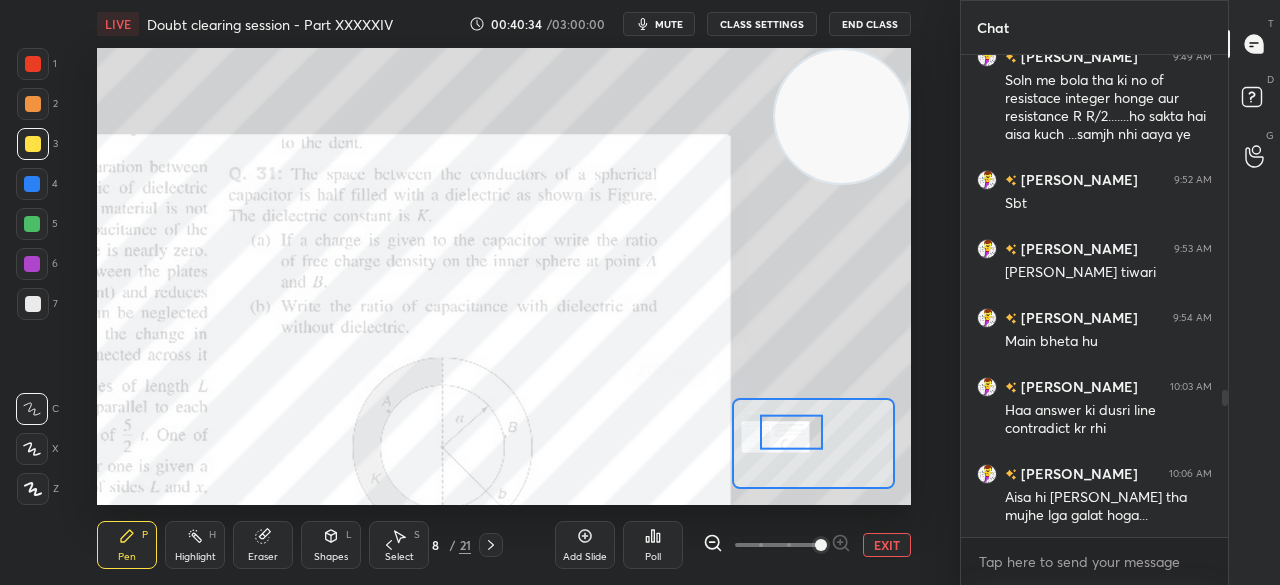 click at bounding box center [33, 64] 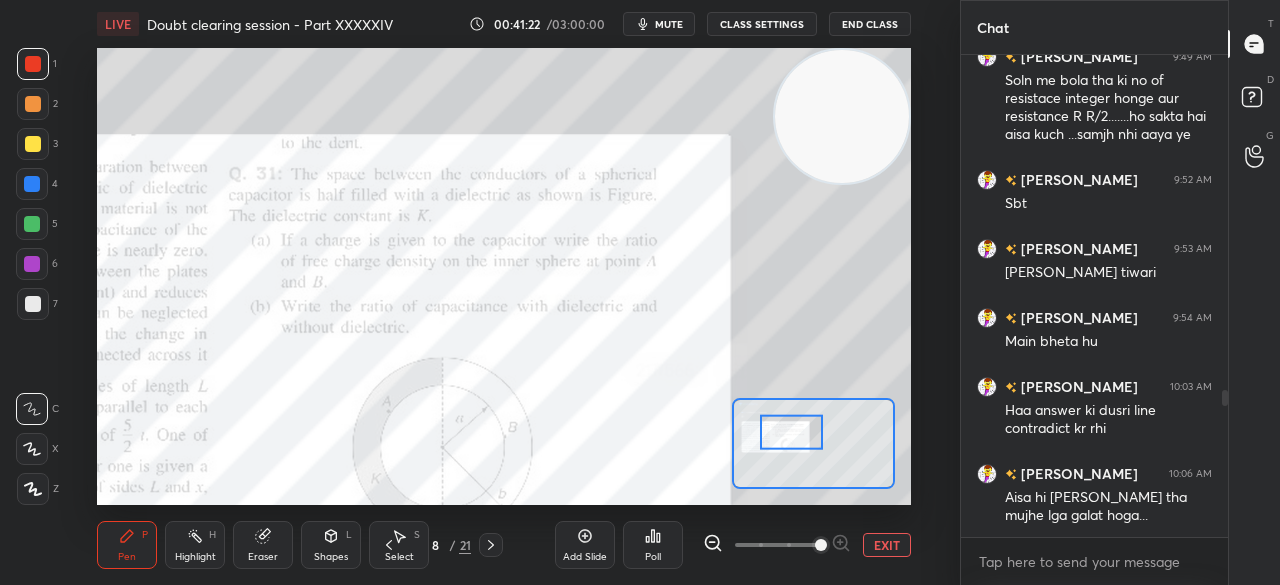 click at bounding box center [33, 144] 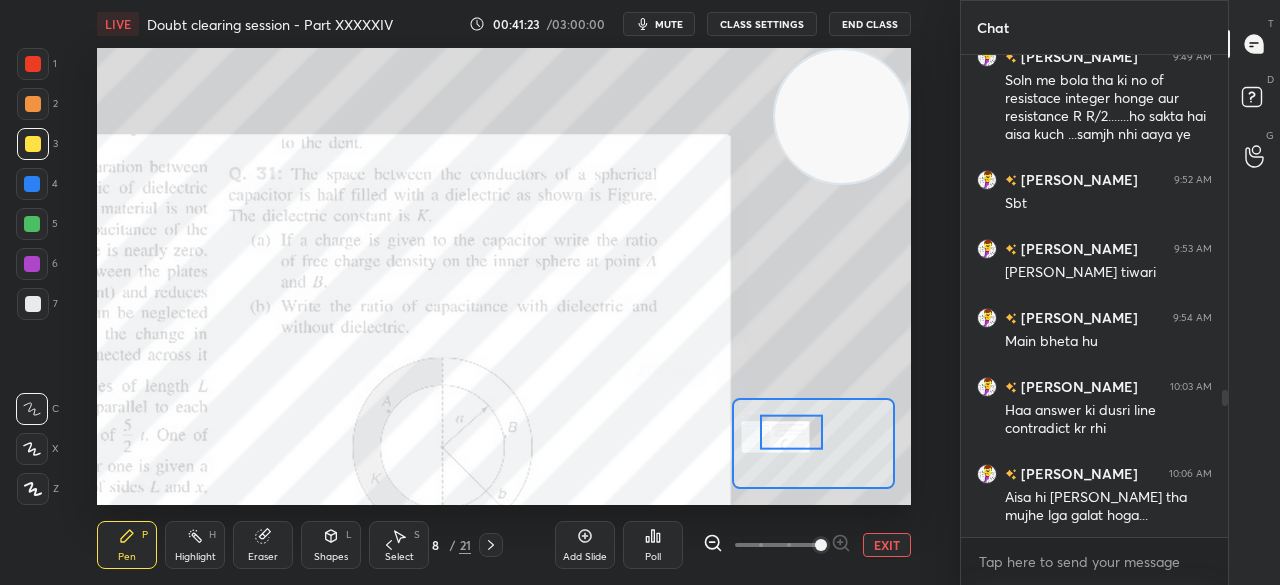 click at bounding box center [33, 64] 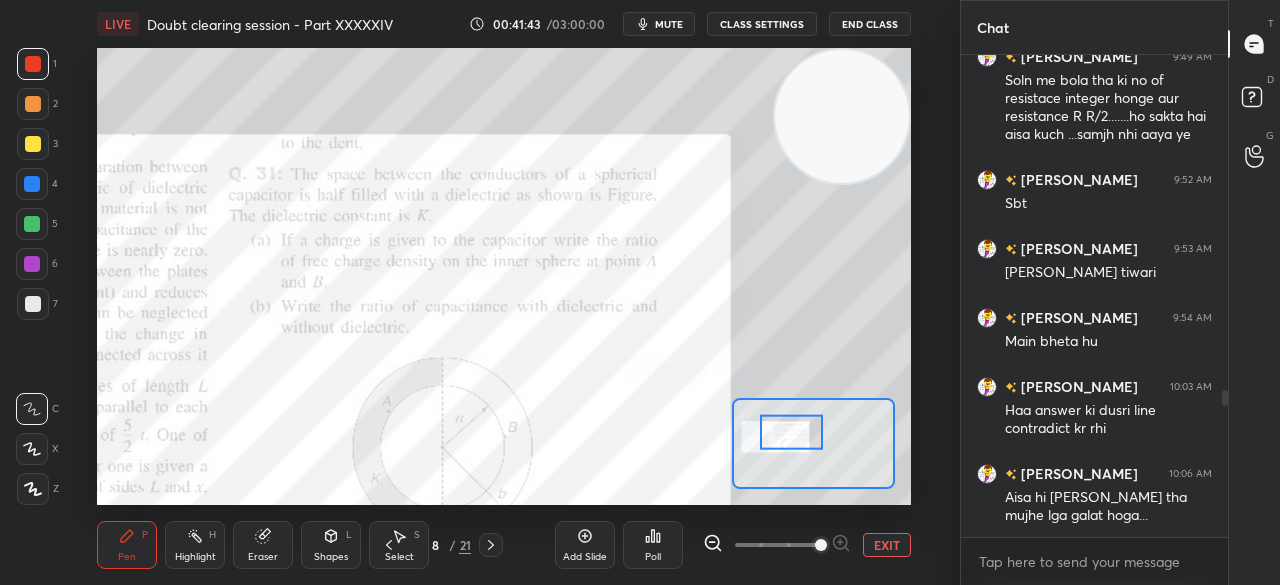 click 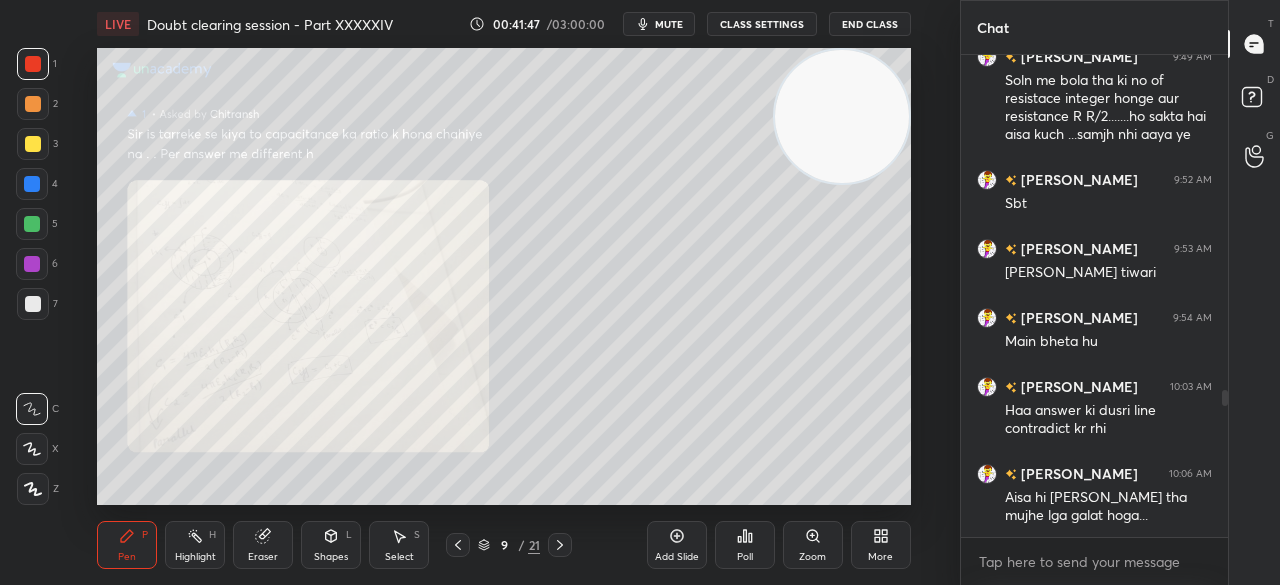 click on "Zoom" at bounding box center (812, 557) 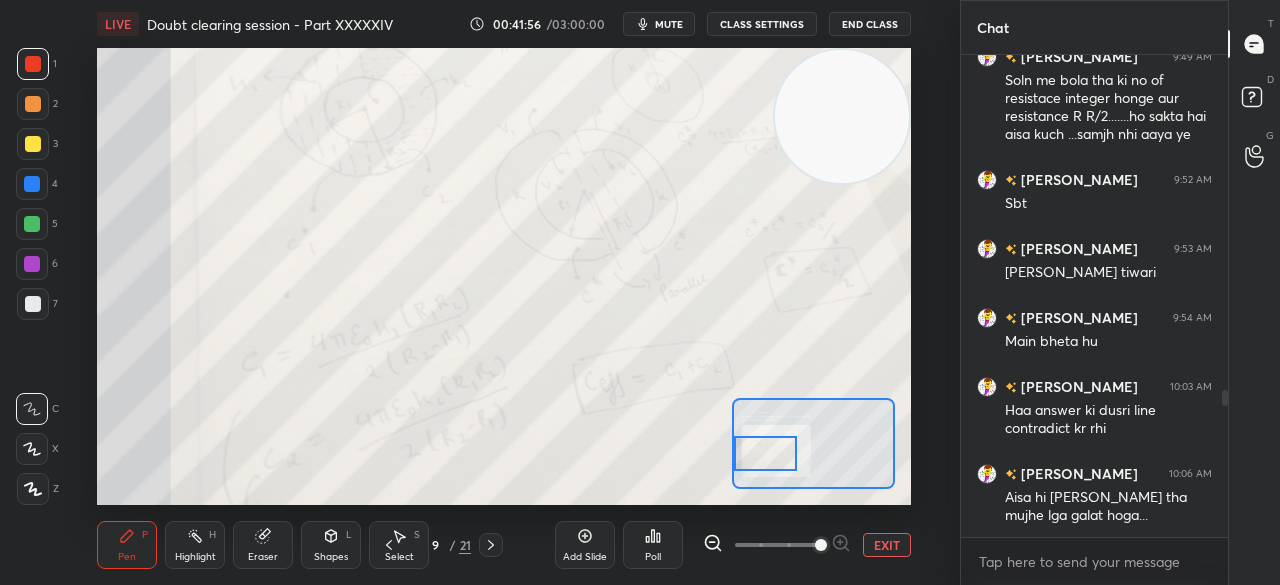 click 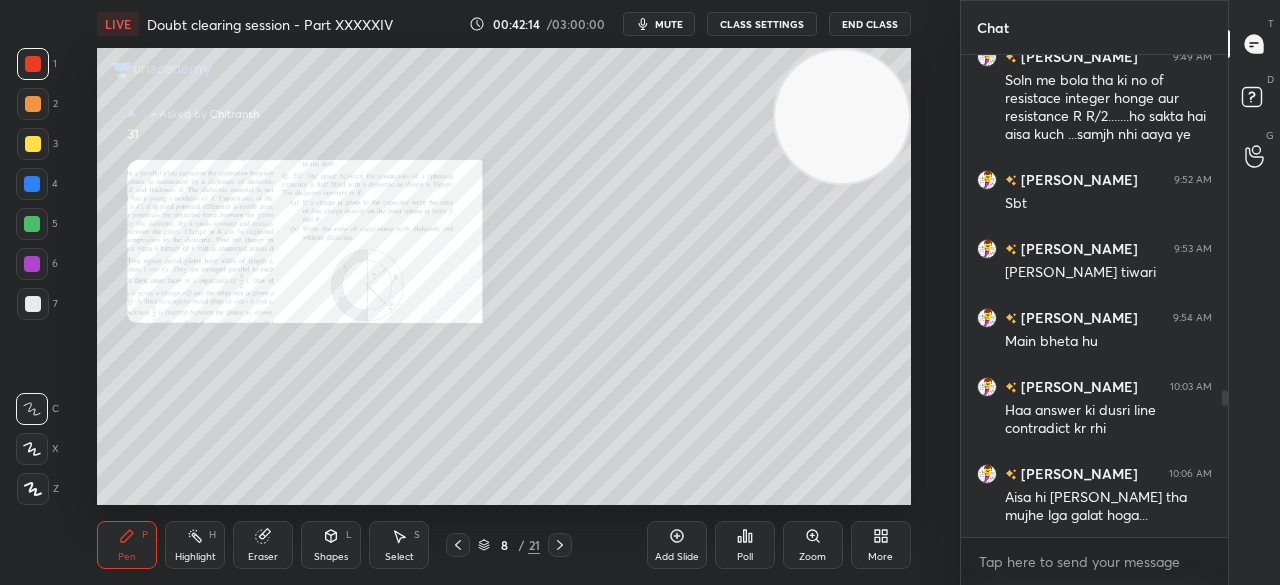 click on "3" at bounding box center [37, 144] 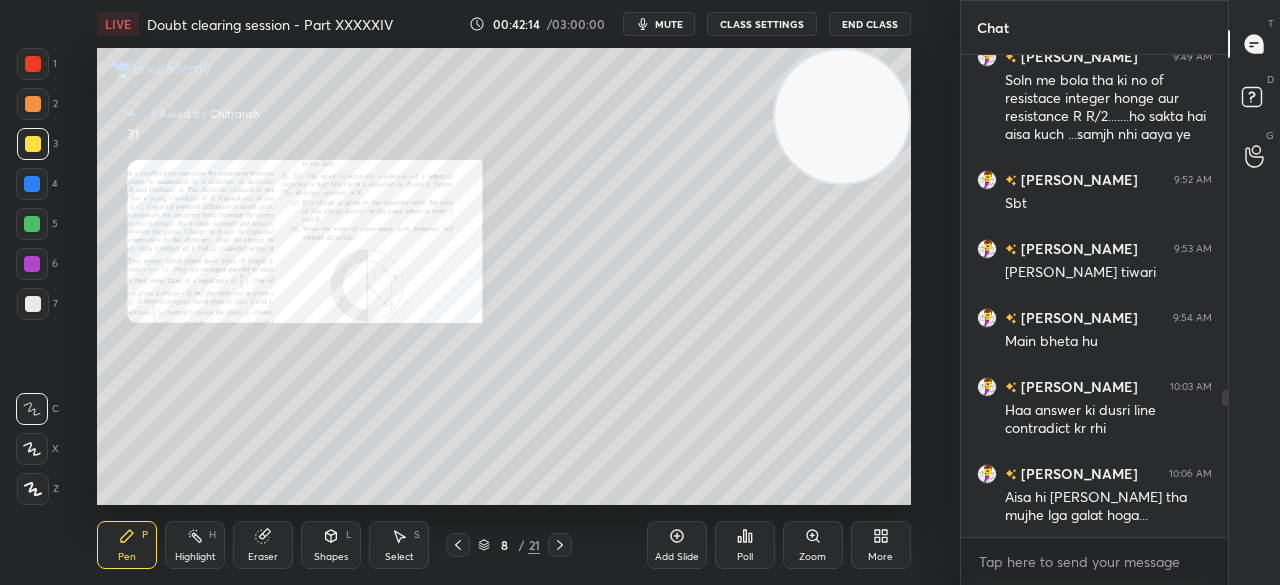 click on "3" at bounding box center (37, 148) 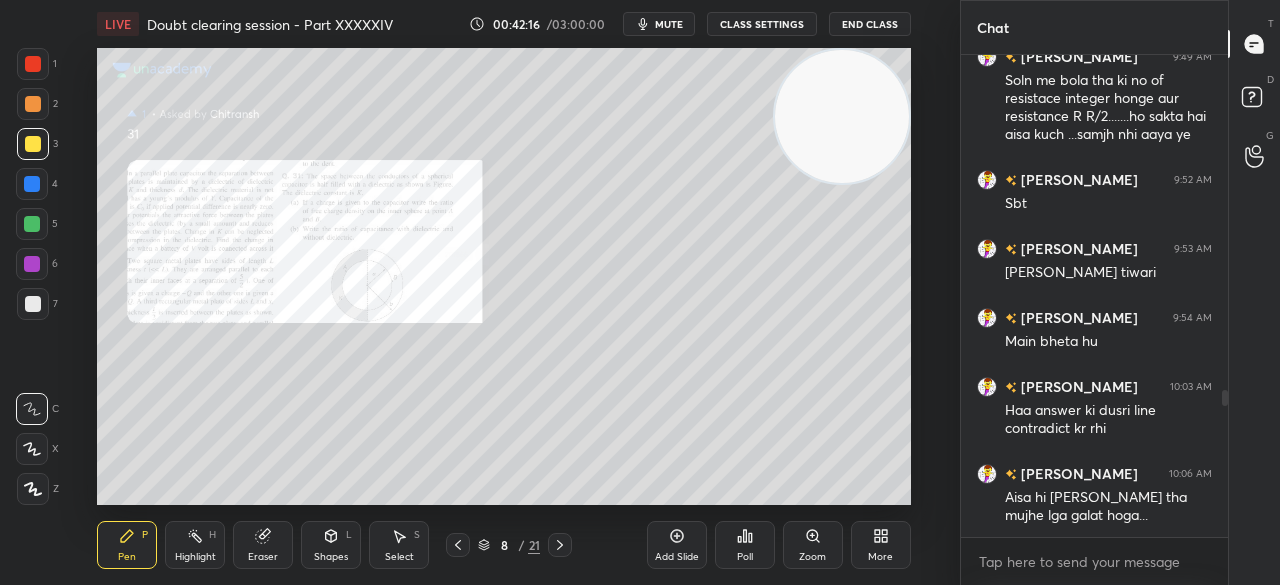 click on "Zoom" at bounding box center [812, 557] 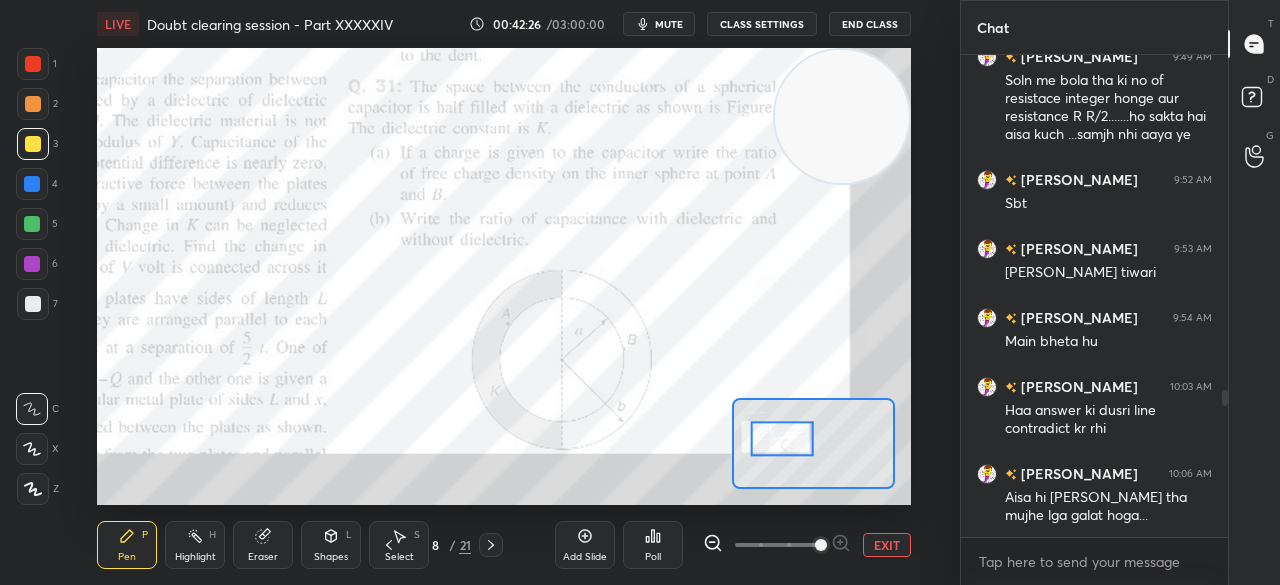 click at bounding box center [33, 64] 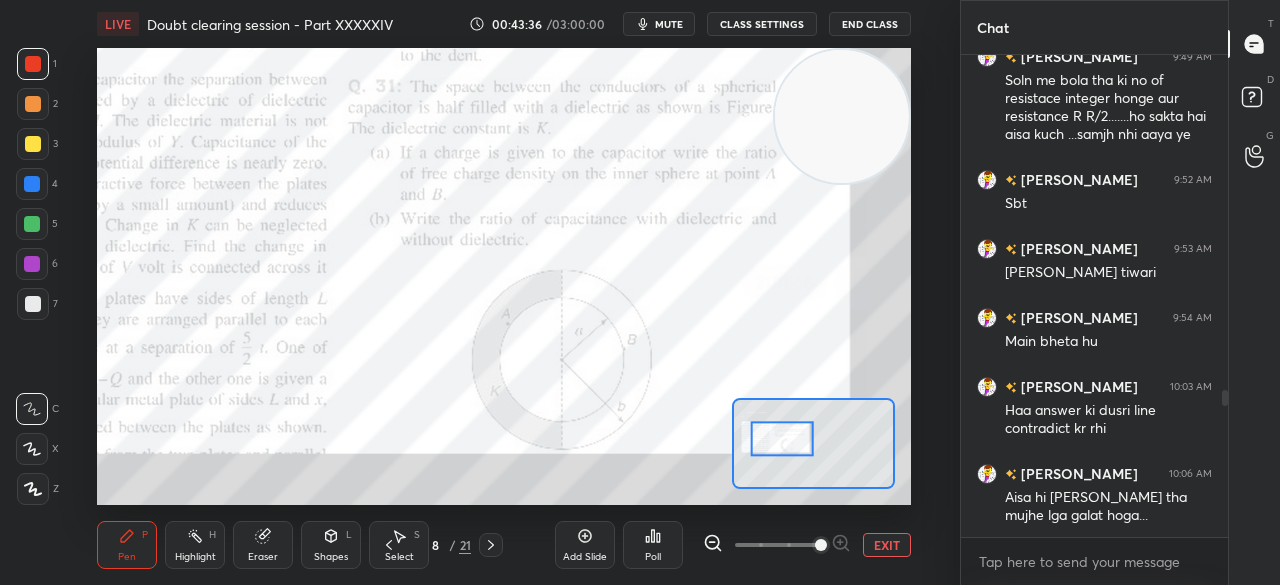 scroll, scrollTop: 1206, scrollLeft: 0, axis: vertical 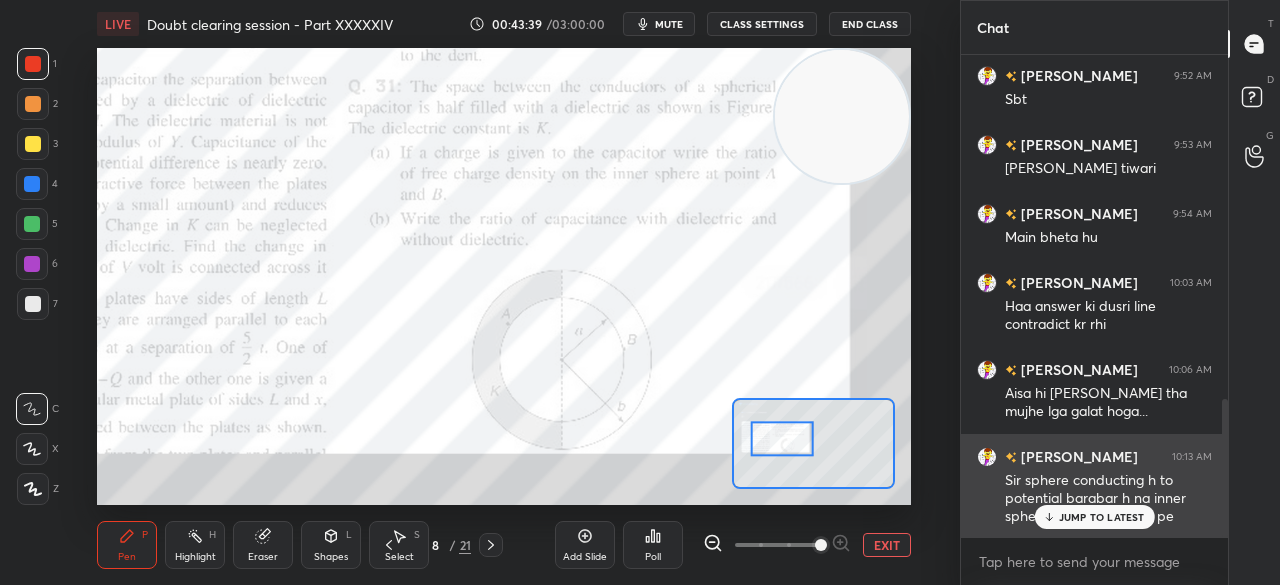click on "Sir sphere conducting h to potential barabar h na inner sphere ka pure surface pe" at bounding box center (1108, 499) 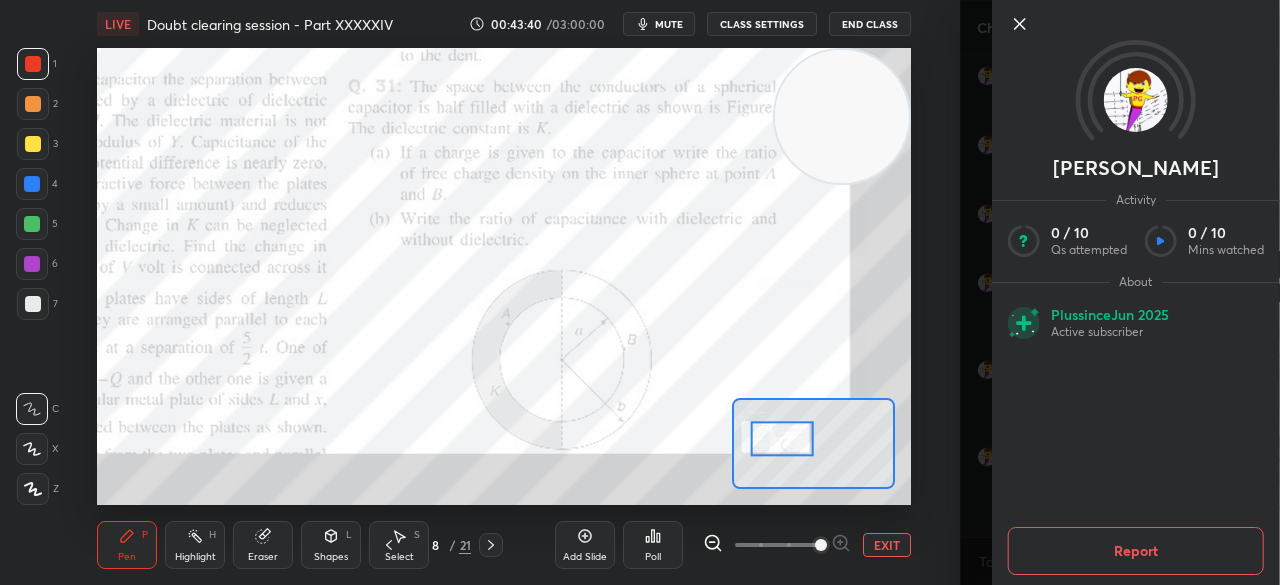 click at bounding box center (1136, 57) 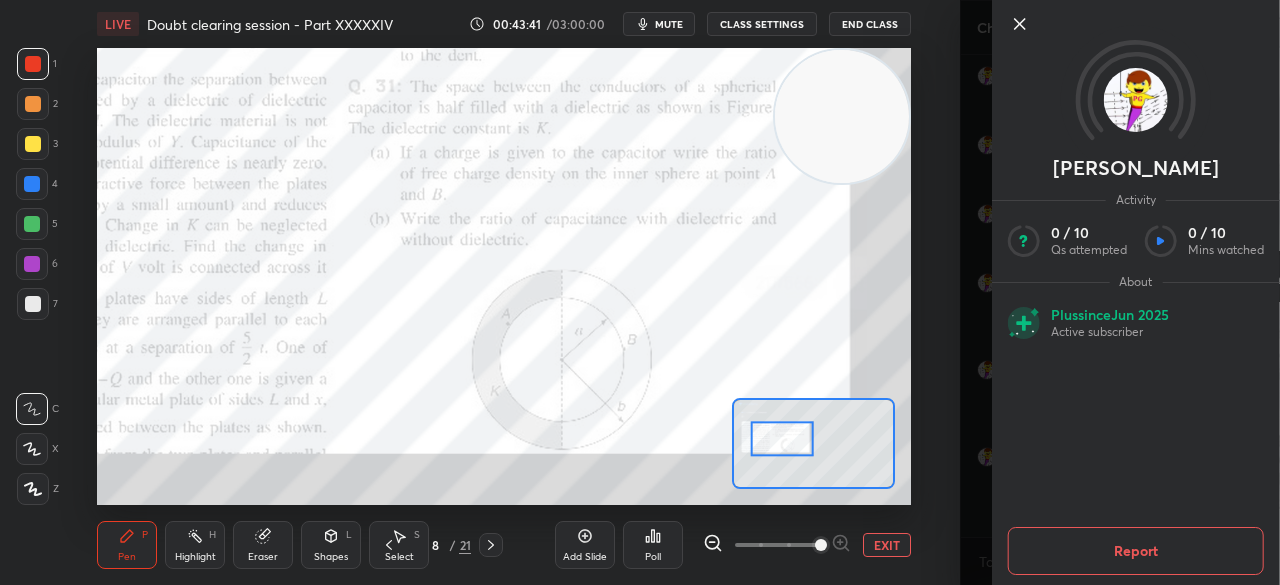 click at bounding box center (1136, 57) 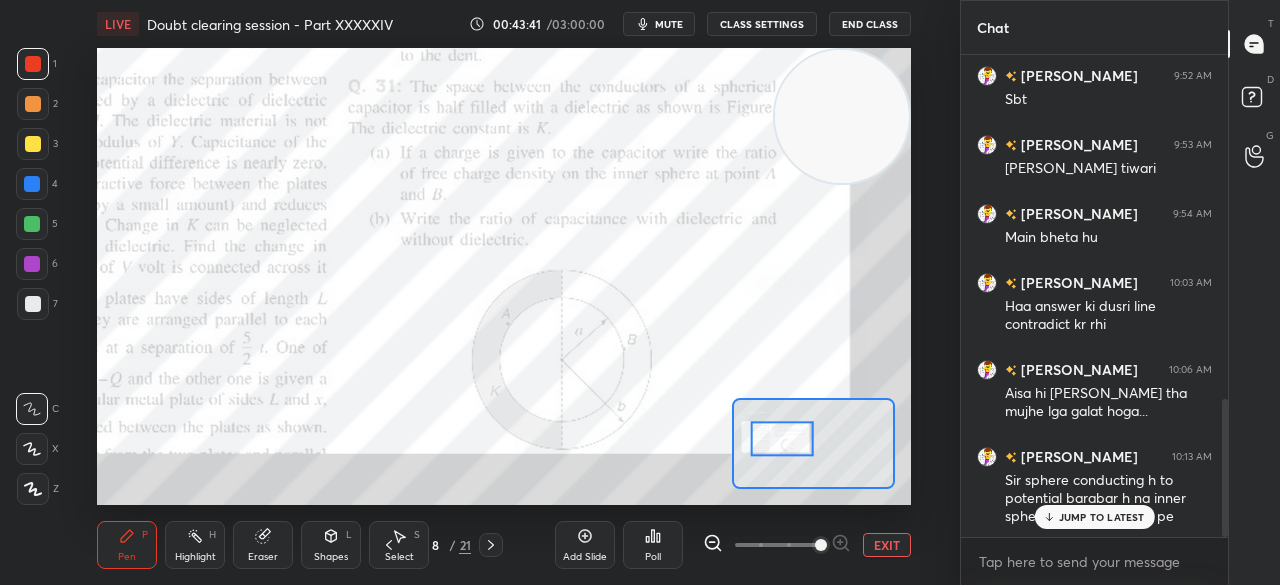 click on "[PERSON_NAME]" at bounding box center [1120, 292] 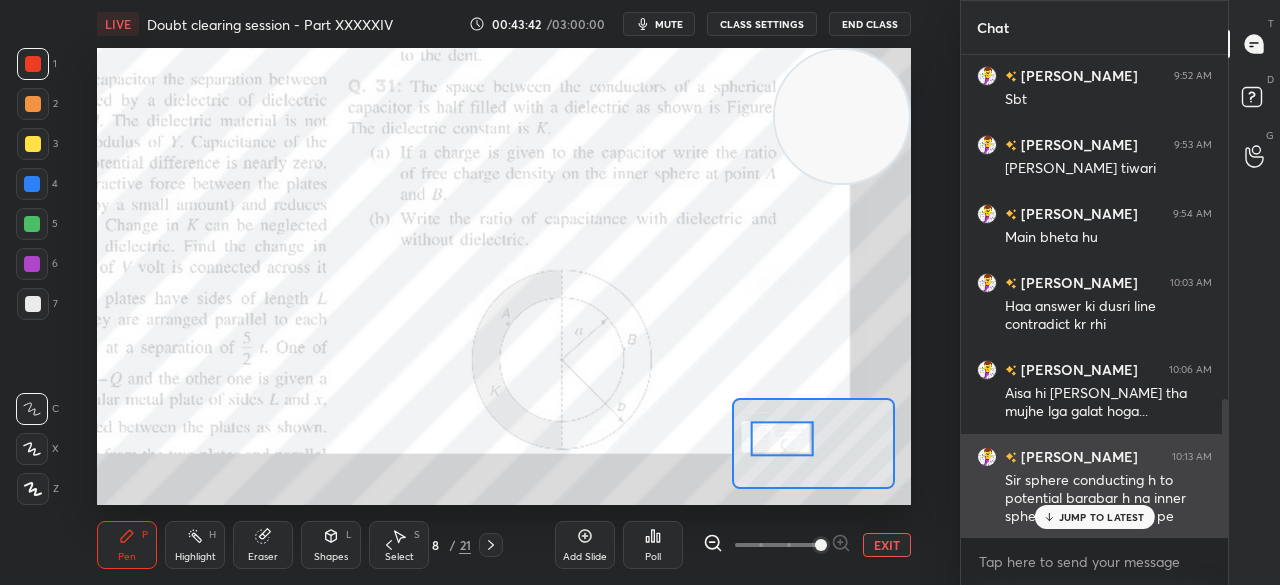 click on "JUMP TO LATEST" at bounding box center [1102, 517] 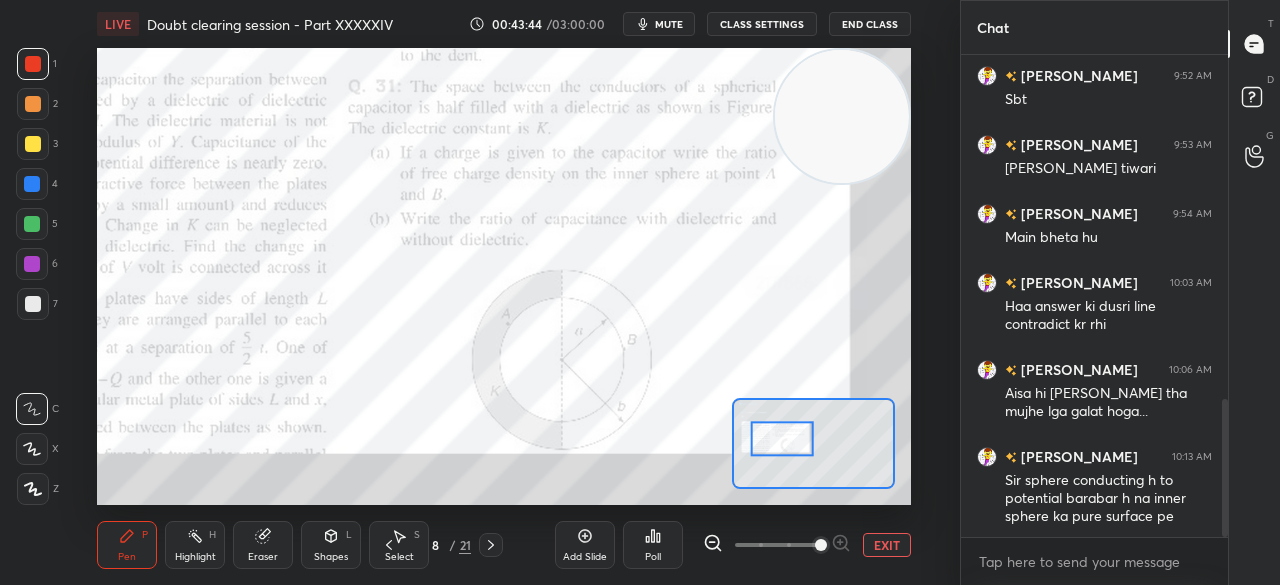 click at bounding box center [33, 64] 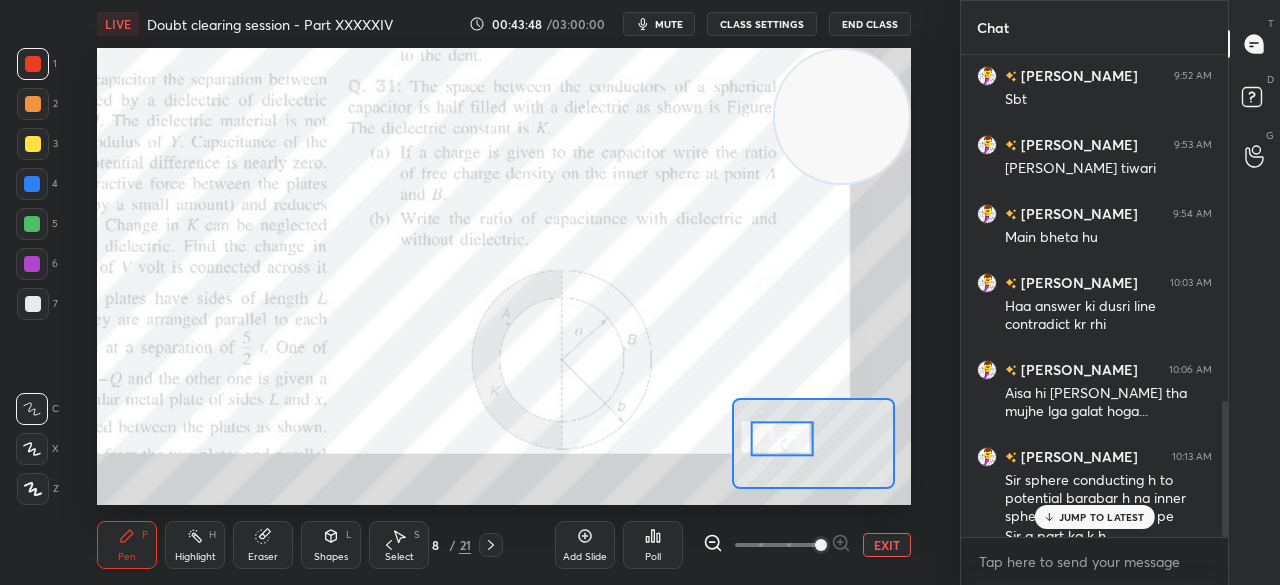 scroll, scrollTop: 1226, scrollLeft: 0, axis: vertical 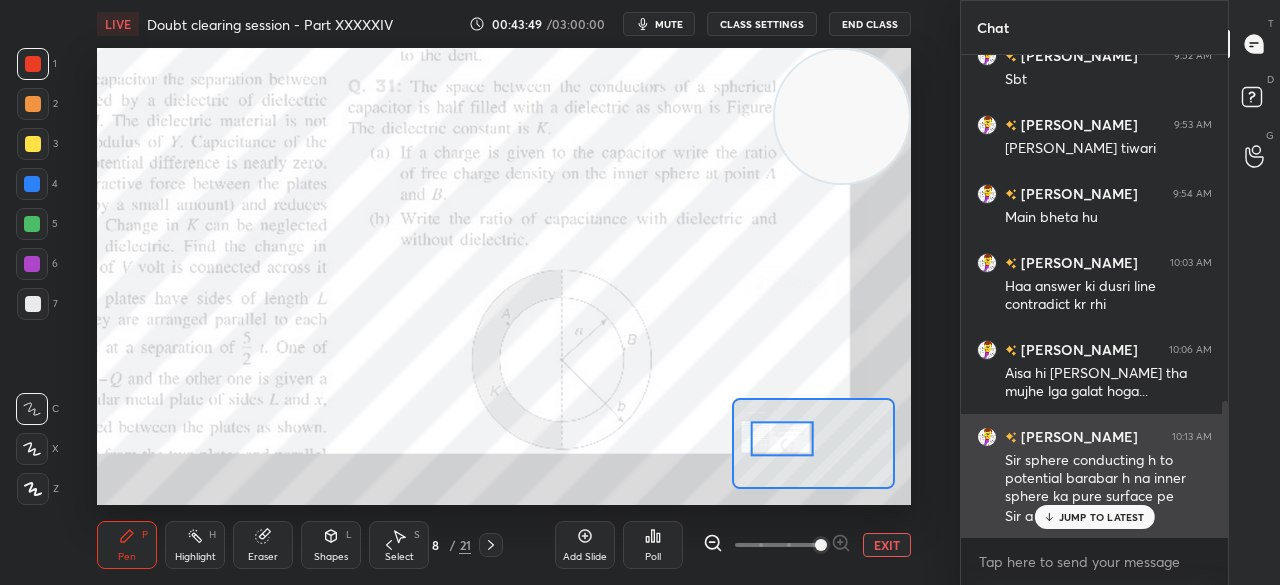 click on "JUMP TO LATEST" at bounding box center (1102, 517) 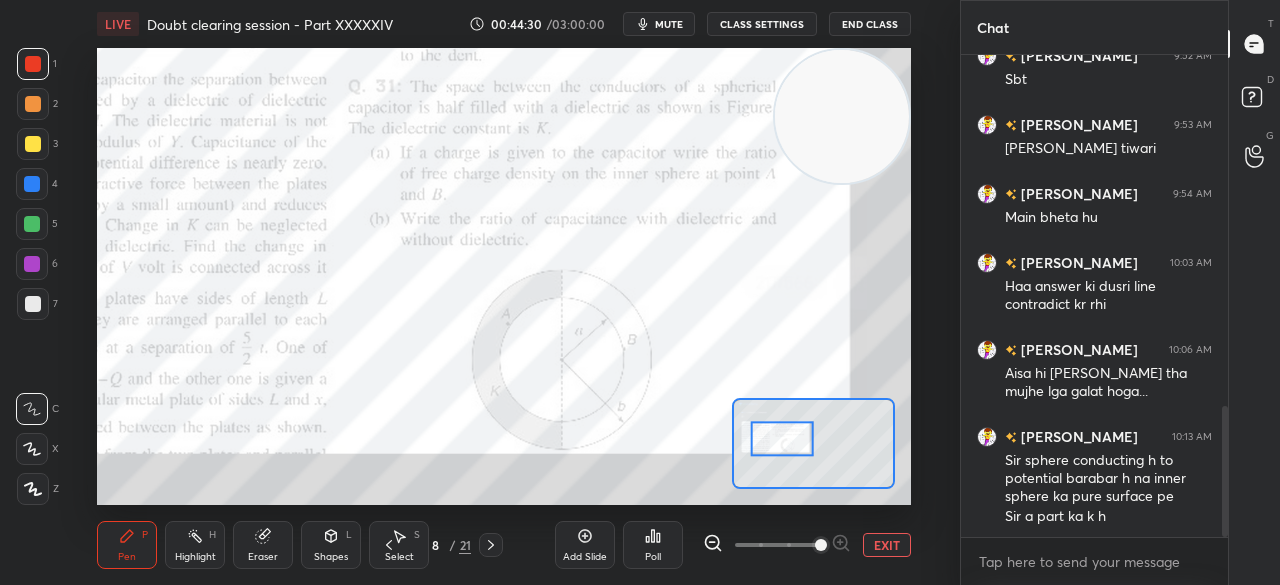scroll, scrollTop: 1296, scrollLeft: 0, axis: vertical 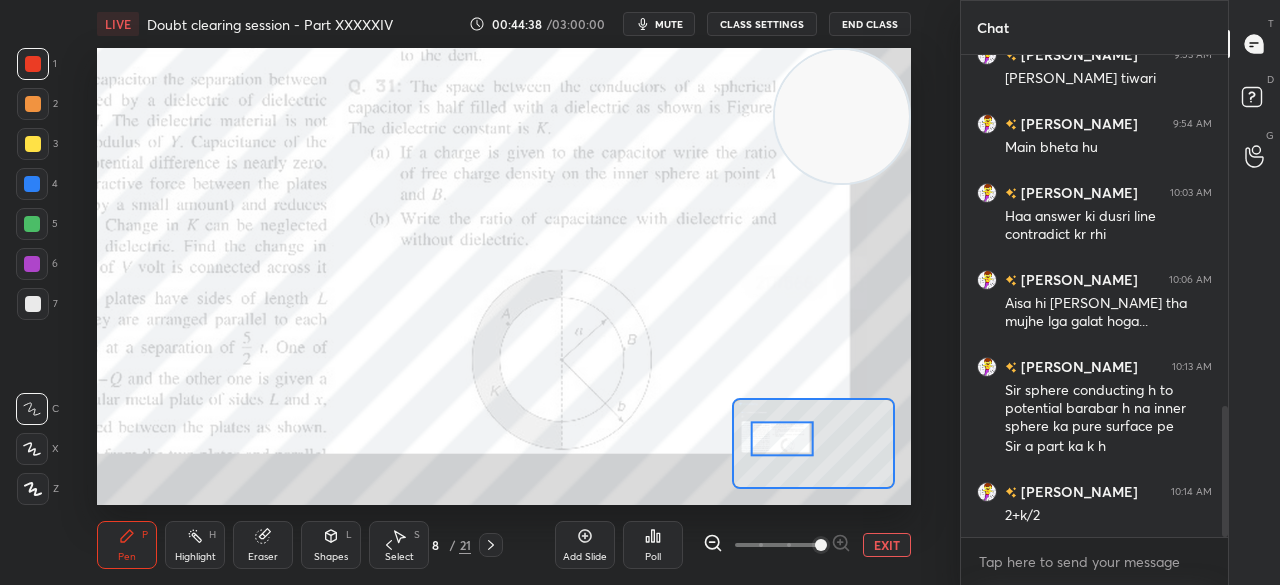 click on "EXIT" at bounding box center (887, 545) 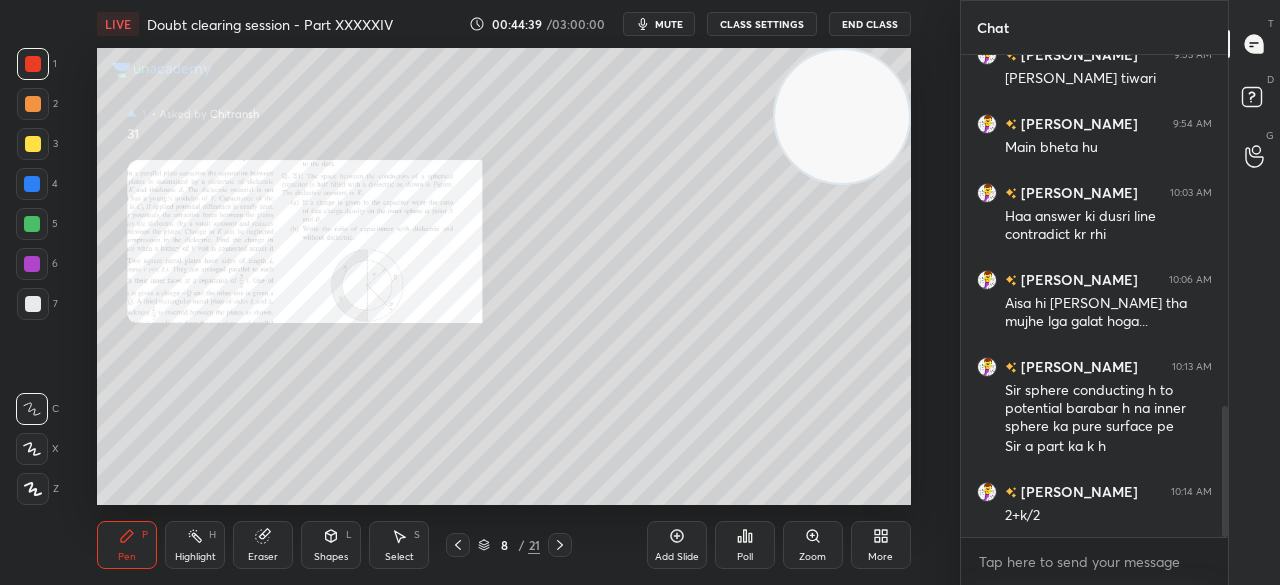 click on "Add Slide" at bounding box center (677, 557) 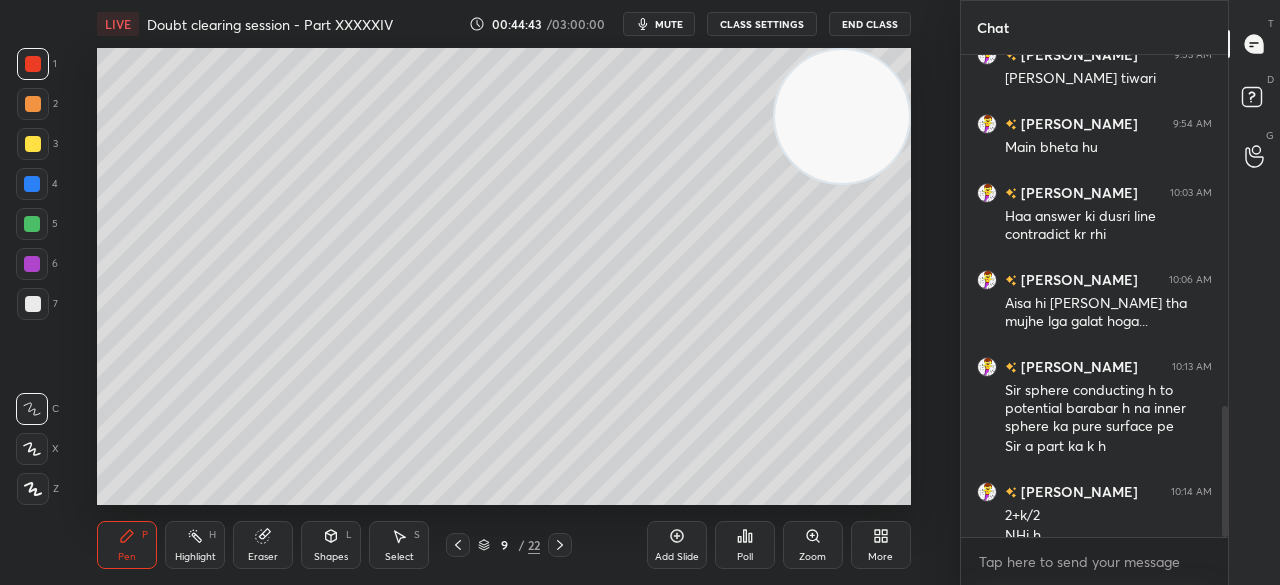 scroll, scrollTop: 1316, scrollLeft: 0, axis: vertical 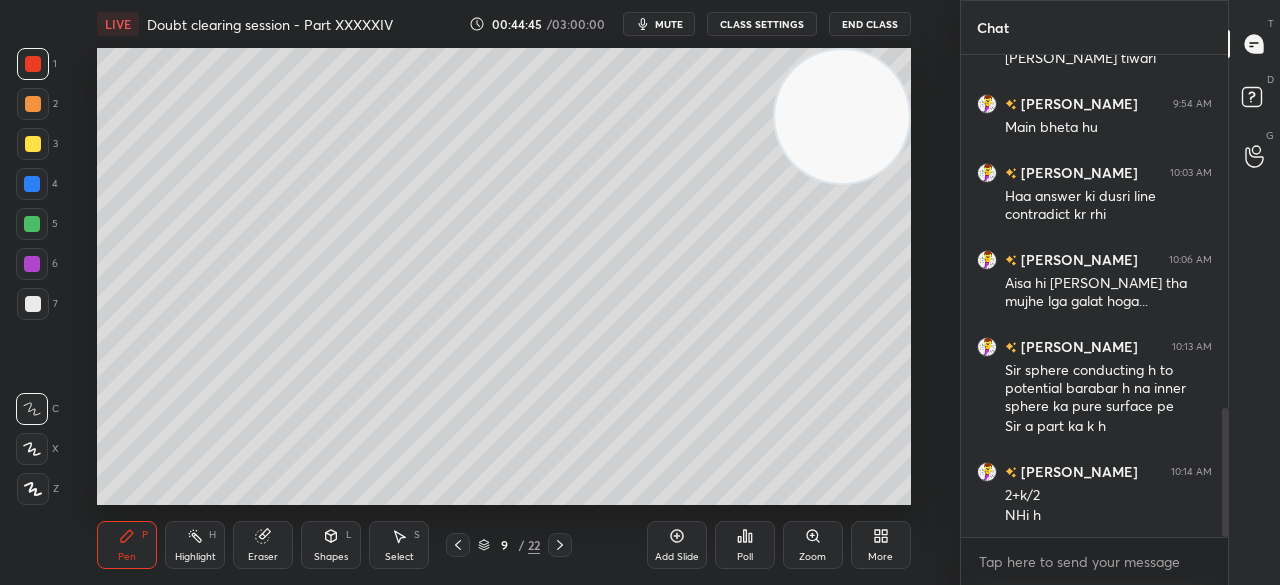 click at bounding box center [33, 144] 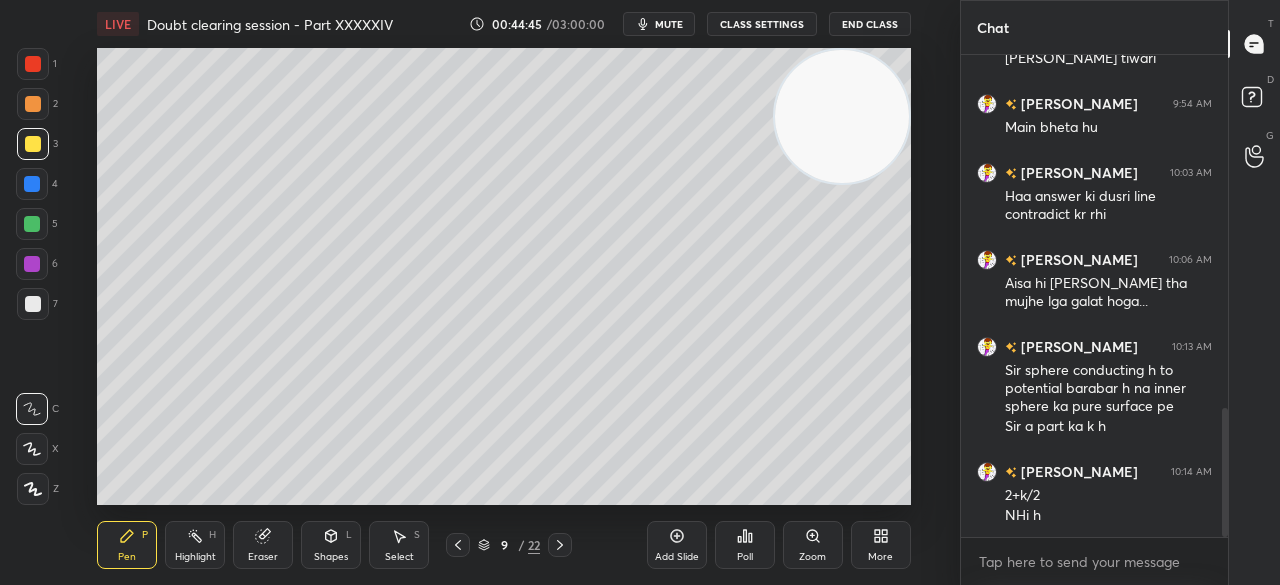click on "3" at bounding box center [37, 144] 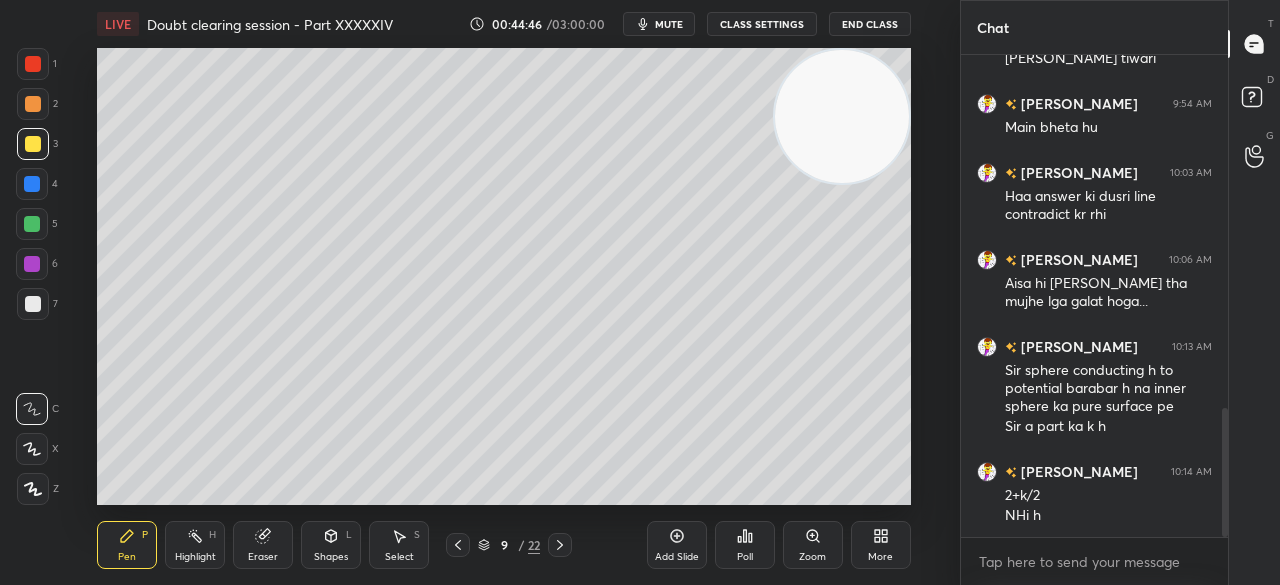 click on "Shapes L" at bounding box center [331, 545] 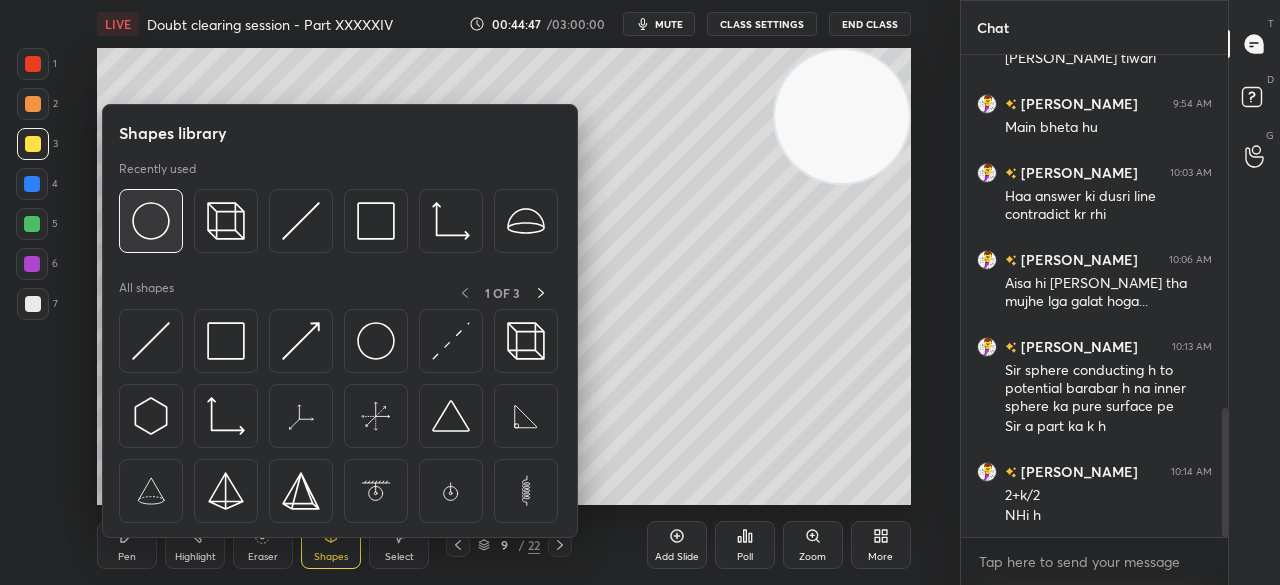 click at bounding box center [151, 221] 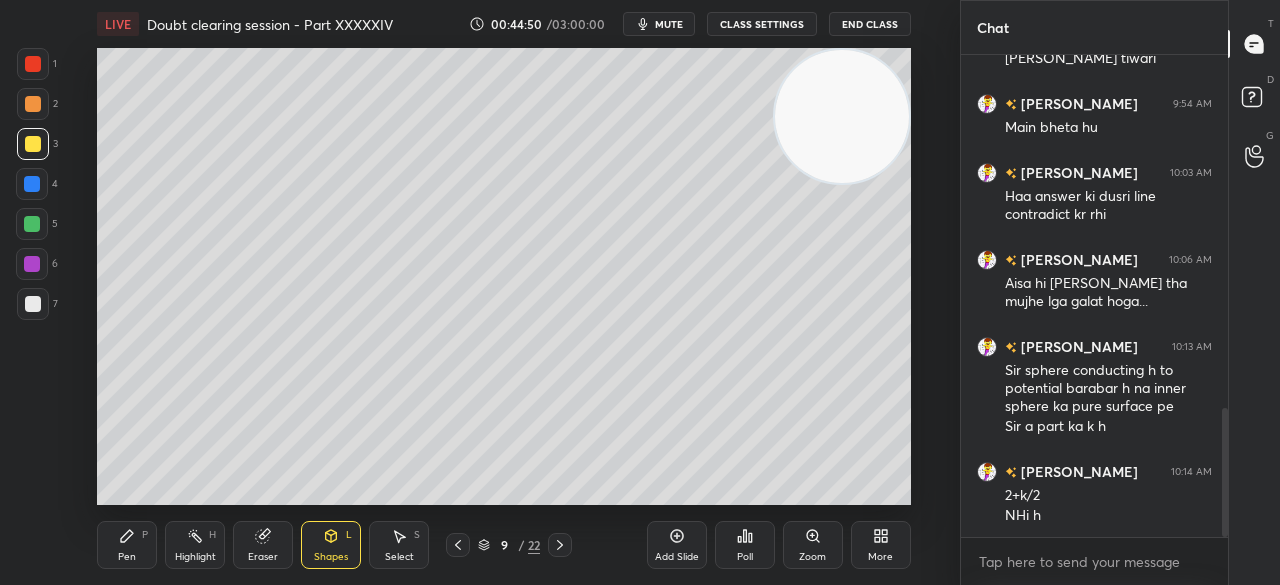 click on "Pen P" at bounding box center [127, 545] 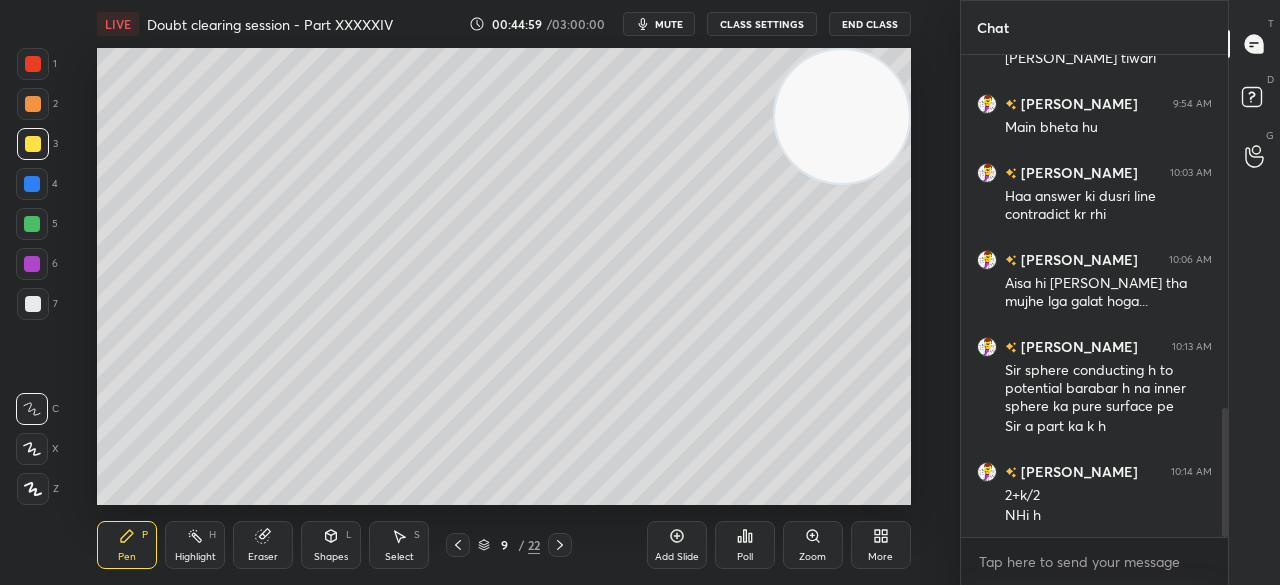click at bounding box center [33, 64] 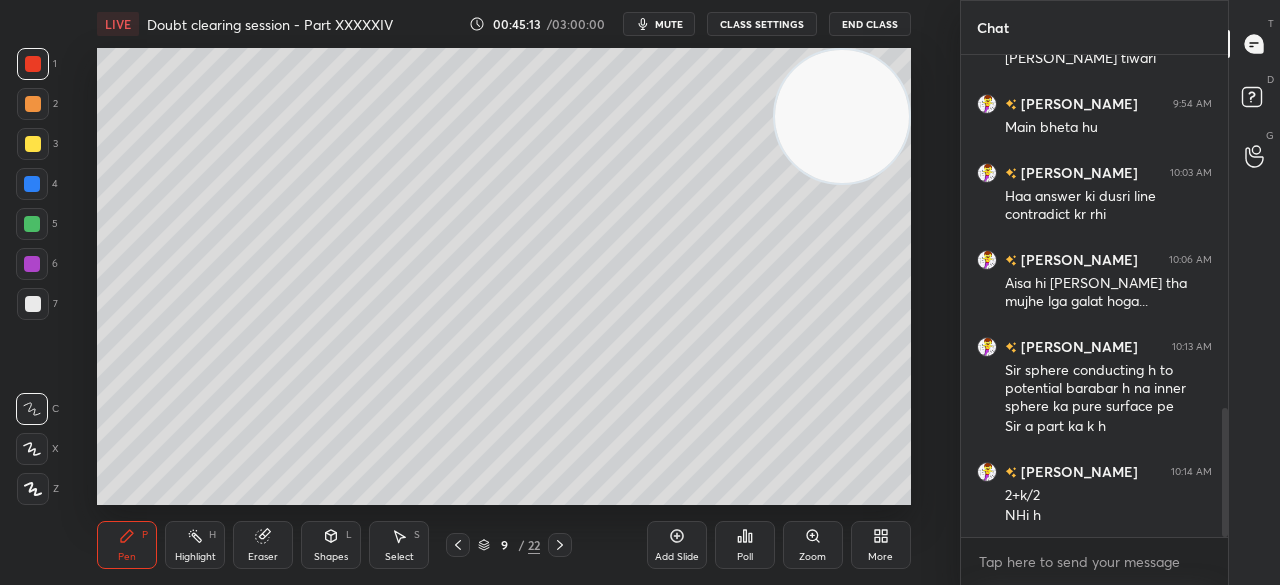 click on "3" at bounding box center [37, 144] 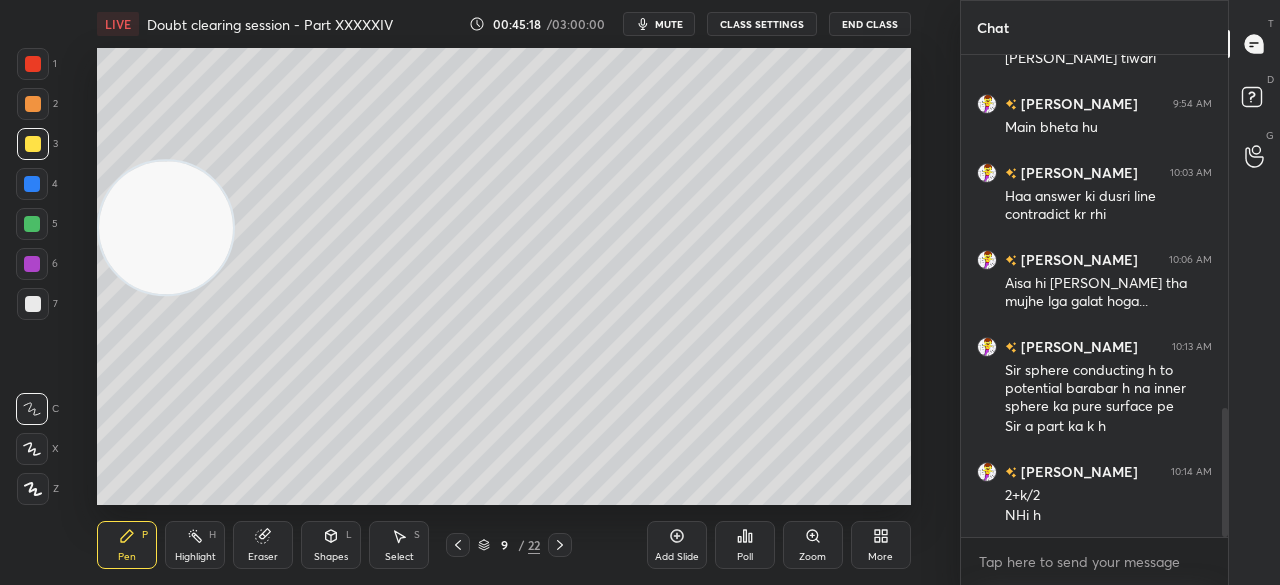 click at bounding box center (32, 224) 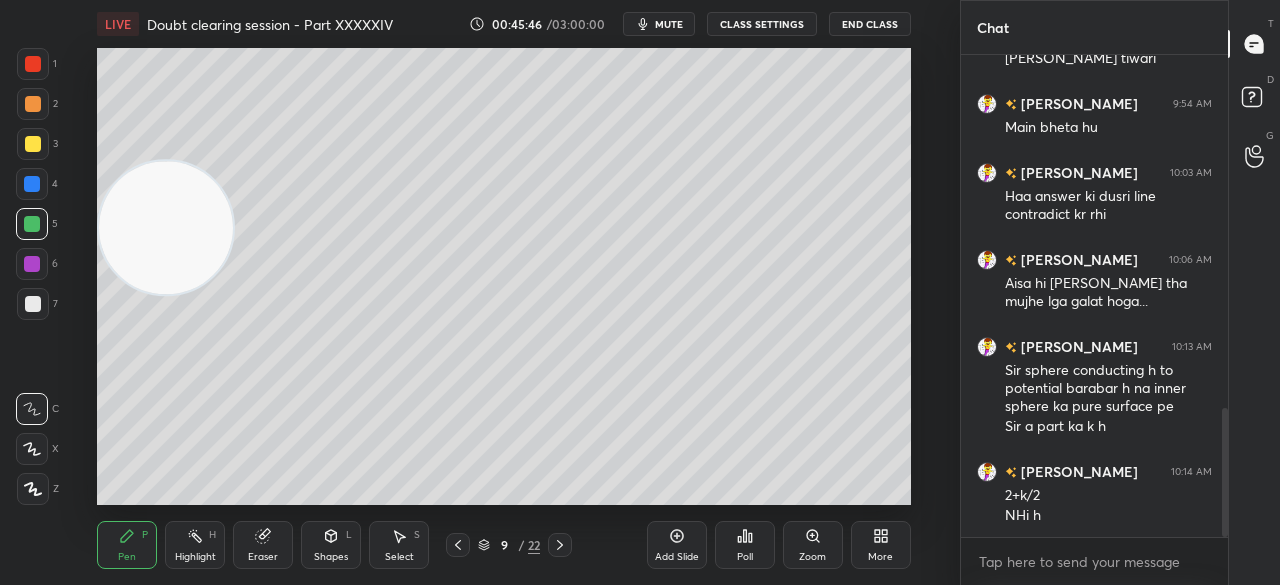 click at bounding box center [33, 304] 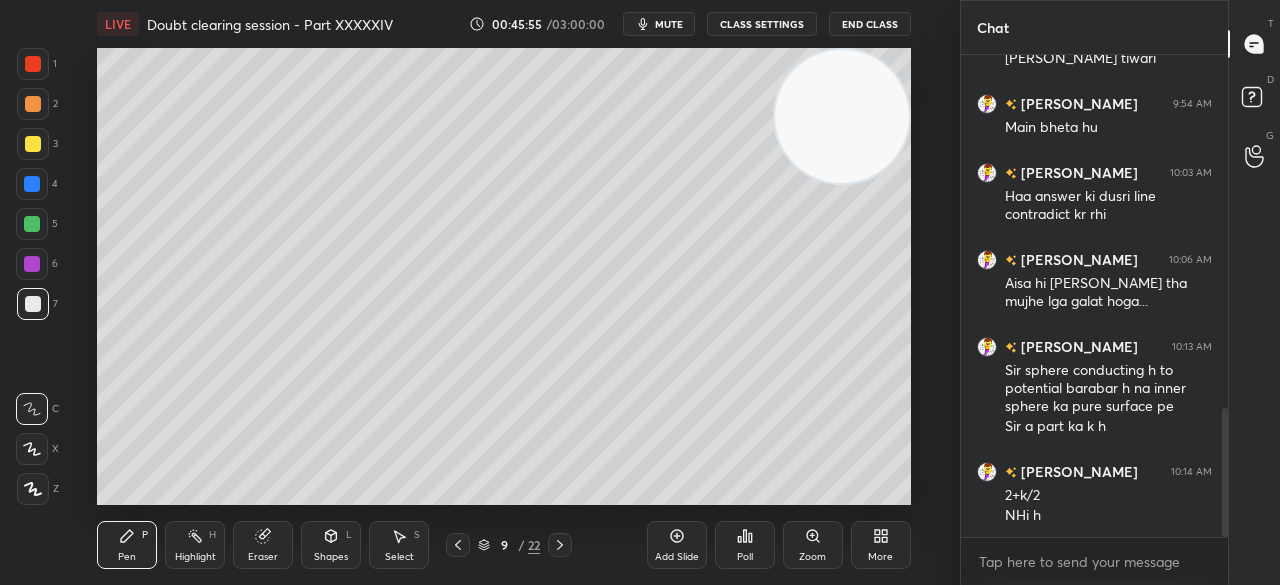 click on "1" at bounding box center (37, 68) 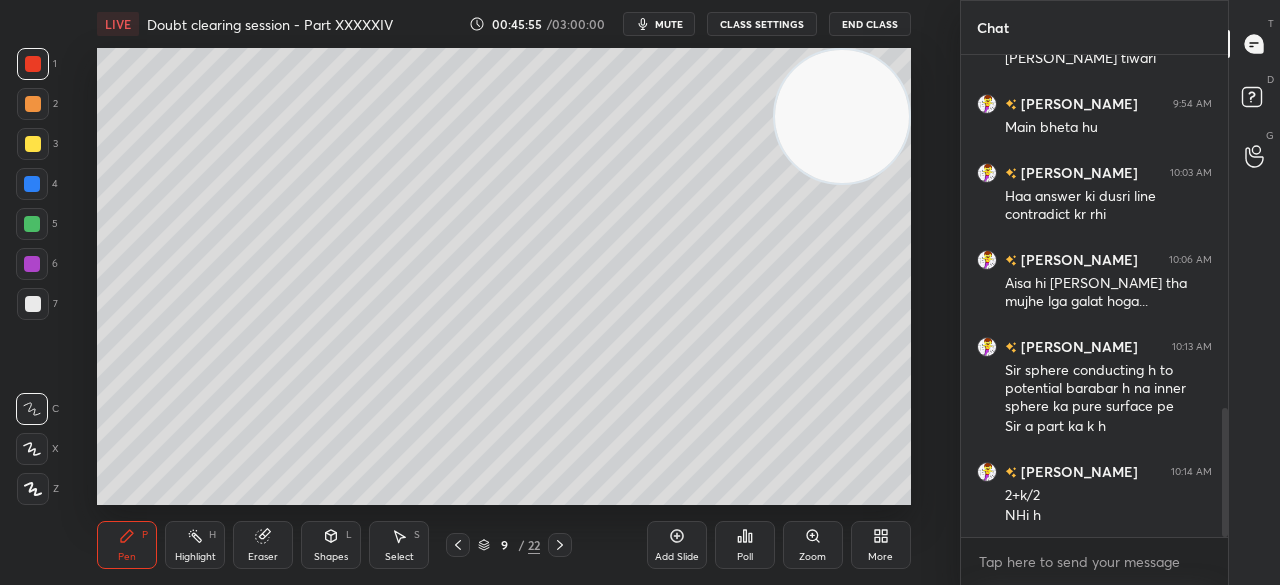 click at bounding box center (33, 64) 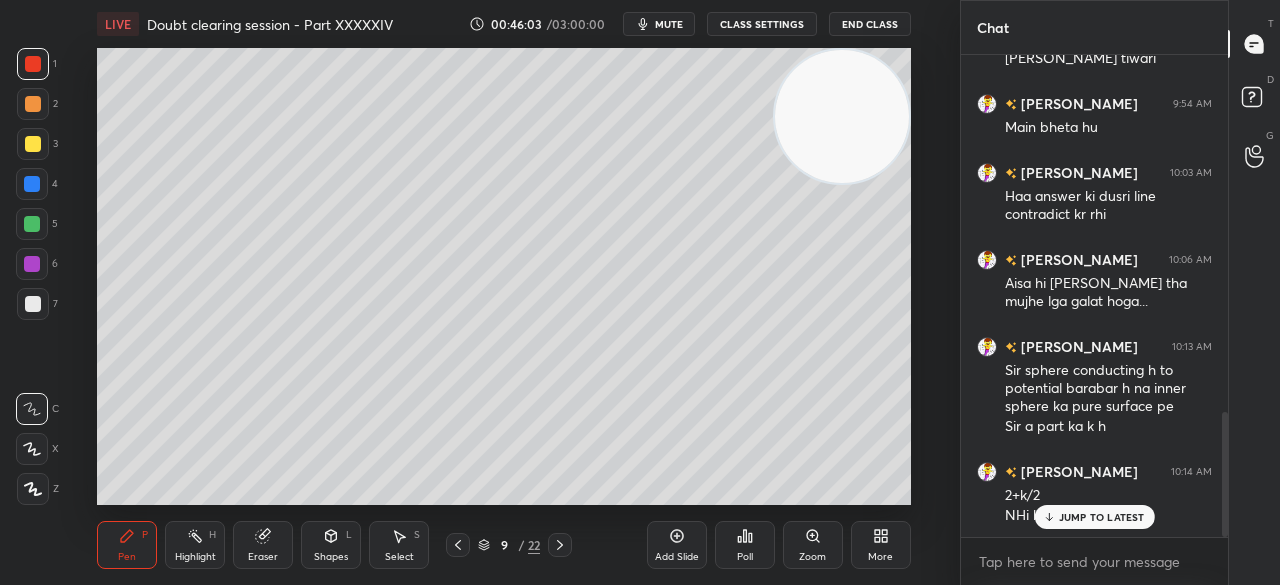 scroll, scrollTop: 1384, scrollLeft: 0, axis: vertical 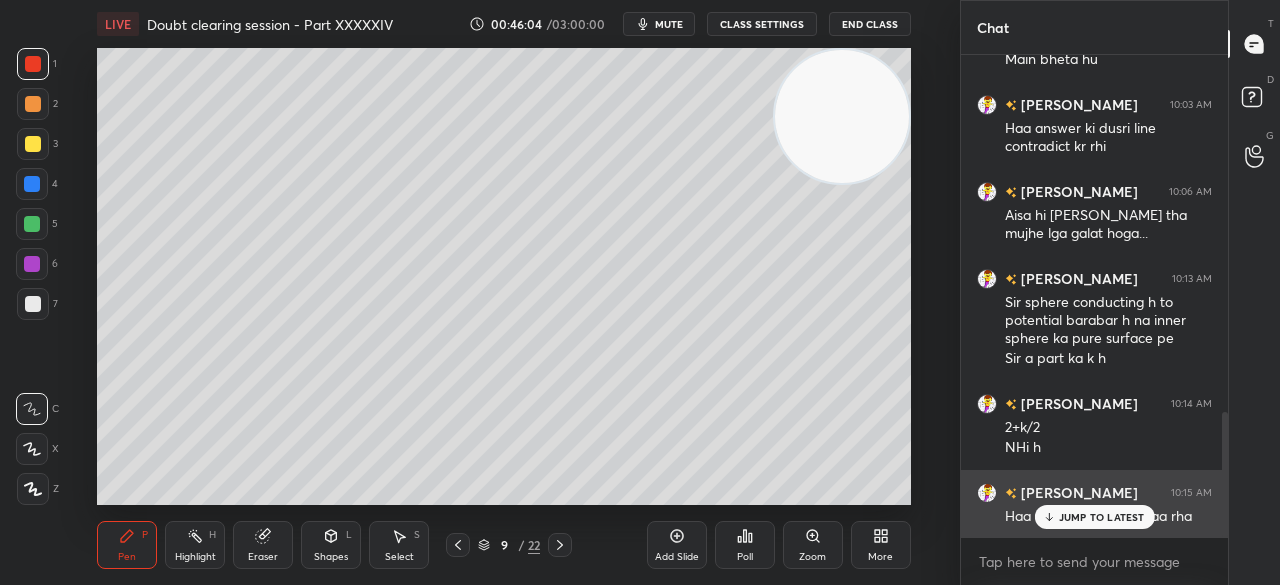 click on "JUMP TO LATEST" at bounding box center (1102, 517) 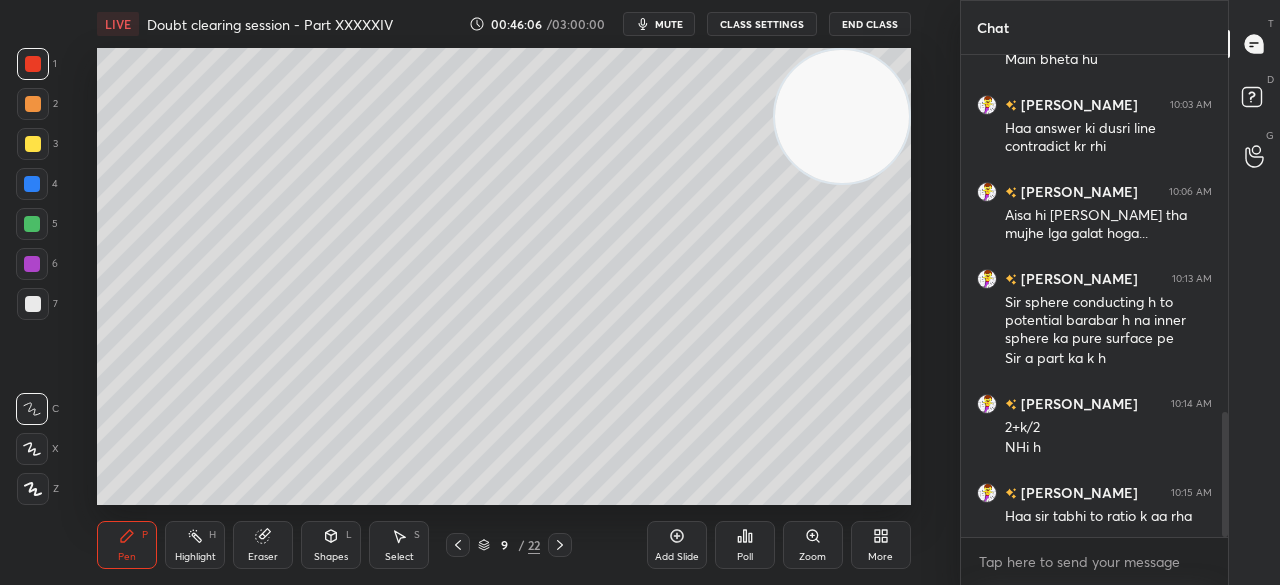 click on "3" at bounding box center (37, 148) 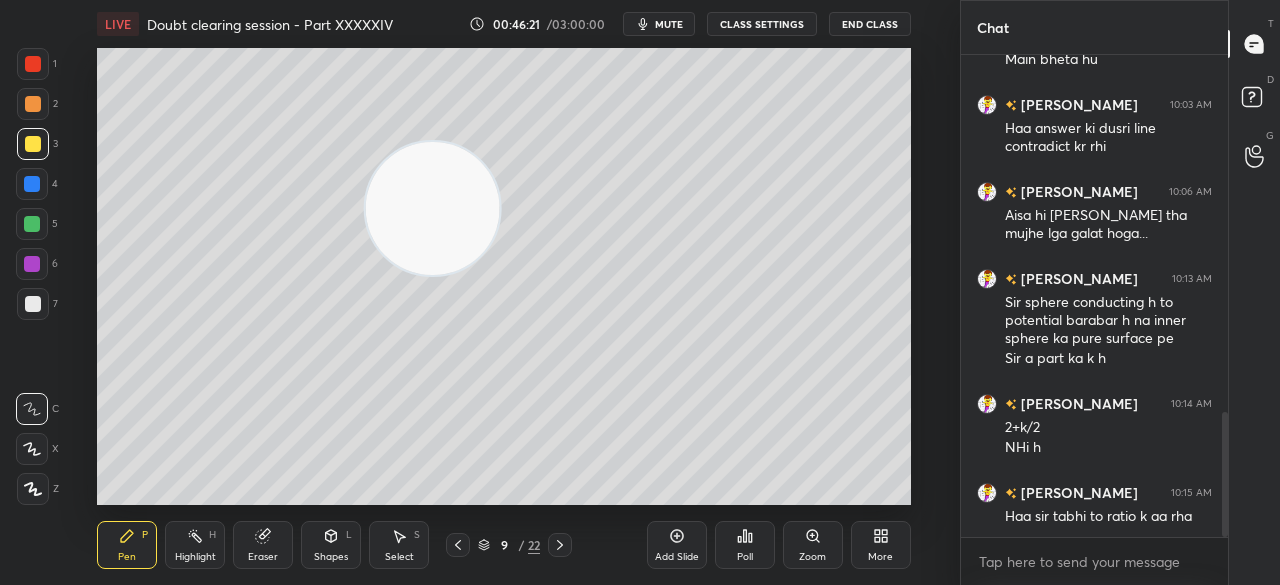 click on "5" at bounding box center [37, 228] 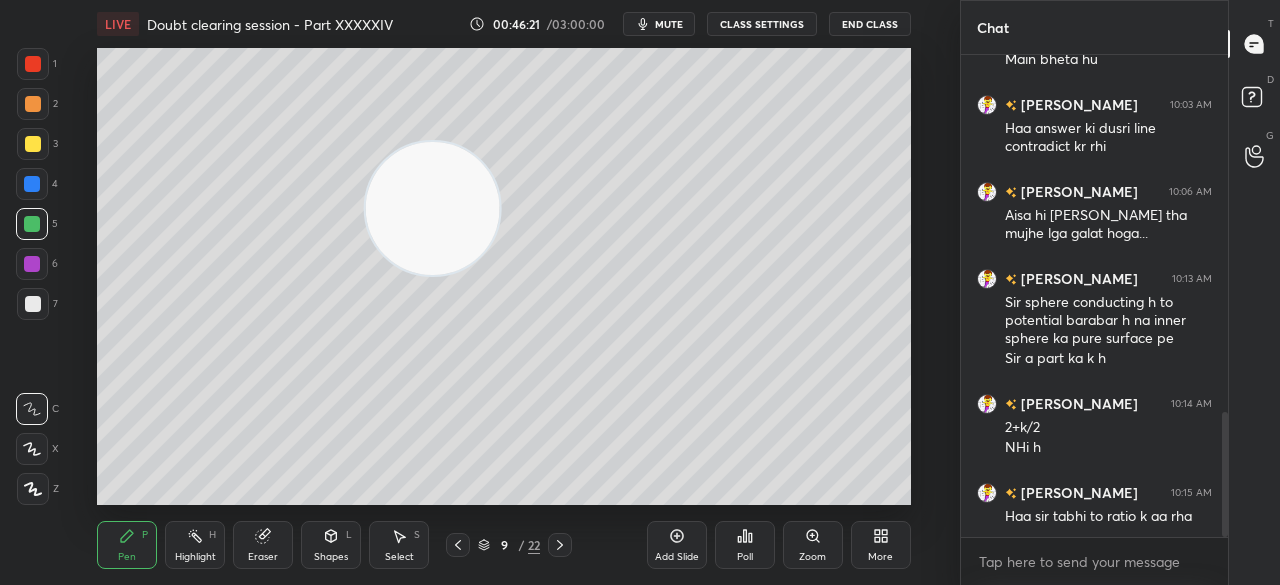 click at bounding box center (32, 264) 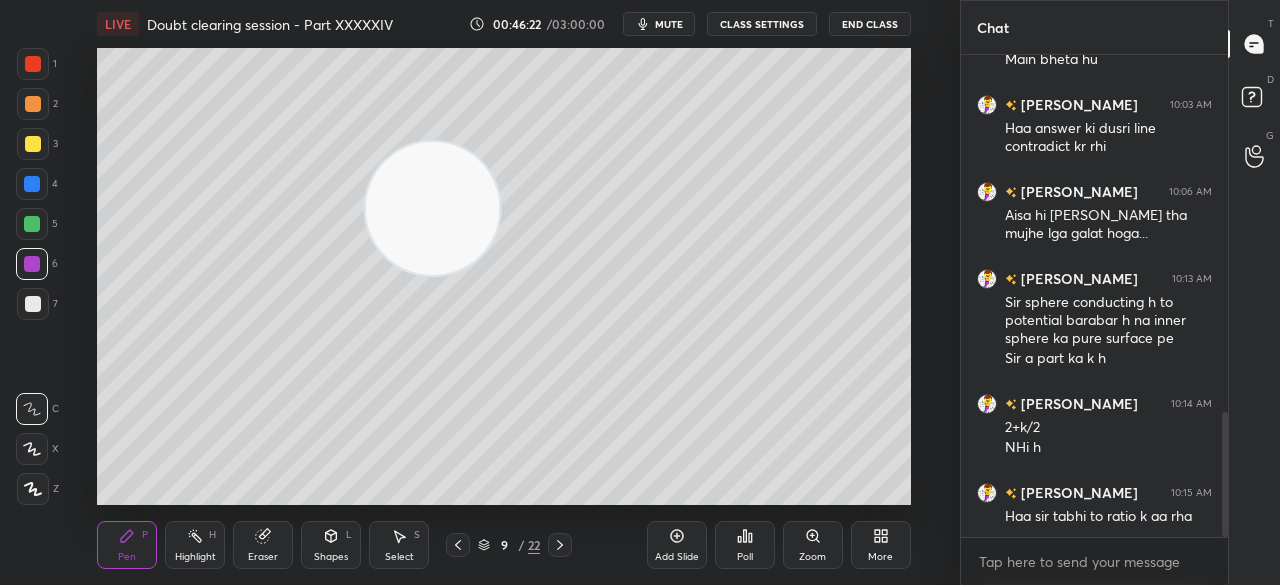 click on "Highlight H" at bounding box center [195, 545] 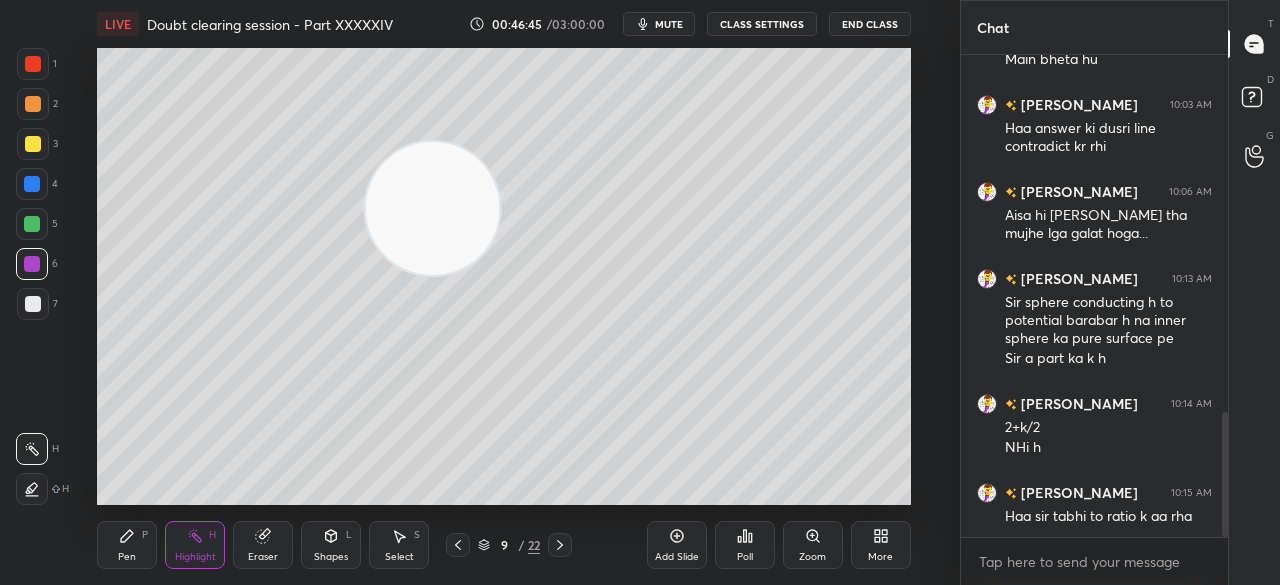 click on "3" at bounding box center (37, 144) 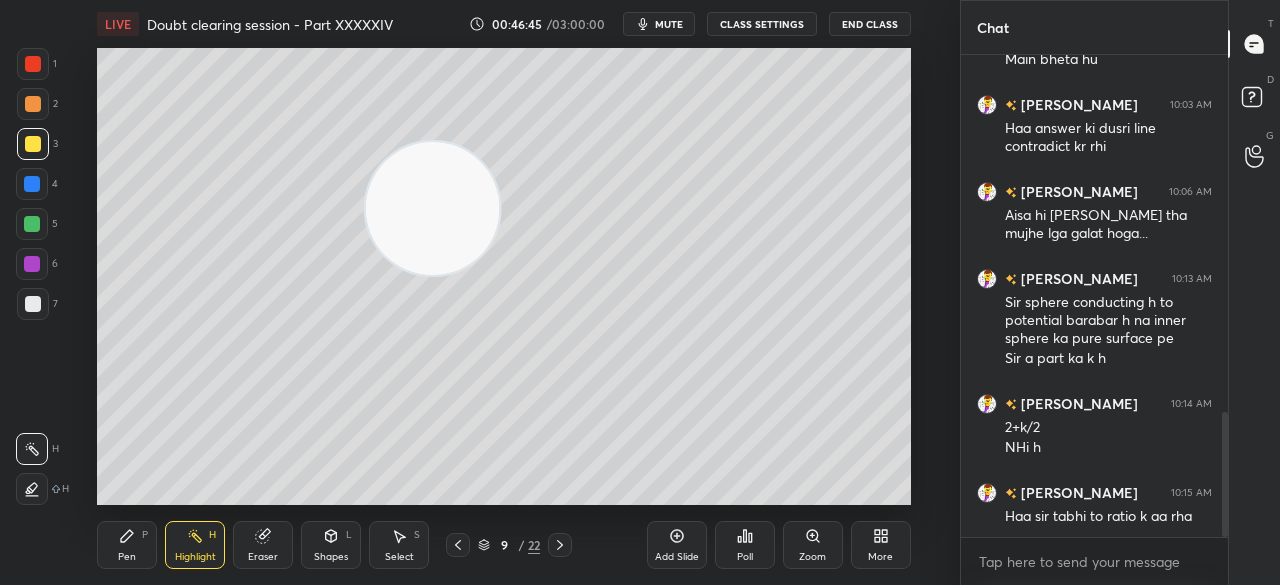 click at bounding box center (33, 144) 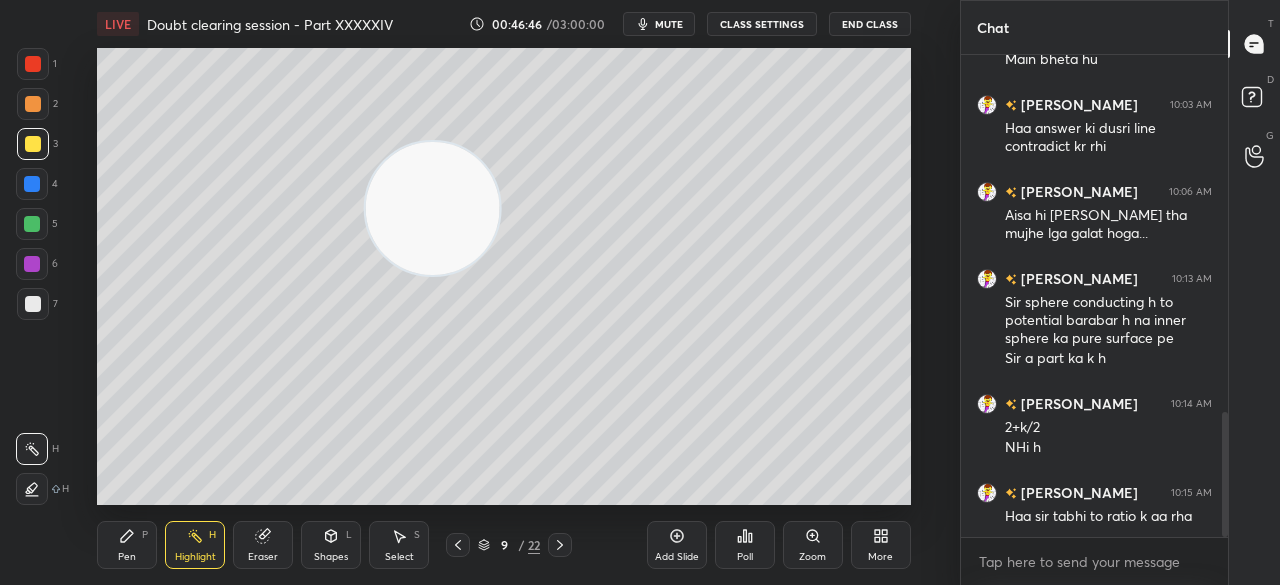 click at bounding box center [33, 64] 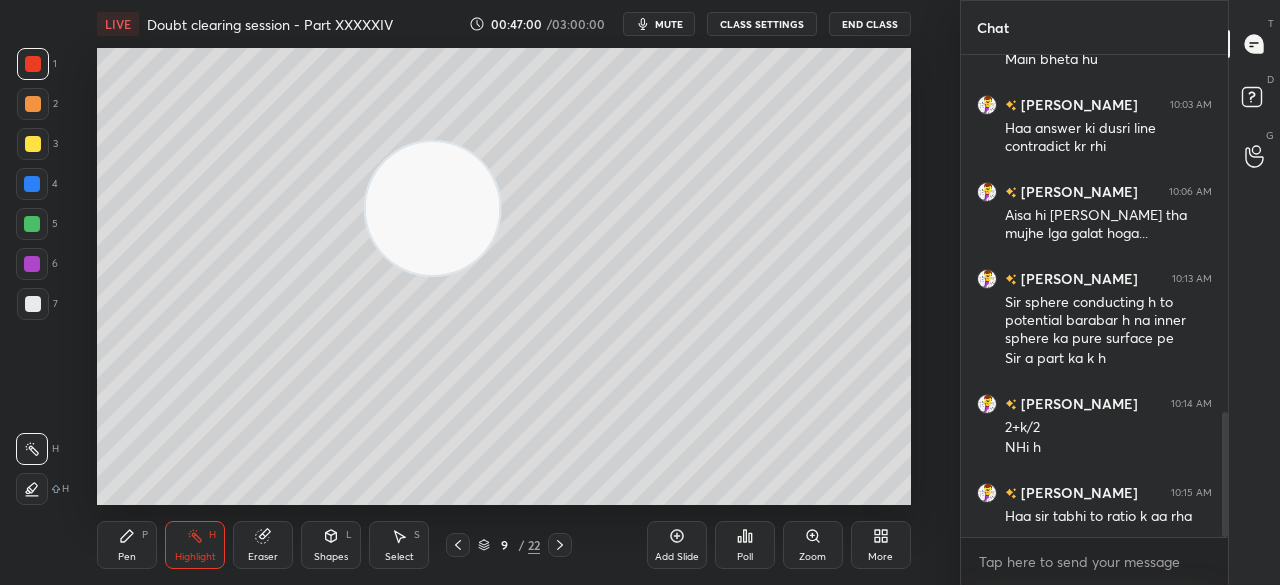 click on "1 2 3 4 5 6 7 C X Z C X Z E E Erase all   H H" at bounding box center [32, 276] 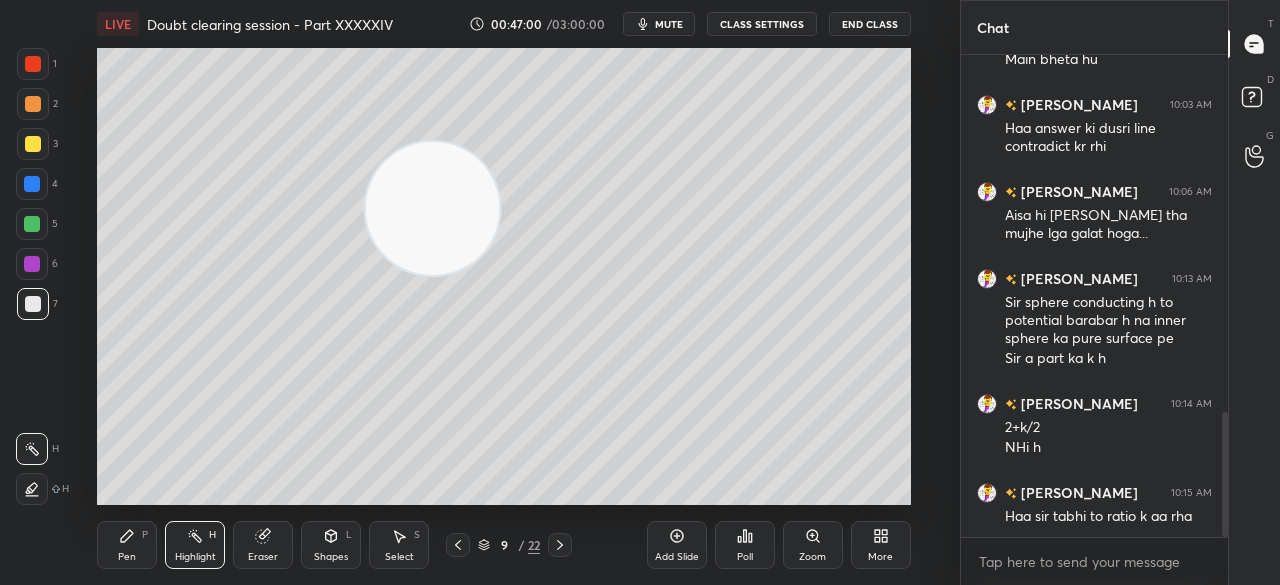 click at bounding box center [33, 304] 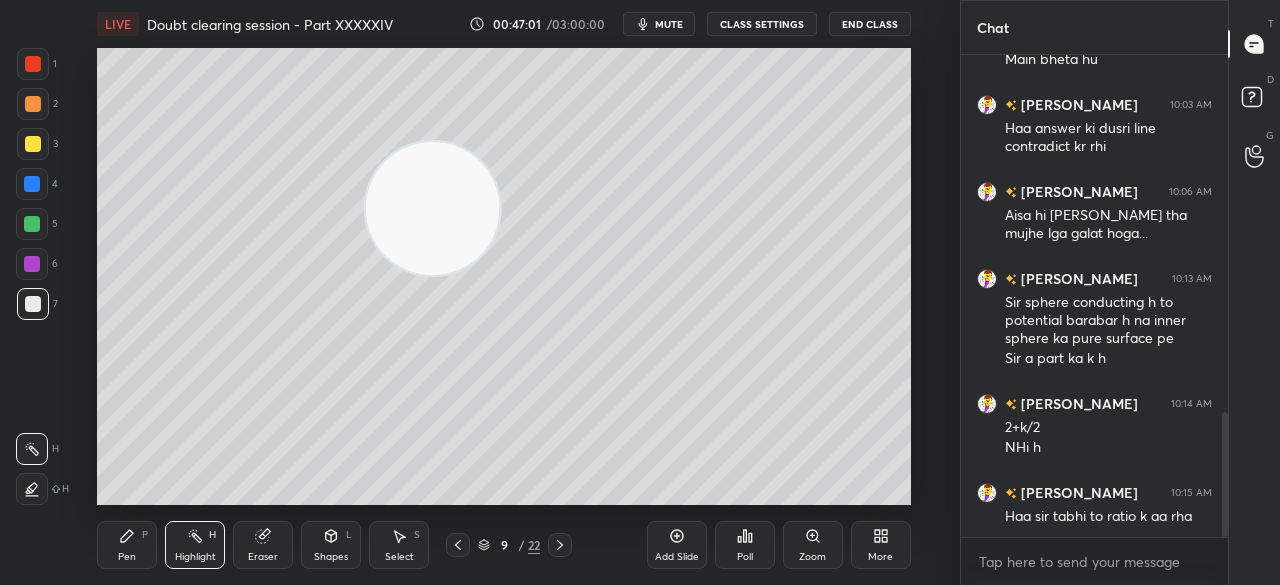 click 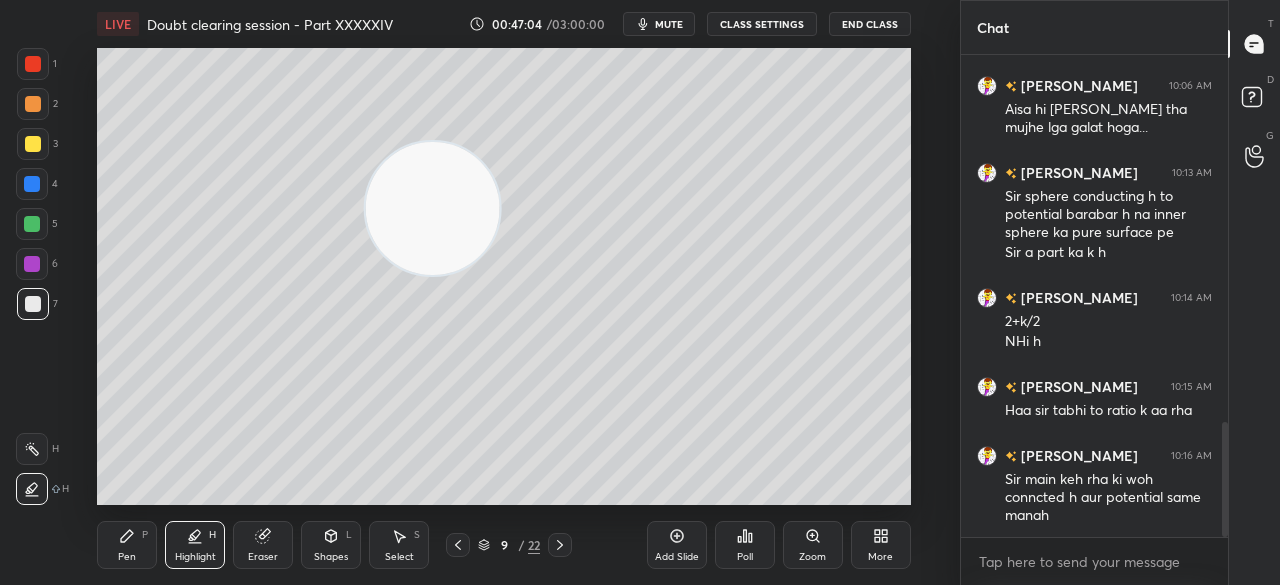 scroll, scrollTop: 1538, scrollLeft: 0, axis: vertical 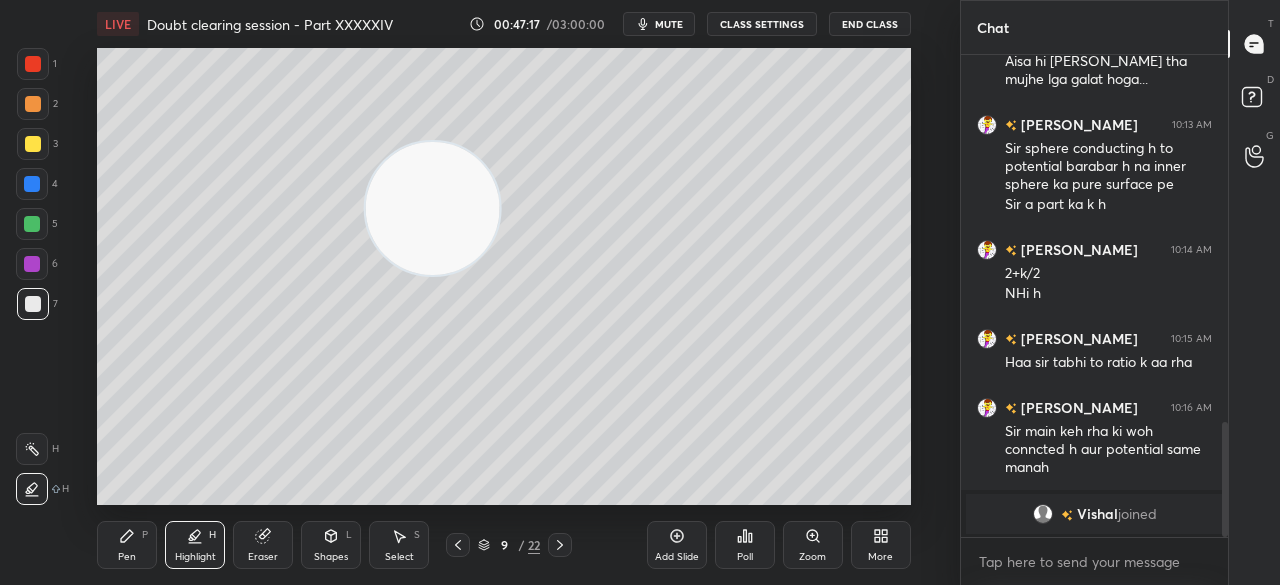 click on "1 2 3 4 5 6 7" at bounding box center (37, 188) 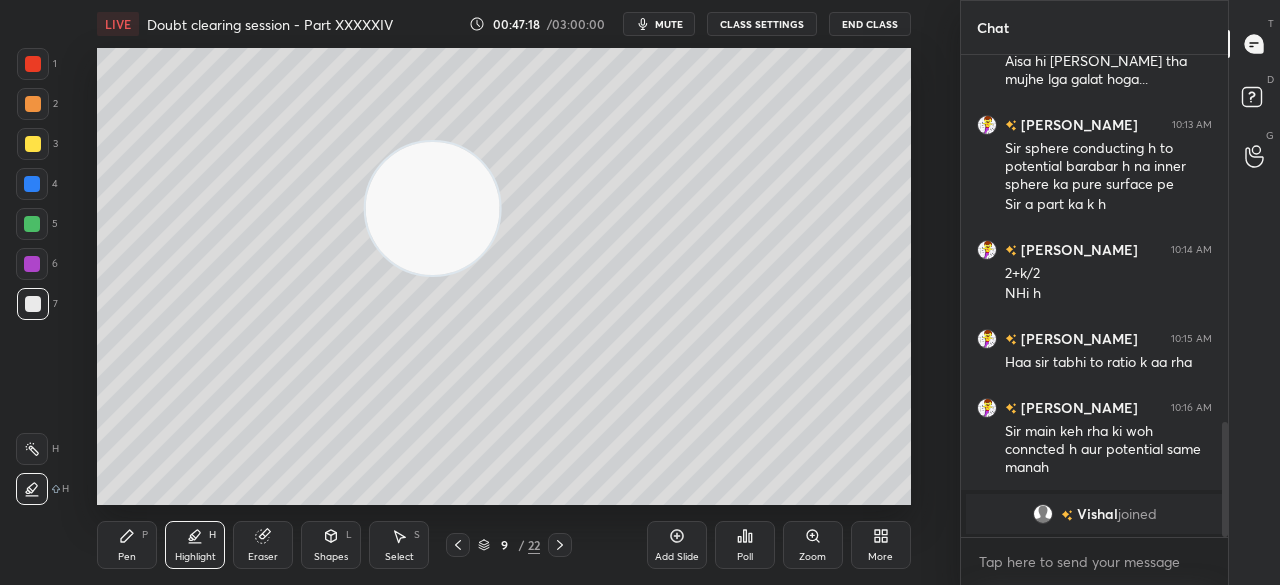 click on "P" at bounding box center (145, 535) 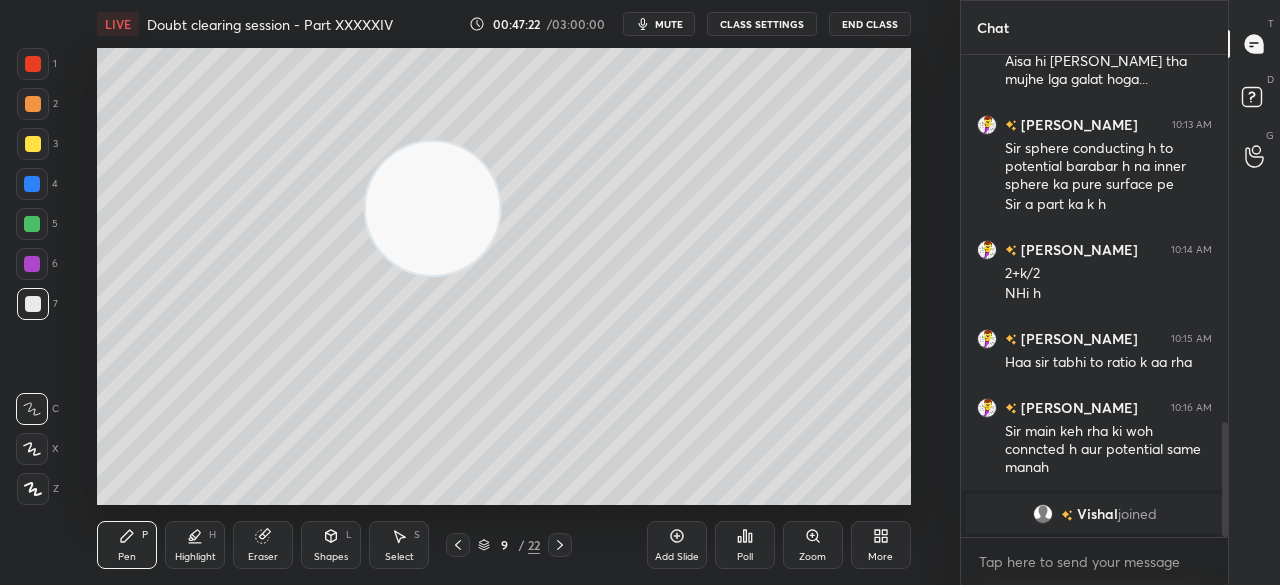 click at bounding box center [33, 144] 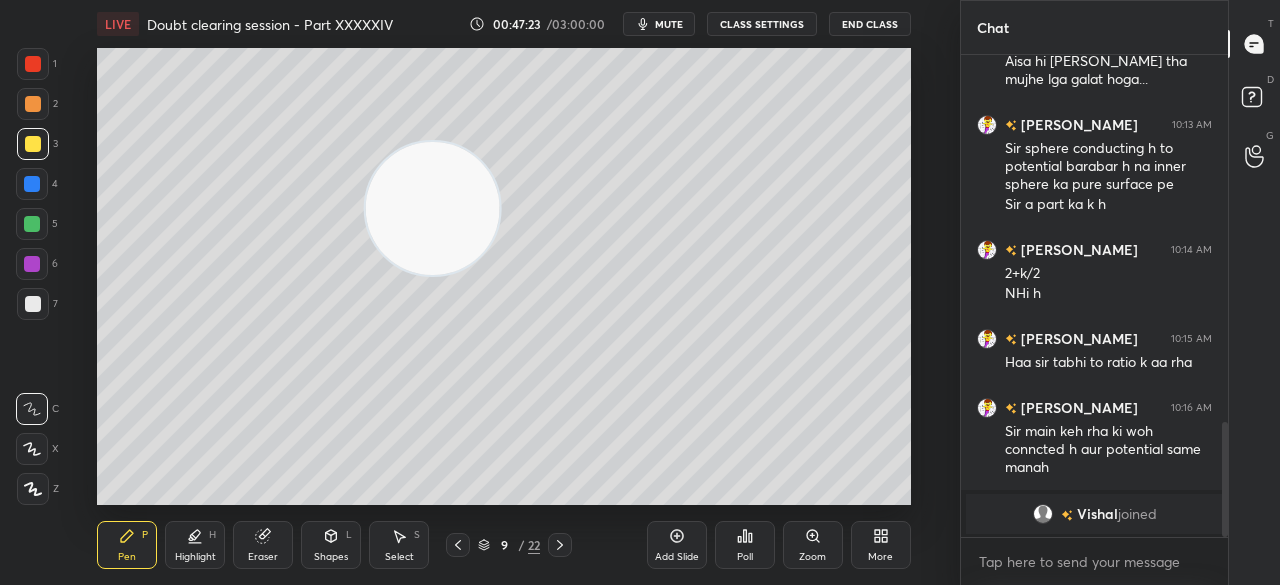 click on "Pen P Highlight H Eraser Shapes L Select S 9 / 22 Add Slide Poll Zoom More" at bounding box center [503, 545] 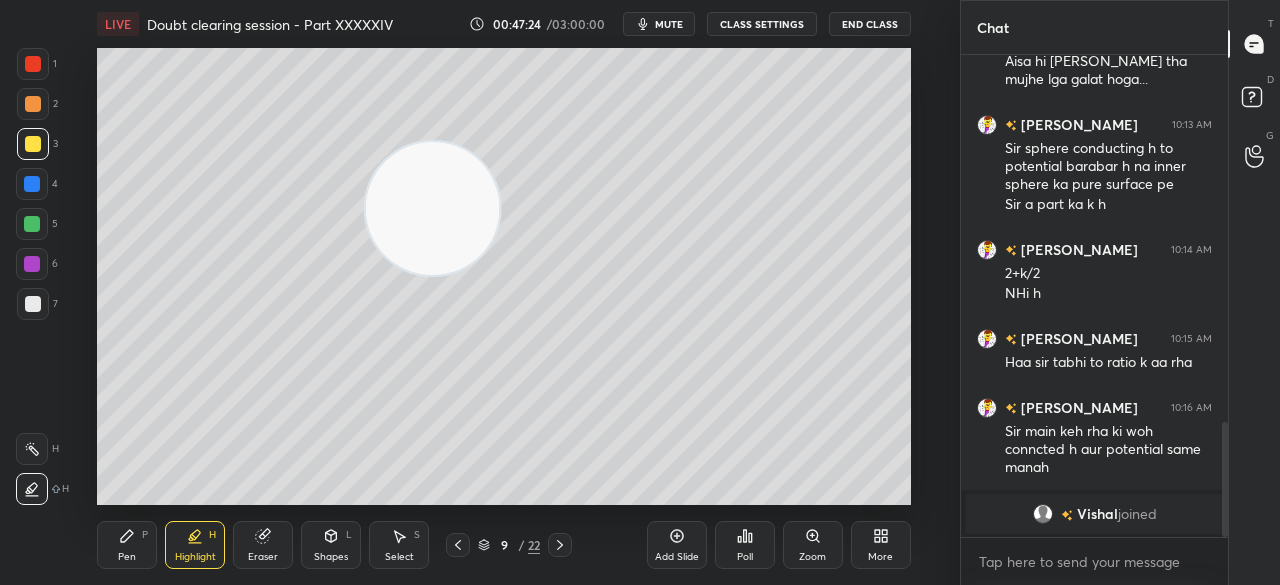 click 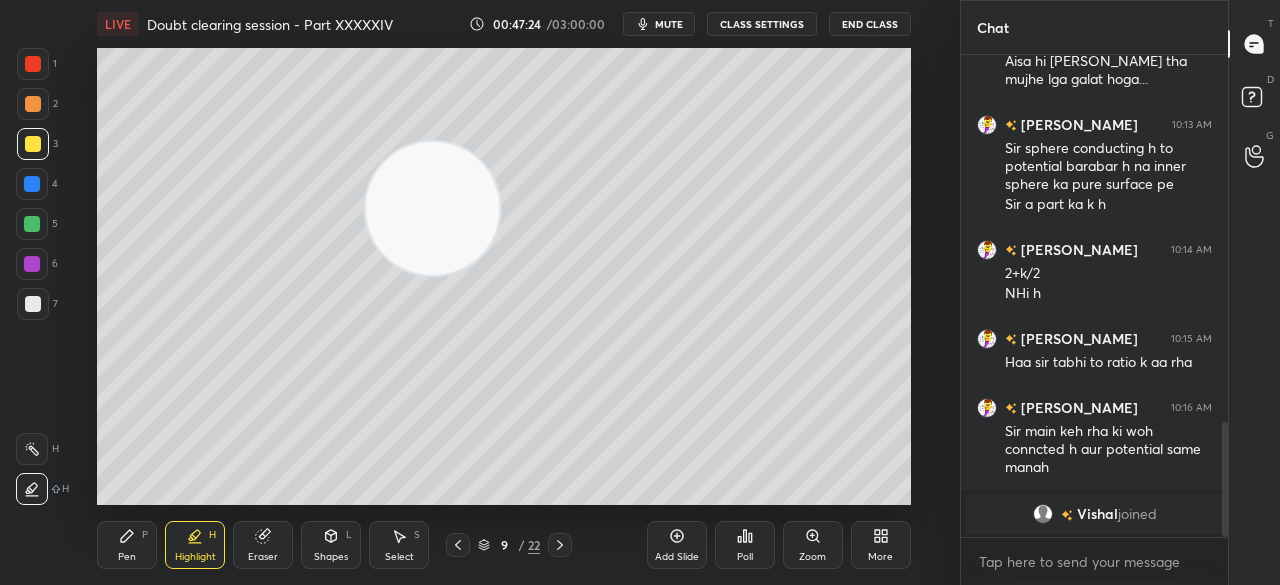 click 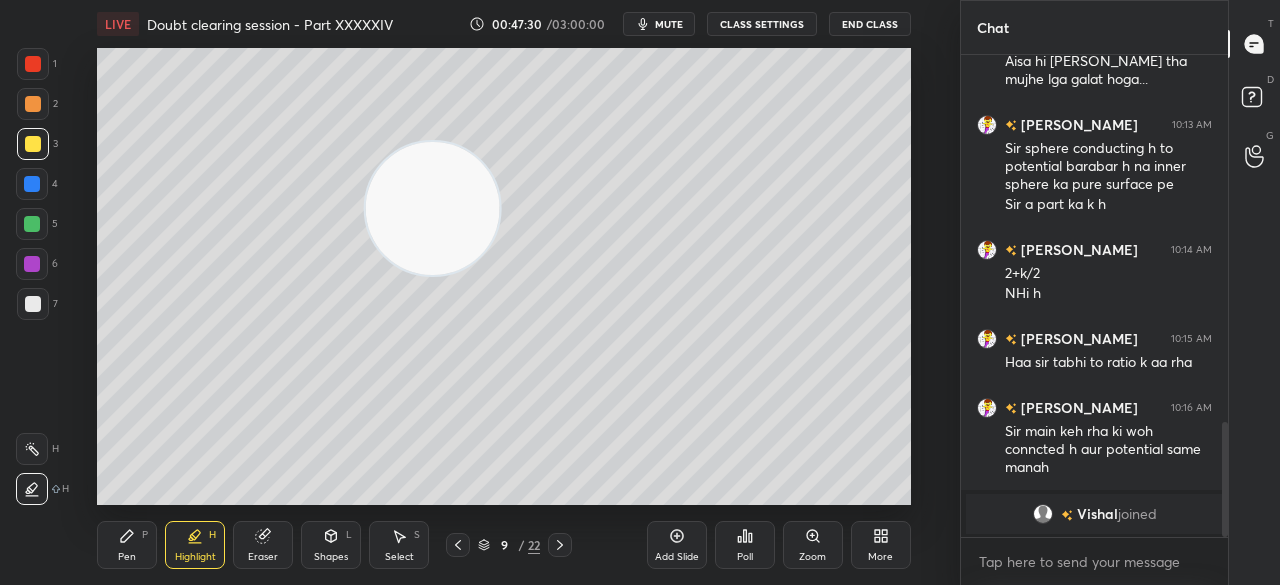 click on "Pen P" at bounding box center (127, 545) 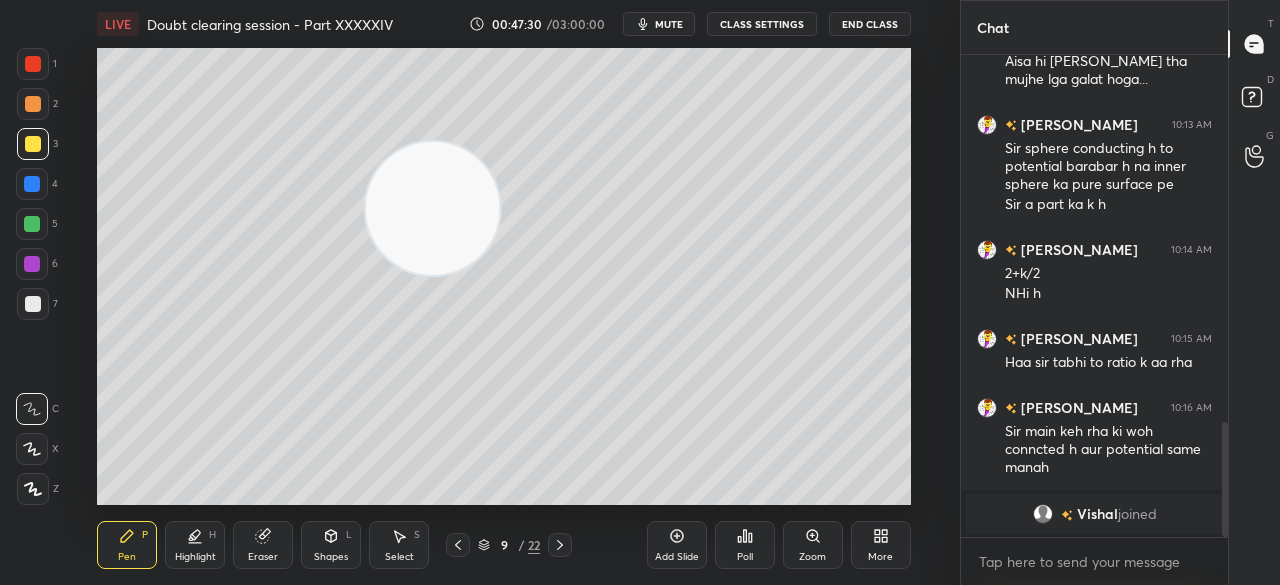 click on "Pen P" at bounding box center [127, 545] 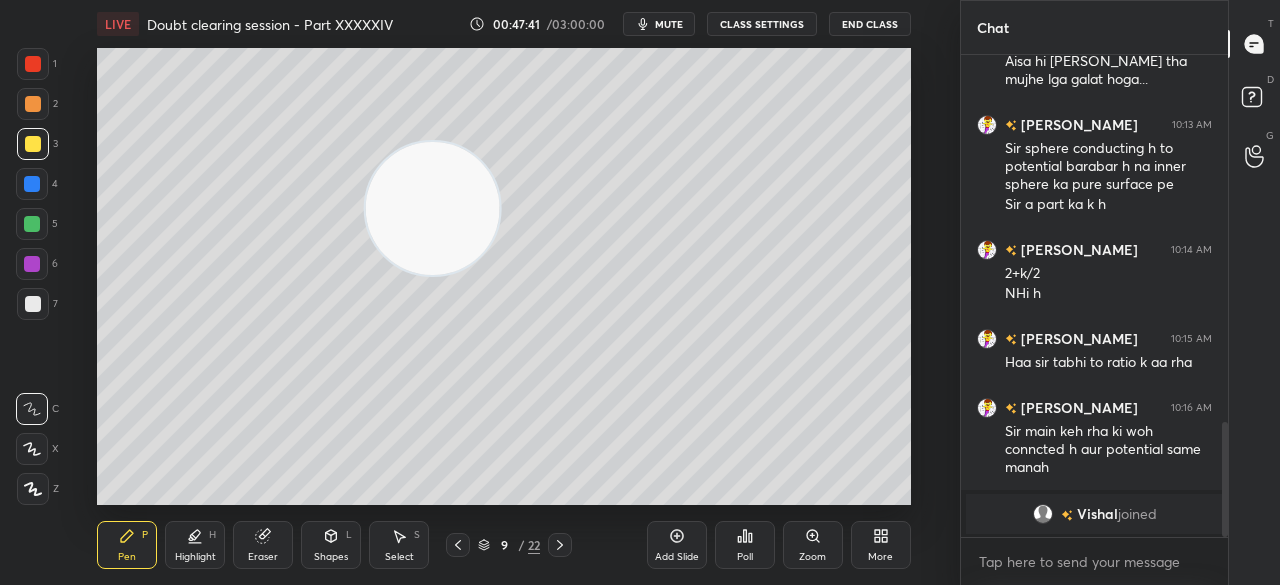 click at bounding box center [33, 64] 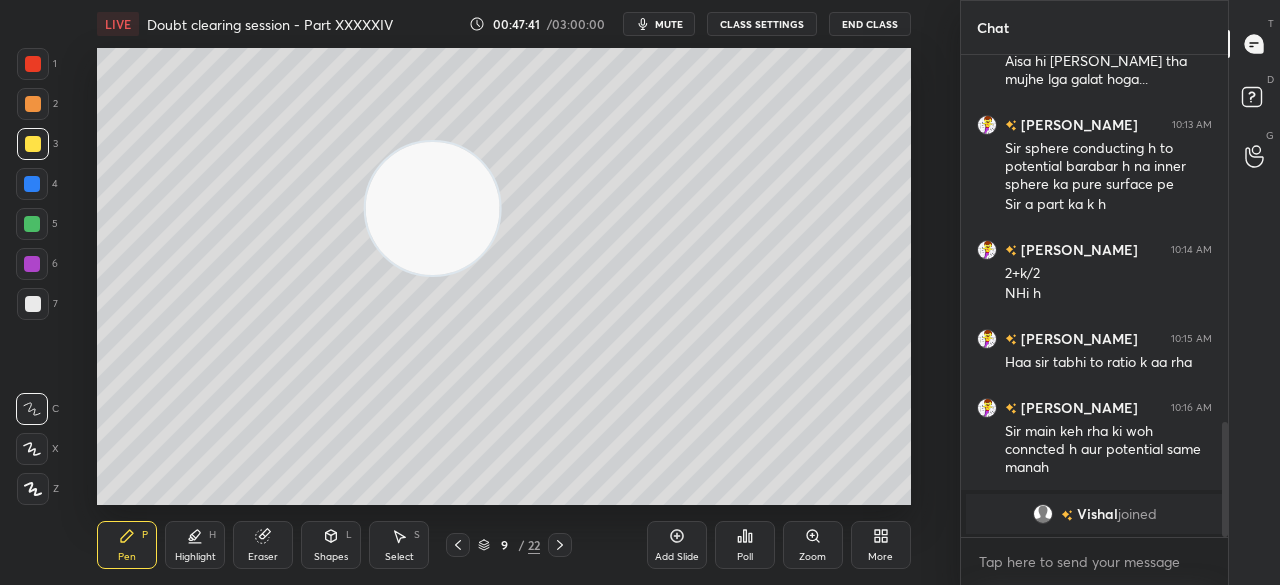 click on "1" at bounding box center [37, 68] 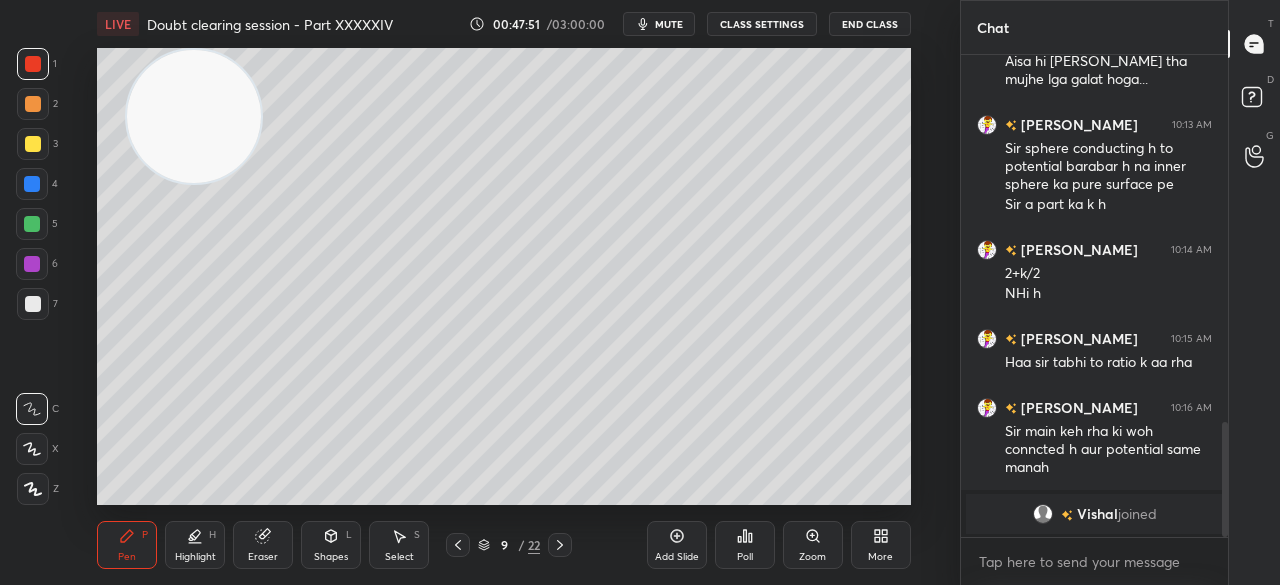 click at bounding box center (458, 545) 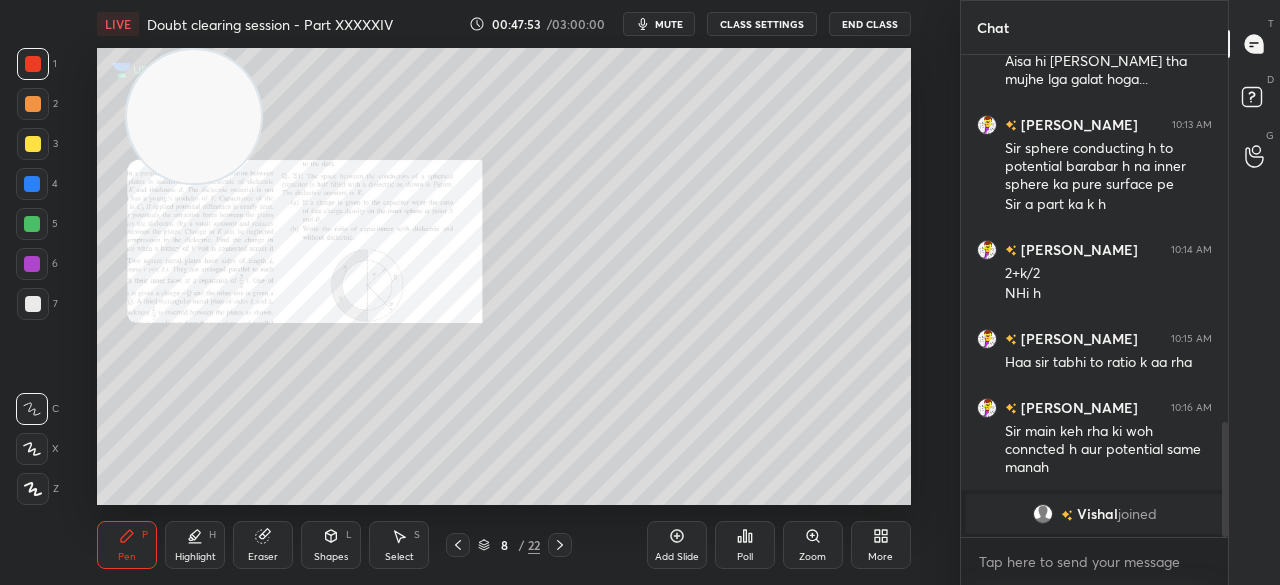 click on "Zoom" at bounding box center (813, 545) 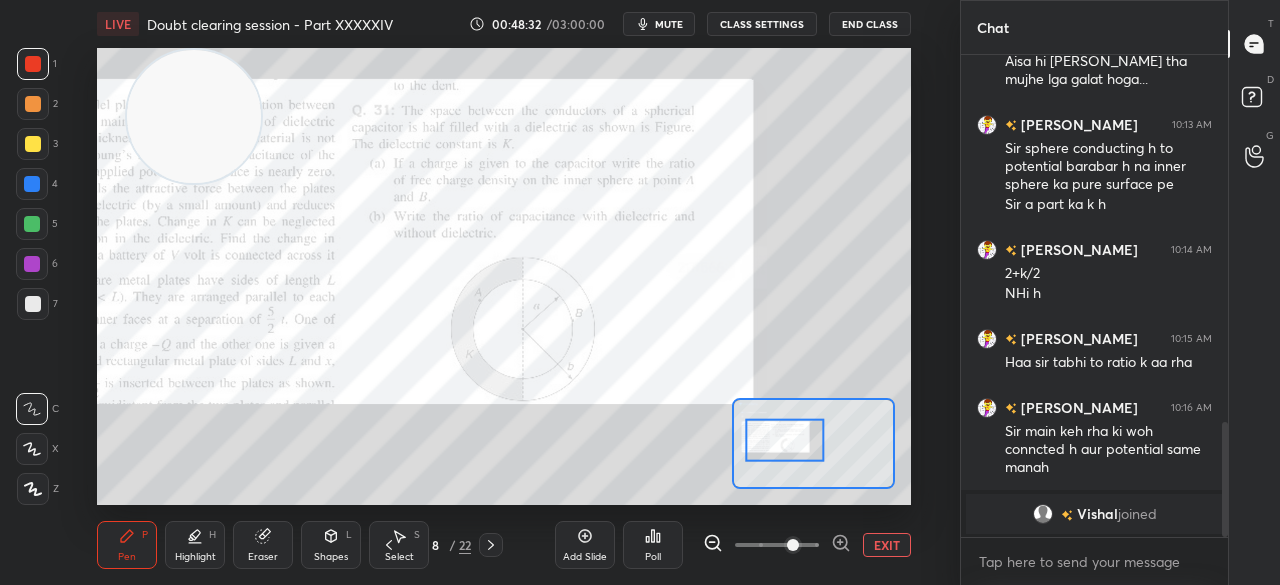 scroll, scrollTop: 1622, scrollLeft: 0, axis: vertical 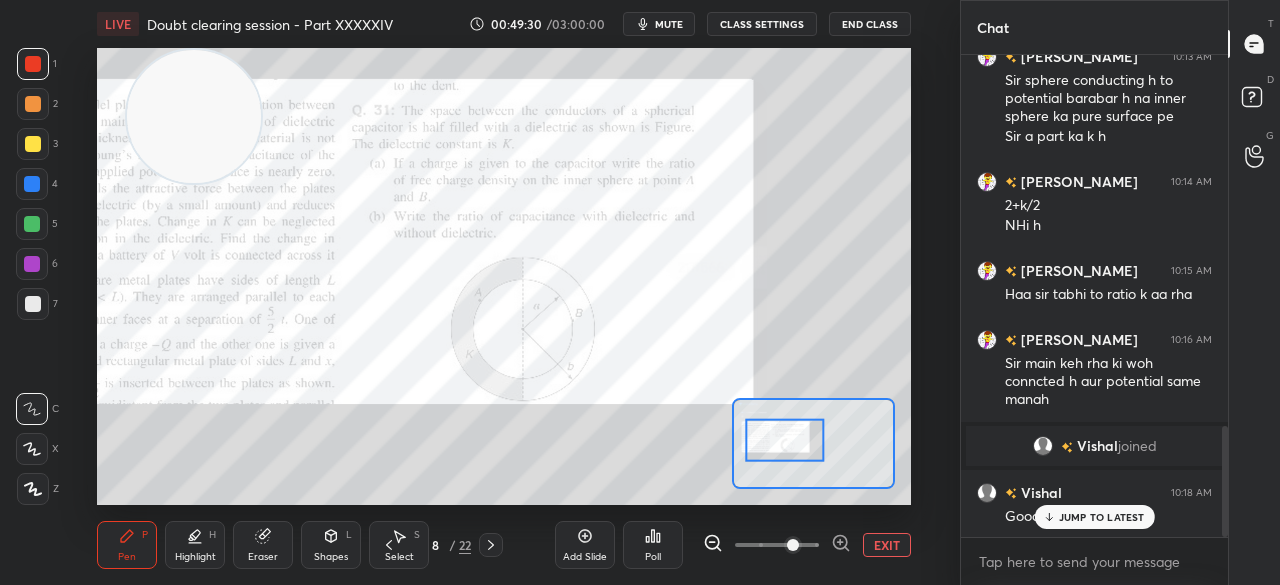 click on "mute" at bounding box center [669, 24] 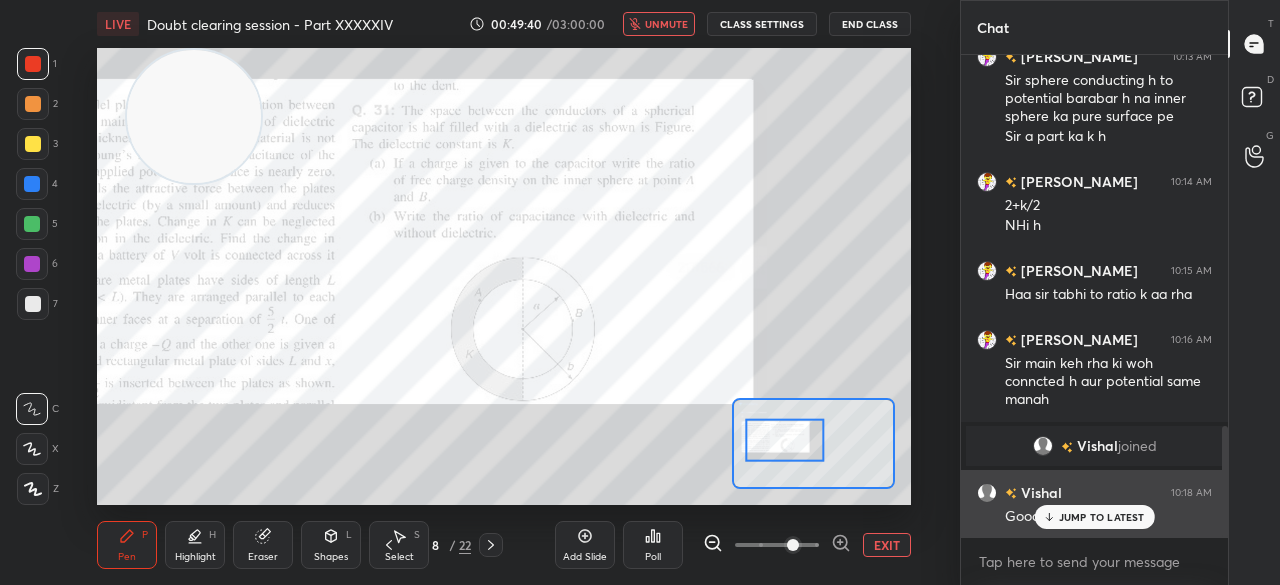 click on "JUMP TO LATEST" at bounding box center (1102, 517) 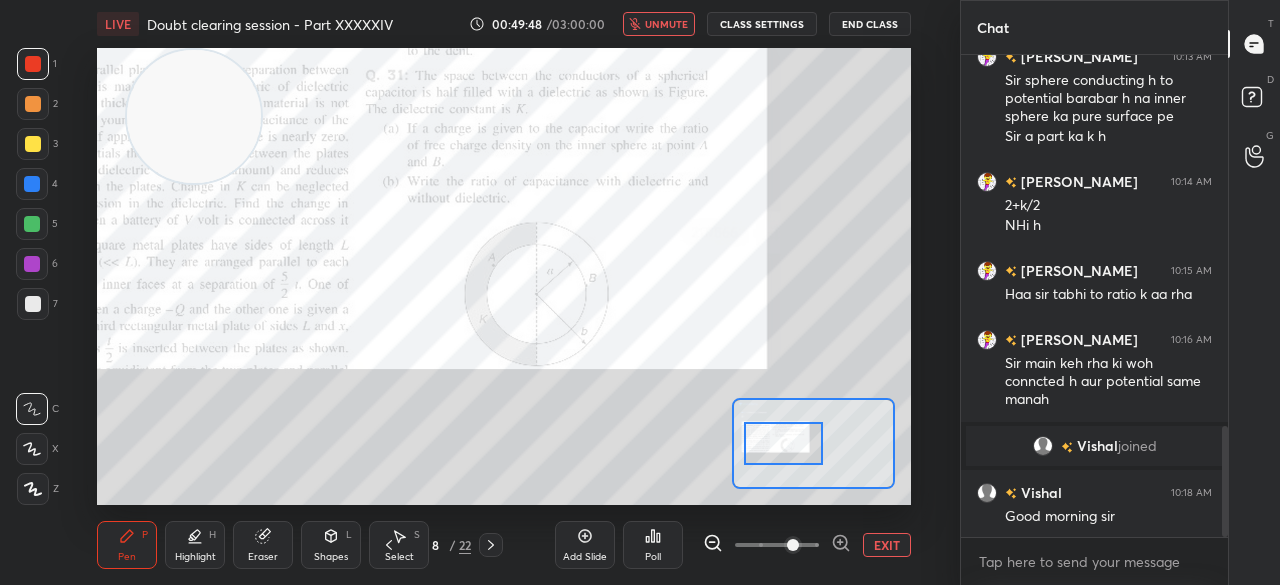 scroll, scrollTop: 1818, scrollLeft: 0, axis: vertical 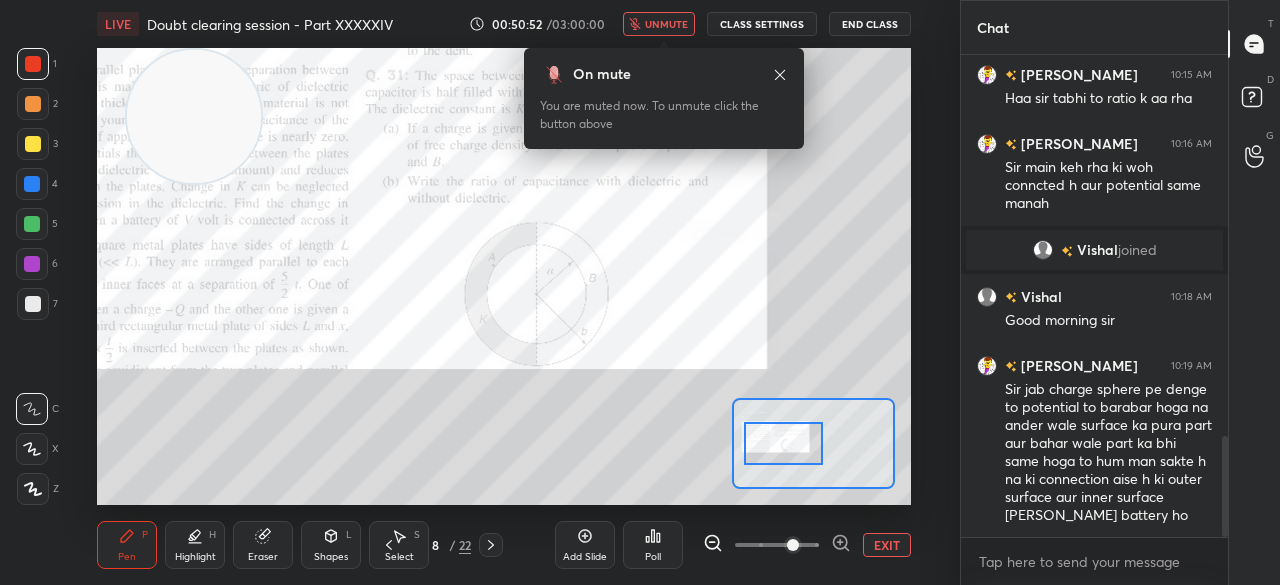 click at bounding box center (33, 144) 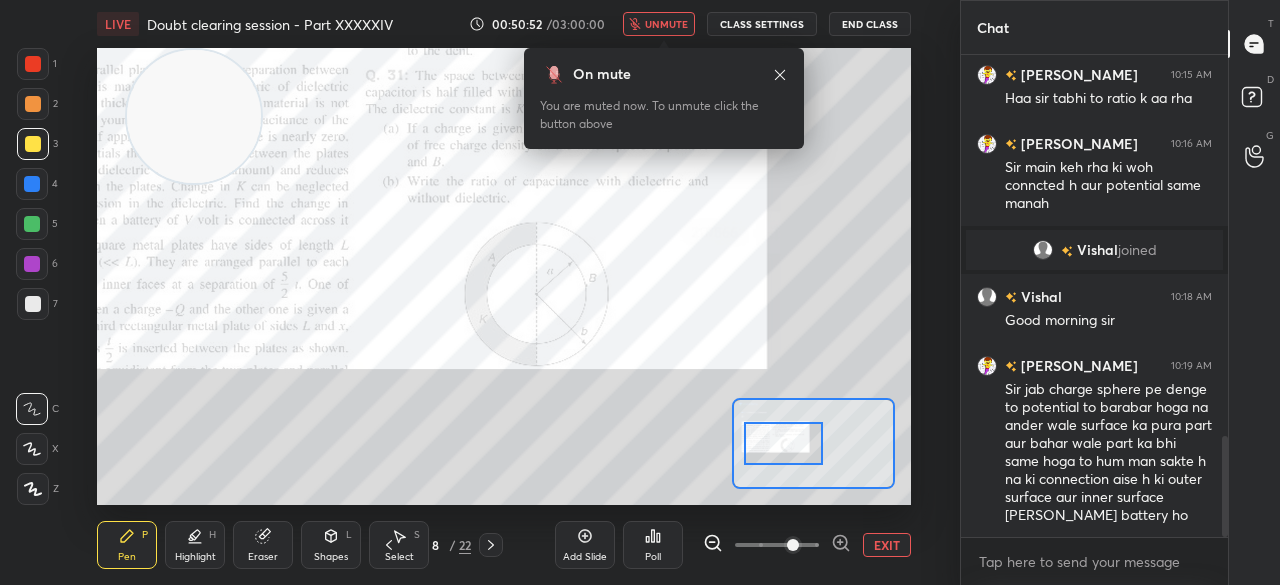 click at bounding box center (33, 144) 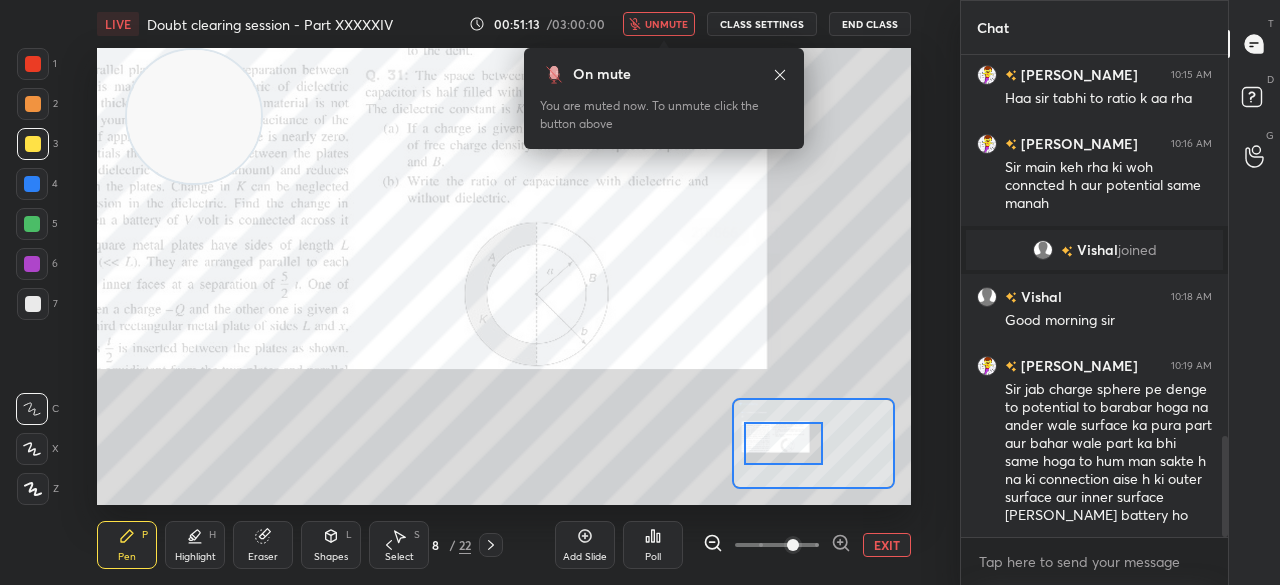 click on "6" at bounding box center (37, 268) 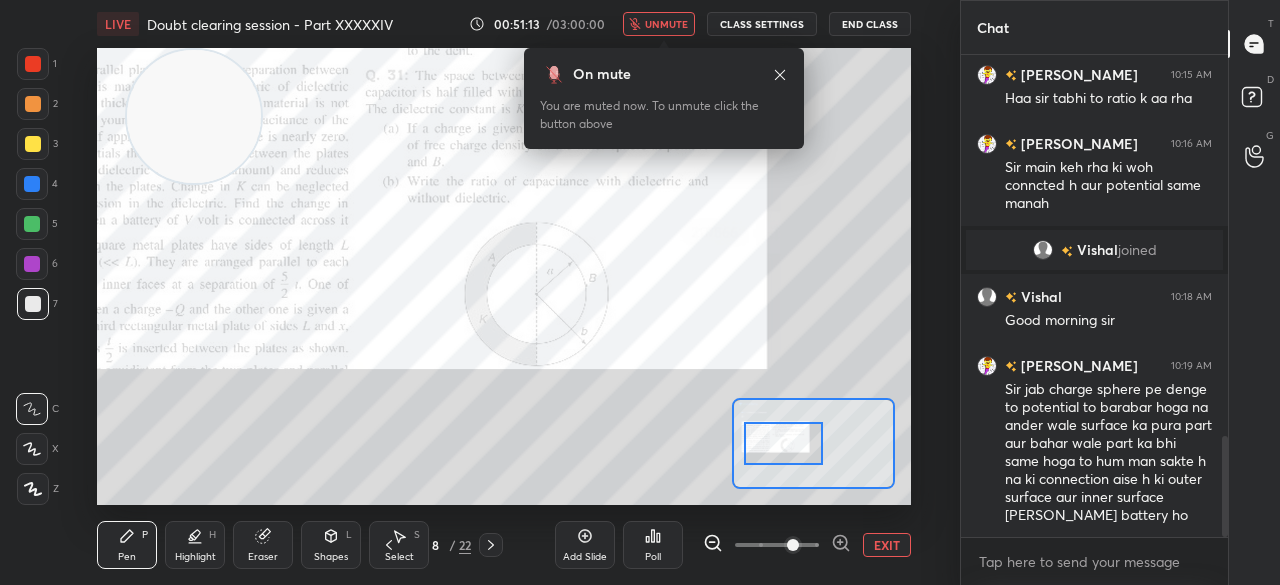 click at bounding box center (33, 64) 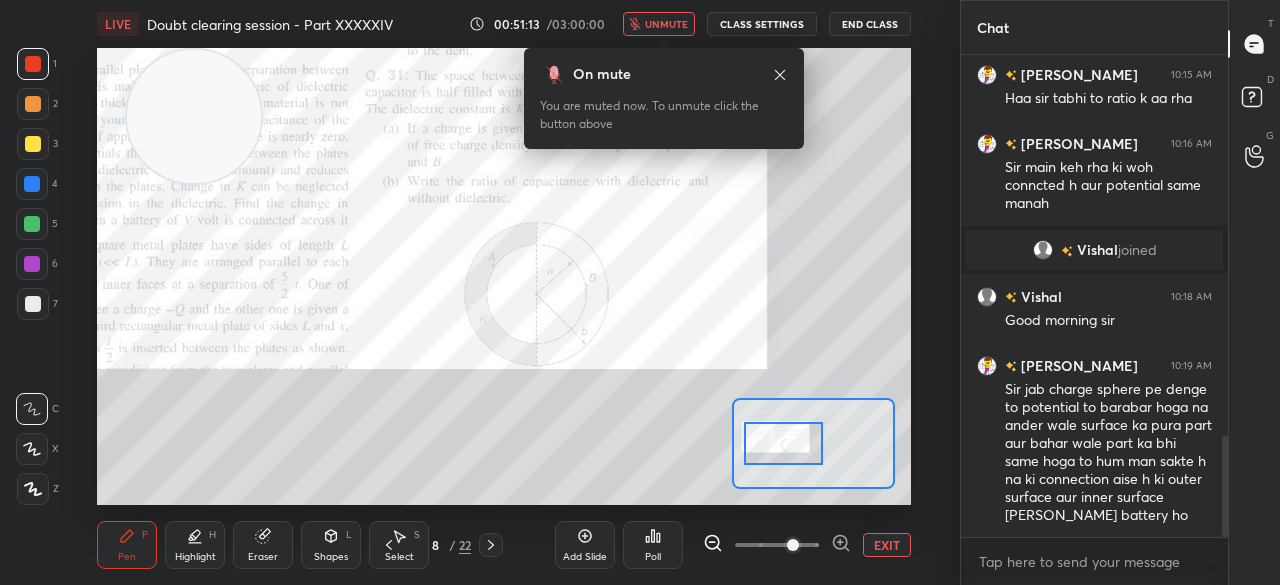 click at bounding box center [33, 64] 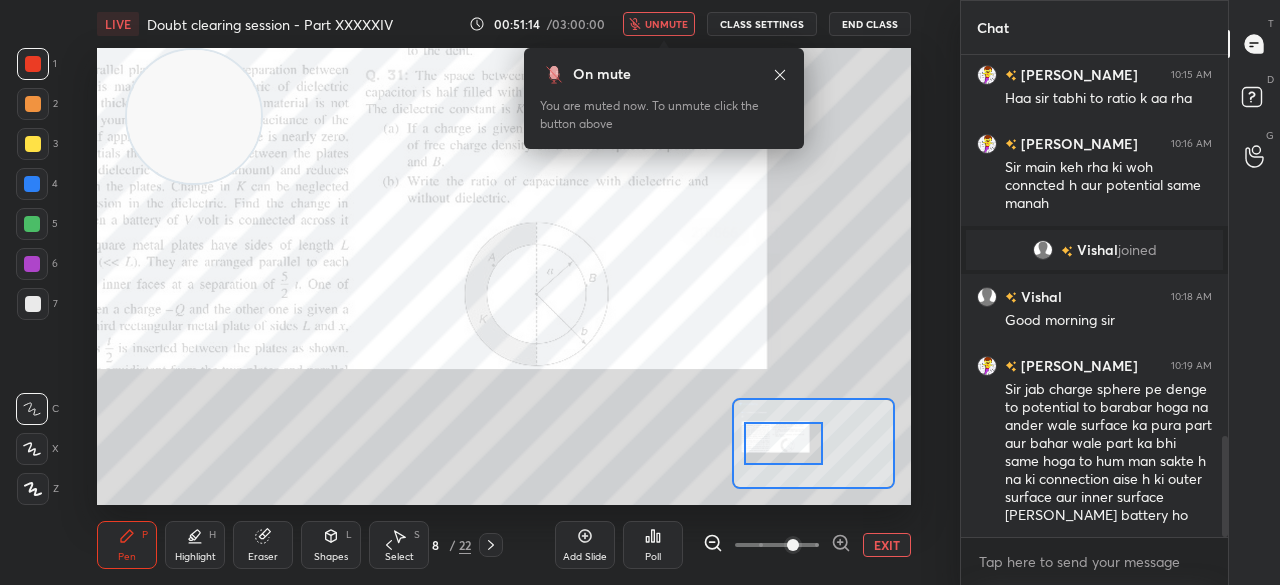 click at bounding box center (33, 64) 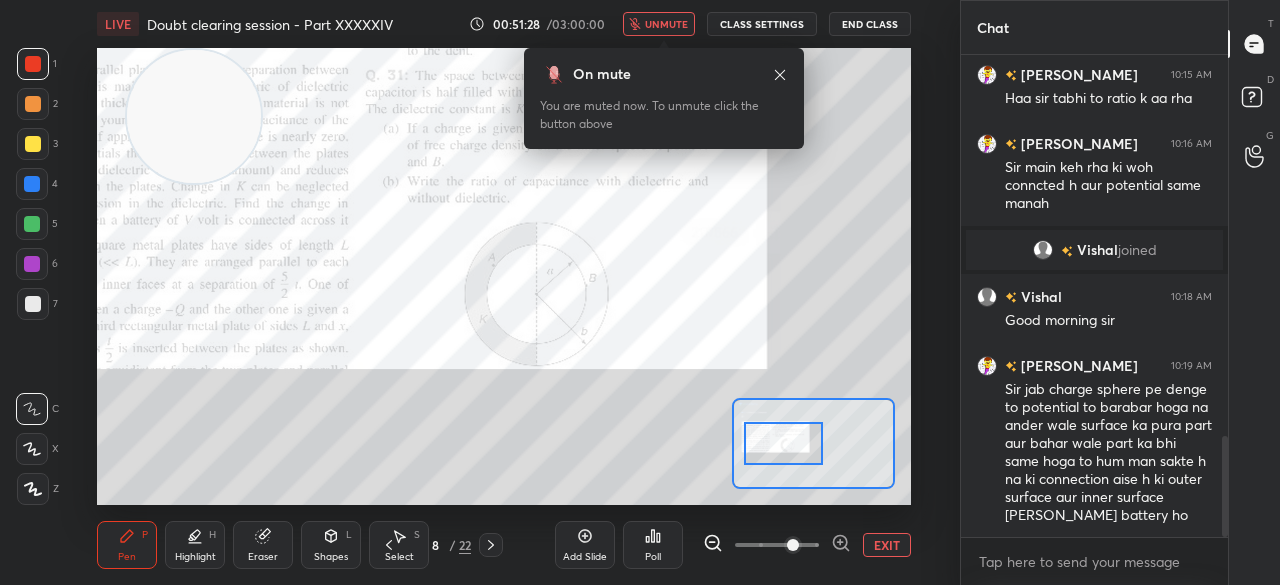 click on "End Class" at bounding box center (870, 24) 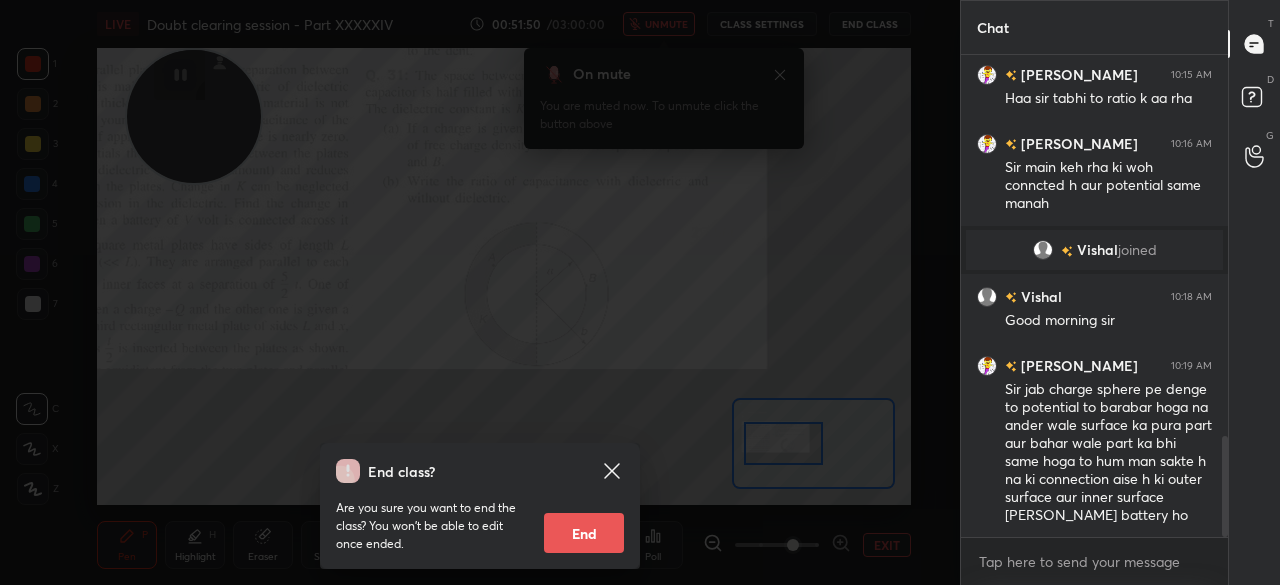 click 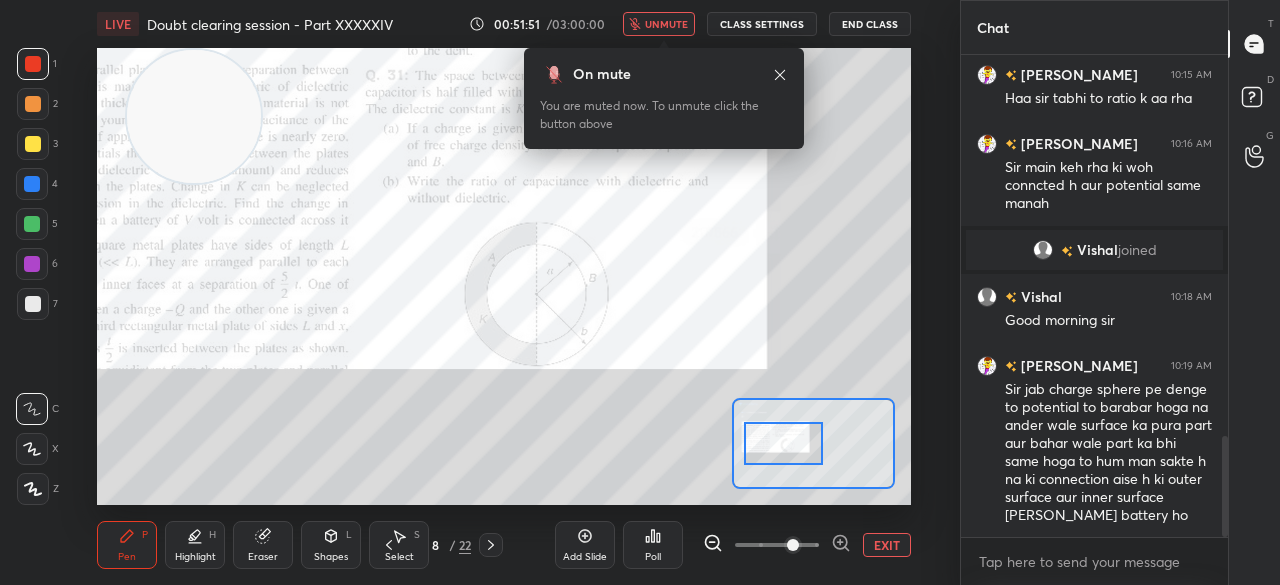 click on "unmute" at bounding box center (666, 24) 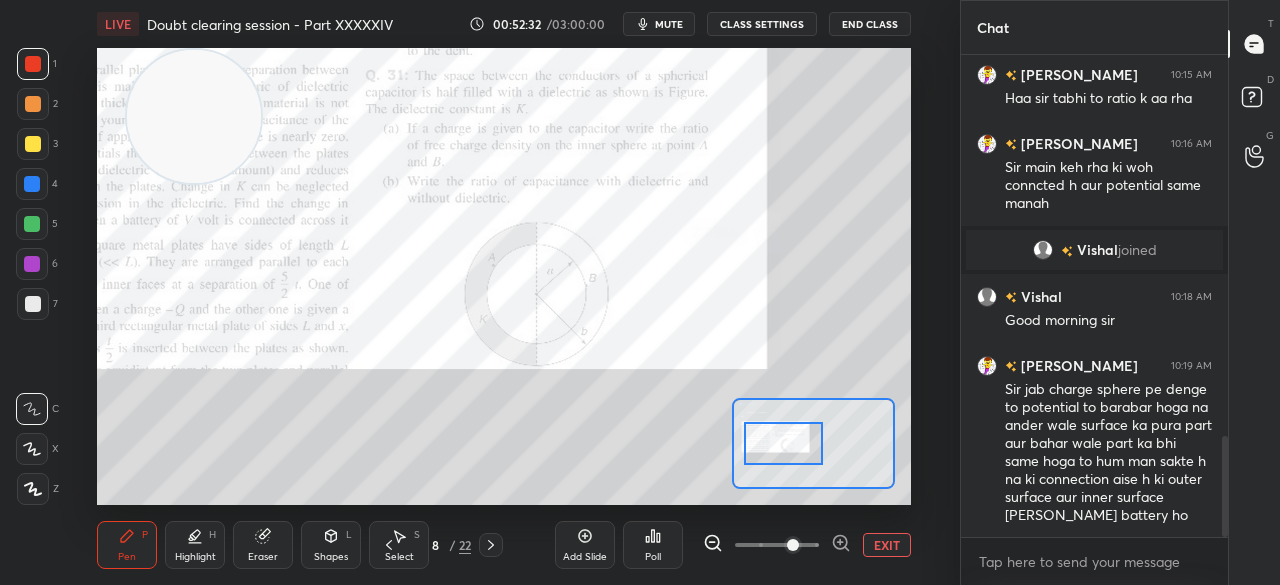 click on "Eraser" at bounding box center (263, 545) 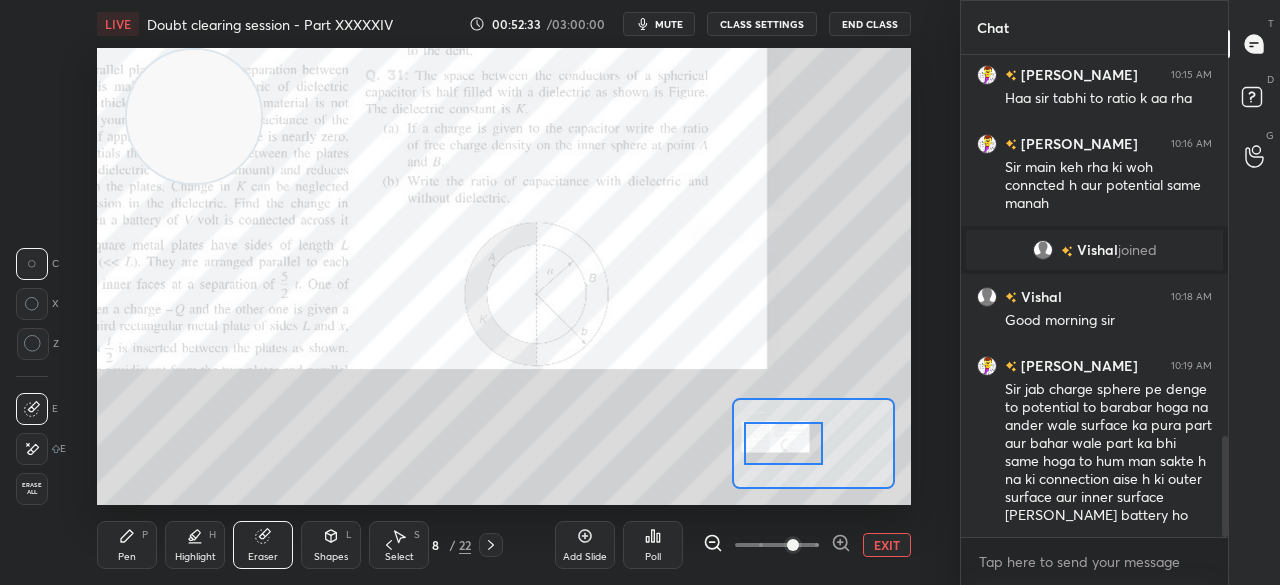 click on "Eraser" at bounding box center (263, 557) 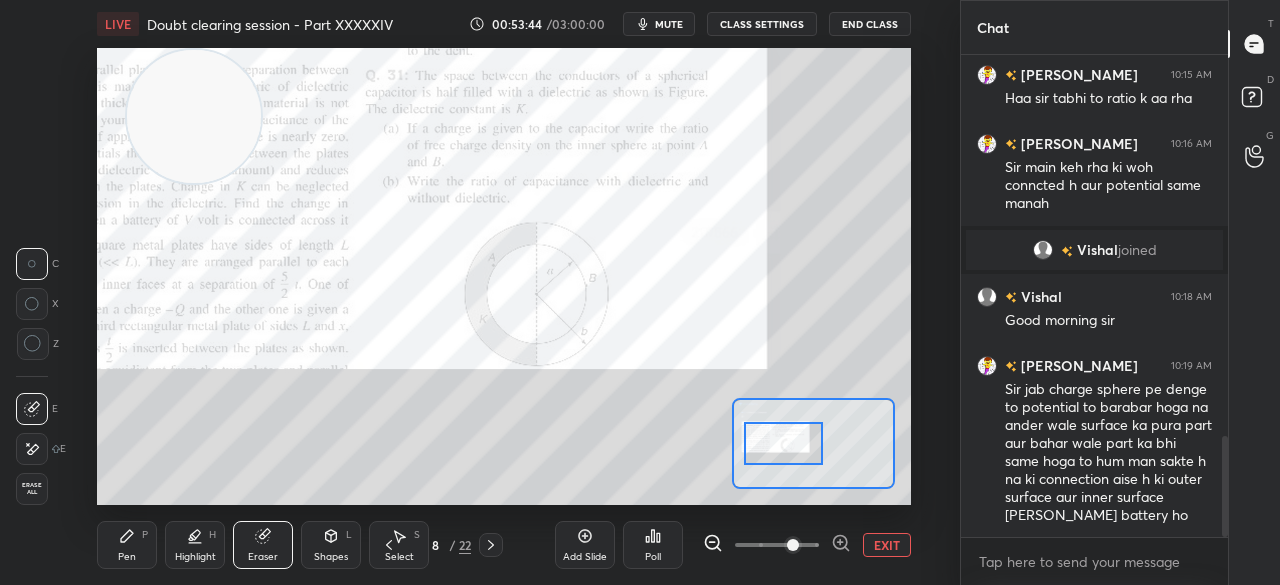scroll, scrollTop: 1922, scrollLeft: 0, axis: vertical 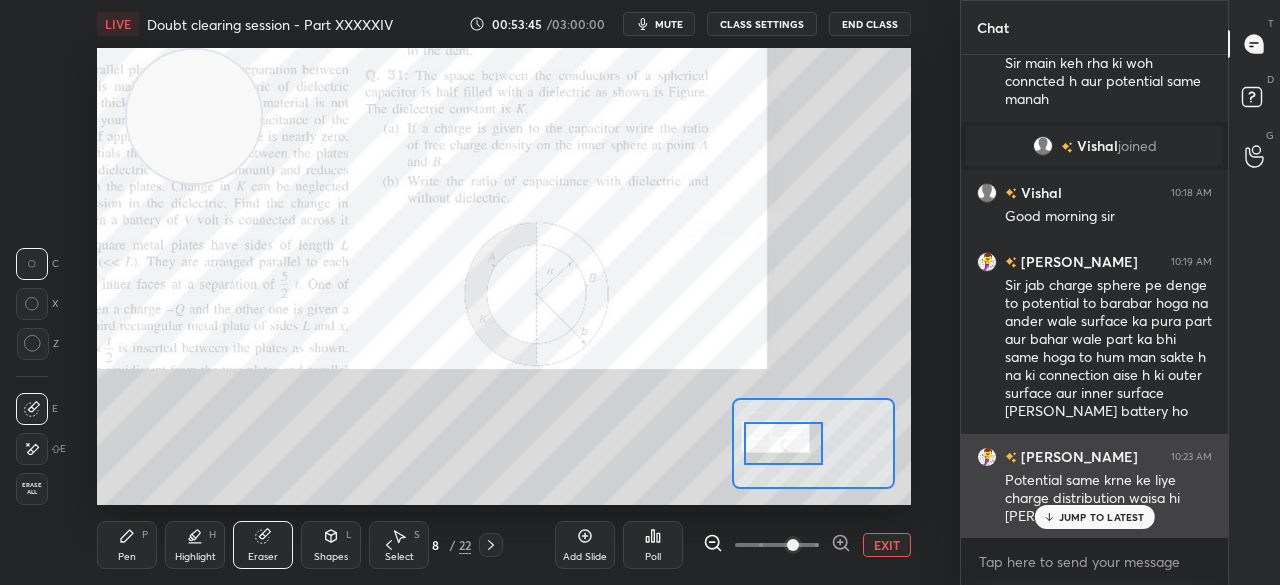 click on "JUMP TO LATEST" at bounding box center [1102, 517] 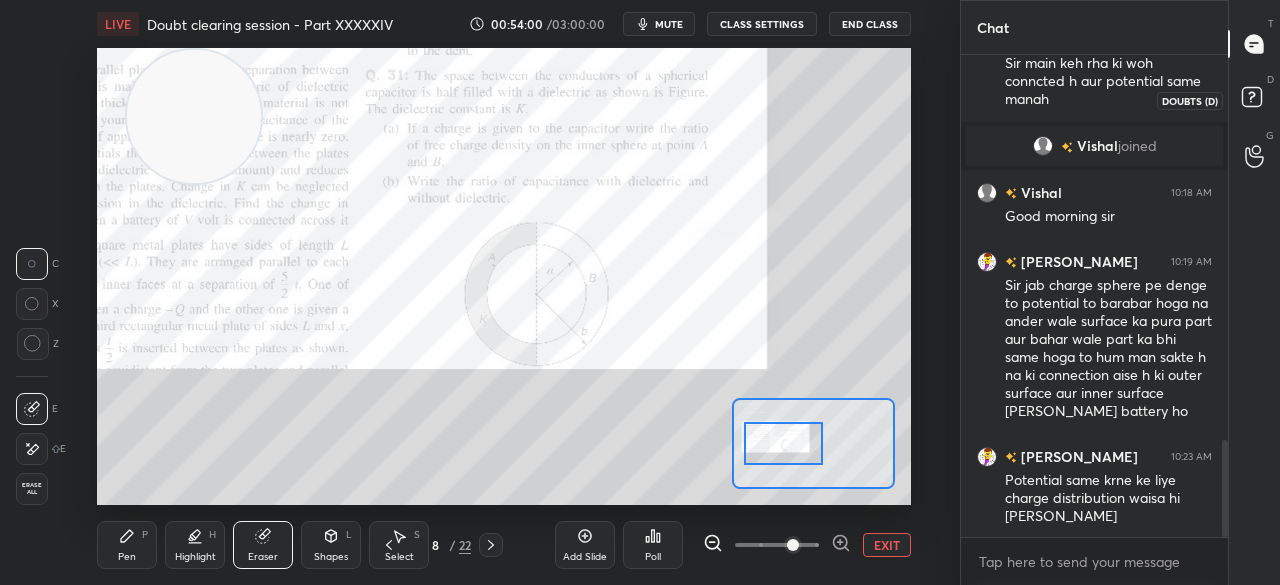 click 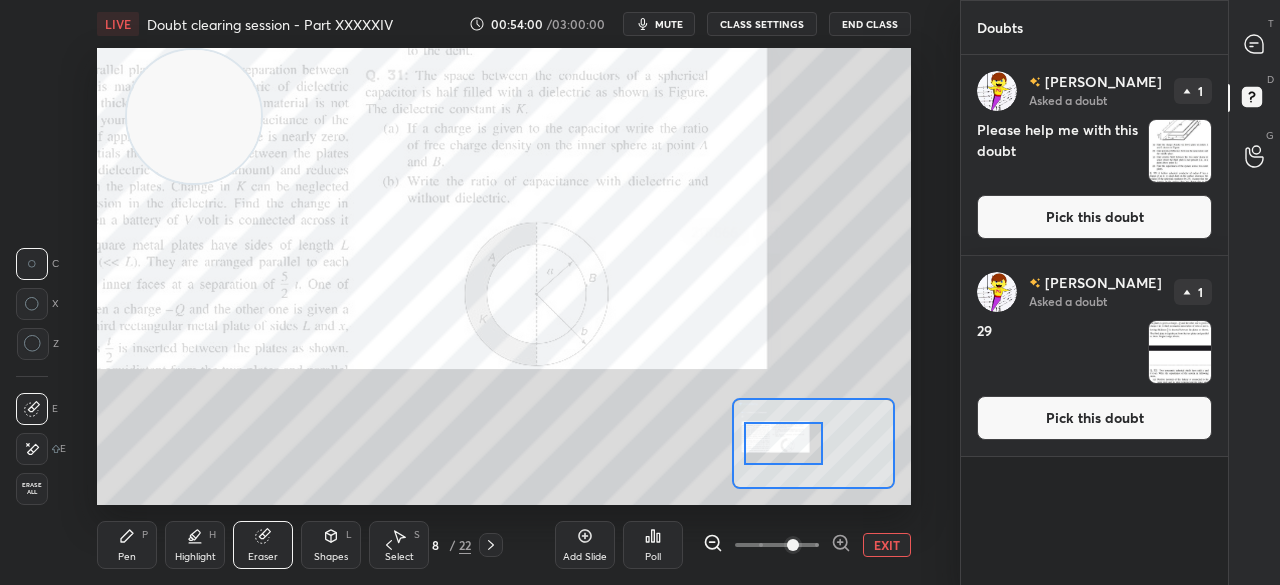 click on "Pick this doubt" at bounding box center (1094, 217) 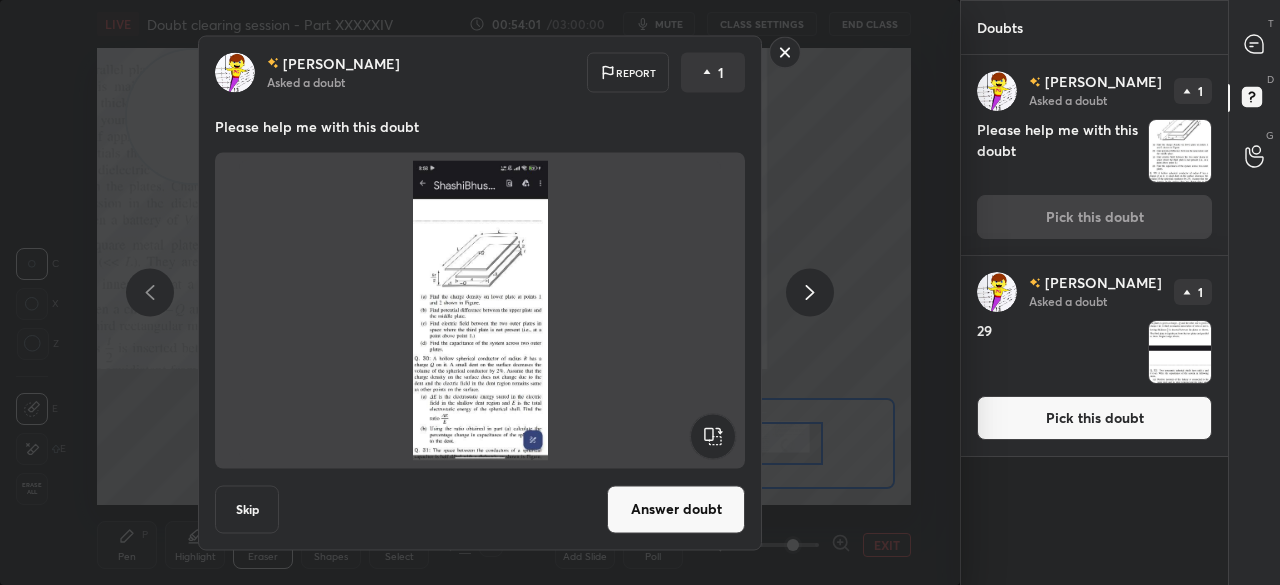 click on "Pick this doubt" at bounding box center (1094, 418) 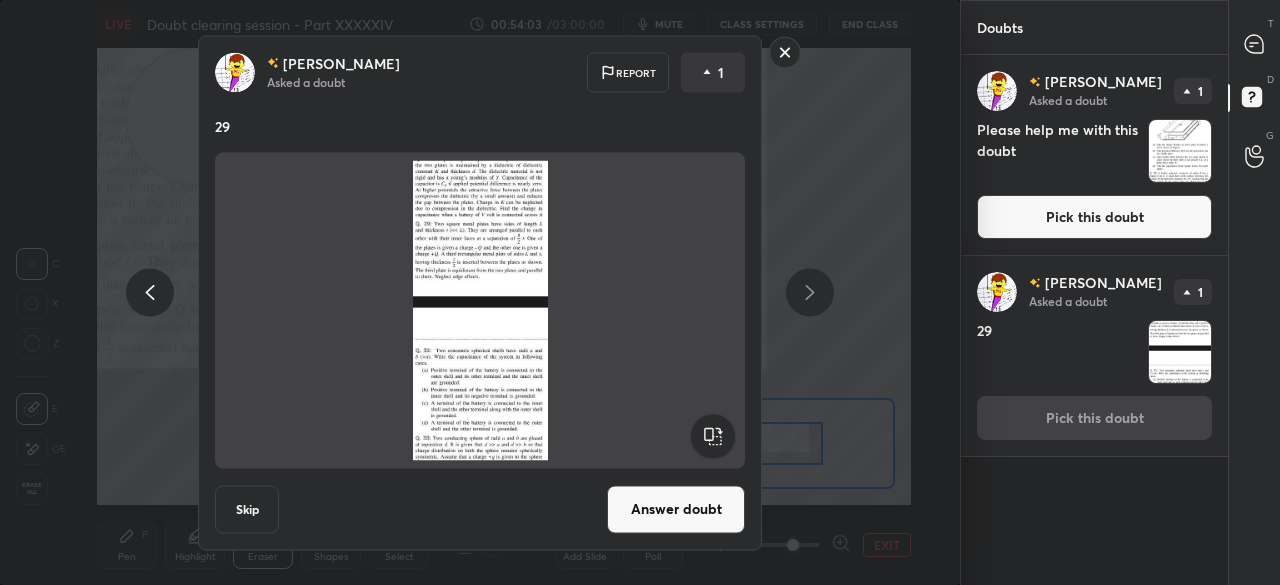 click on "Pick this doubt" at bounding box center [1094, 217] 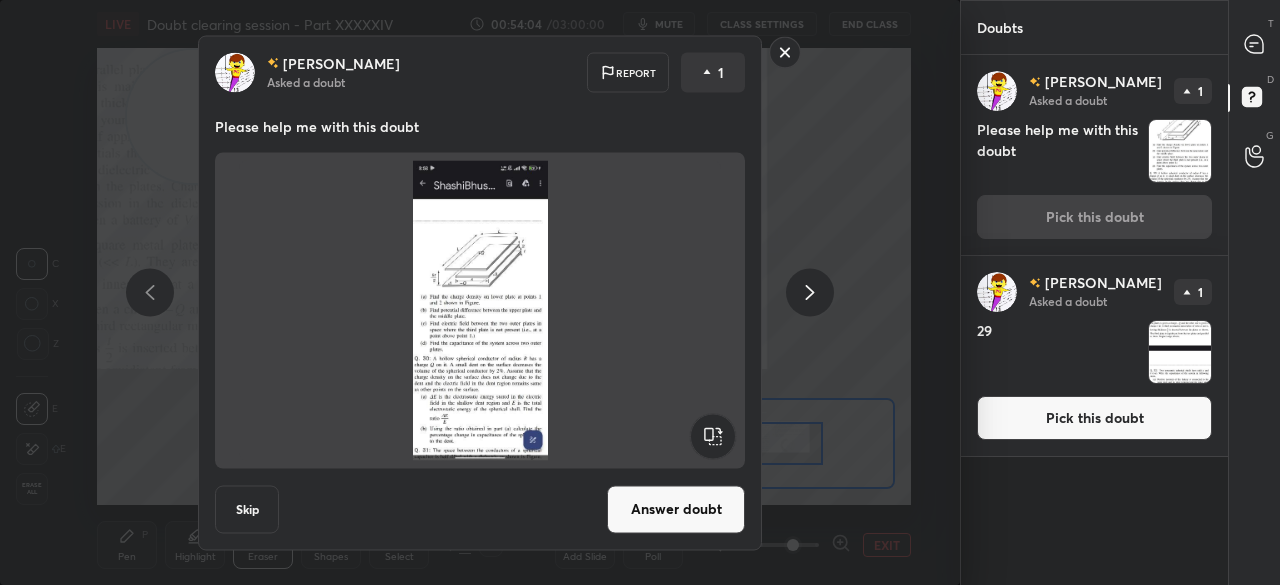 click at bounding box center [1255, 44] 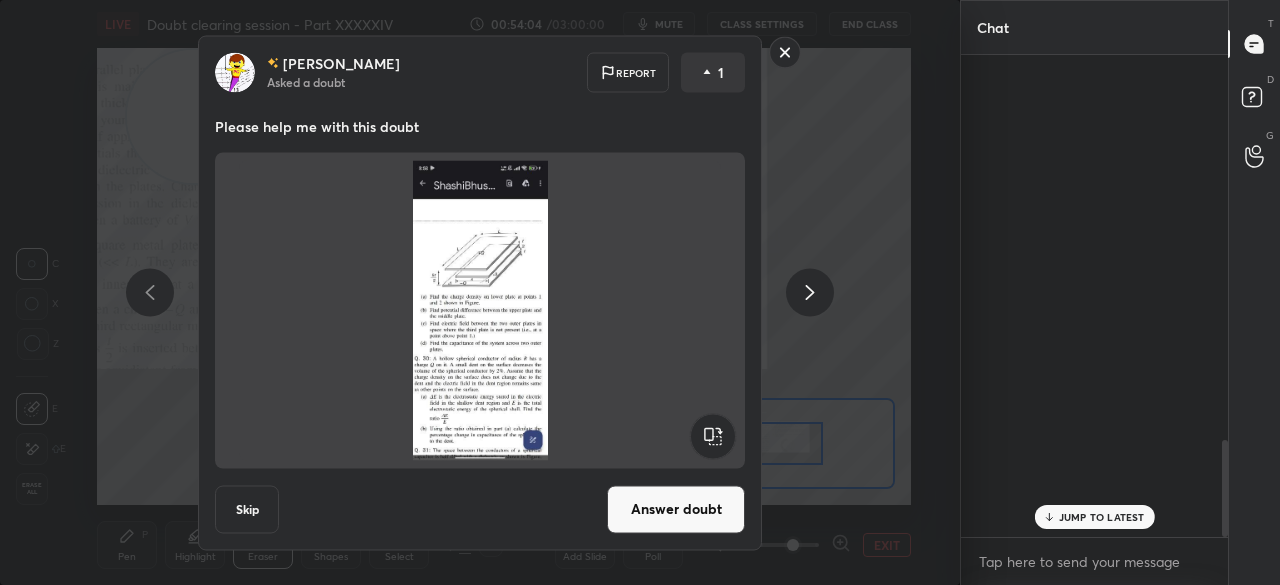scroll, scrollTop: 1906, scrollLeft: 0, axis: vertical 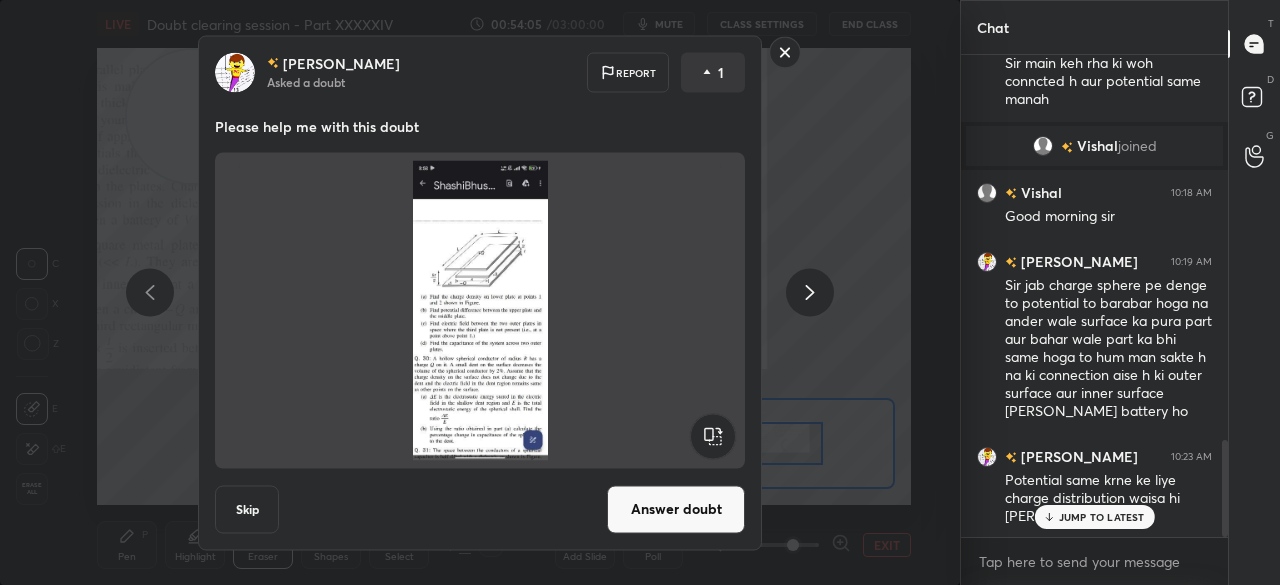 click 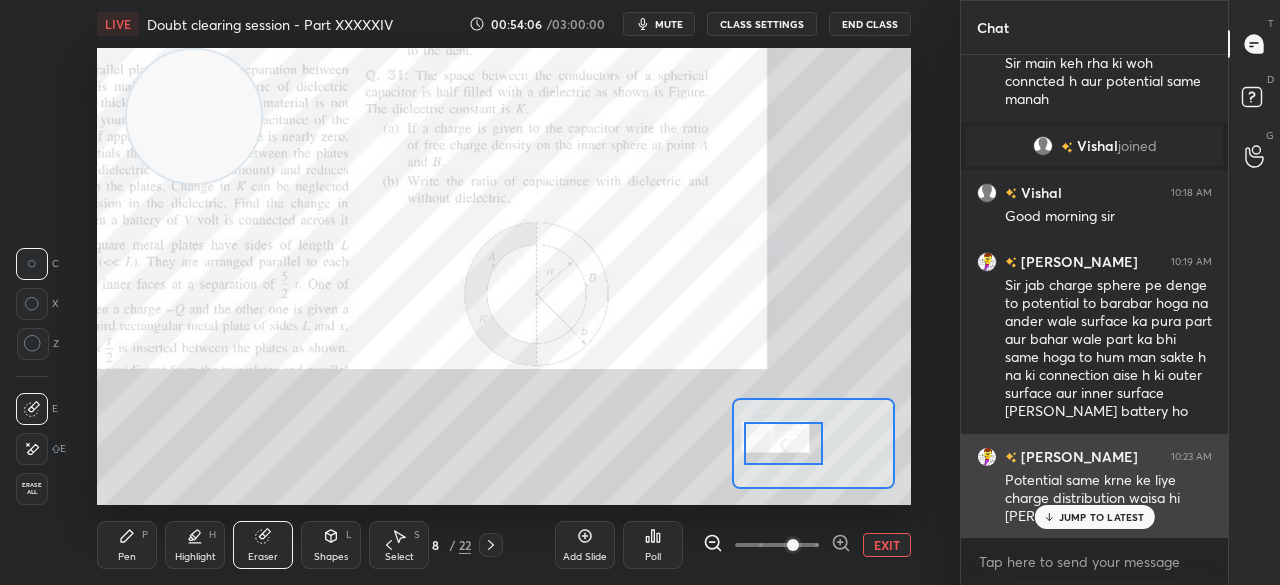 click on "JUMP TO LATEST" at bounding box center (1102, 517) 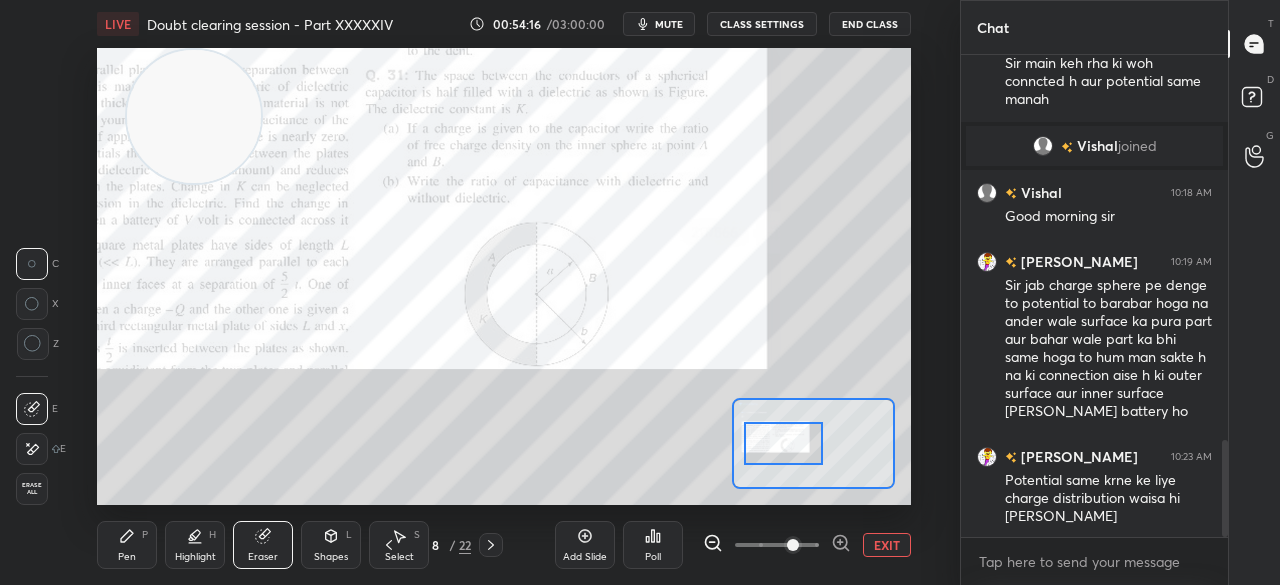 click on "Pen P" at bounding box center [127, 545] 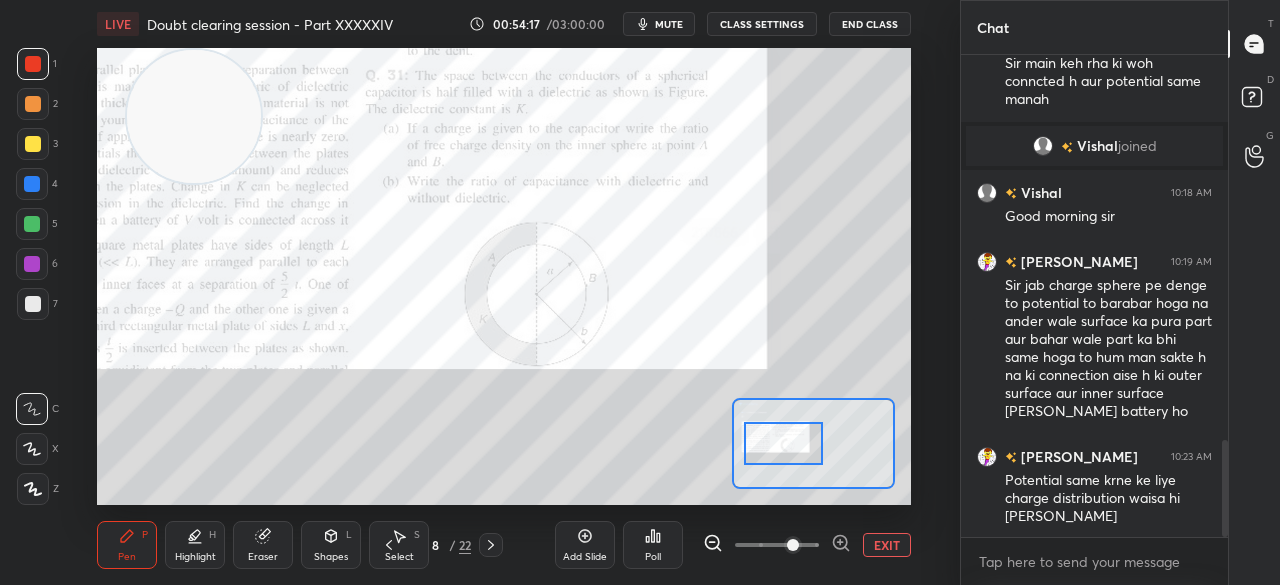 click on "Pen P" at bounding box center [127, 545] 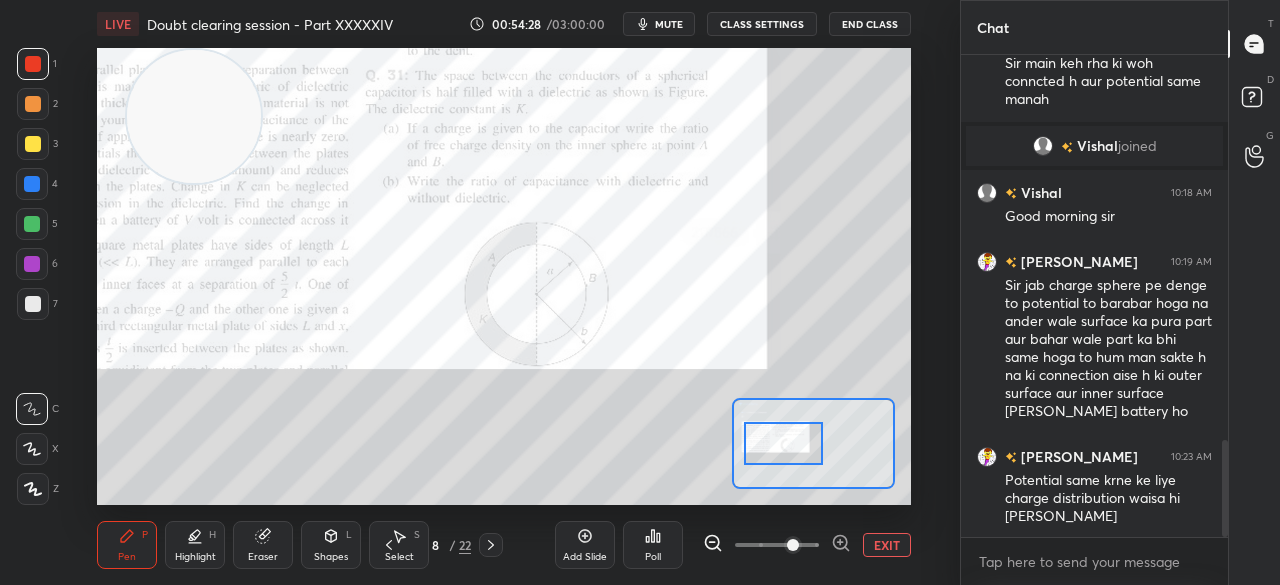 click on "EXIT" at bounding box center (887, 545) 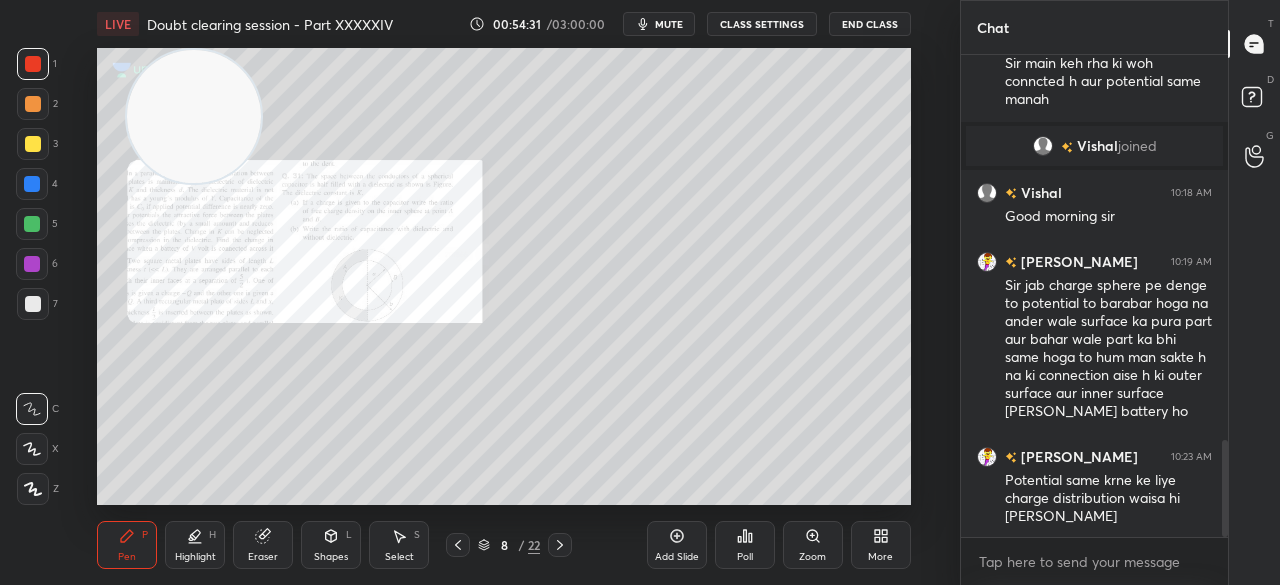 click at bounding box center [33, 144] 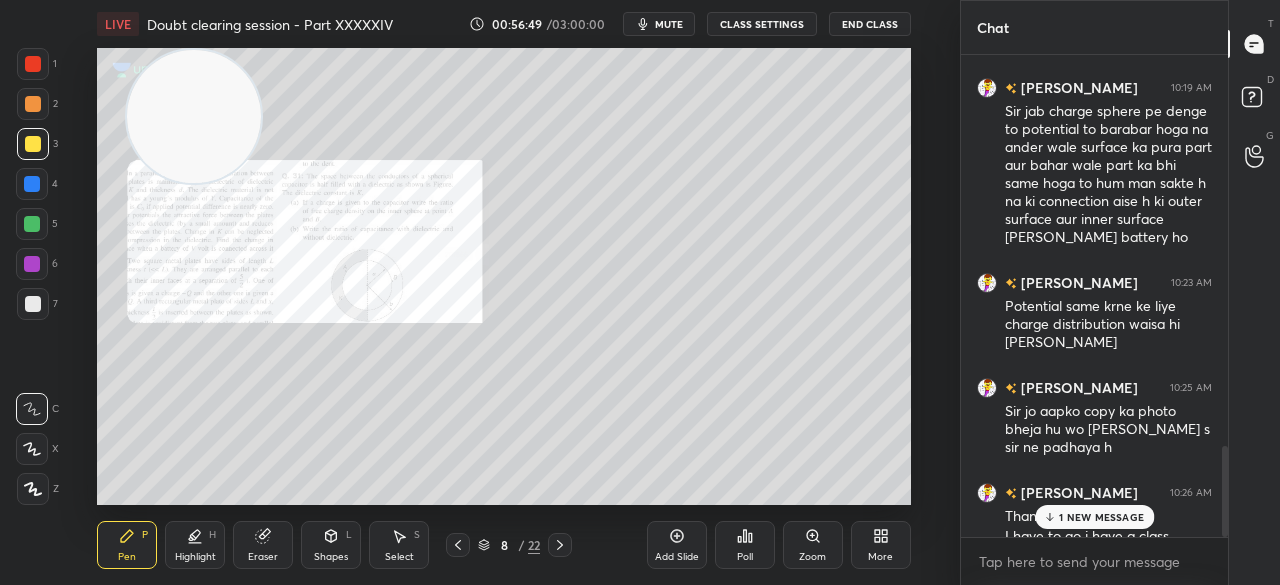 scroll, scrollTop: 2100, scrollLeft: 0, axis: vertical 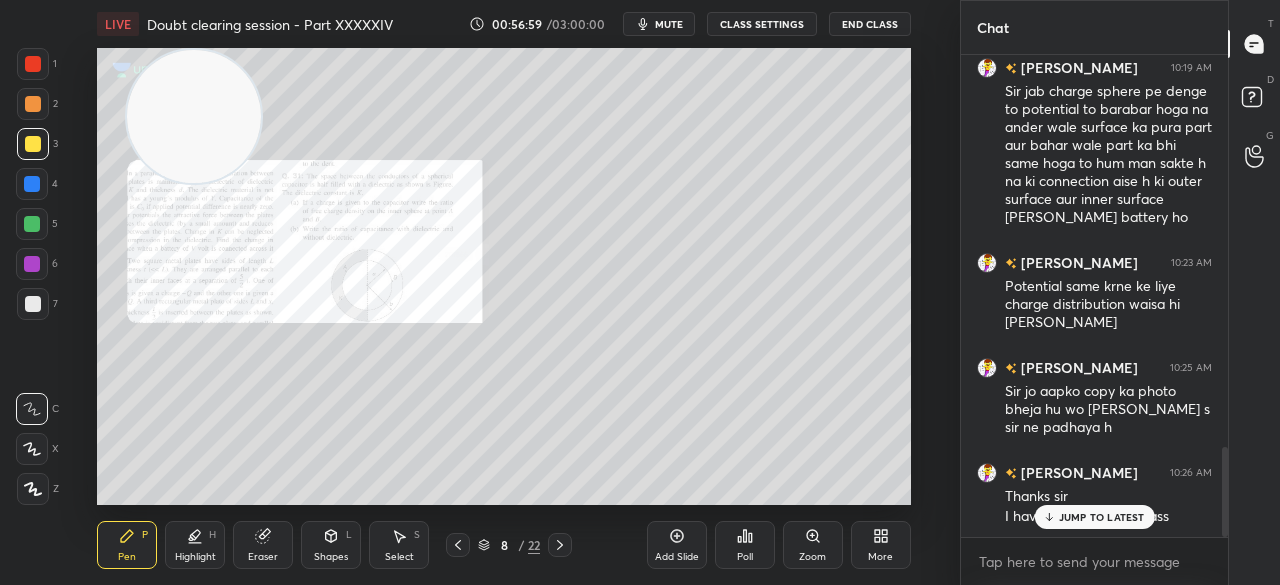 click on "JUMP TO LATEST" at bounding box center (1102, 517) 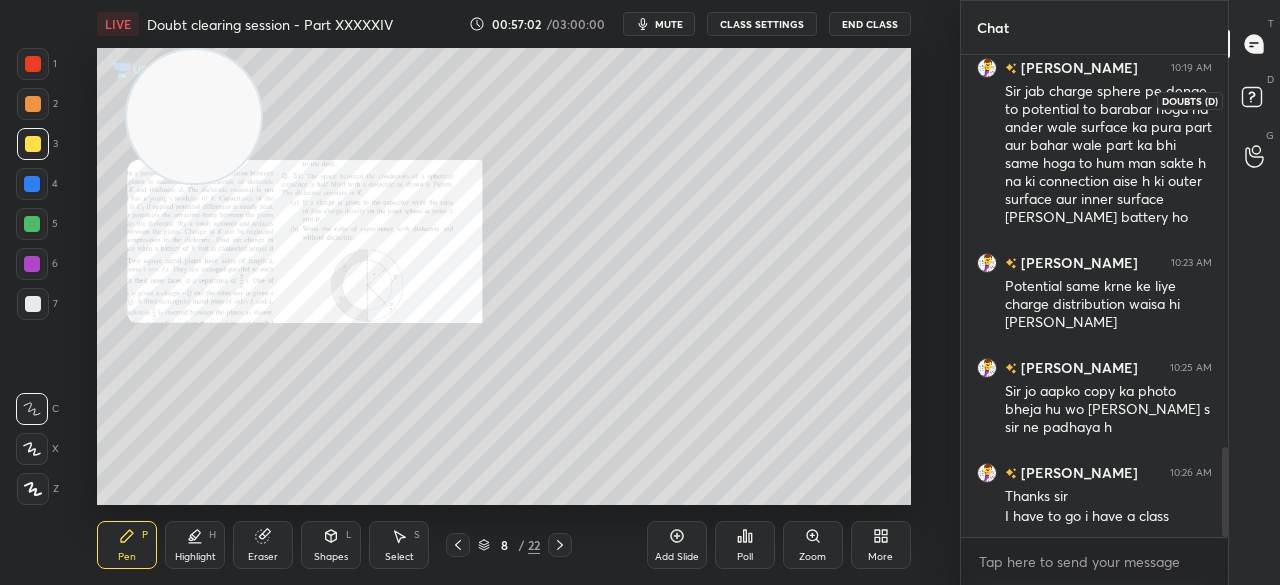 click 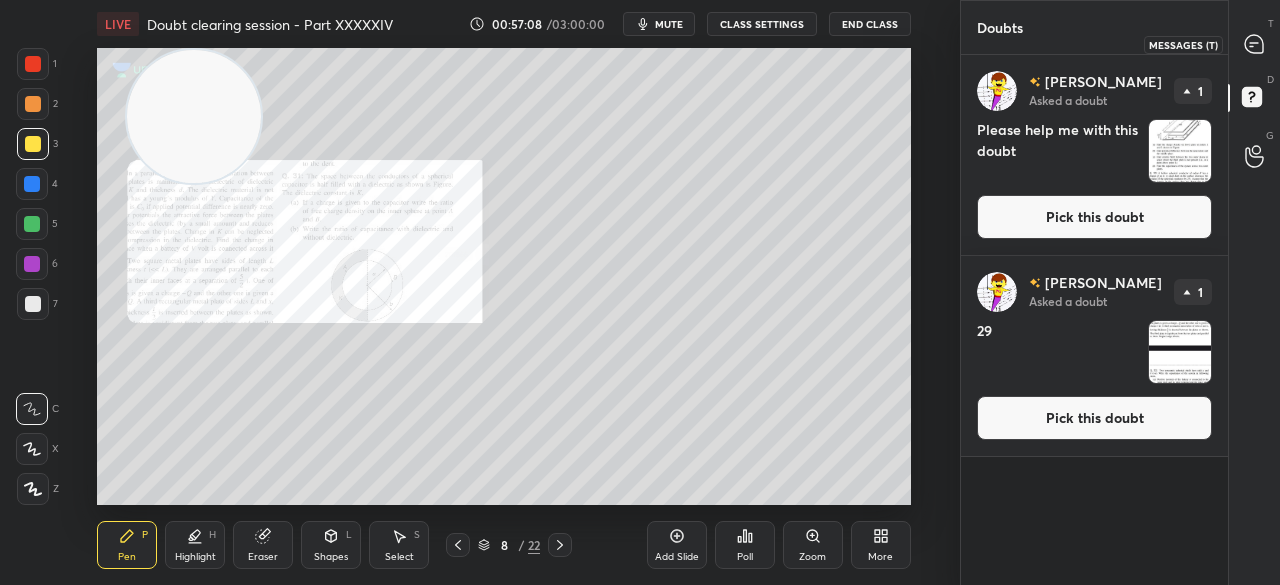 click 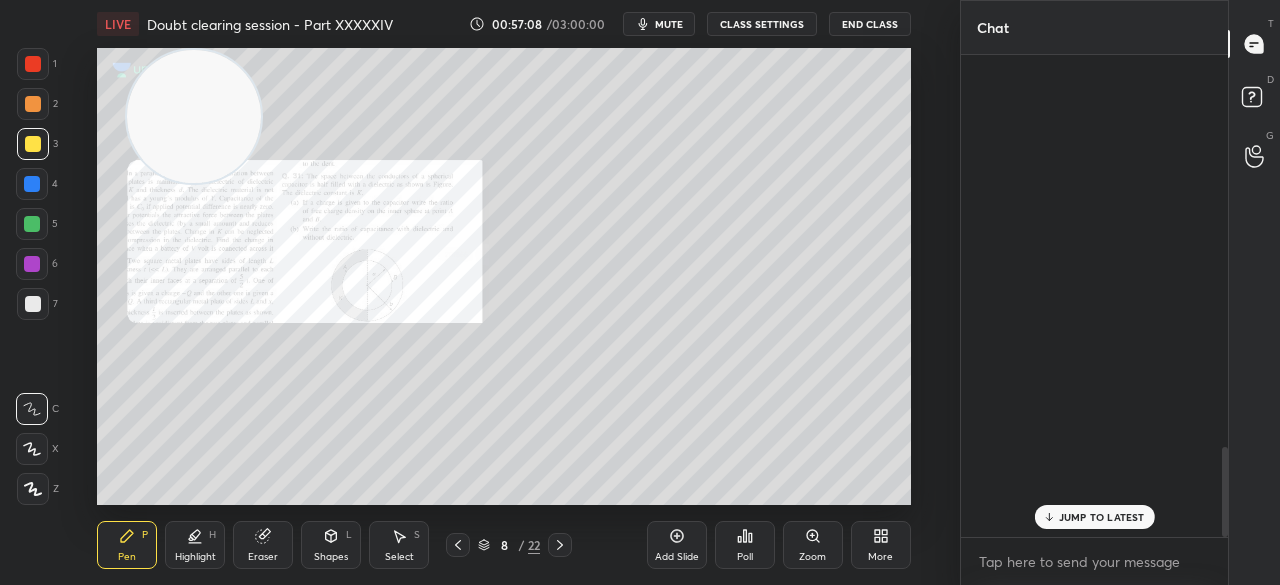 scroll, scrollTop: 2100, scrollLeft: 0, axis: vertical 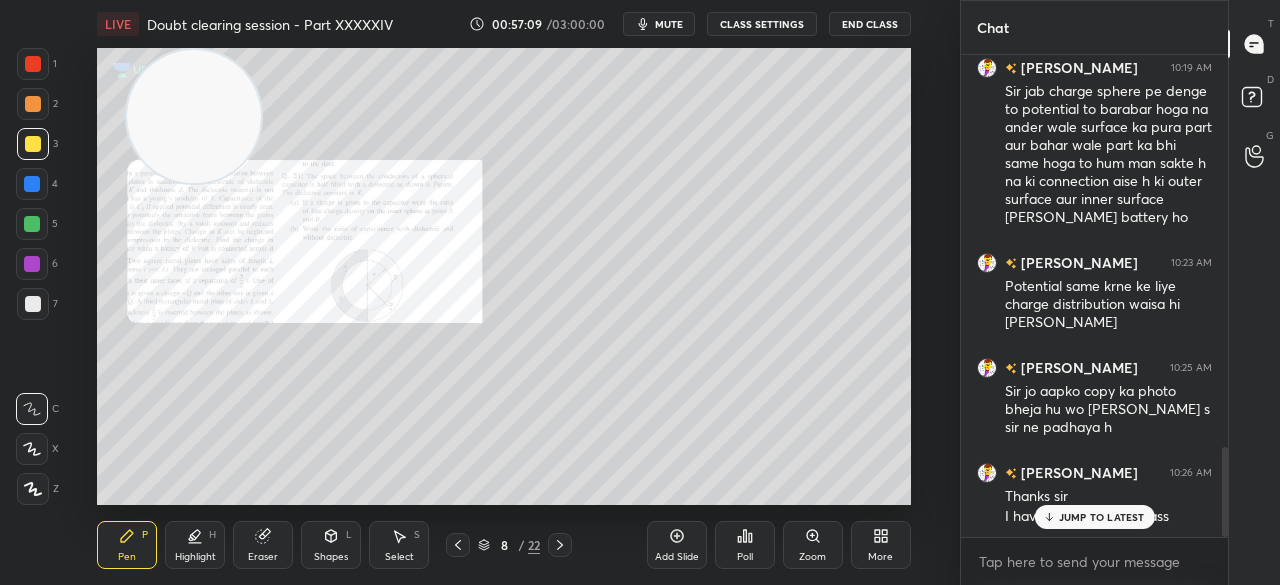 click 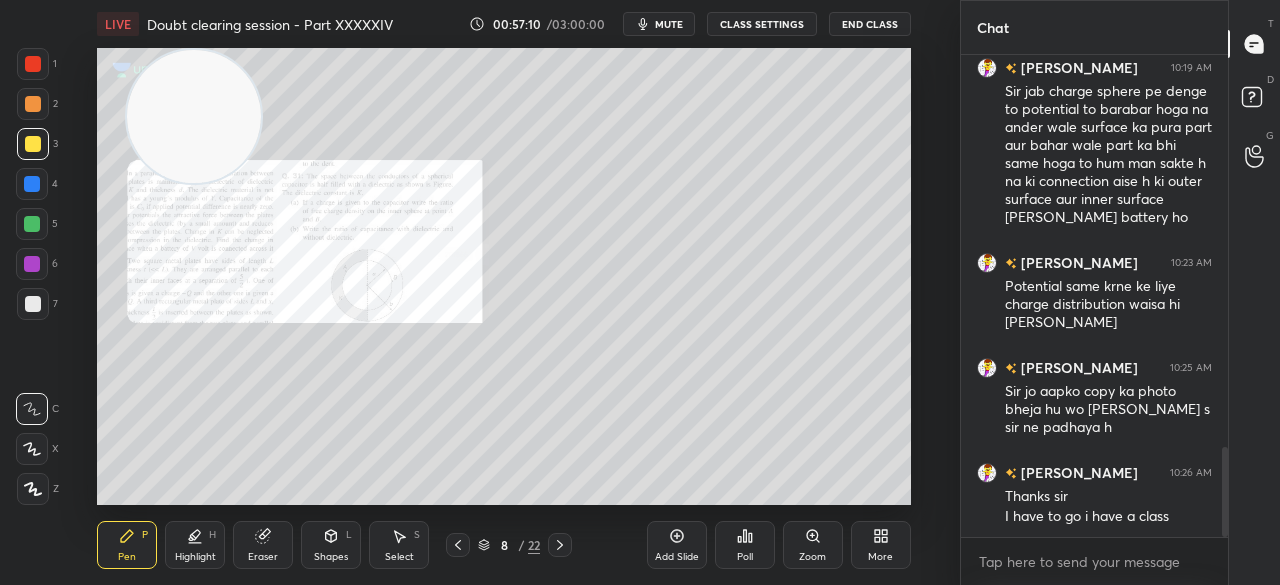 click at bounding box center (33, 64) 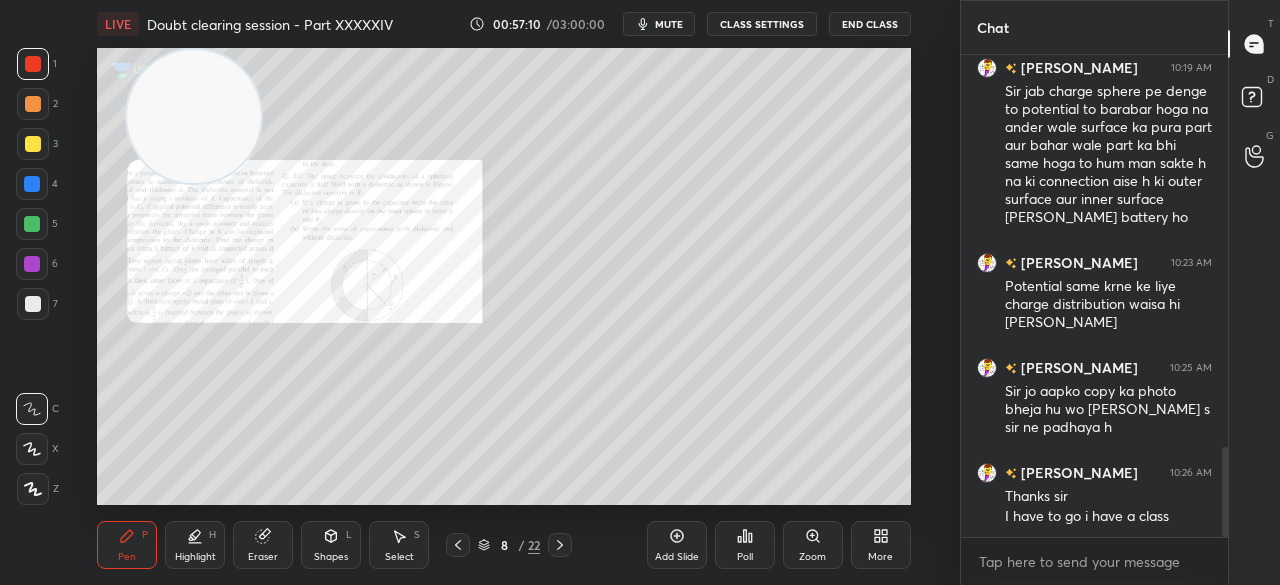 click at bounding box center (33, 64) 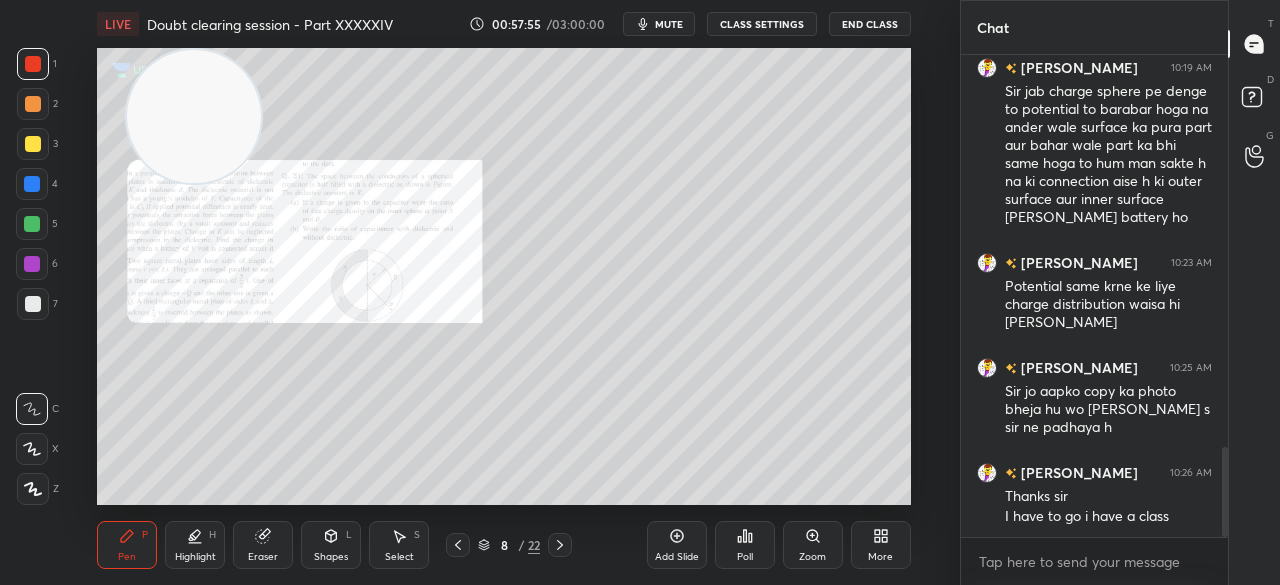 click on "End Class" at bounding box center (870, 24) 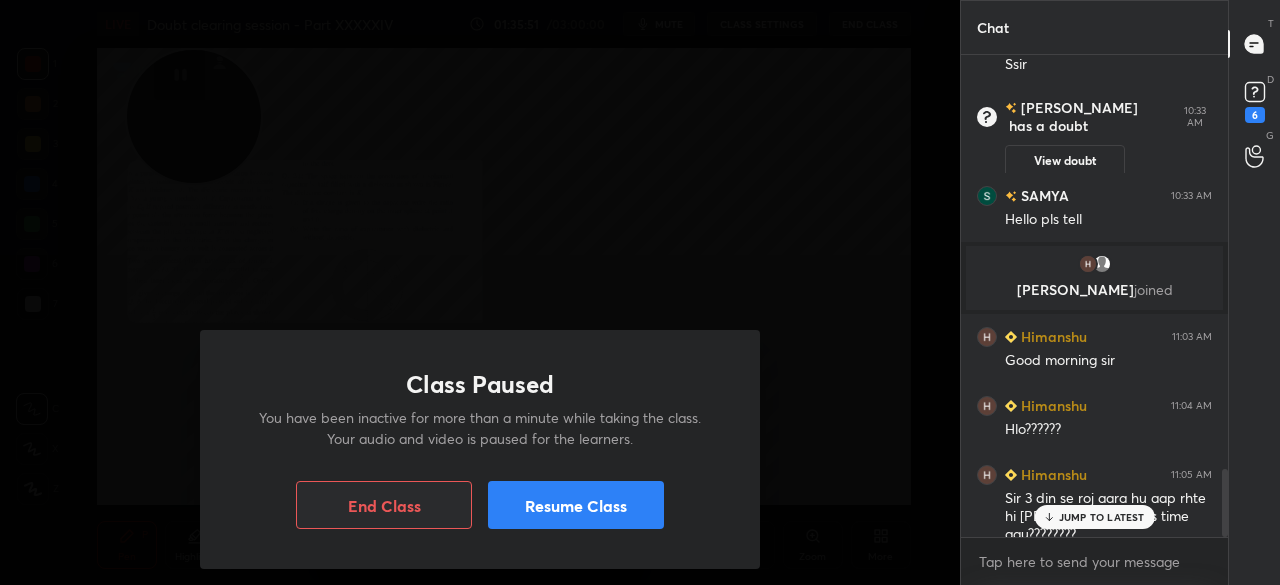 scroll, scrollTop: 2958, scrollLeft: 0, axis: vertical 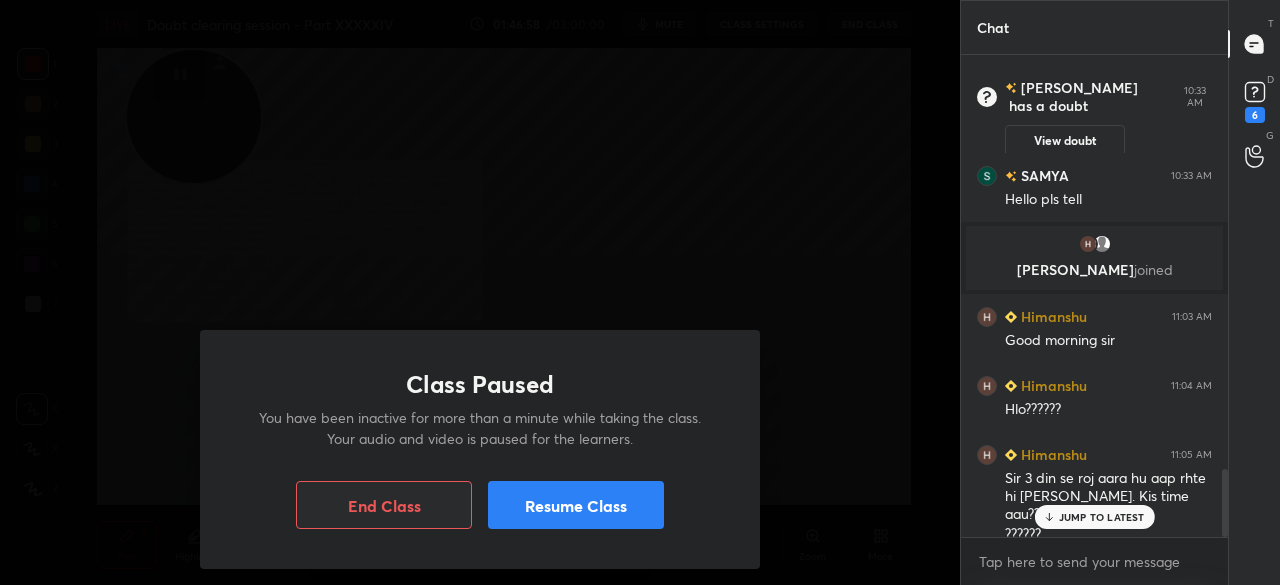click on "Resume Class" at bounding box center [576, 505] 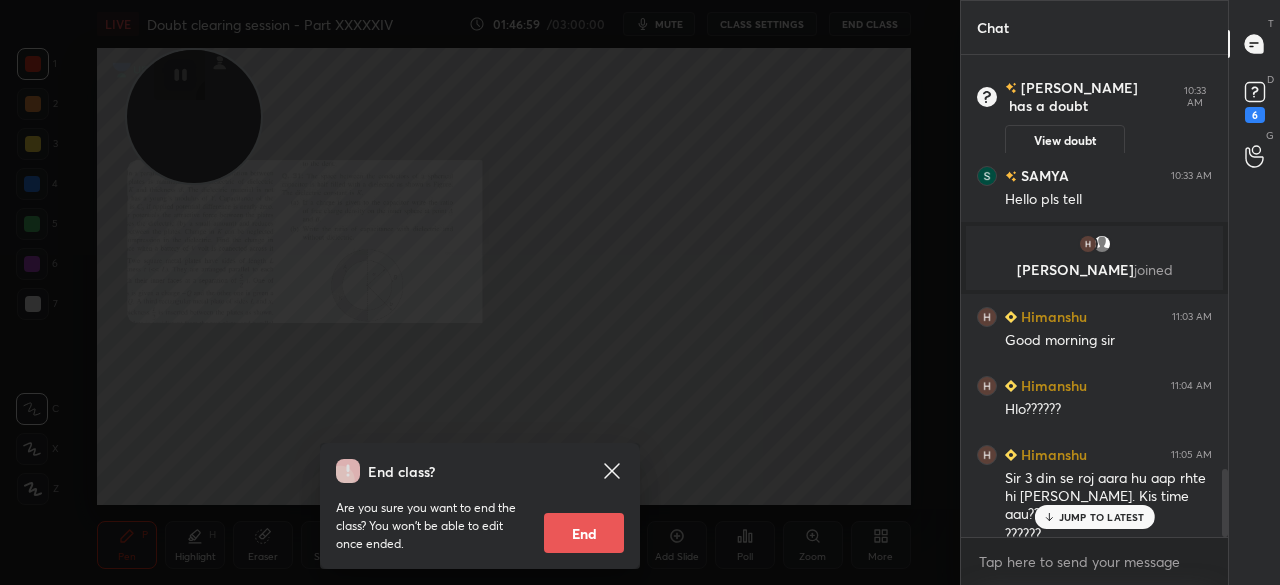 click 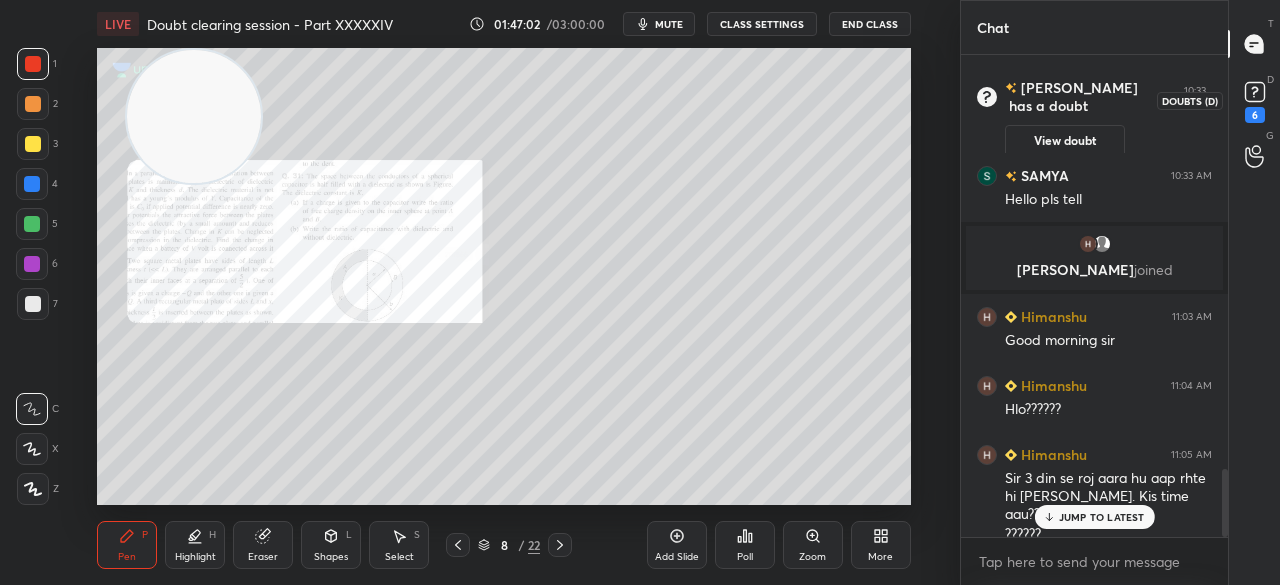 click 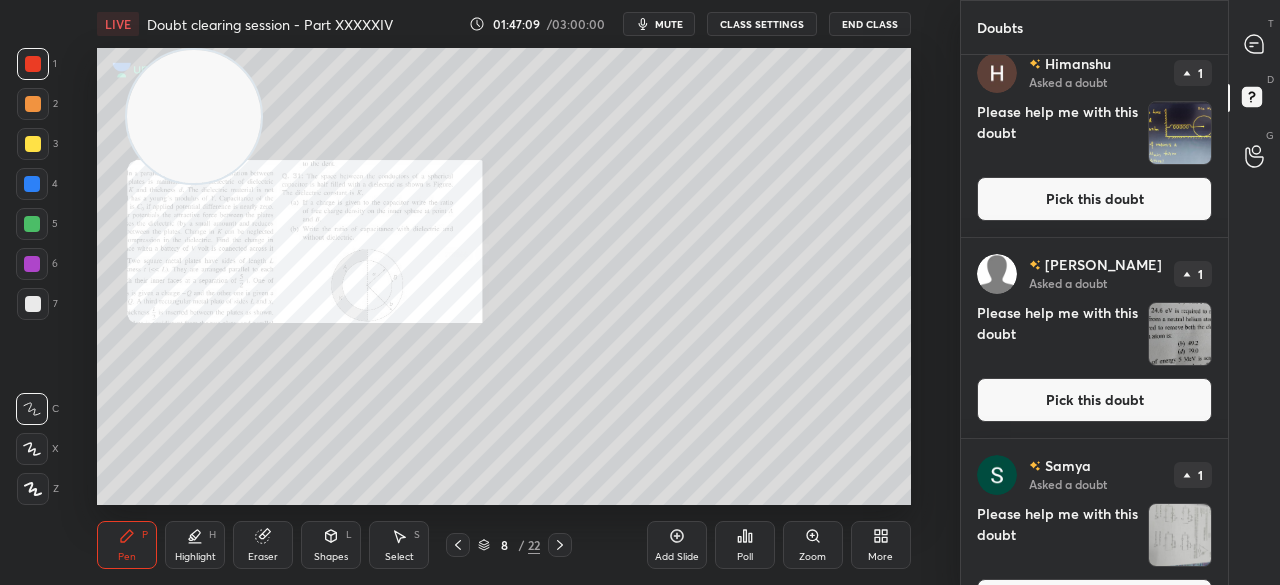 scroll, scrollTop: 0, scrollLeft: 0, axis: both 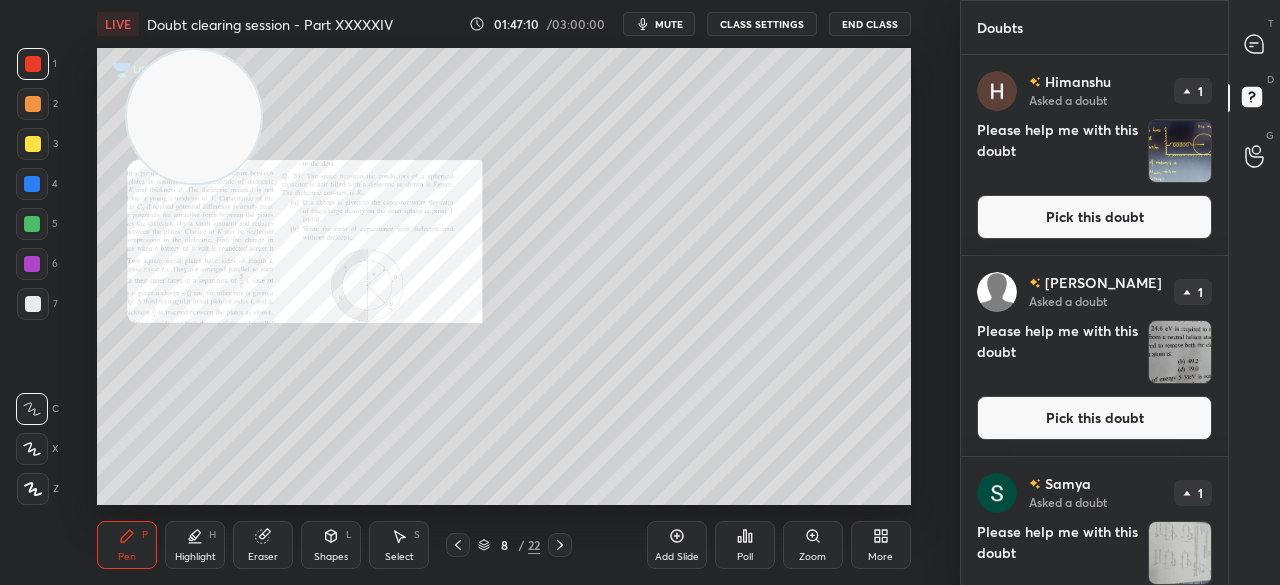 click on "Pick this doubt" at bounding box center (1094, 217) 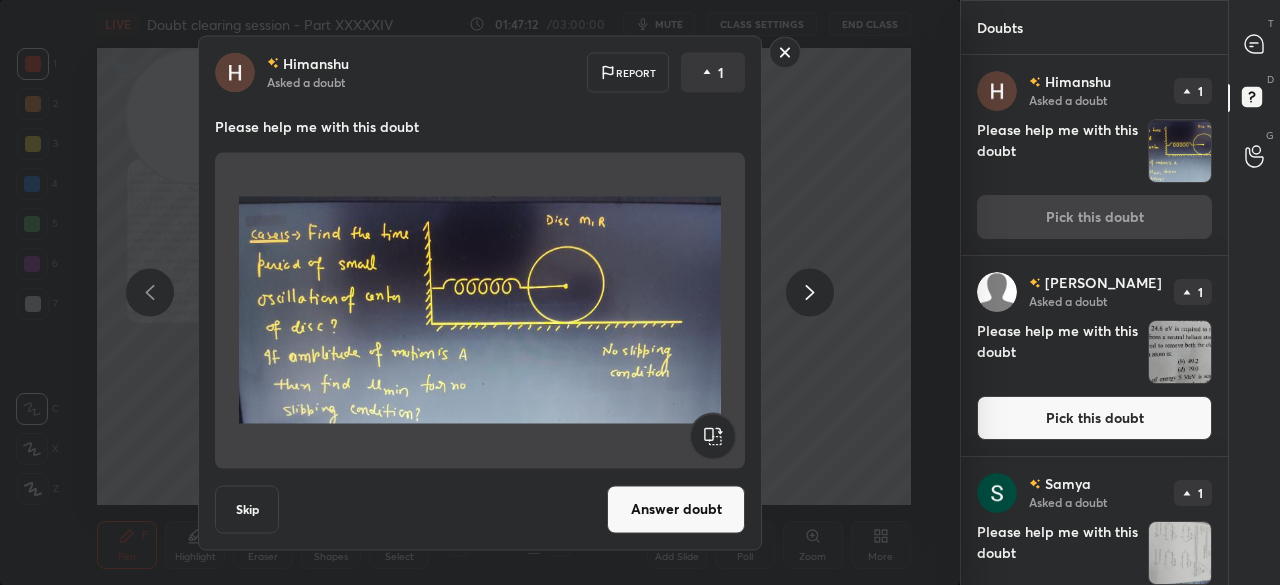 click on "Answer doubt" at bounding box center [676, 509] 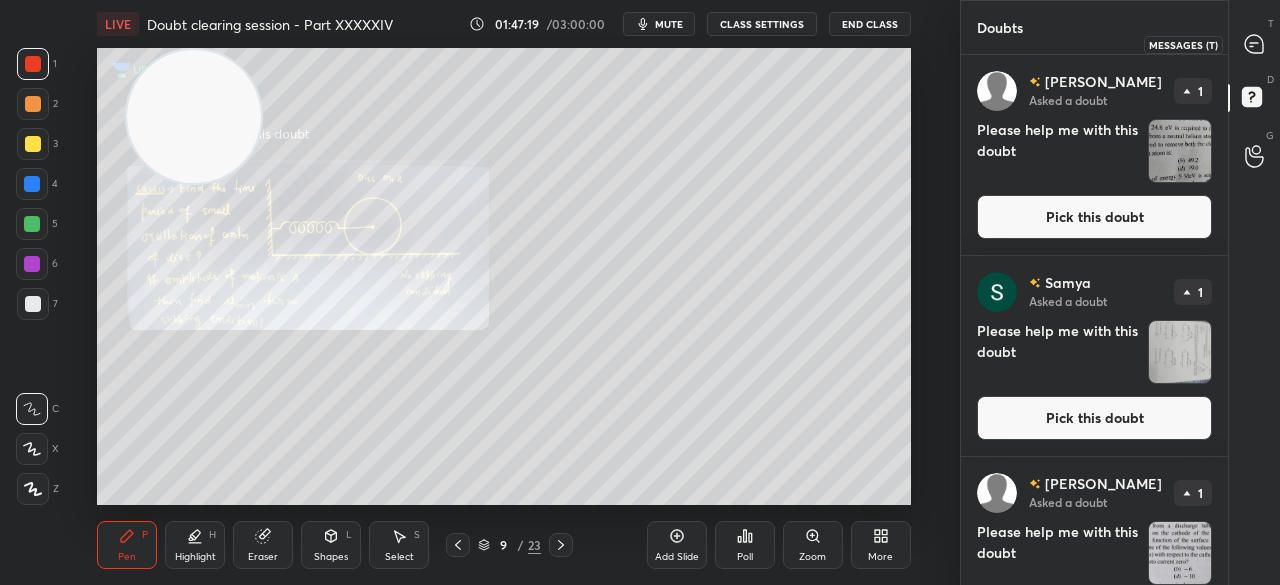click 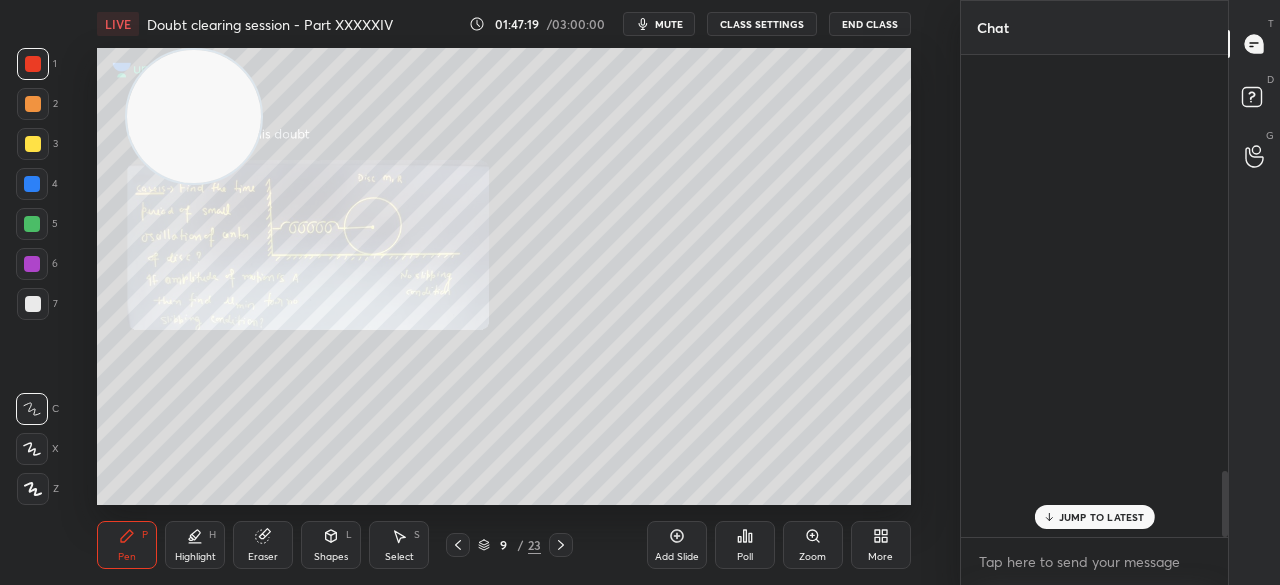 scroll, scrollTop: 3062, scrollLeft: 0, axis: vertical 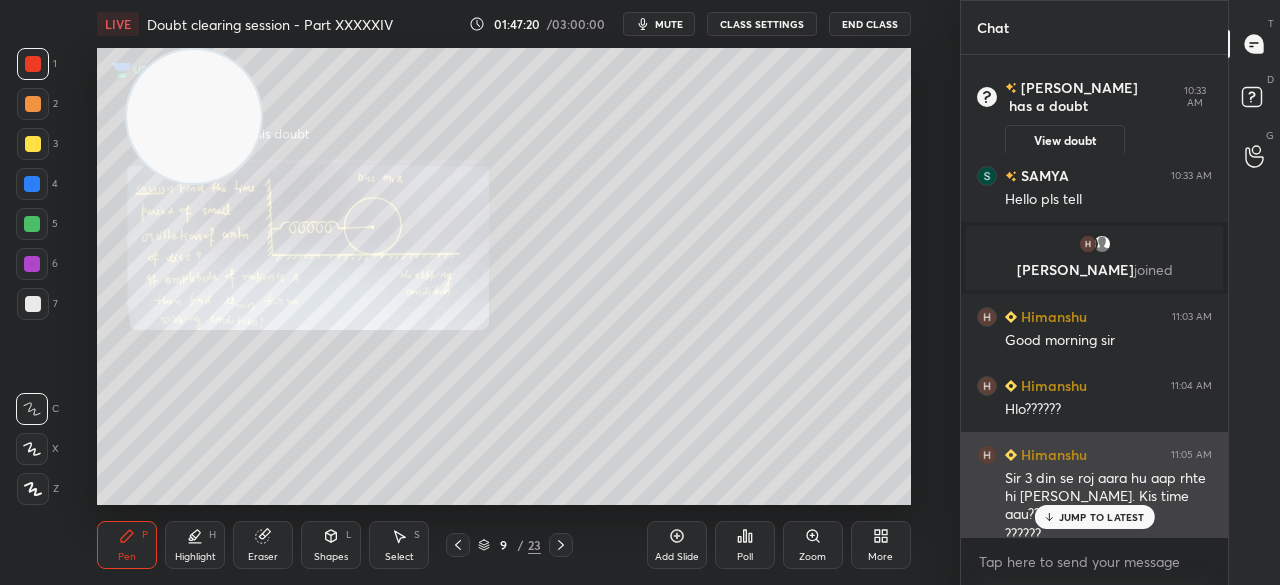 click on "JUMP TO LATEST" at bounding box center (1102, 517) 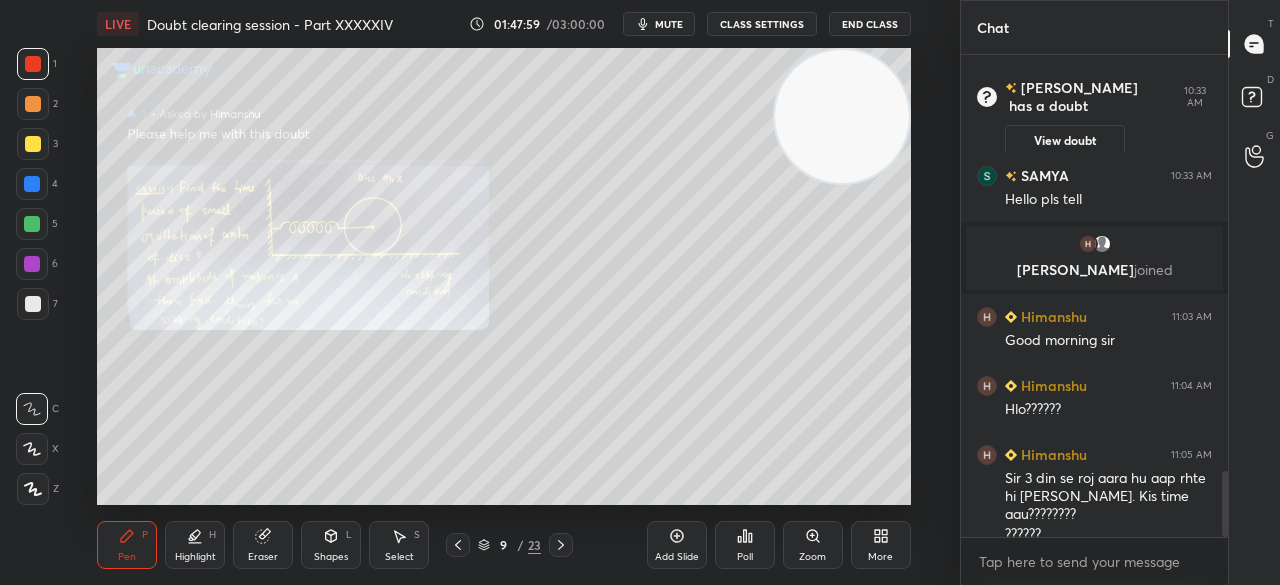 click on "3" at bounding box center (37, 148) 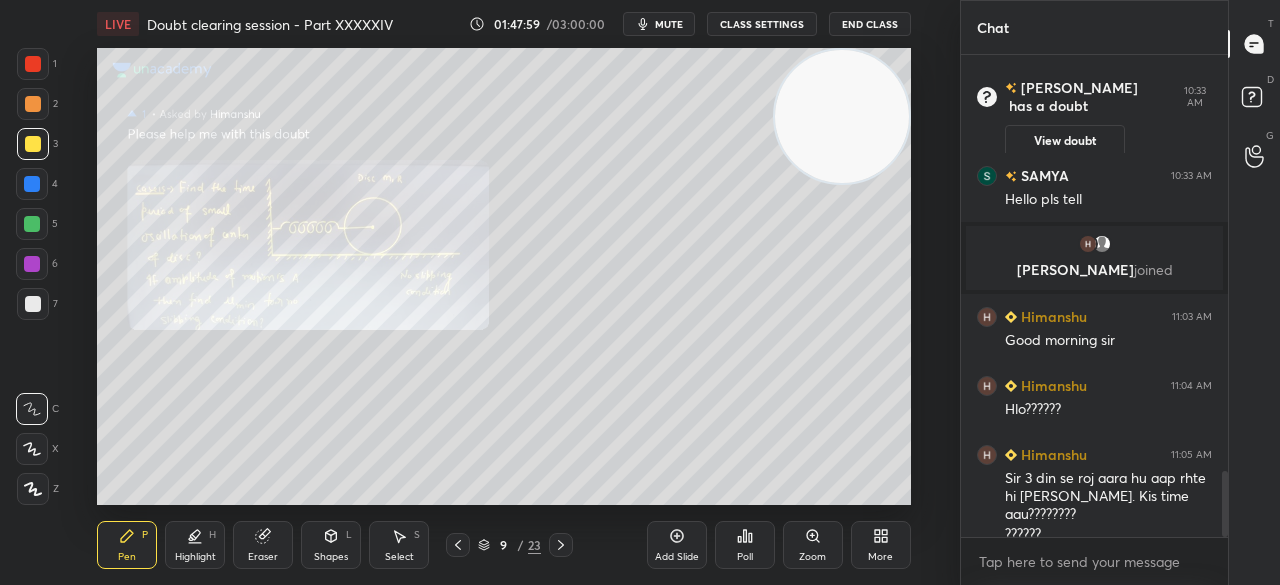 click at bounding box center (33, 144) 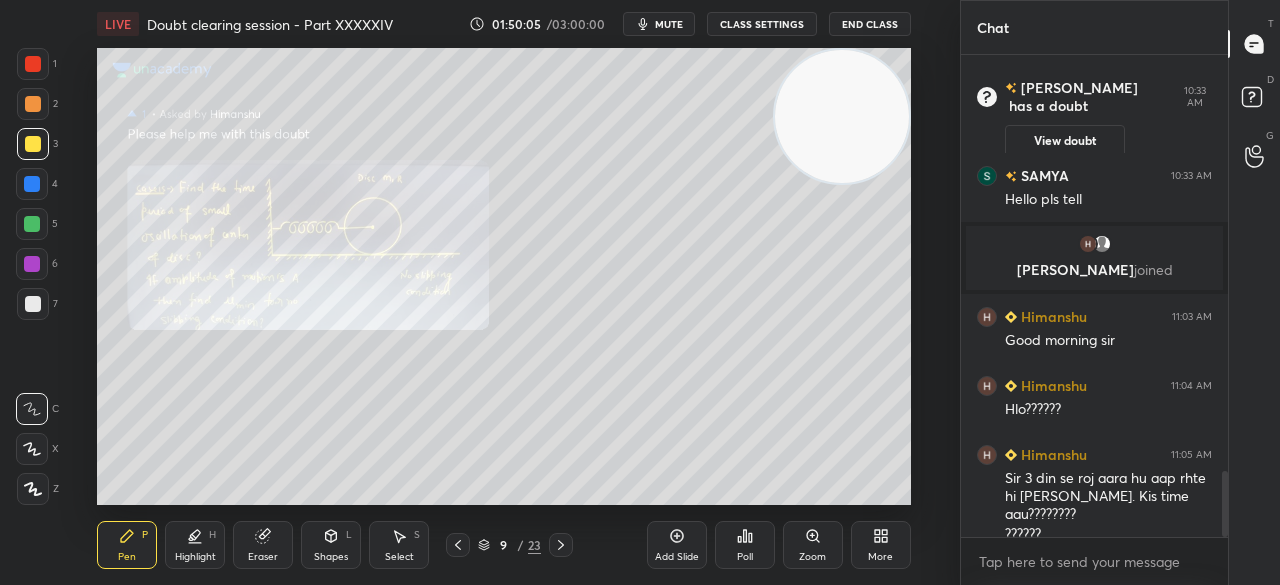 click on "mute" at bounding box center (669, 24) 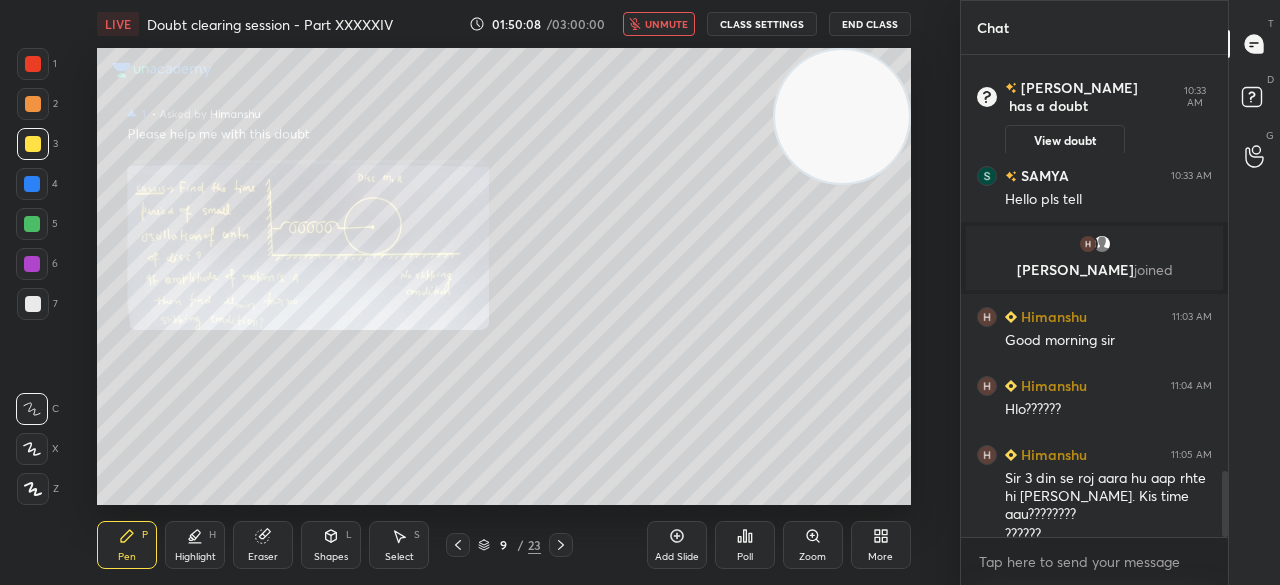 scroll, scrollTop: 3132, scrollLeft: 0, axis: vertical 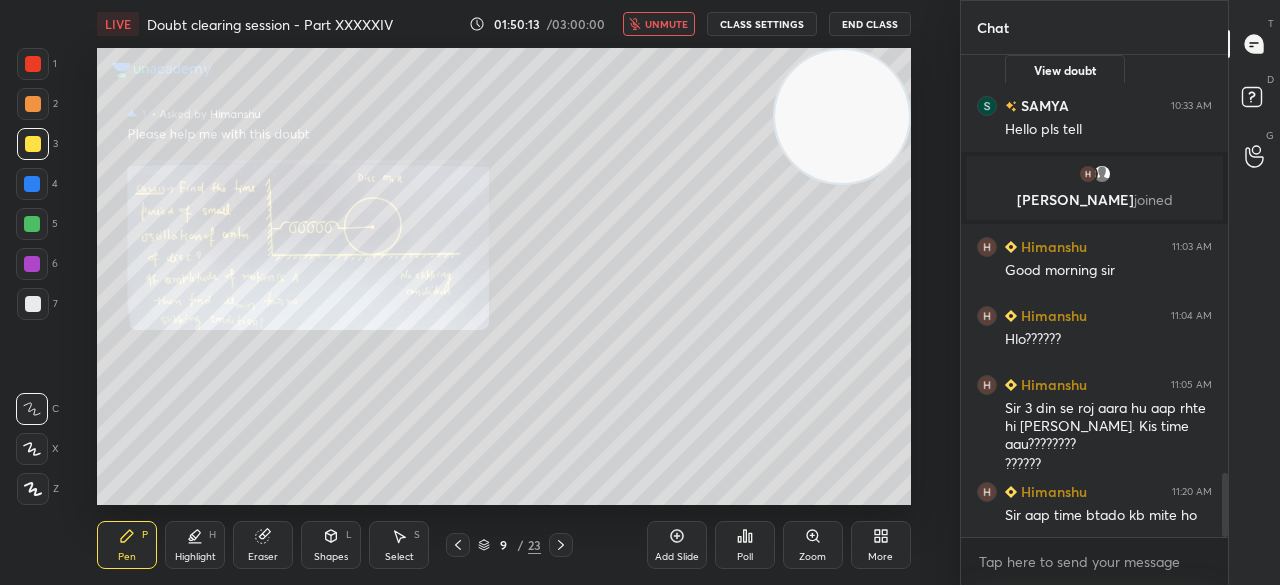 click on "unmute" at bounding box center [666, 24] 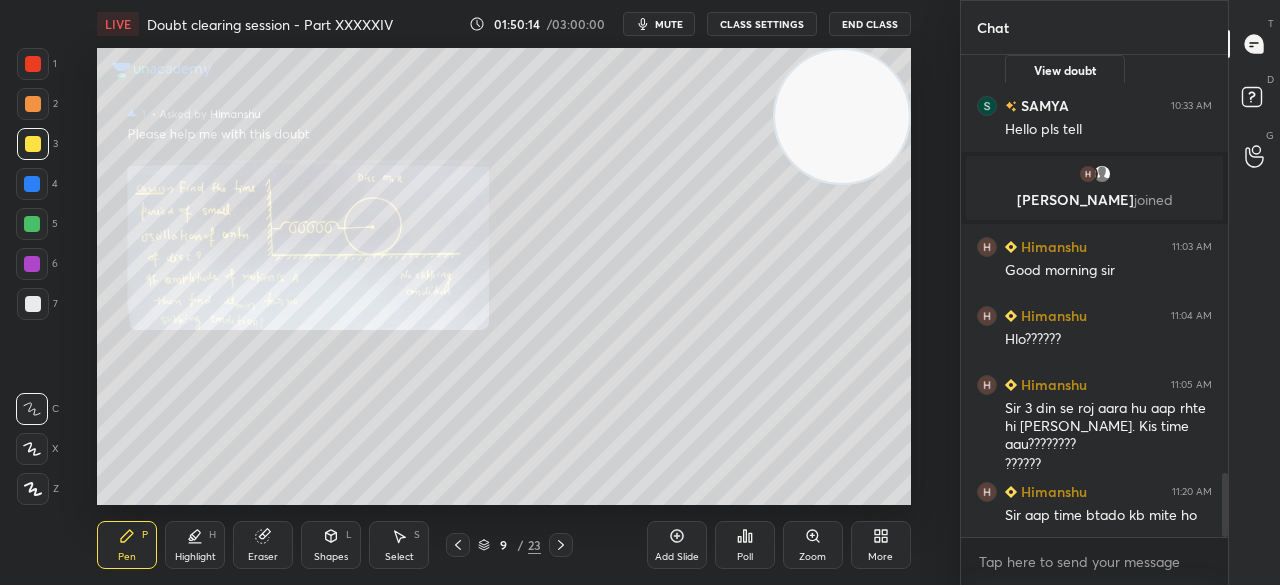 click at bounding box center (33, 64) 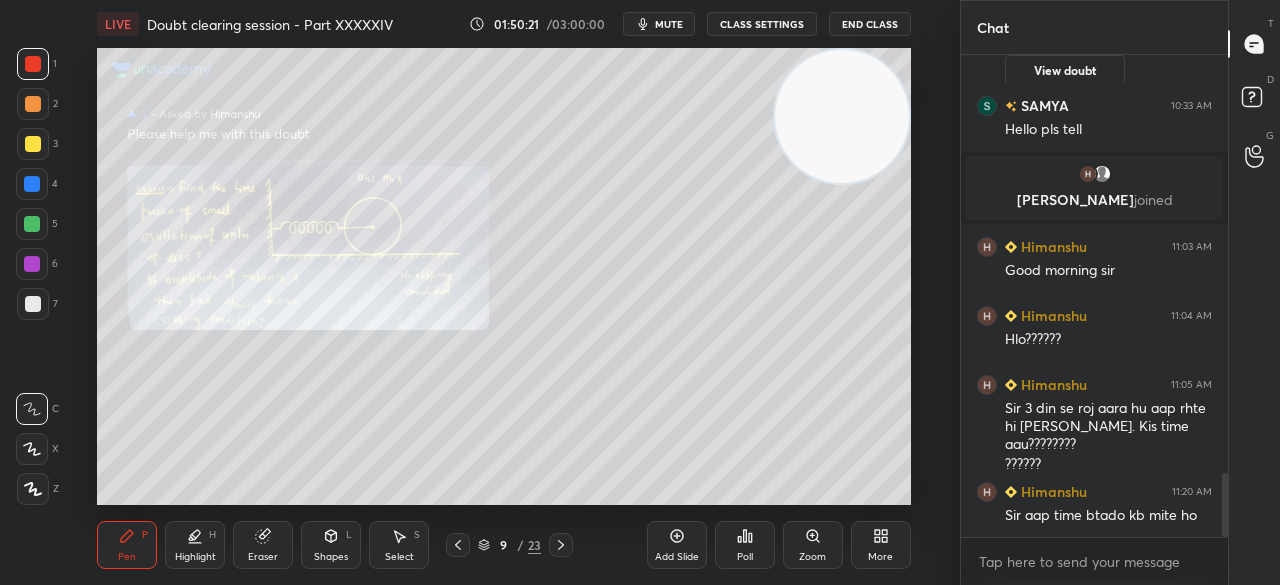 scroll, scrollTop: 3152, scrollLeft: 0, axis: vertical 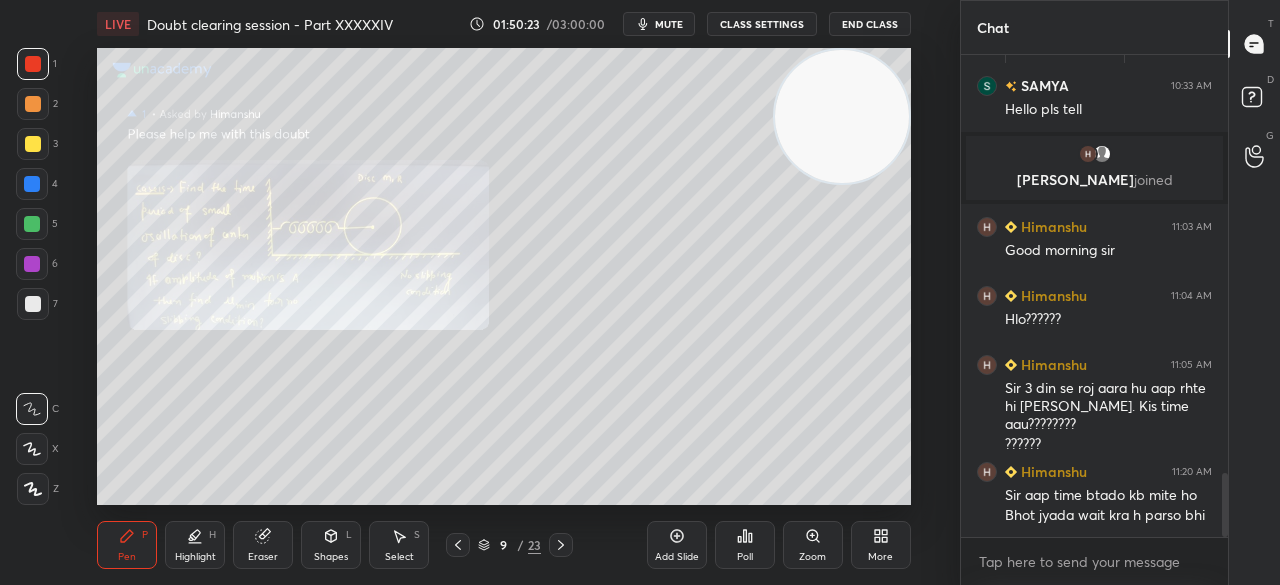 click at bounding box center (33, 144) 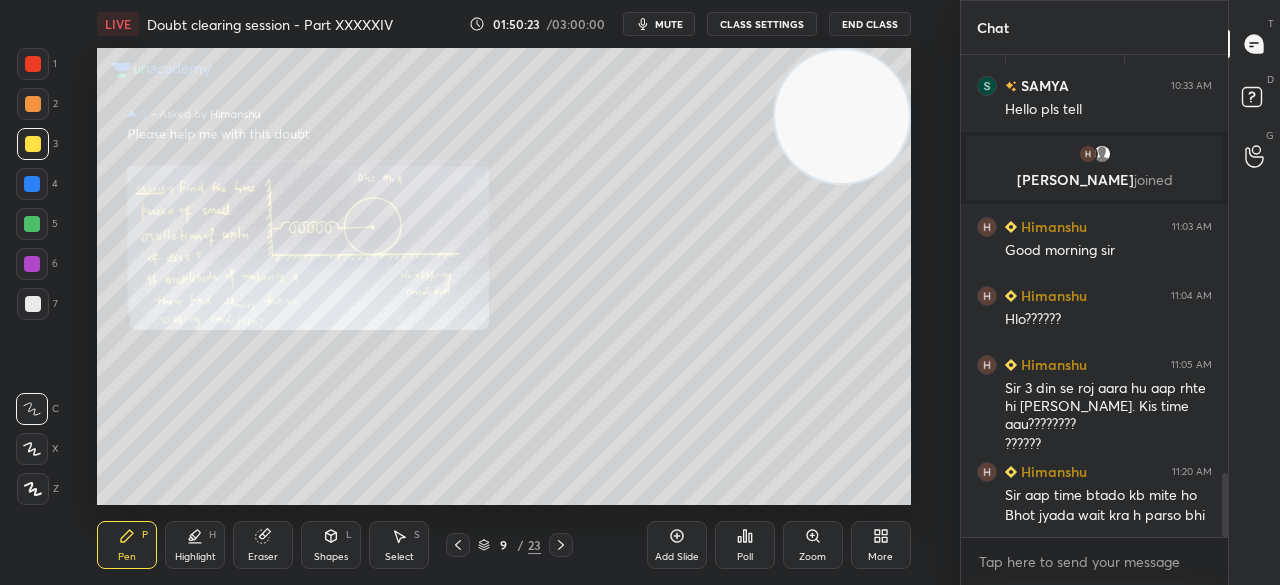 click at bounding box center [33, 144] 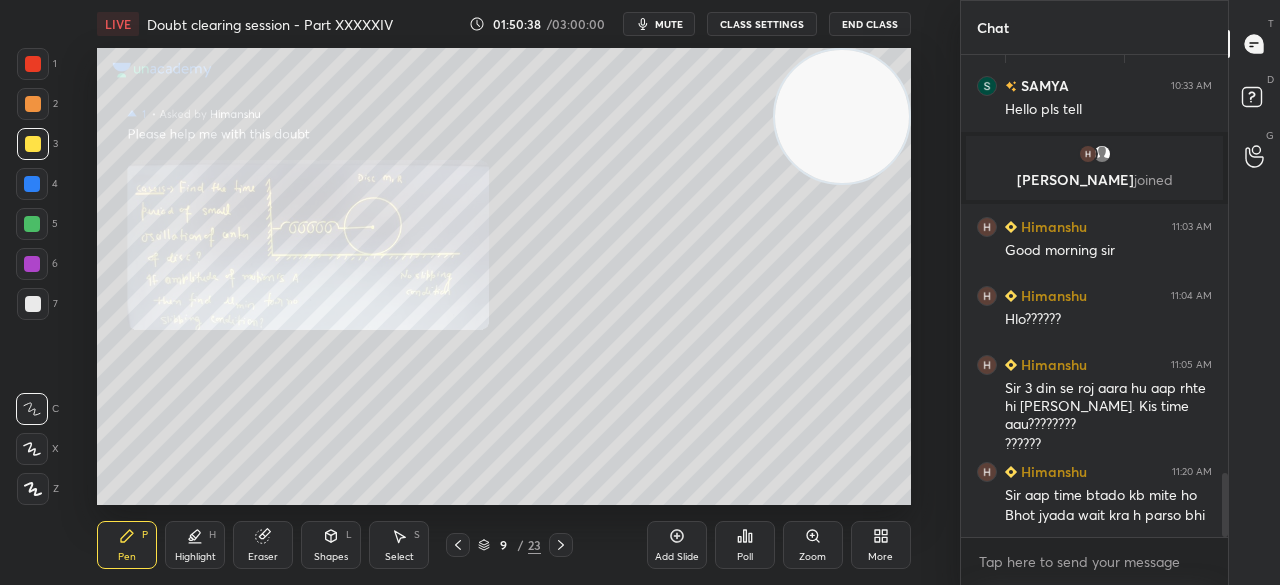 click at bounding box center [33, 64] 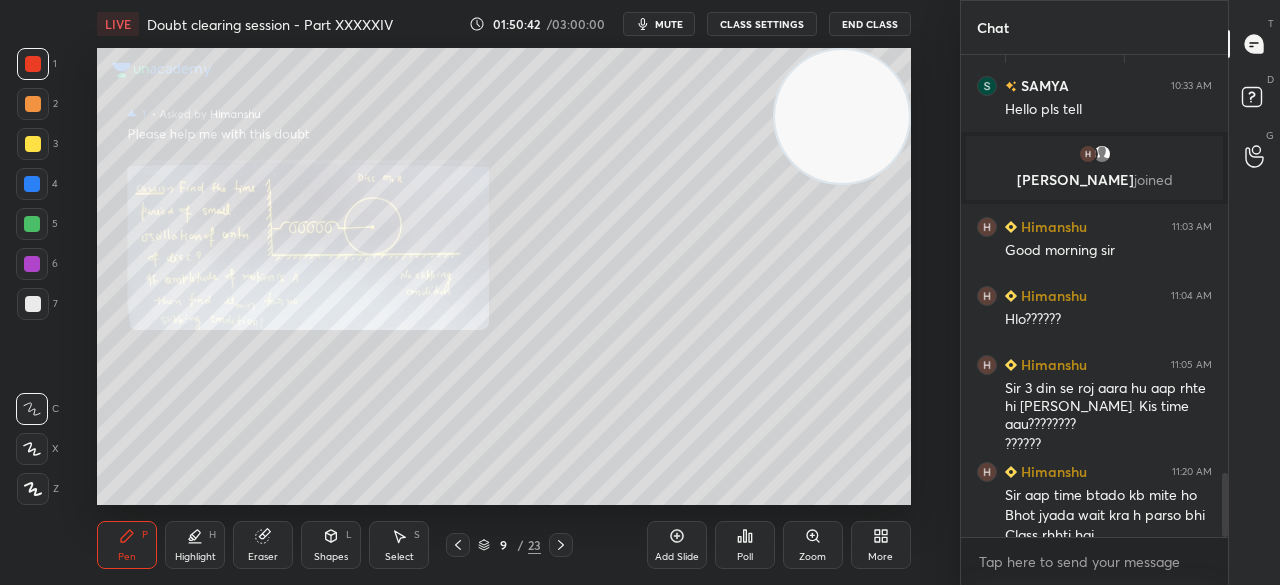 scroll, scrollTop: 3172, scrollLeft: 0, axis: vertical 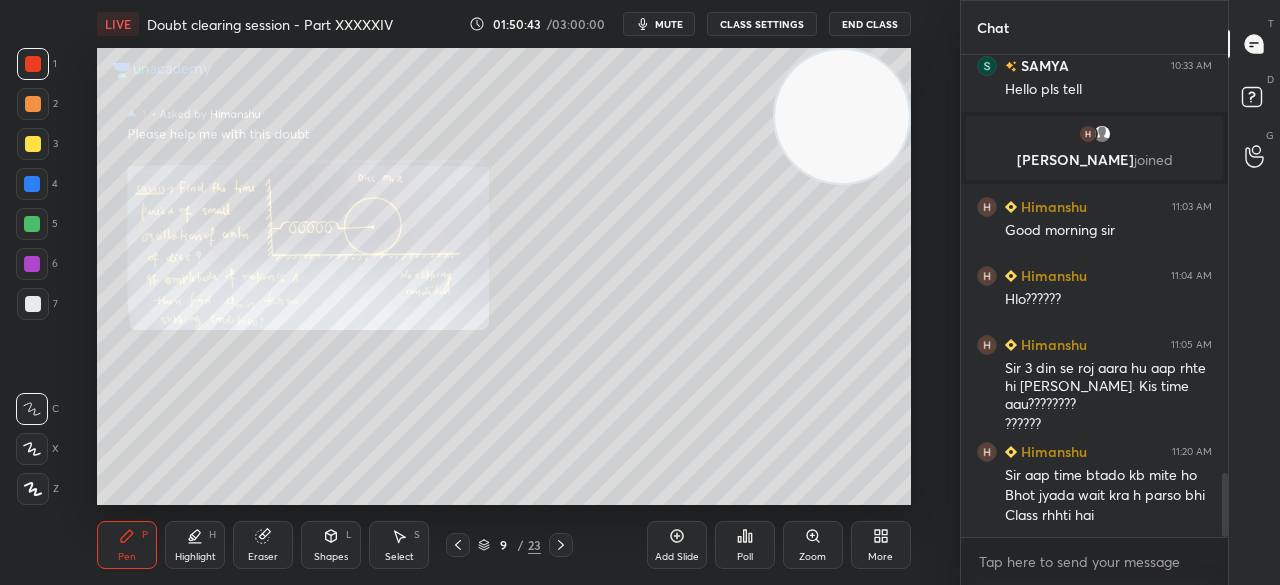 click on "2" at bounding box center [37, 108] 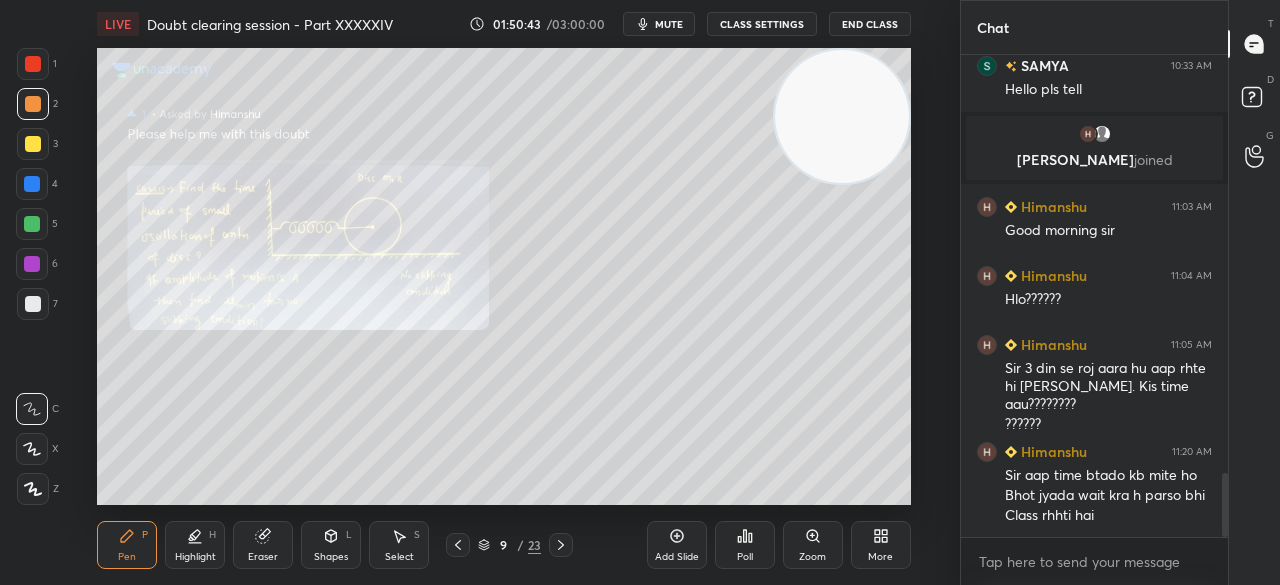 click at bounding box center (33, 144) 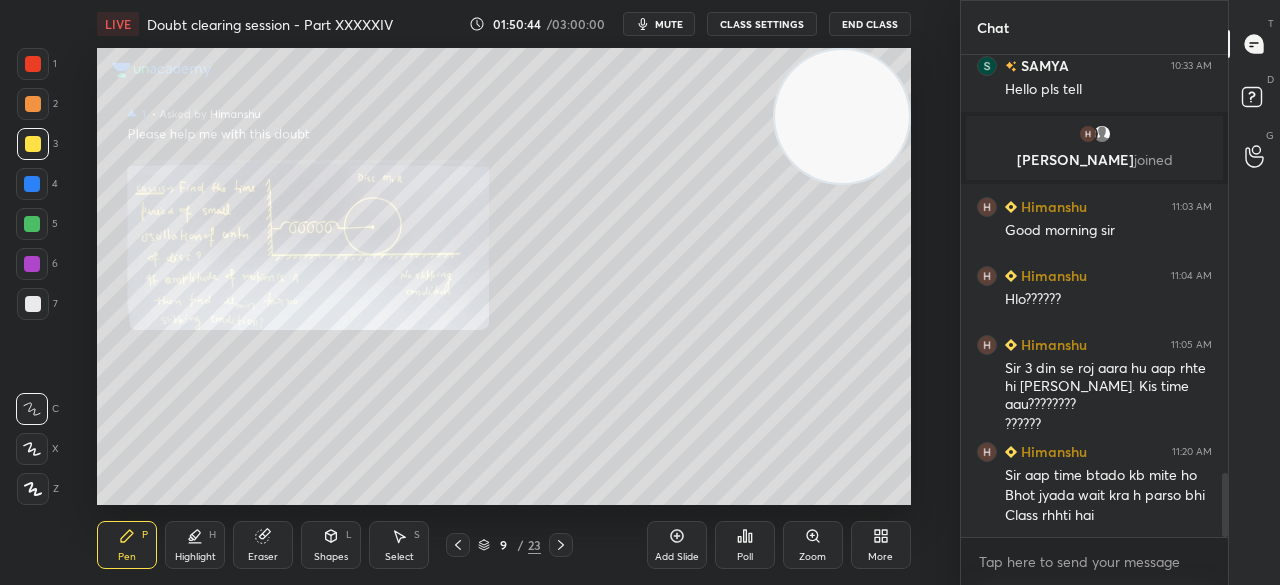 click at bounding box center [33, 144] 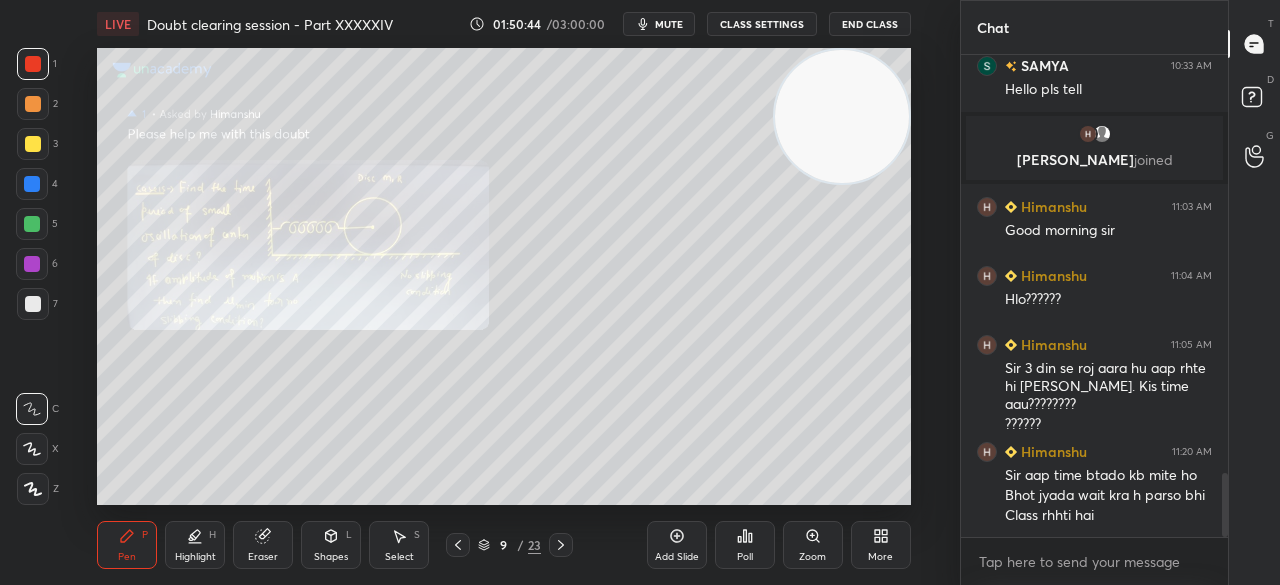 click at bounding box center [33, 64] 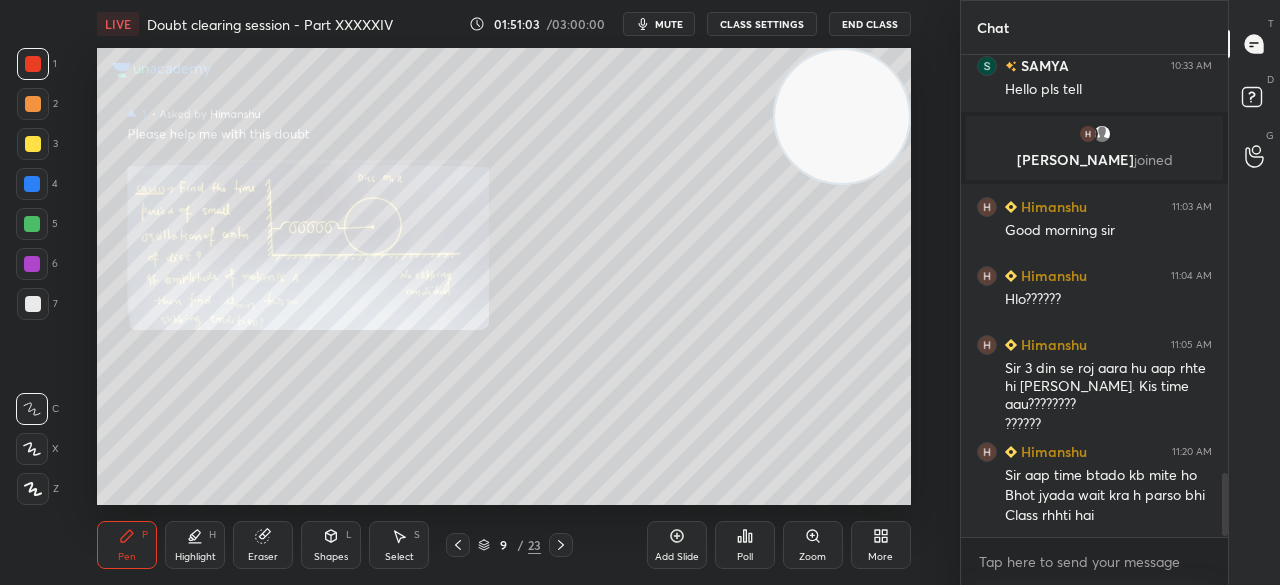 scroll, scrollTop: 3258, scrollLeft: 0, axis: vertical 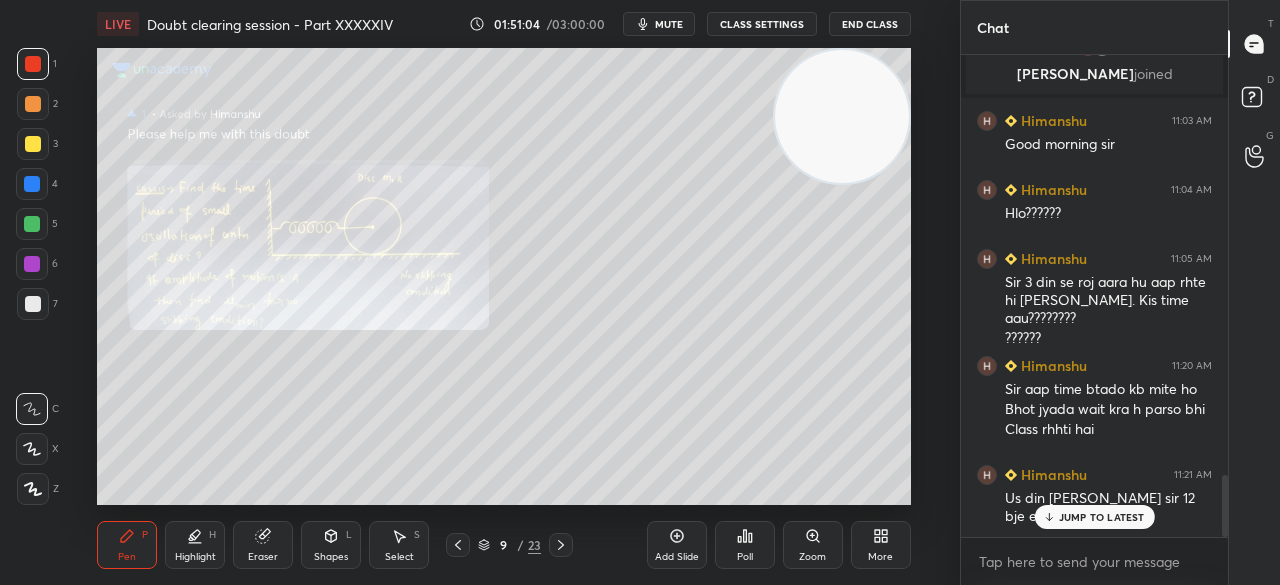 click on "3" at bounding box center (37, 148) 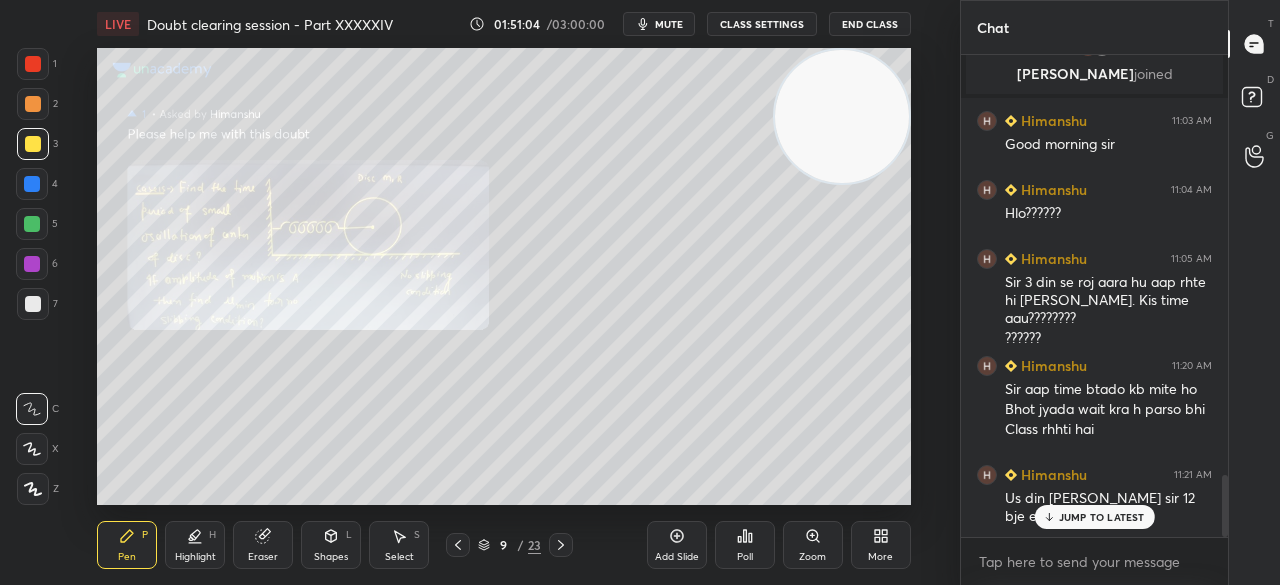click on "3" at bounding box center (37, 148) 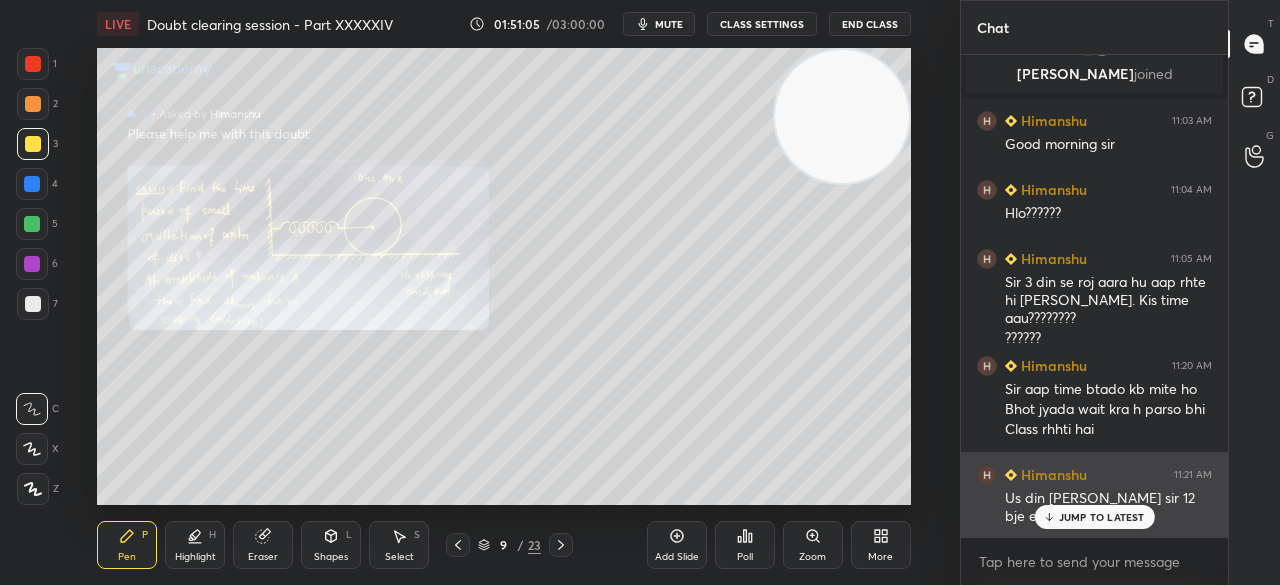 click on "[PERSON_NAME] 11:21 AM Us din [PERSON_NAME] sir 12 bje end hui thi" at bounding box center (1094, 495) 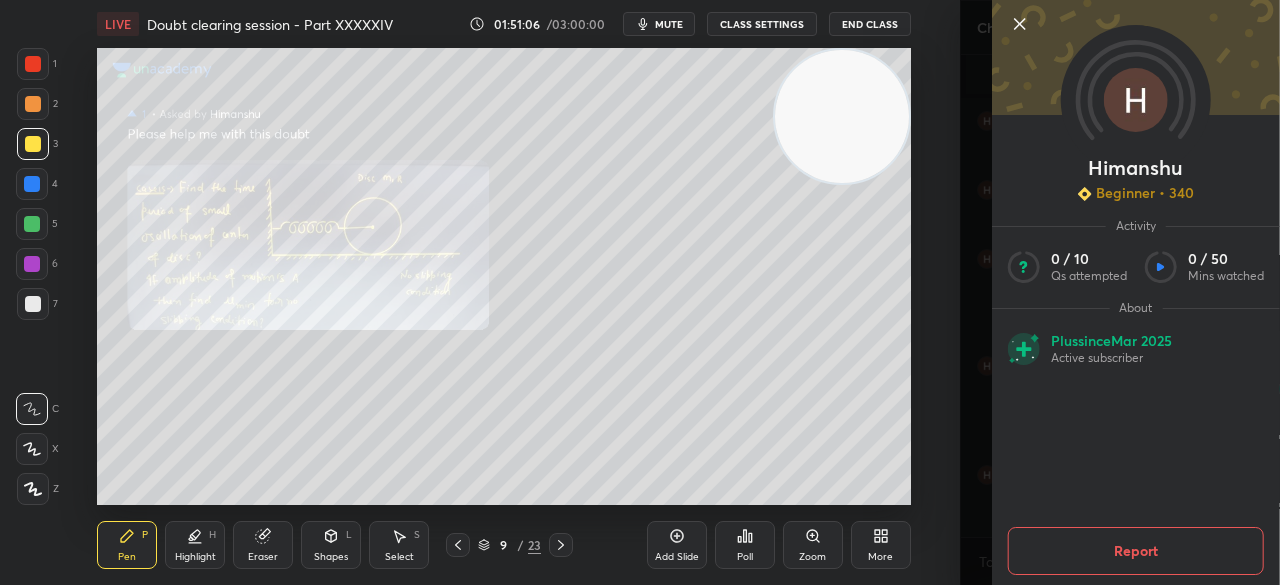 click 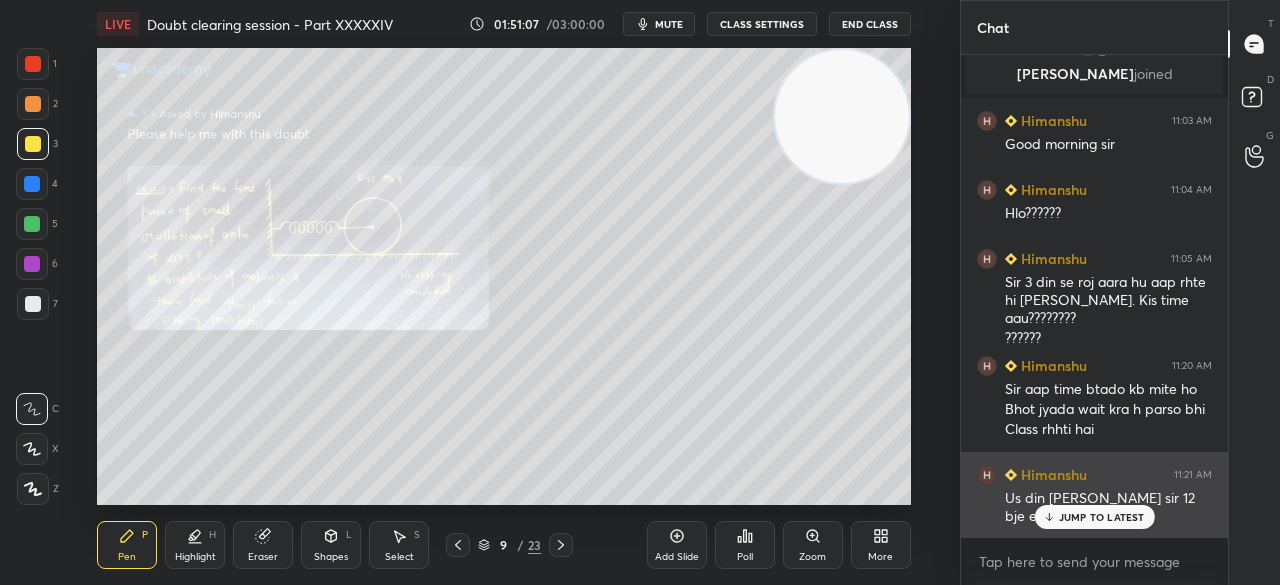 click on "JUMP TO LATEST" at bounding box center (1102, 517) 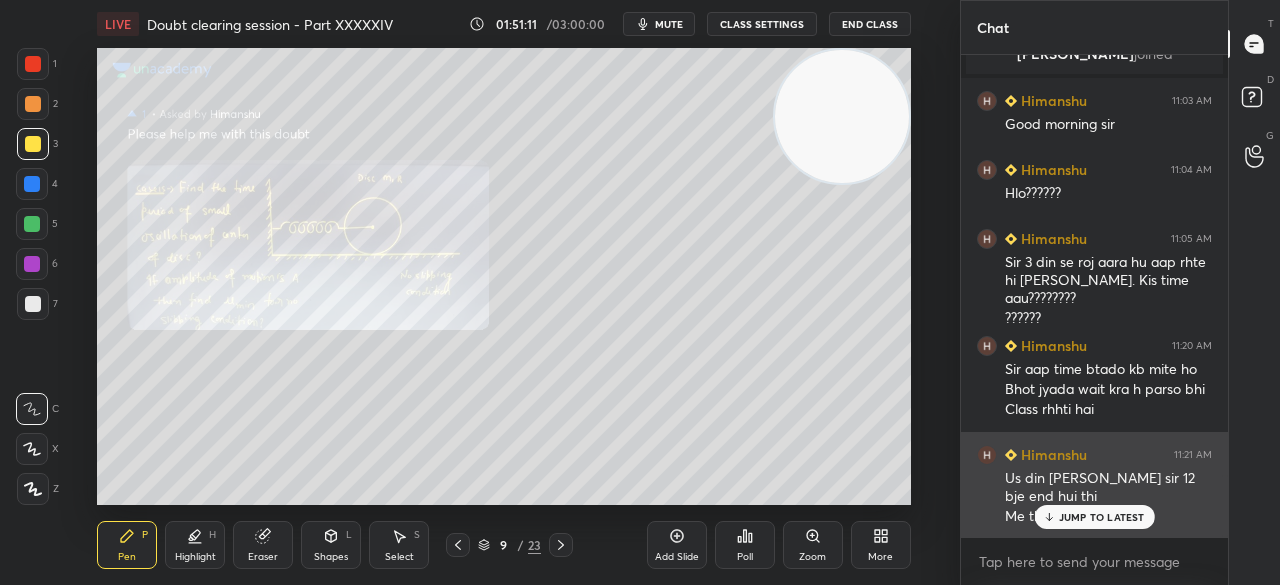 scroll, scrollTop: 3298, scrollLeft: 0, axis: vertical 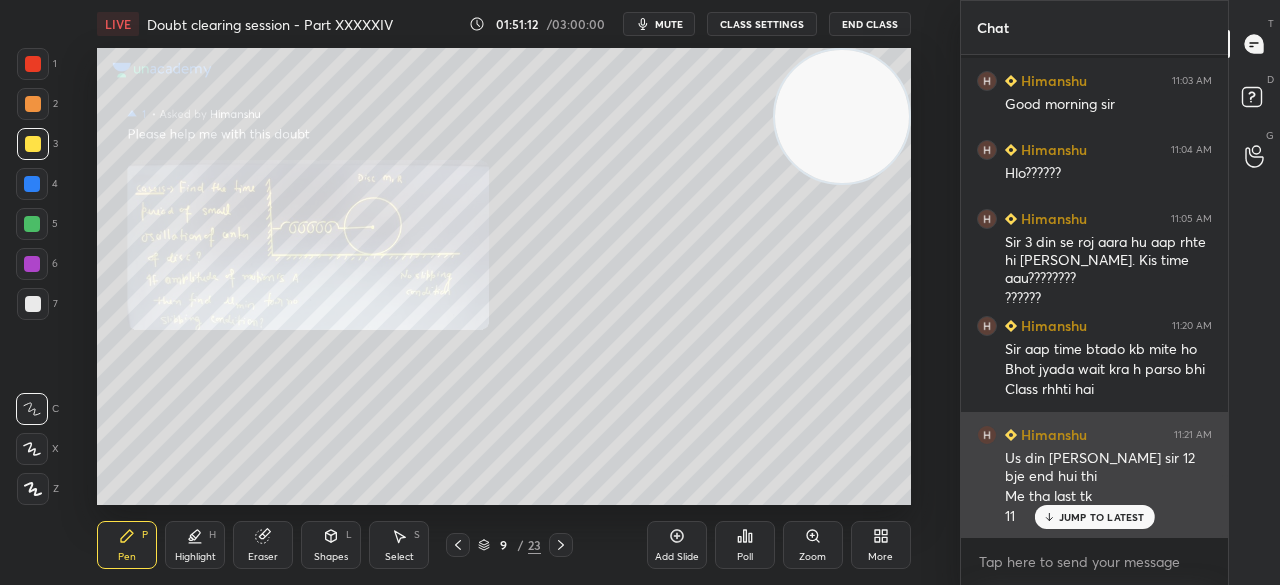click on "JUMP TO LATEST" at bounding box center [1094, 517] 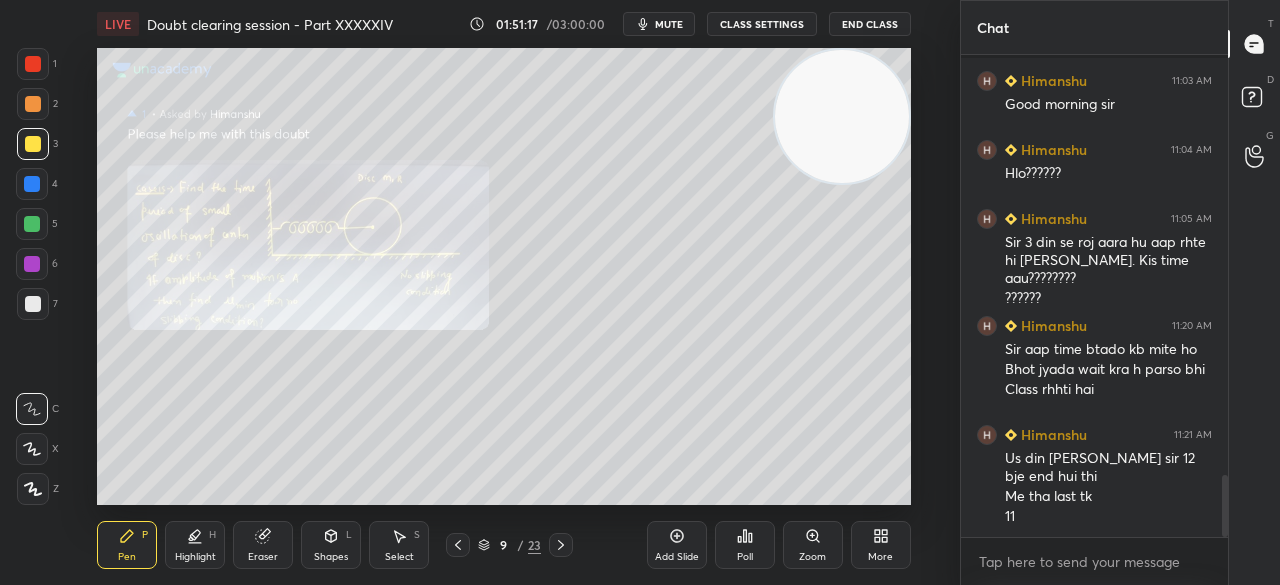 click at bounding box center [33, 64] 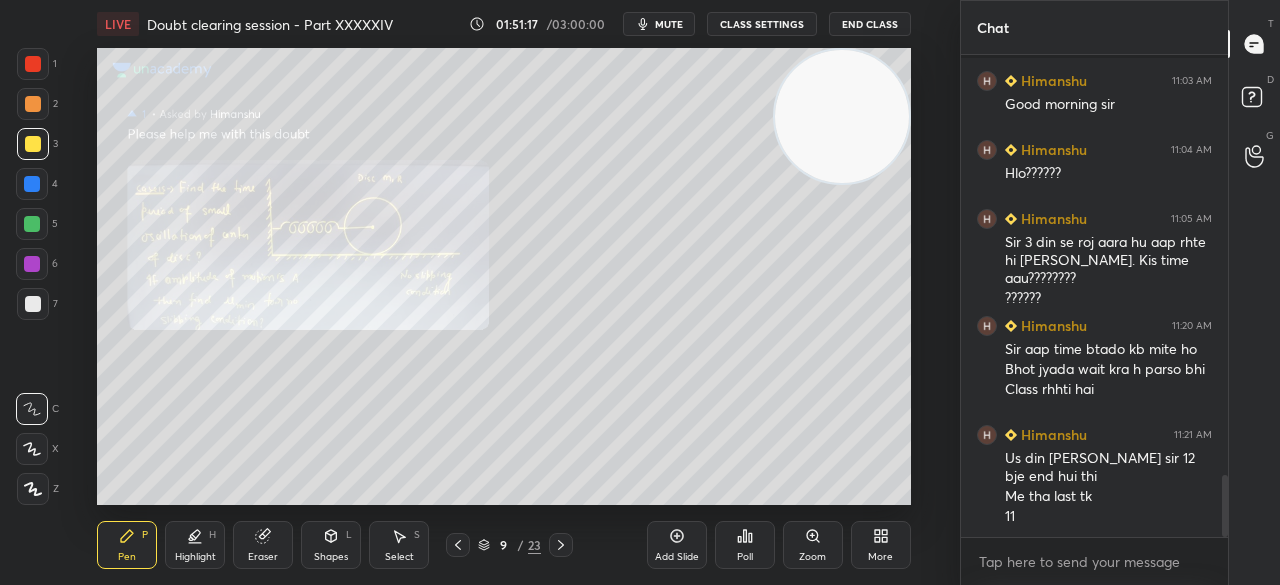 click at bounding box center [33, 64] 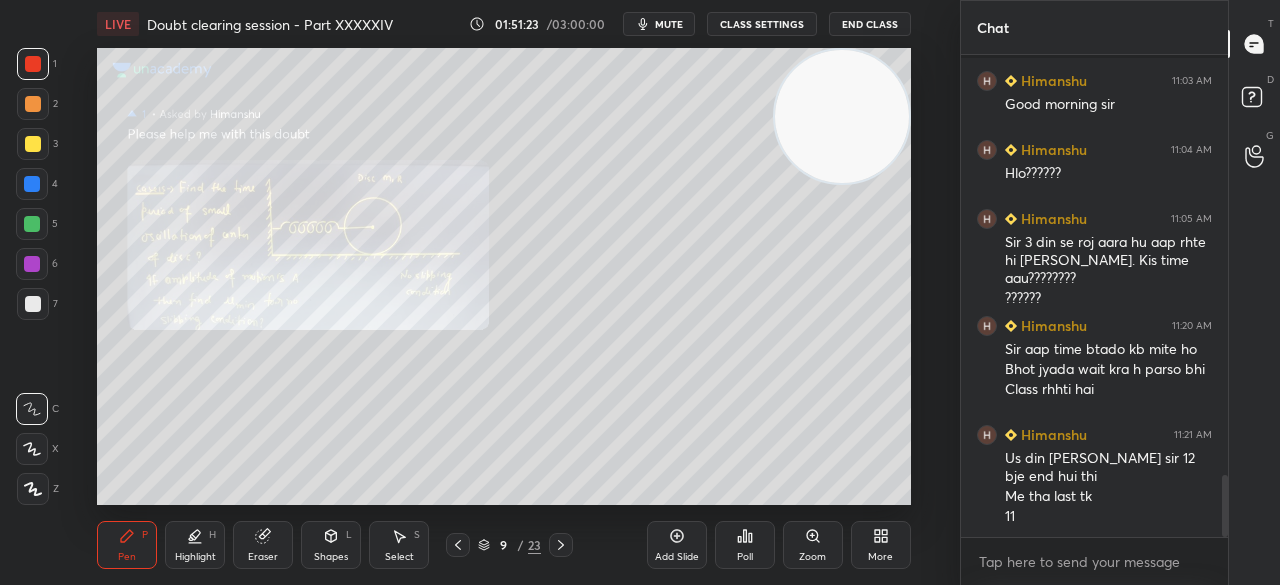 click at bounding box center (32, 264) 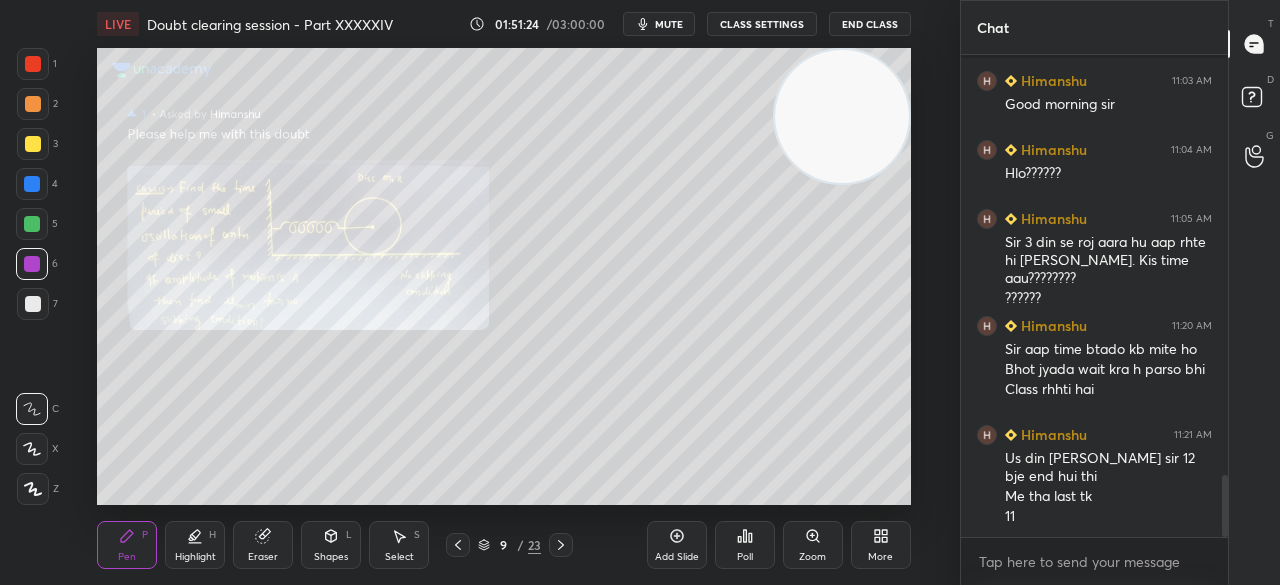 click at bounding box center (32, 264) 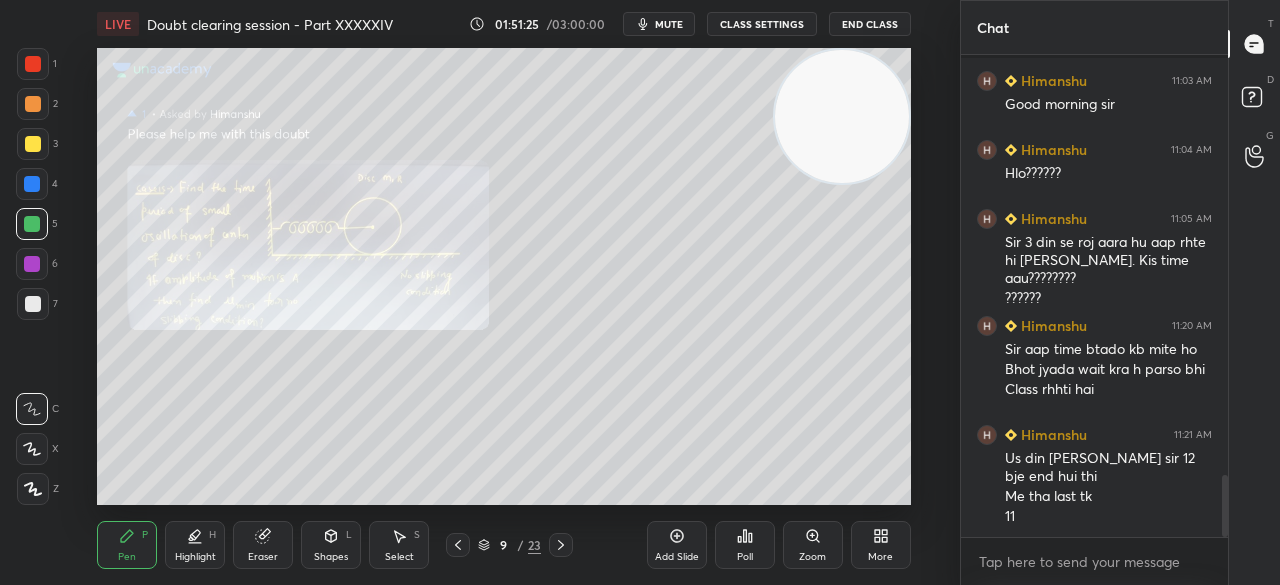 click at bounding box center [33, 144] 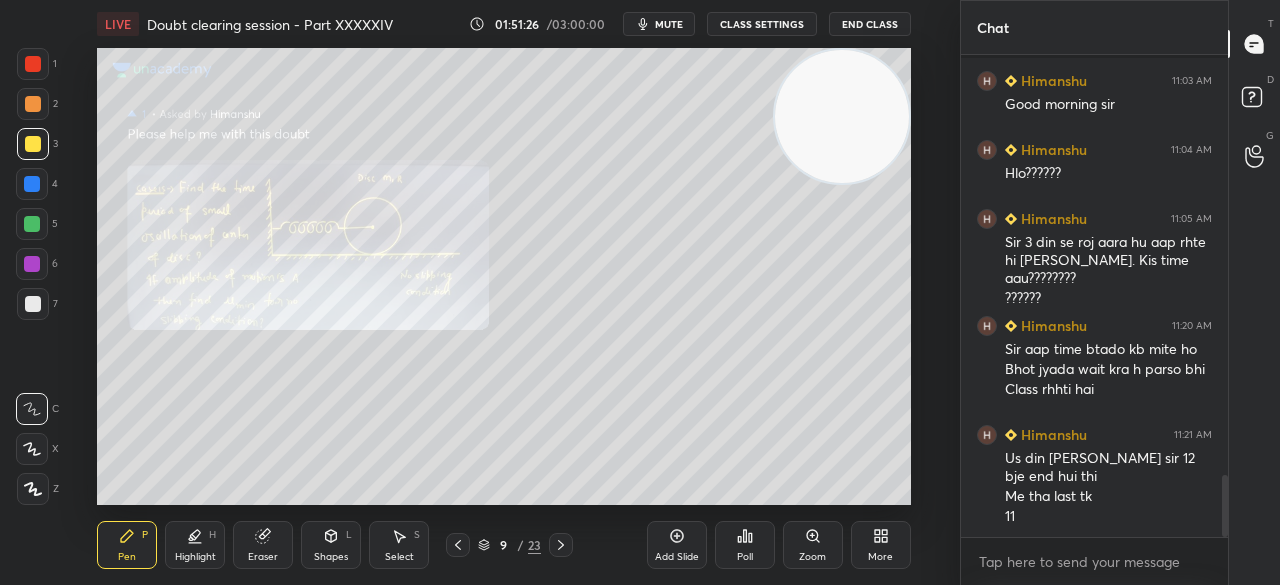 click at bounding box center (33, 144) 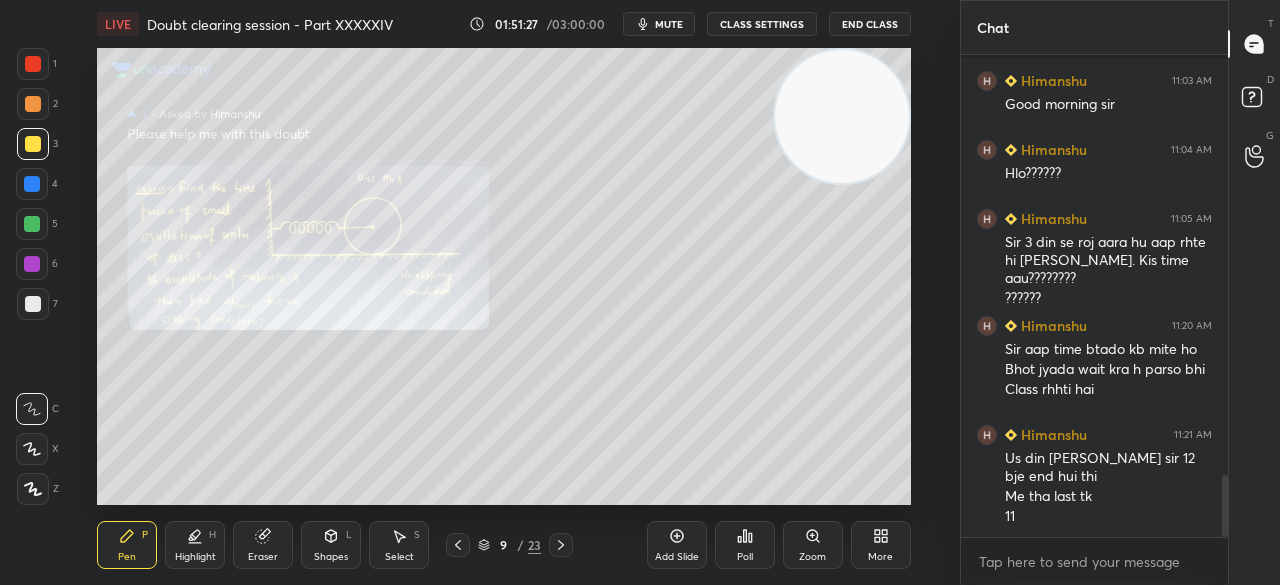 click at bounding box center [33, 304] 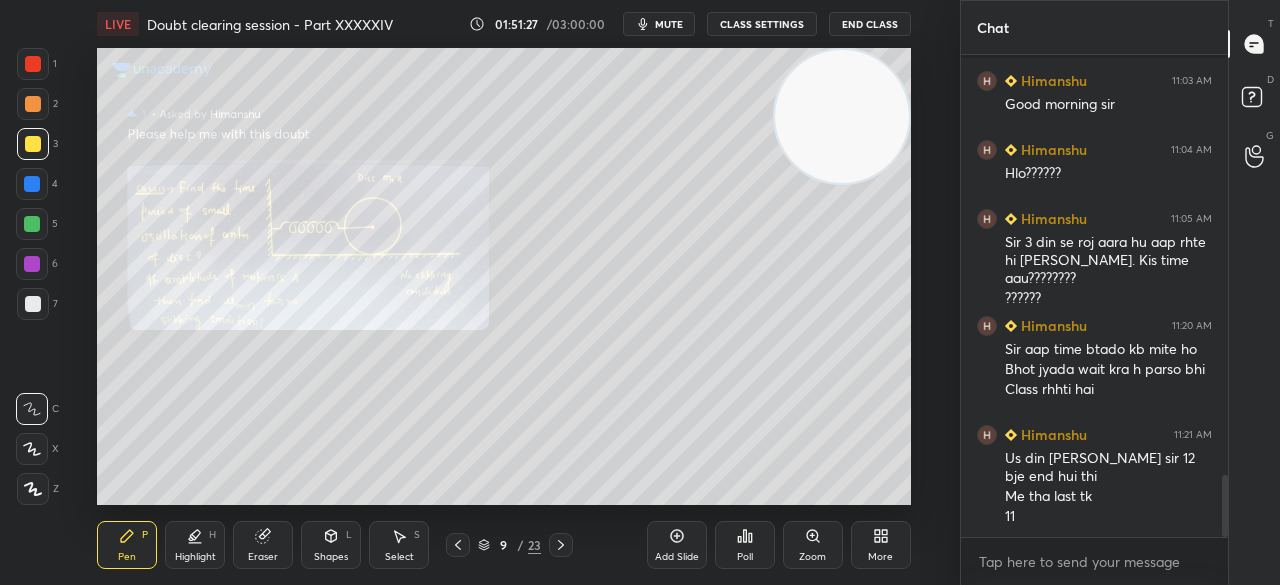 click at bounding box center [33, 304] 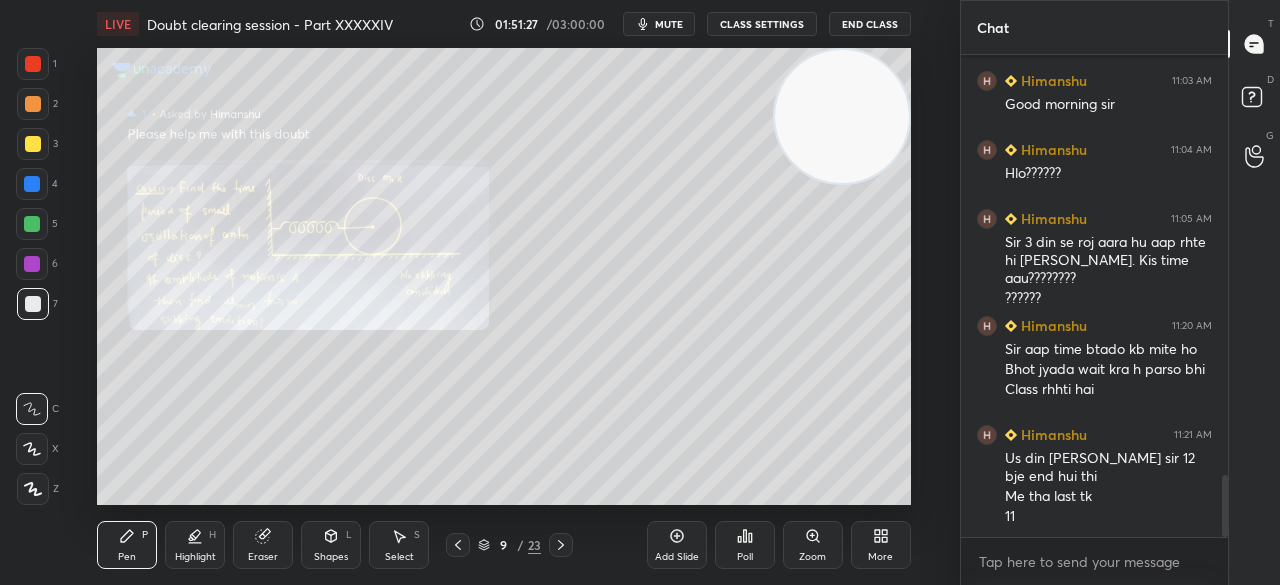click at bounding box center (33, 64) 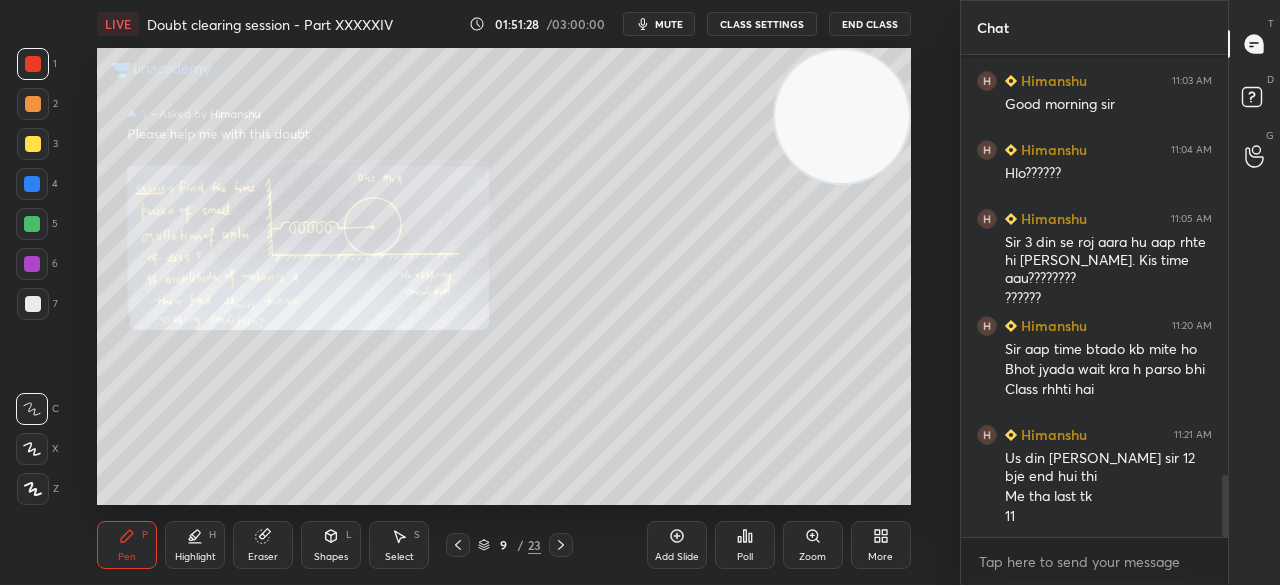 click at bounding box center [33, 64] 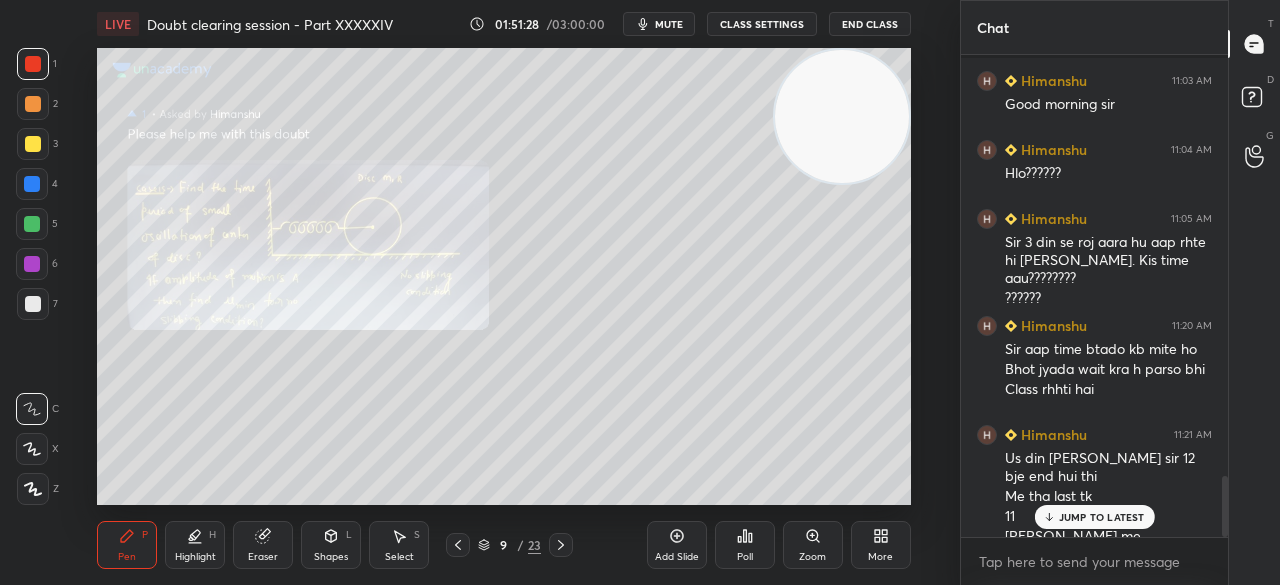scroll, scrollTop: 3318, scrollLeft: 0, axis: vertical 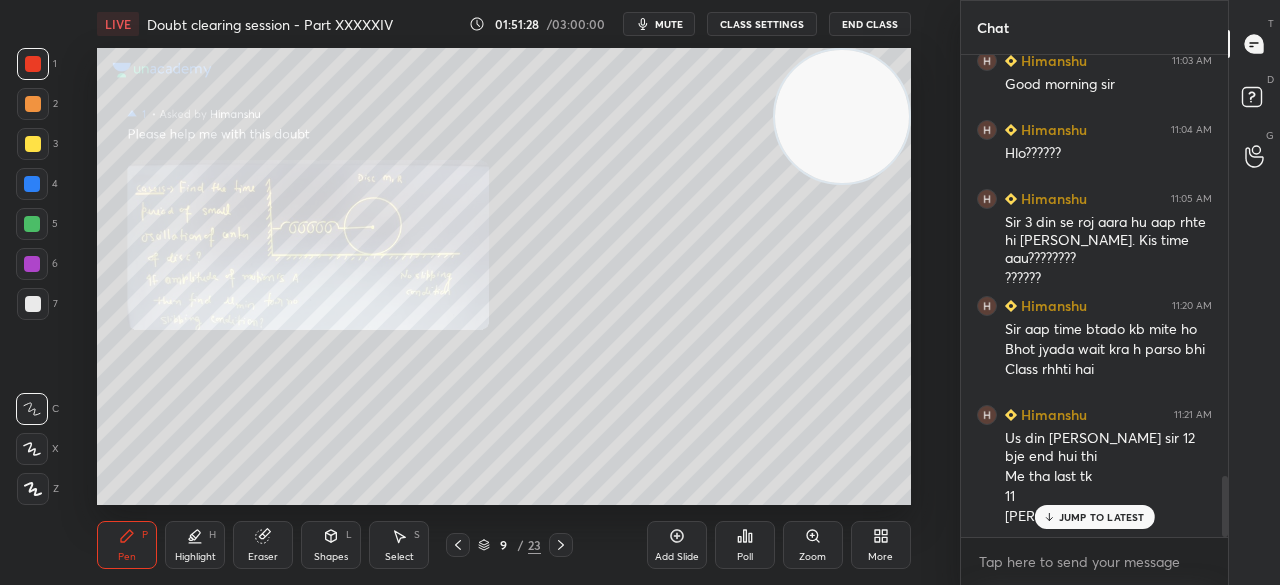 click at bounding box center [33, 104] 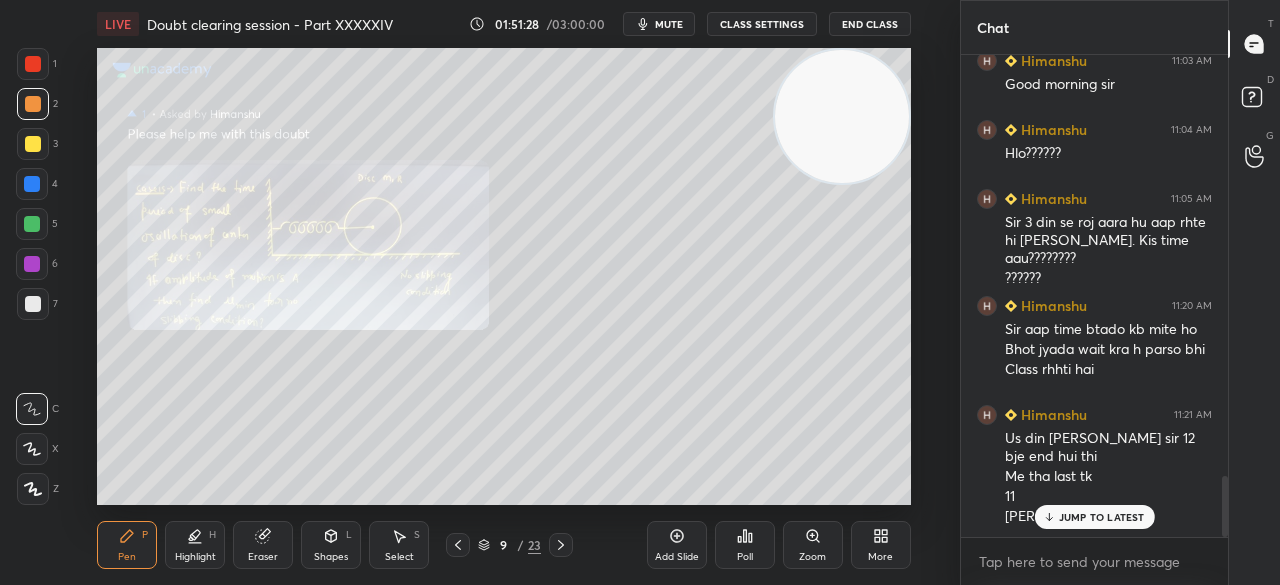 click on "2" at bounding box center [37, 108] 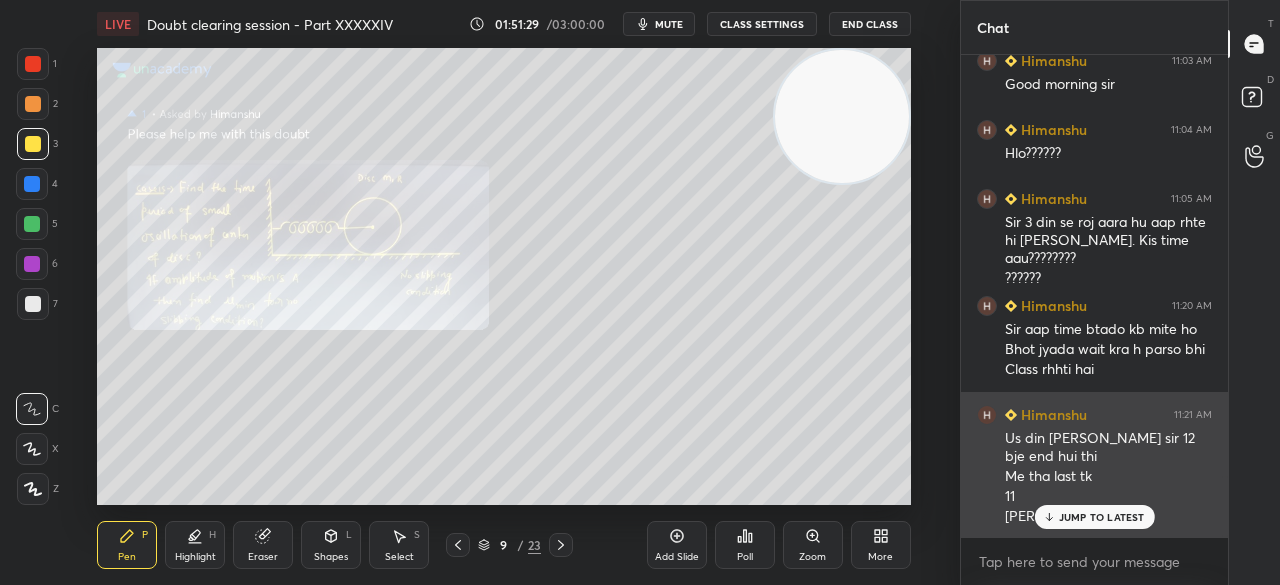 click on "JUMP TO LATEST" at bounding box center [1094, 517] 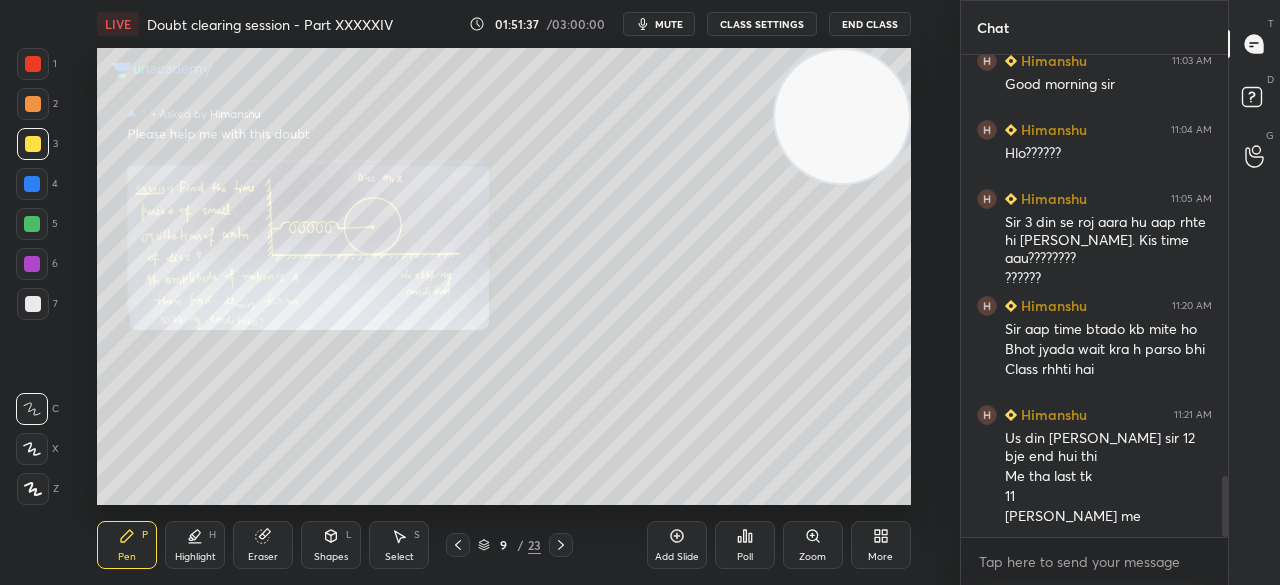 click at bounding box center [32, 224] 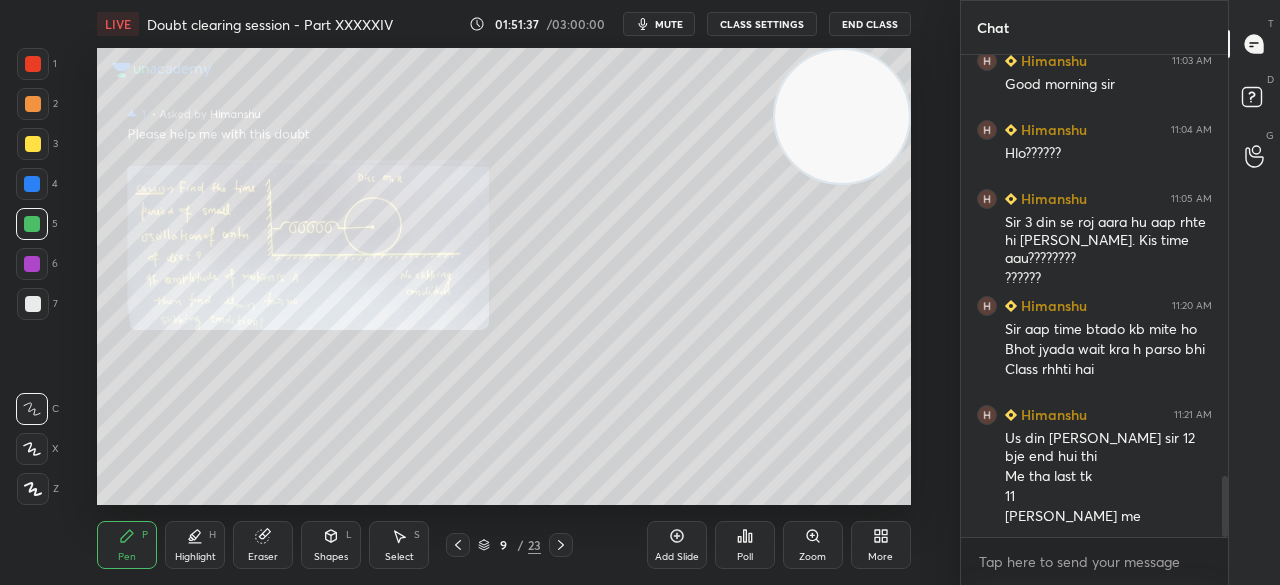 click at bounding box center (32, 224) 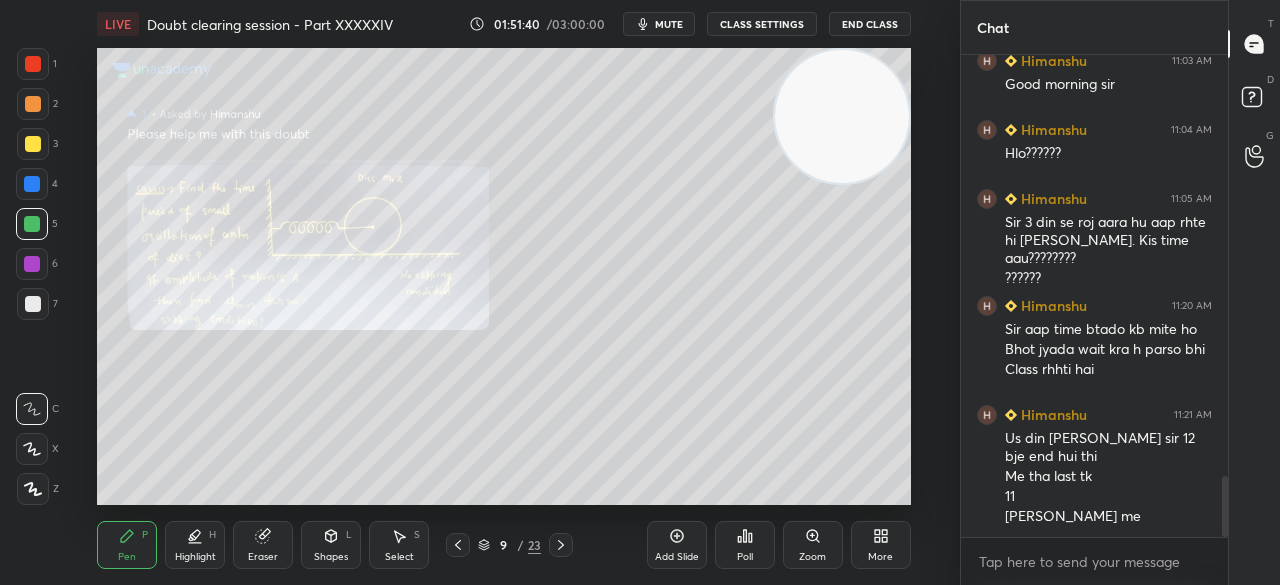 click on "6" at bounding box center [37, 268] 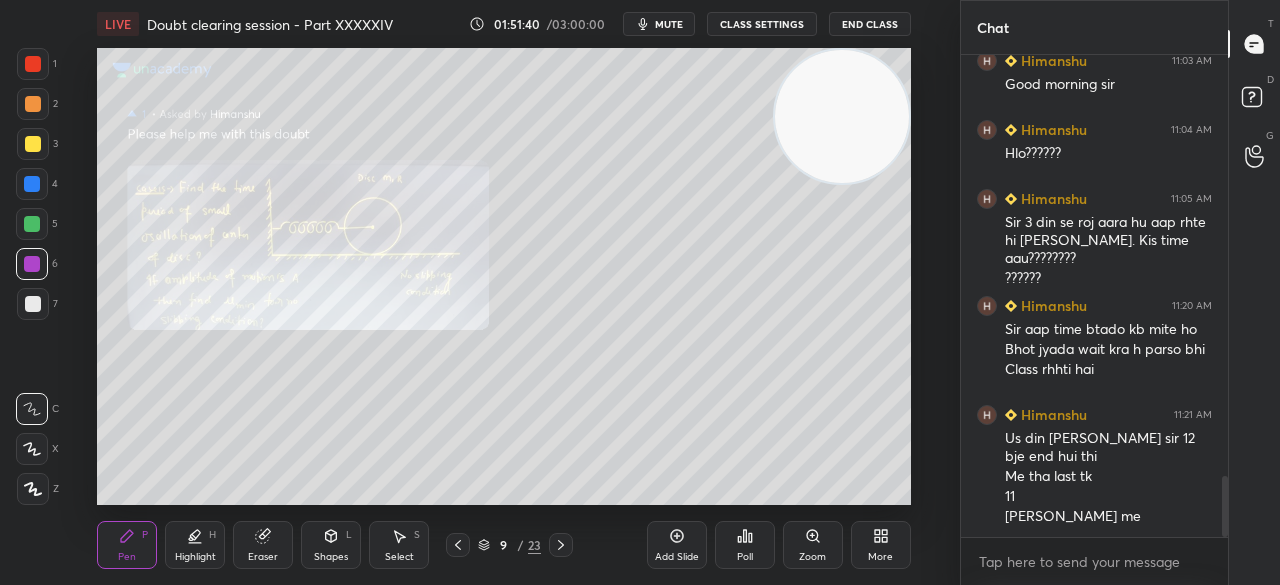 click at bounding box center [33, 304] 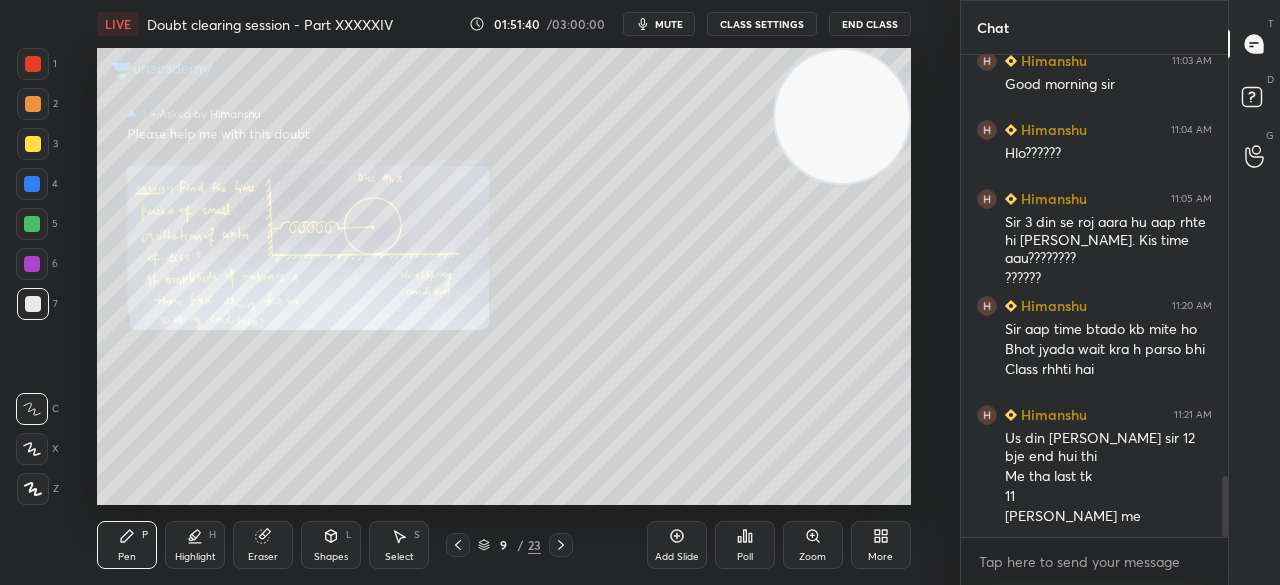 click at bounding box center [33, 64] 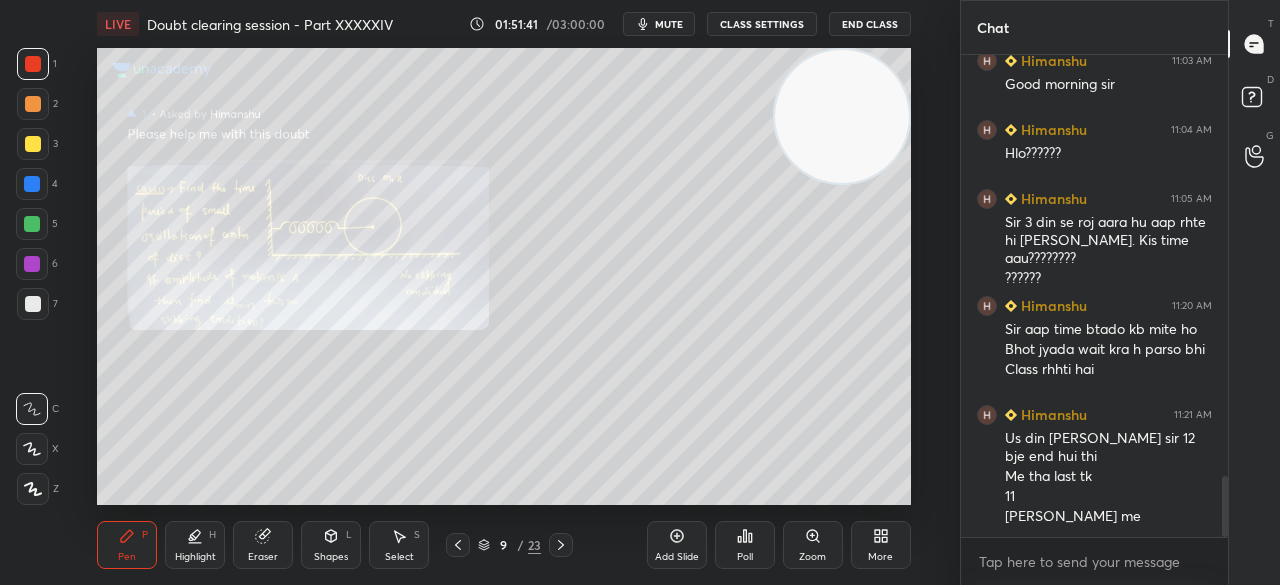 click on "Setting up your live class Poll for   secs No correct answer Start poll" at bounding box center [504, 276] 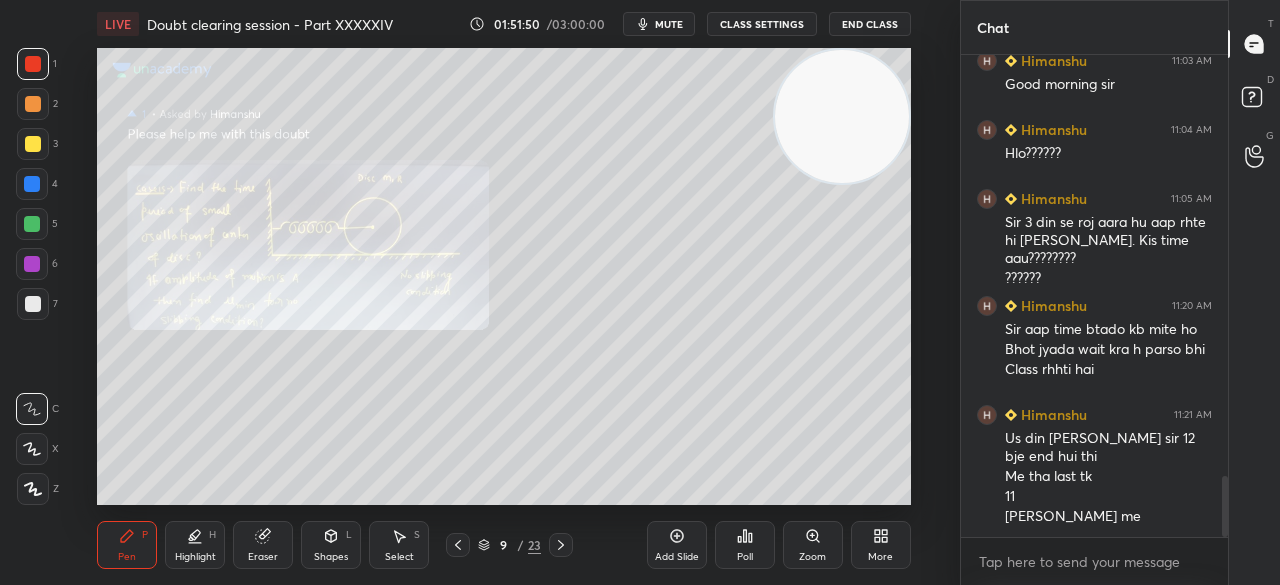 click on "1 2 3 4 5 6 7 C X Z C X Z E E Erase all   H H" at bounding box center [32, 276] 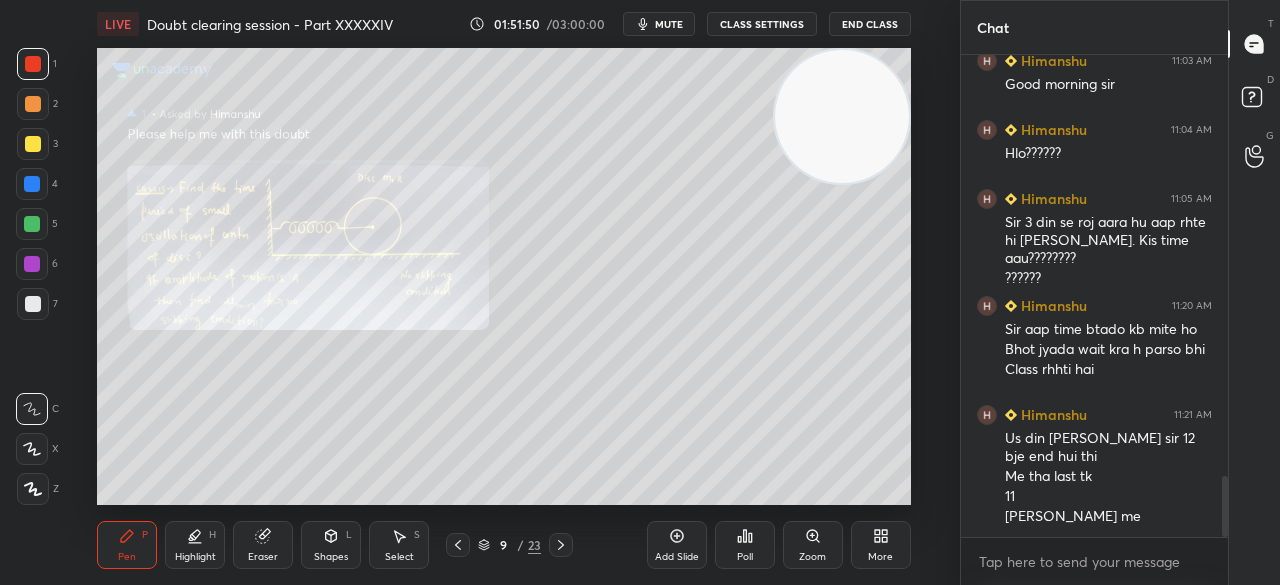 click on "1 2 3 4 5 6 7 C X Z C X Z E E Erase all   H H" at bounding box center [32, 276] 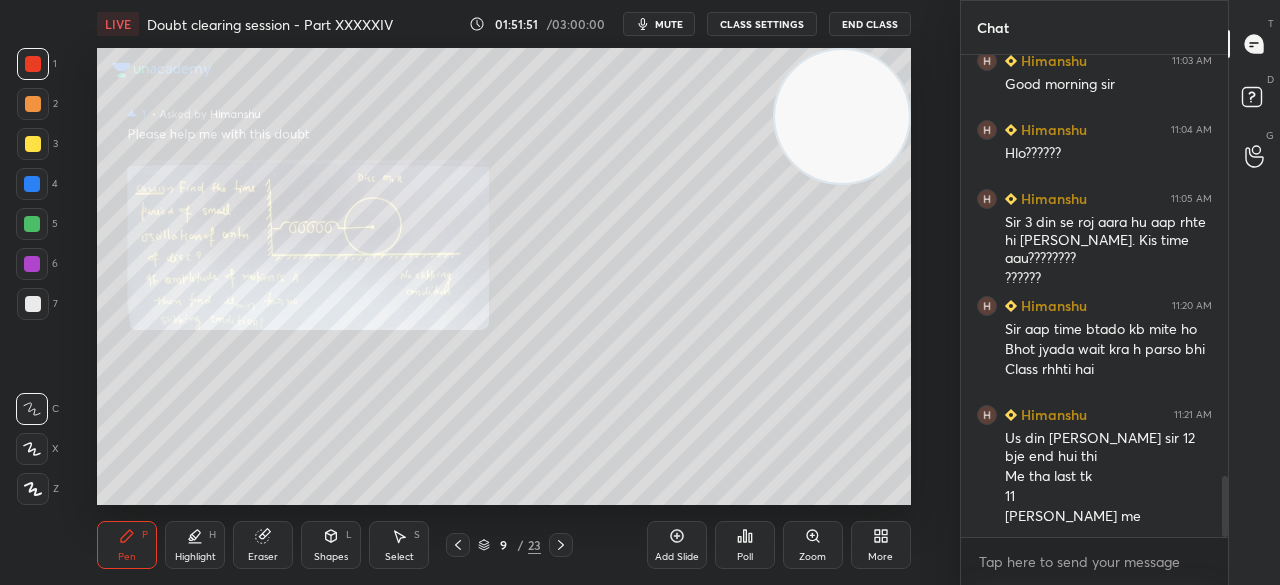 click on "1 2 3 4 5 6 7 C X Z C X Z E E Erase all   H H" at bounding box center (32, 276) 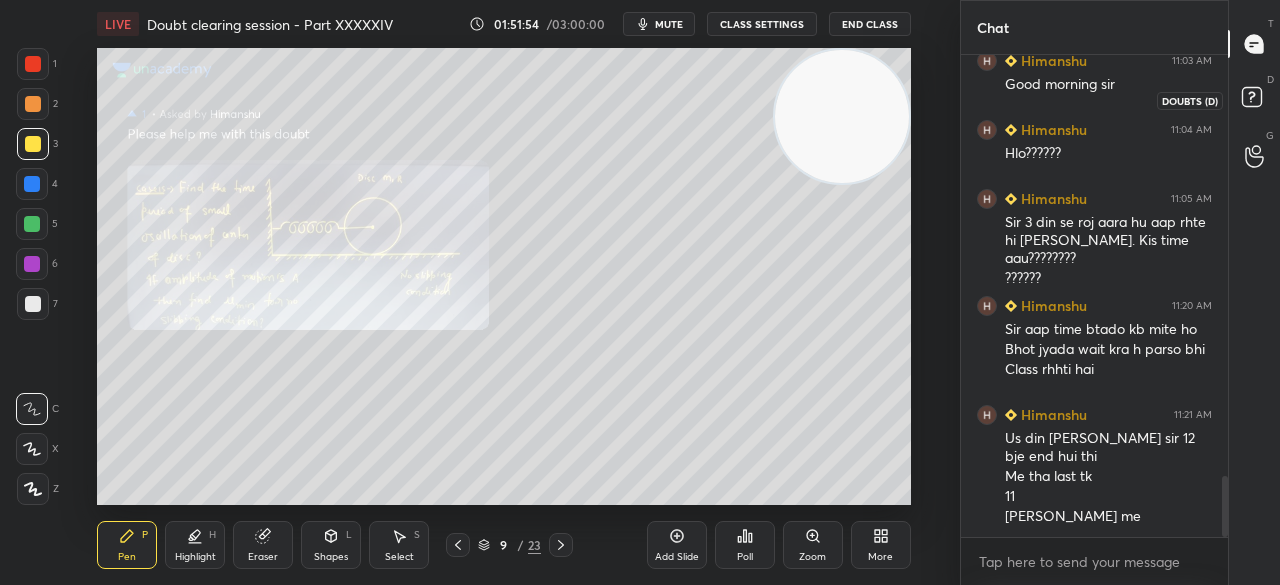 click on "D Doubts (D)" at bounding box center (1254, 100) 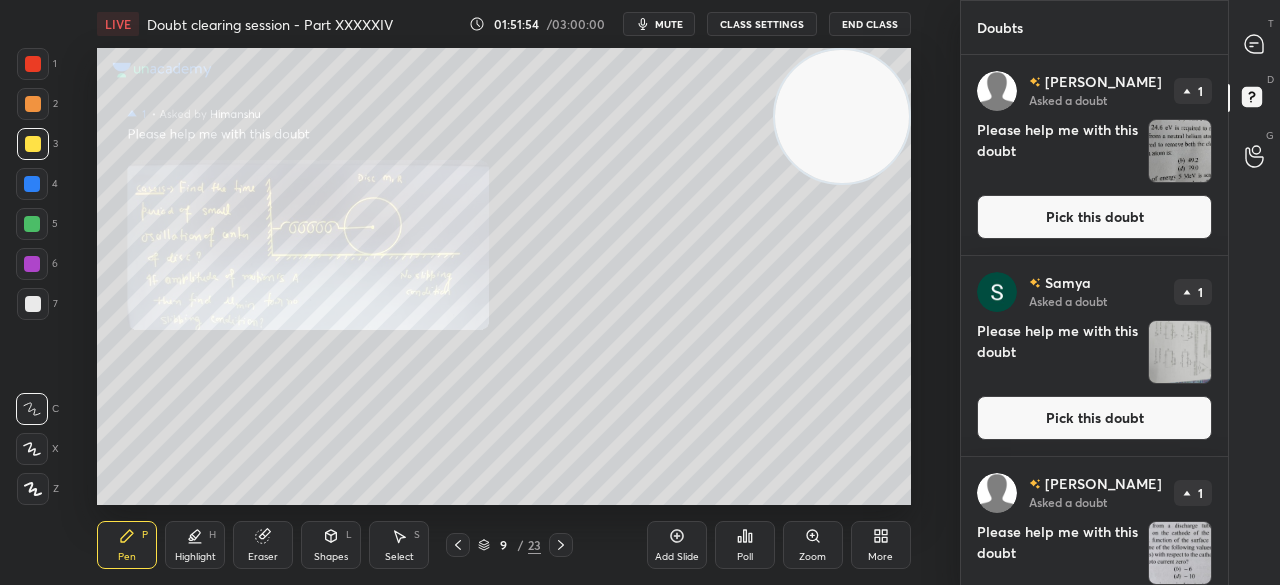 click 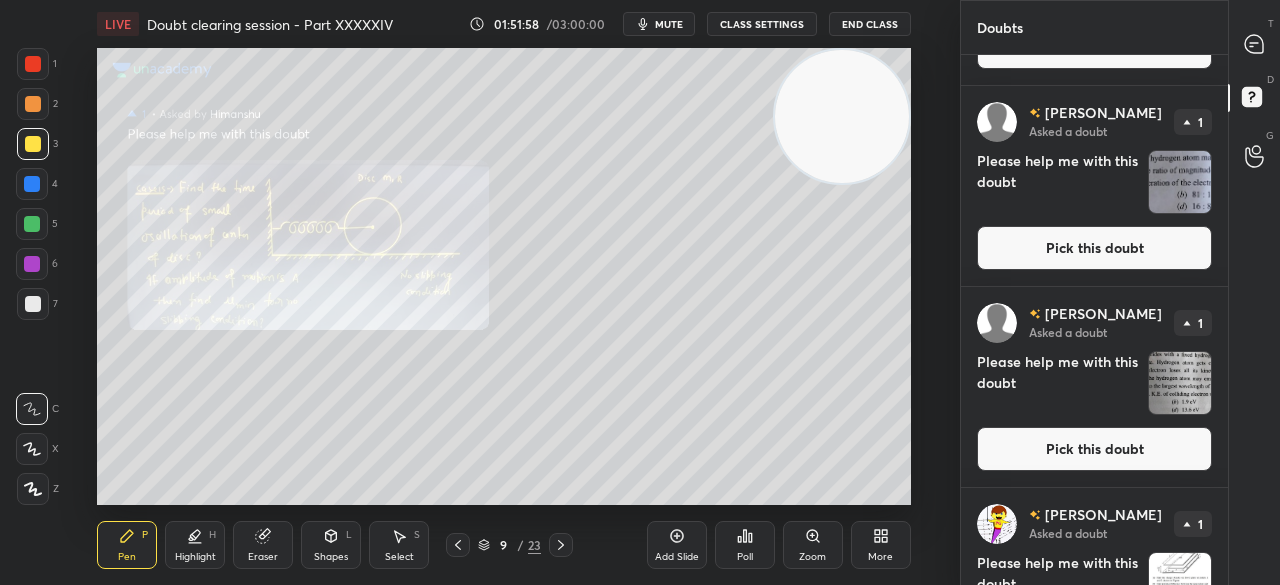 scroll, scrollTop: 570, scrollLeft: 0, axis: vertical 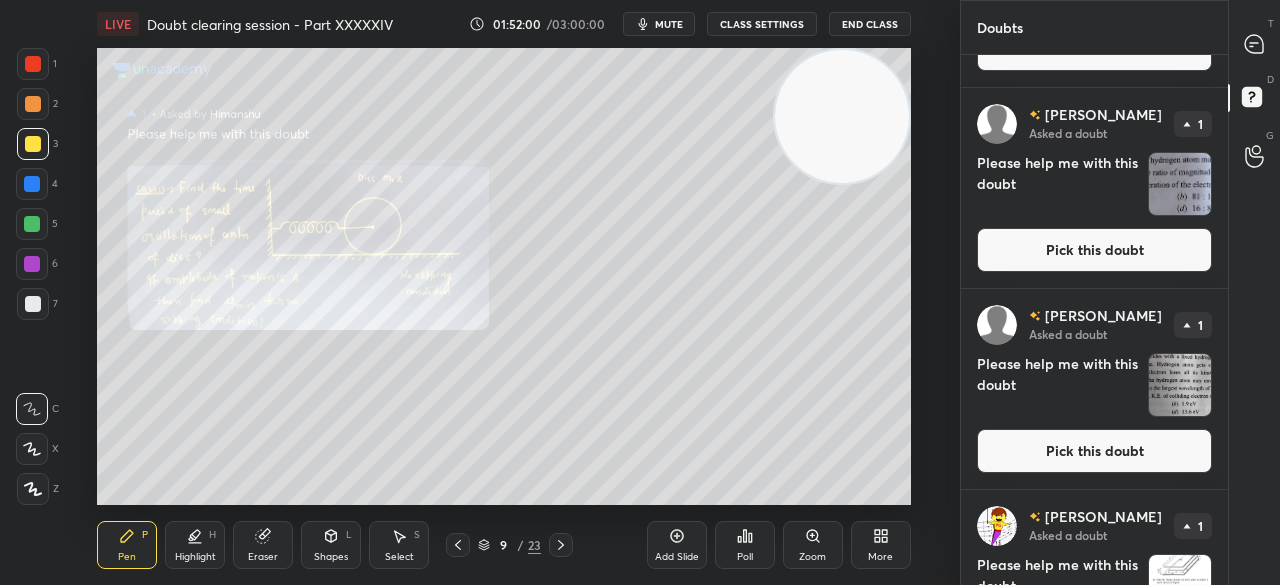 click on "Pick this doubt" at bounding box center (1094, 451) 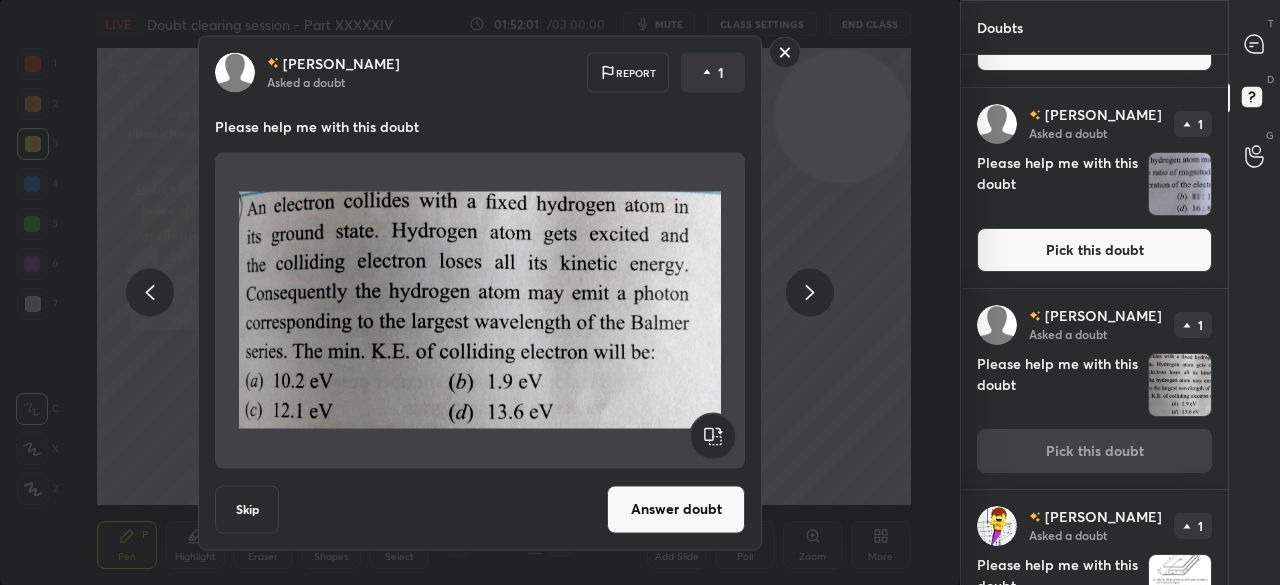 click at bounding box center (785, 54) 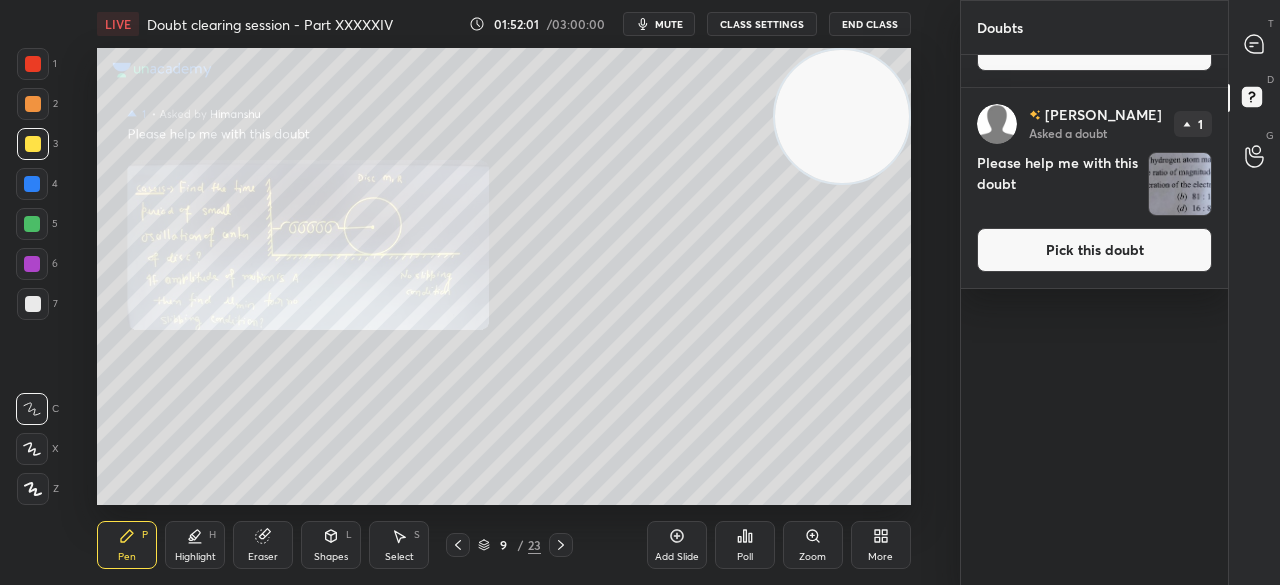 scroll, scrollTop: 0, scrollLeft: 0, axis: both 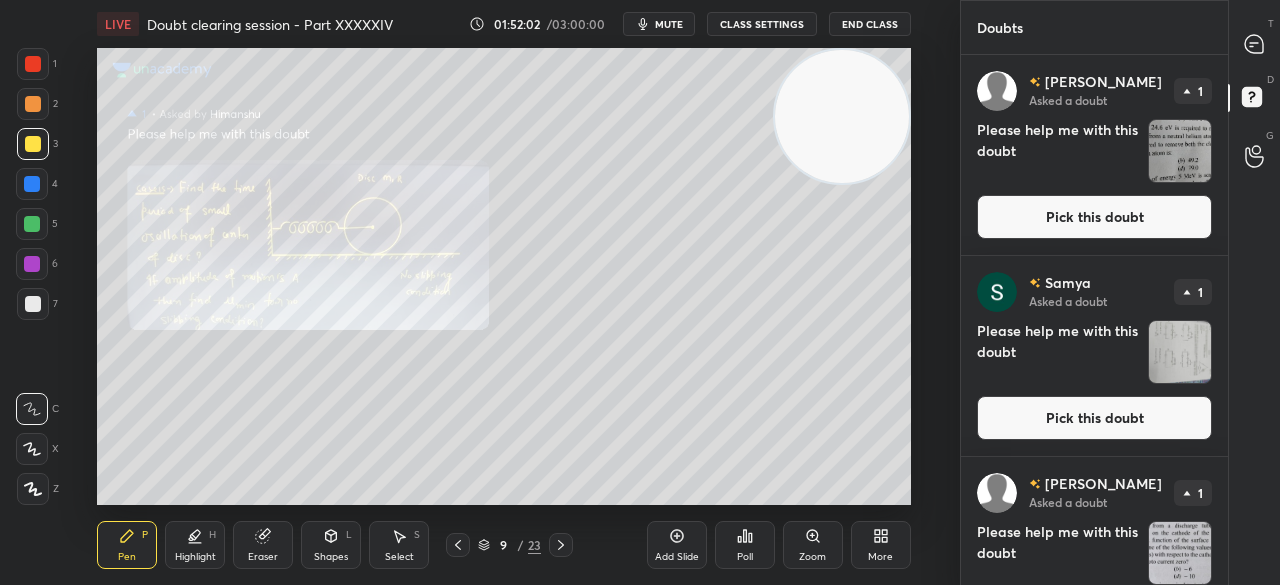 click 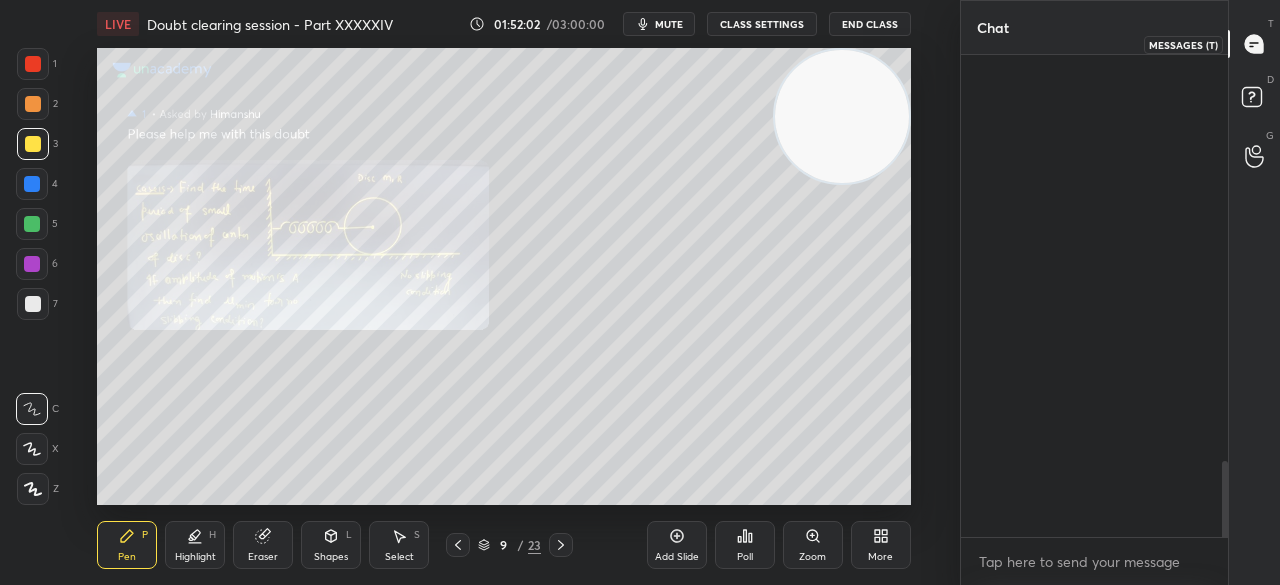 scroll, scrollTop: 3222, scrollLeft: 0, axis: vertical 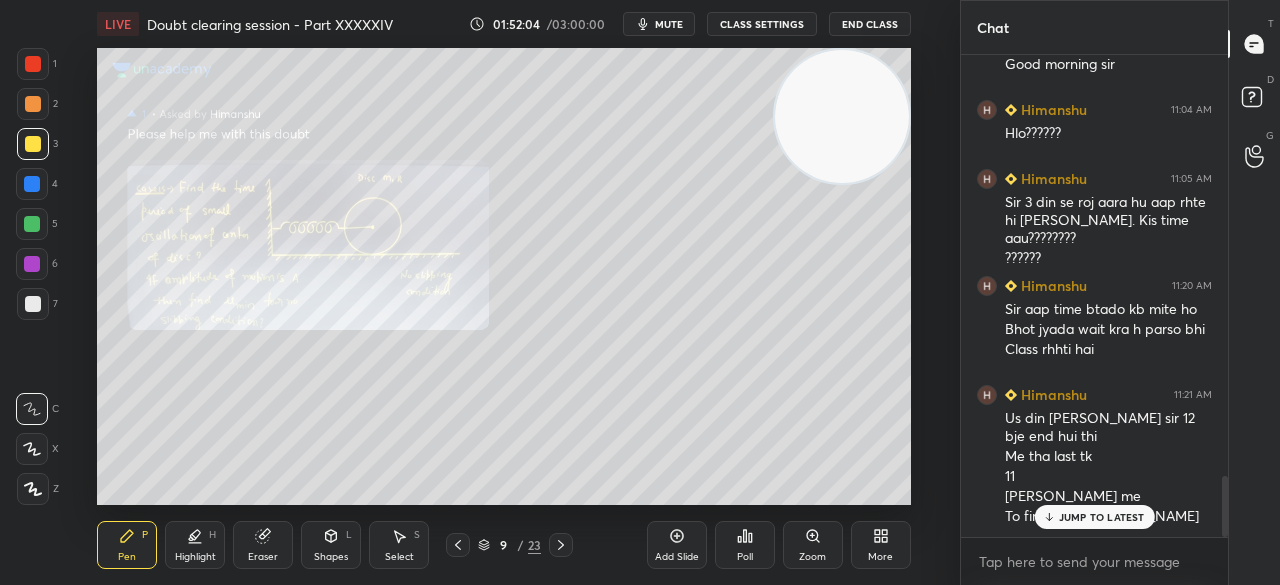 click on "JUMP TO LATEST" at bounding box center [1102, 517] 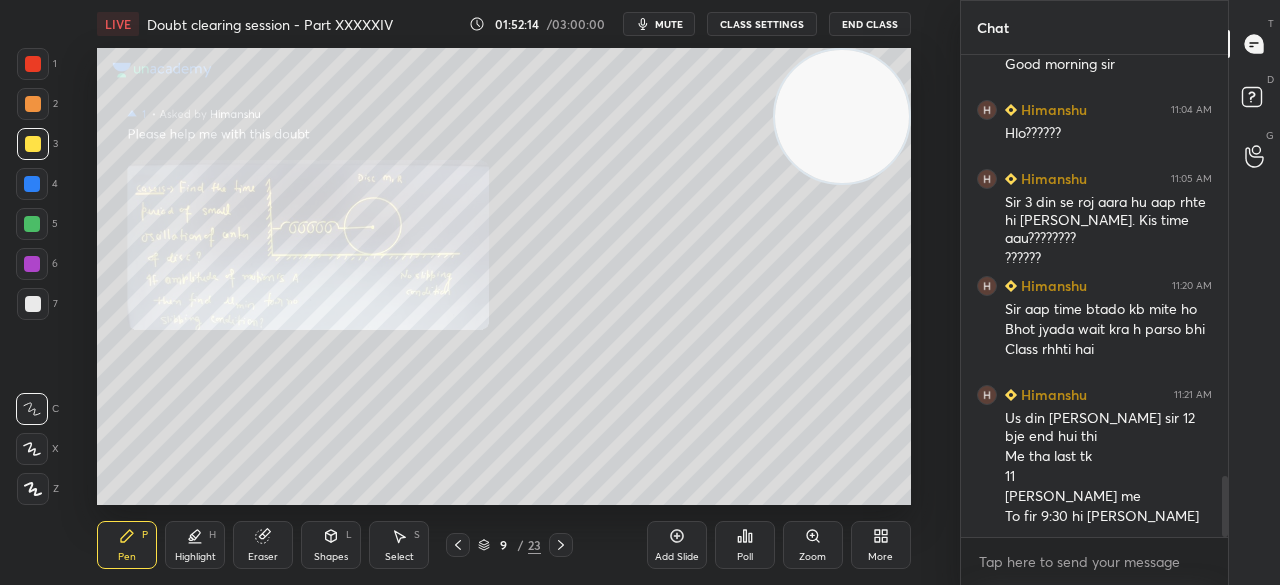 scroll, scrollTop: 3408, scrollLeft: 0, axis: vertical 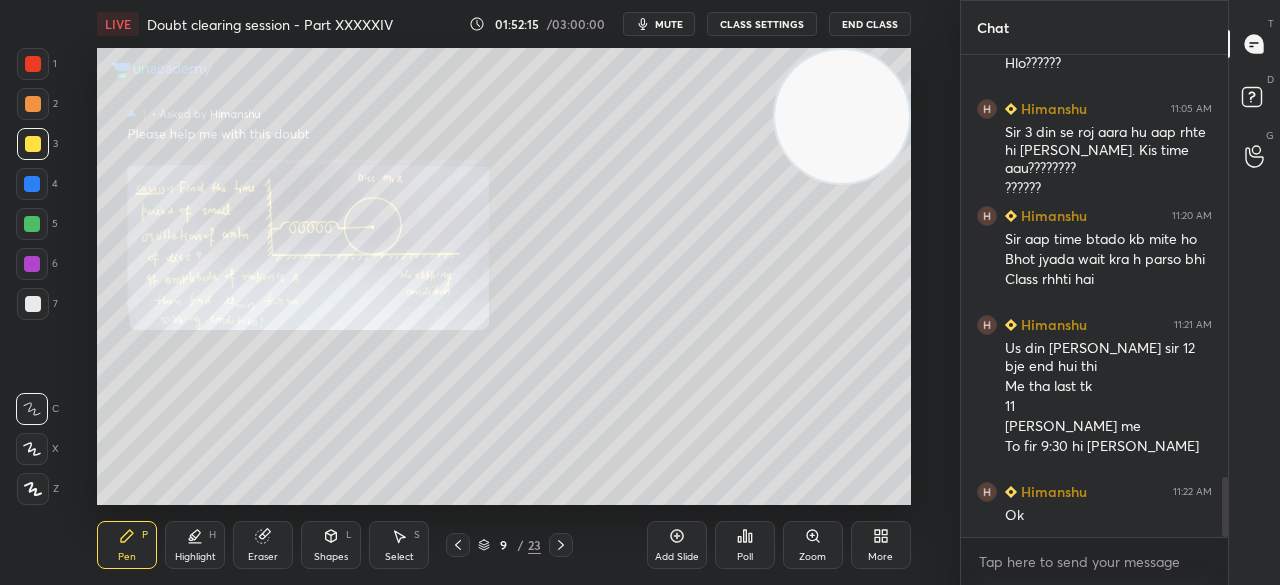 click at bounding box center [33, 304] 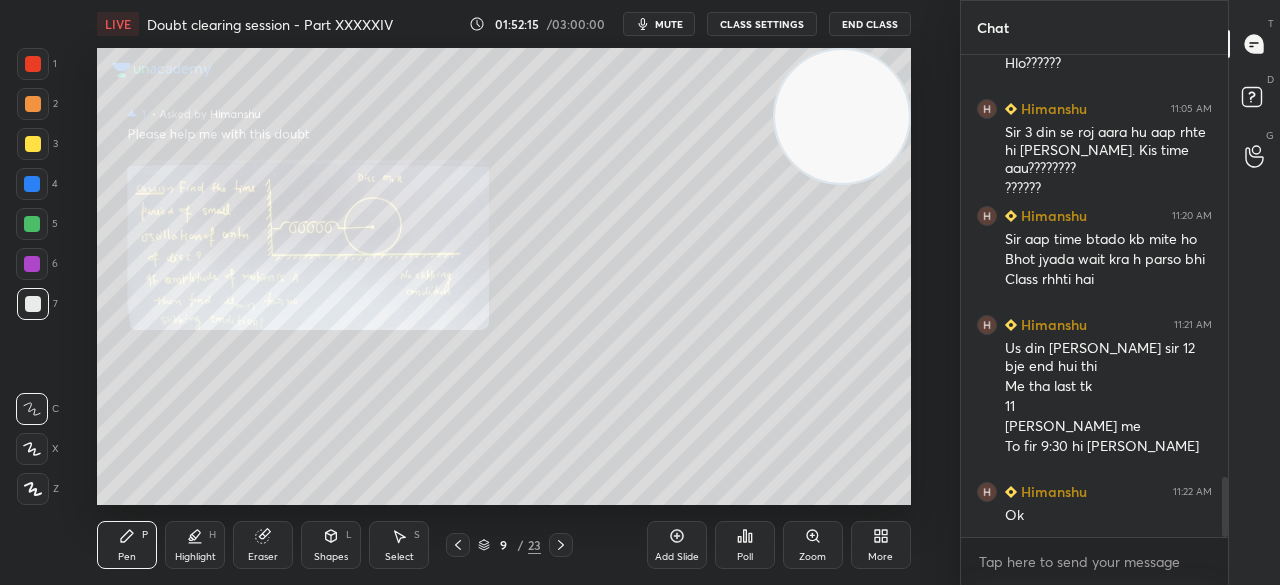 click at bounding box center (33, 304) 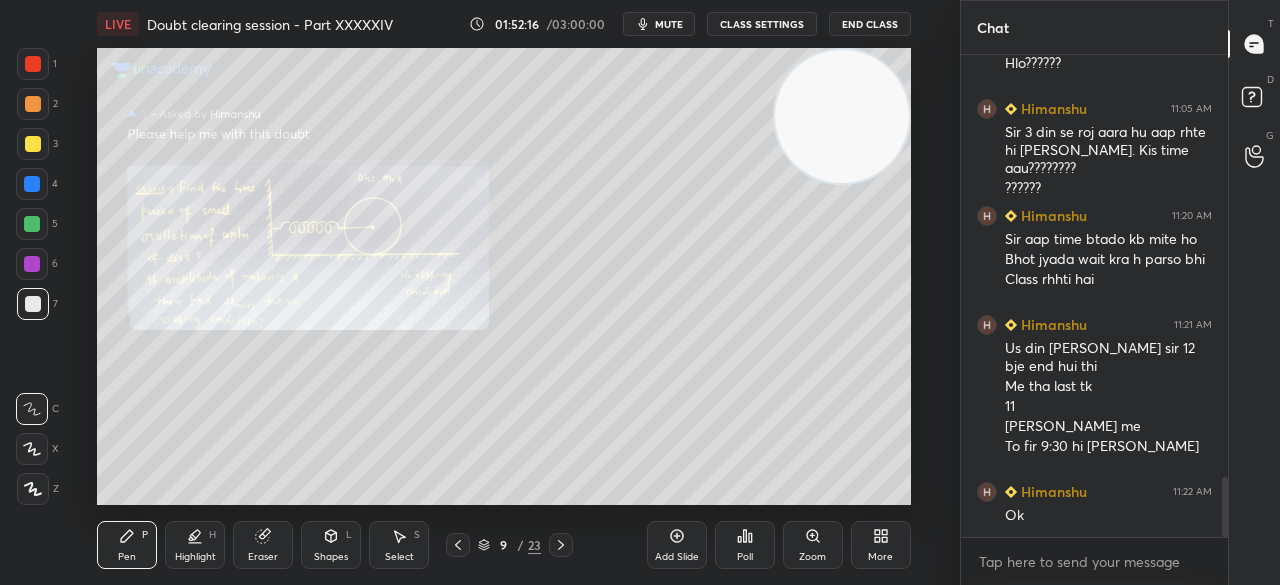 click on "1" at bounding box center [37, 64] 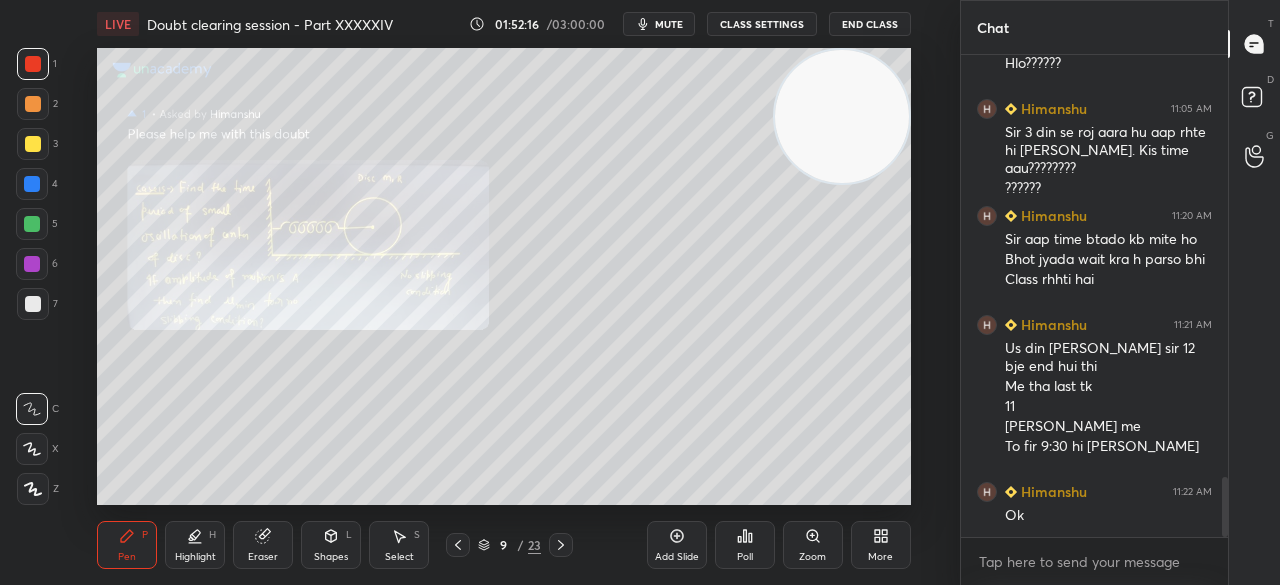 click on "1" at bounding box center (37, 68) 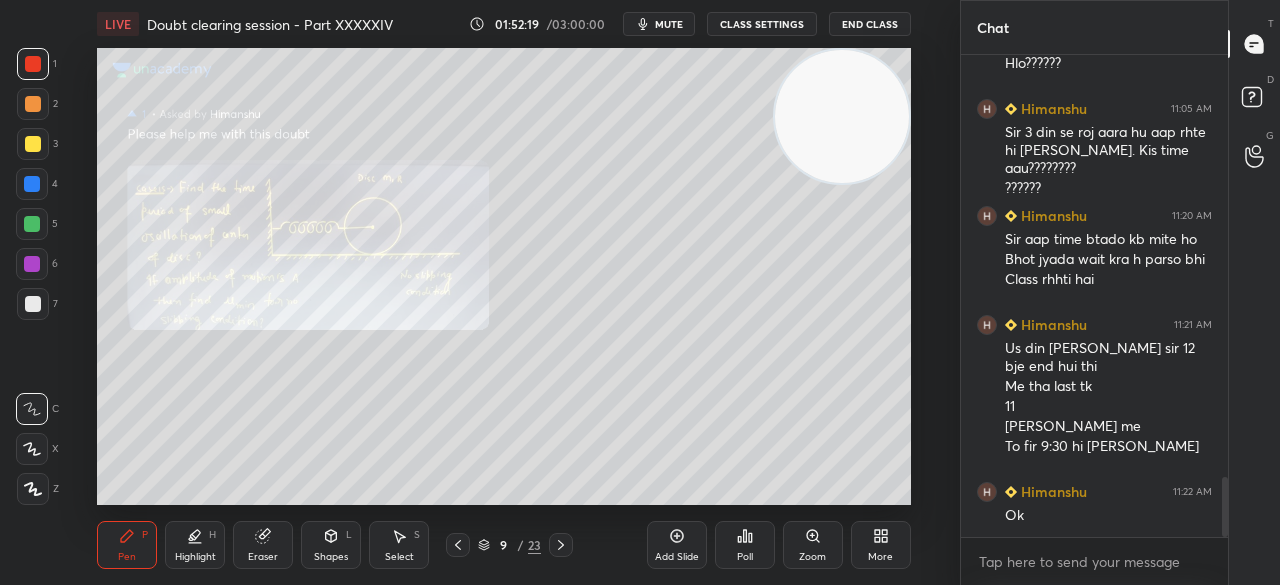 click 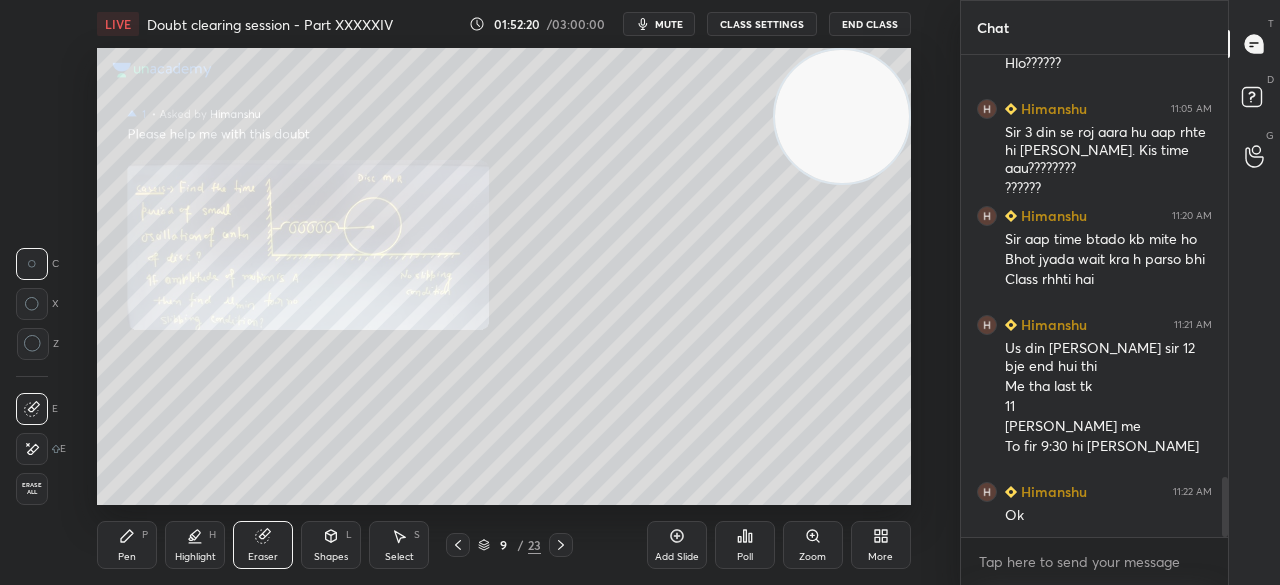 click on "Erase all" at bounding box center [32, 489] 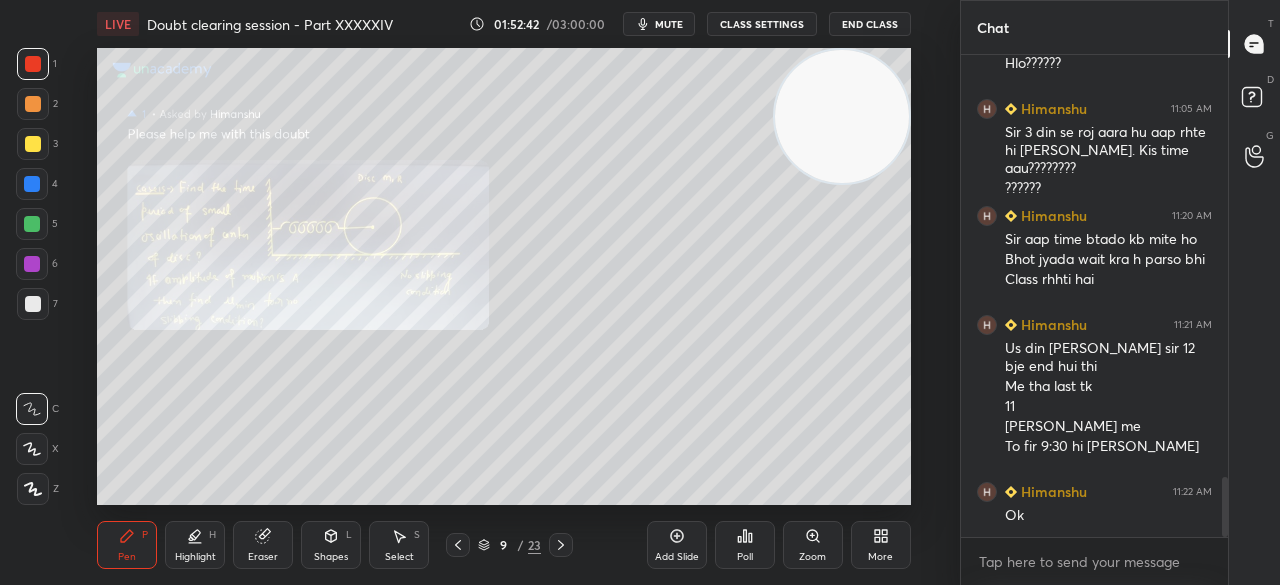click on "3" at bounding box center (37, 148) 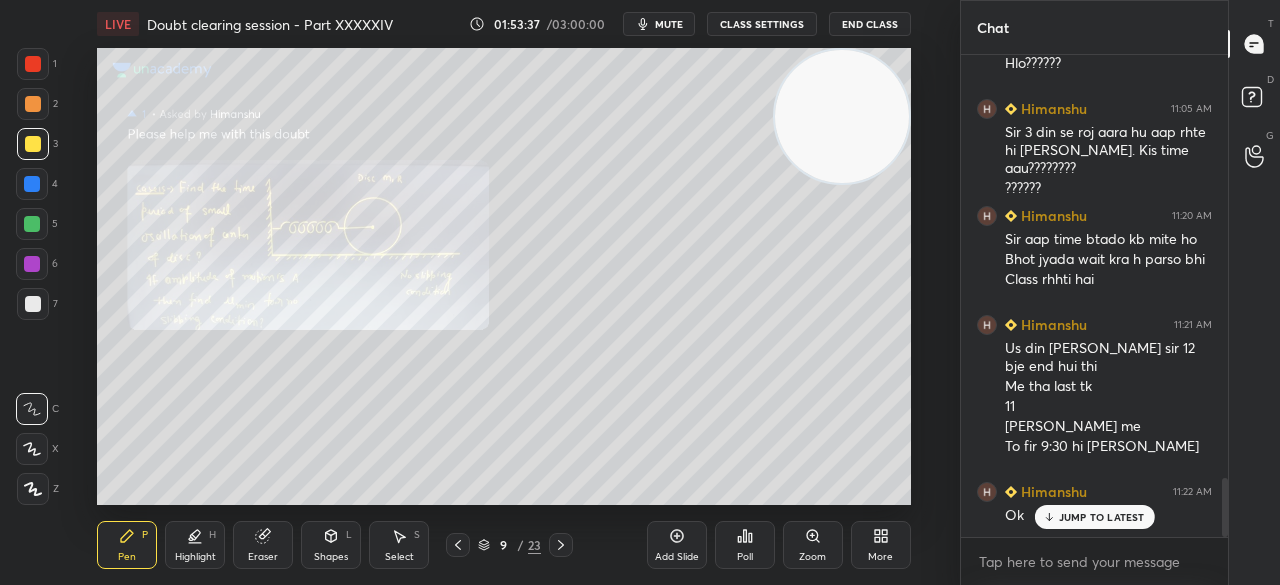 scroll, scrollTop: 3476, scrollLeft: 0, axis: vertical 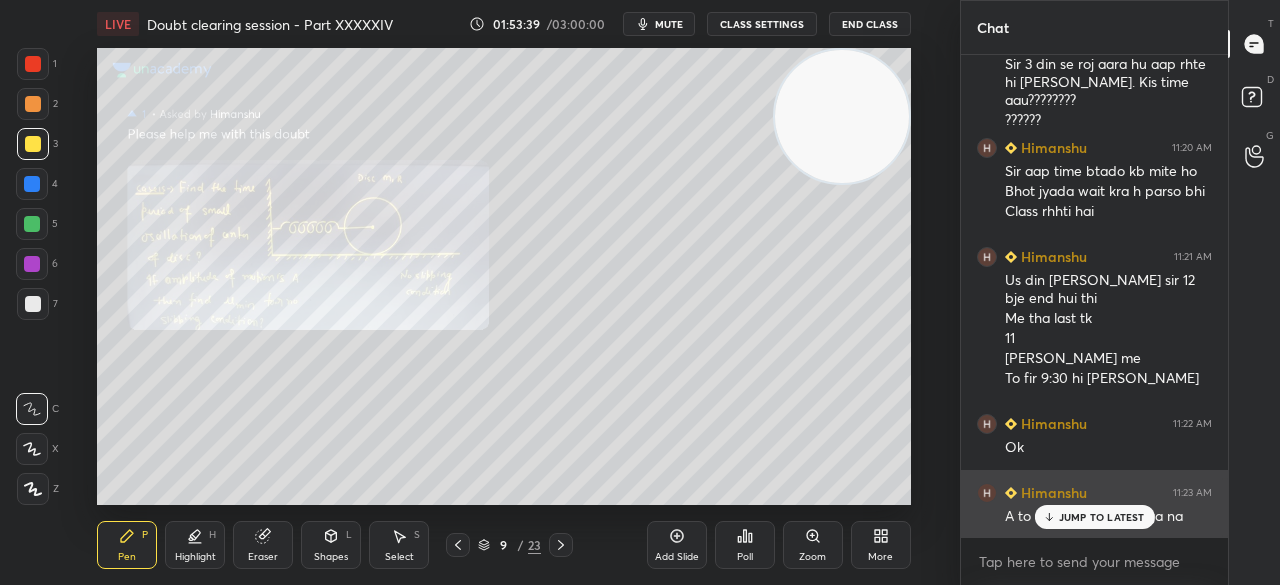 click 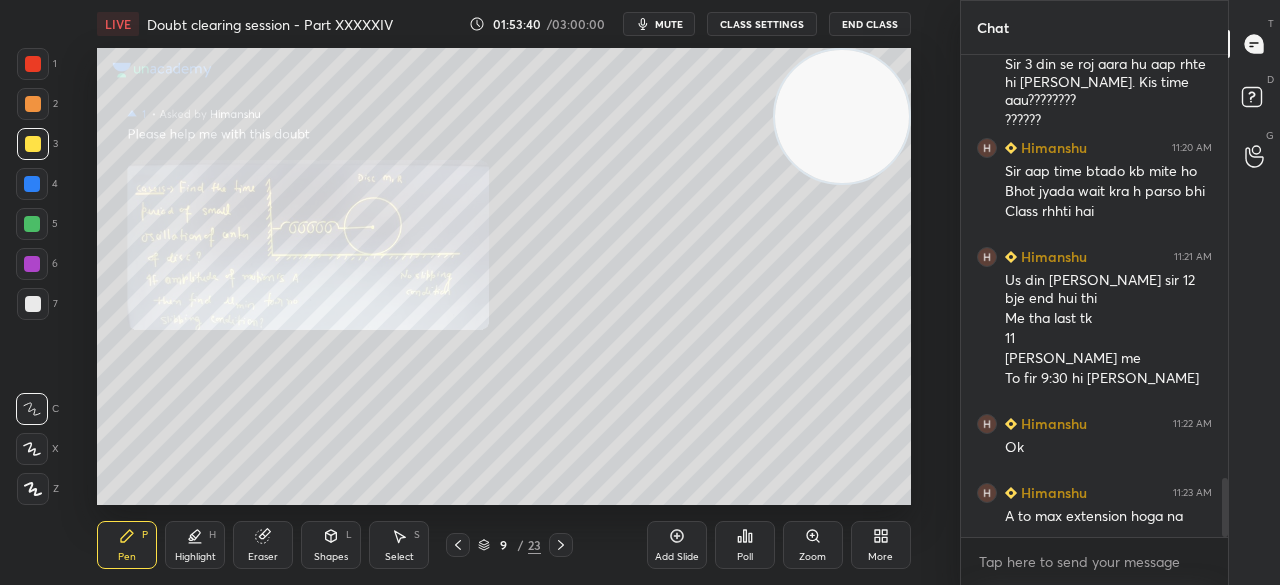 click at bounding box center (33, 64) 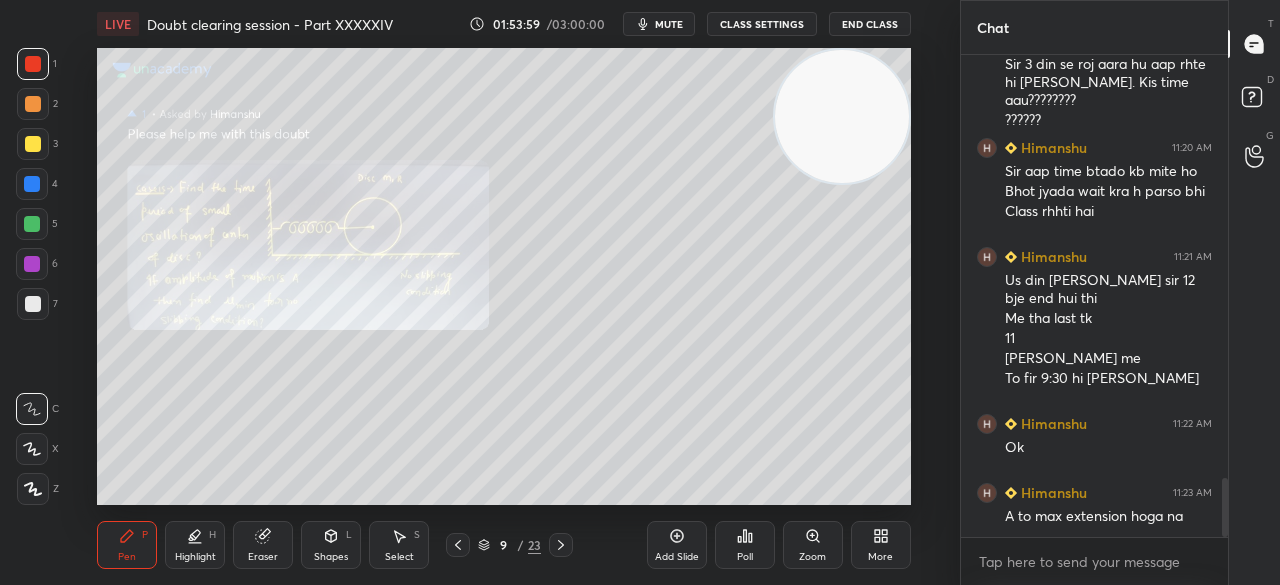 click on "Eraser" at bounding box center [263, 545] 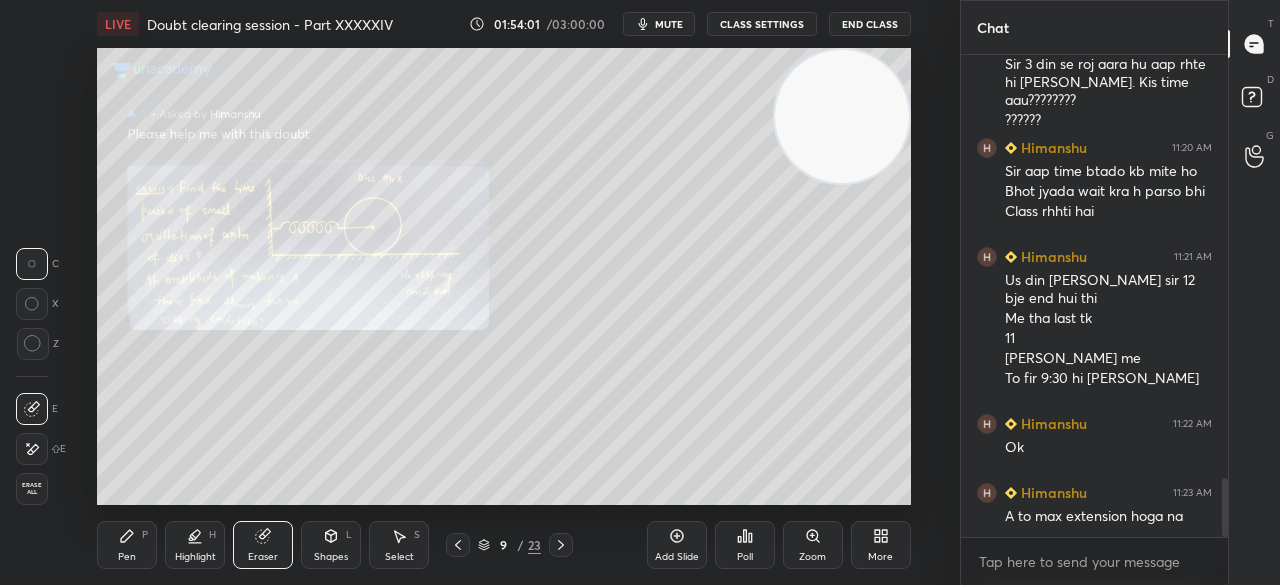 click on "Pen P" at bounding box center (127, 545) 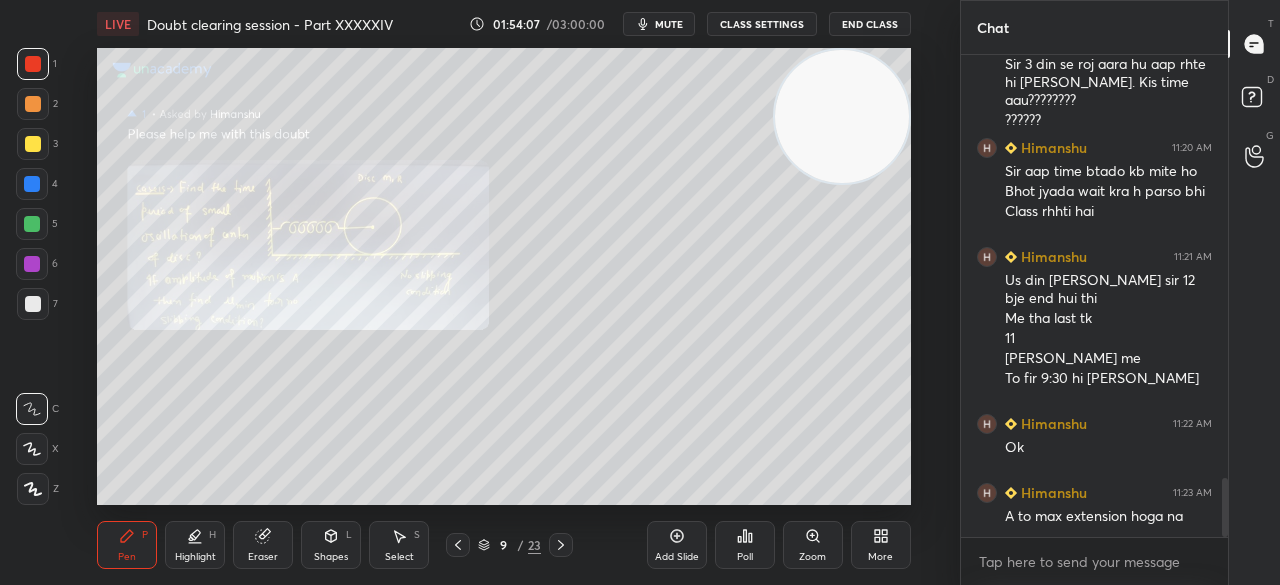 click at bounding box center [33, 144] 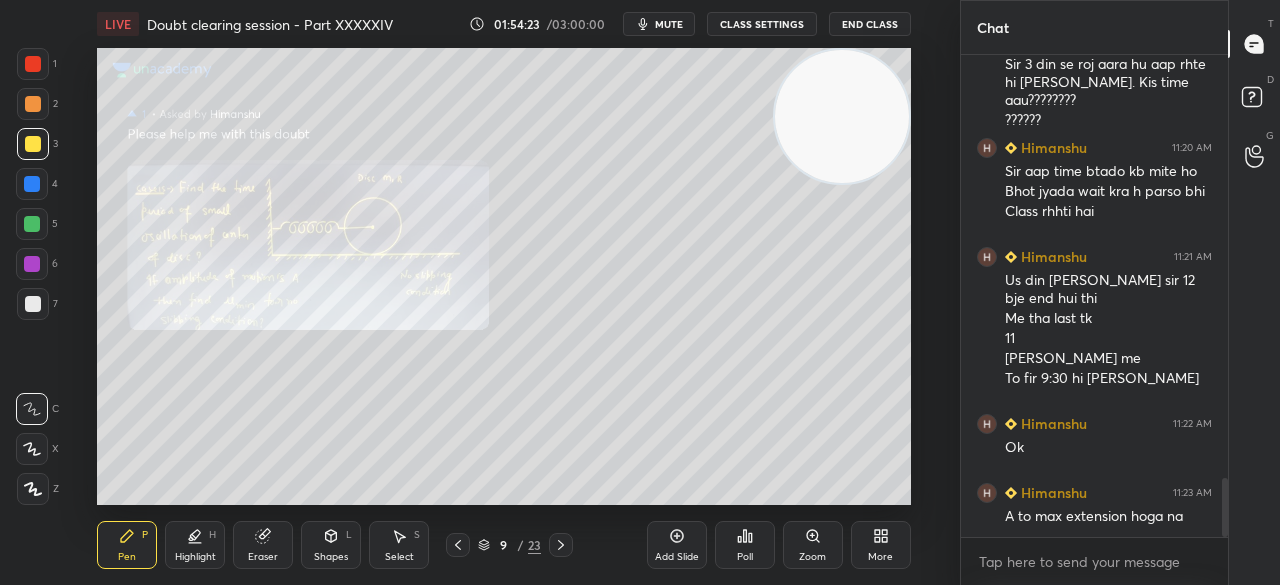 click 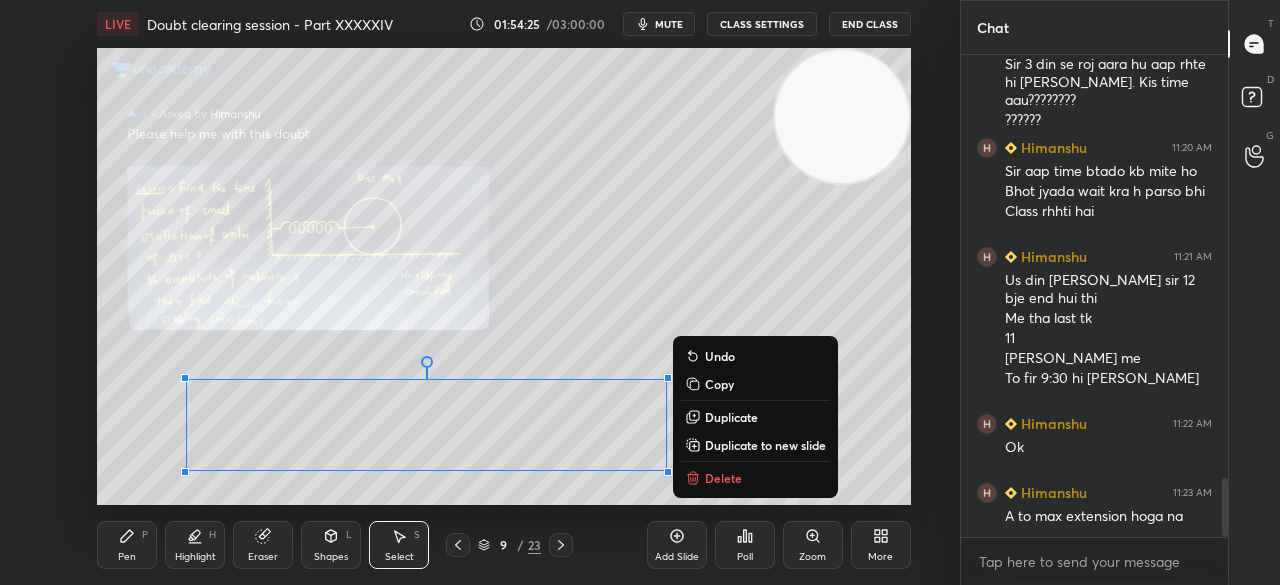 click on "Duplicate to new slide" at bounding box center (765, 445) 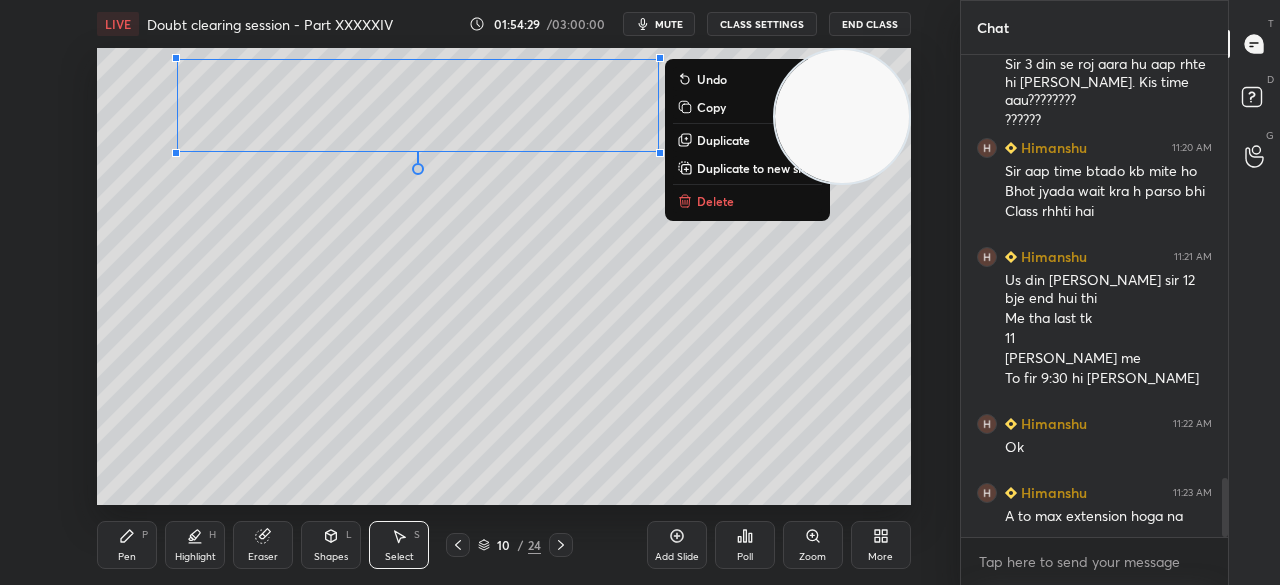 click on "Eraser" at bounding box center (263, 545) 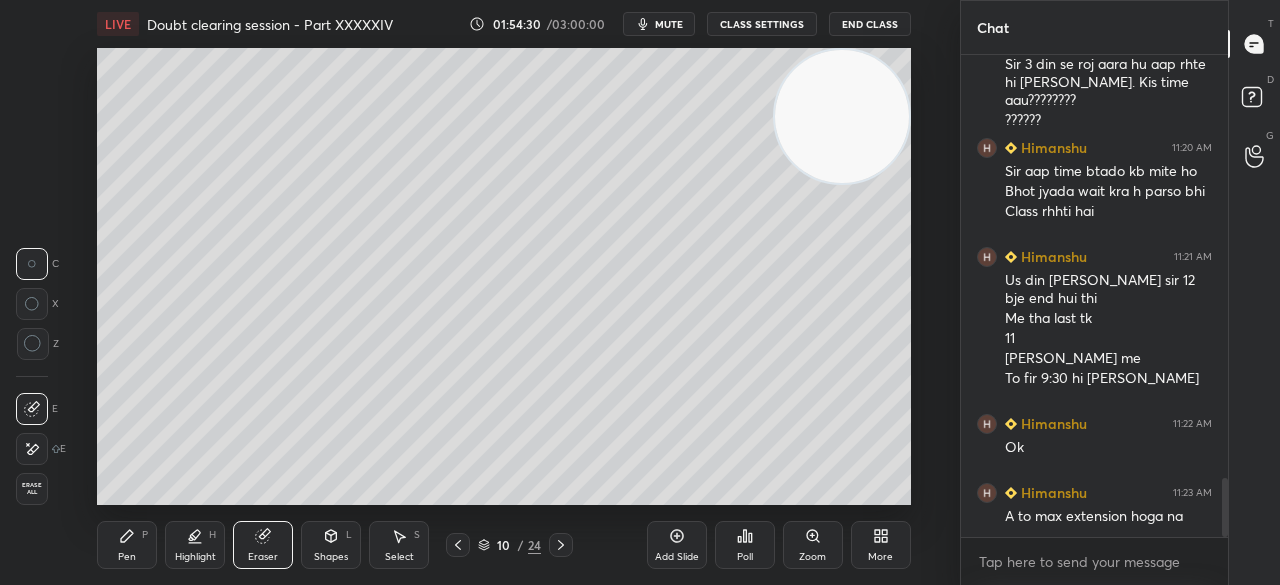 click at bounding box center (32, 449) 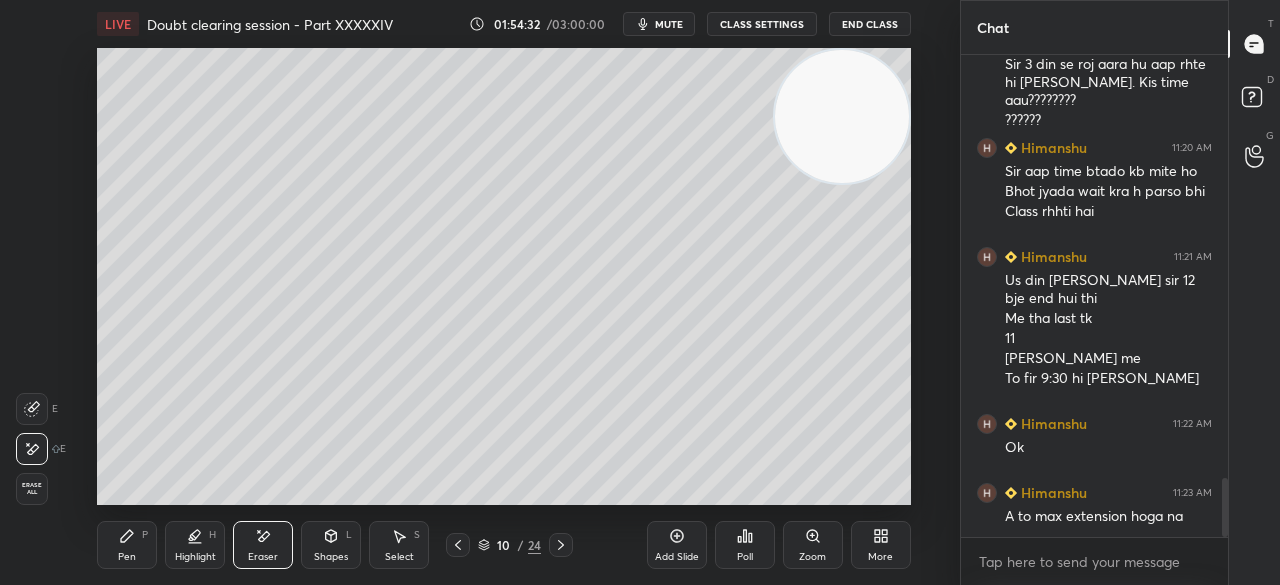 click on "Pen" at bounding box center (127, 557) 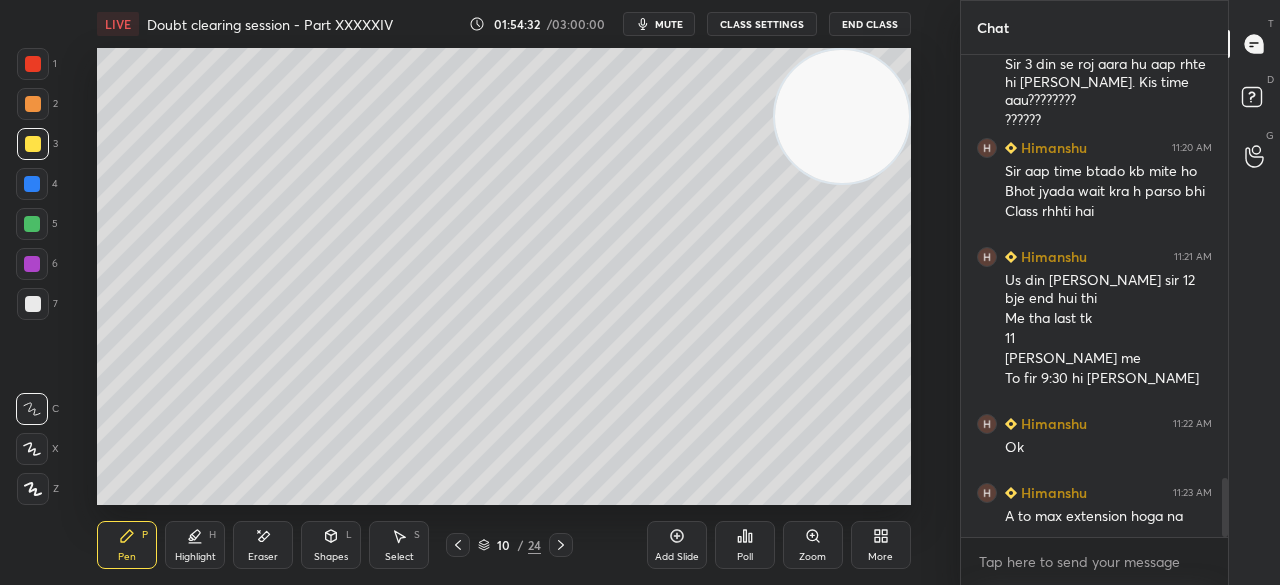 click 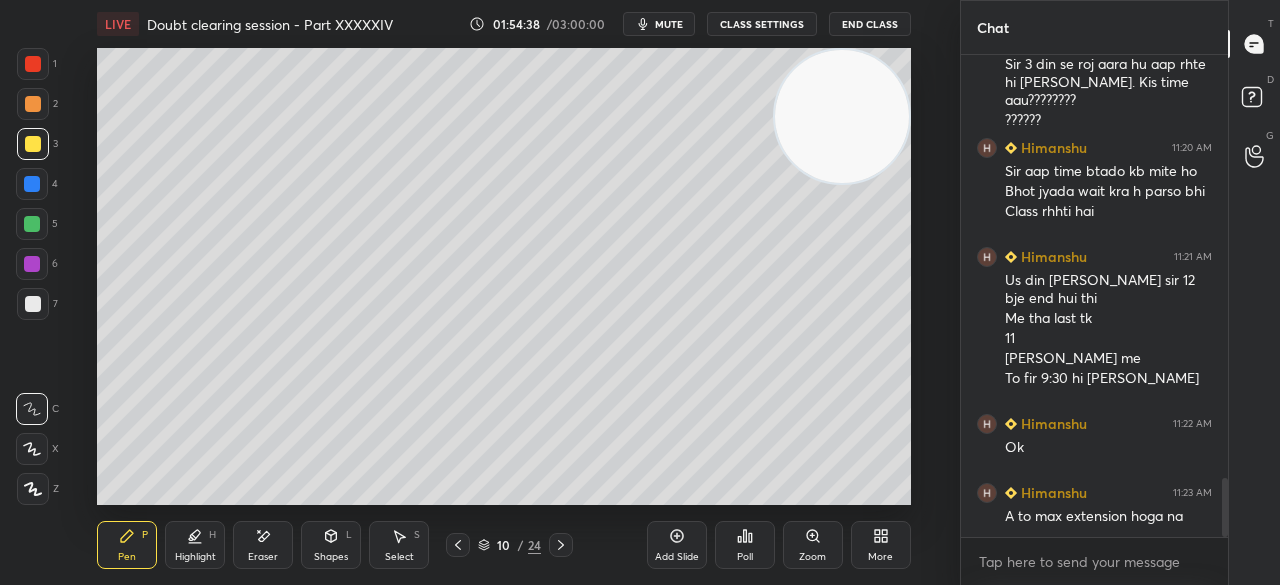 scroll, scrollTop: 3546, scrollLeft: 0, axis: vertical 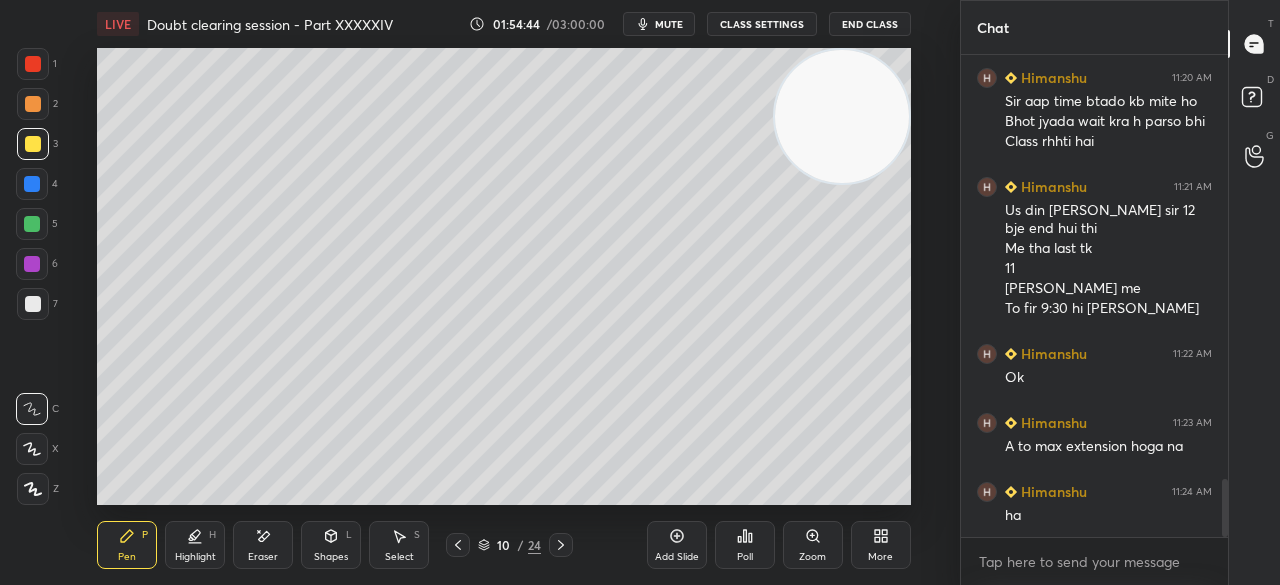 click on "4" at bounding box center (37, 188) 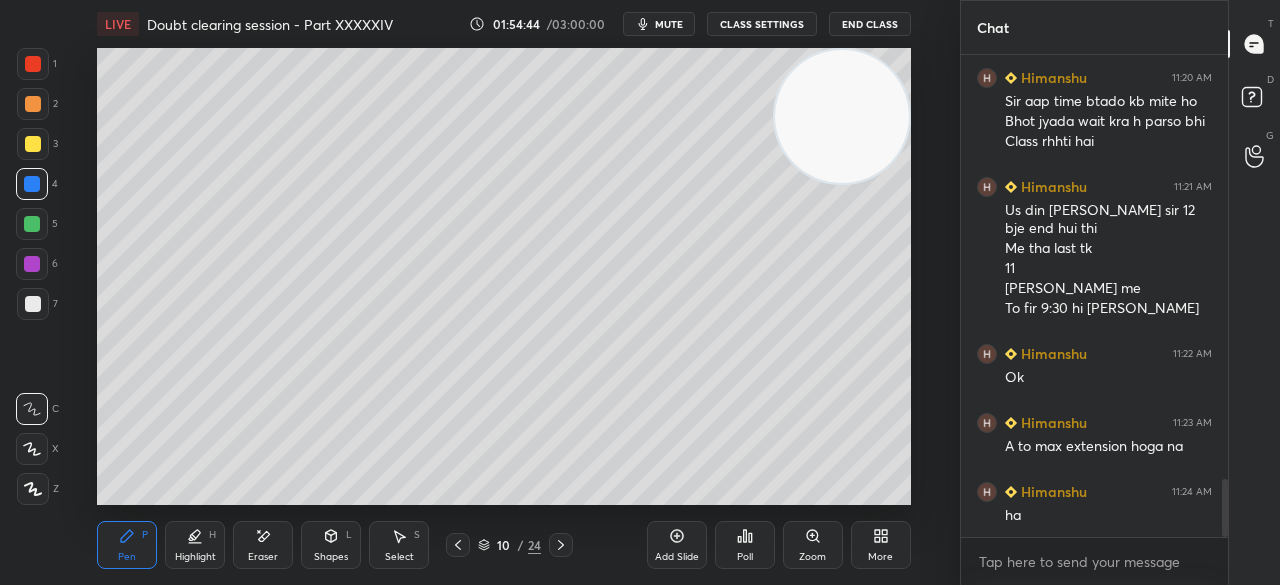 click at bounding box center [32, 184] 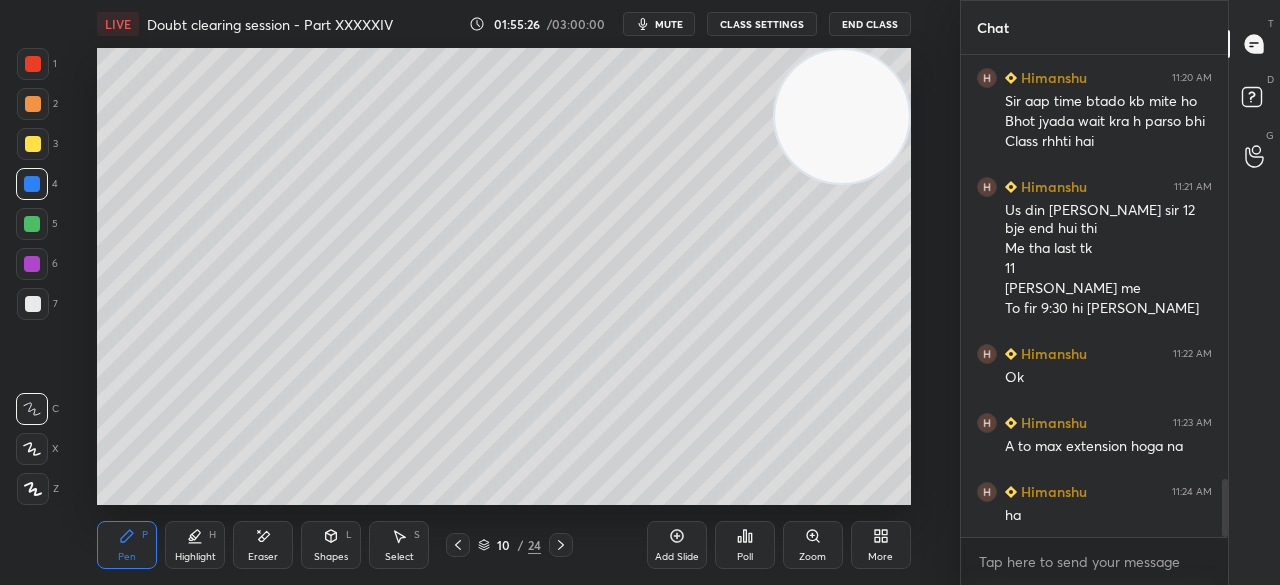 click at bounding box center (33, 144) 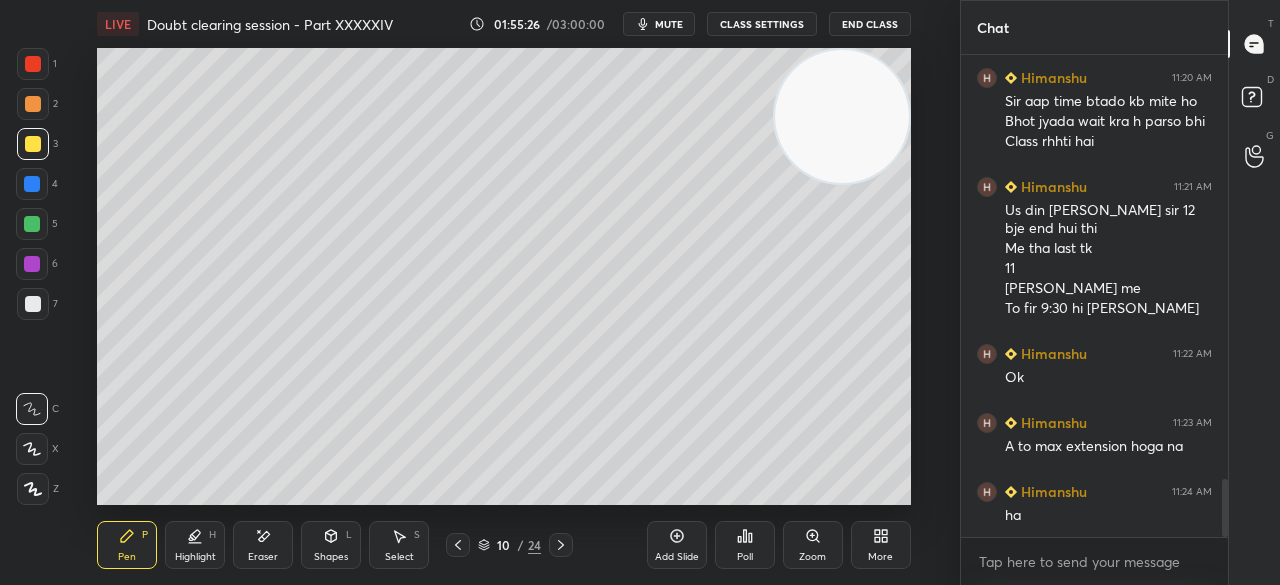 click at bounding box center [33, 144] 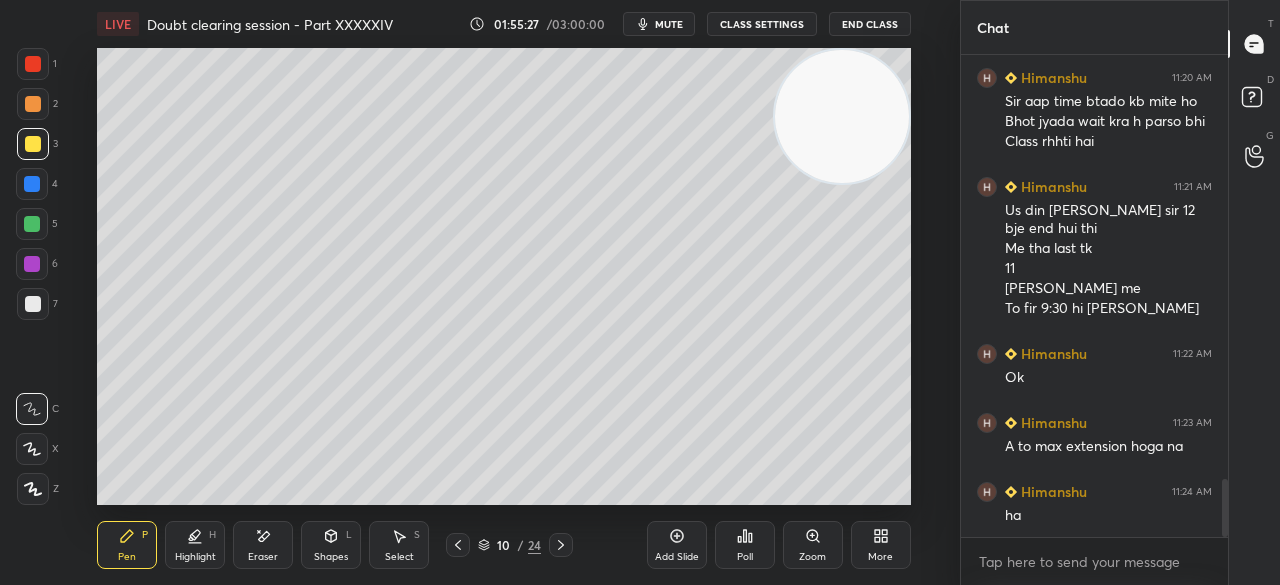 click on "Eraser" at bounding box center [263, 545] 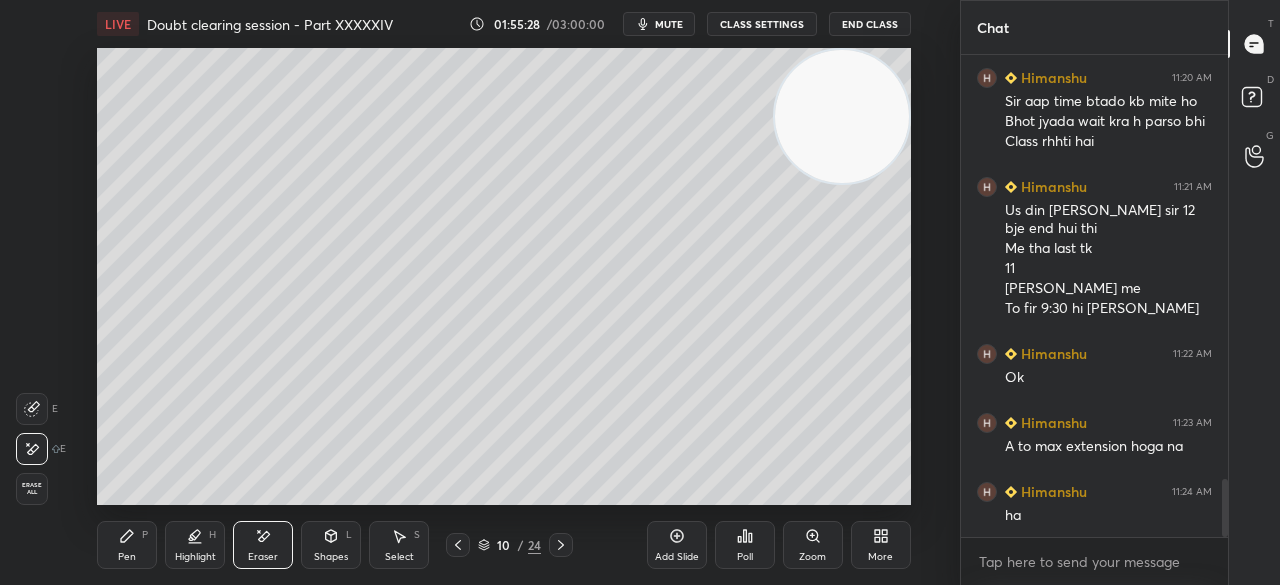 click on "Pen P" at bounding box center (127, 545) 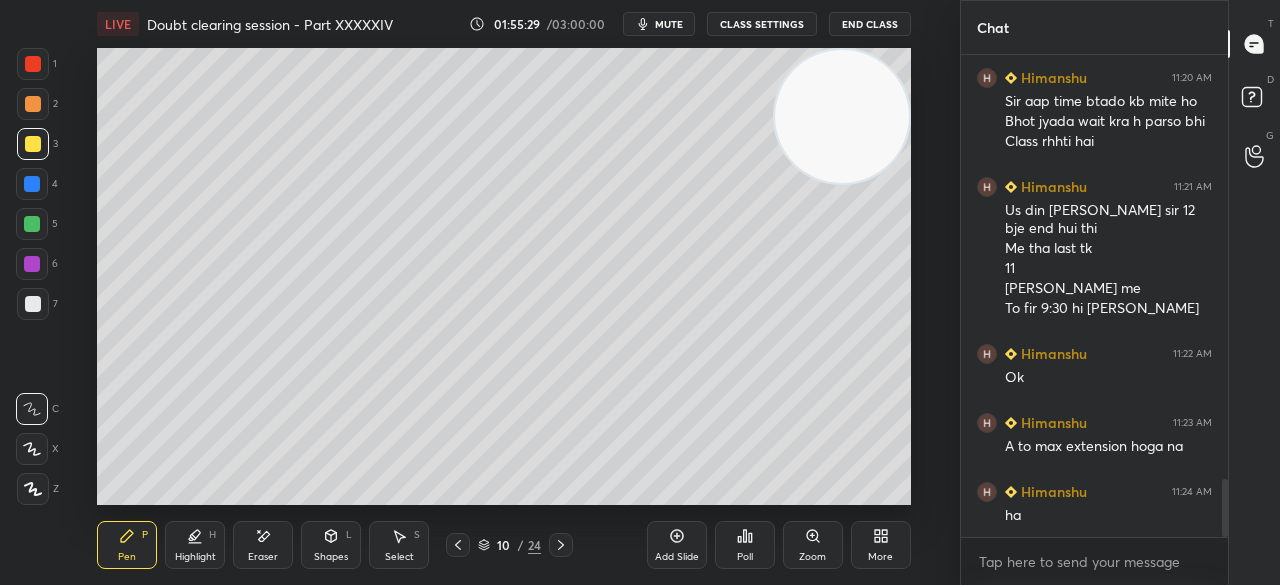 scroll, scrollTop: 3614, scrollLeft: 0, axis: vertical 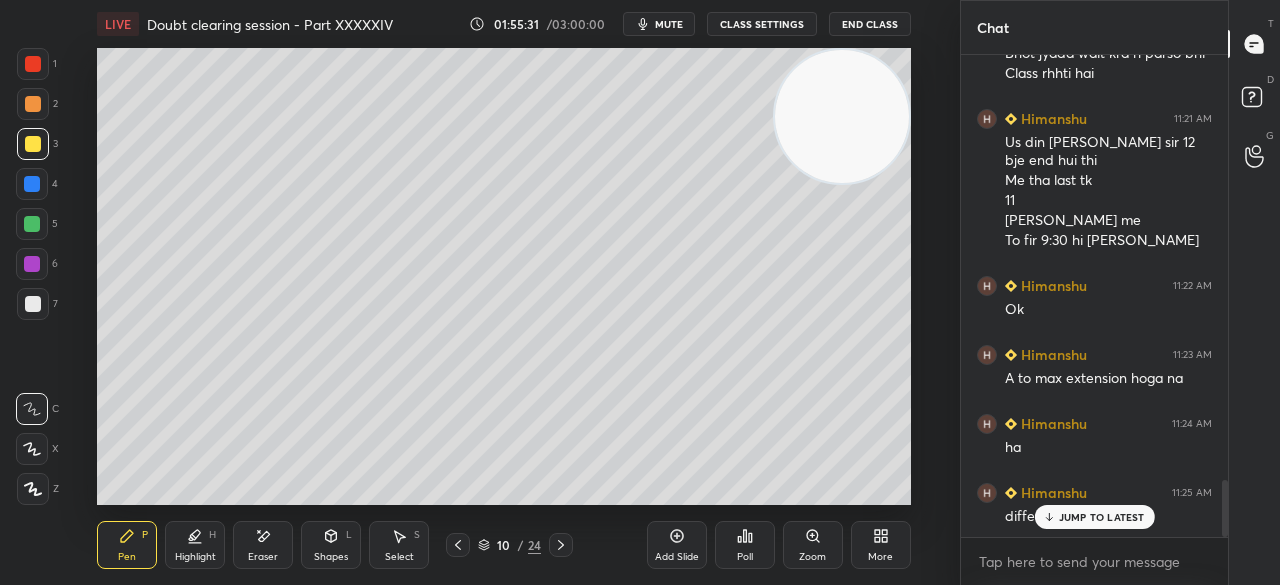 click on "JUMP TO LATEST" at bounding box center [1102, 517] 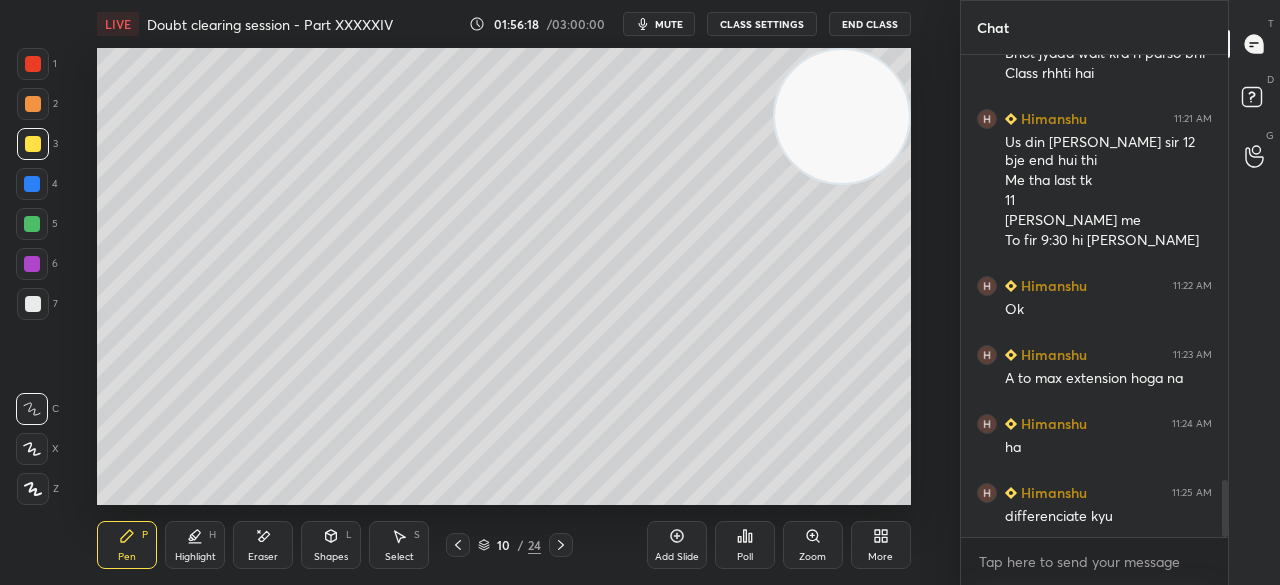 scroll, scrollTop: 3720, scrollLeft: 0, axis: vertical 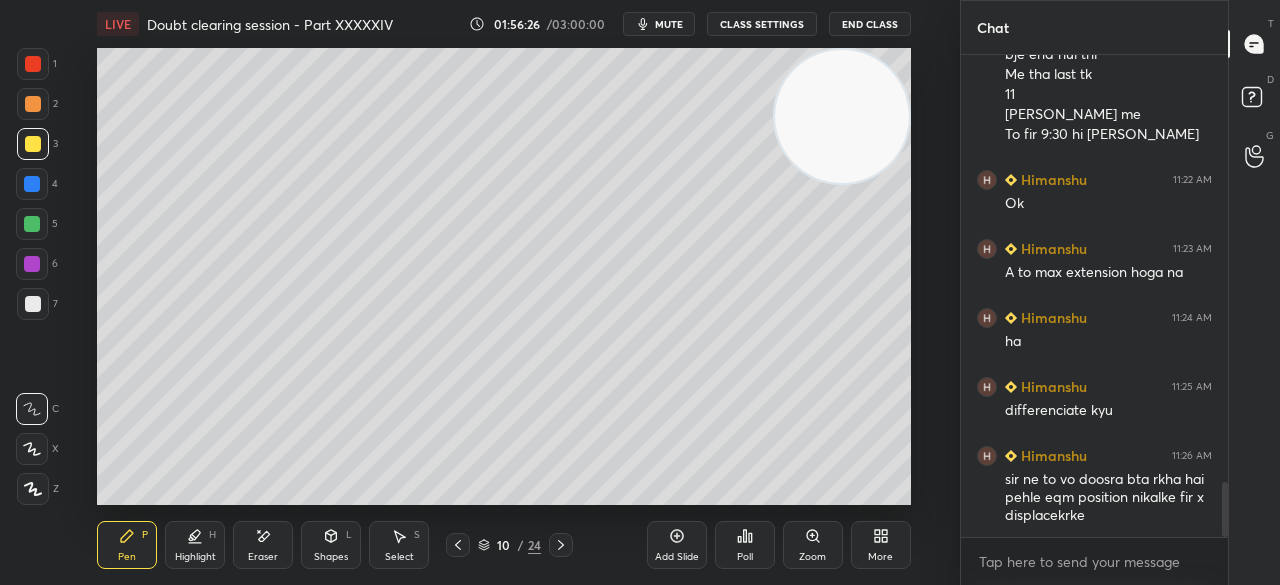 click at bounding box center (33, 104) 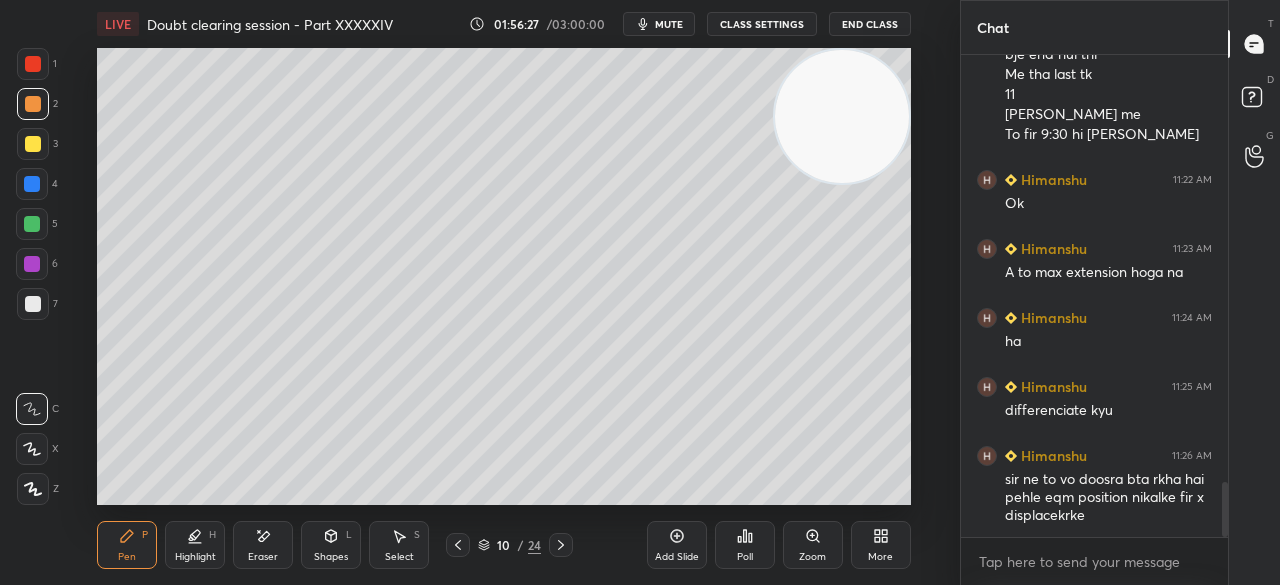 click at bounding box center [33, 64] 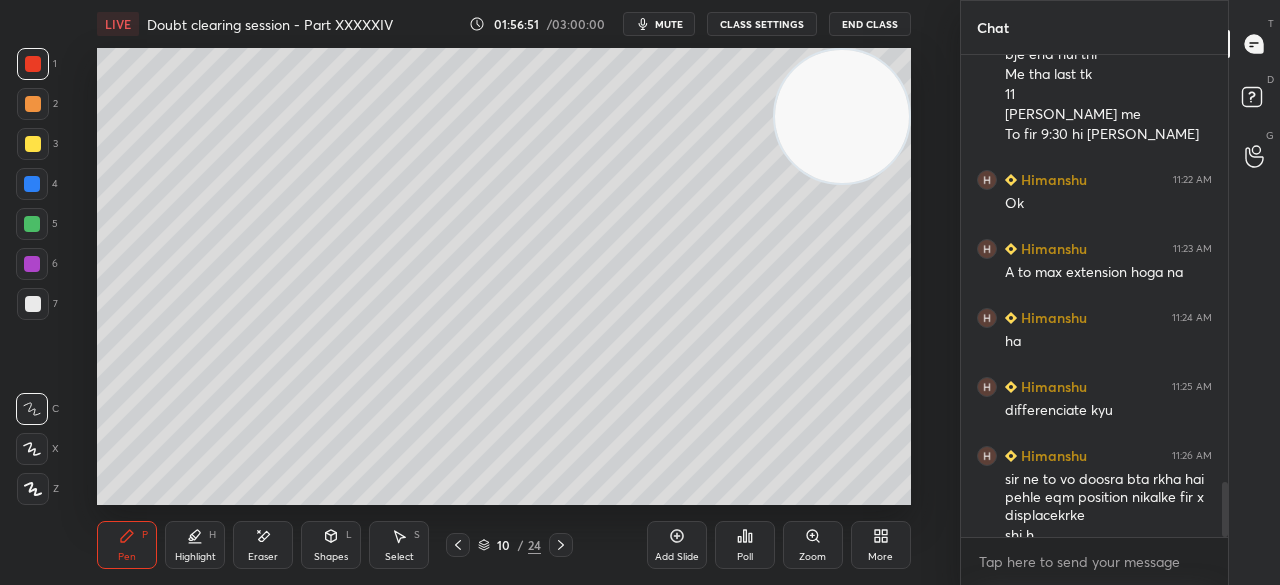scroll, scrollTop: 3740, scrollLeft: 0, axis: vertical 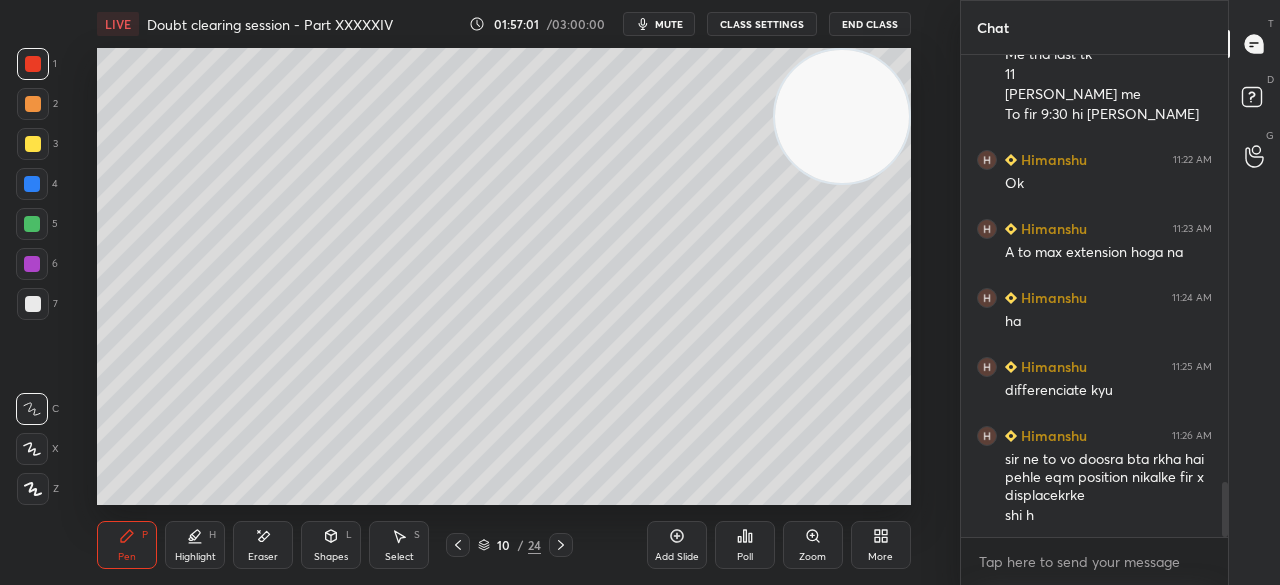 click at bounding box center (33, 144) 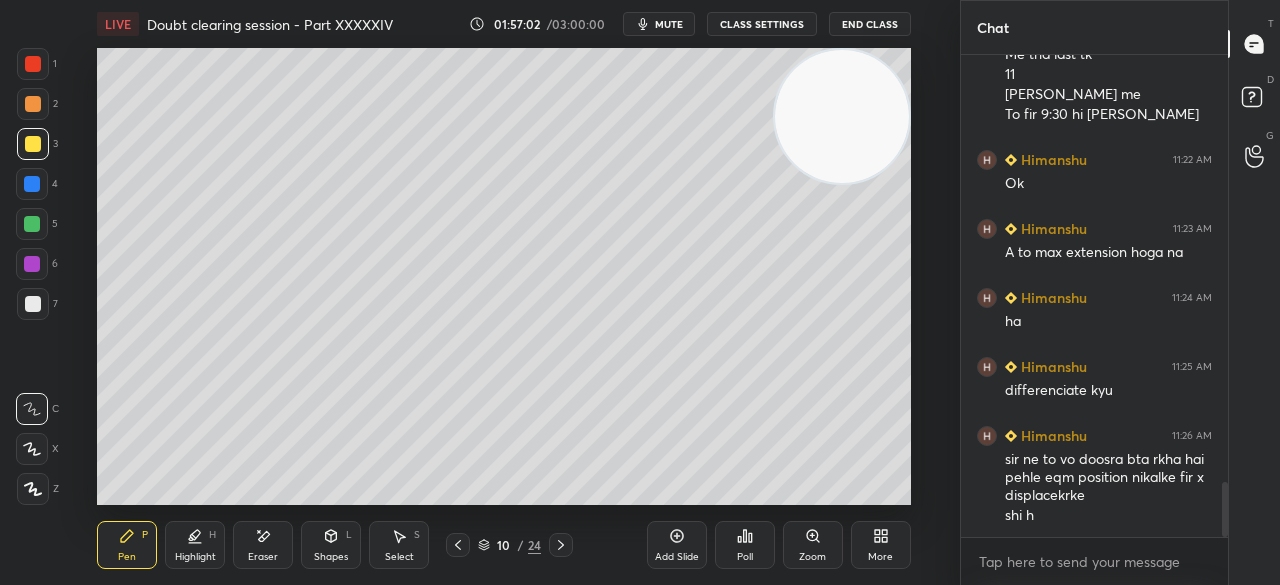 click at bounding box center (33, 144) 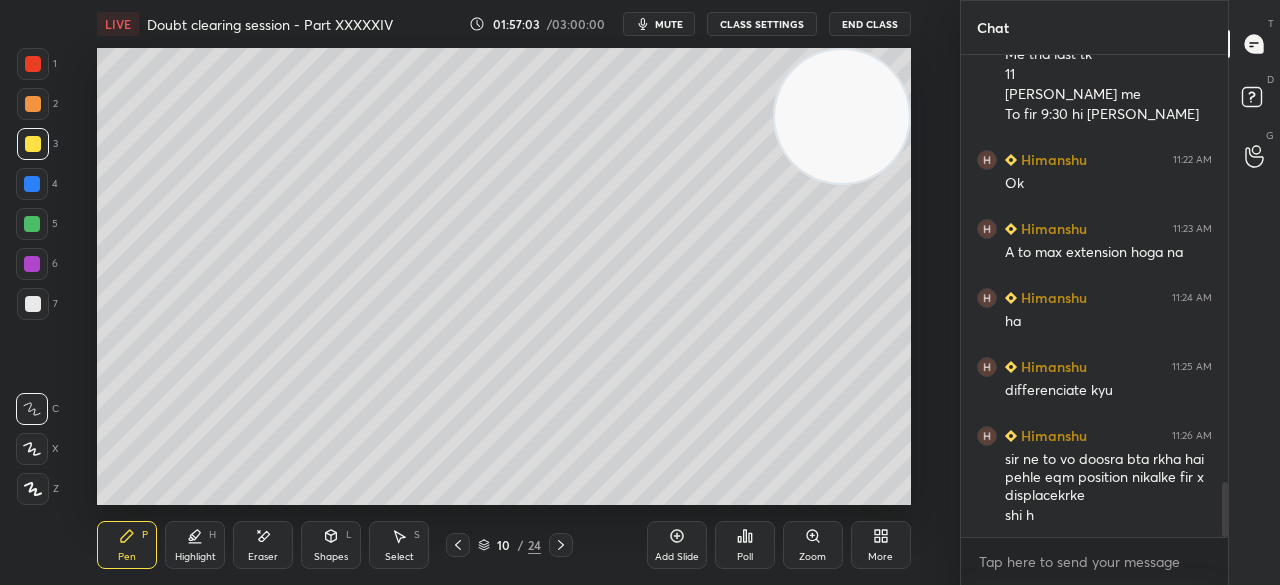 scroll, scrollTop: 3808, scrollLeft: 0, axis: vertical 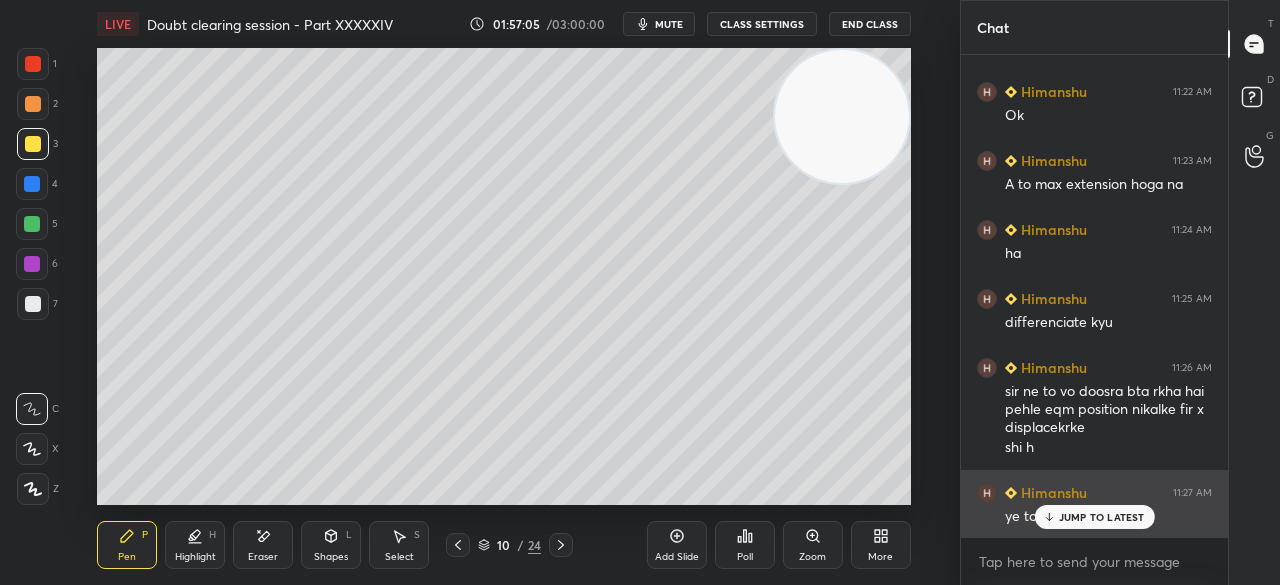 click on "JUMP TO LATEST" at bounding box center (1102, 517) 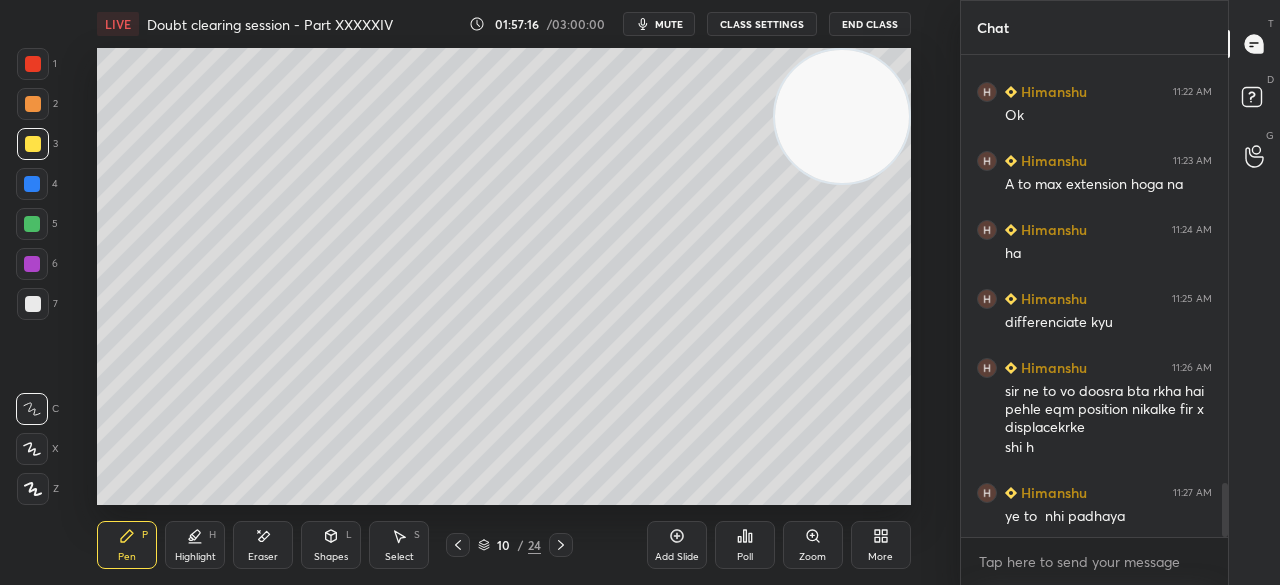 click at bounding box center (32, 224) 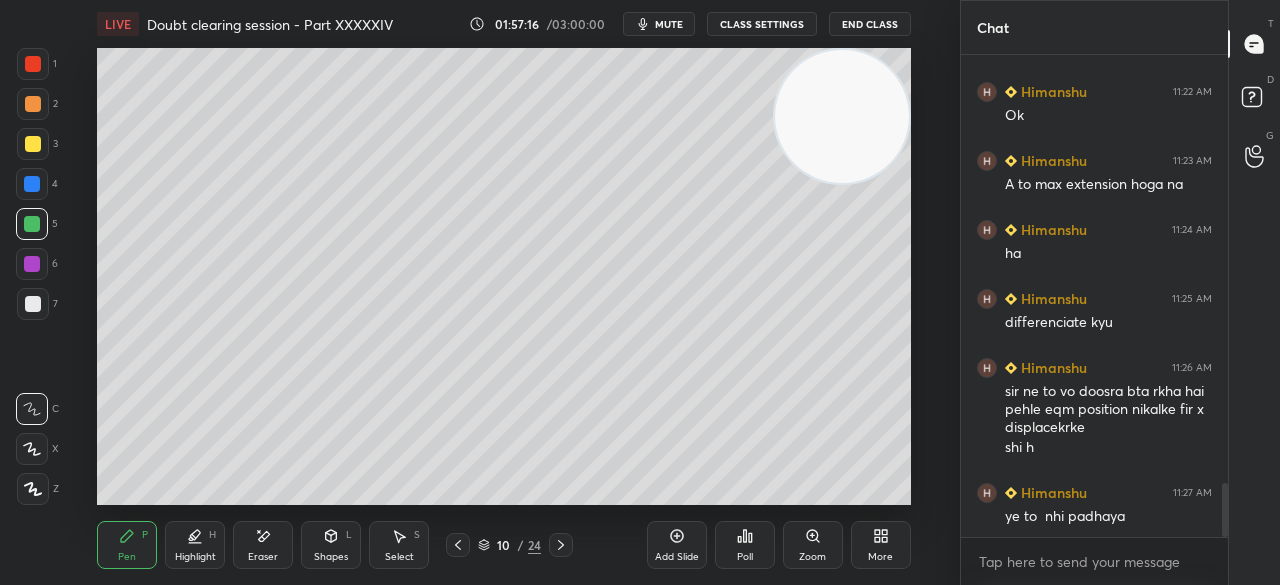 click at bounding box center (32, 224) 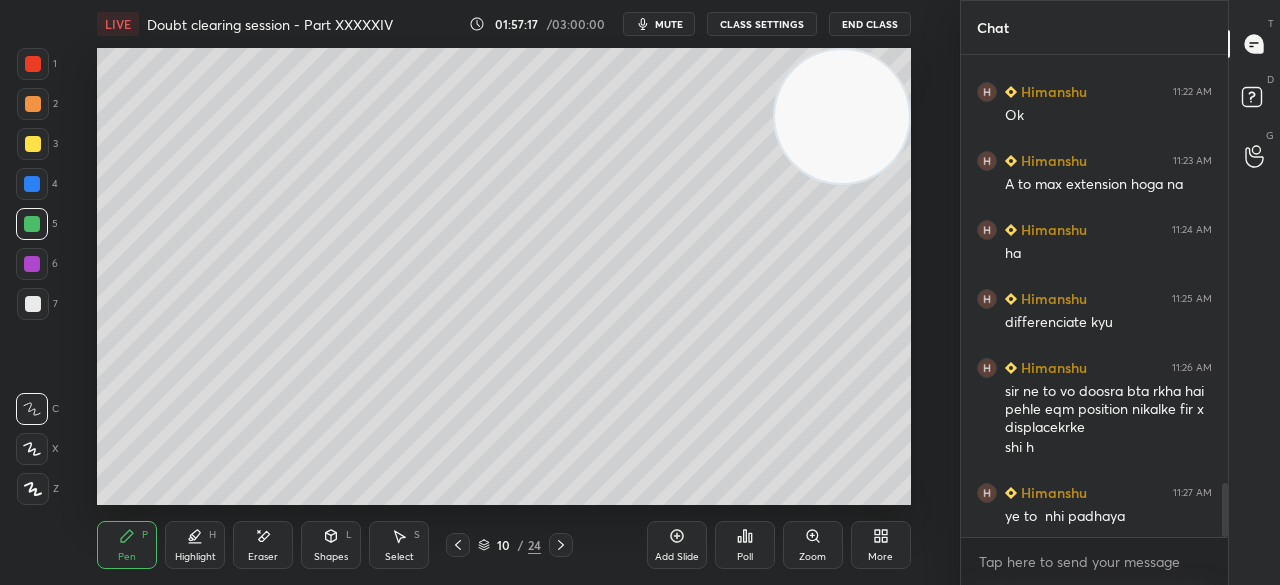 click 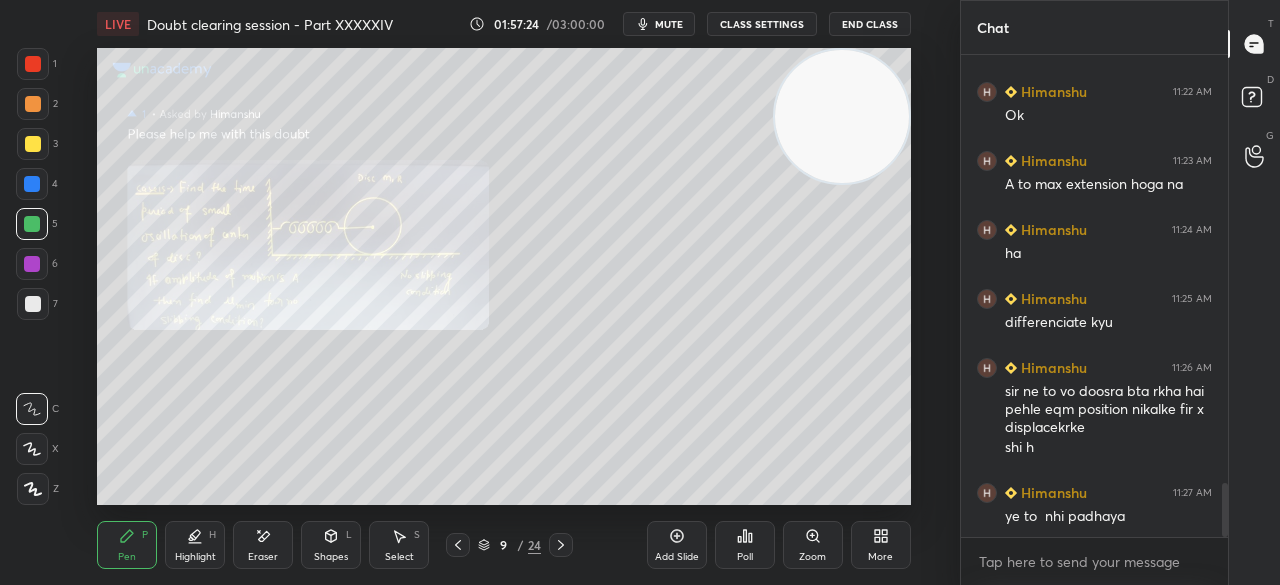 click at bounding box center [33, 144] 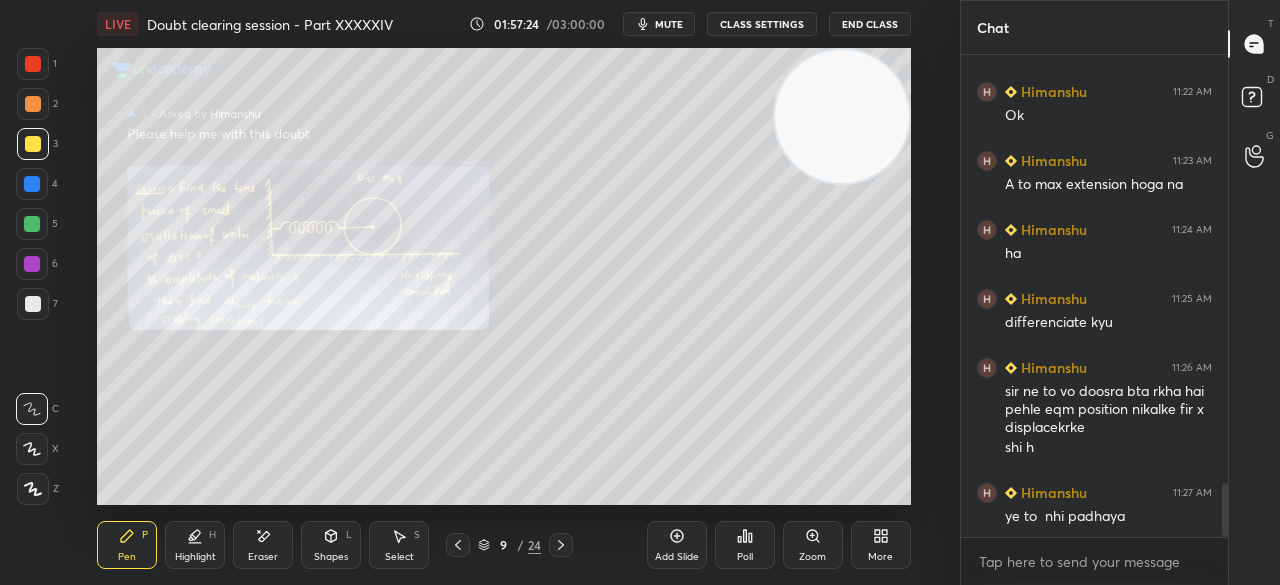 click at bounding box center [33, 144] 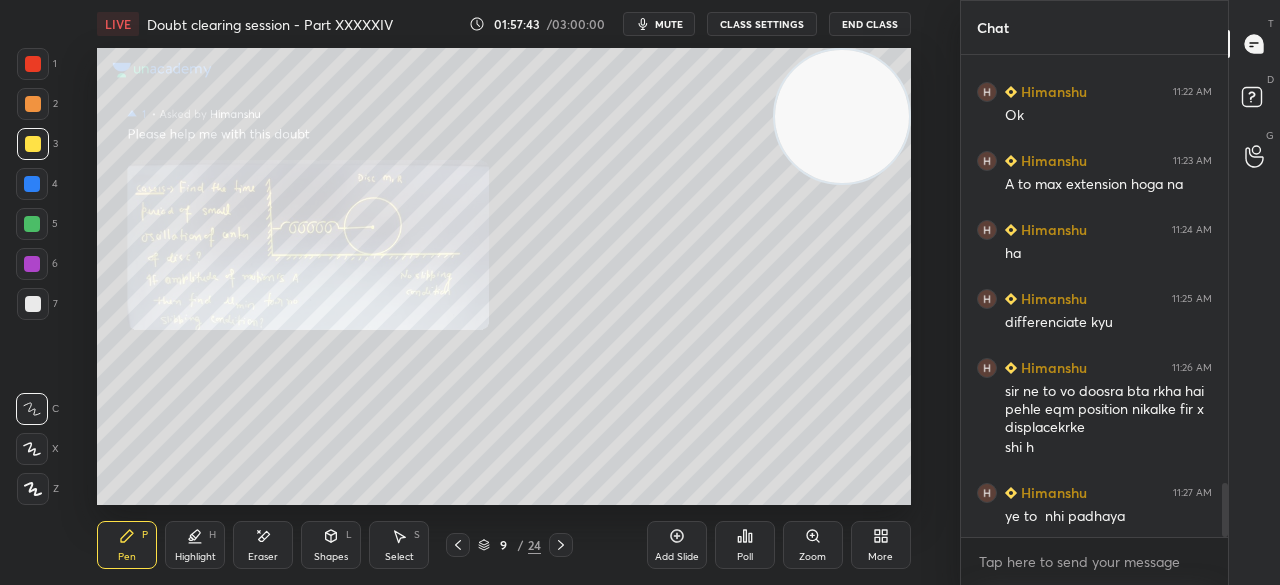 click 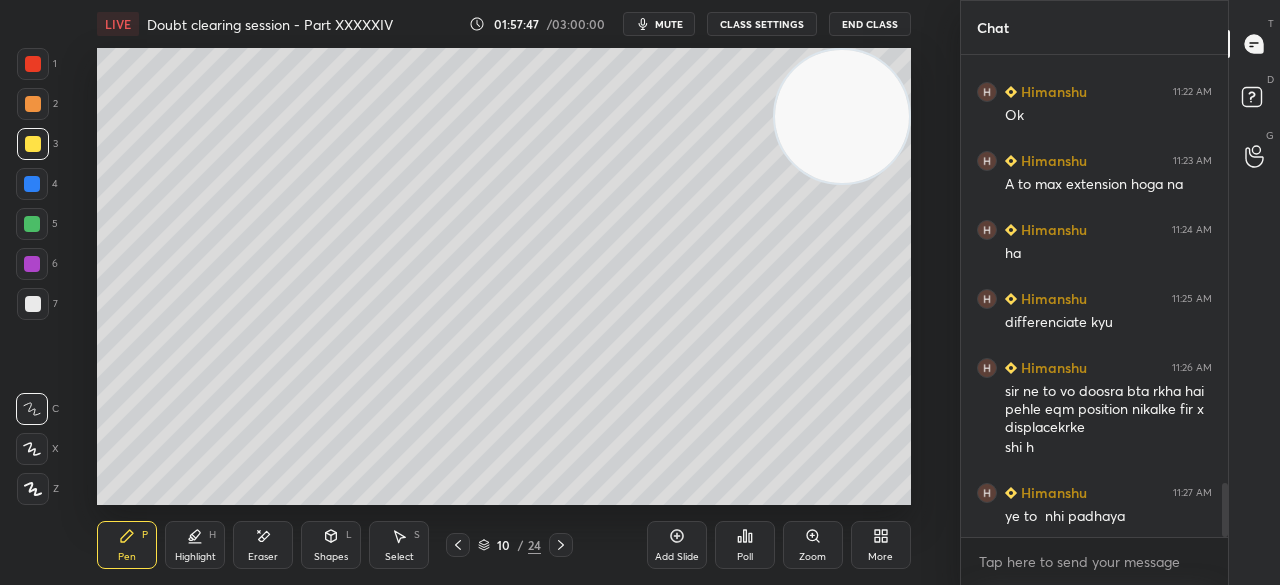 click on "H" at bounding box center (212, 535) 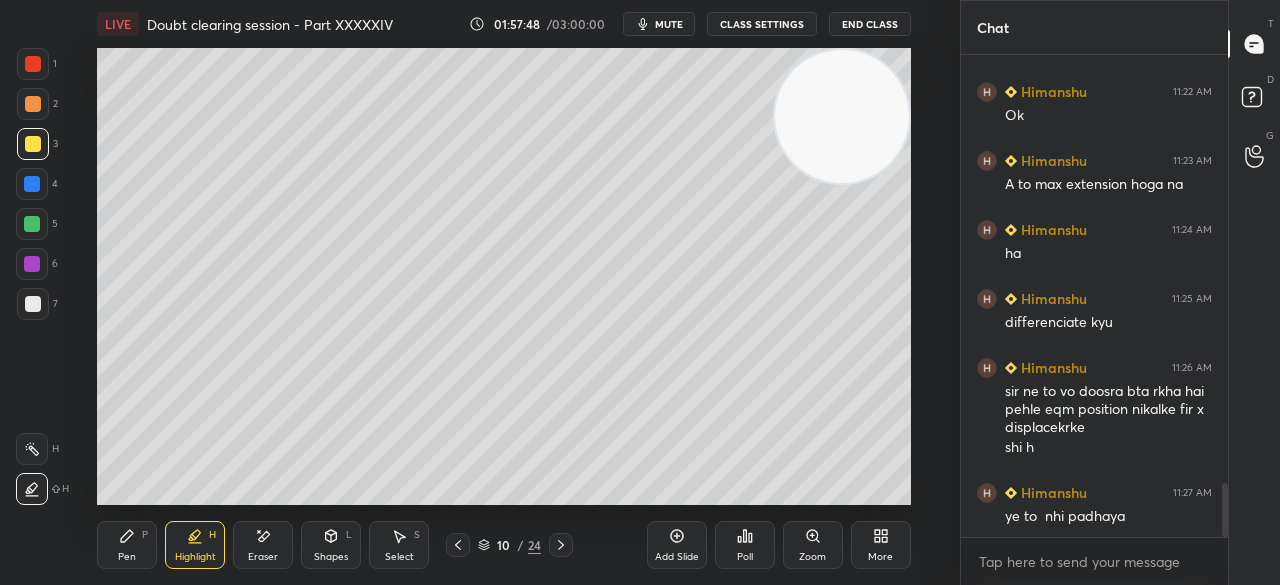 click at bounding box center (32, 449) 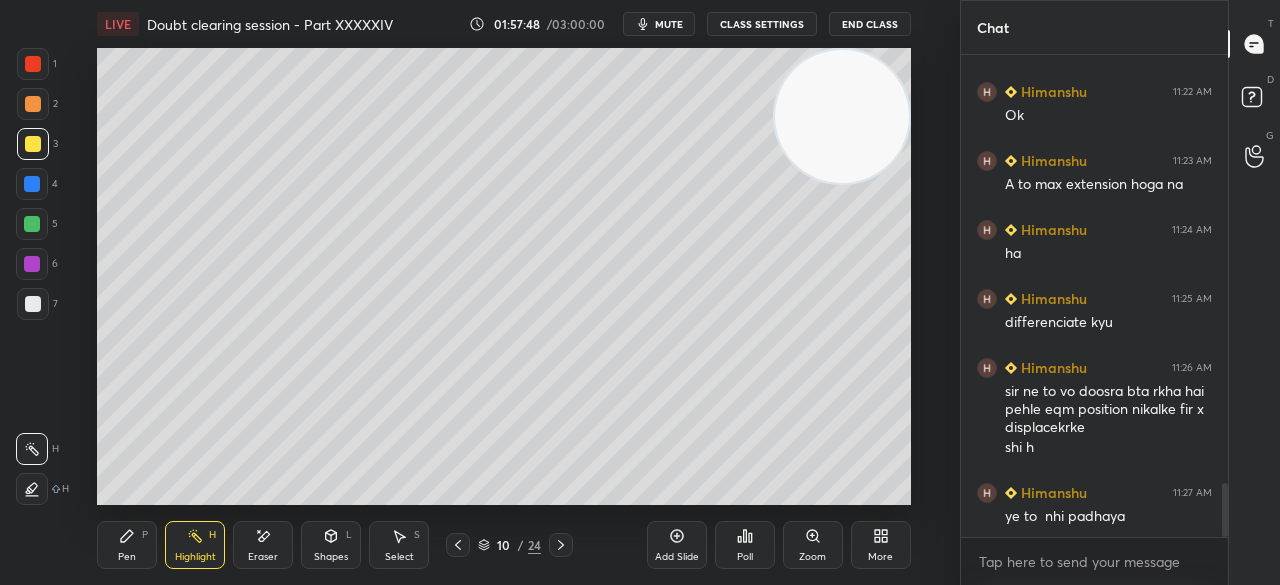 click 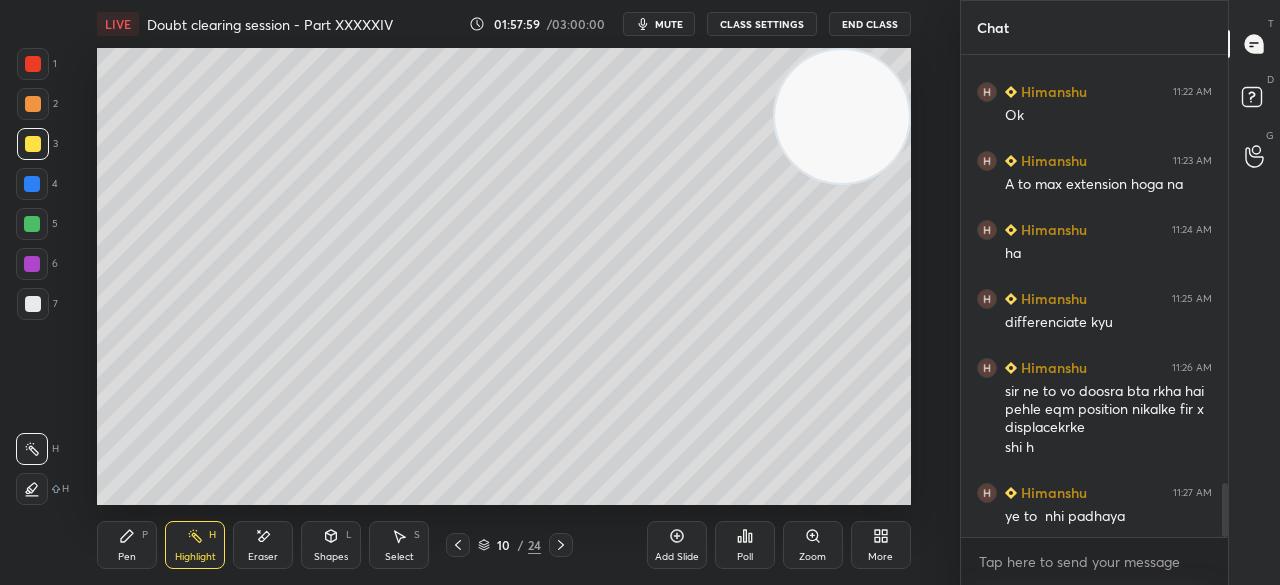 click on "Pen" at bounding box center (127, 557) 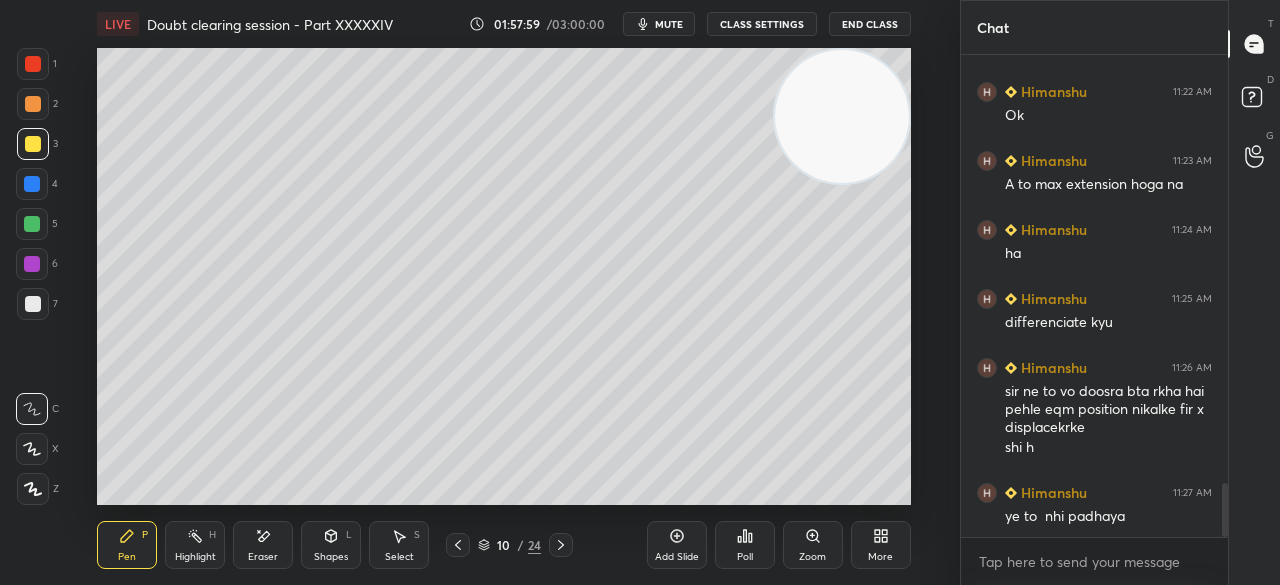 click on "Pen P" at bounding box center (127, 545) 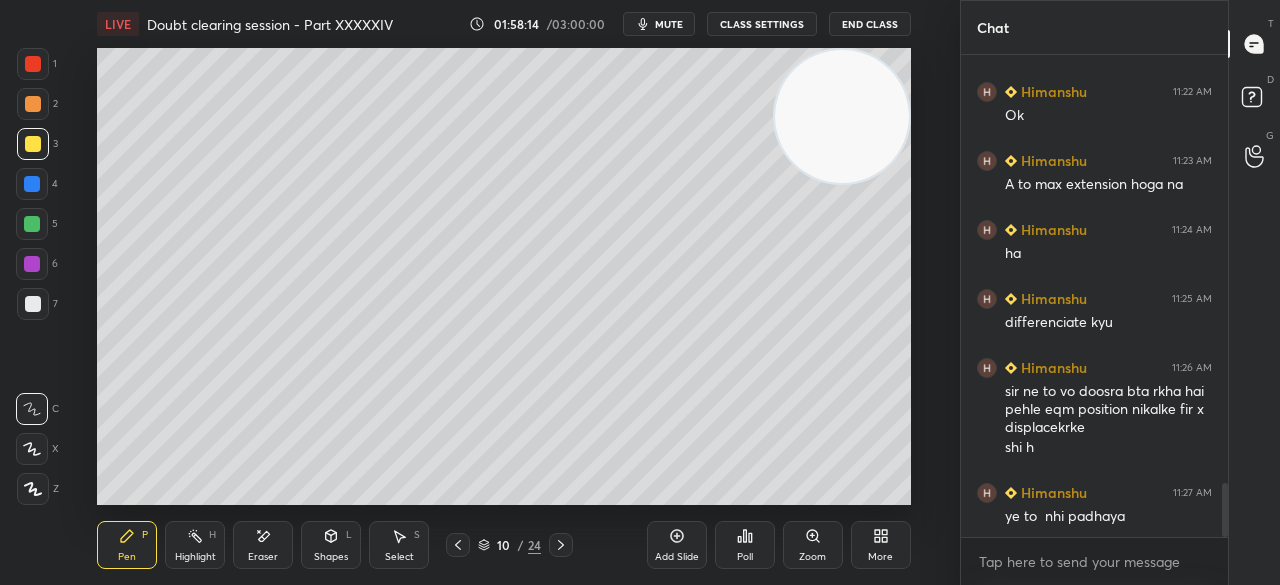 click 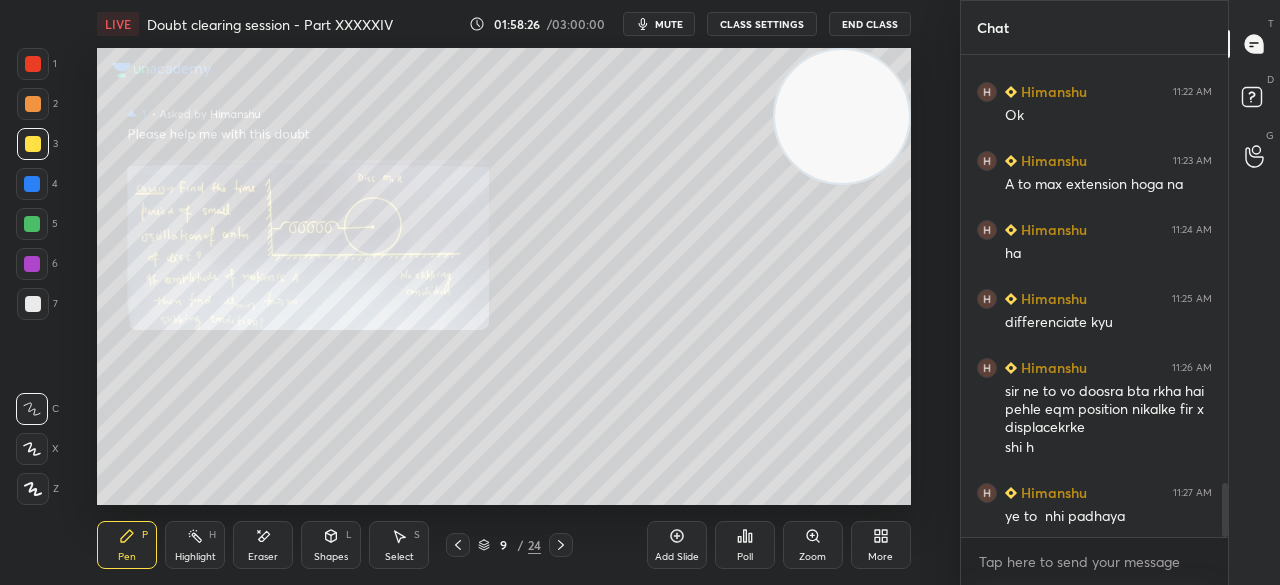 click 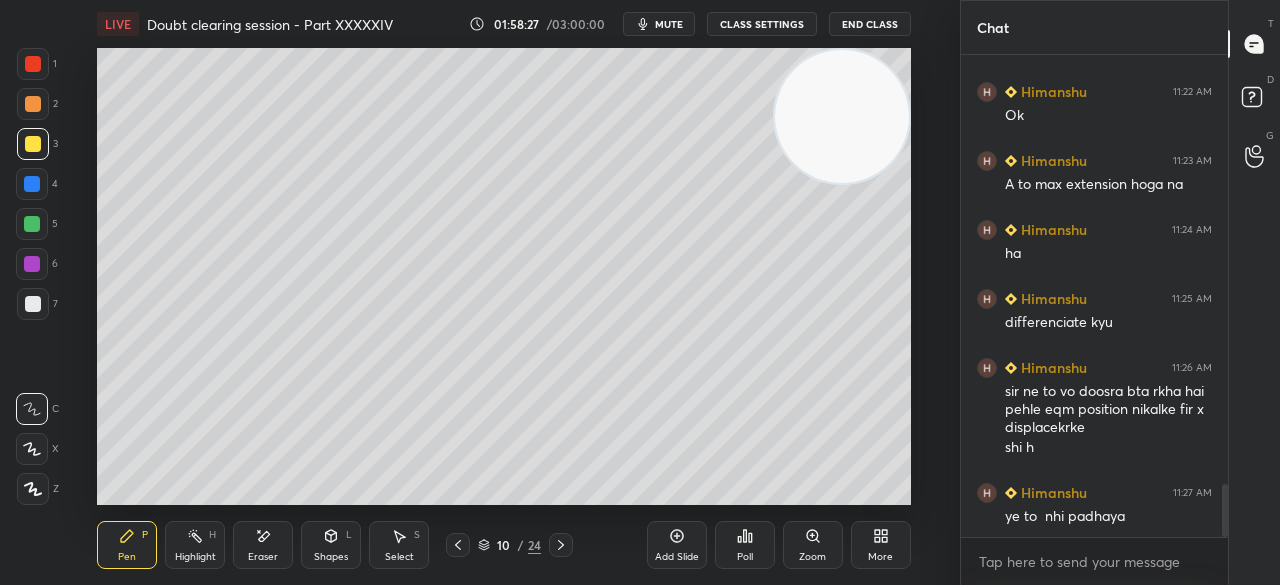 scroll, scrollTop: 3878, scrollLeft: 0, axis: vertical 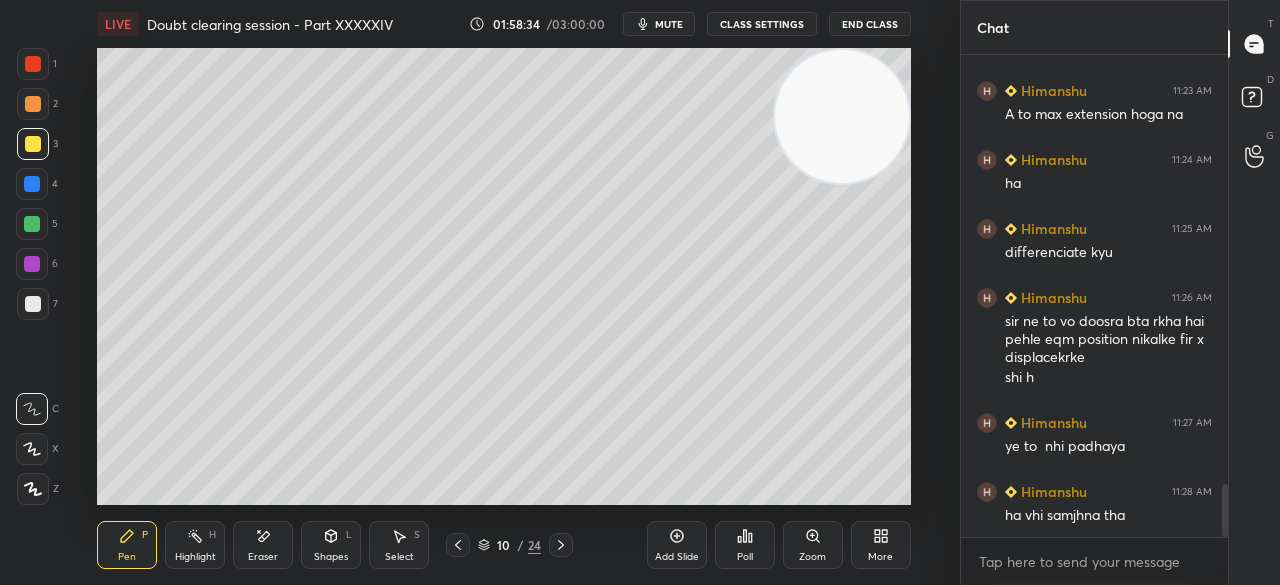 click on "Add Slide" at bounding box center (677, 545) 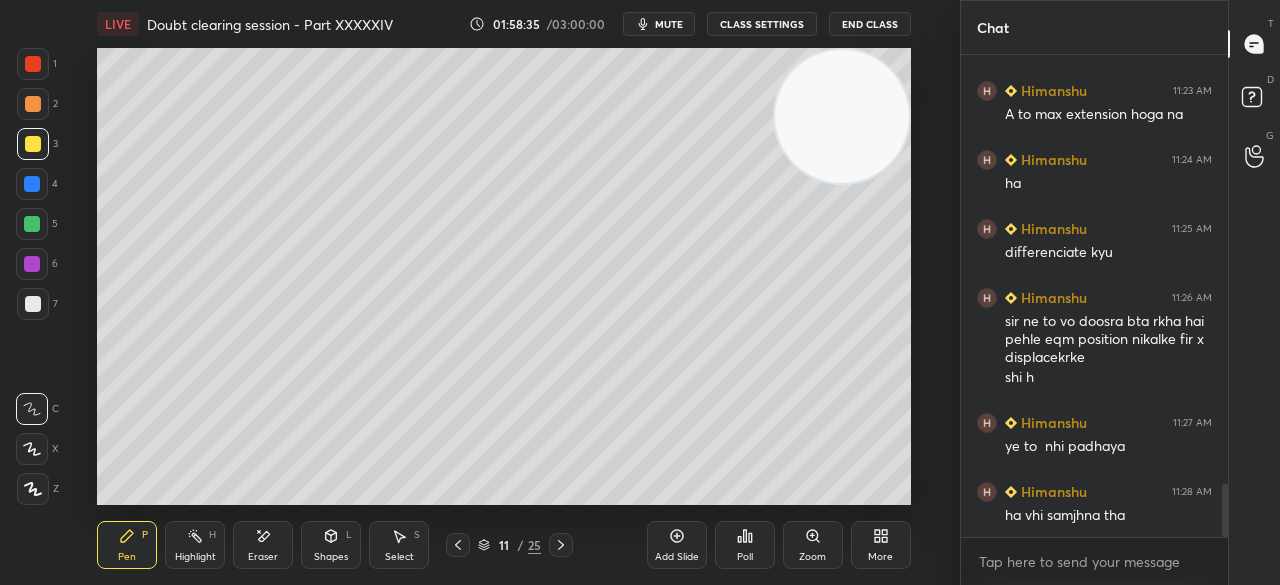 click 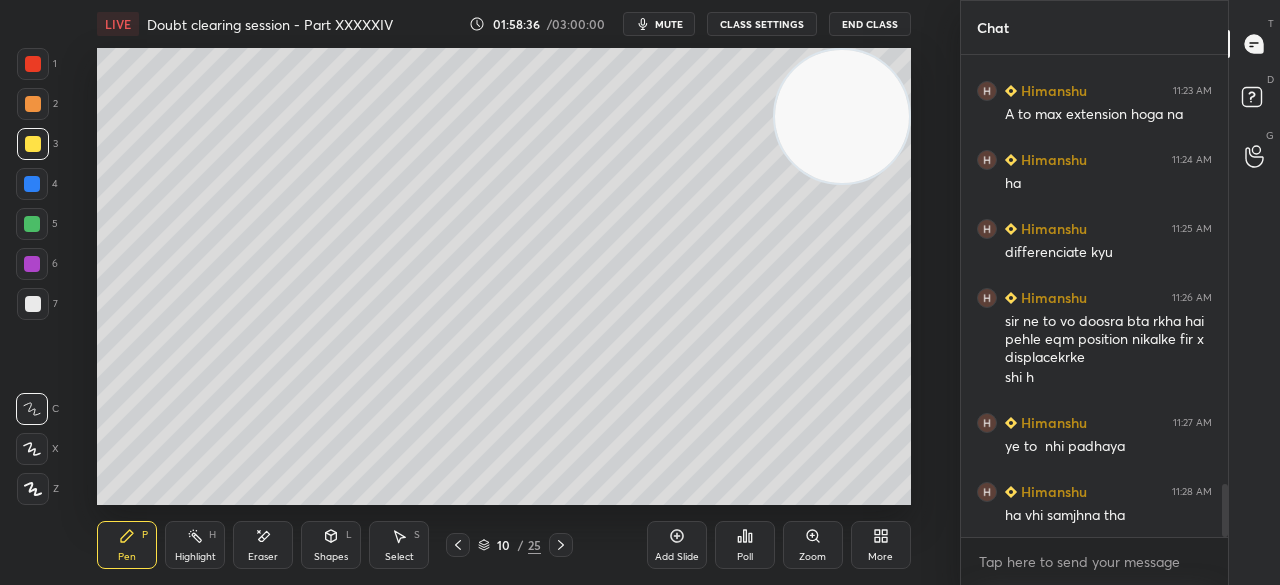 click 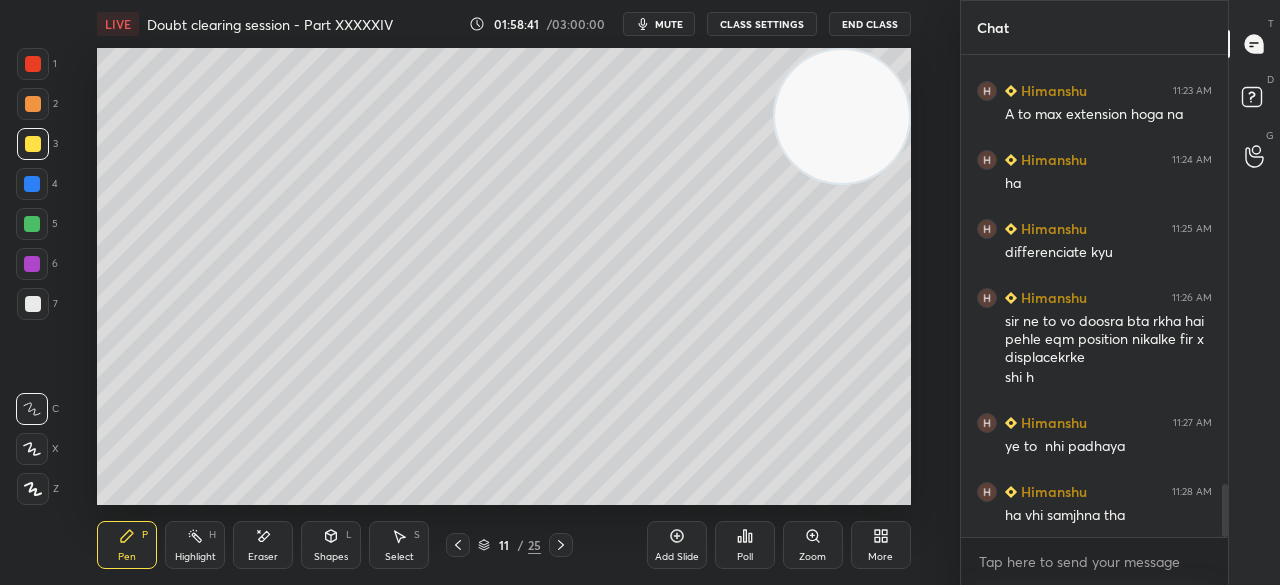 click at bounding box center [33, 64] 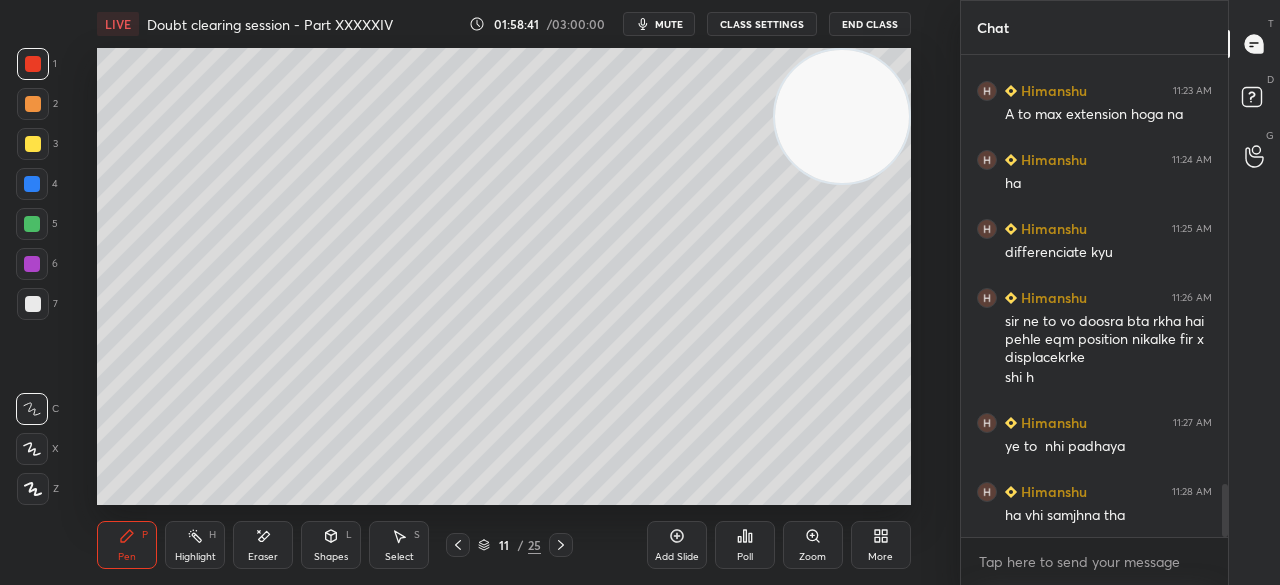 click at bounding box center (33, 64) 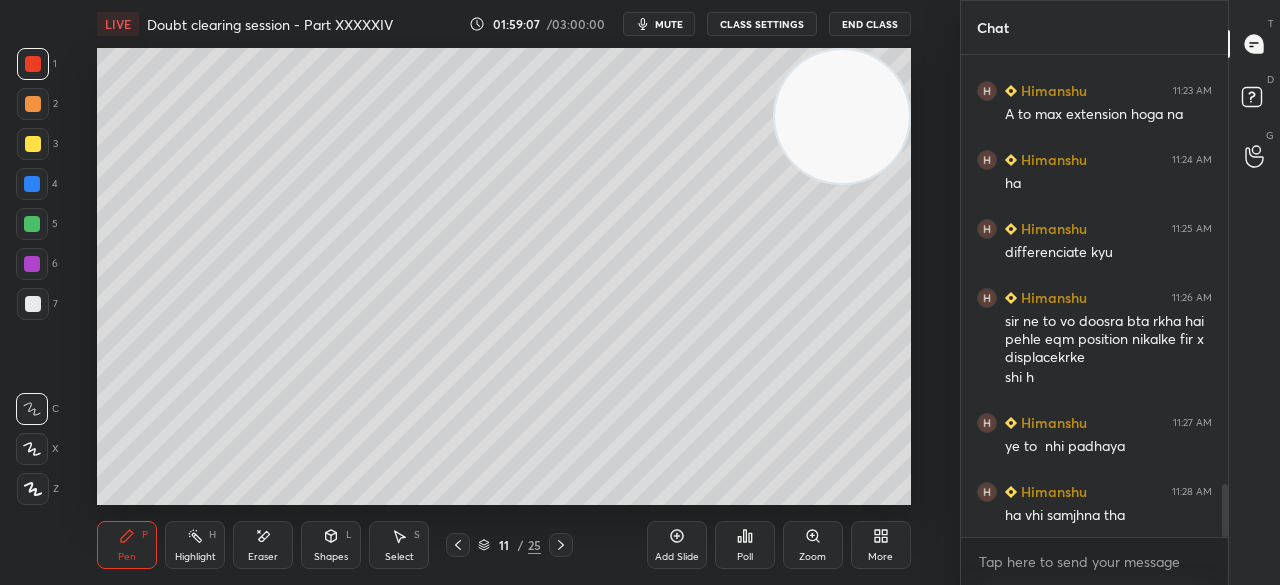 click on "1 2 3 4 5 6 7 C X Z E E Erase all   H H" at bounding box center (32, 276) 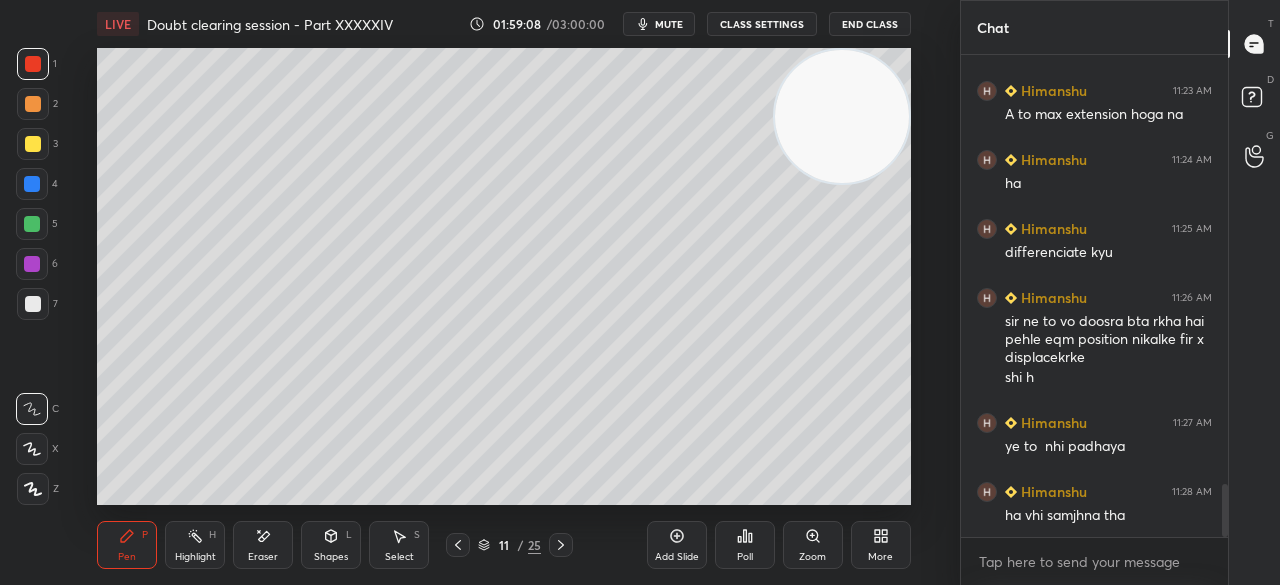 click at bounding box center (33, 144) 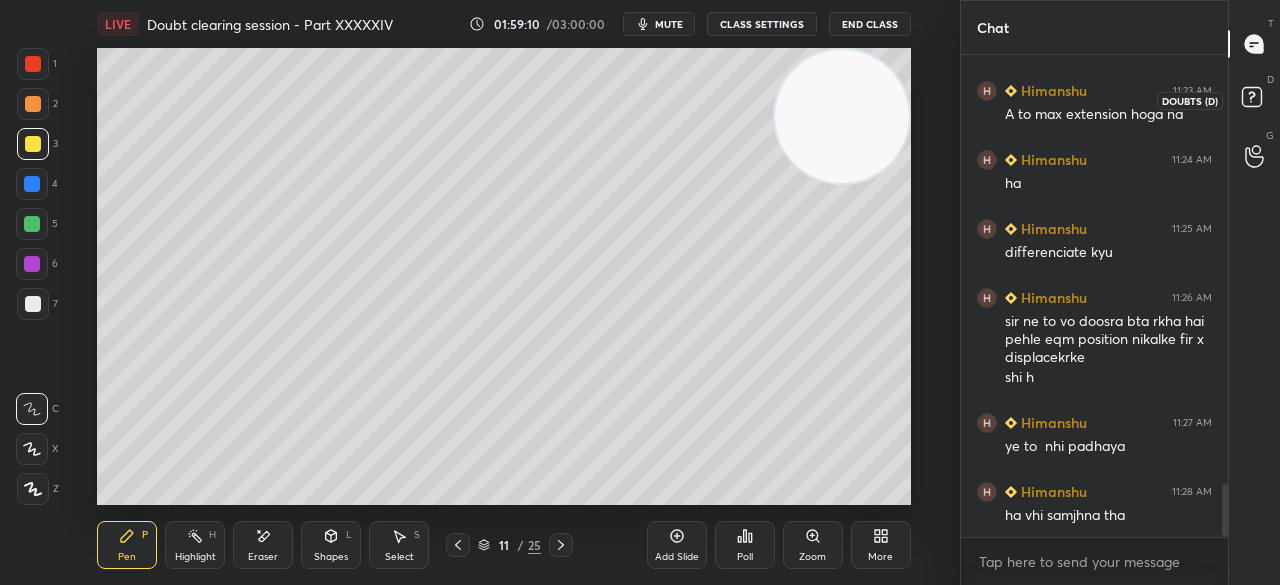 click 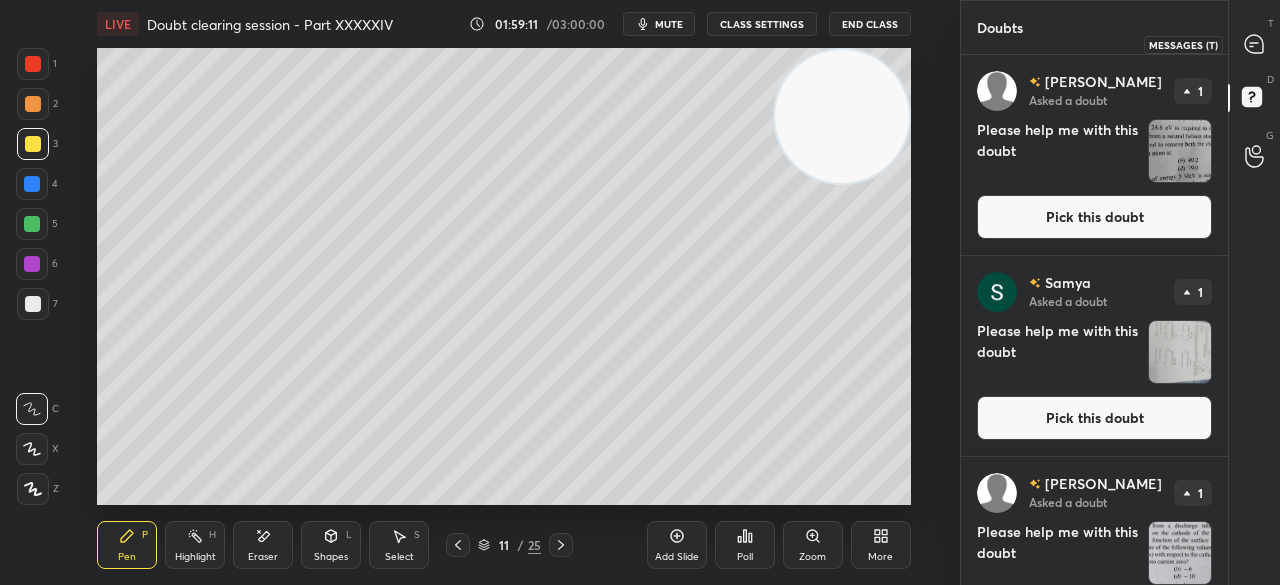 click 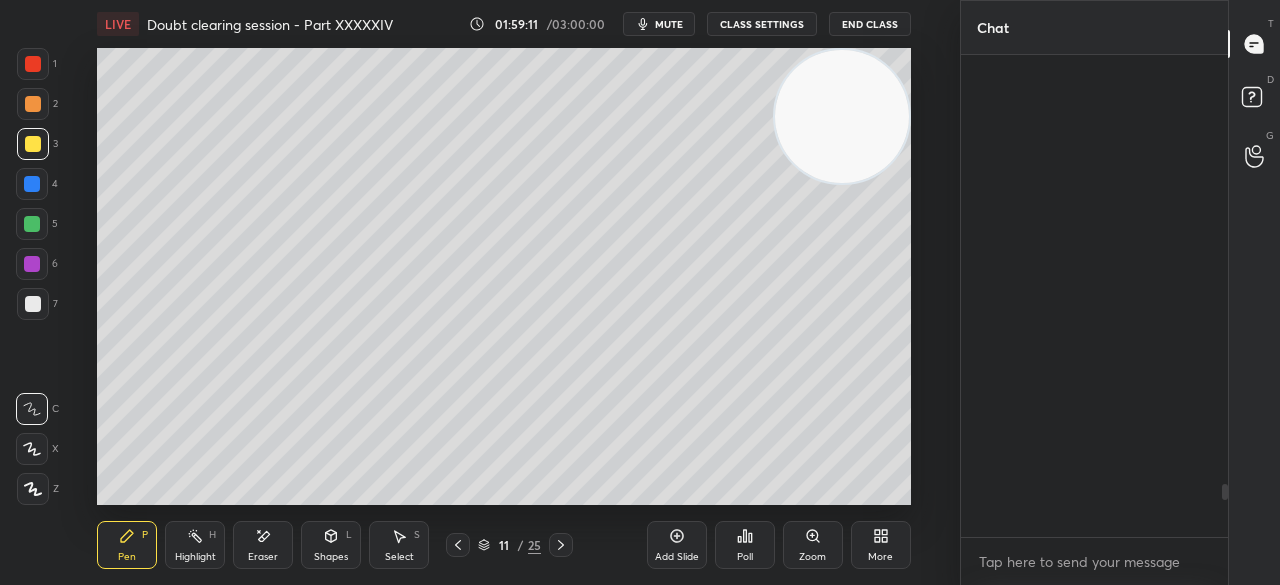 scroll, scrollTop: 3878, scrollLeft: 0, axis: vertical 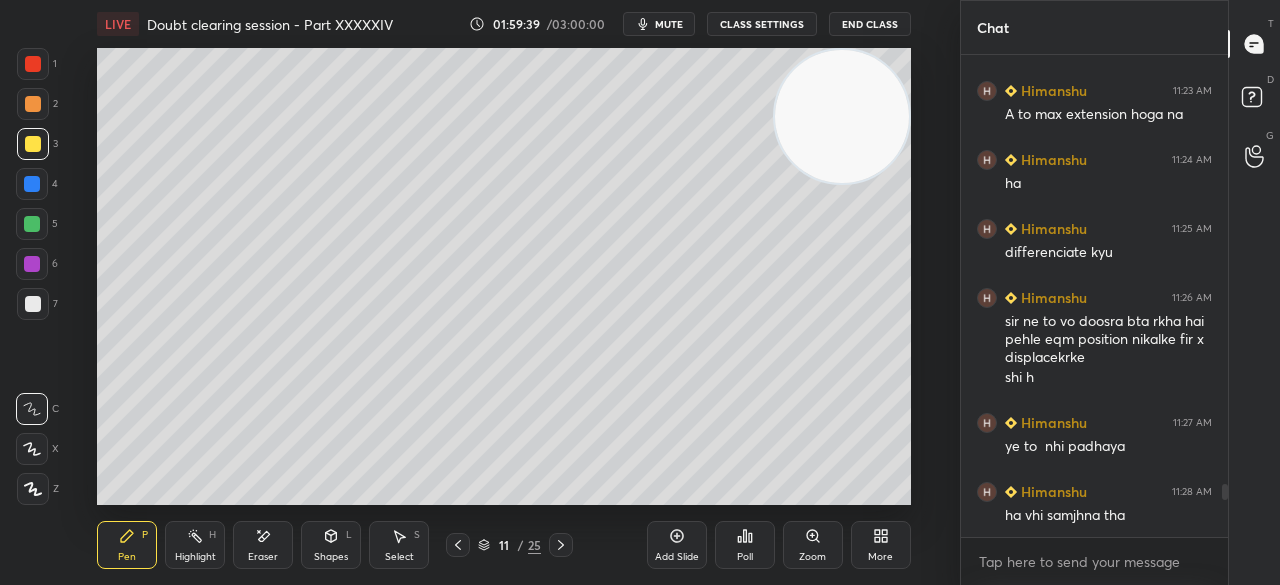 click at bounding box center [33, 304] 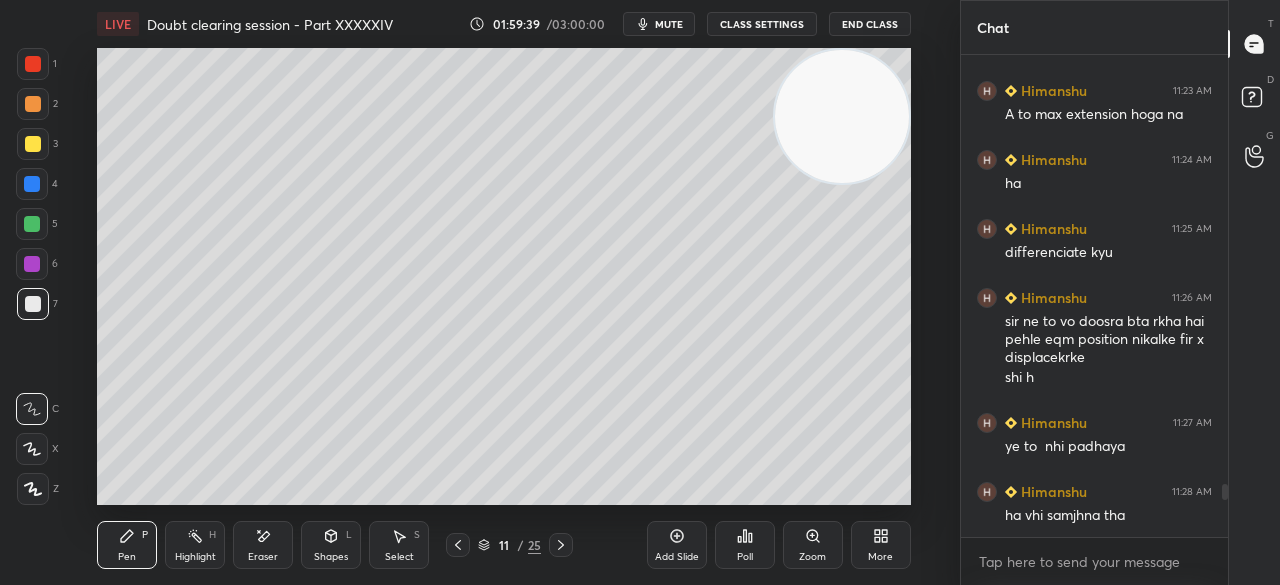 click at bounding box center [33, 64] 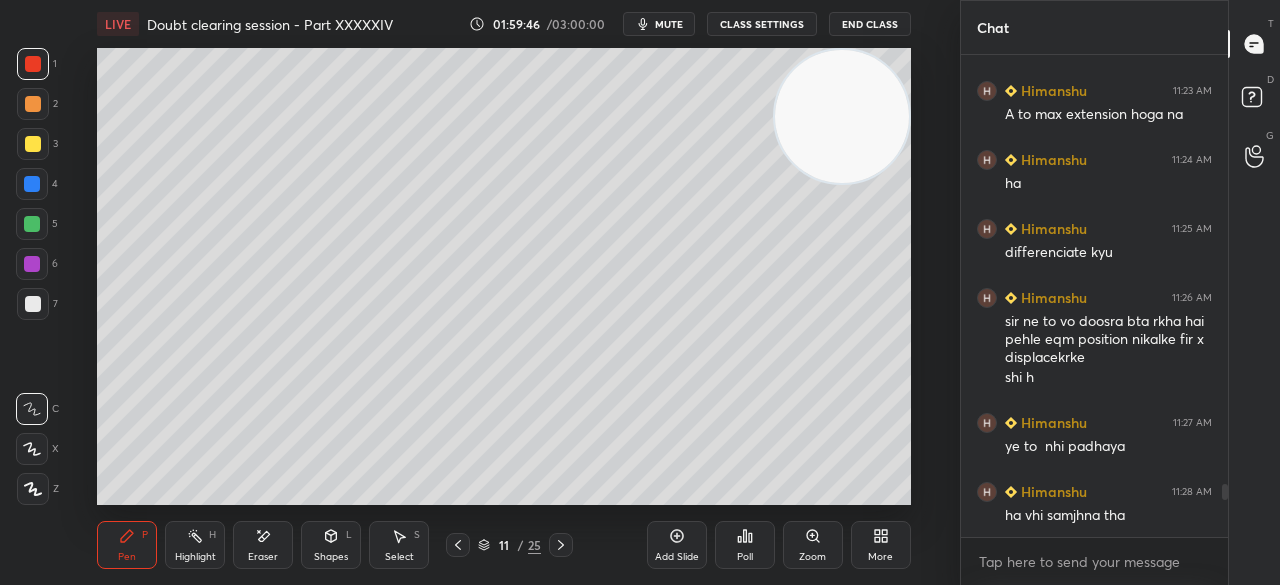 click at bounding box center (33, 144) 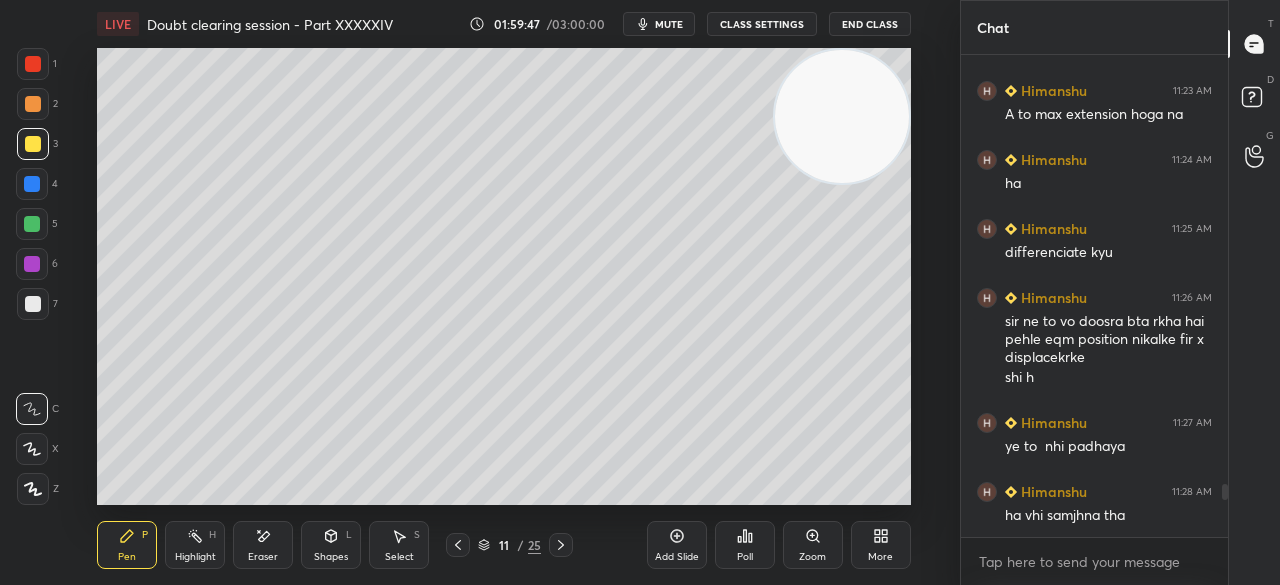 click at bounding box center (458, 545) 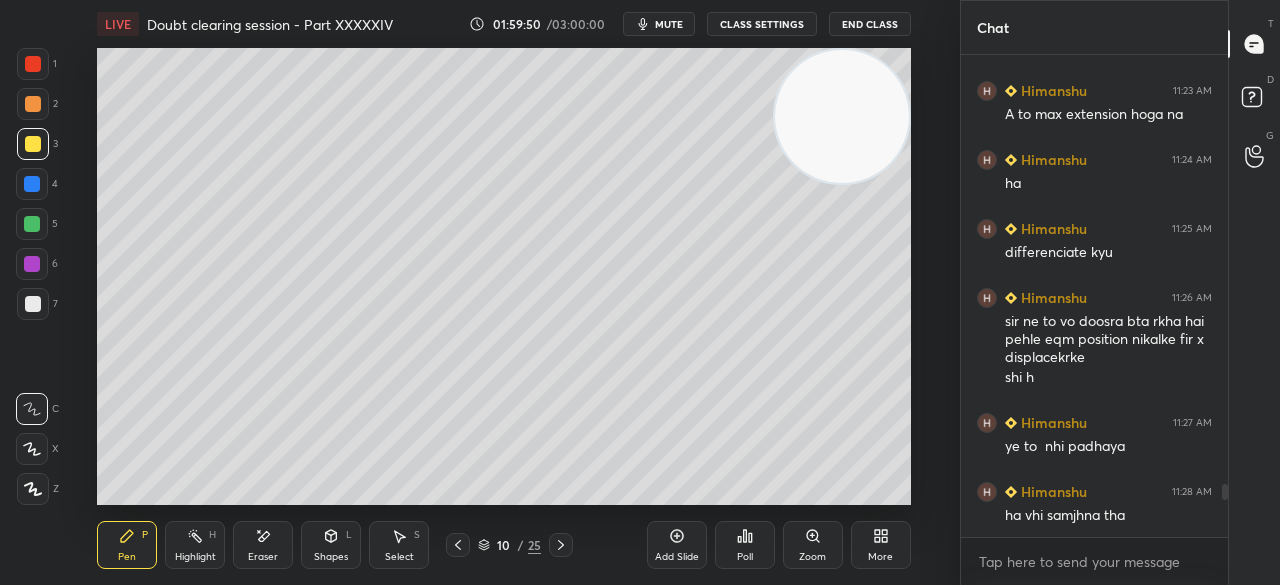 click 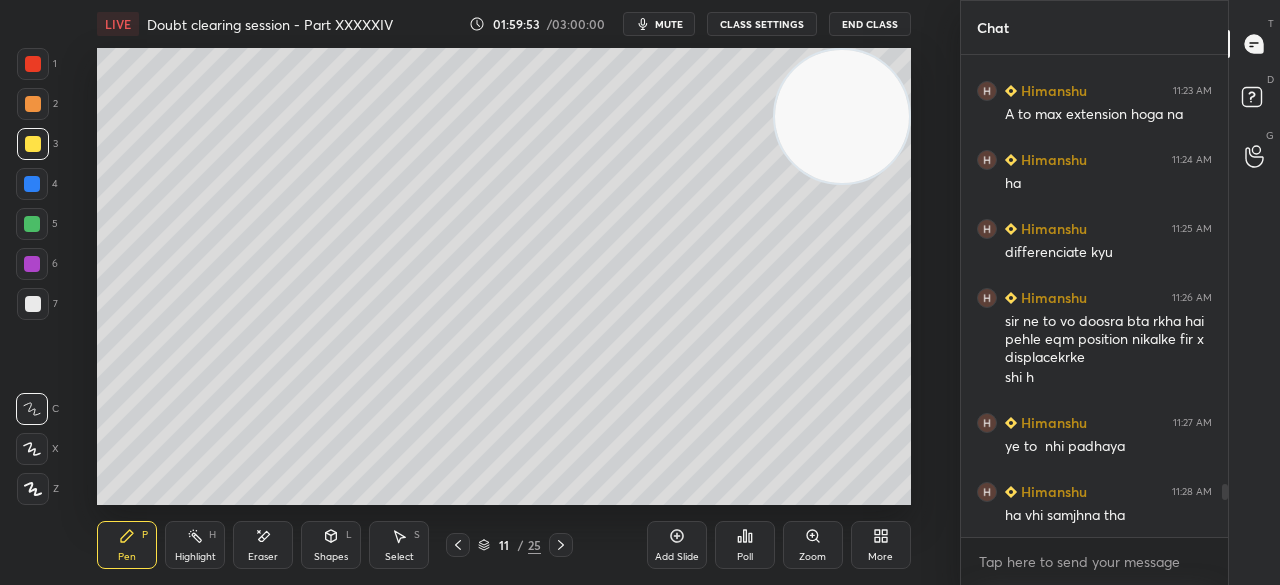 click on "Add Slide" at bounding box center (677, 545) 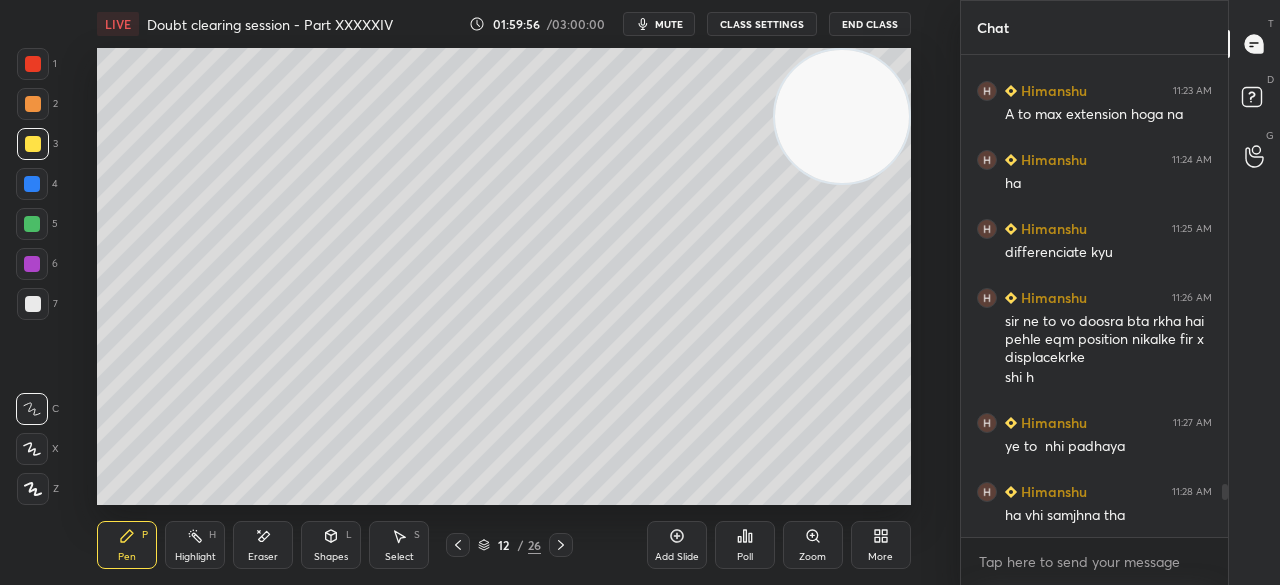 scroll, scrollTop: 3946, scrollLeft: 0, axis: vertical 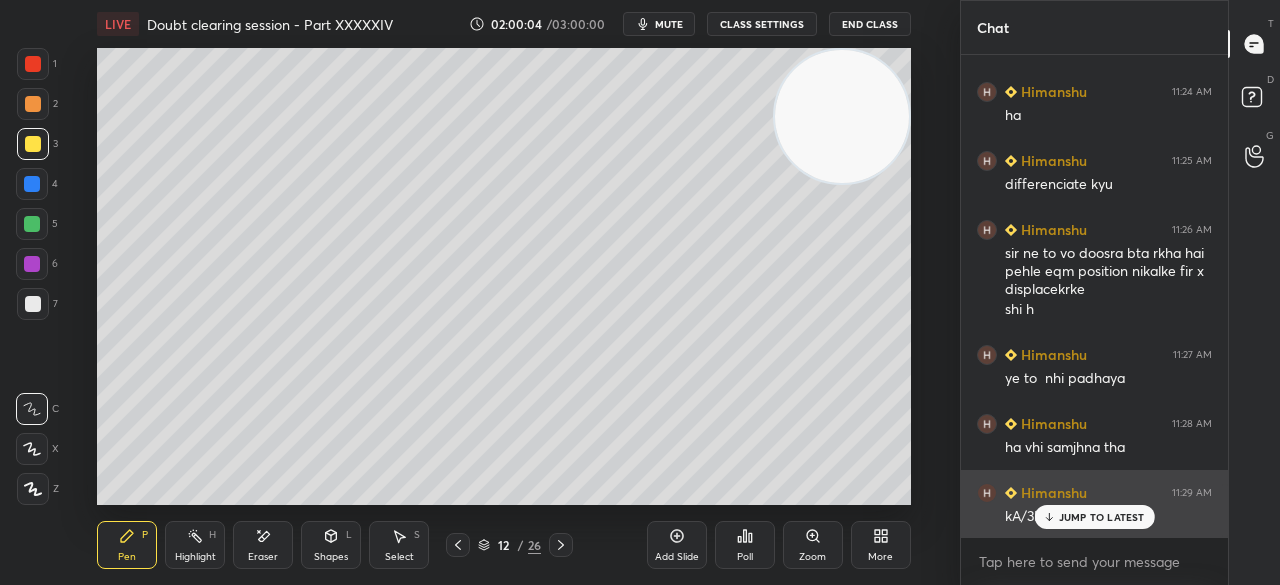 click on "JUMP TO LATEST" at bounding box center [1102, 517] 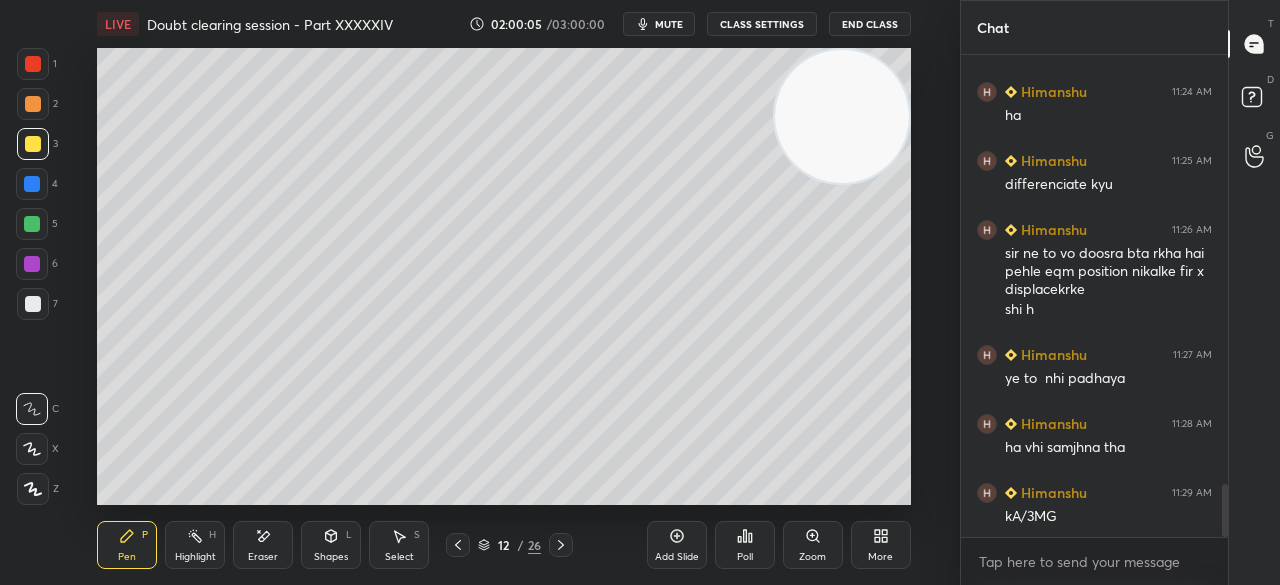 click 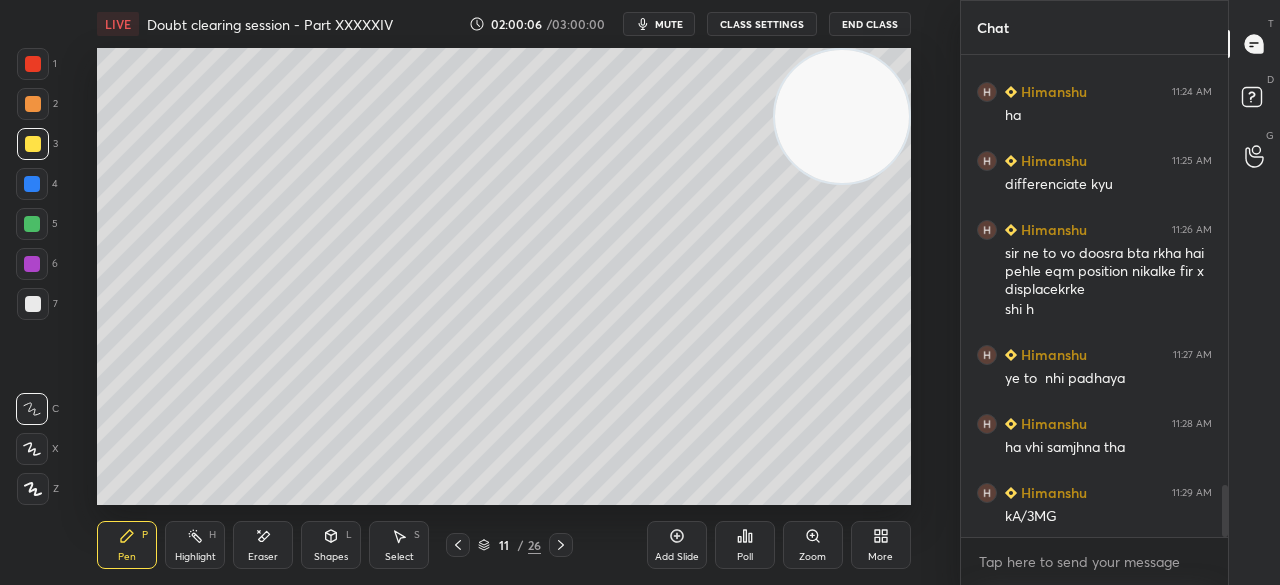 scroll, scrollTop: 4016, scrollLeft: 0, axis: vertical 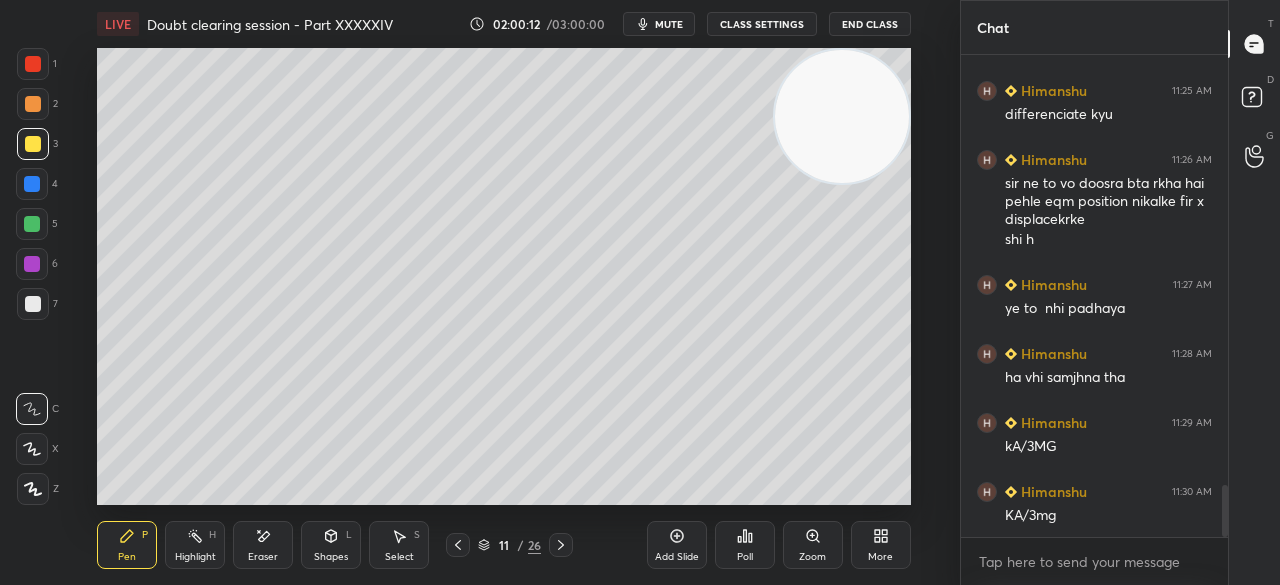 click at bounding box center (33, 304) 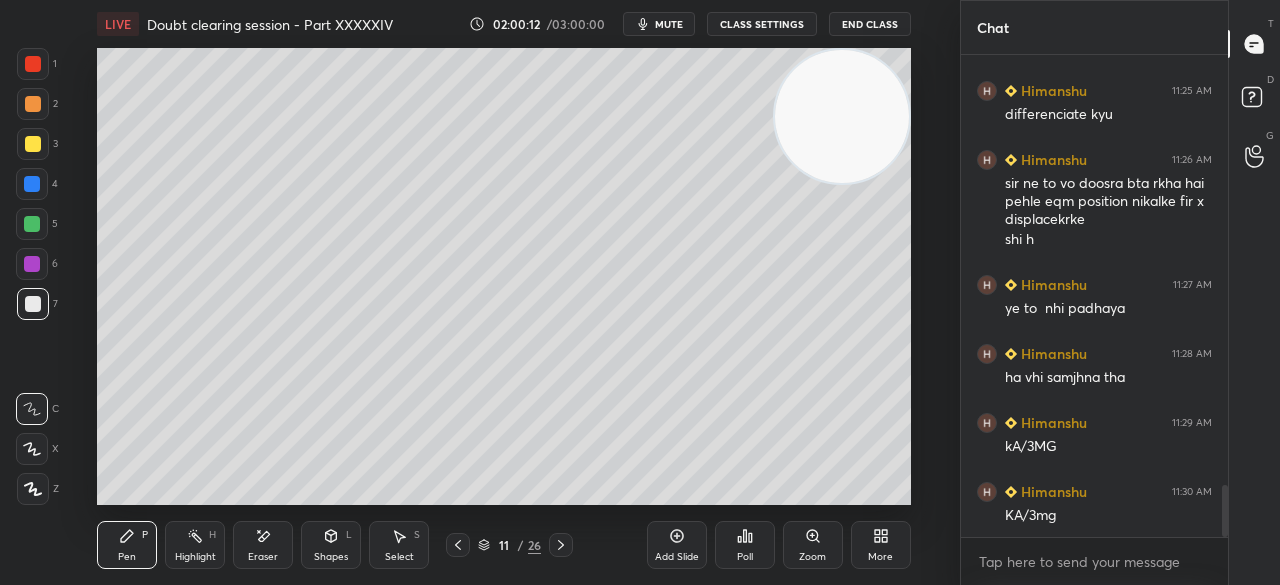 click 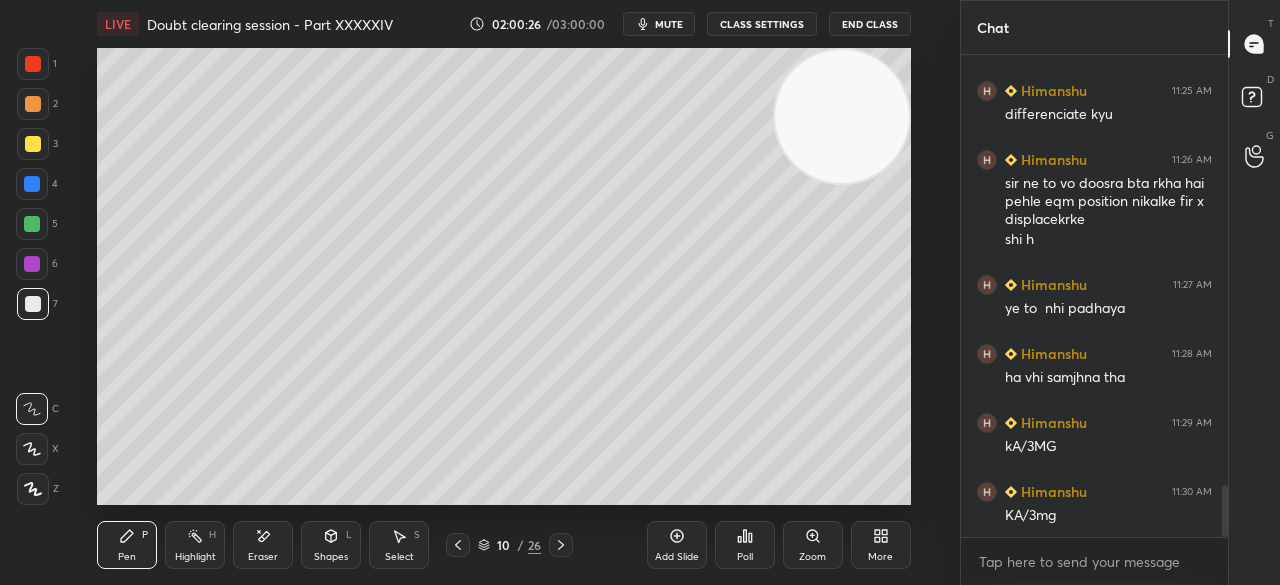 click on "Pen P Highlight H Eraser Shapes L Select S 10 / 26 Add Slide Poll Zoom More" at bounding box center (503, 545) 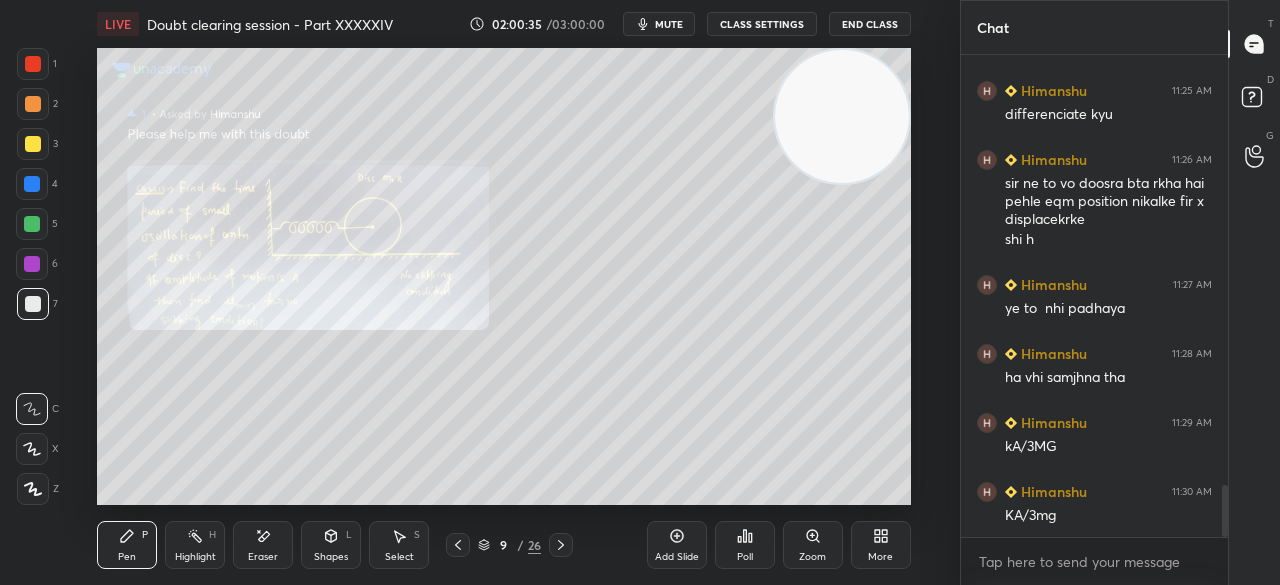 click on "Add Slide" at bounding box center (677, 545) 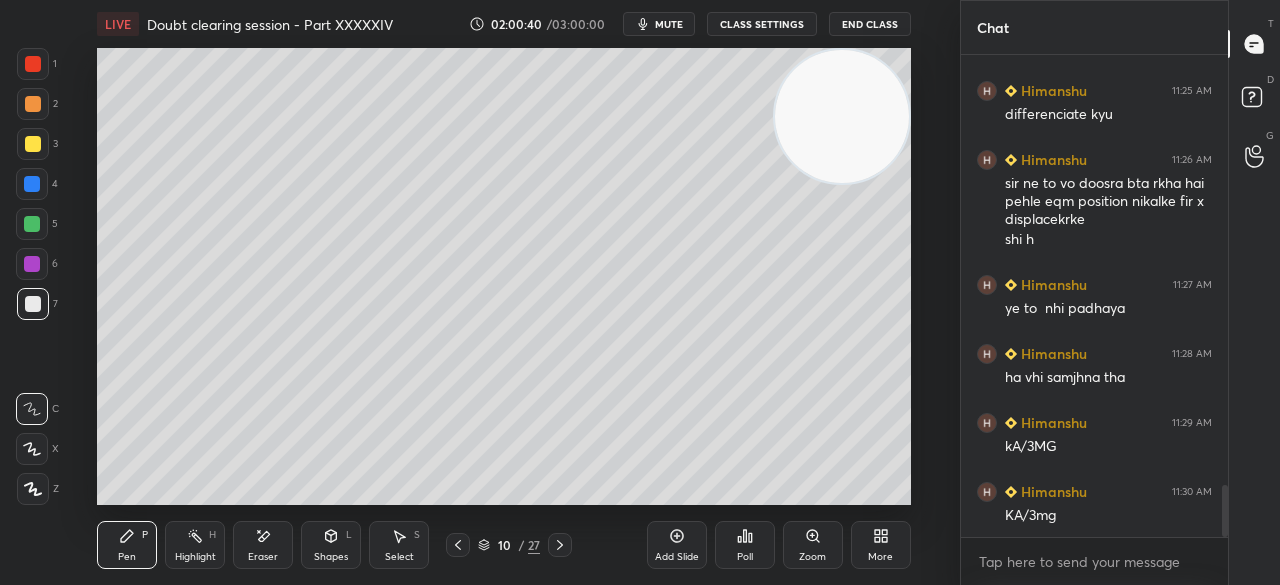 click at bounding box center [33, 144] 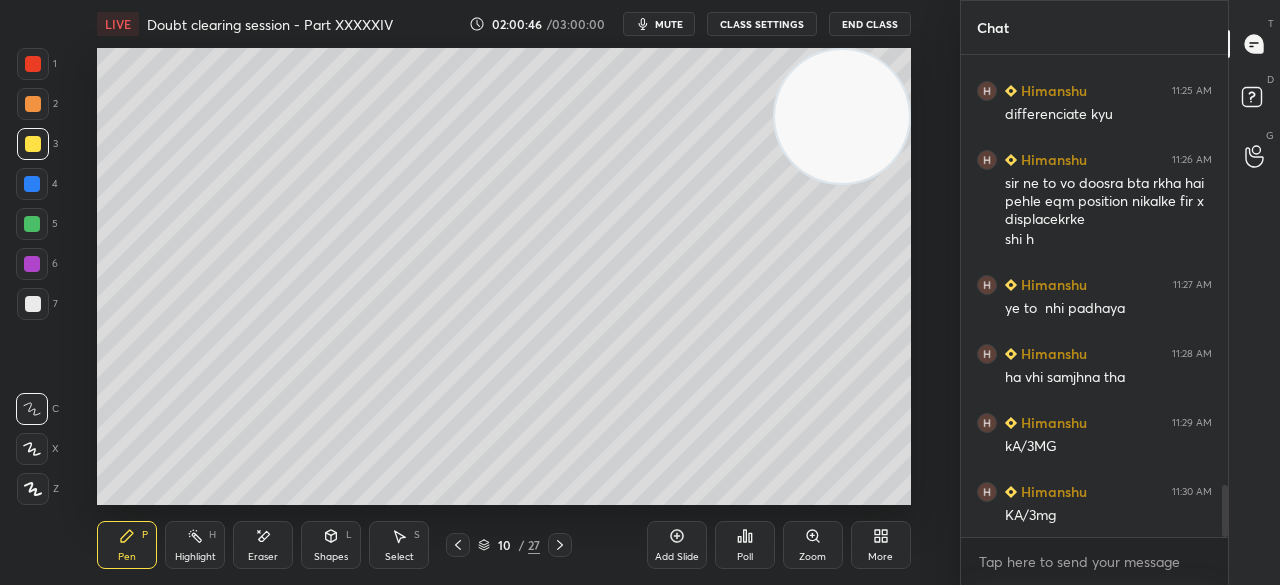 click on "1 2 3 4 5 6 7 C X Z E E Erase all   H H" at bounding box center [32, 276] 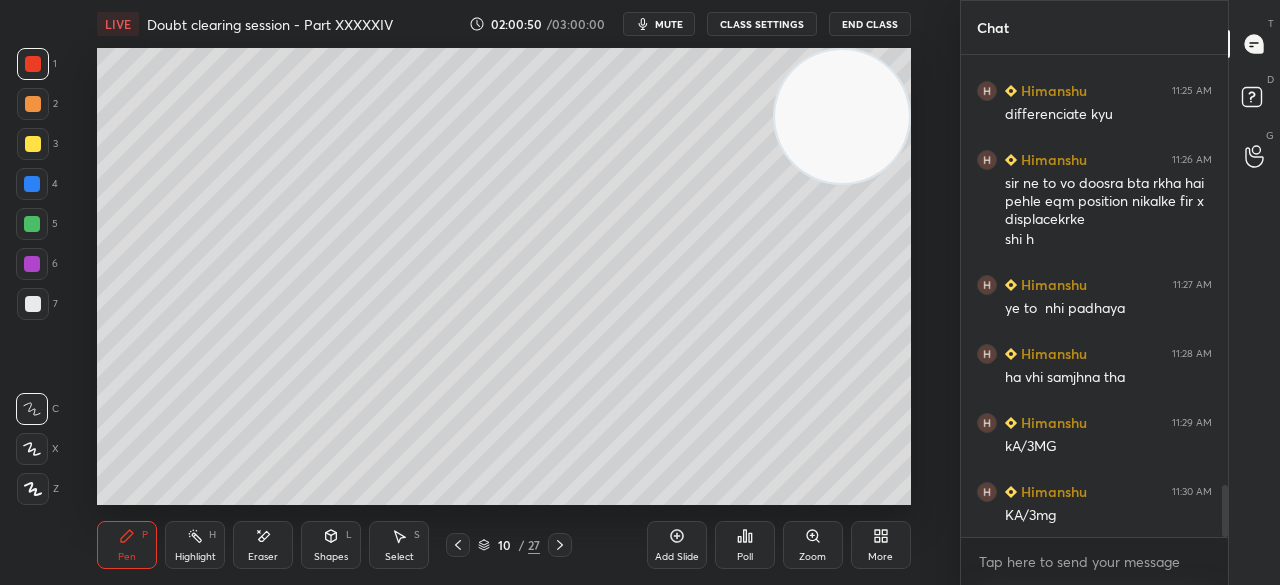 click at bounding box center (33, 144) 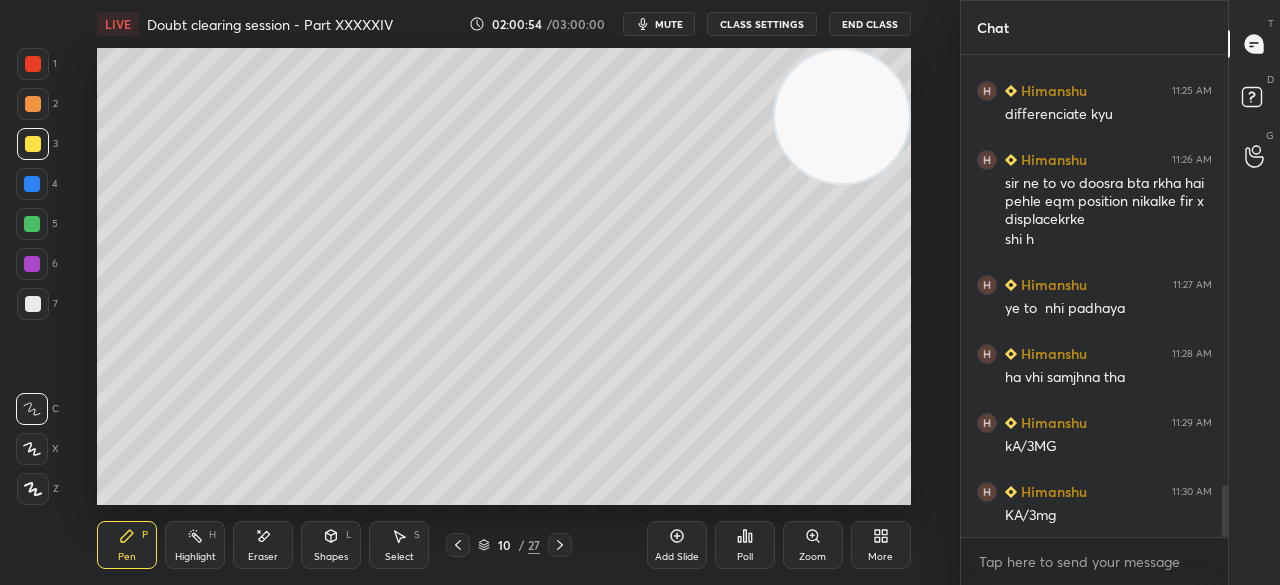 click on "1 2 3 4 5 6 7 C X Z E E Erase all   H H" at bounding box center [32, 276] 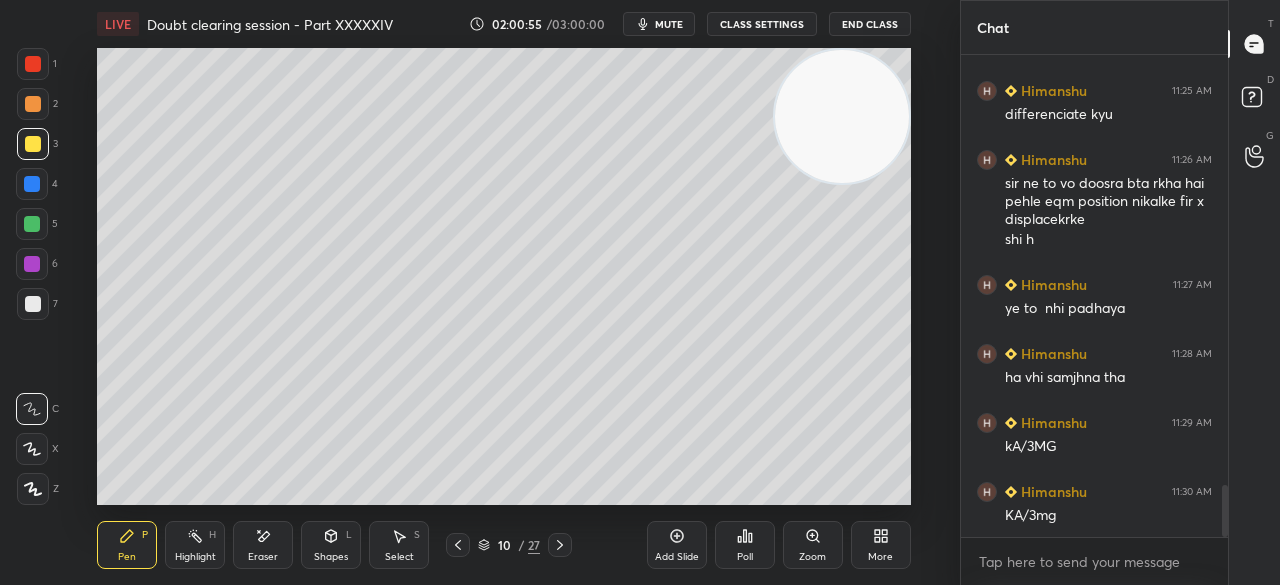 click at bounding box center (33, 64) 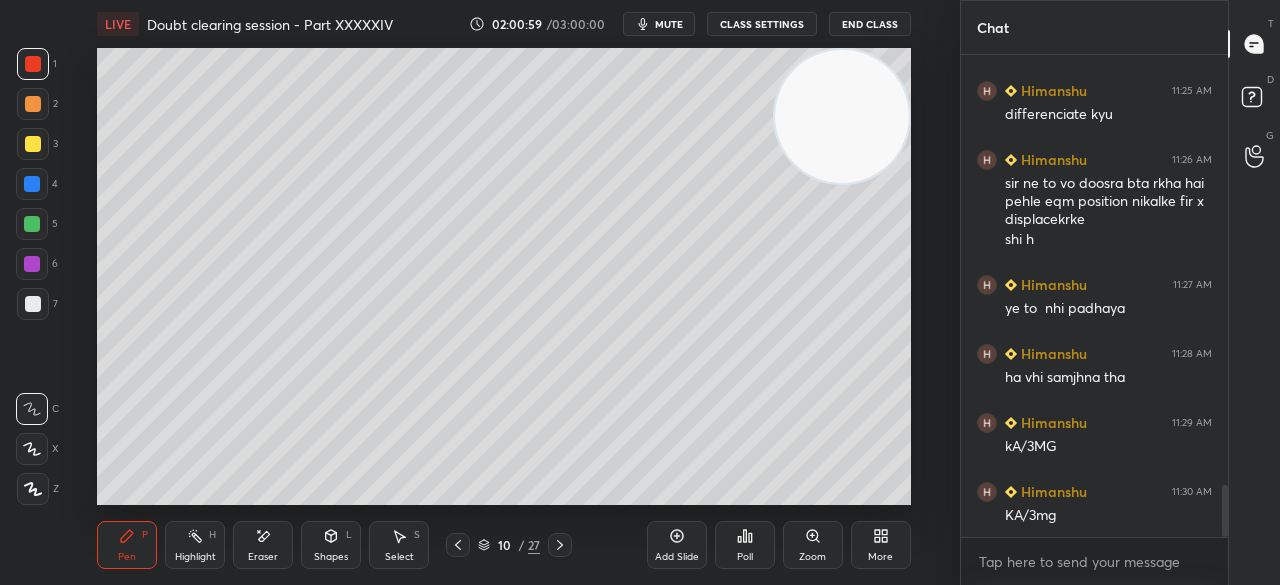 click at bounding box center (33, 304) 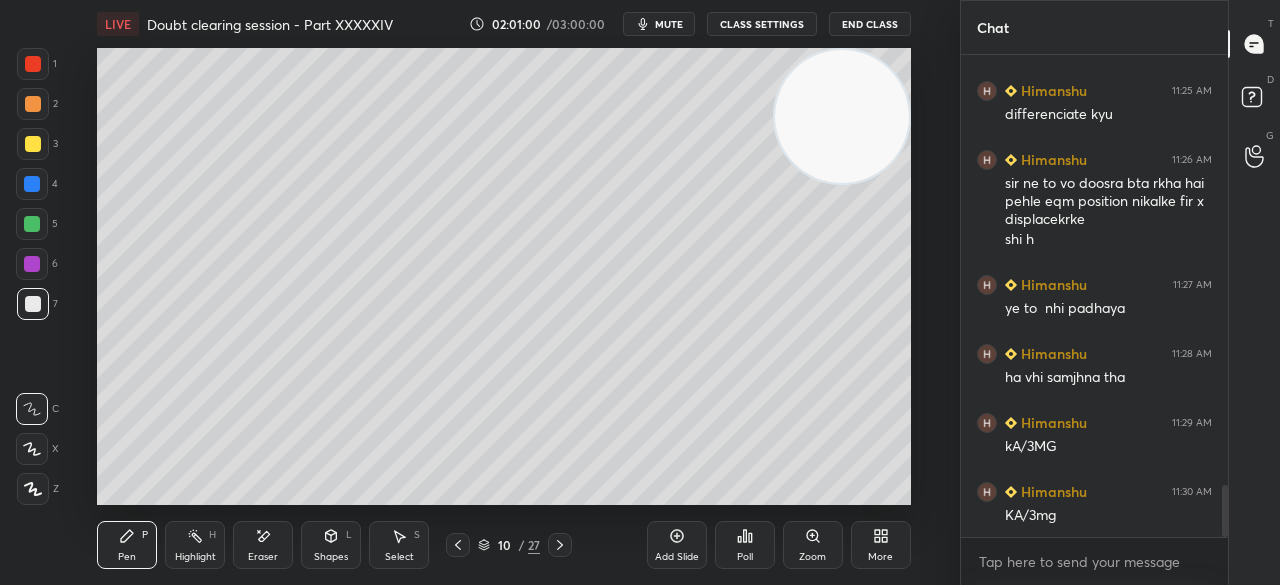 click 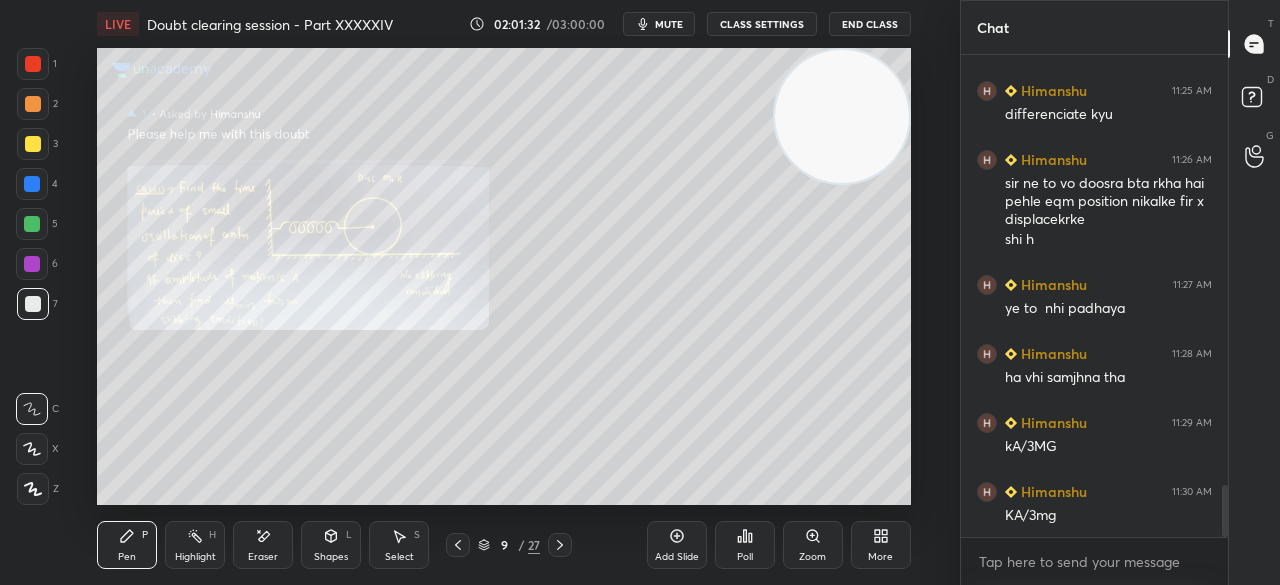 click at bounding box center (33, 144) 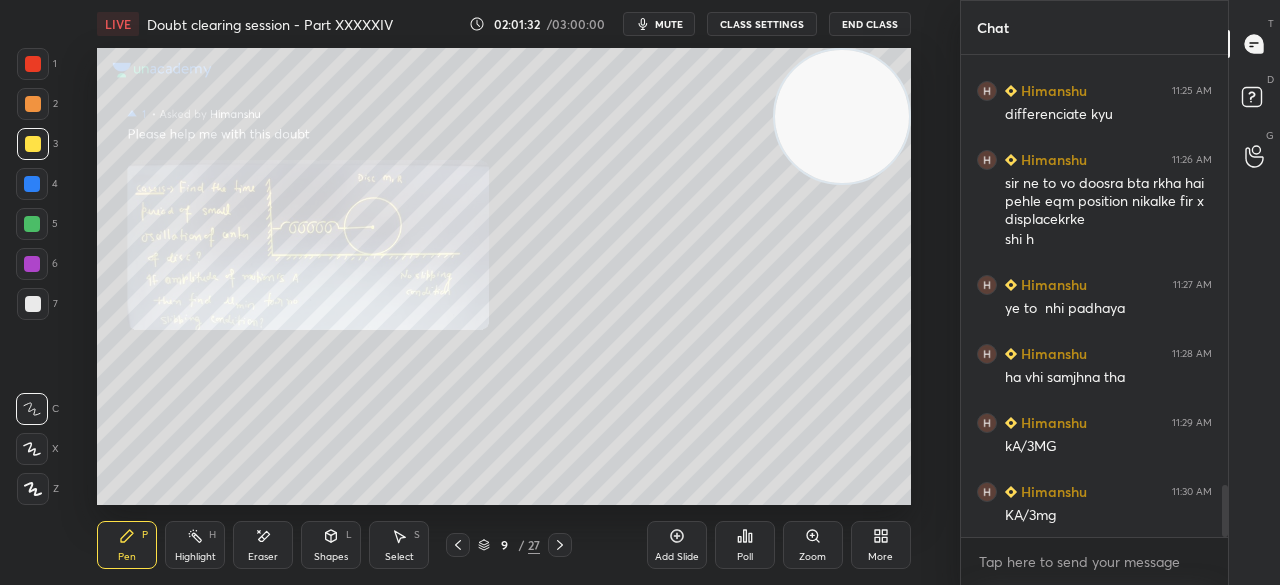 click at bounding box center [33, 144] 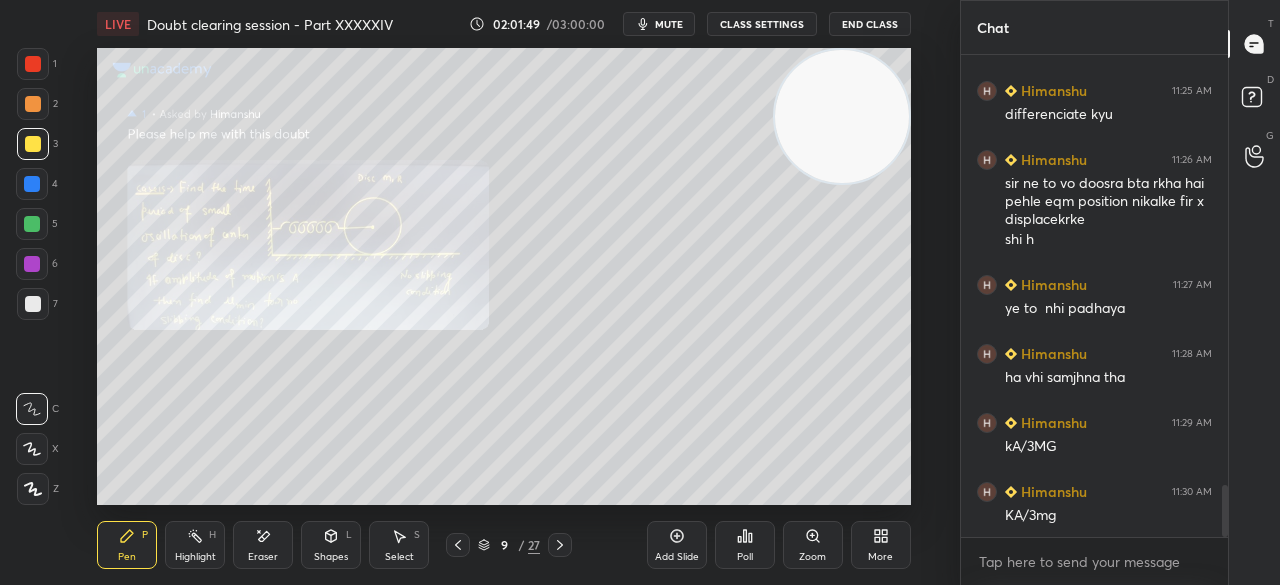 click at bounding box center [33, 64] 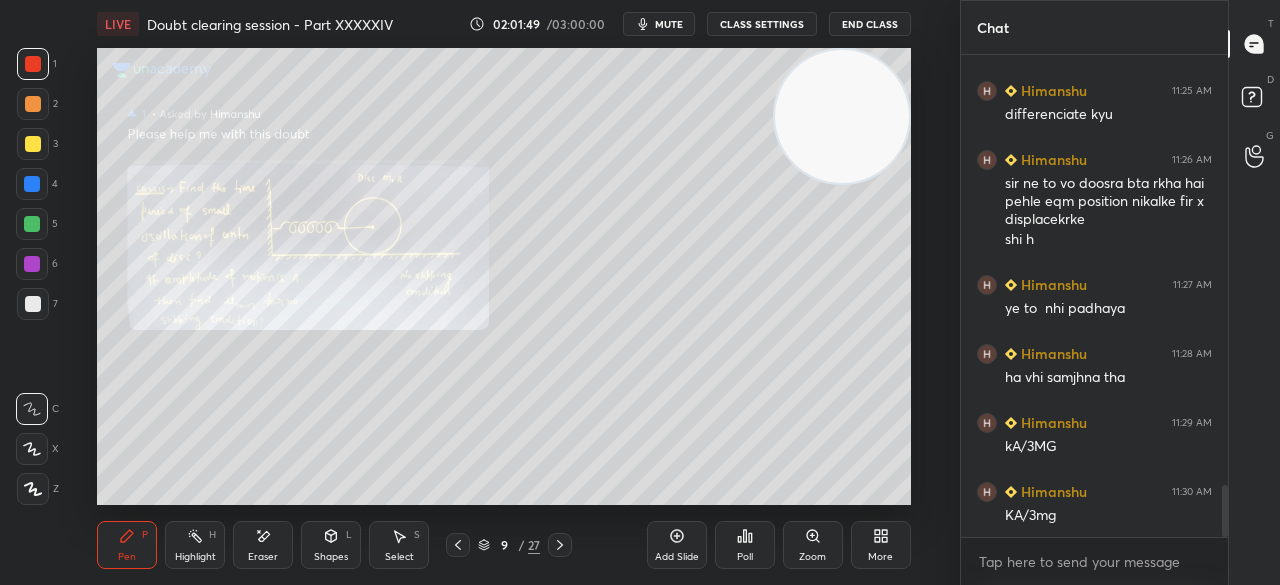 click at bounding box center (33, 64) 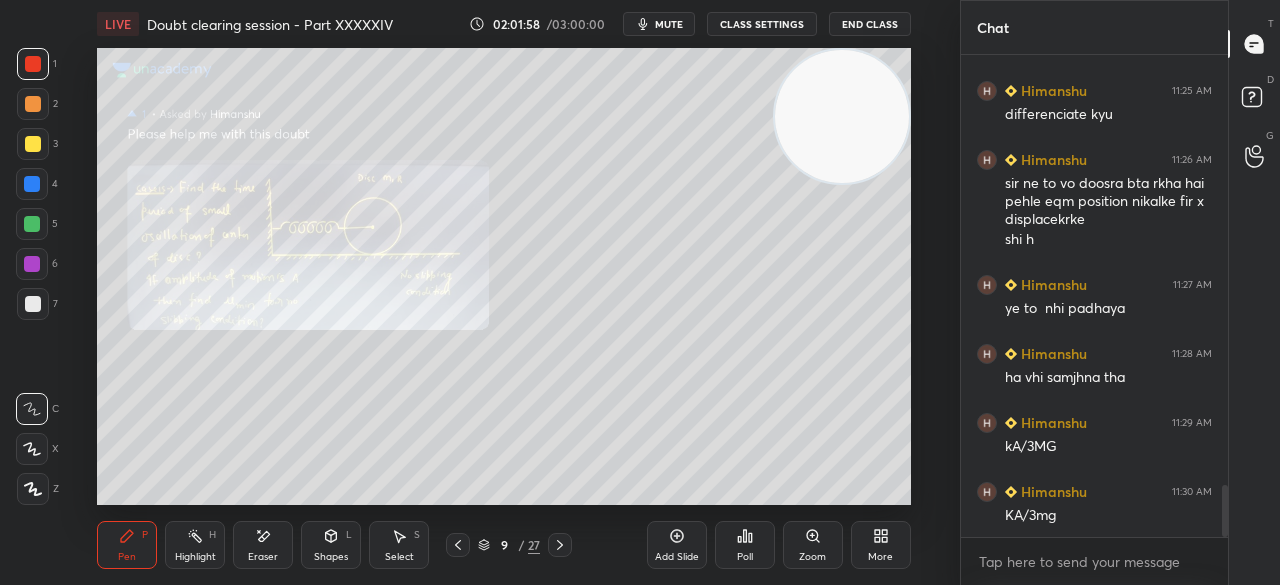 click on "1 2 3 4 5 6 7 C X Z E E Erase all   H H" at bounding box center [32, 276] 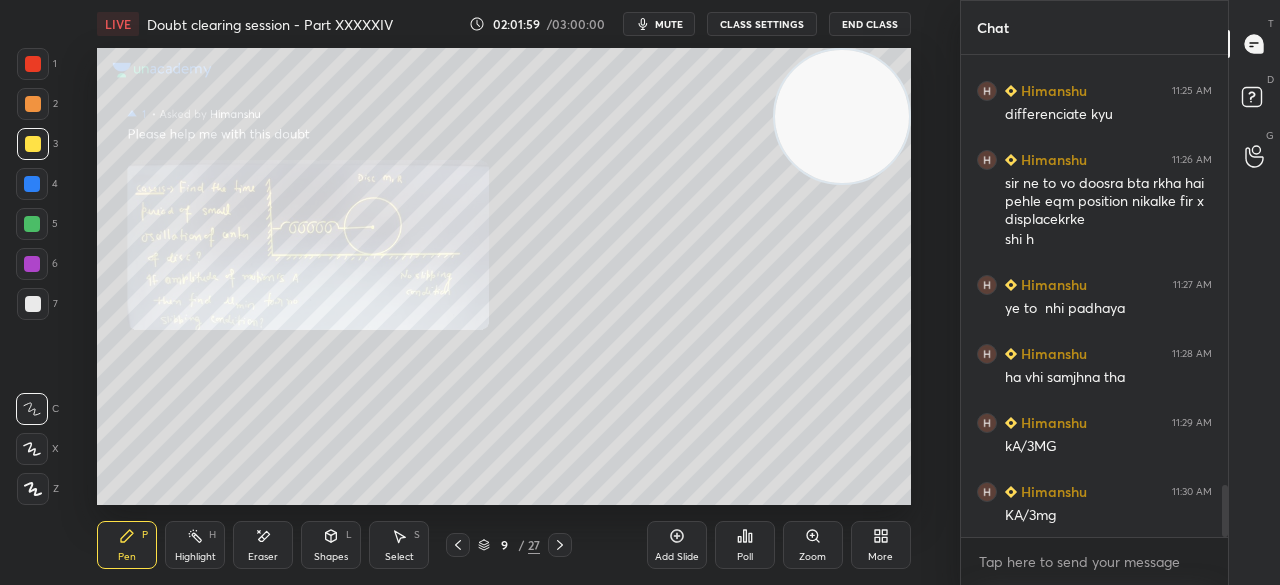 click on "1" at bounding box center [37, 64] 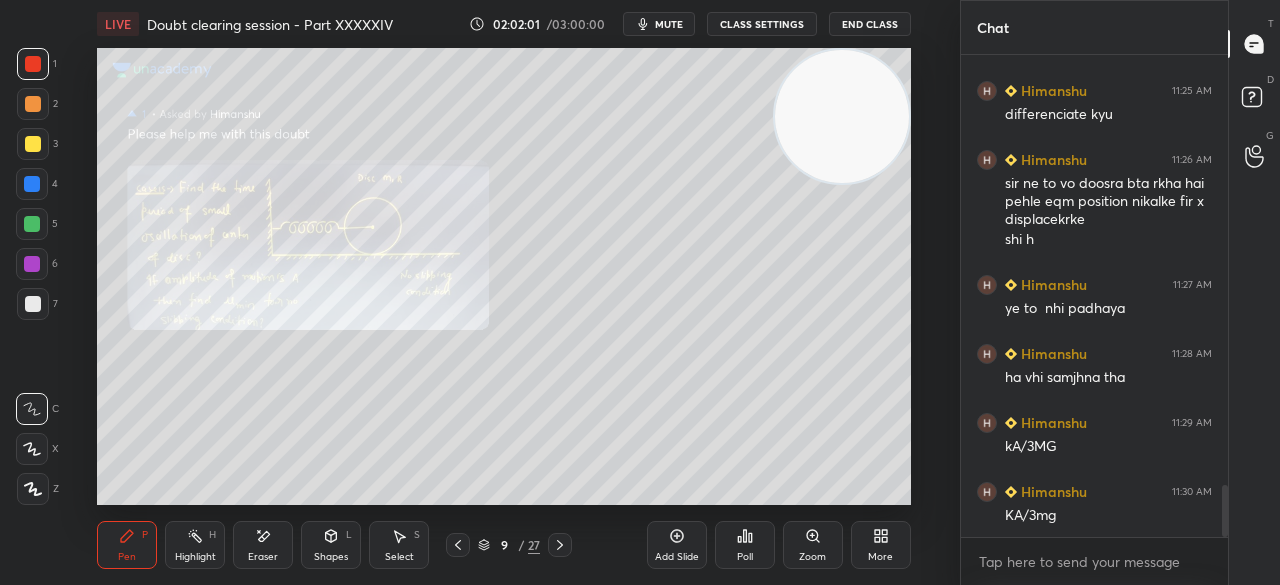 scroll, scrollTop: 4102, scrollLeft: 0, axis: vertical 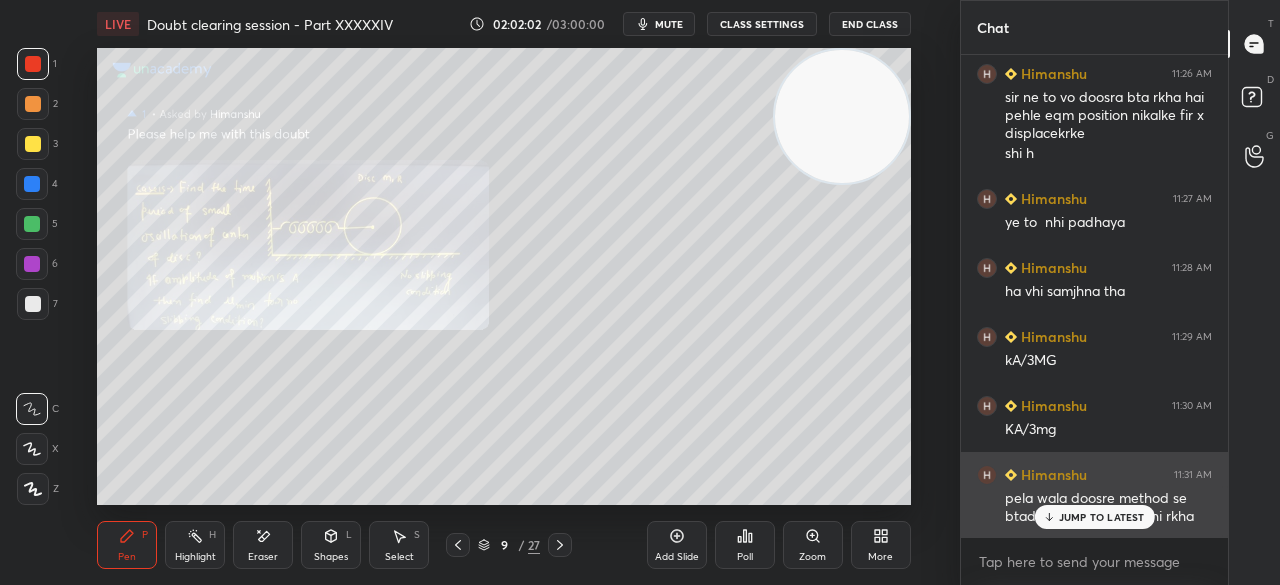 click on "JUMP TO LATEST" at bounding box center [1102, 517] 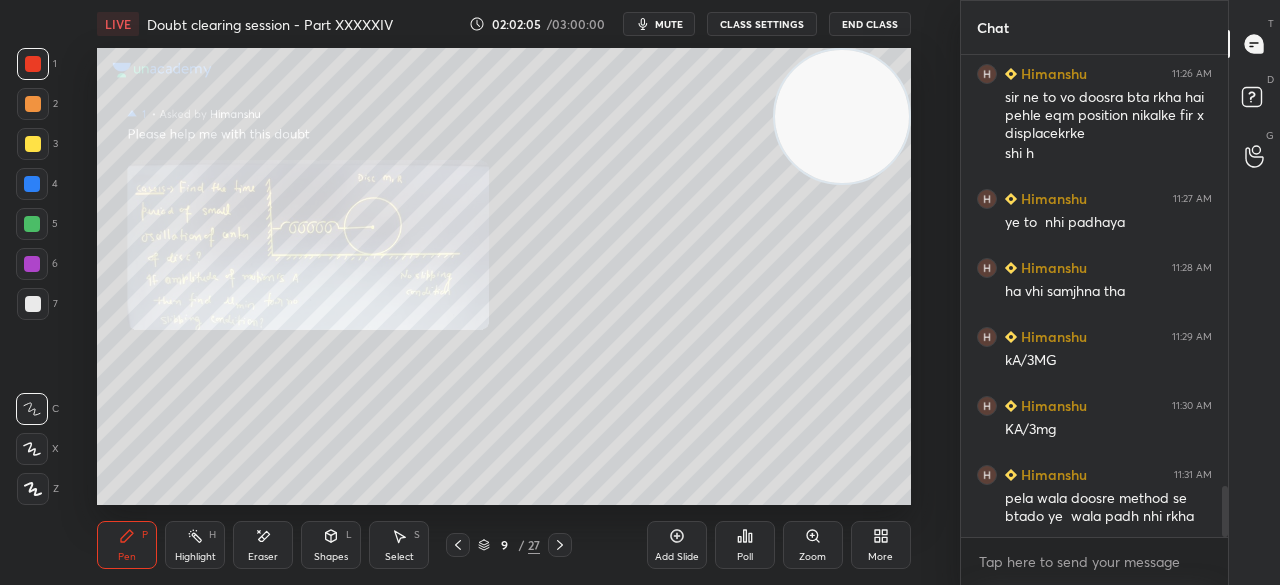 click at bounding box center [33, 144] 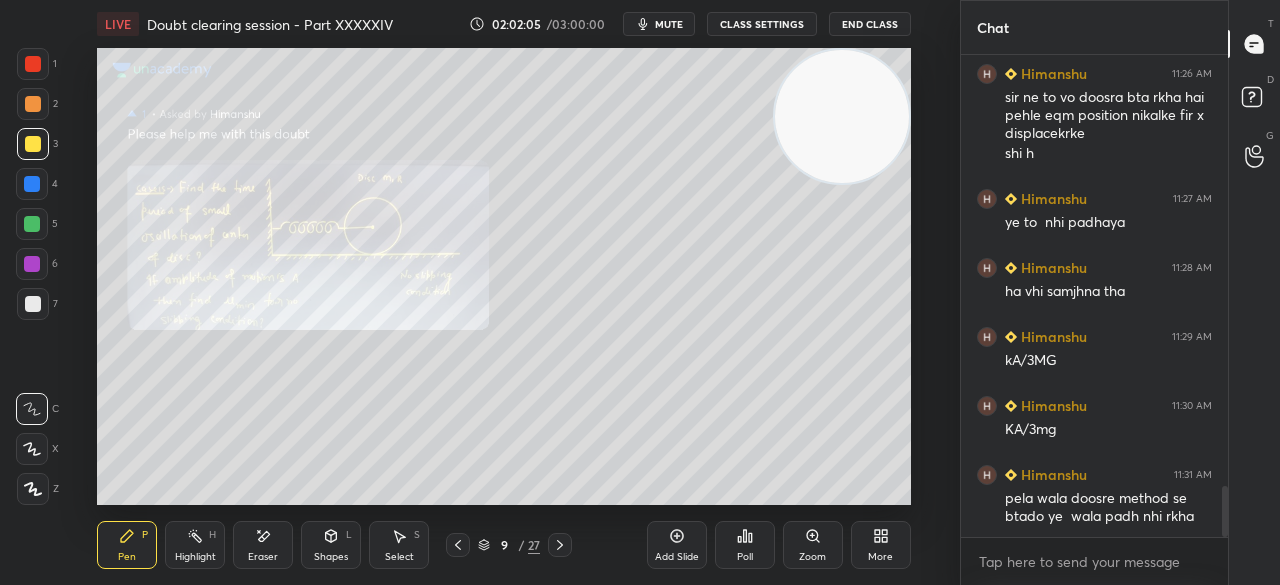 click at bounding box center [33, 144] 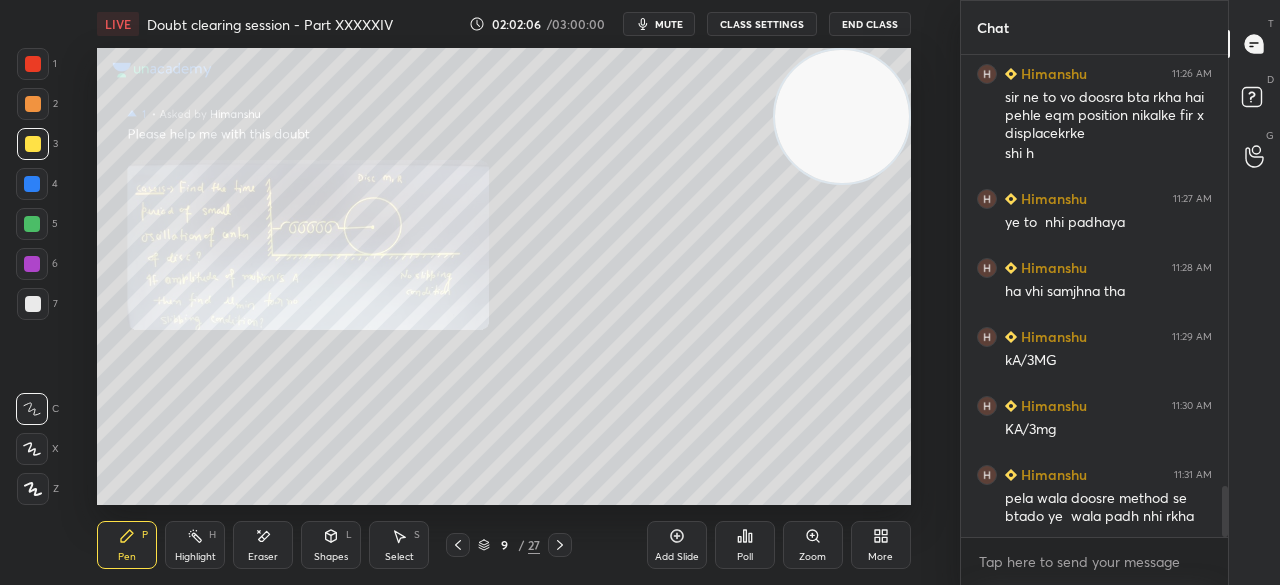 scroll, scrollTop: 4172, scrollLeft: 0, axis: vertical 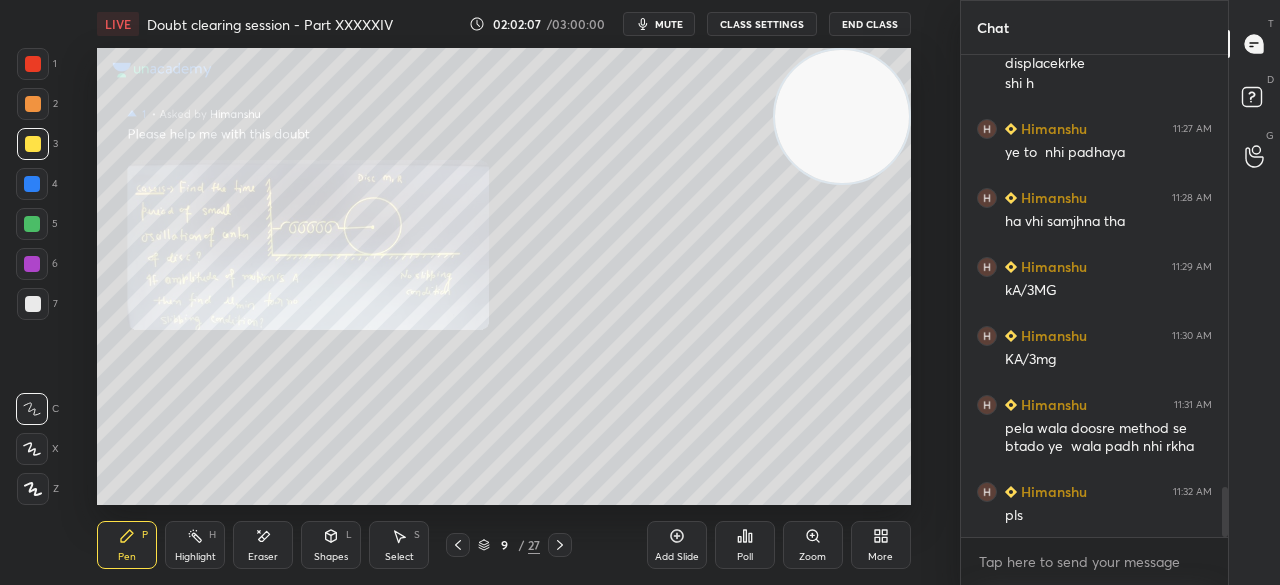 click at bounding box center (33, 64) 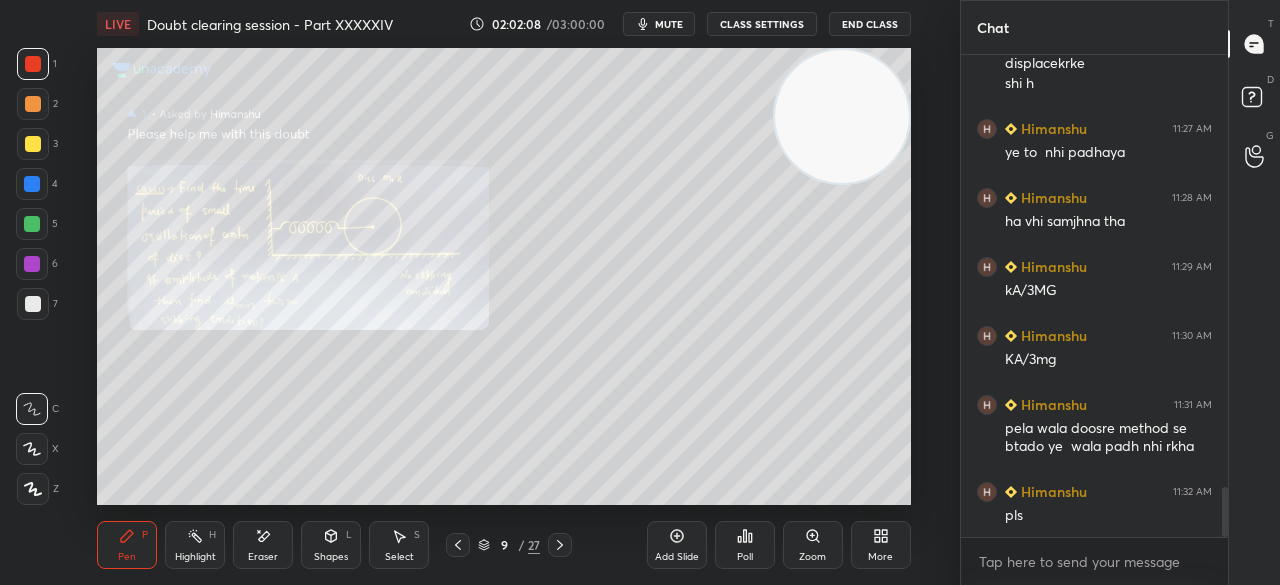 click at bounding box center [33, 64] 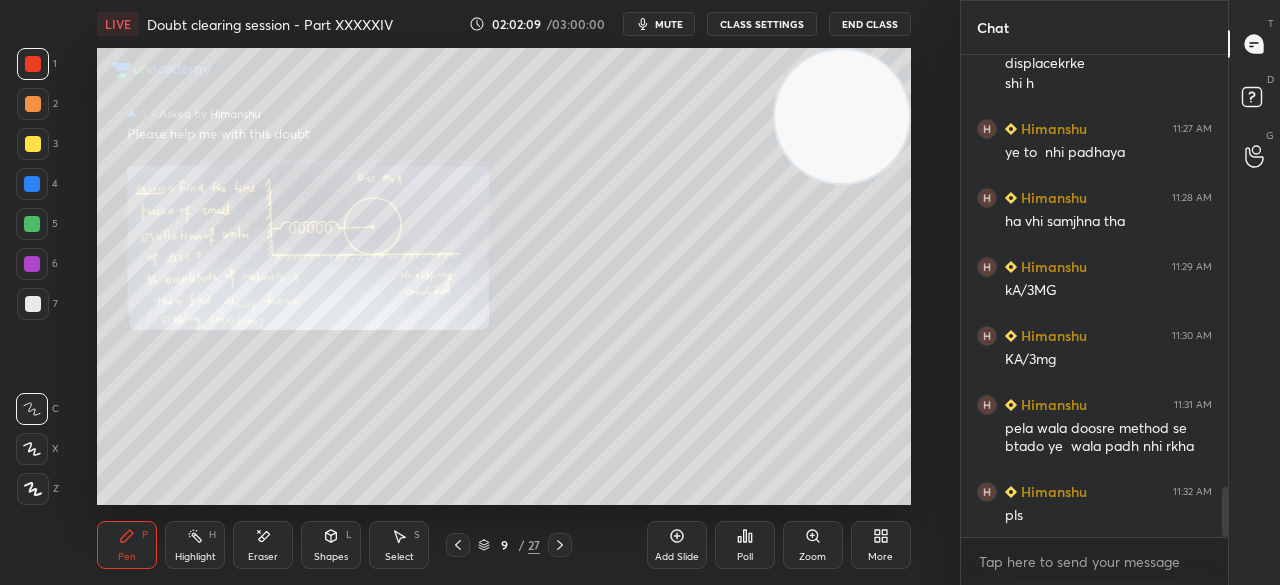 click at bounding box center (32, 184) 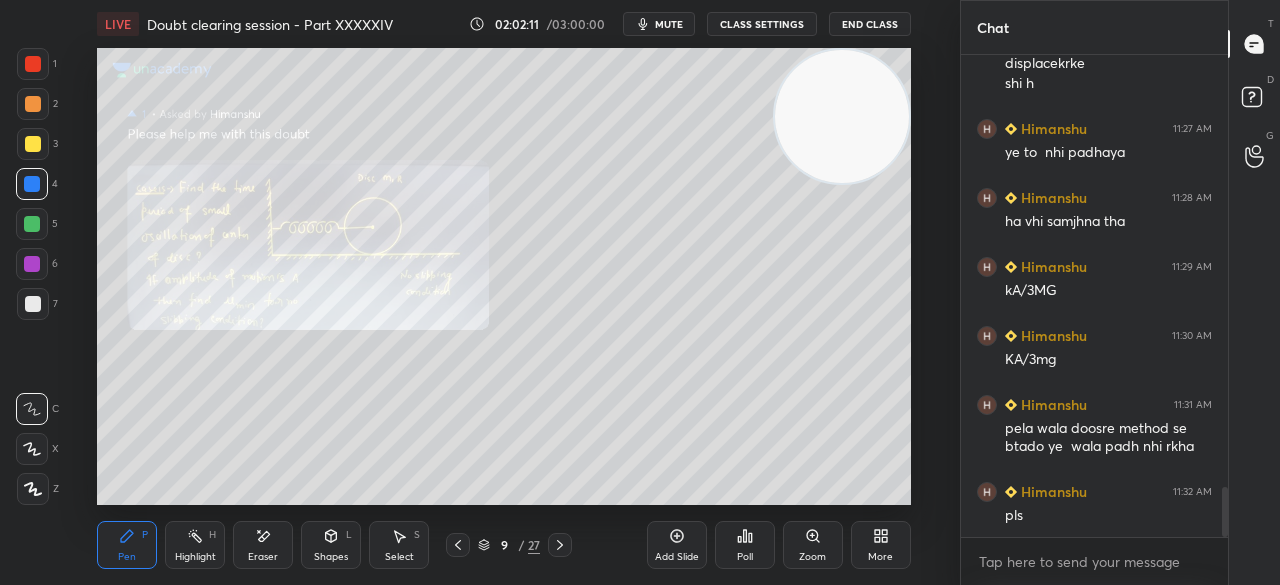click at bounding box center (32, 224) 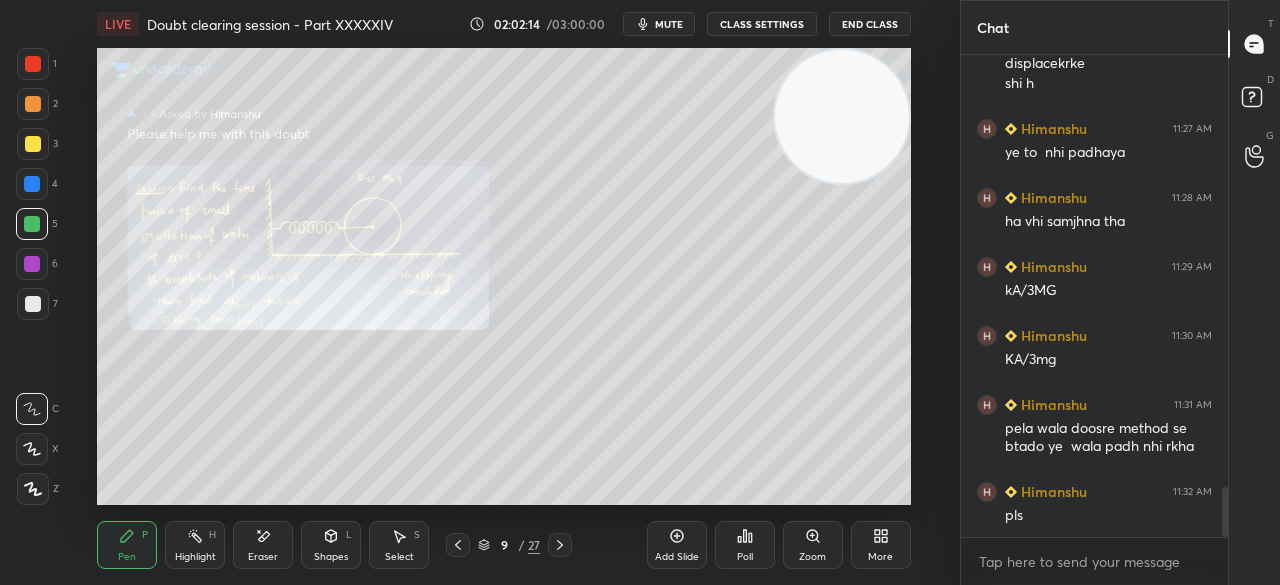 click on "6" at bounding box center [37, 268] 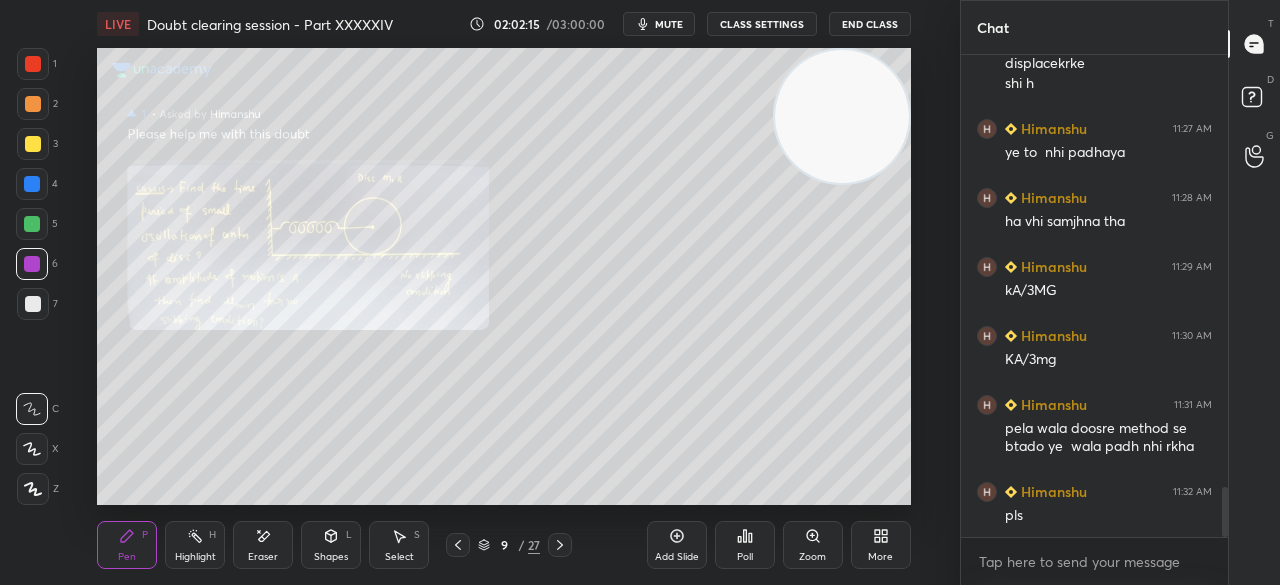 click at bounding box center [33, 304] 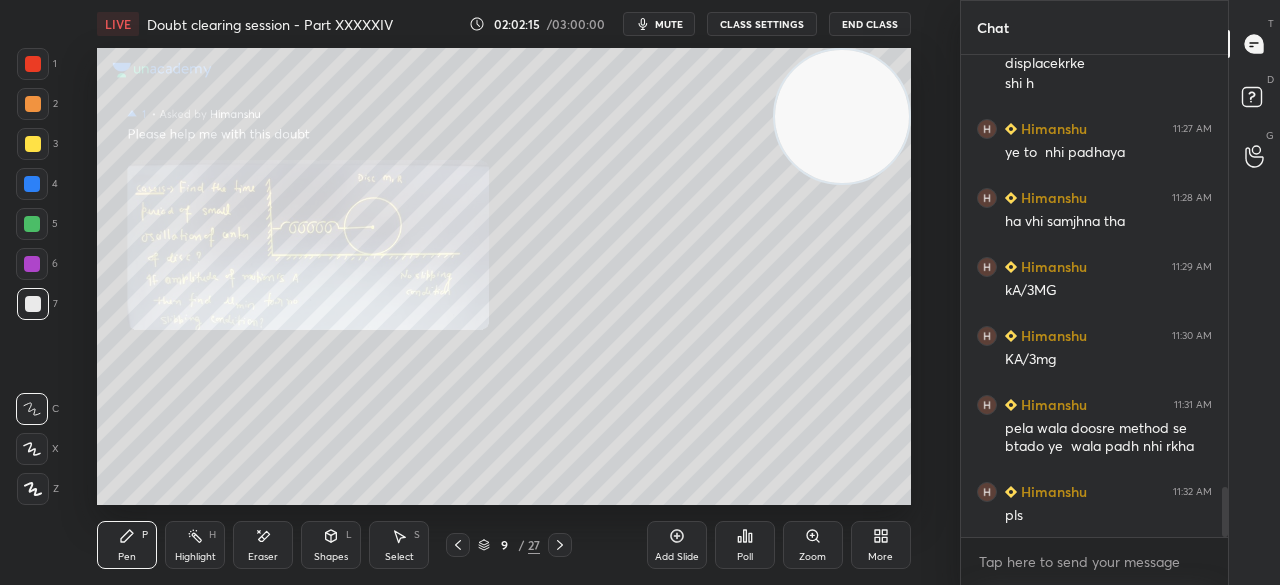 click at bounding box center (33, 304) 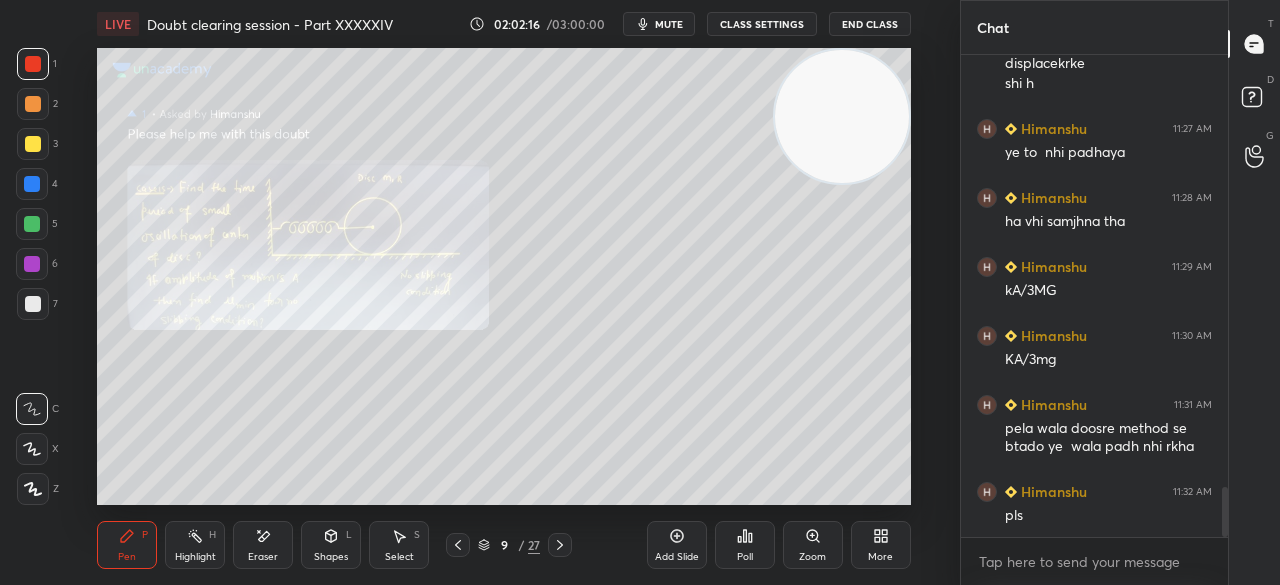 click at bounding box center [33, 64] 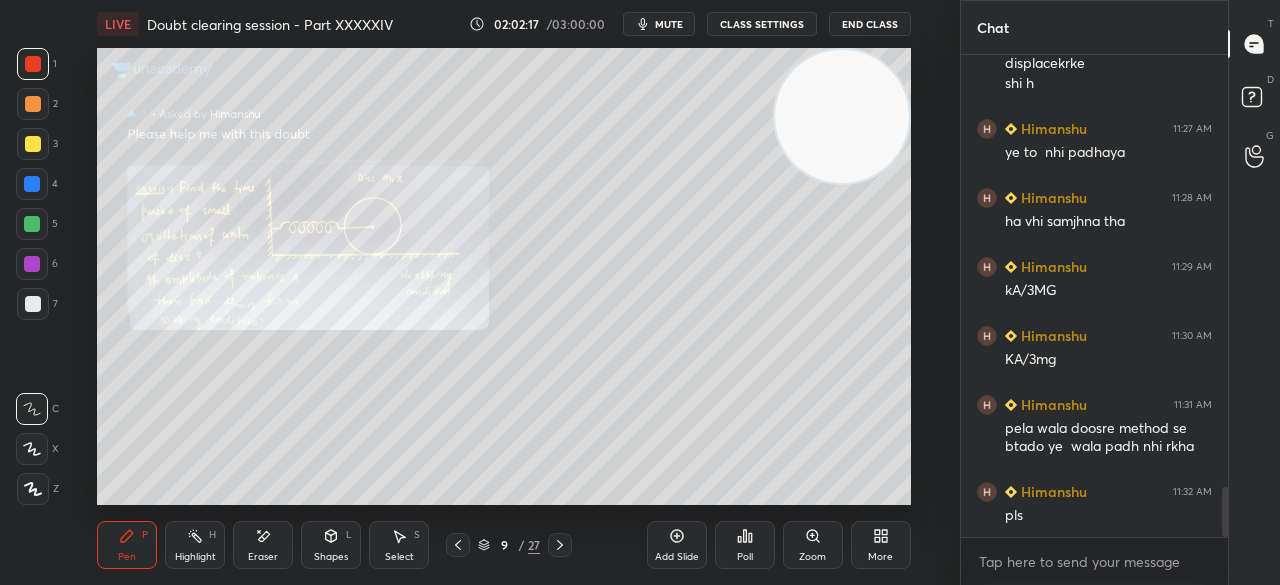 scroll, scrollTop: 4220, scrollLeft: 0, axis: vertical 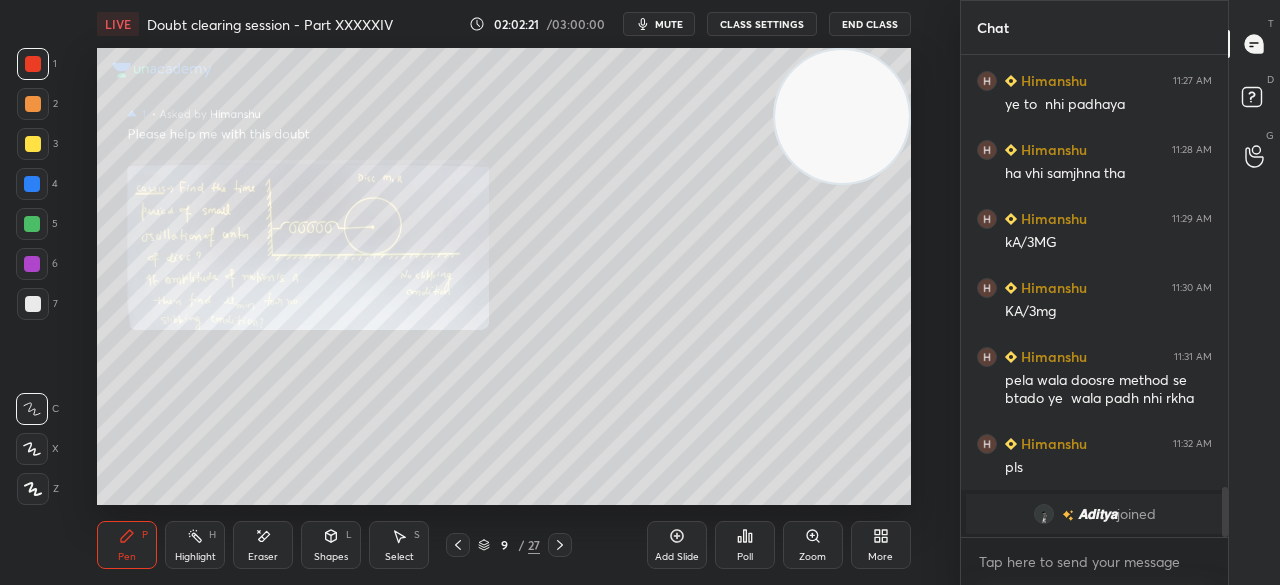 click on "3" at bounding box center [37, 148] 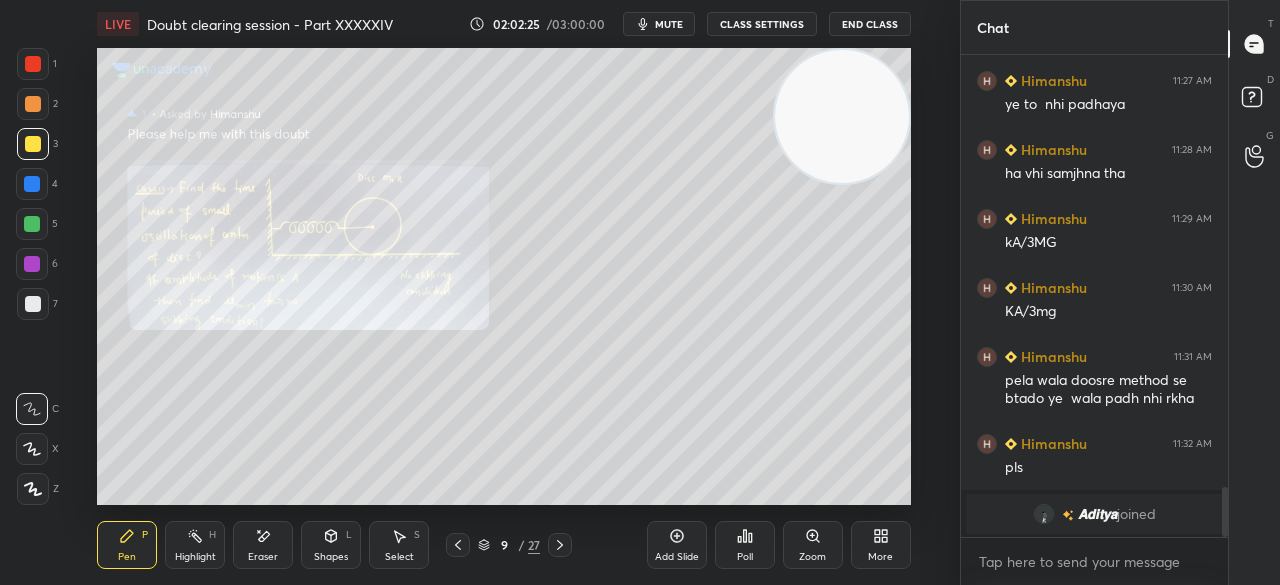 click on "1" at bounding box center (37, 64) 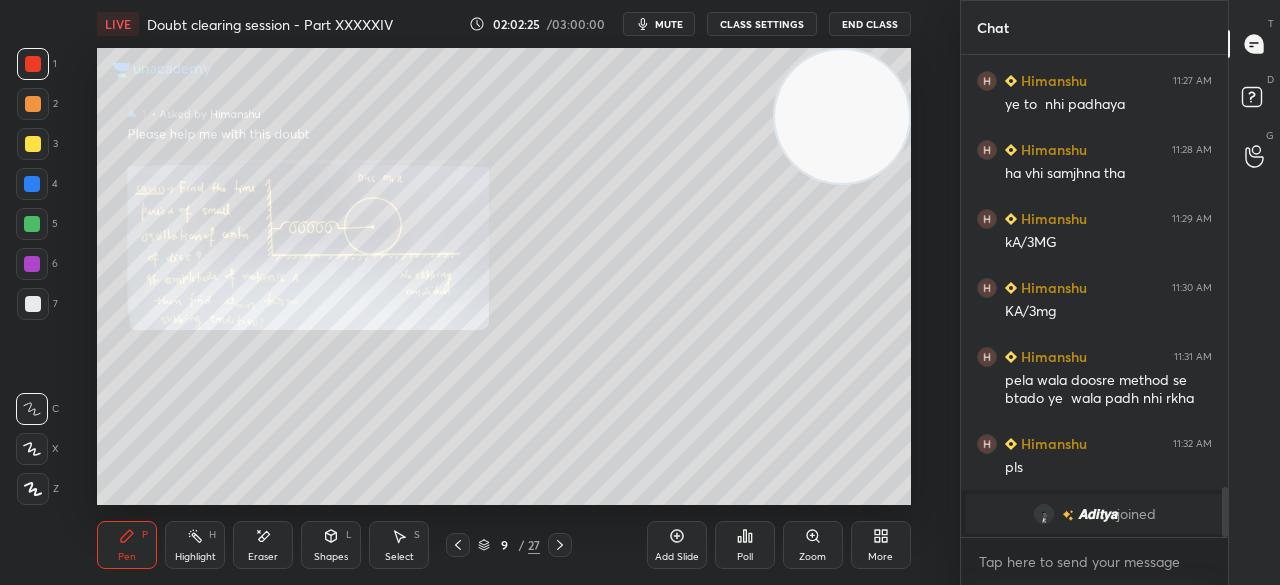 click at bounding box center [33, 64] 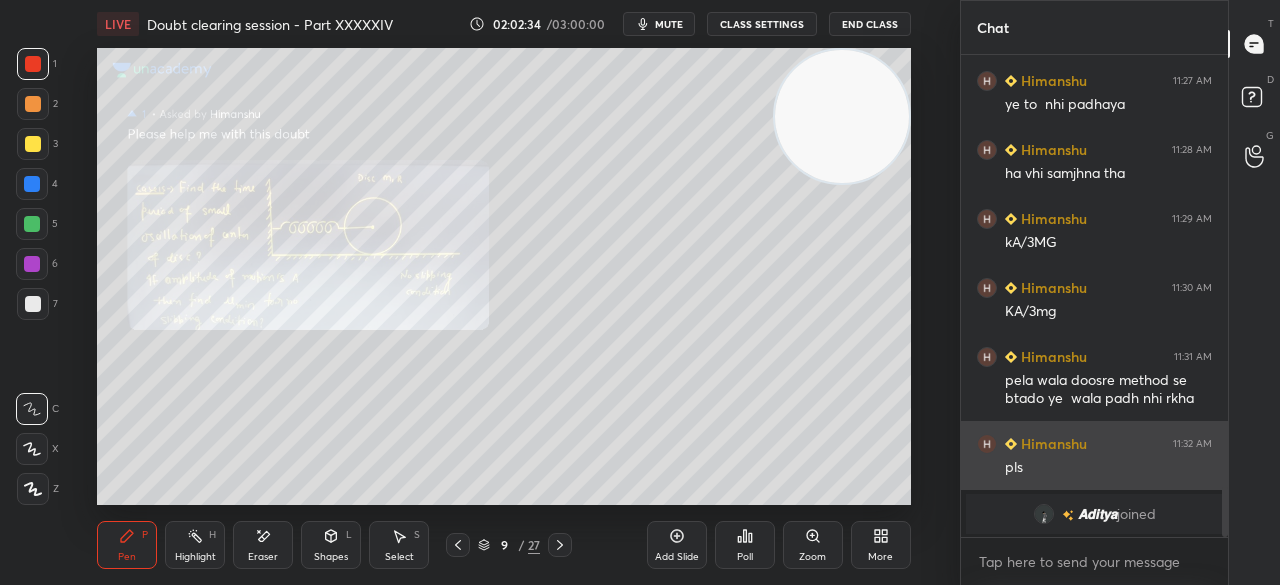 click on "Himanshu" at bounding box center (1052, 443) 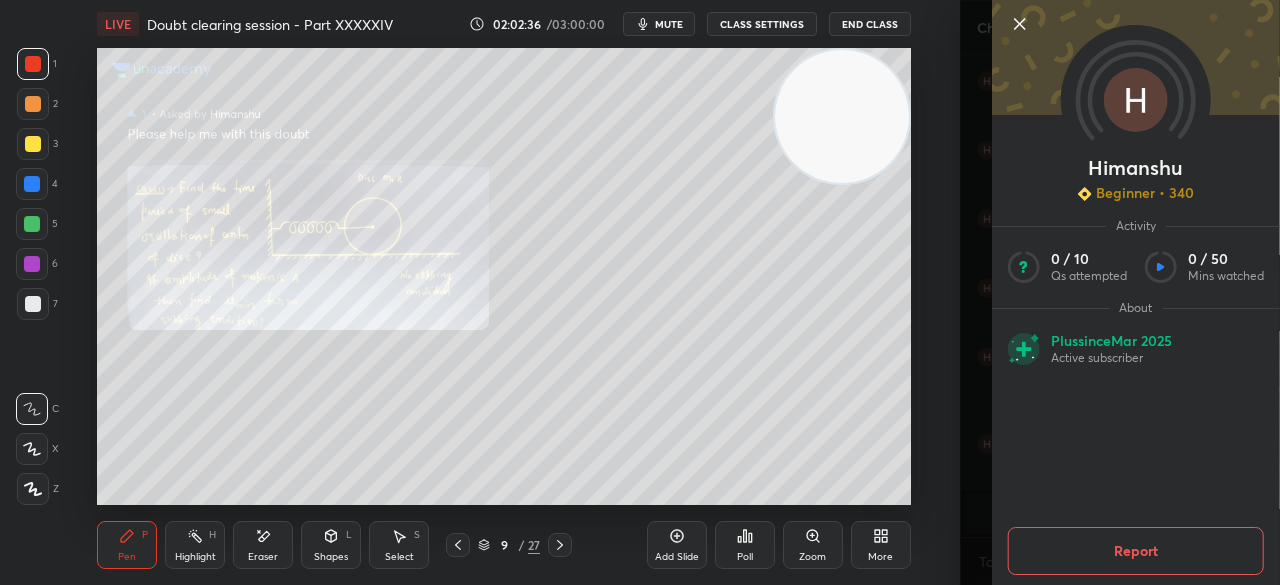 click 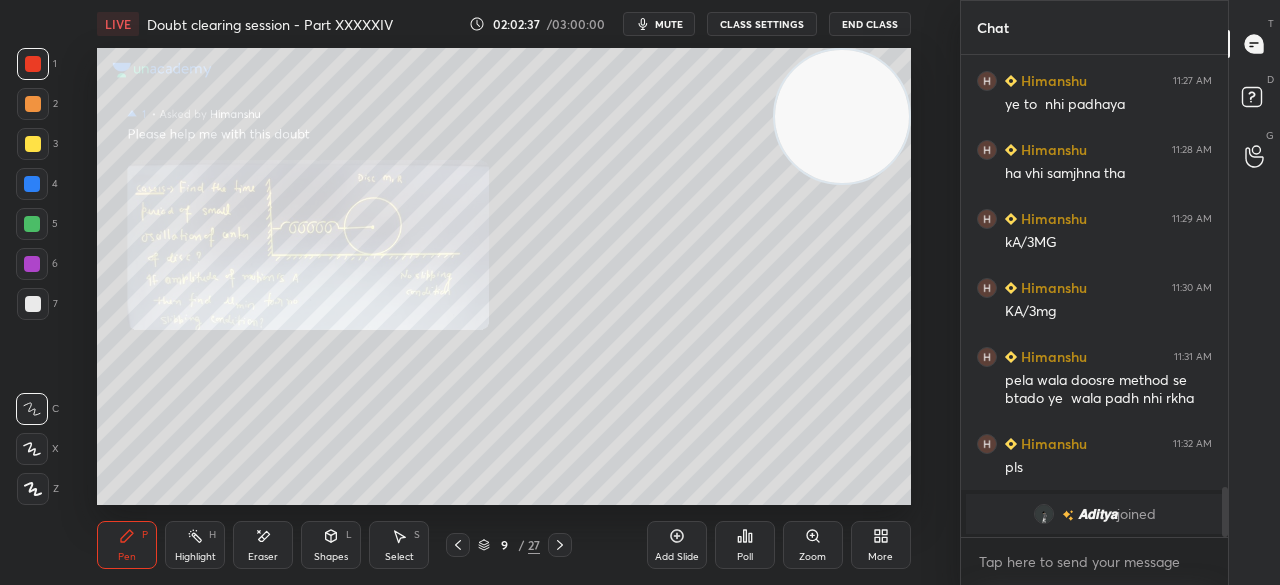 click on "[PERSON_NAME] Beginner   •   340" at bounding box center (1120, 292) 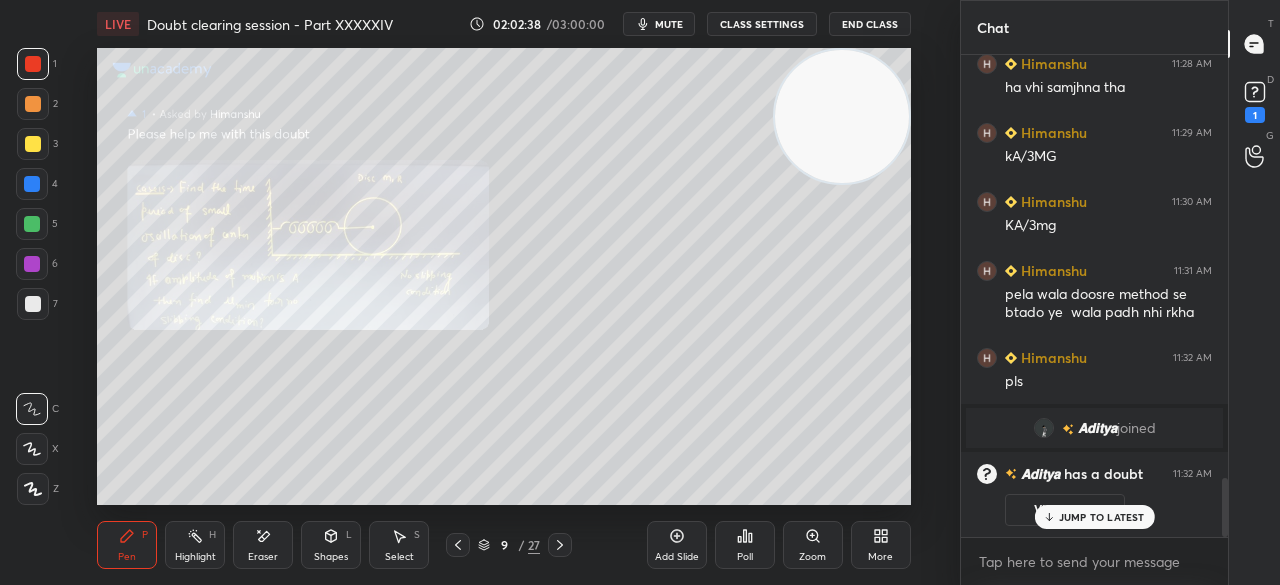 scroll, scrollTop: 3486, scrollLeft: 0, axis: vertical 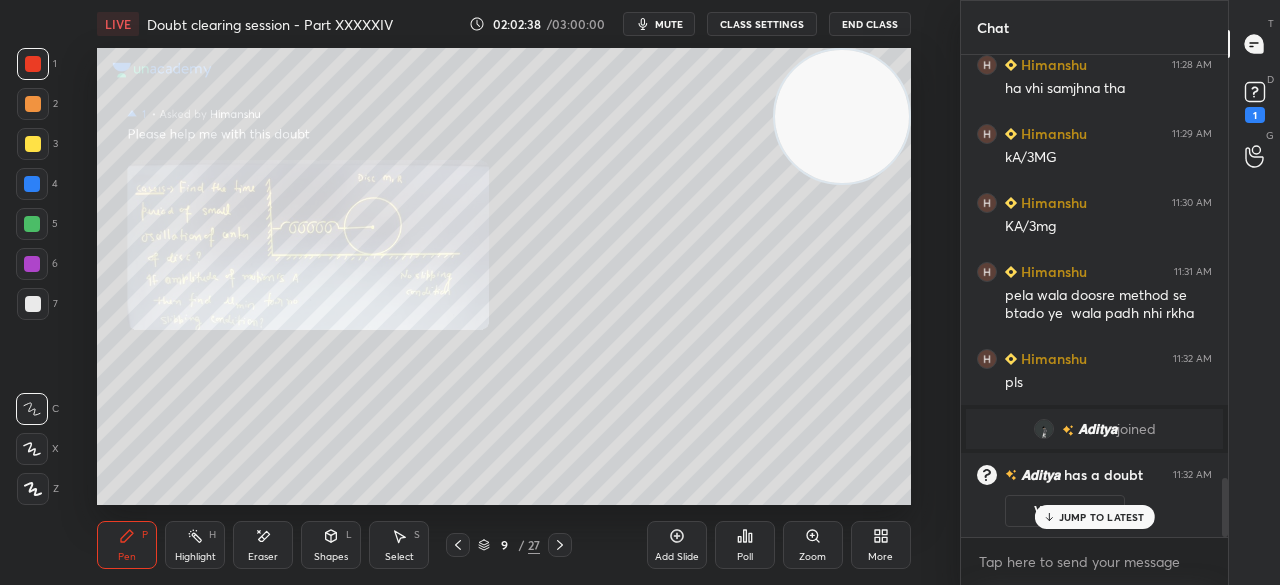 click on "T Messages (T) D Doubts (D) 1 G Raise Hand (G)" at bounding box center (1254, 292) 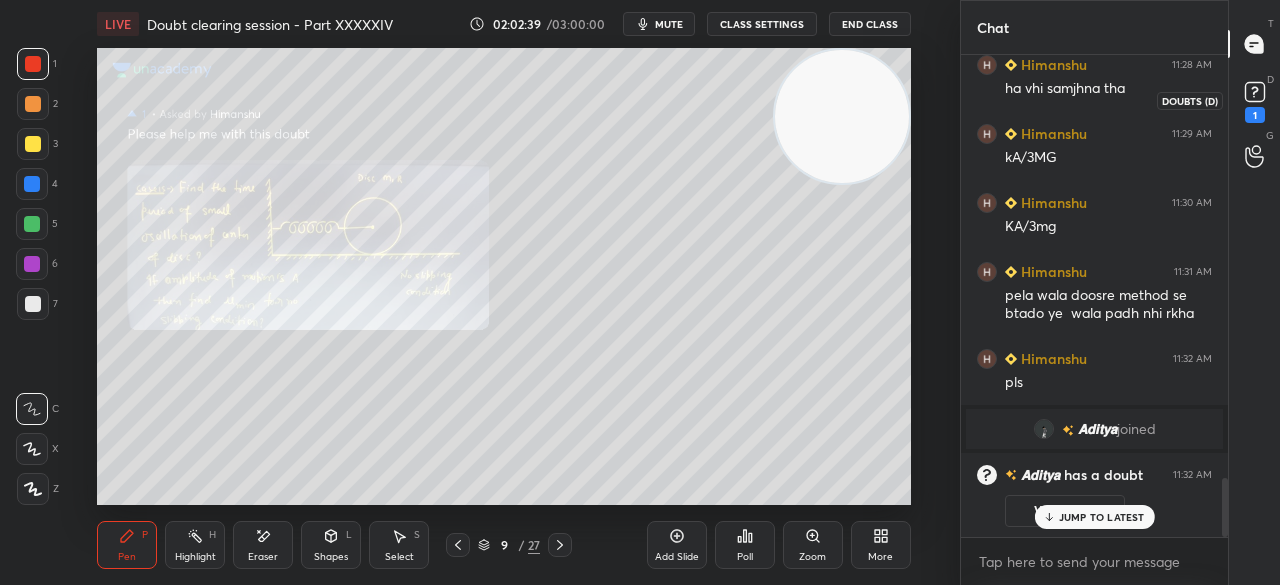 click 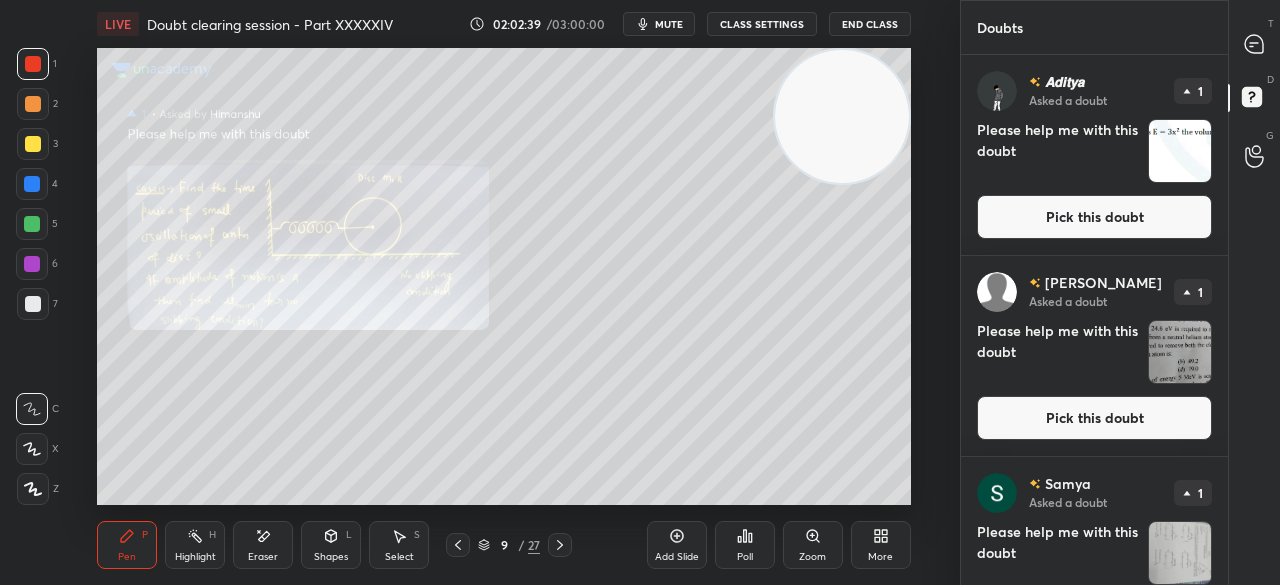 click on "Pick this doubt" at bounding box center [1094, 217] 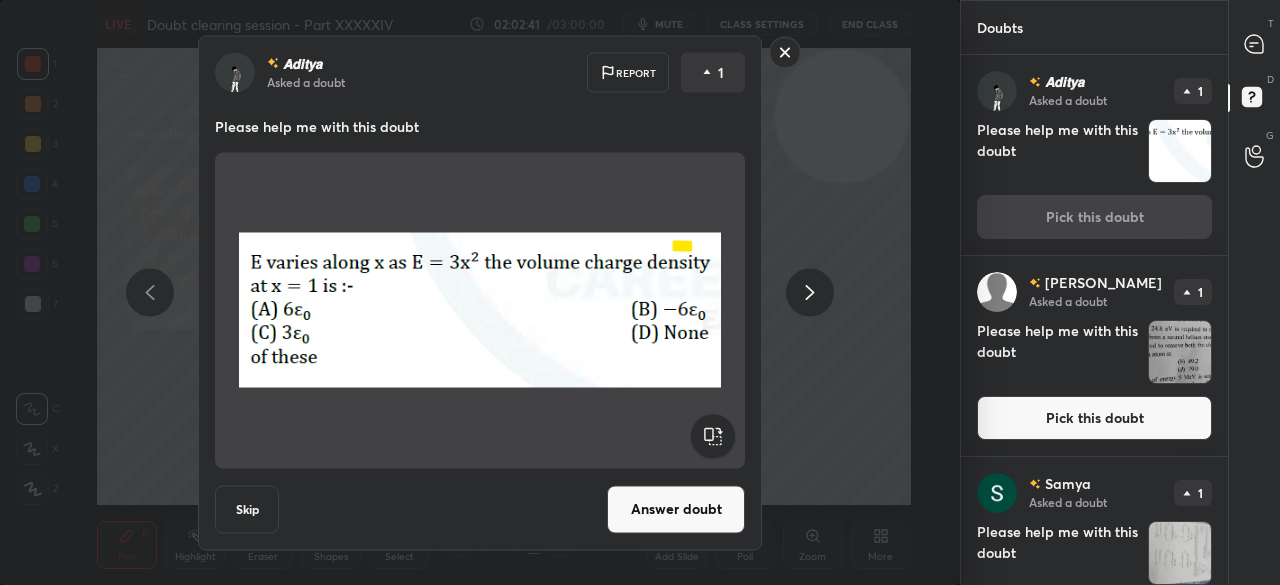click on "Answer doubt" at bounding box center (676, 509) 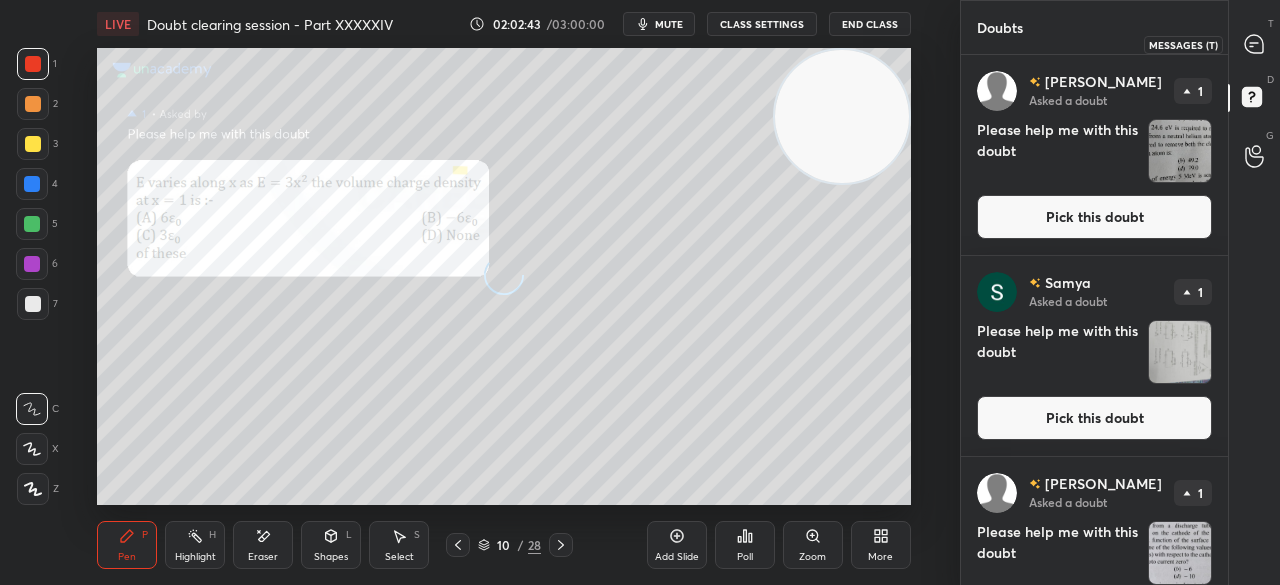 click at bounding box center (1255, 44) 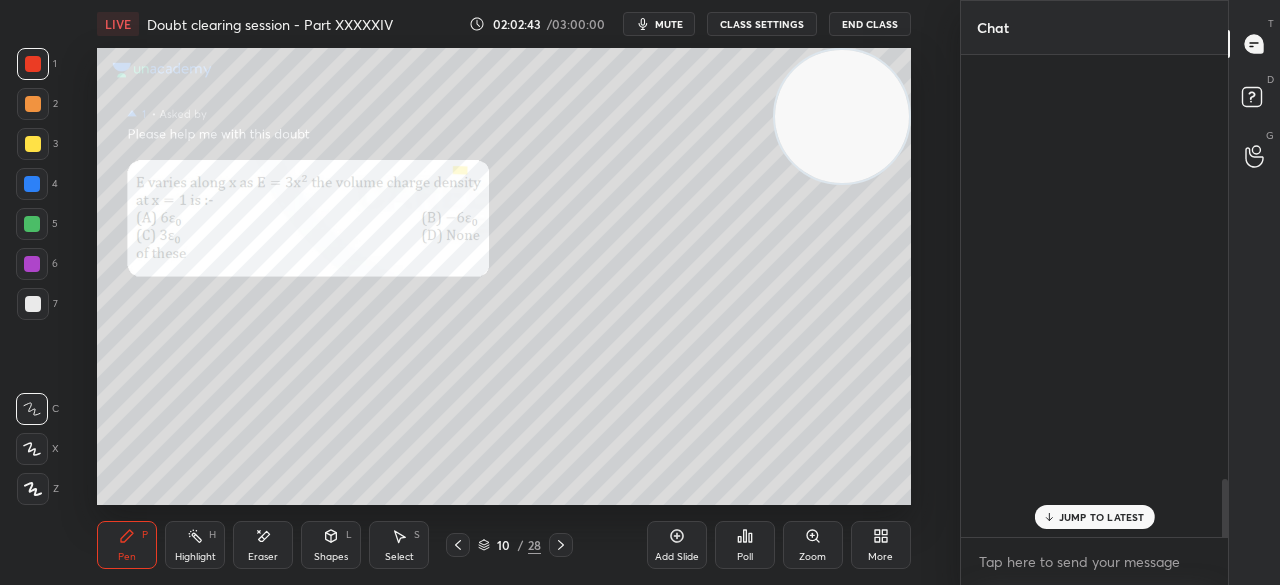 scroll, scrollTop: 3504, scrollLeft: 0, axis: vertical 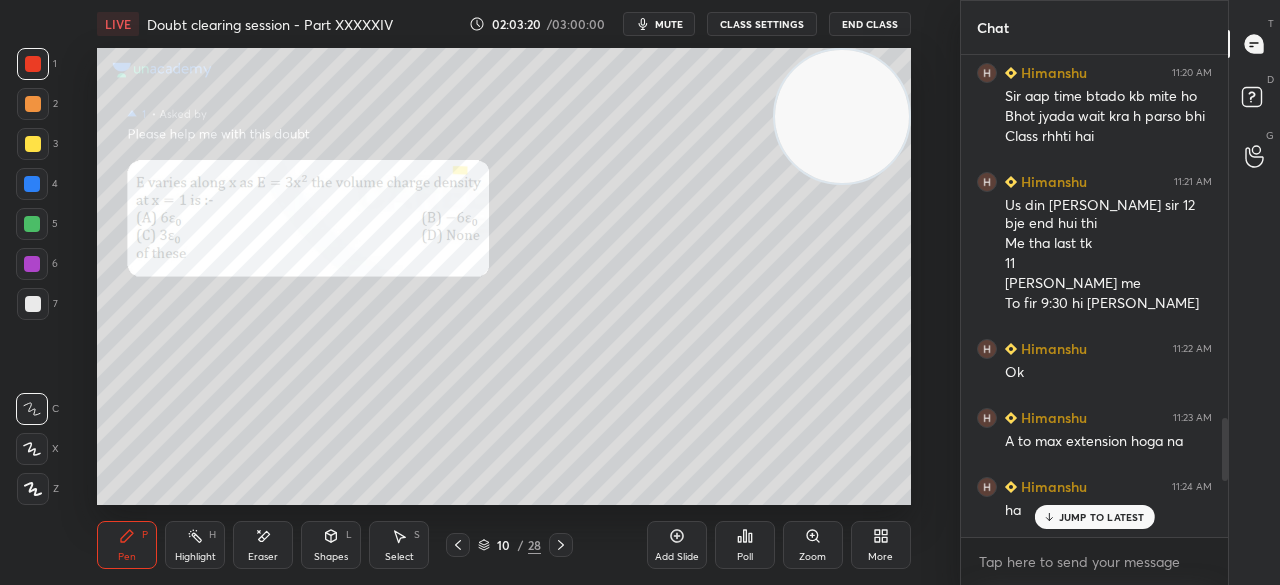 click at bounding box center [33, 144] 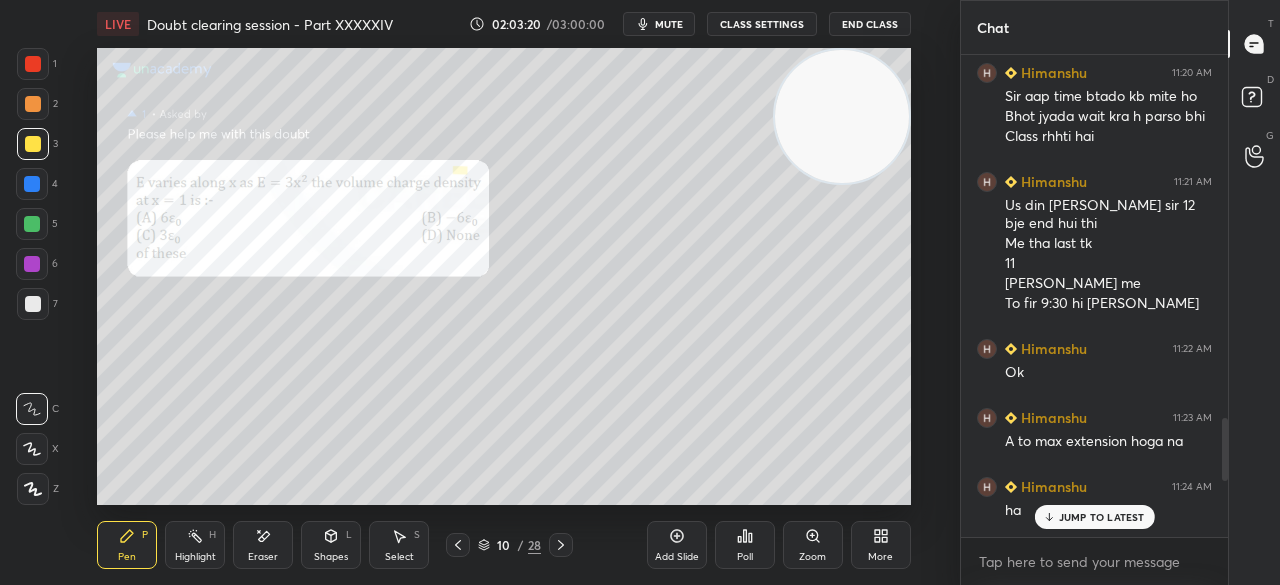 click at bounding box center [33, 144] 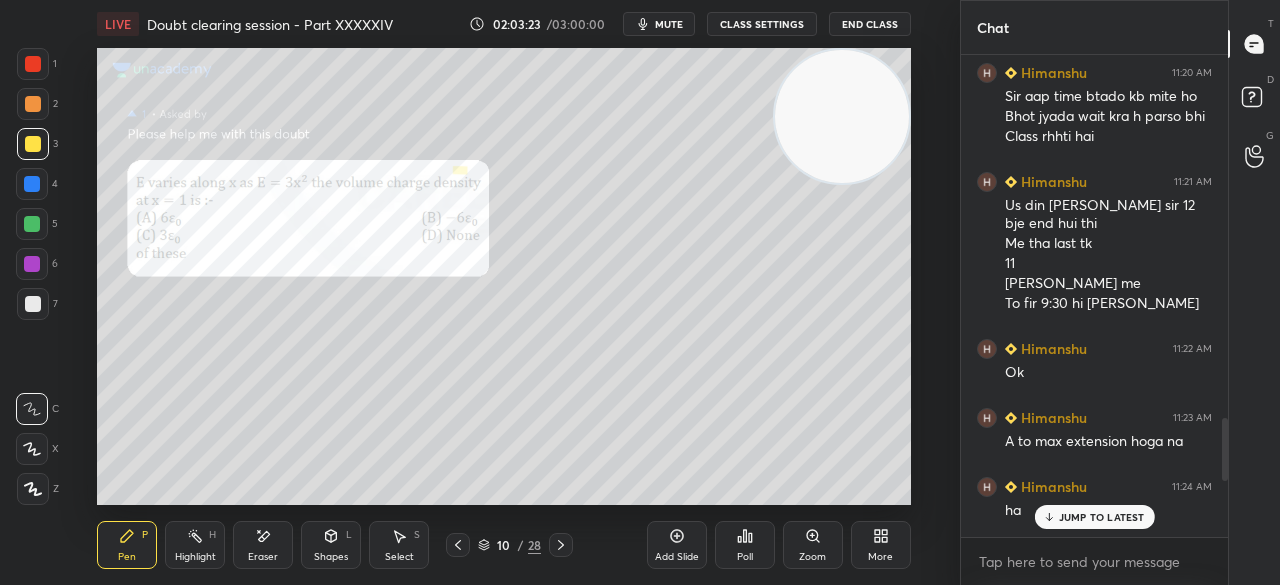 click on "JUMP TO LATEST" at bounding box center [1102, 517] 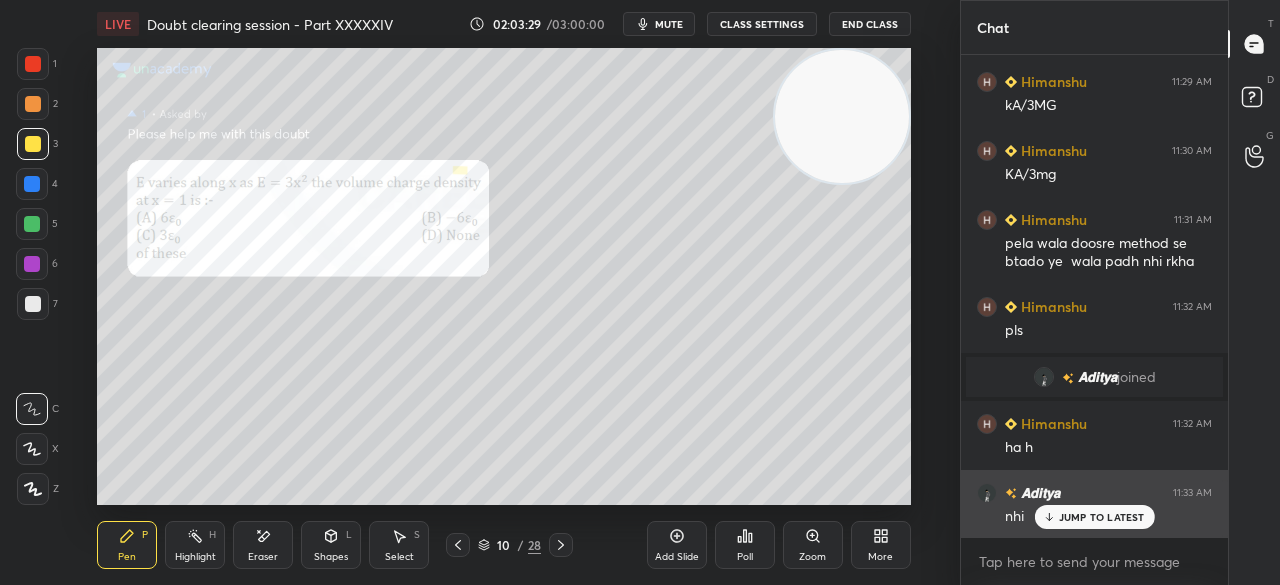 click on "JUMP TO LATEST" at bounding box center (1102, 517) 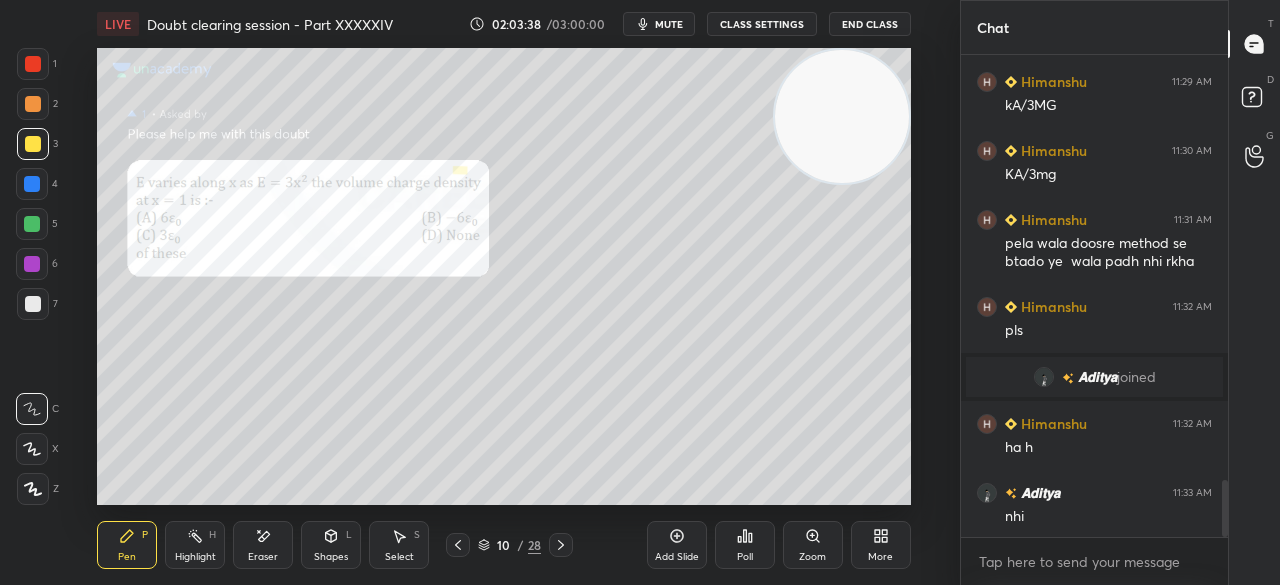 click 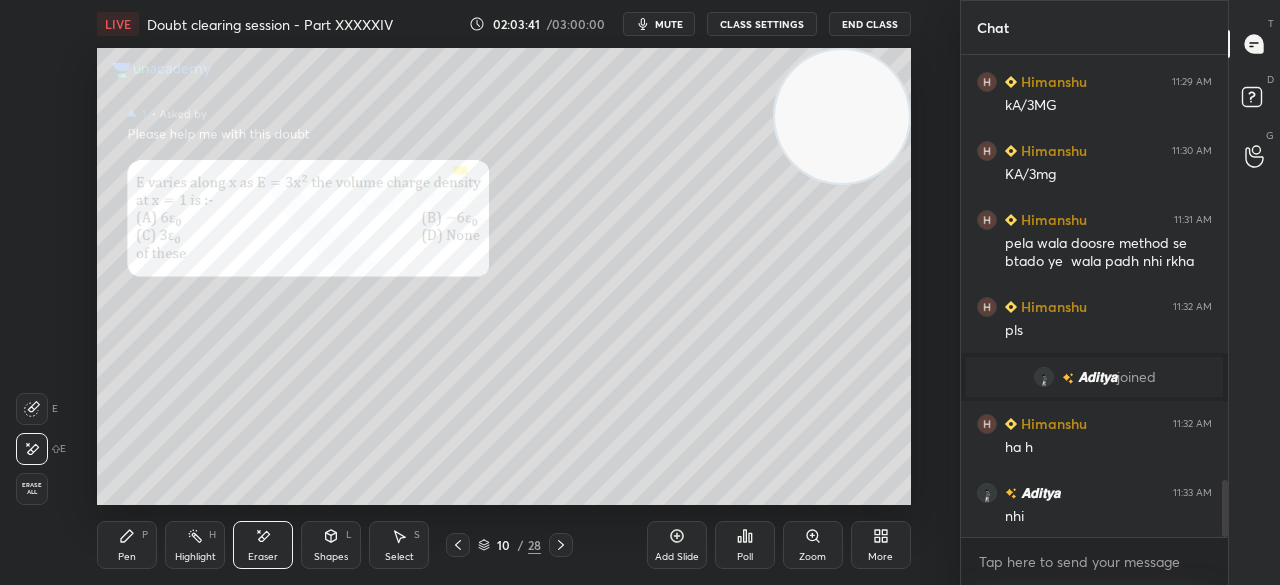 click on "Pen" at bounding box center [127, 557] 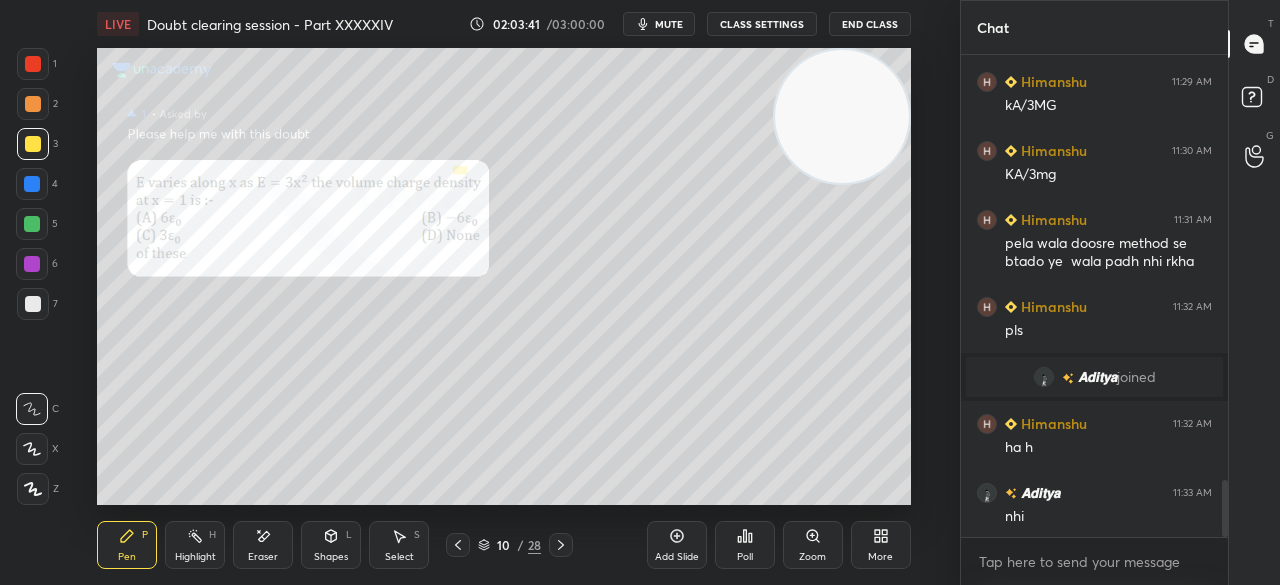 click on "Pen P" at bounding box center (127, 545) 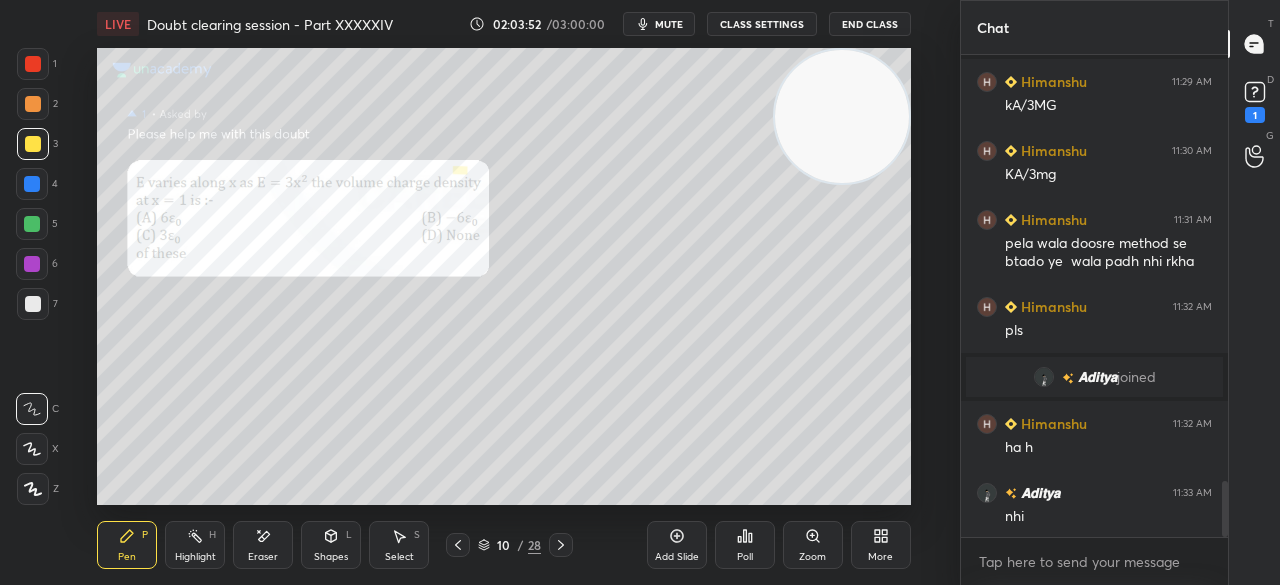 scroll, scrollTop: 3658, scrollLeft: 0, axis: vertical 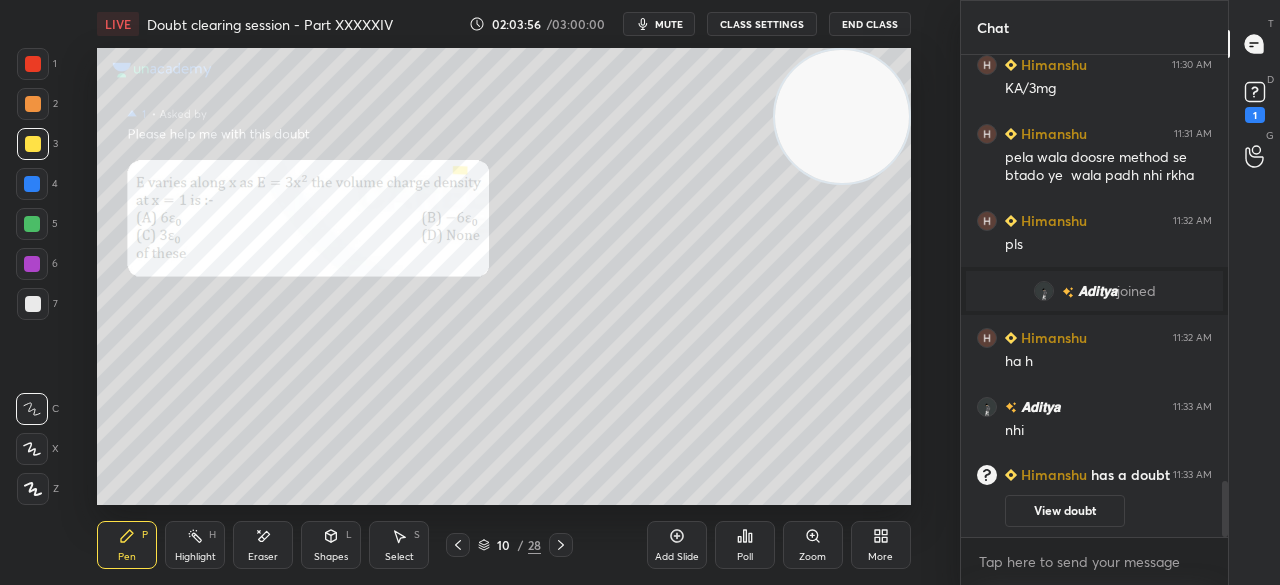 click at bounding box center (33, 64) 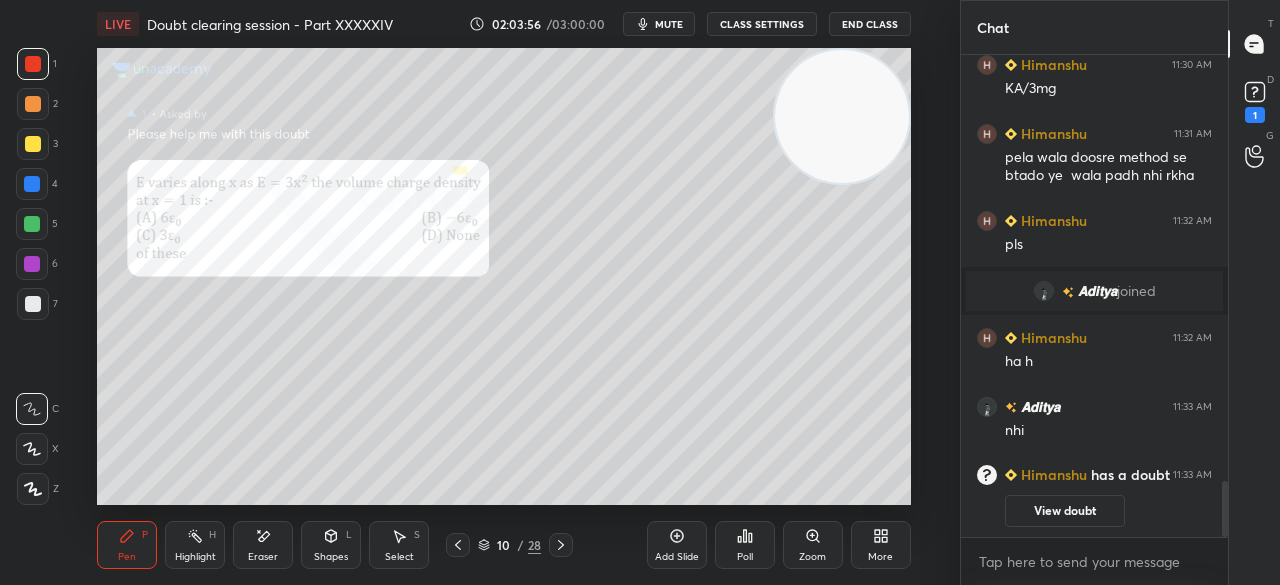 click at bounding box center [33, 64] 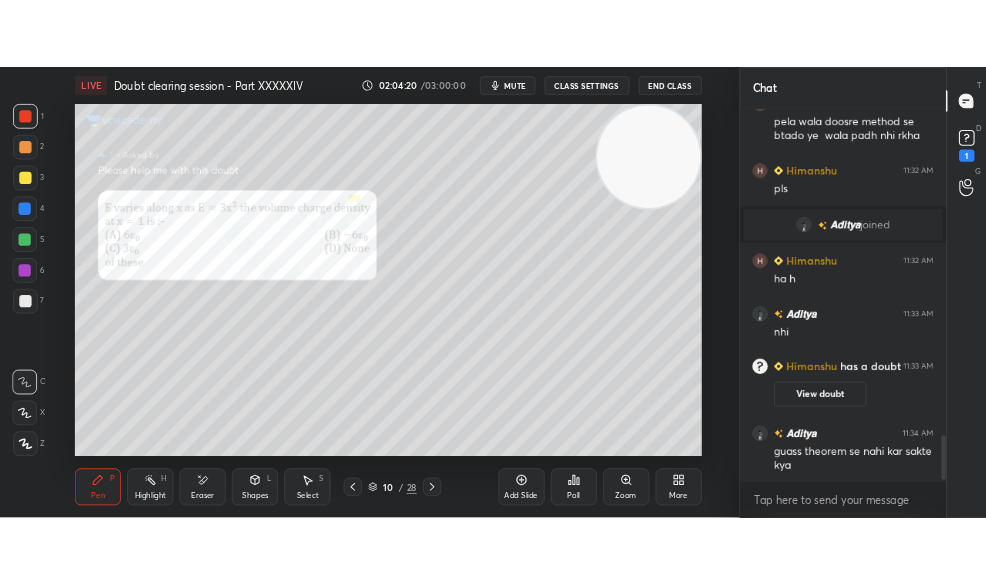 scroll, scrollTop: 3554, scrollLeft: 0, axis: vertical 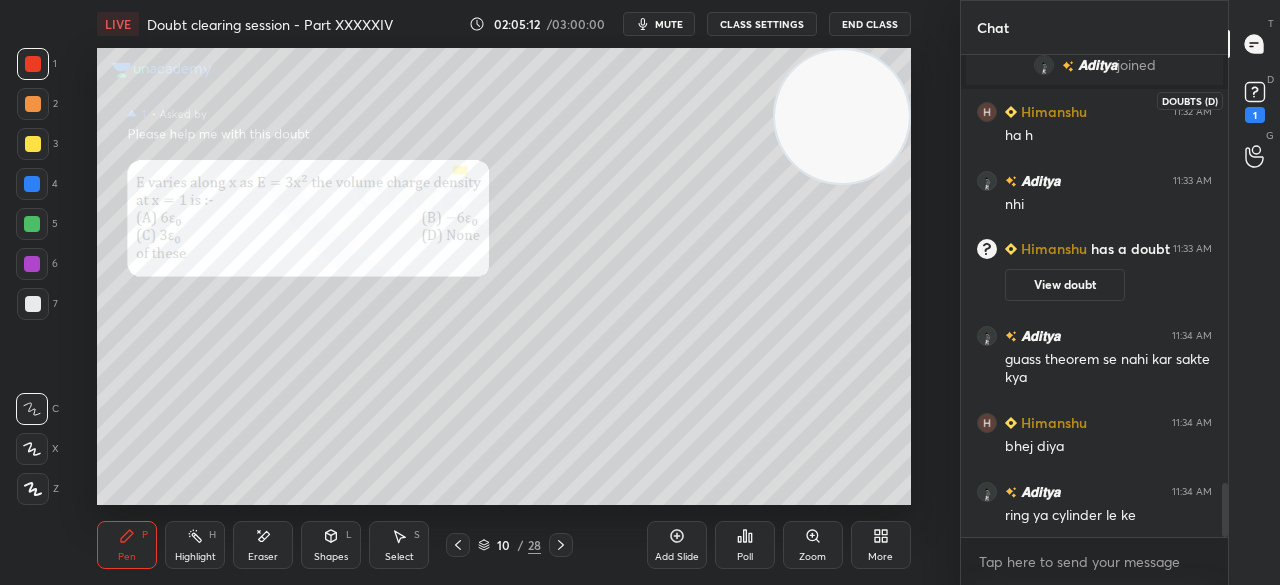 click on "1" at bounding box center [1255, 100] 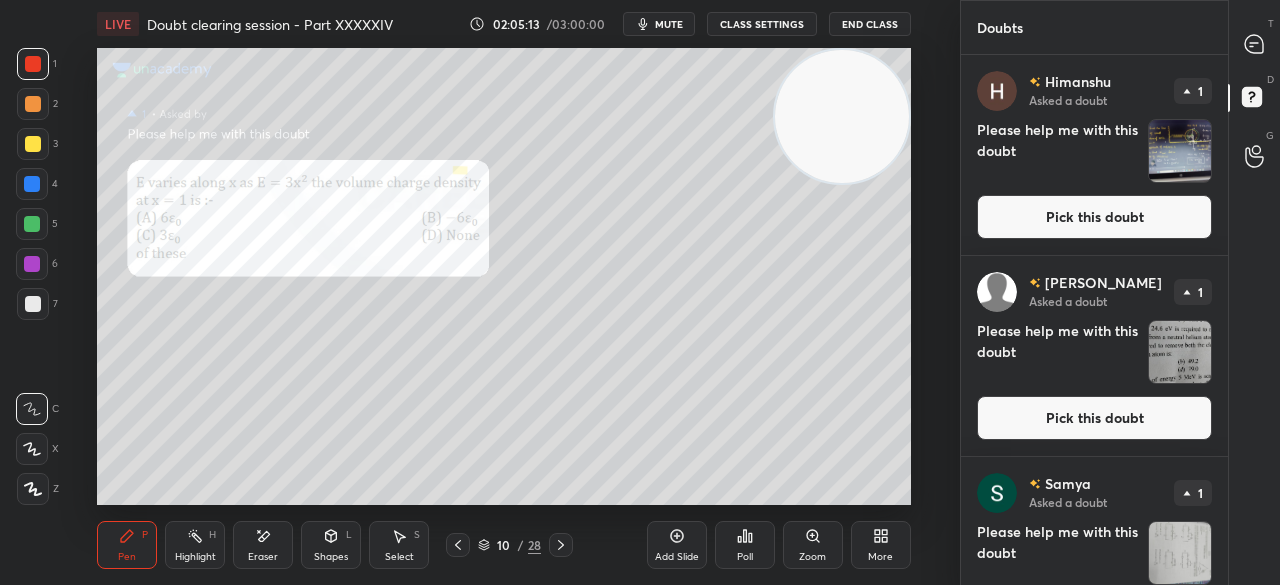 click on "T Messages (T)" at bounding box center (1254, 44) 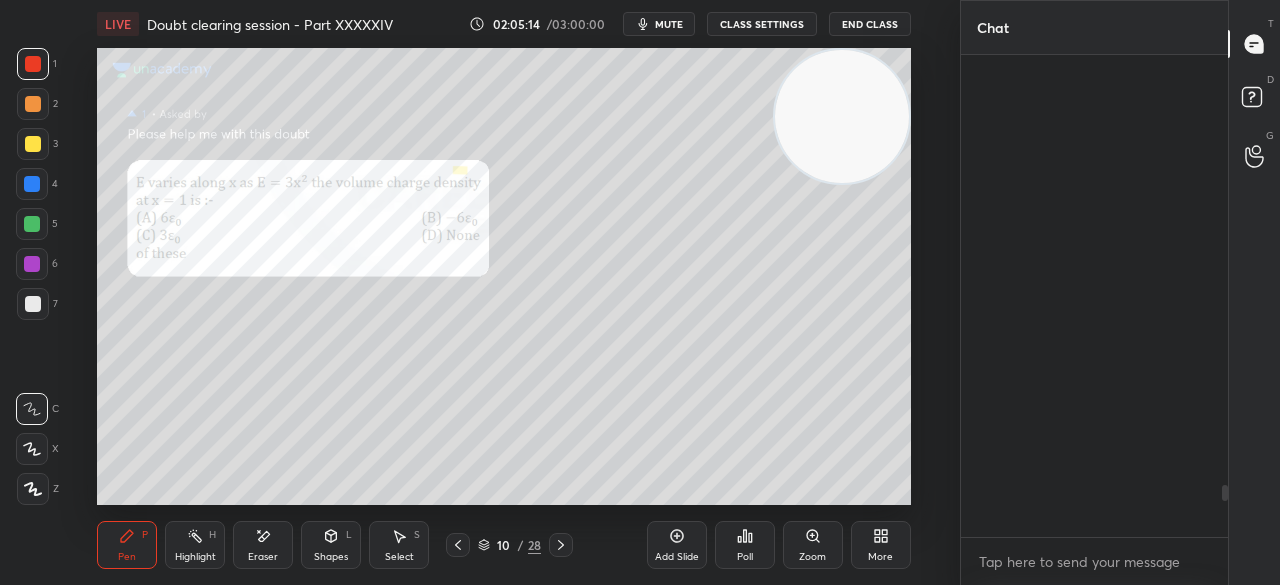 scroll, scrollTop: 3954, scrollLeft: 0, axis: vertical 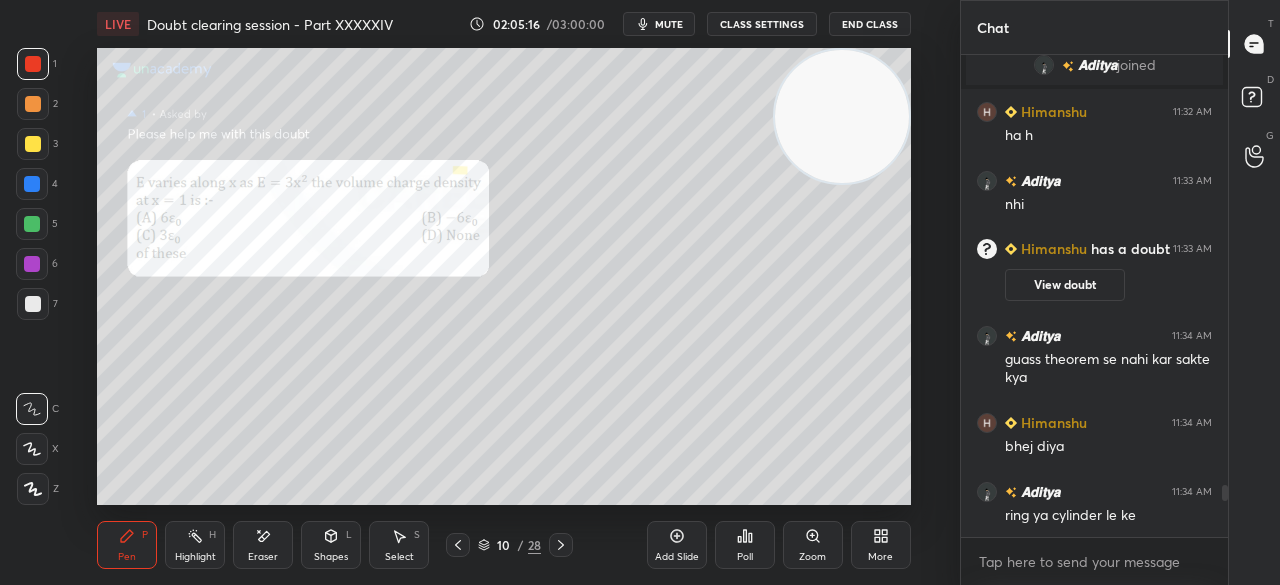 click at bounding box center (33, 144) 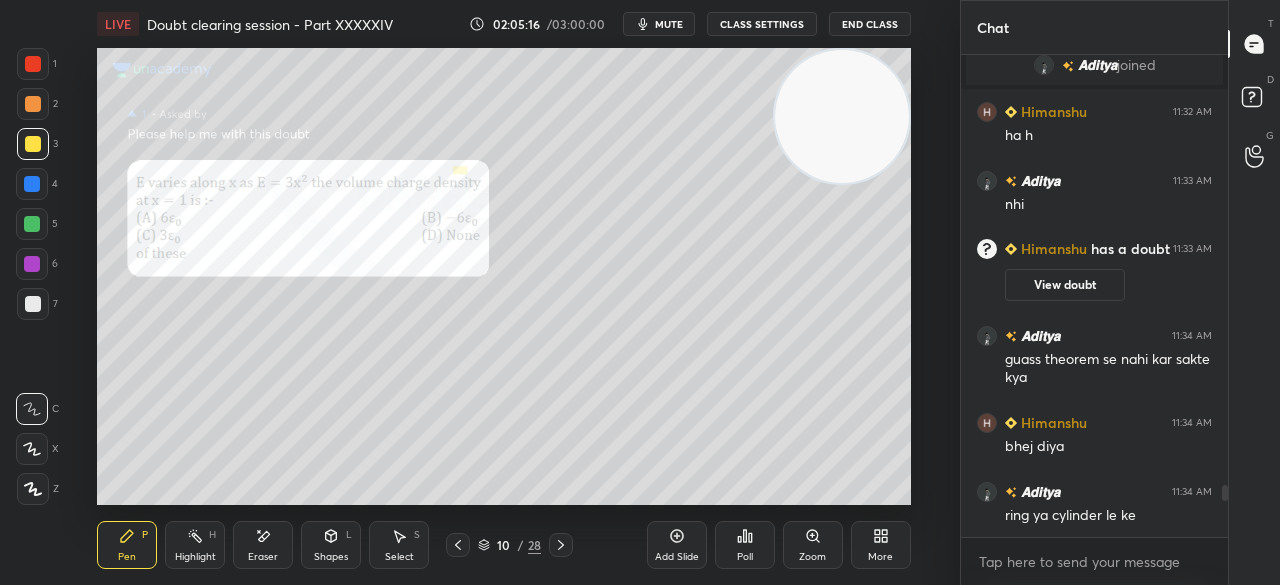 click at bounding box center [33, 144] 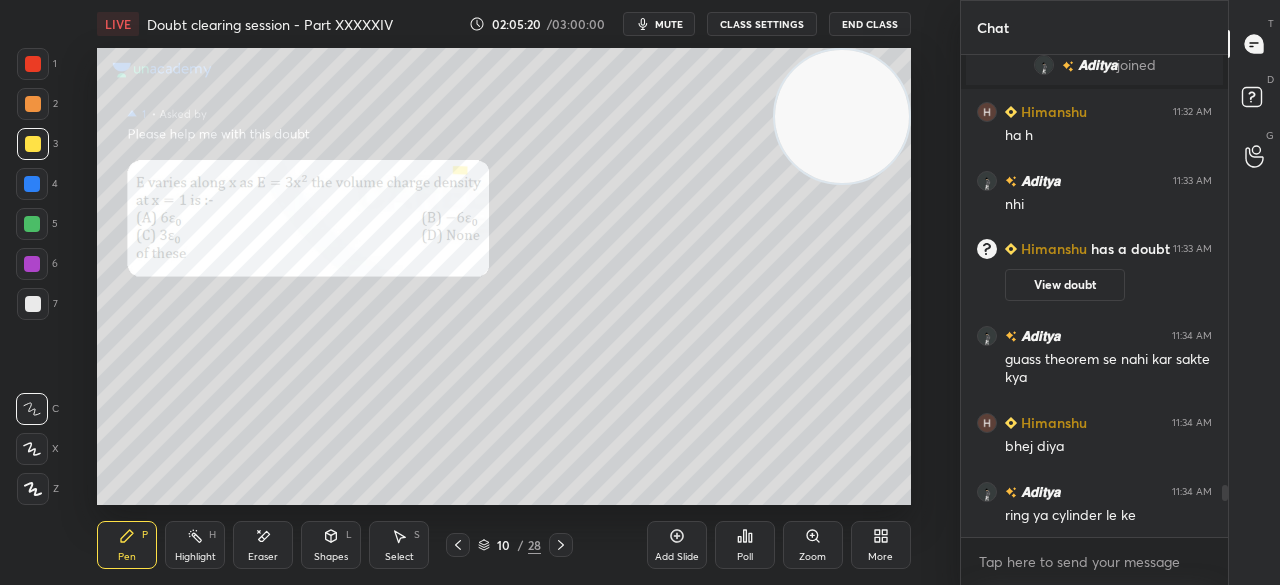 click at bounding box center (33, 64) 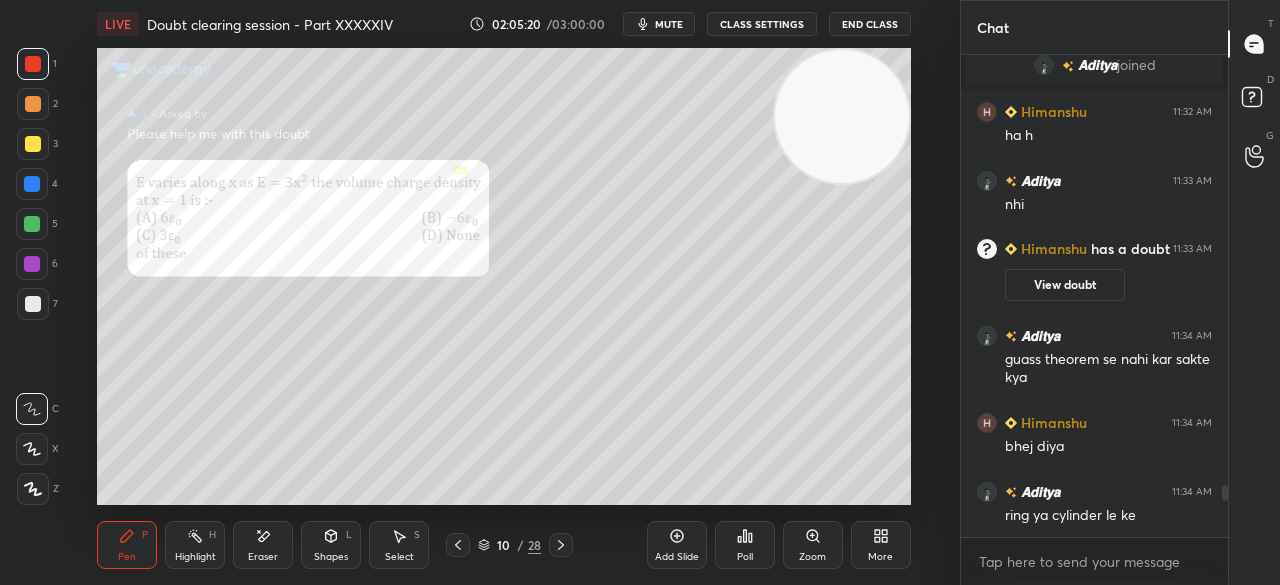 click at bounding box center (33, 64) 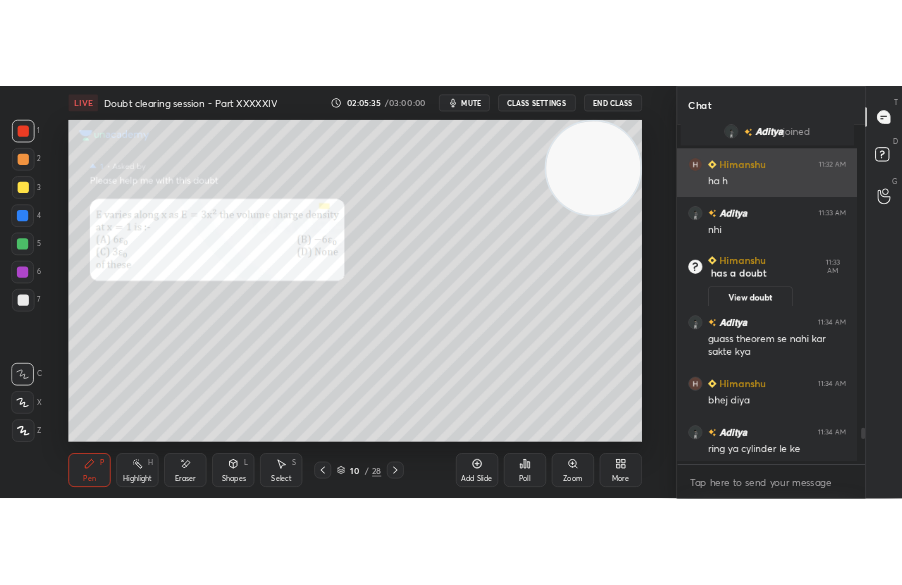 scroll, scrollTop: 457, scrollLeft: 596, axis: both 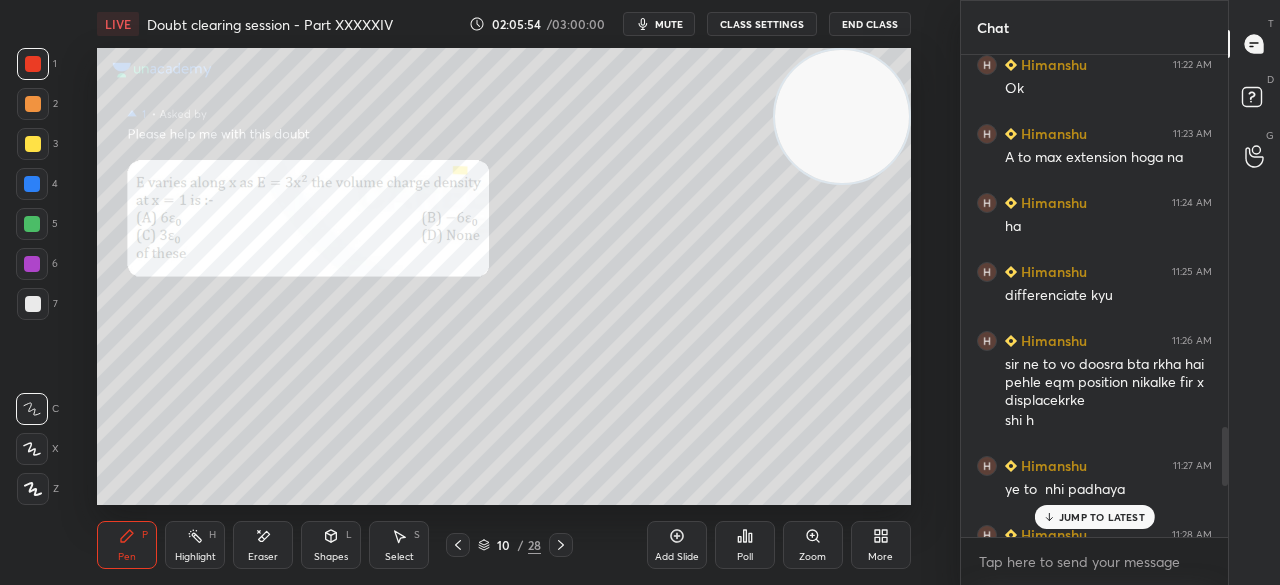 click on "JUMP TO LATEST" at bounding box center [1102, 517] 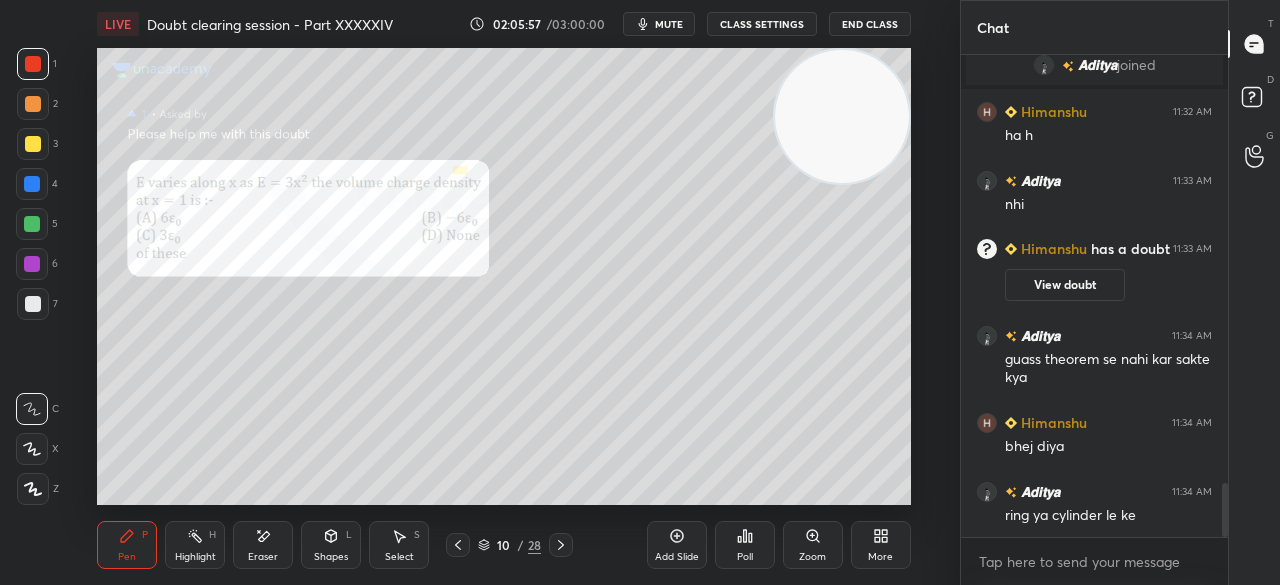 click at bounding box center [33, 144] 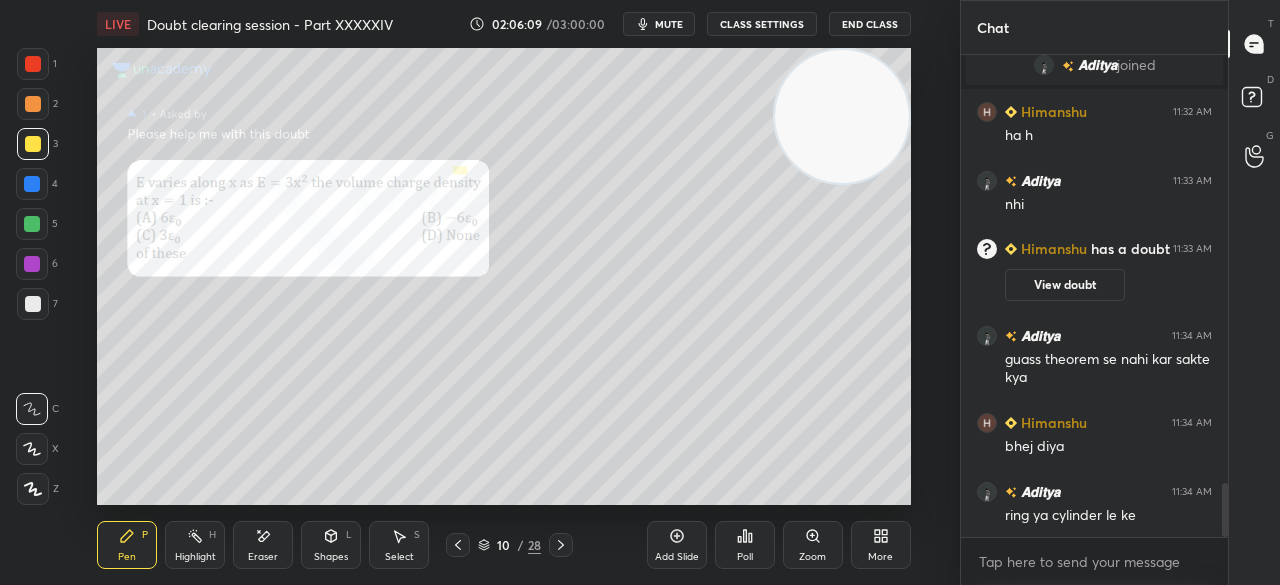 click at bounding box center [33, 64] 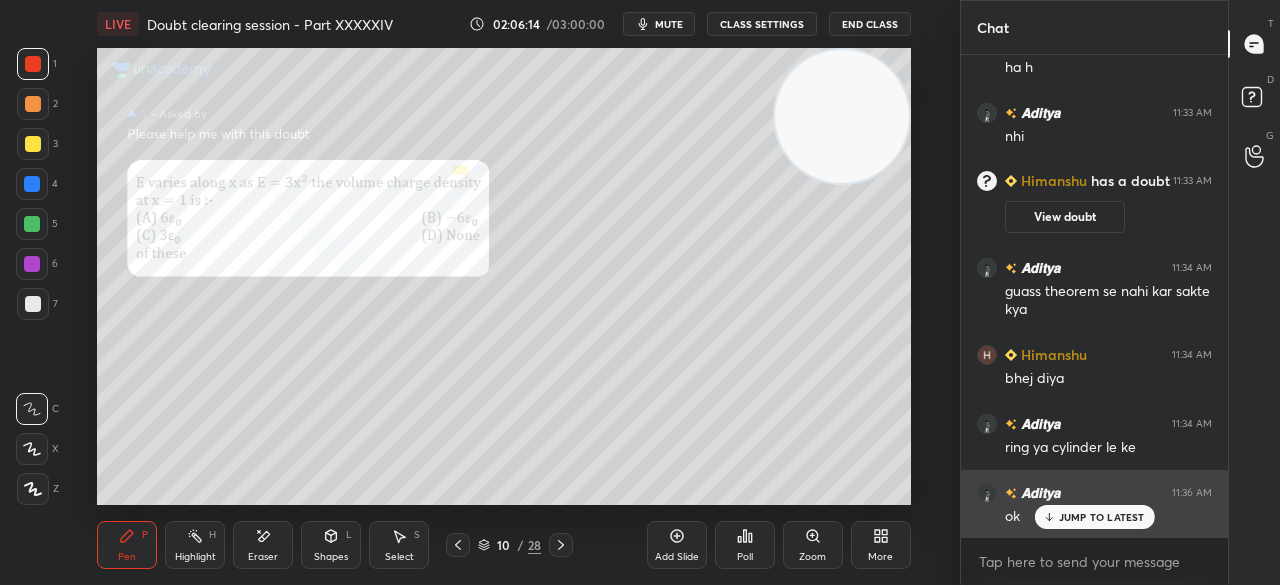 click on "JUMP TO LATEST" at bounding box center (1102, 517) 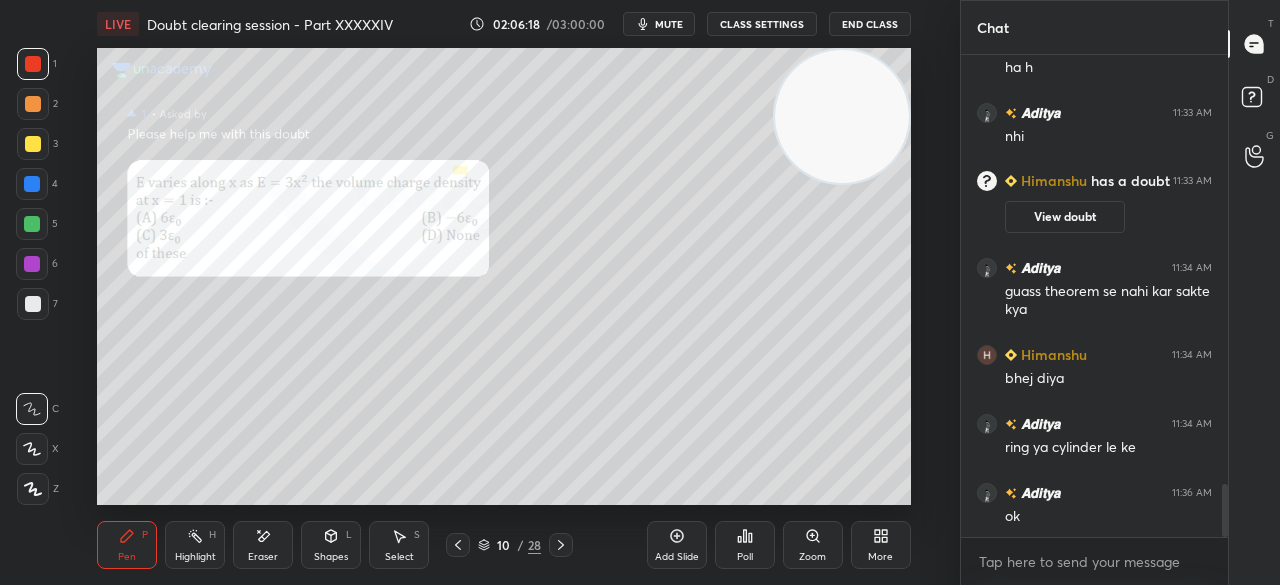 click at bounding box center (33, 64) 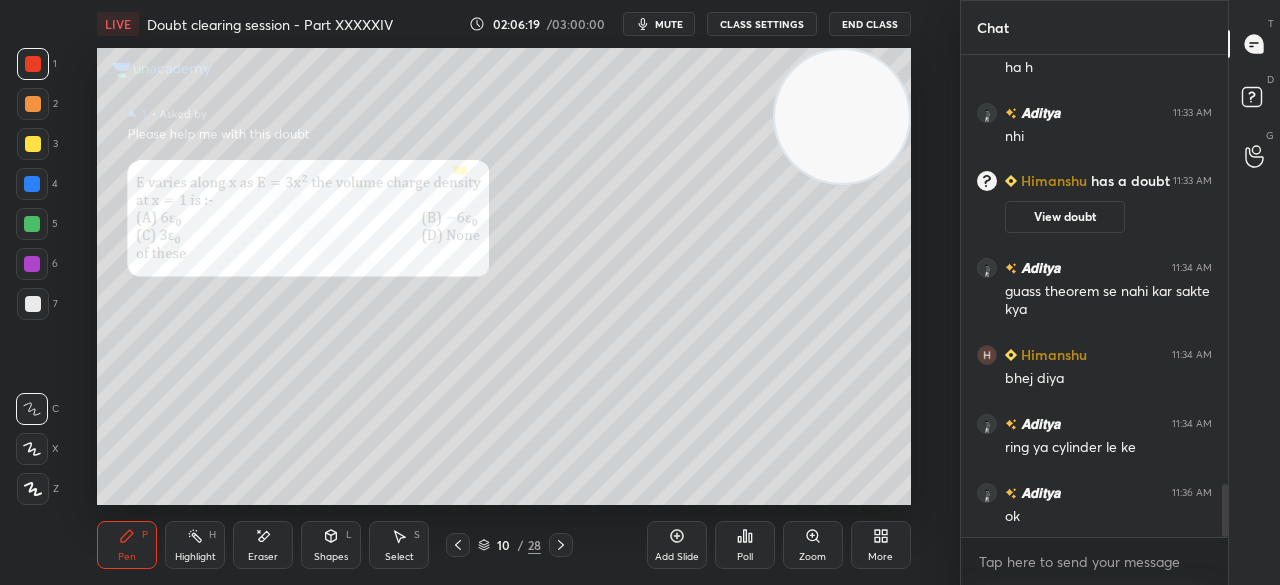click at bounding box center [33, 64] 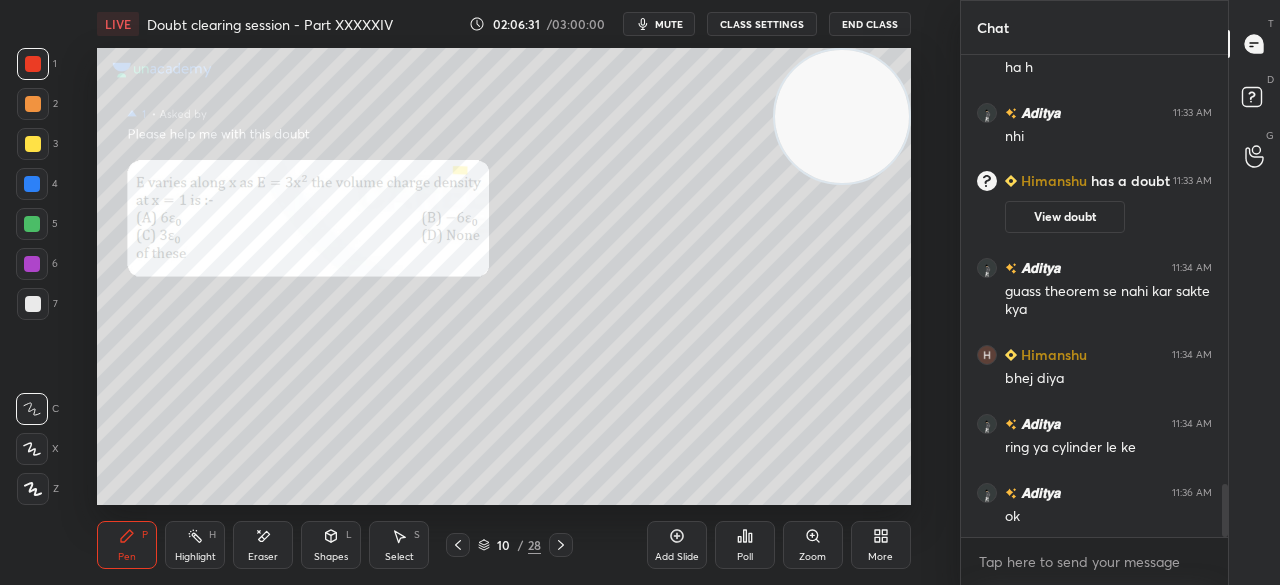 click at bounding box center (33, 144) 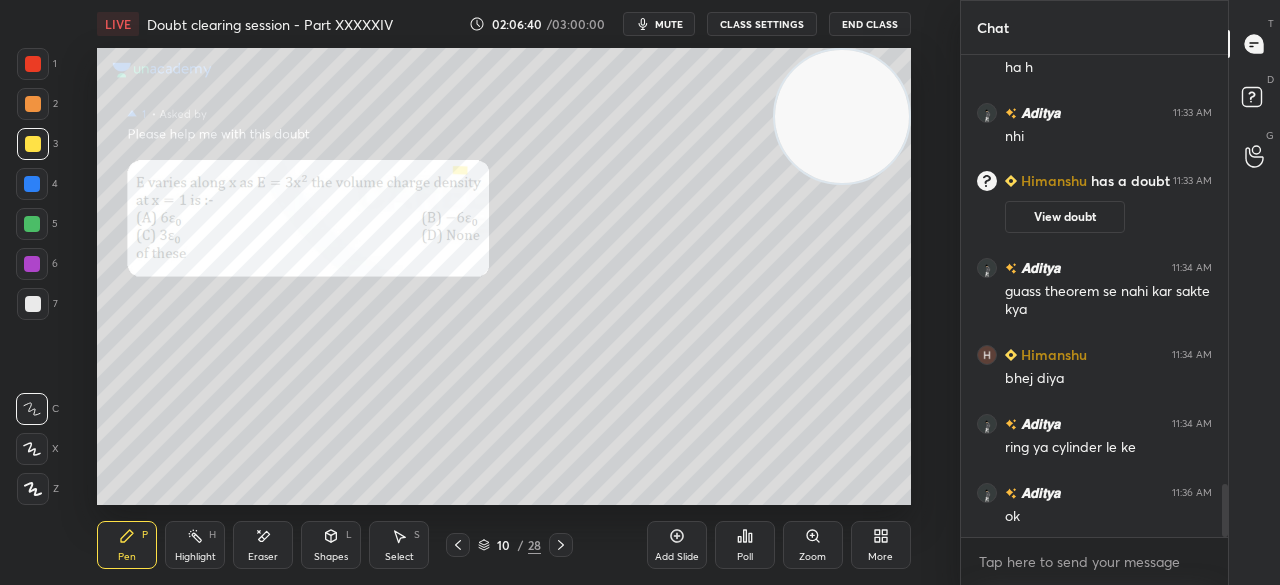 click at bounding box center [33, 64] 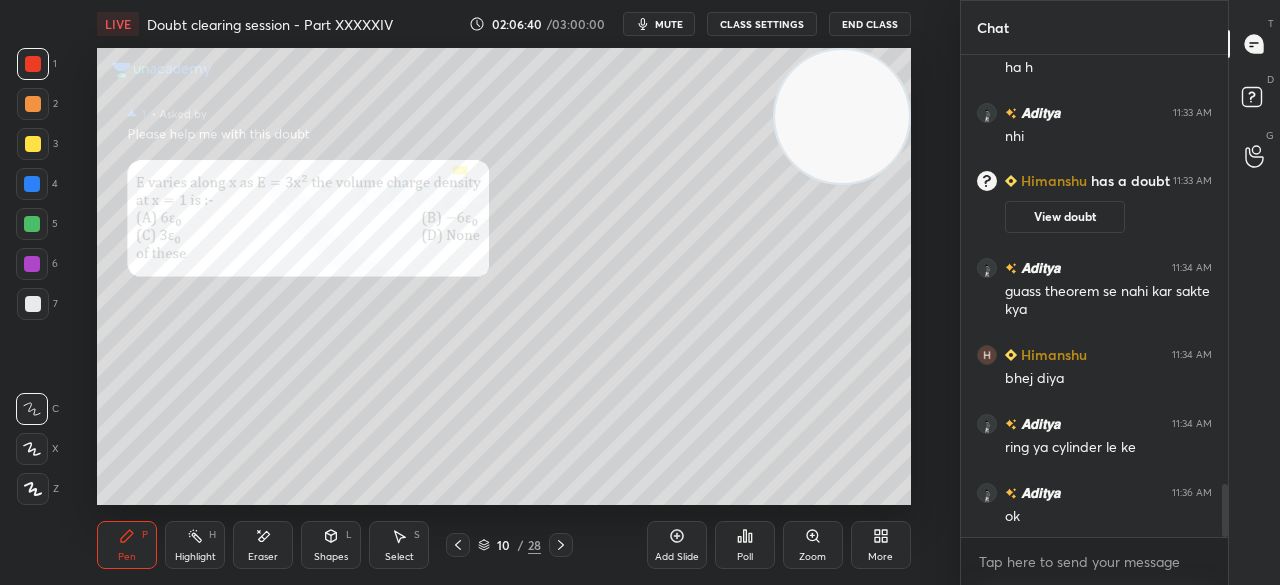 click at bounding box center (33, 64) 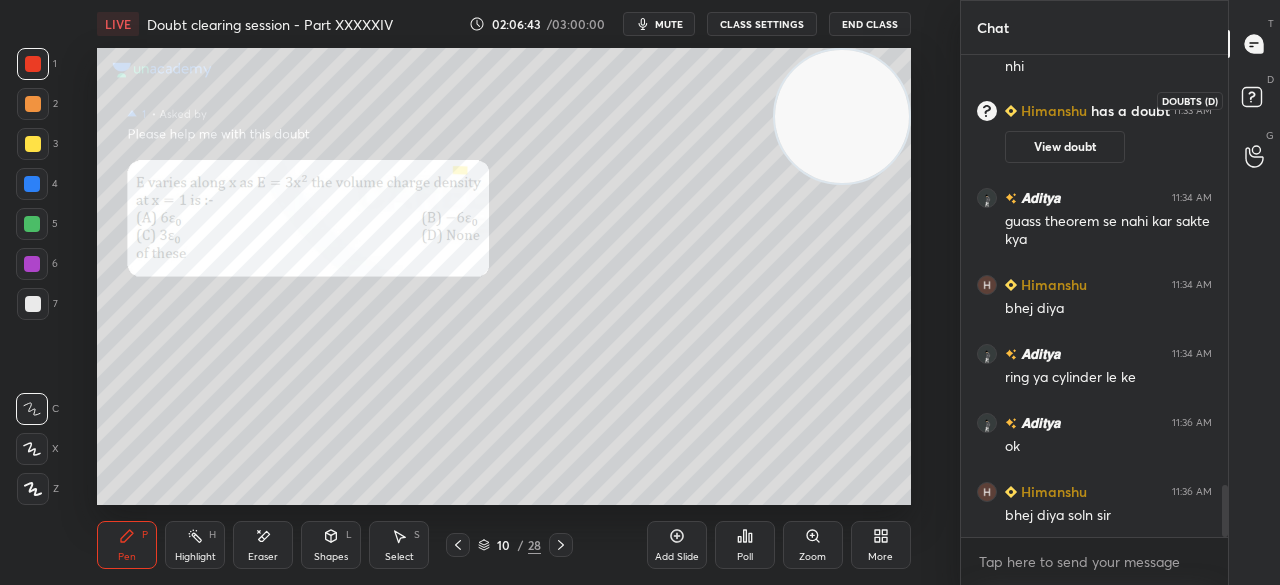 click 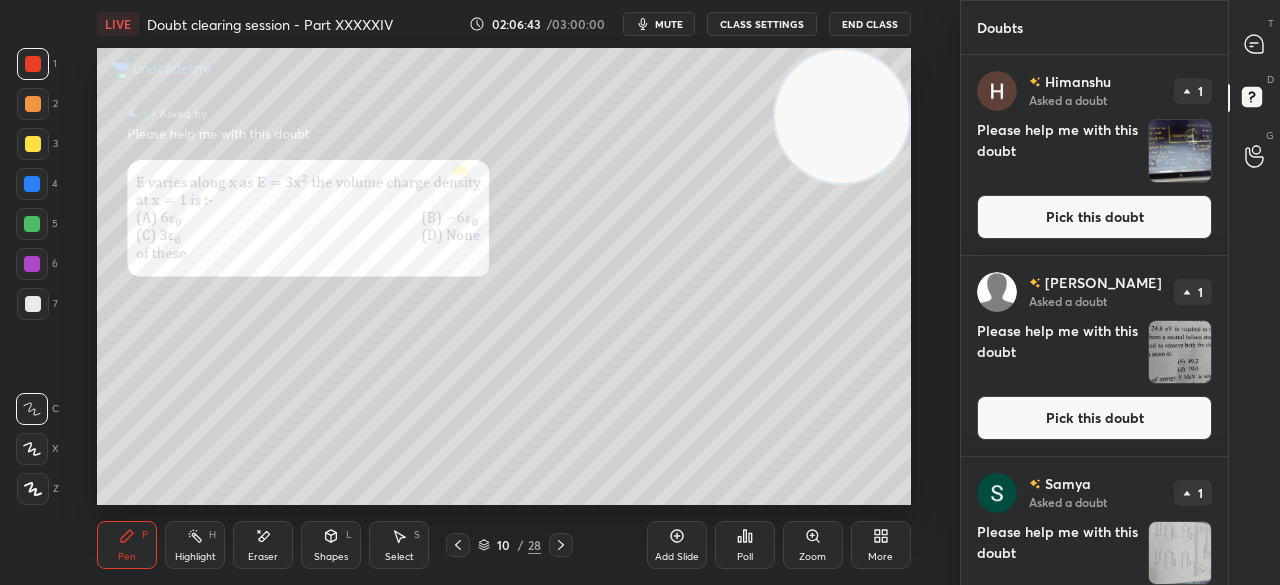 click on "[PERSON_NAME] Asked a doubt 1 Please help me with this doubt Pick this doubt" at bounding box center (1094, 155) 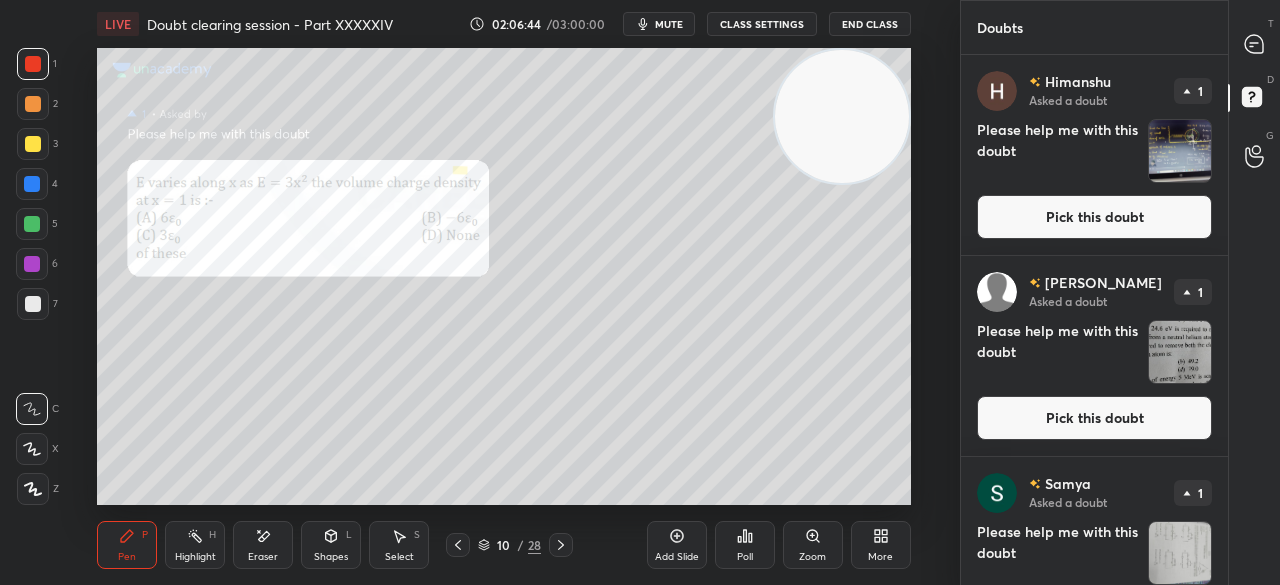 click on "Pick this doubt" at bounding box center [1094, 217] 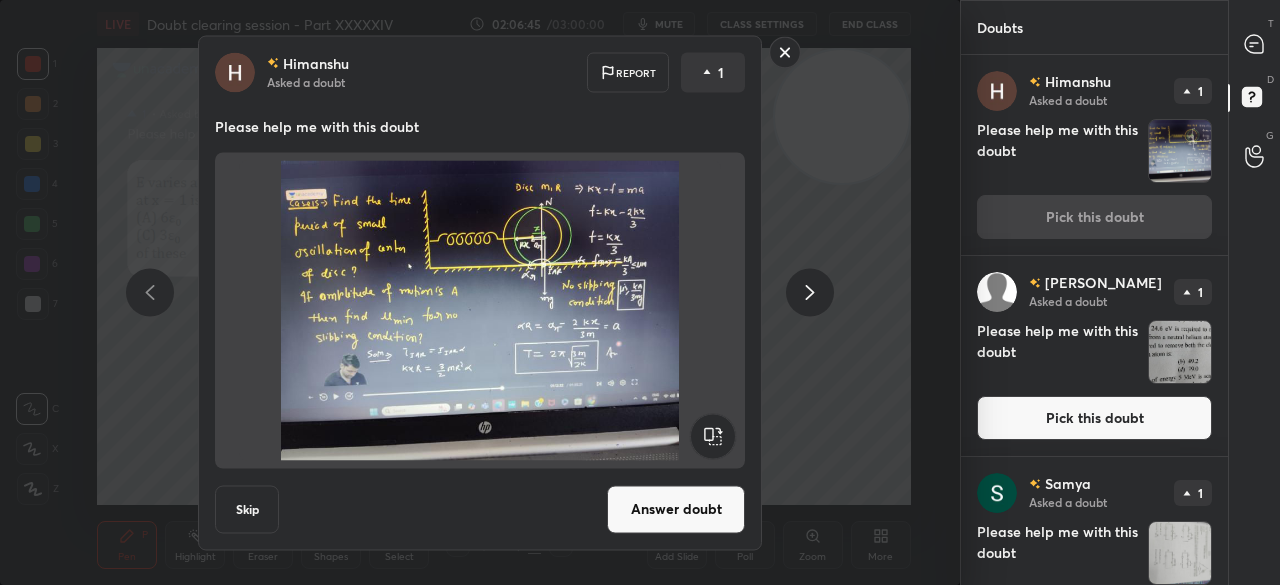click on "Answer doubt" at bounding box center (676, 509) 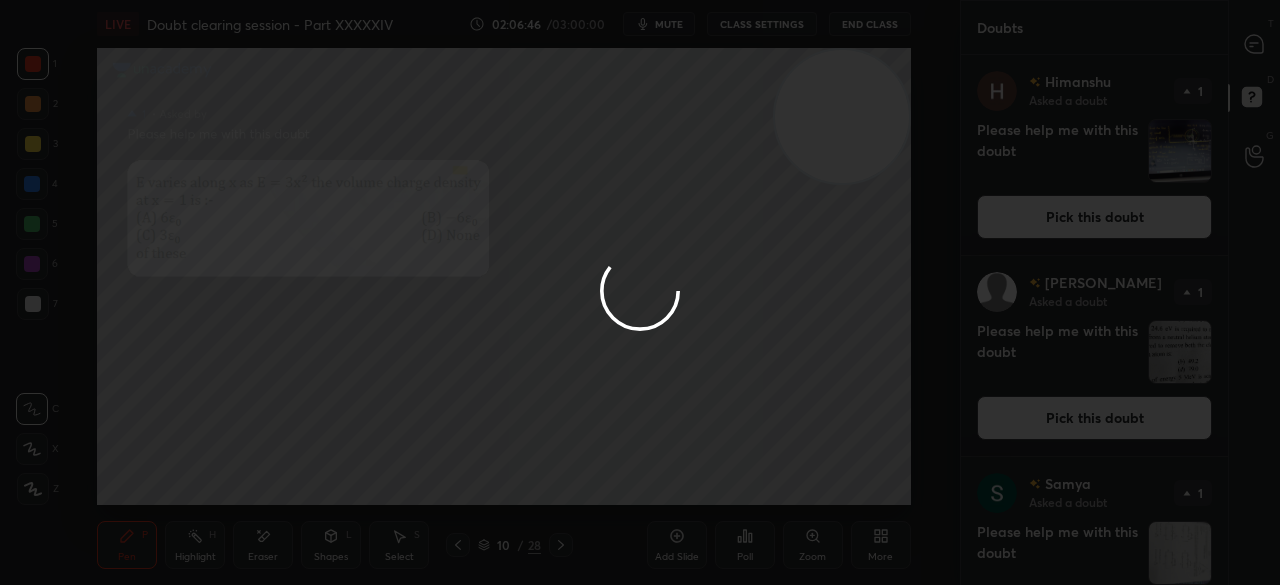 click at bounding box center [640, 292] 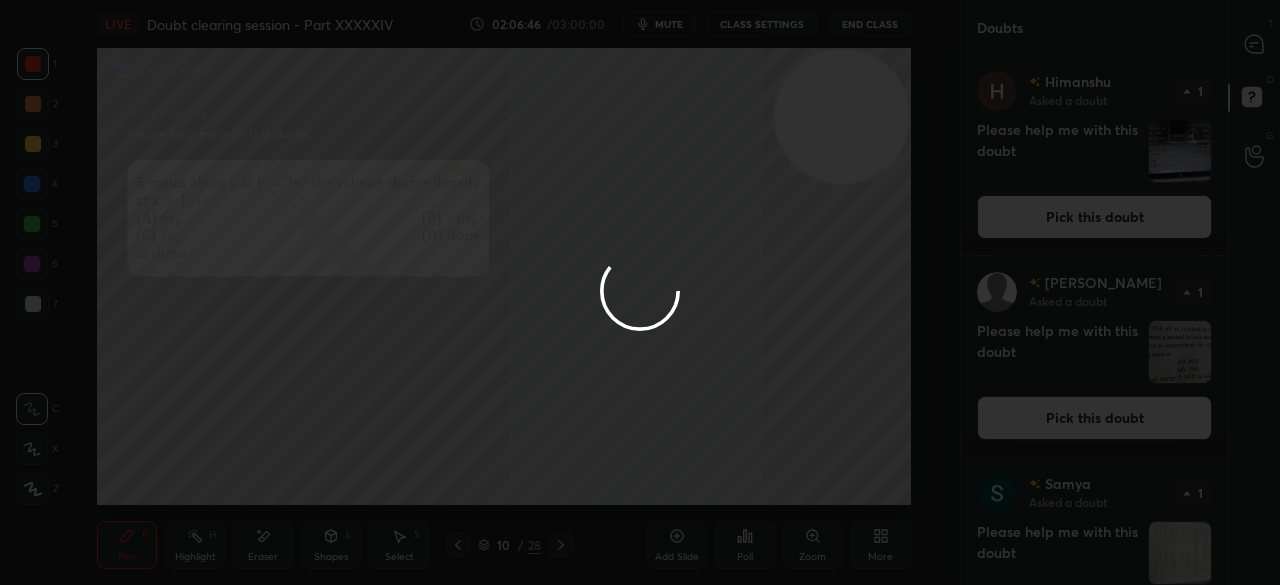 click at bounding box center (640, 292) 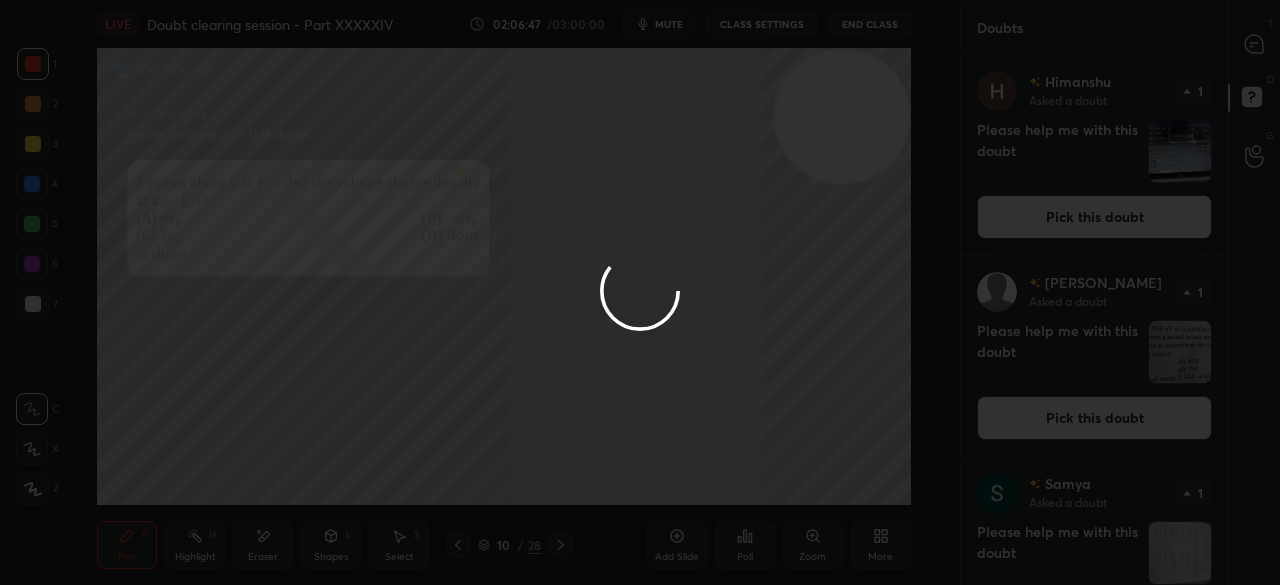 click at bounding box center [640, 292] 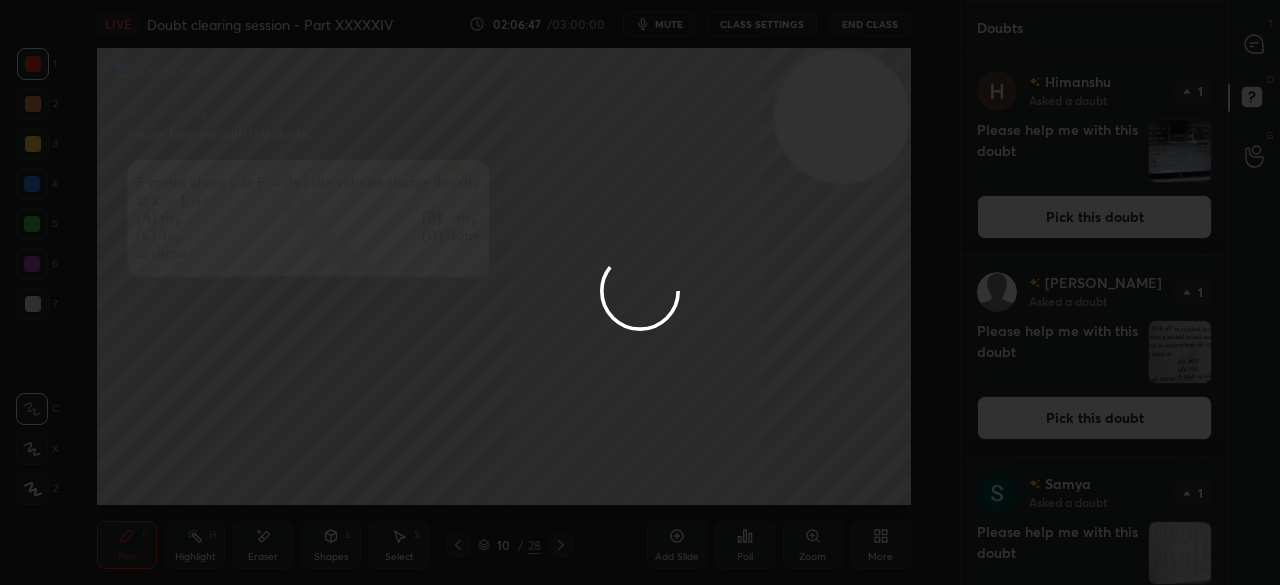 click at bounding box center (640, 292) 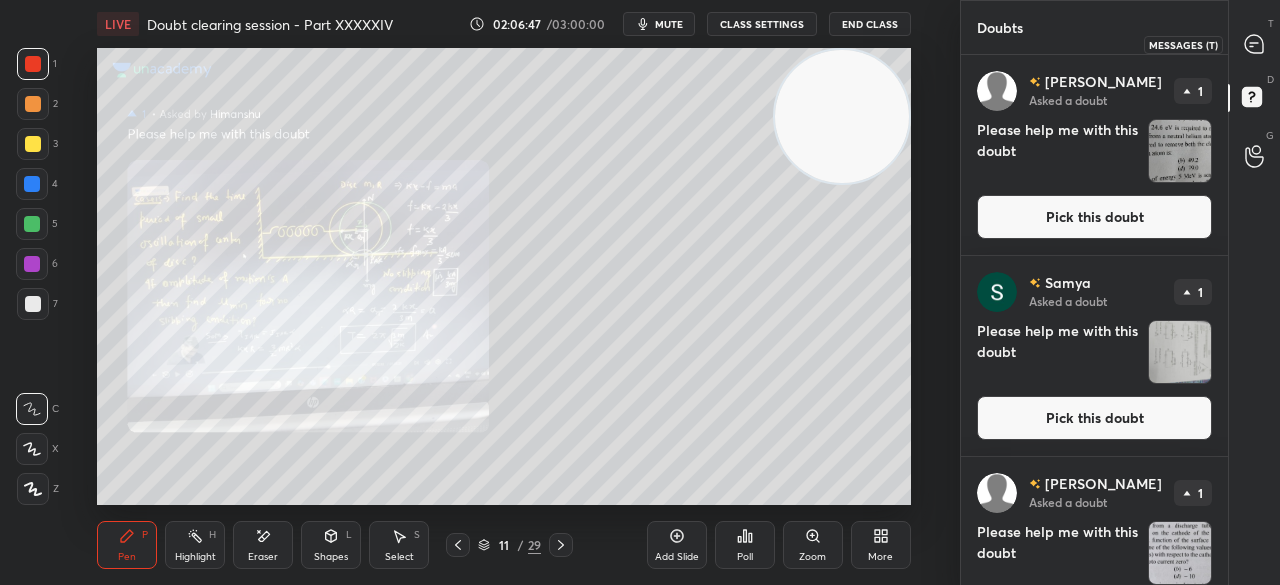 click at bounding box center (1255, 44) 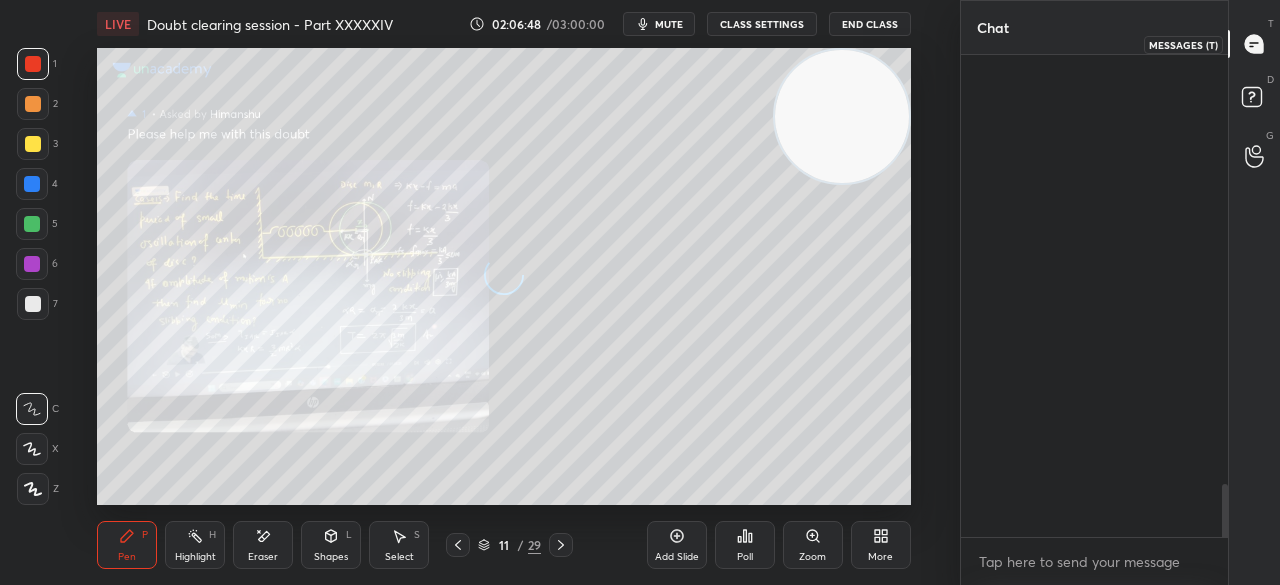 click at bounding box center [1255, 44] 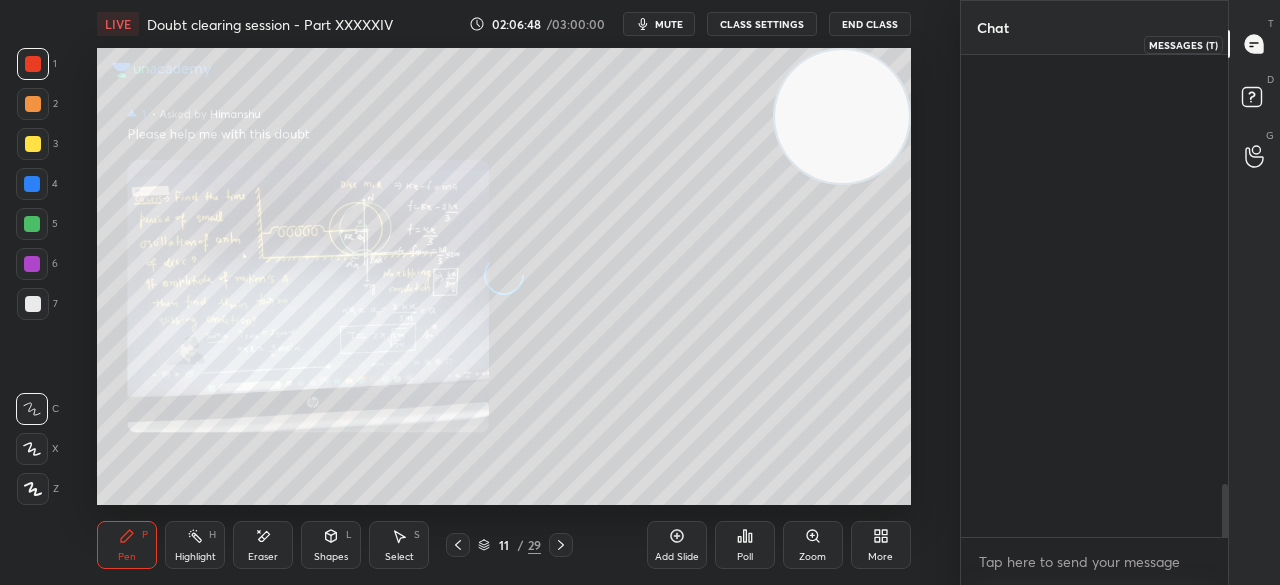 scroll, scrollTop: 4056, scrollLeft: 0, axis: vertical 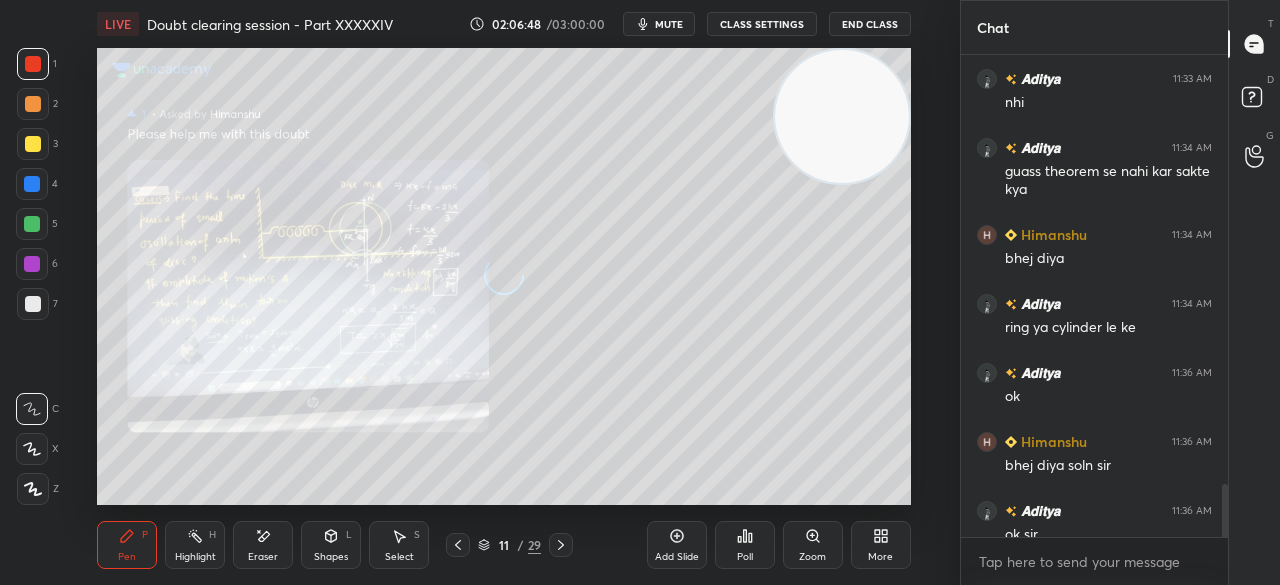 click at bounding box center (1255, 44) 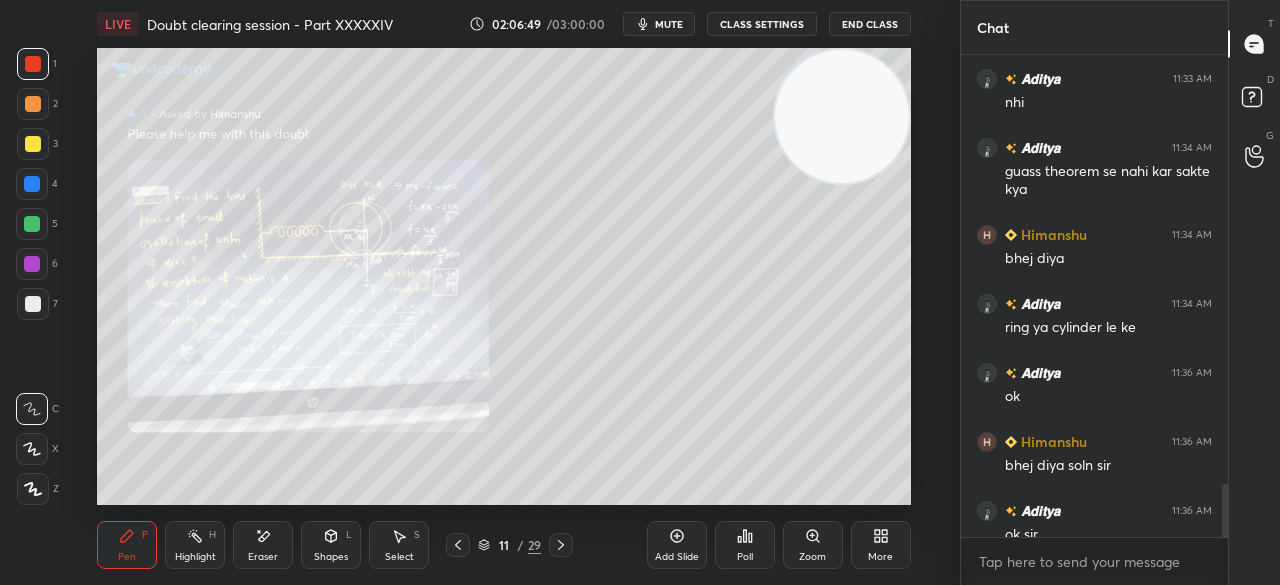 click on "Zoom" at bounding box center (813, 545) 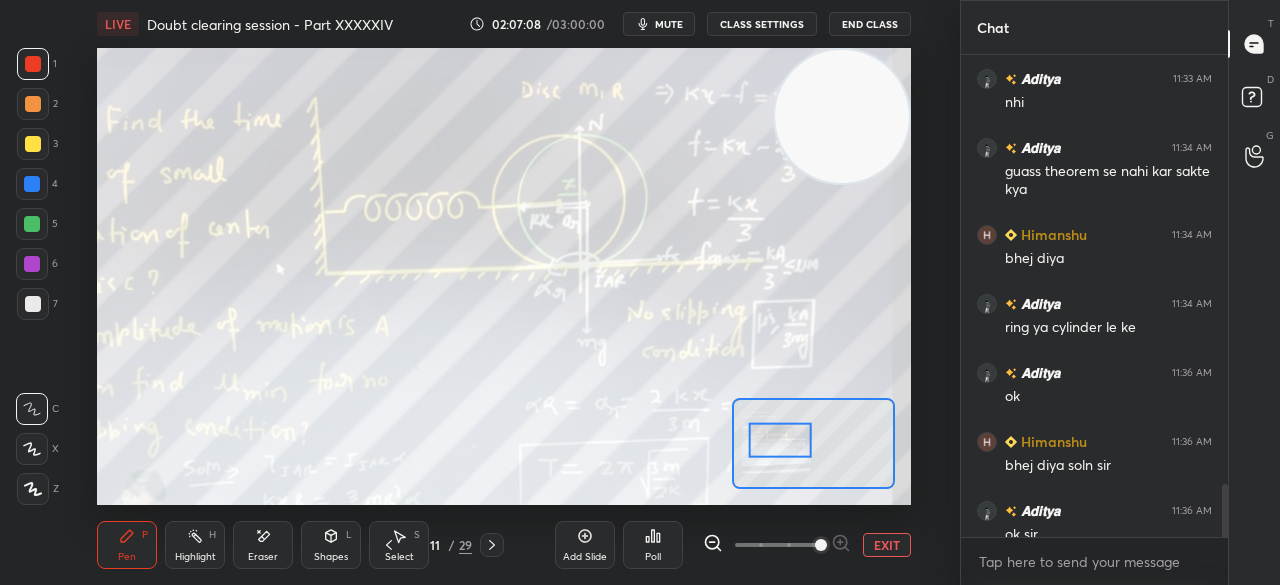 click on "EXIT" at bounding box center [887, 545] 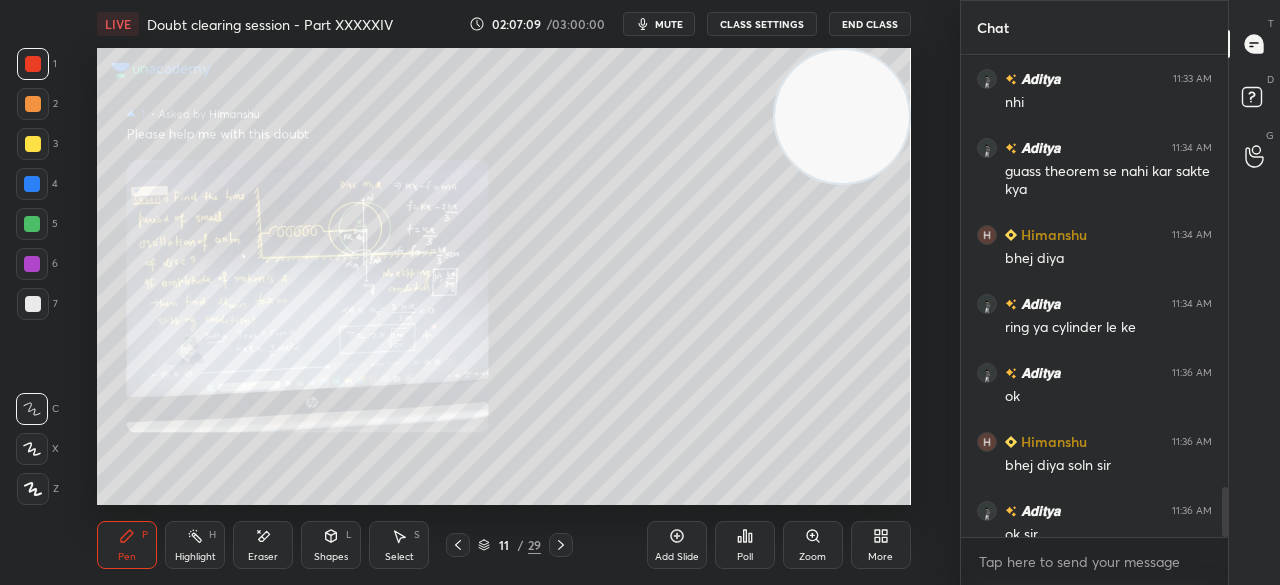 scroll, scrollTop: 4144, scrollLeft: 0, axis: vertical 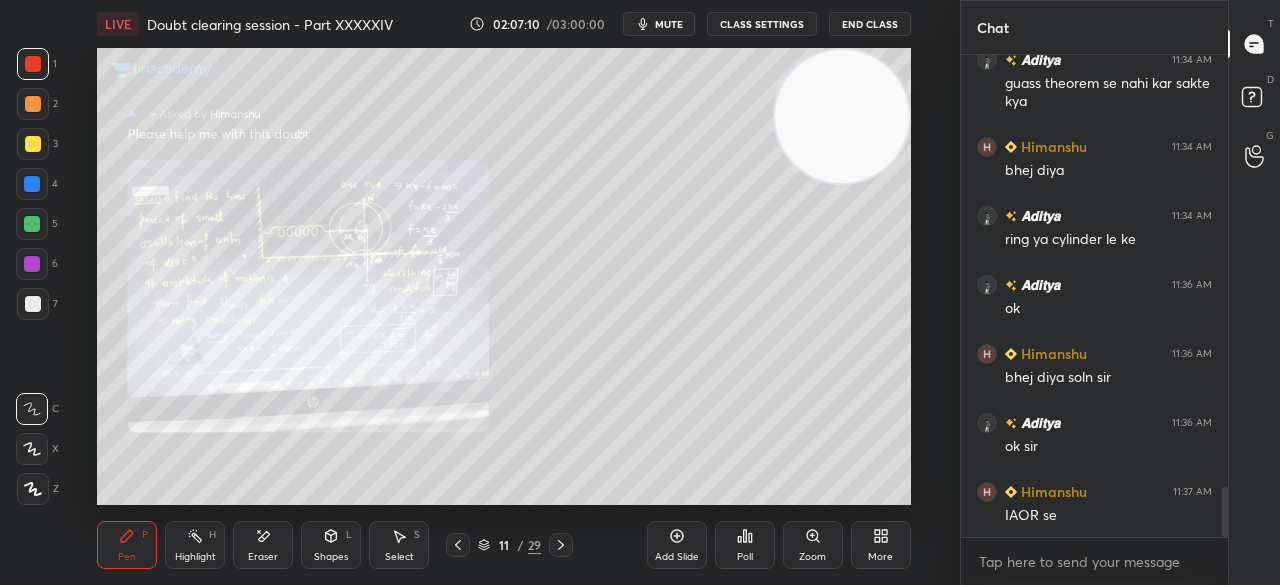 click on "Shapes L" at bounding box center [331, 545] 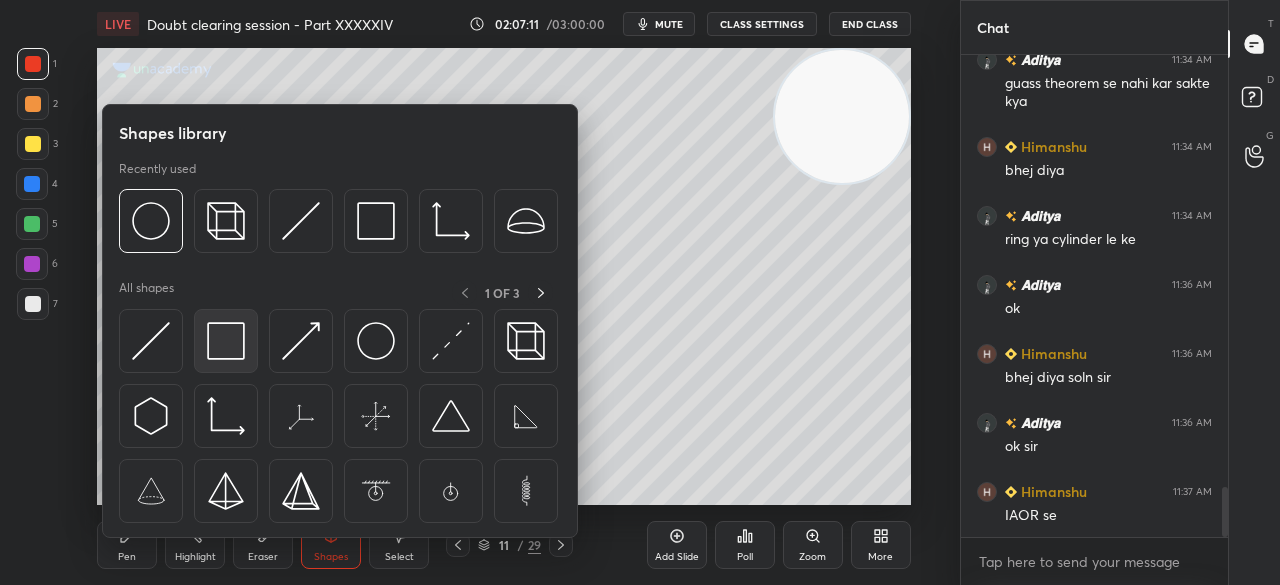 click at bounding box center [340, 421] 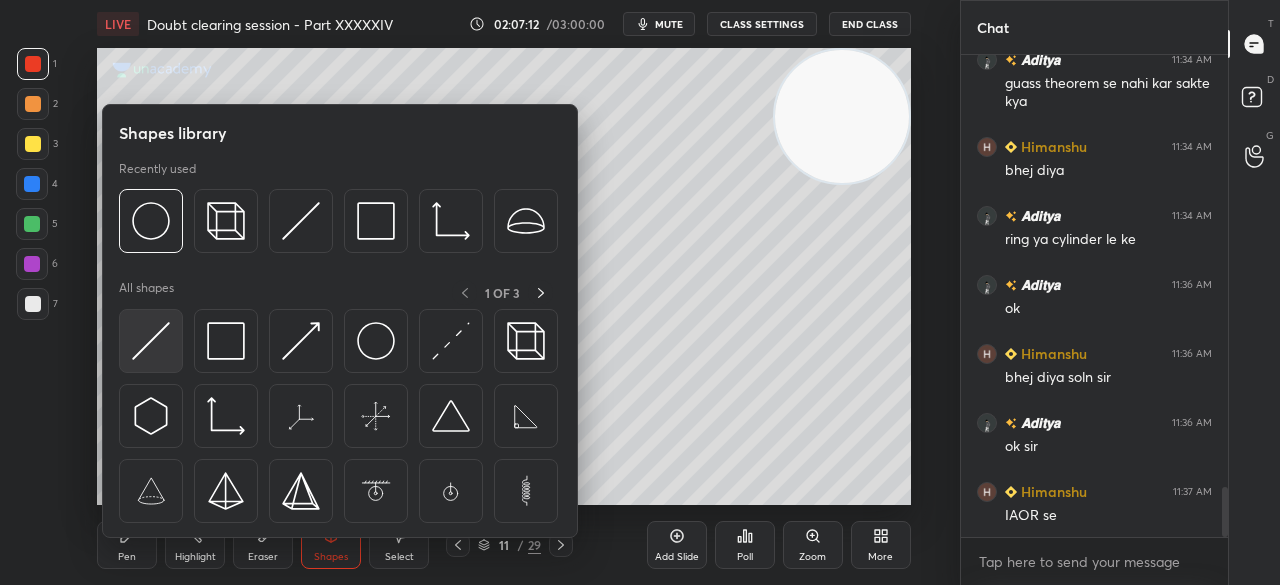 click at bounding box center (151, 341) 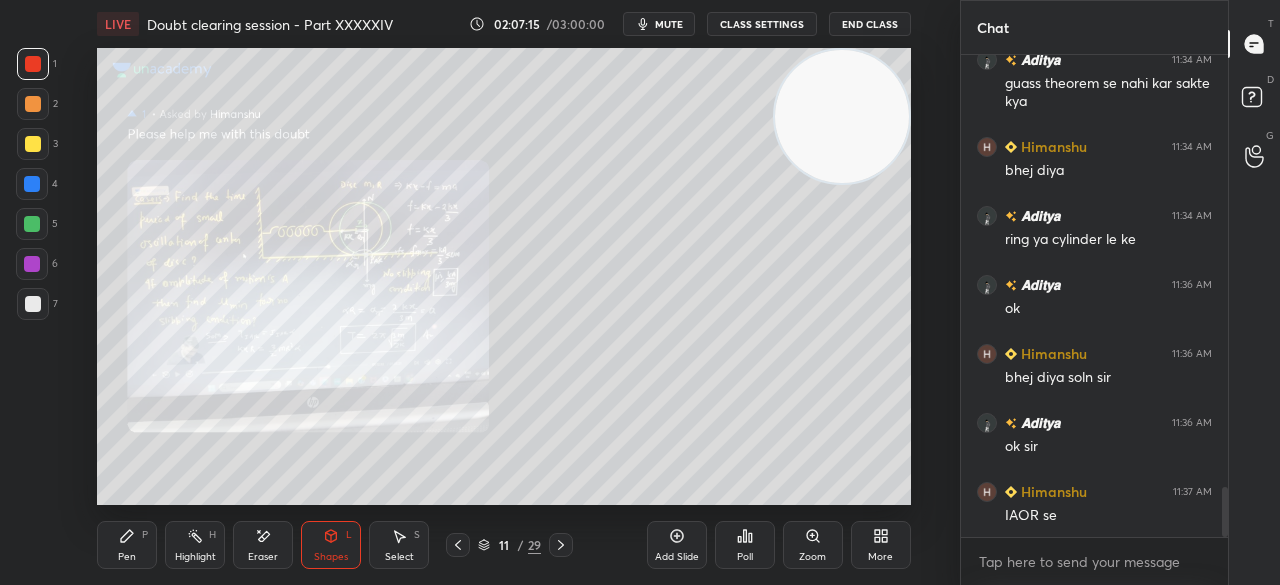 click at bounding box center [33, 144] 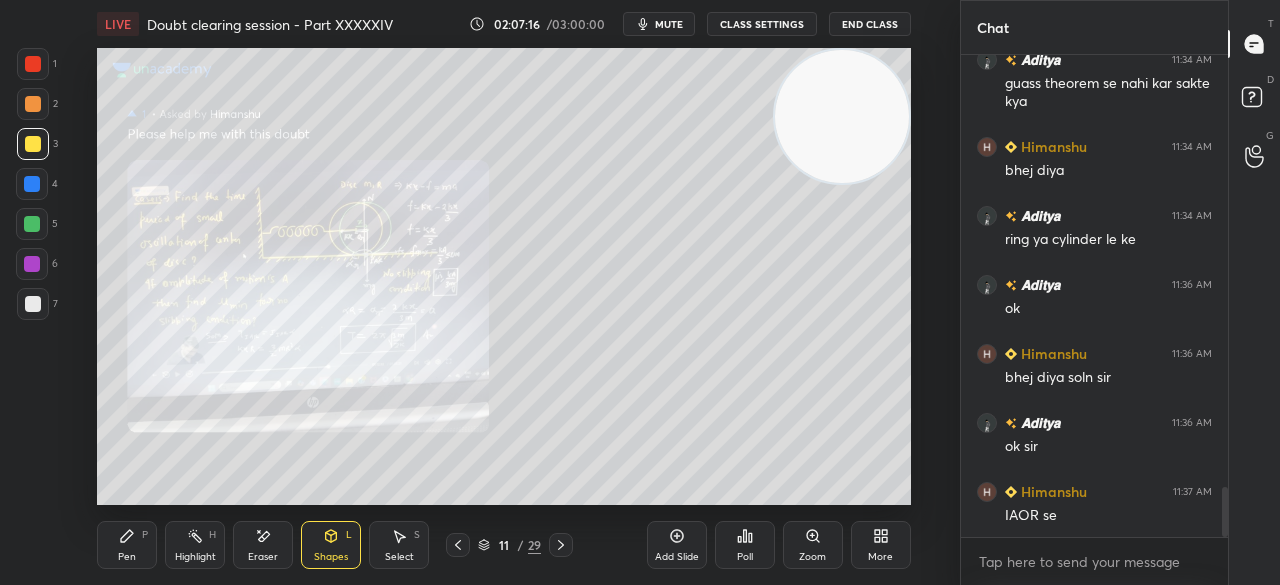 click at bounding box center [33, 144] 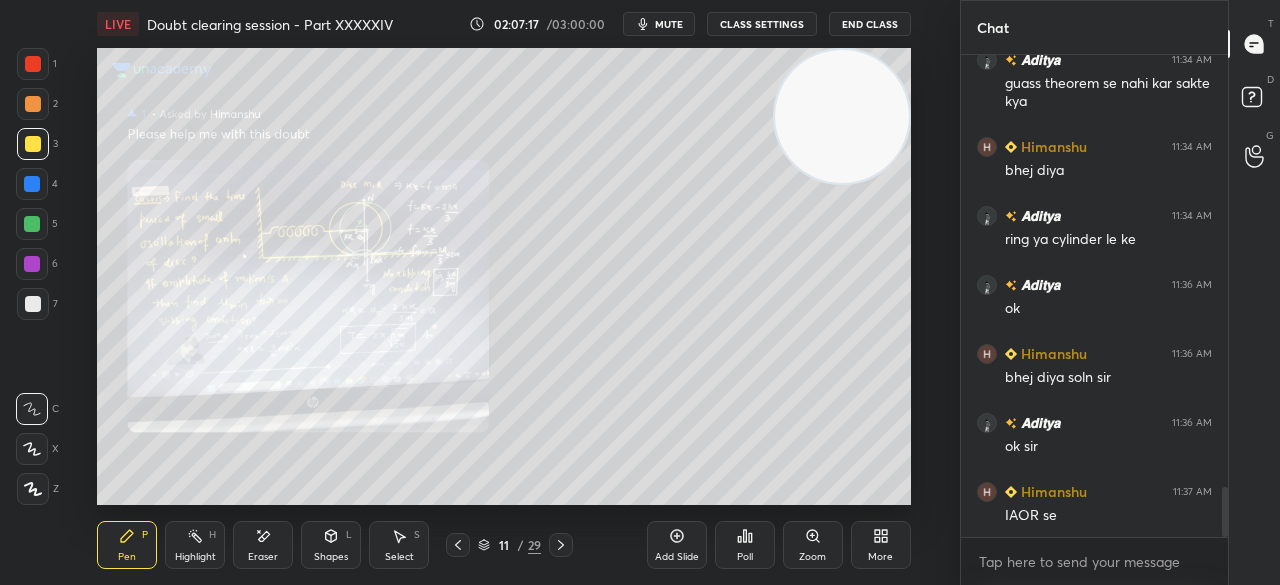 click on "Pen P" at bounding box center [127, 545] 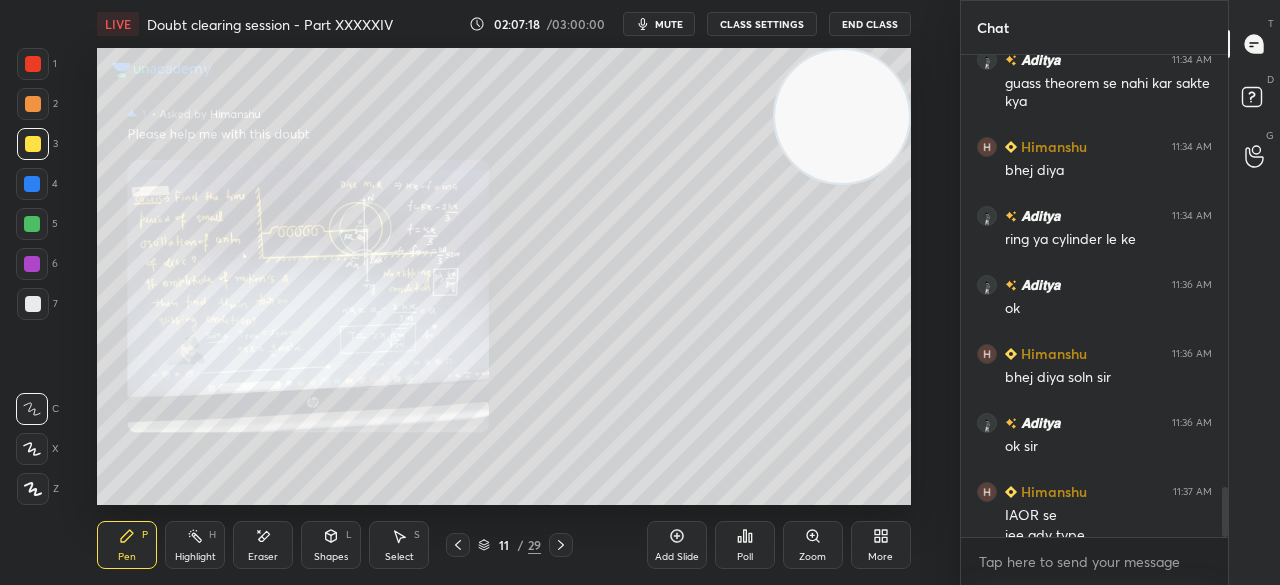 scroll, scrollTop: 4164, scrollLeft: 0, axis: vertical 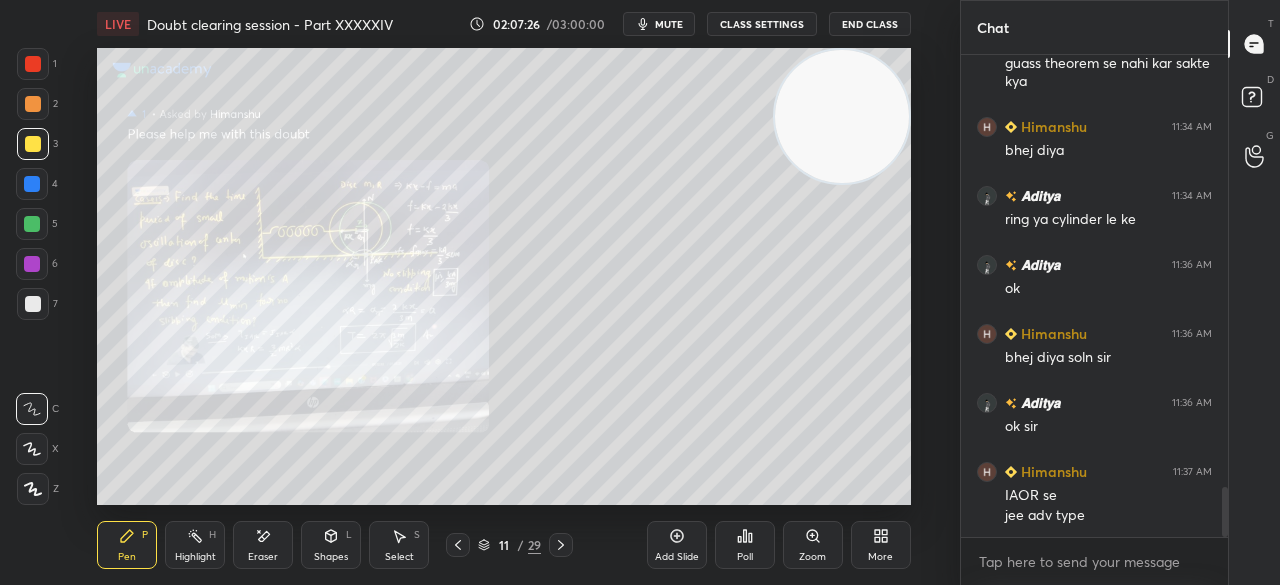 click 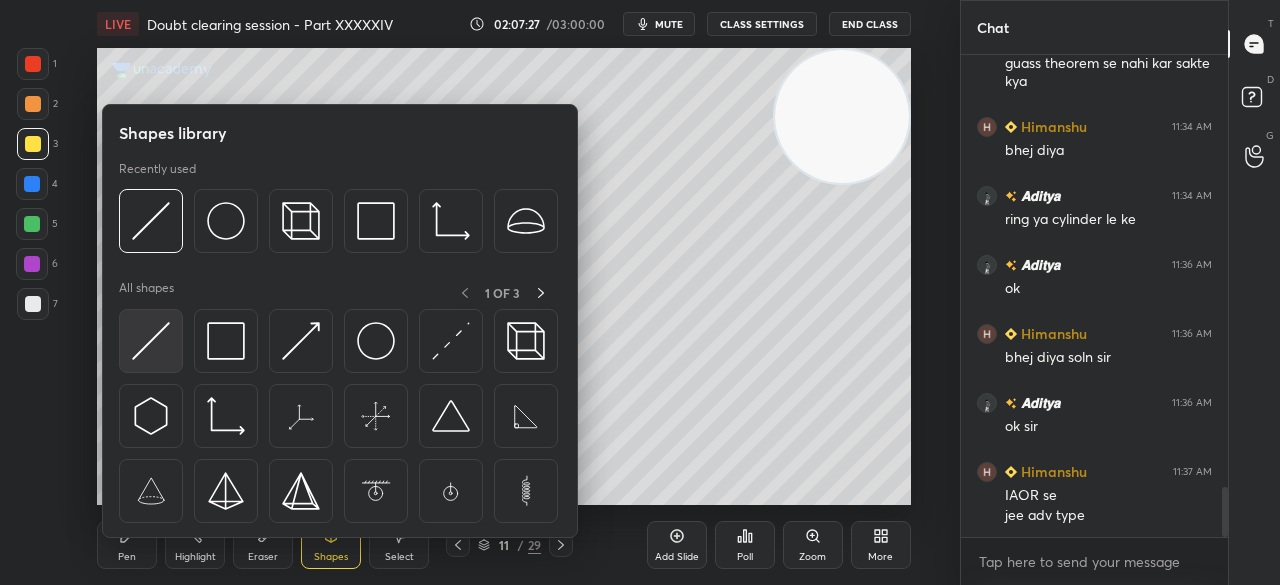 click at bounding box center [151, 341] 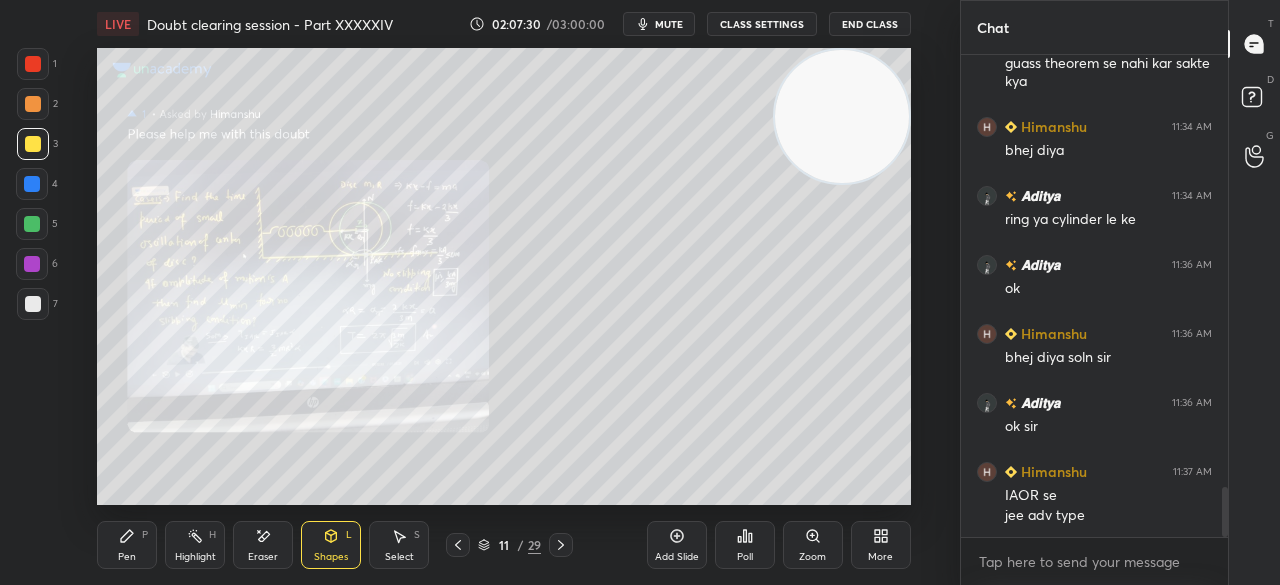 click at bounding box center [33, 304] 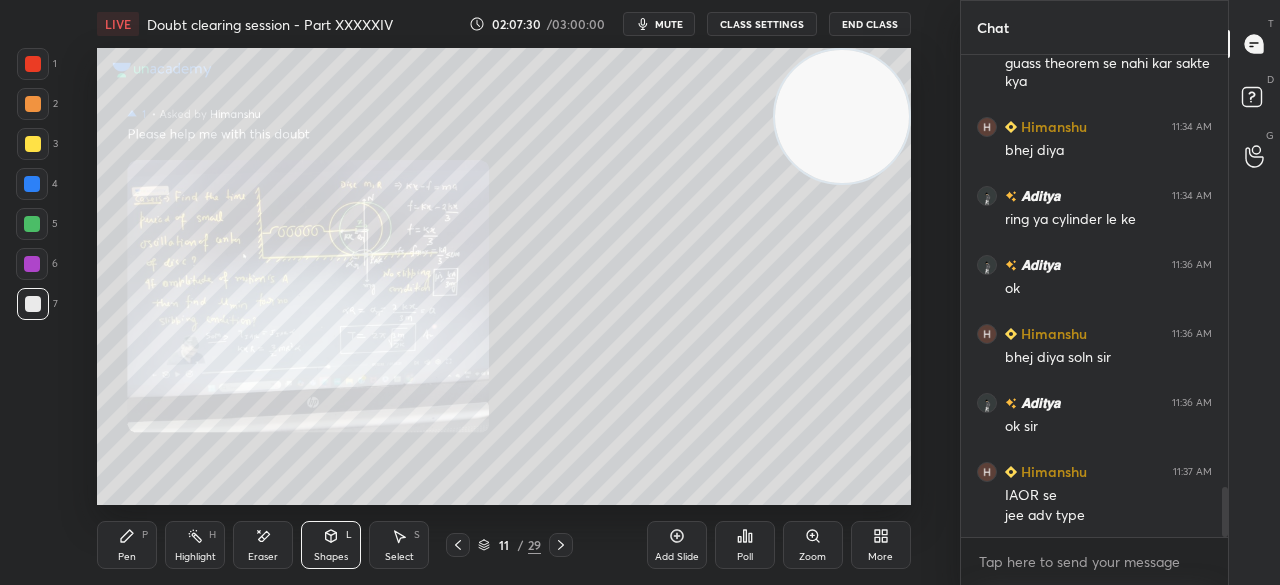 click on "Pen P" at bounding box center [127, 545] 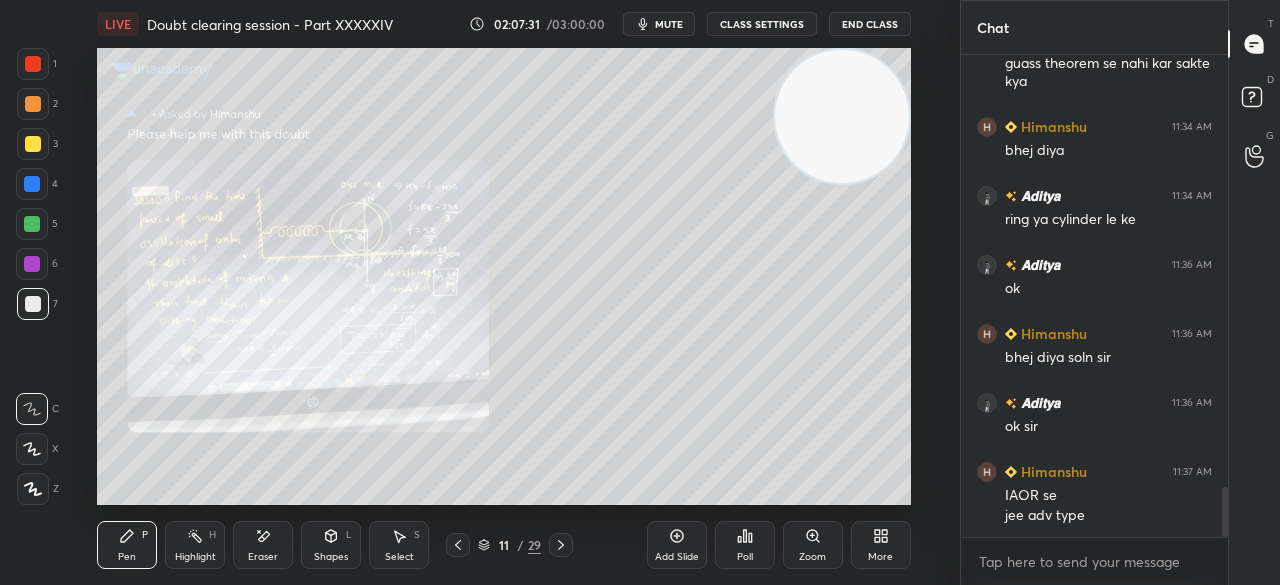 click on "Pen P" at bounding box center (127, 545) 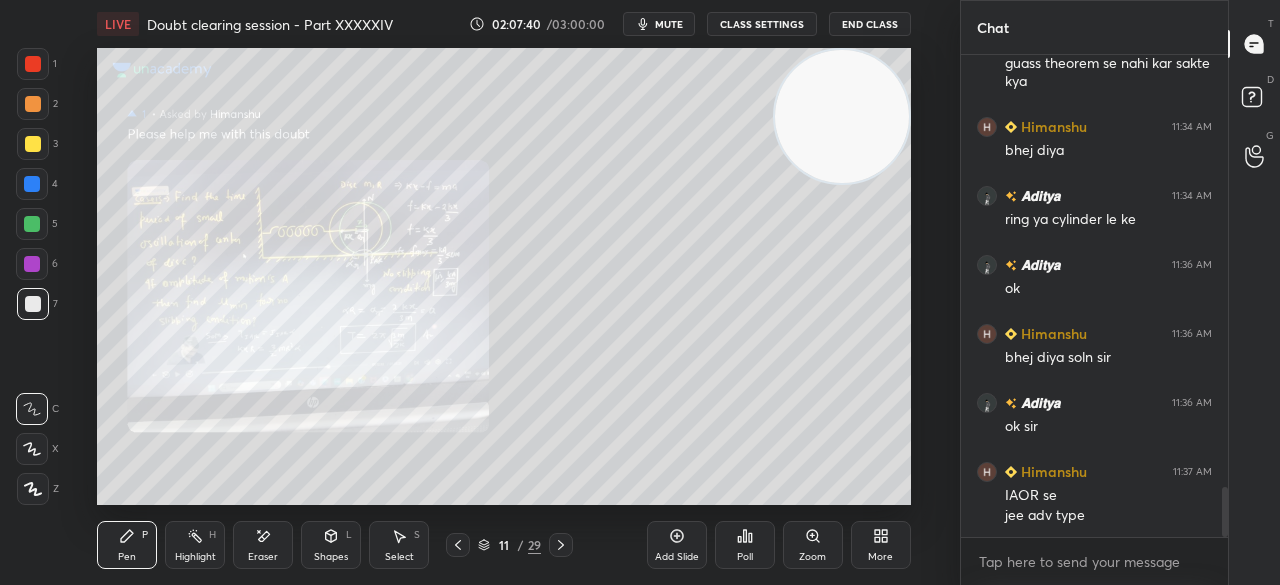 click on "Zoom" at bounding box center [813, 545] 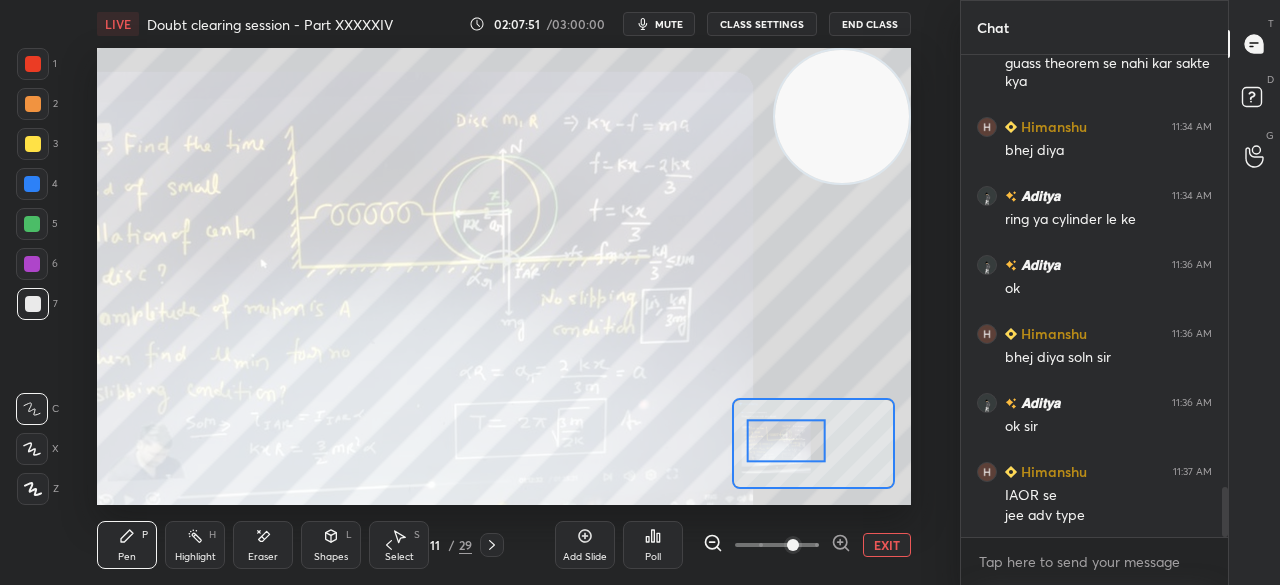 click on "EXIT" at bounding box center (887, 545) 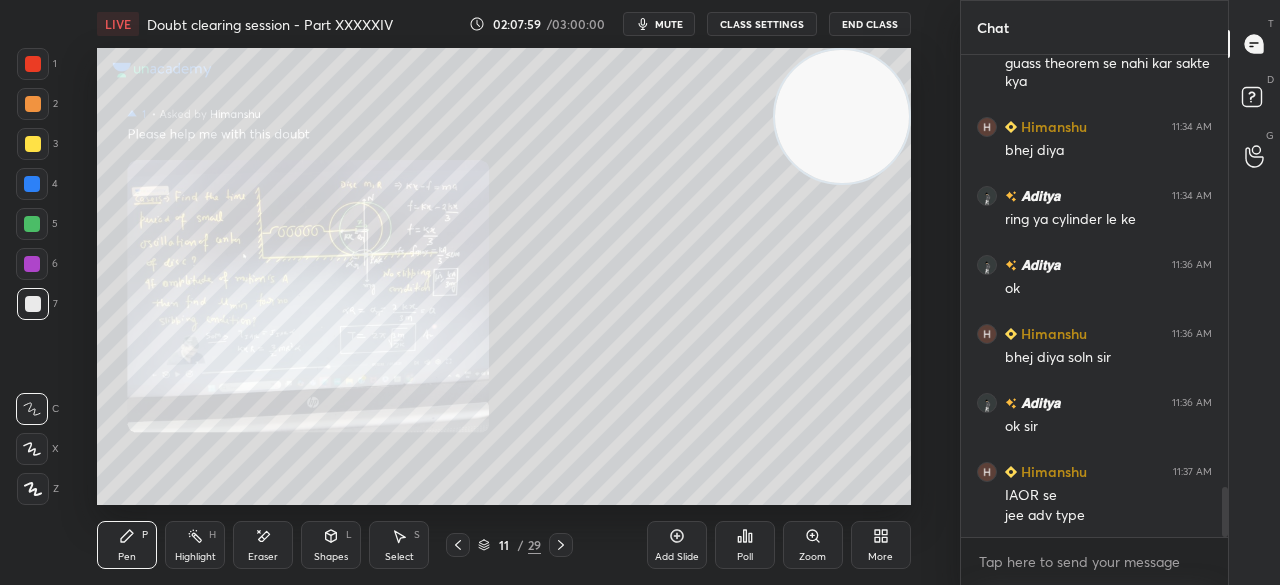 click on "Zoom" at bounding box center [813, 545] 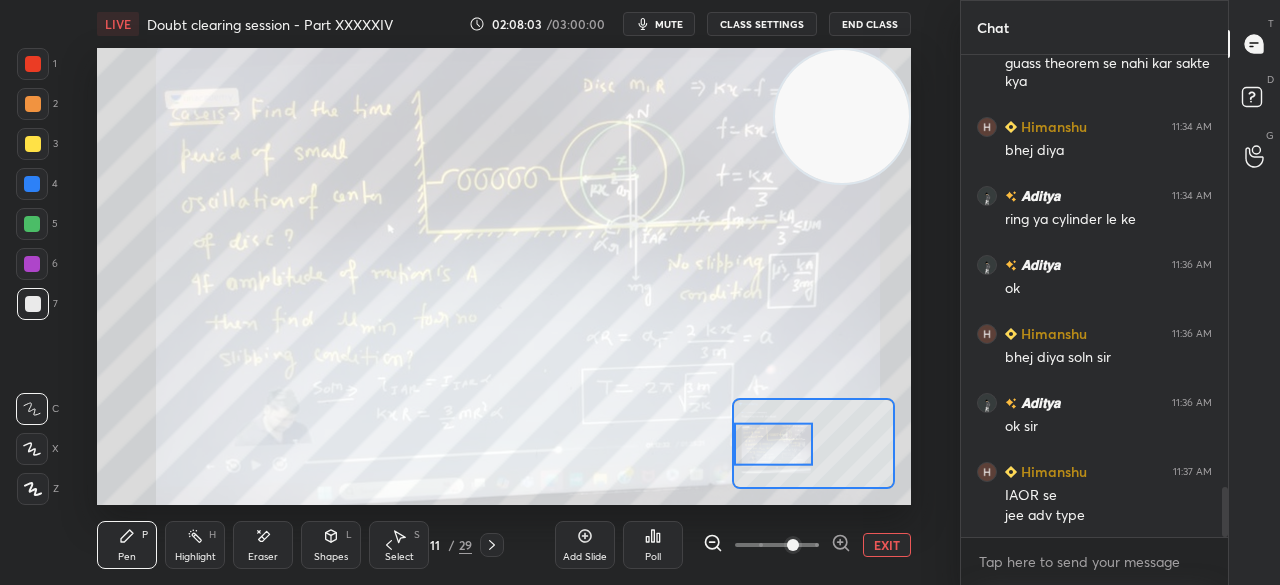 click on "EXIT" at bounding box center (887, 545) 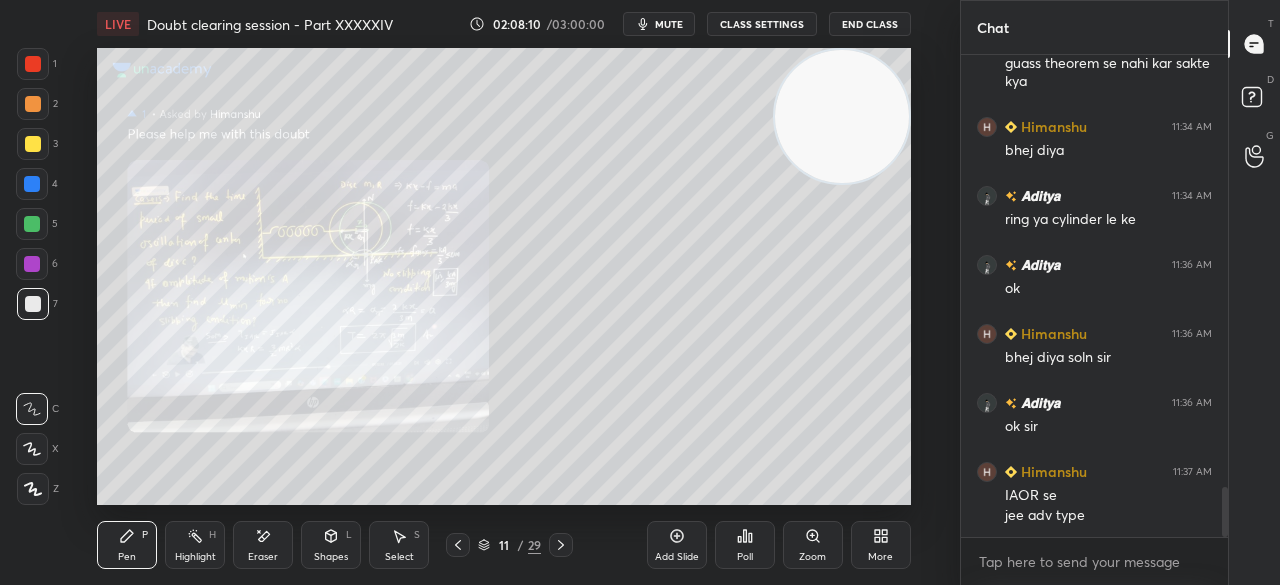 click on "Zoom" at bounding box center (813, 545) 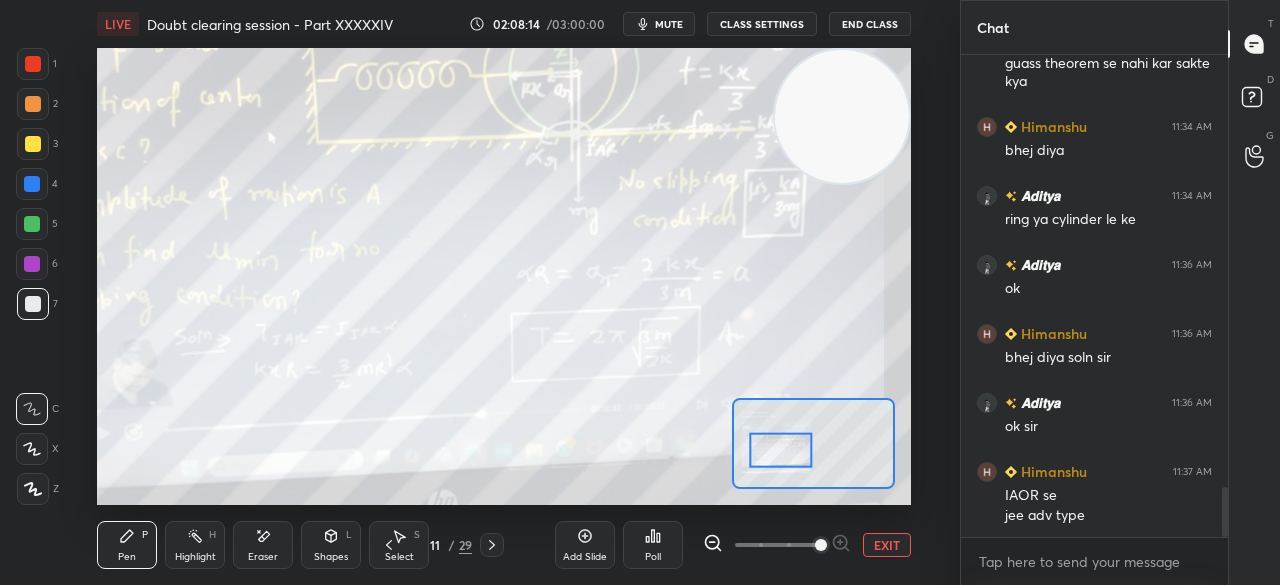 click on "EXIT" at bounding box center [887, 545] 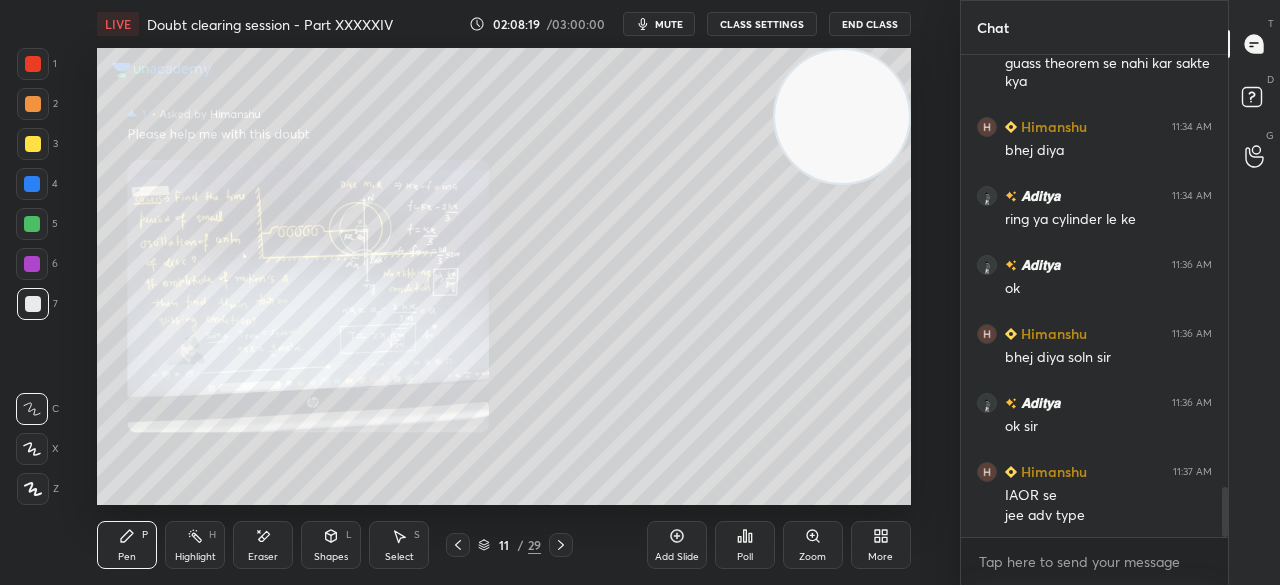 click on "Zoom" at bounding box center (813, 545) 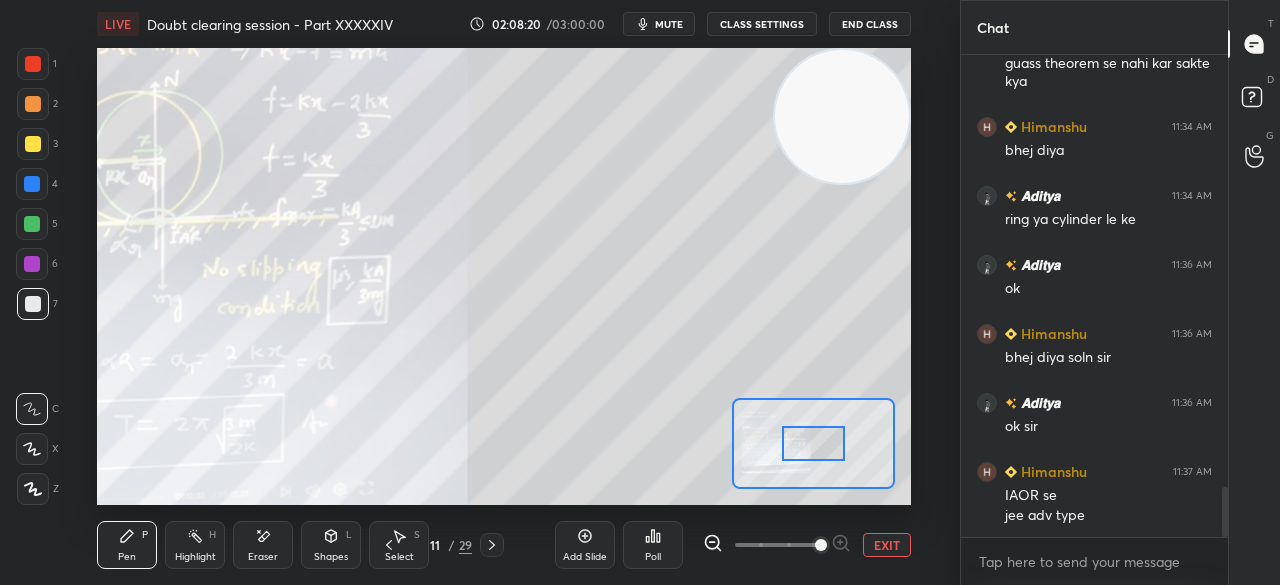 click at bounding box center (821, 545) 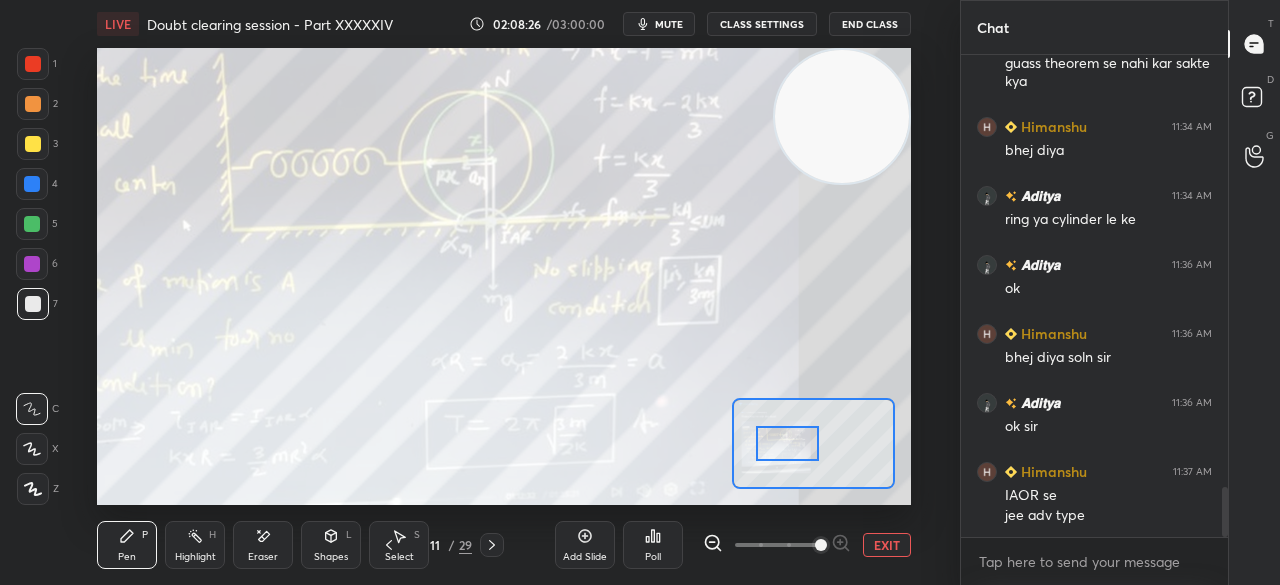 click at bounding box center [33, 64] 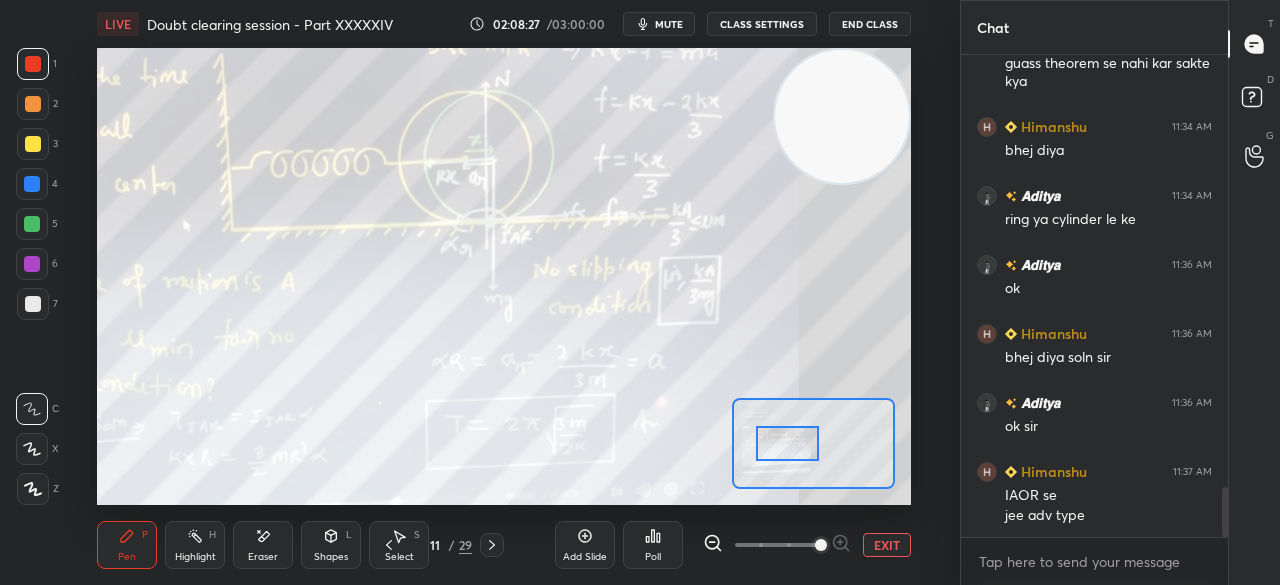 click at bounding box center (33, 64) 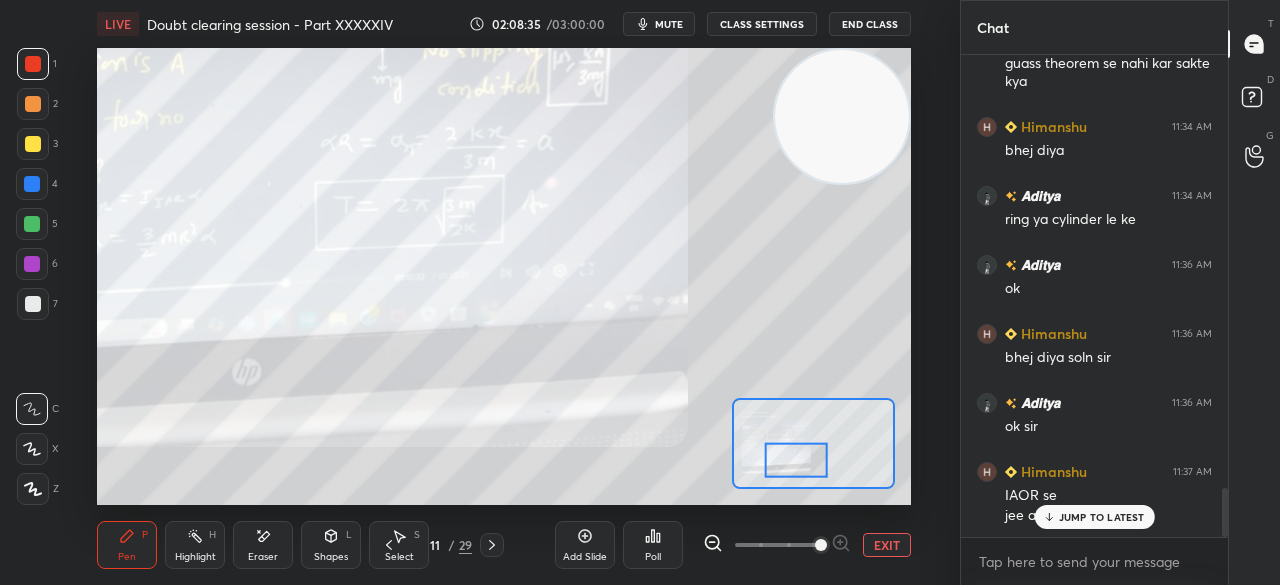 scroll, scrollTop: 4250, scrollLeft: 0, axis: vertical 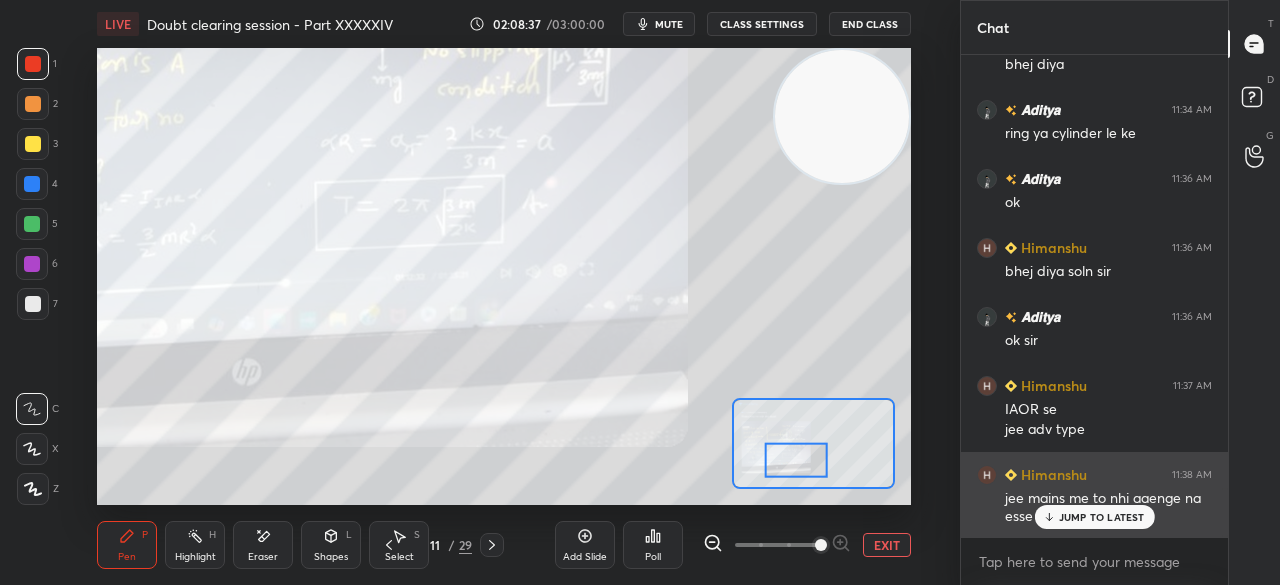 click on "JUMP TO LATEST" at bounding box center (1102, 517) 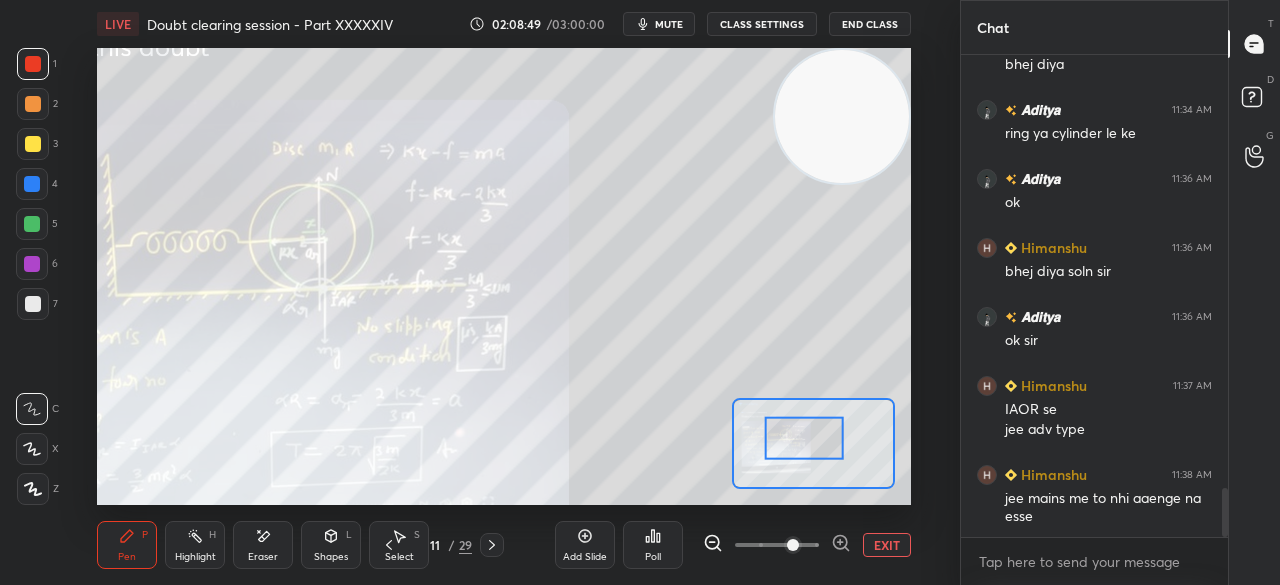 click on "EXIT" at bounding box center [887, 545] 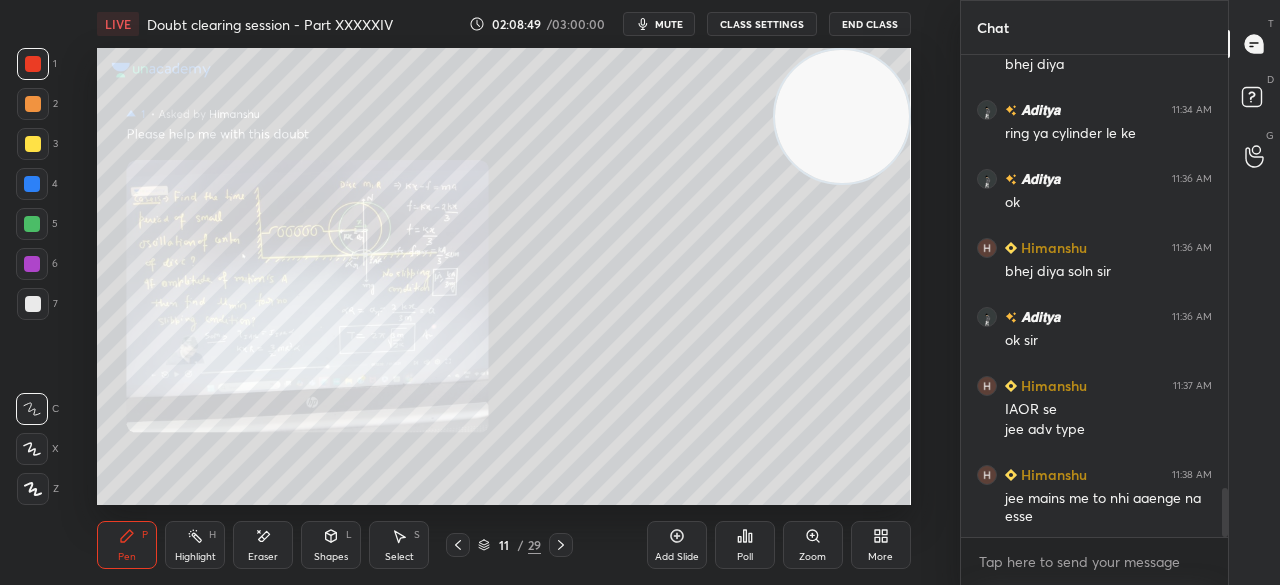 click on "Add Slide" at bounding box center [677, 545] 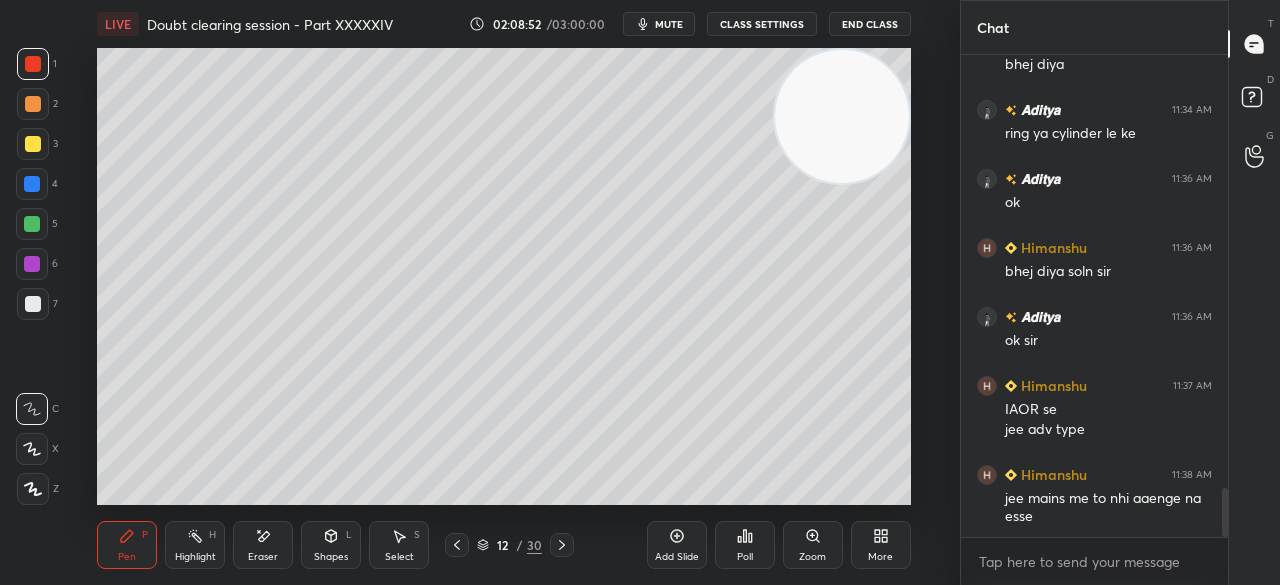 click at bounding box center [33, 144] 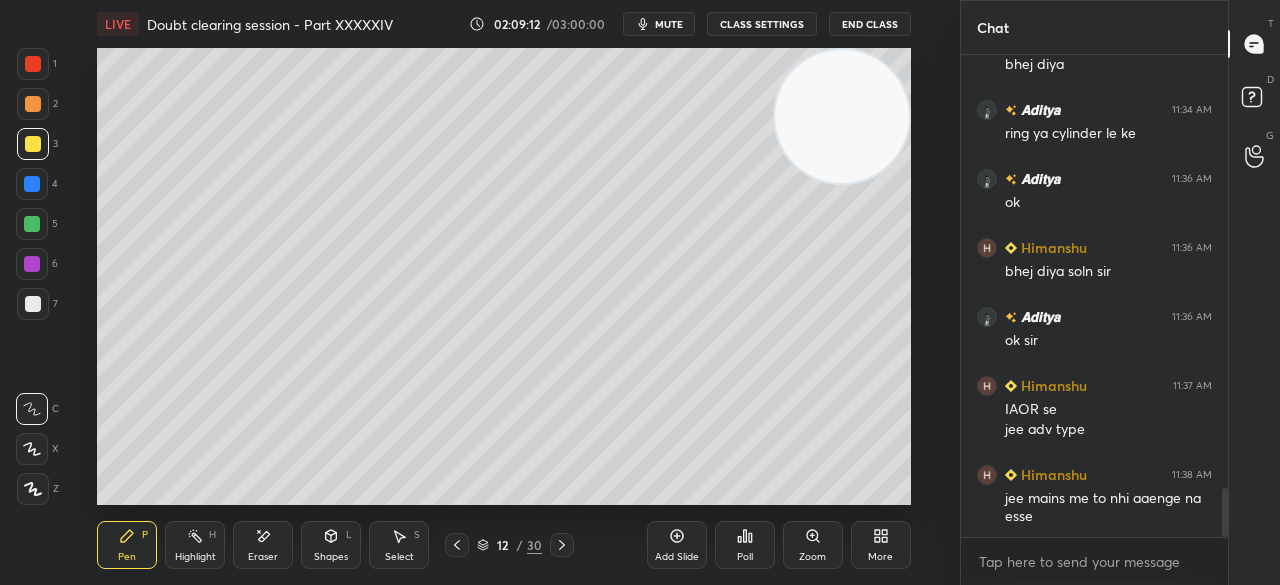 click at bounding box center (33, 64) 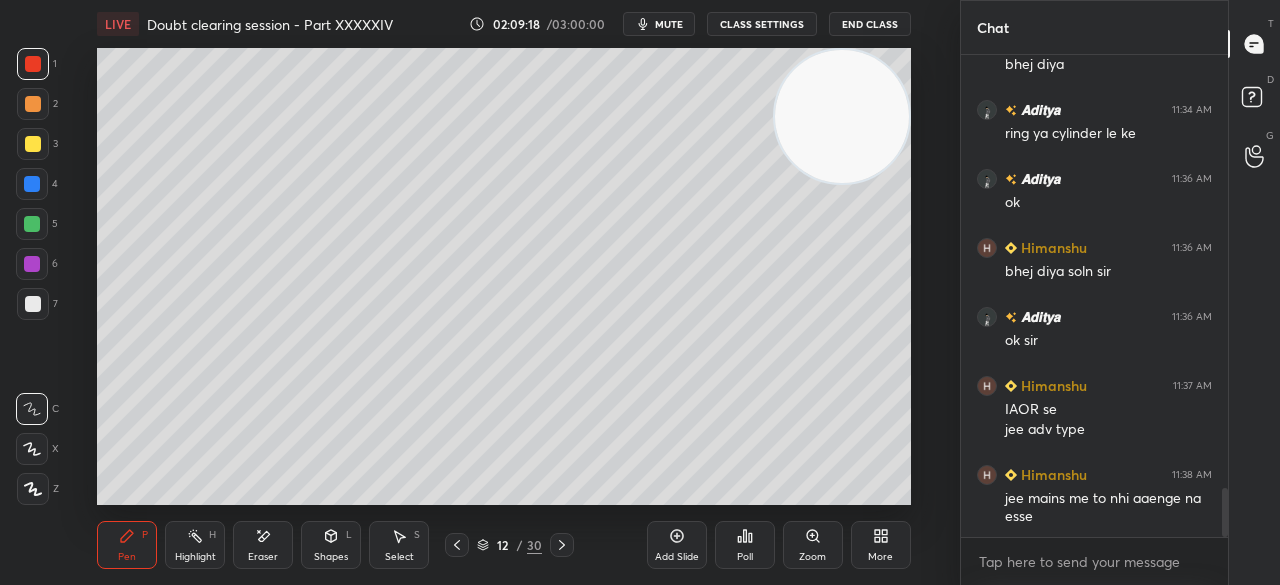 click at bounding box center (33, 144) 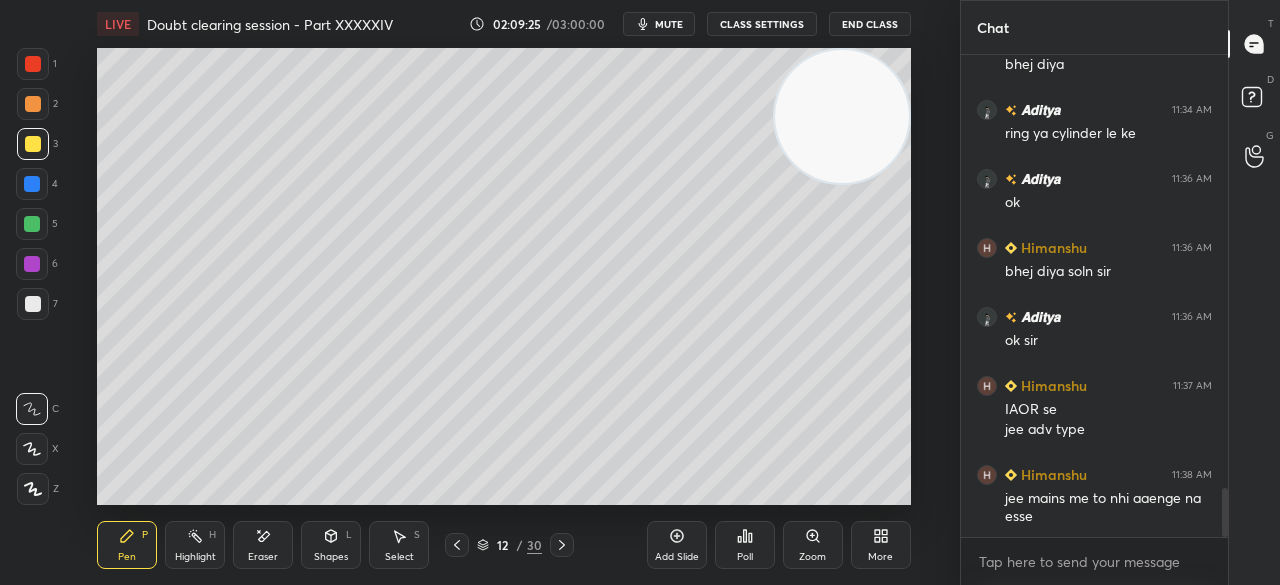 click at bounding box center [33, 64] 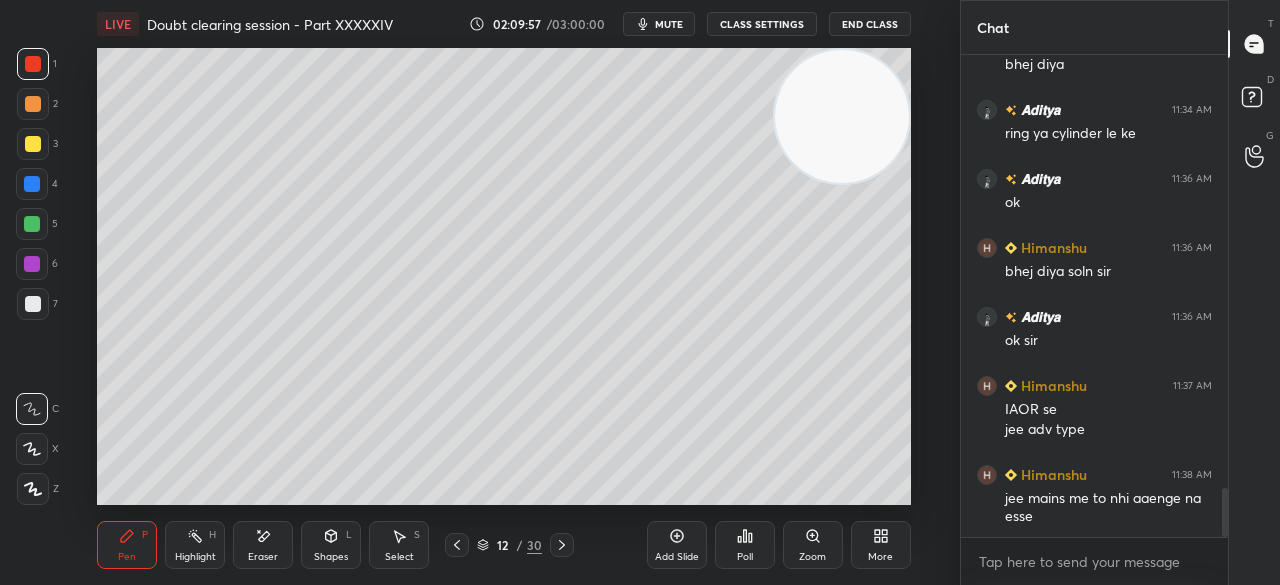 scroll, scrollTop: 4320, scrollLeft: 0, axis: vertical 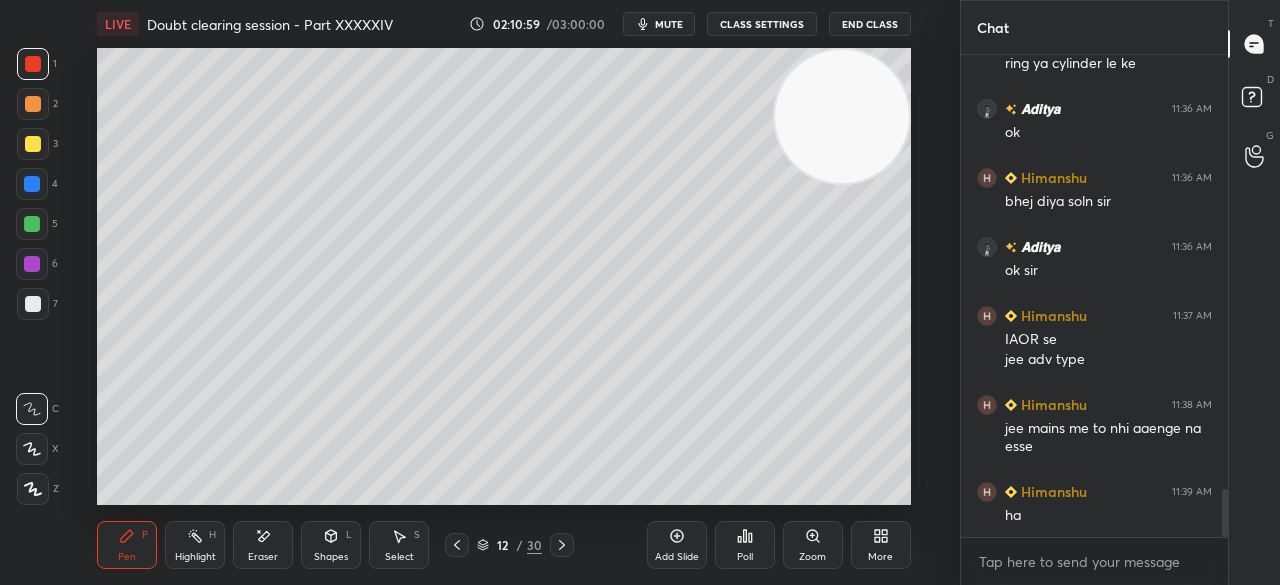 click on "mute" at bounding box center [669, 24] 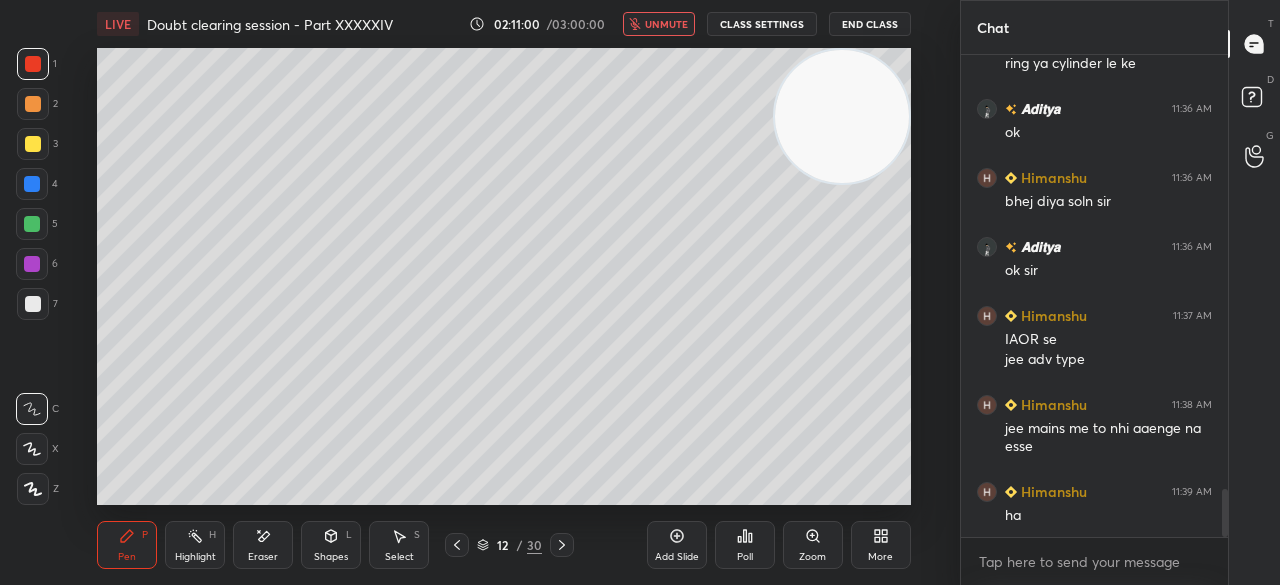 click on "End Class" at bounding box center [870, 24] 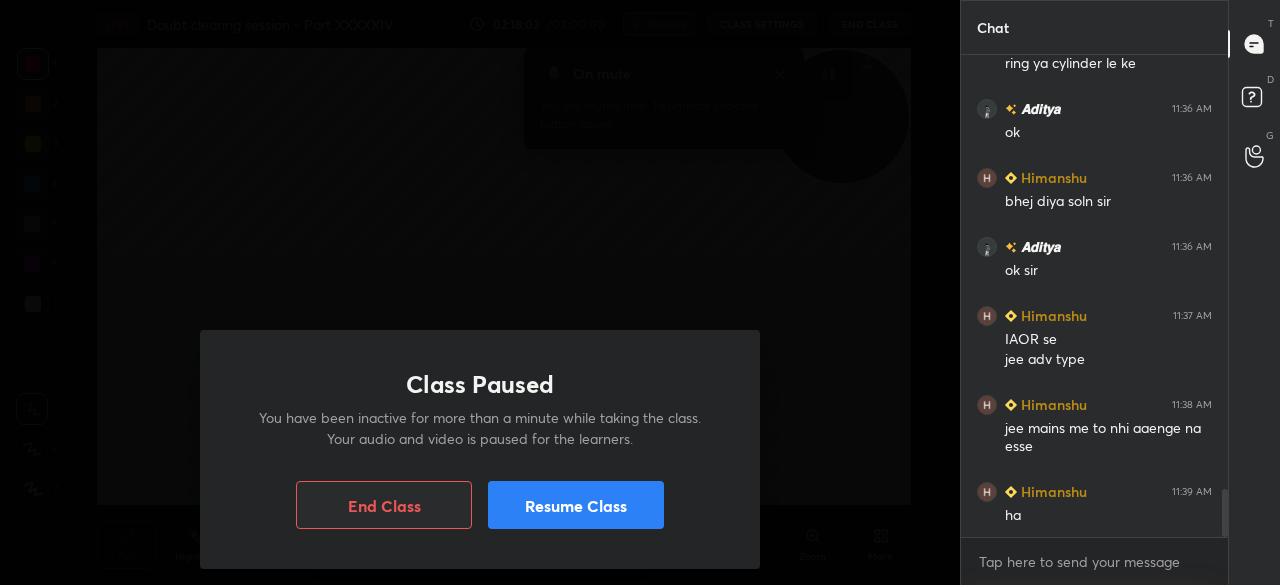 scroll, scrollTop: 4368, scrollLeft: 0, axis: vertical 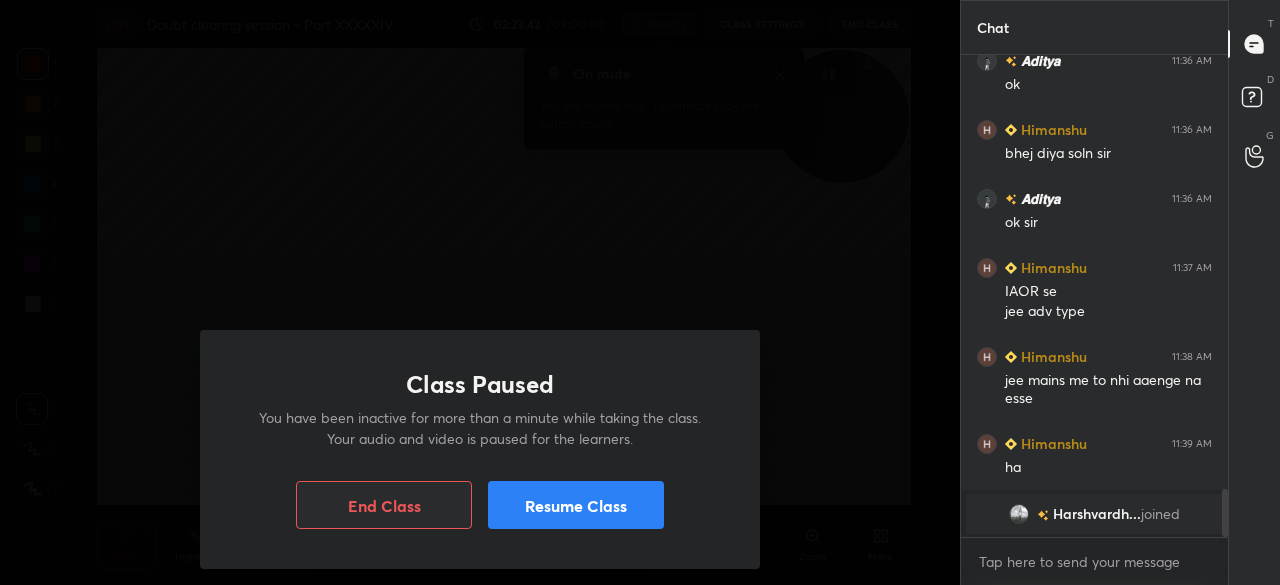 click on "Resume Class" at bounding box center (576, 505) 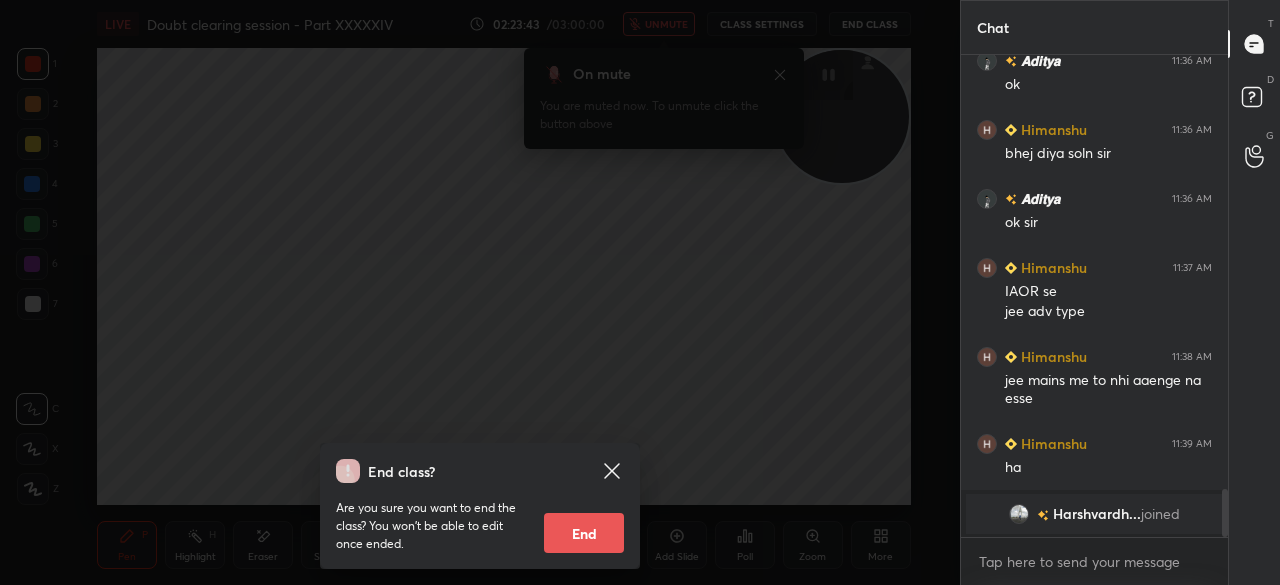 click 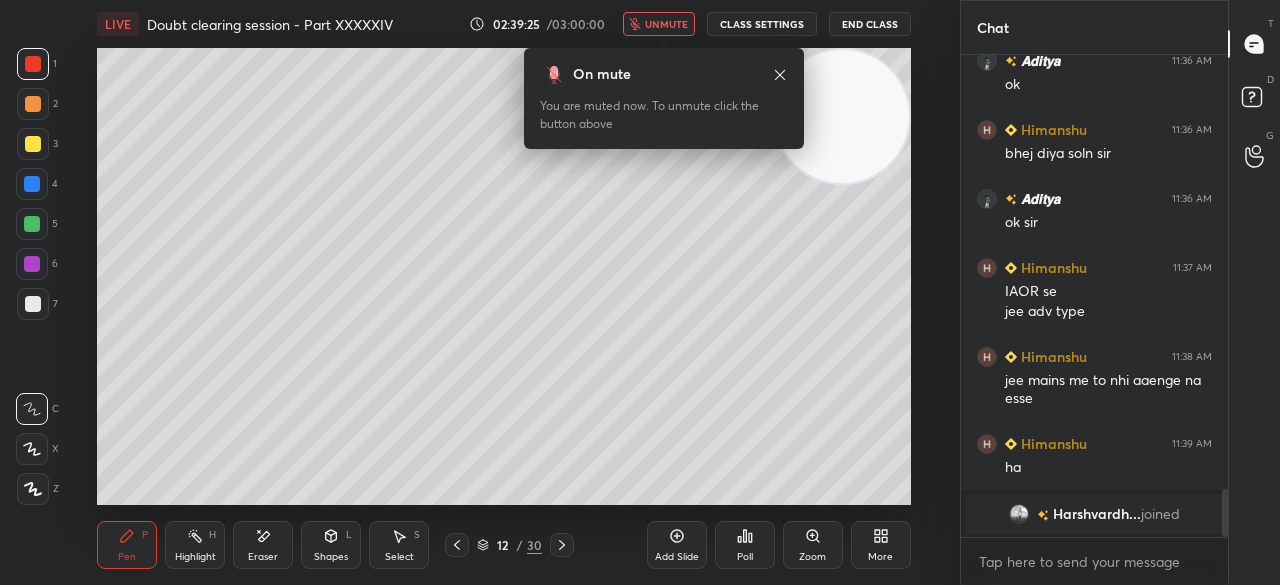 click on "End Class" at bounding box center (870, 24) 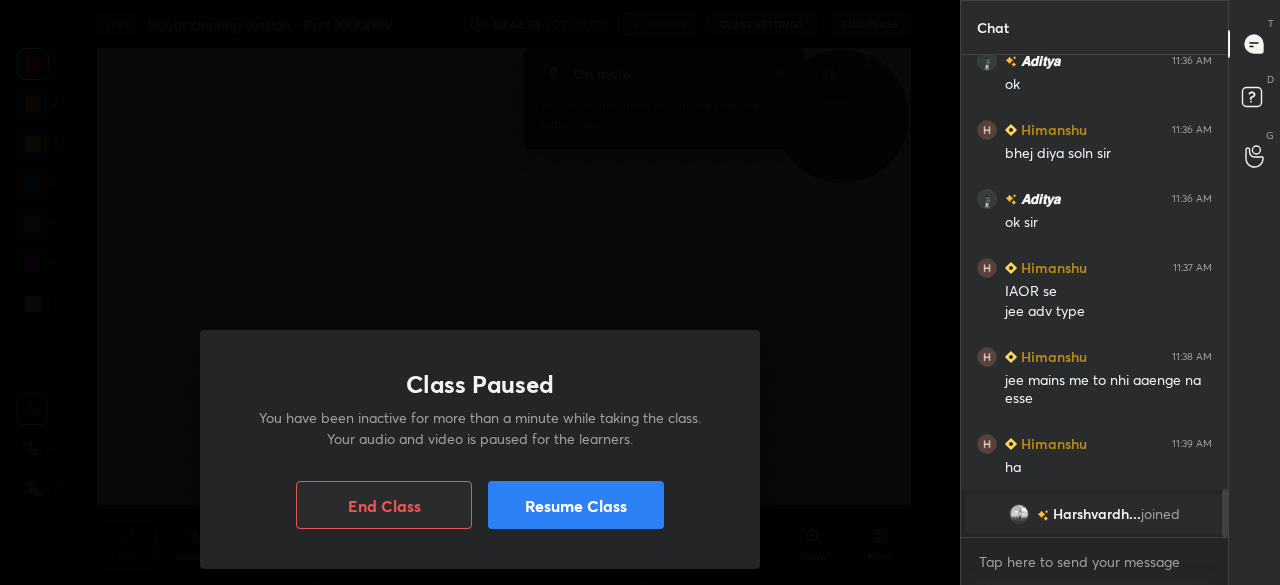 click on "Resume Class" at bounding box center [576, 505] 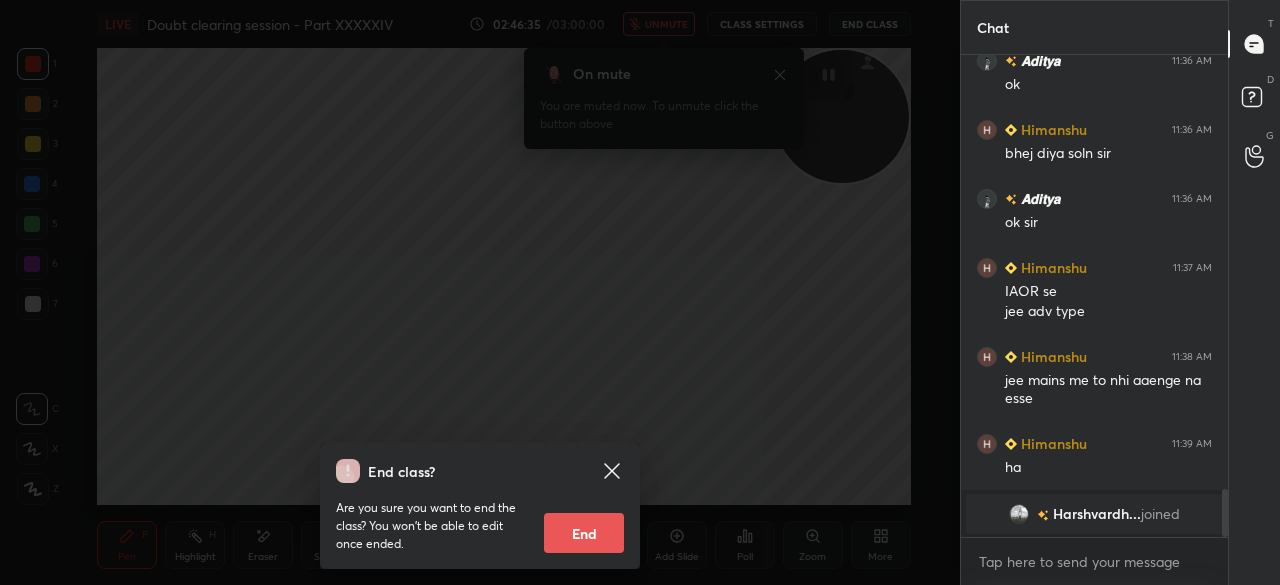 click 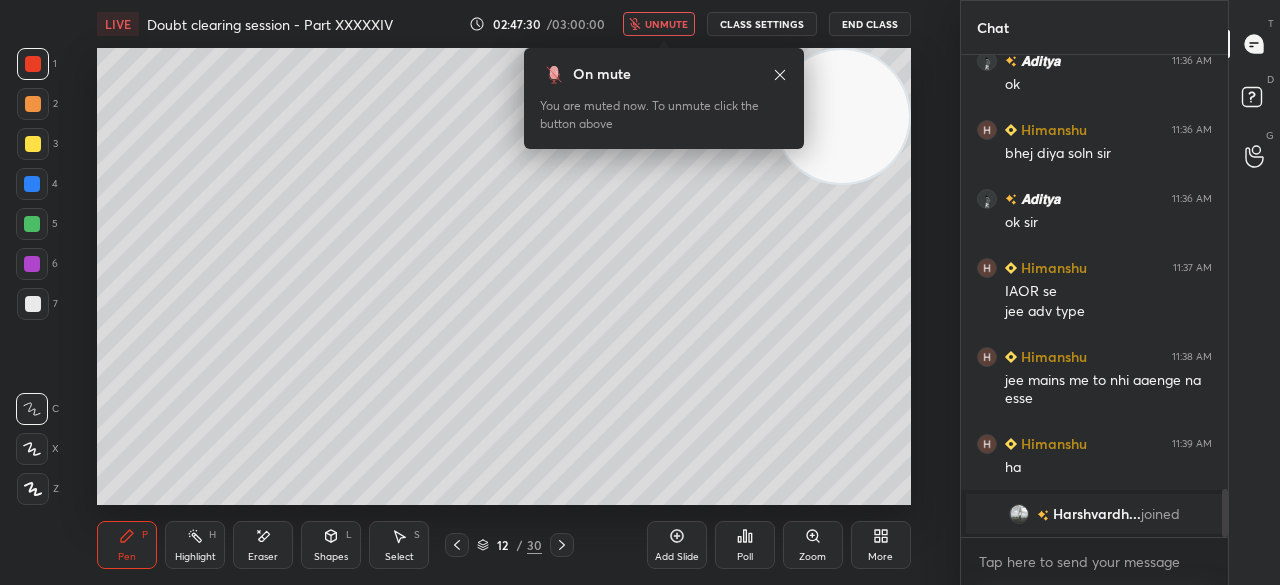 scroll, scrollTop: 4392, scrollLeft: 0, axis: vertical 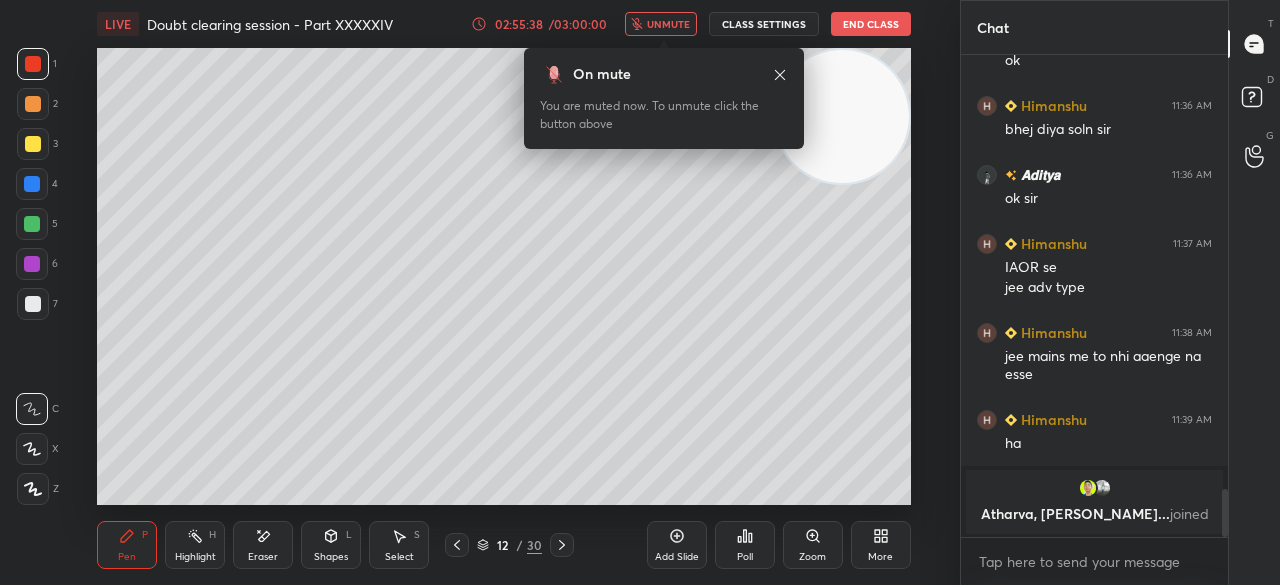 click at bounding box center [480, 292] 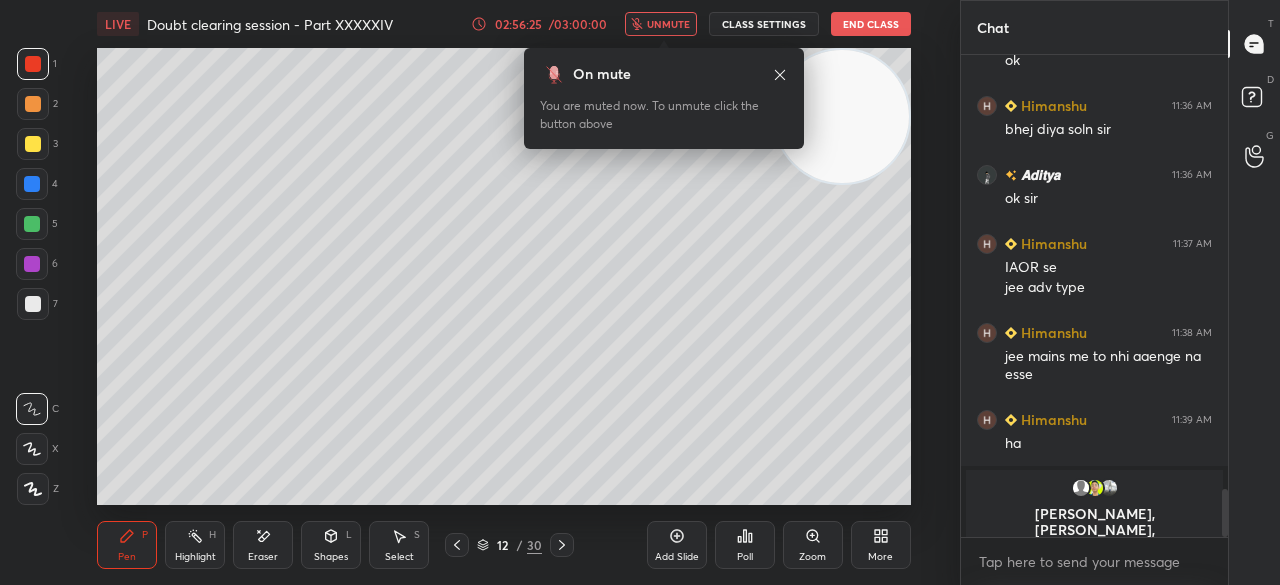 scroll, scrollTop: 3802, scrollLeft: 0, axis: vertical 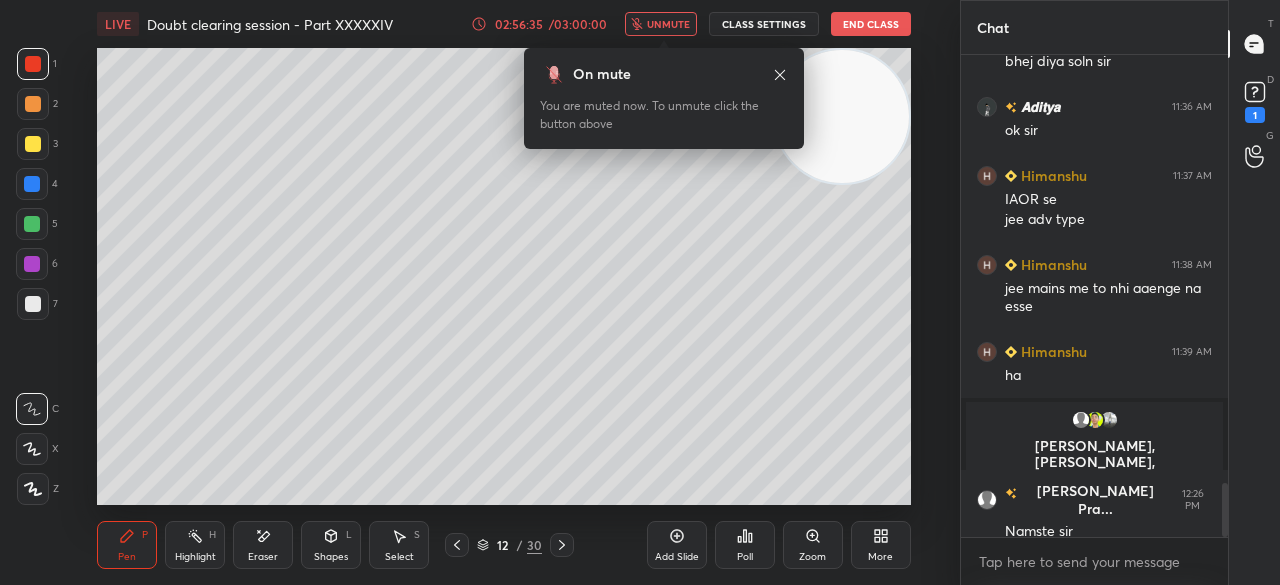 click on "unmute" at bounding box center (668, 24) 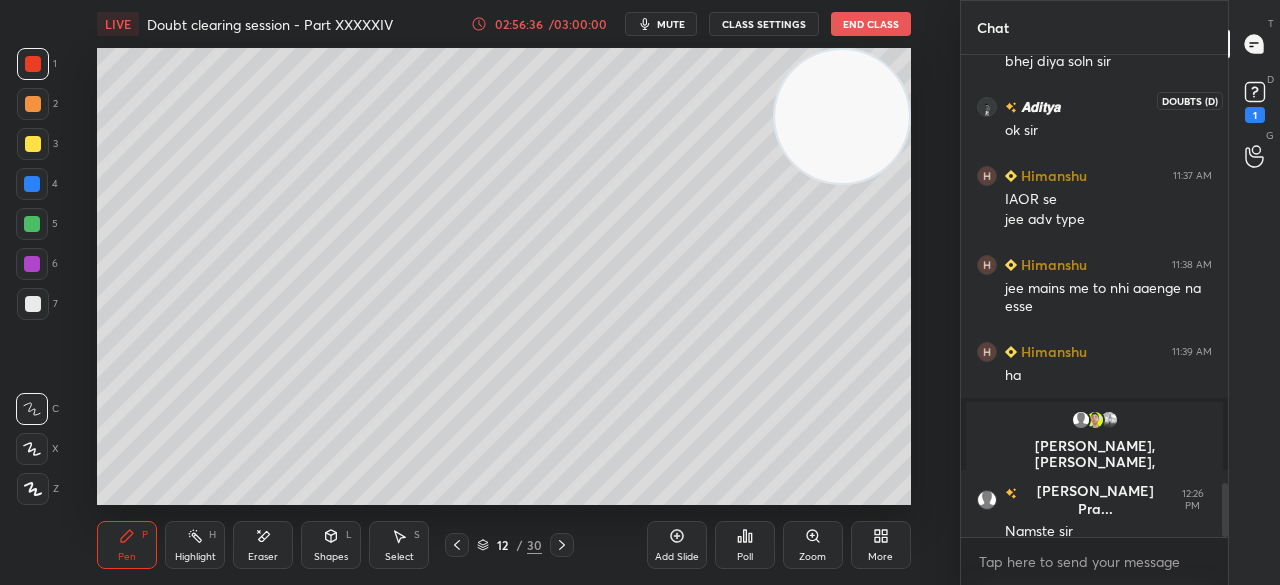 click on "1" at bounding box center [1255, 115] 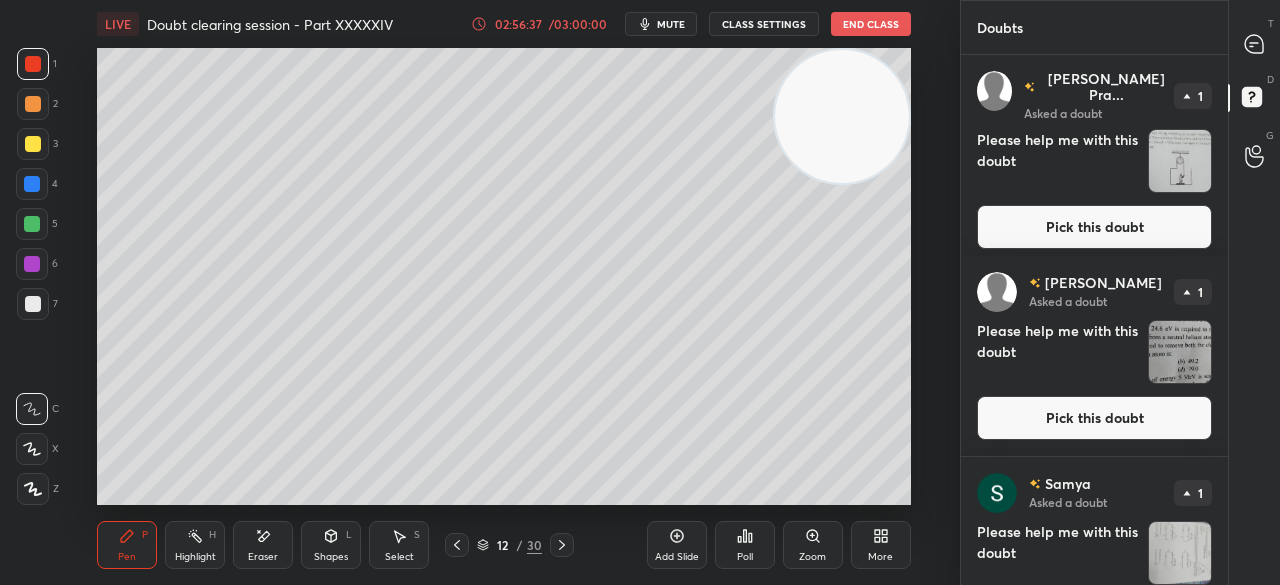 click on "[PERSON_NAME] Pra... Asked a doubt 1 Please help me with this doubt Pick this doubt" at bounding box center (1094, 160) 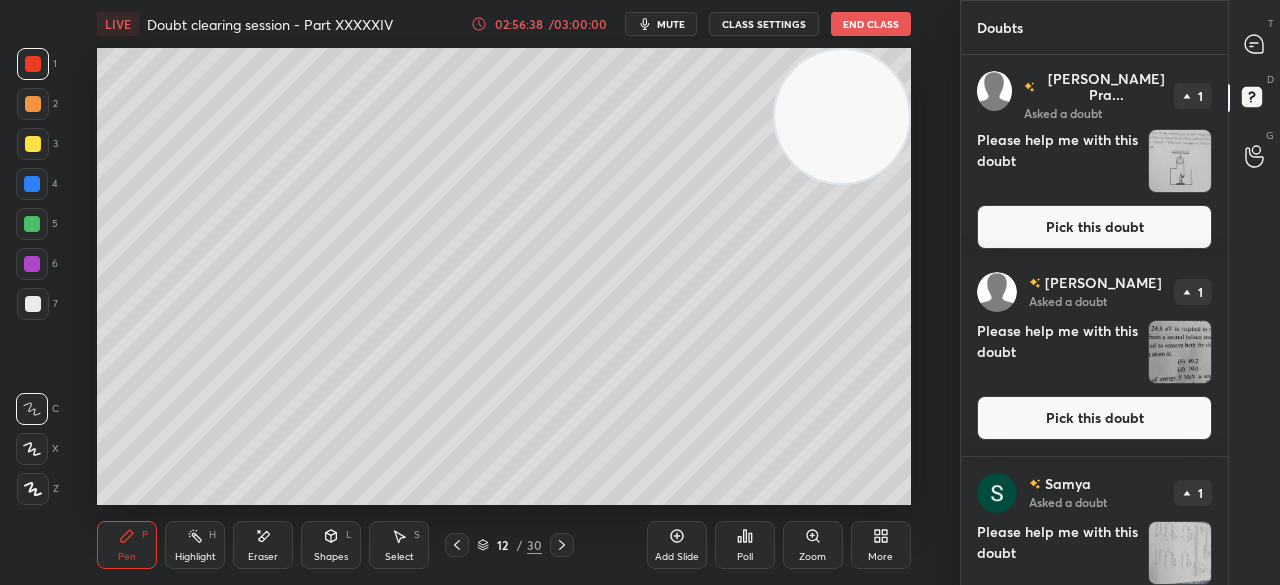 click on "Pick this doubt" at bounding box center (1094, 227) 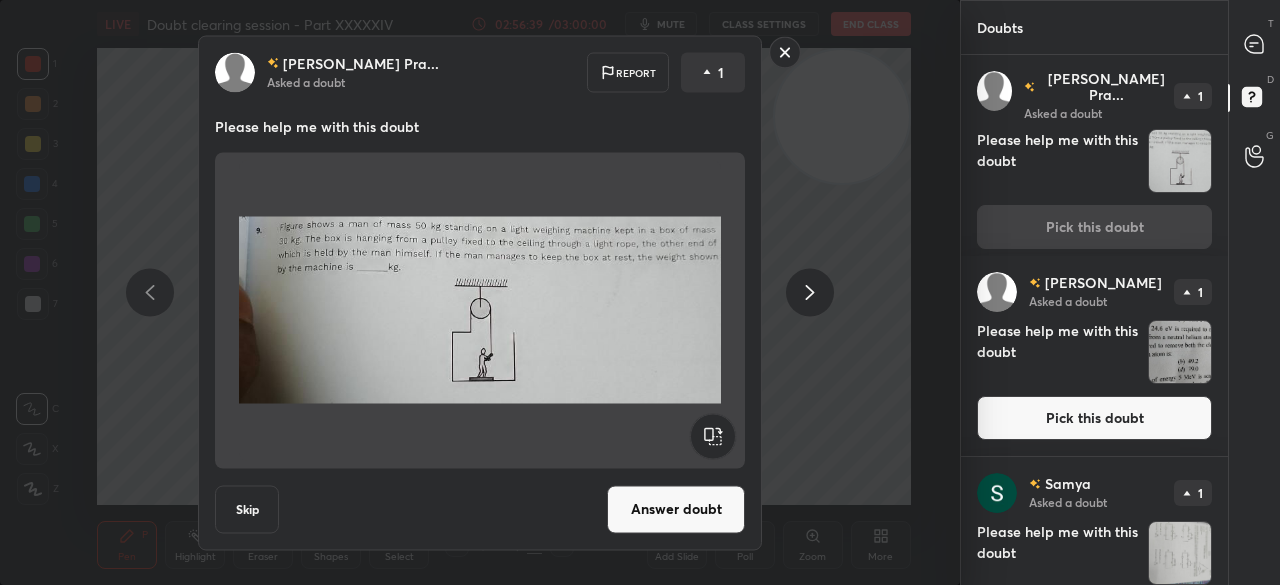 click on "Answer doubt" at bounding box center [676, 509] 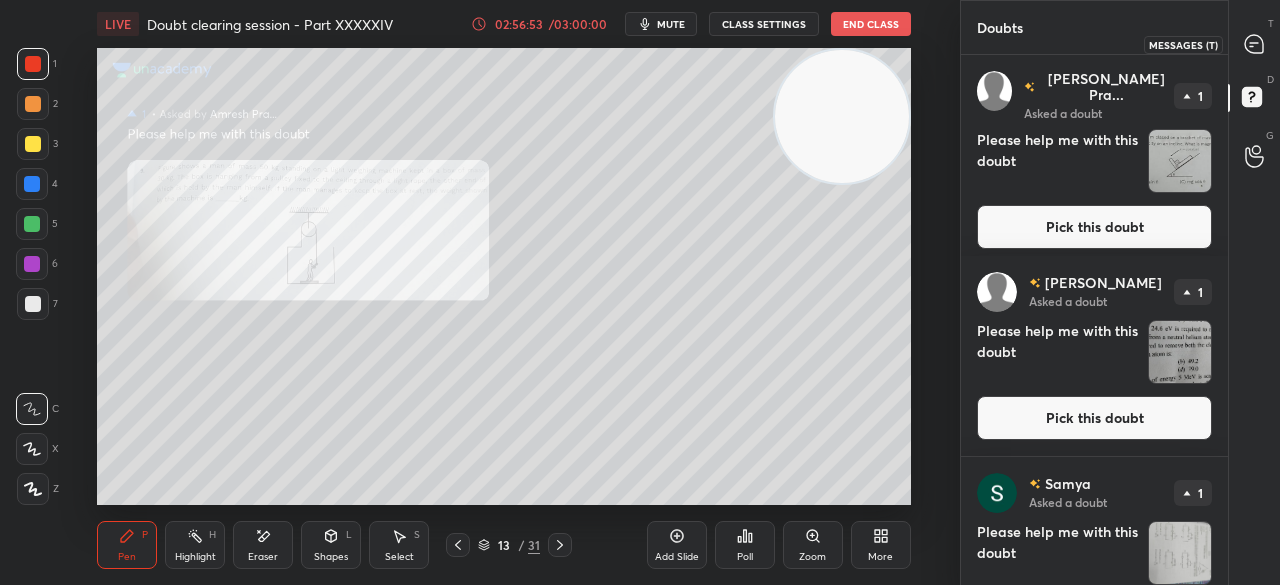 click at bounding box center (1255, 44) 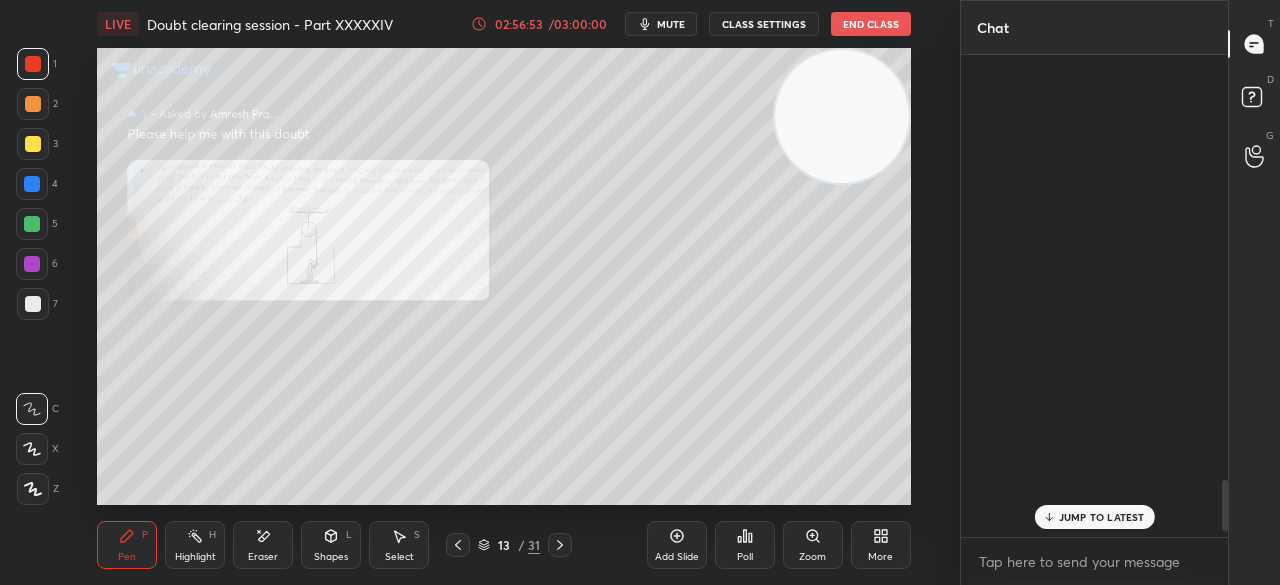 scroll, scrollTop: 3957, scrollLeft: 0, axis: vertical 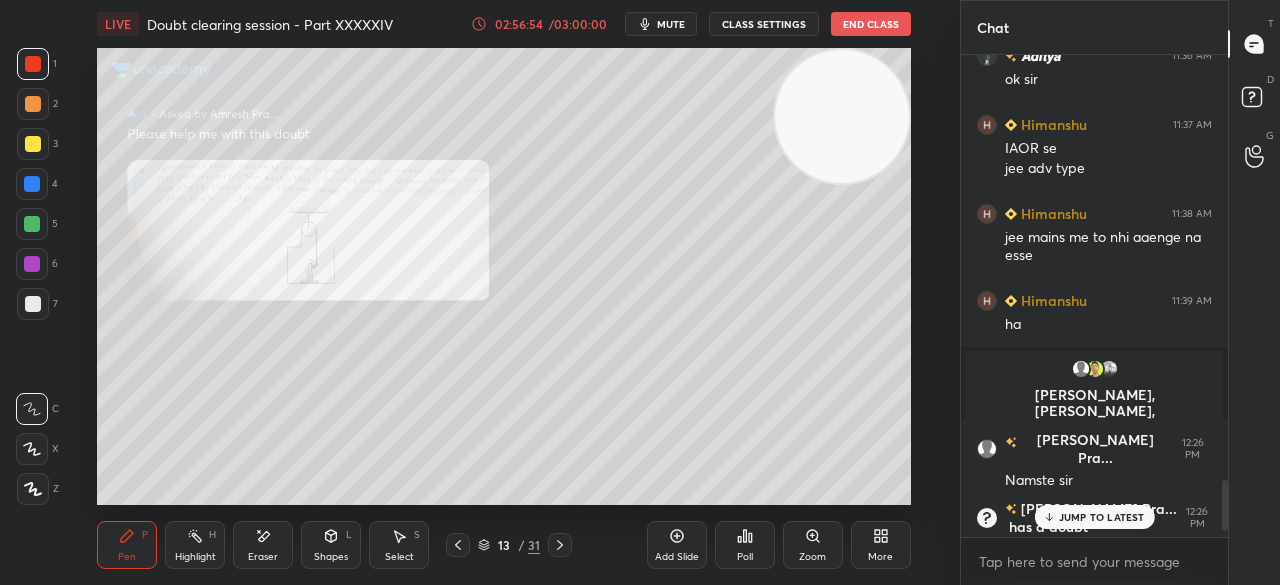 click on "JUMP TO LATEST" at bounding box center [1094, 517] 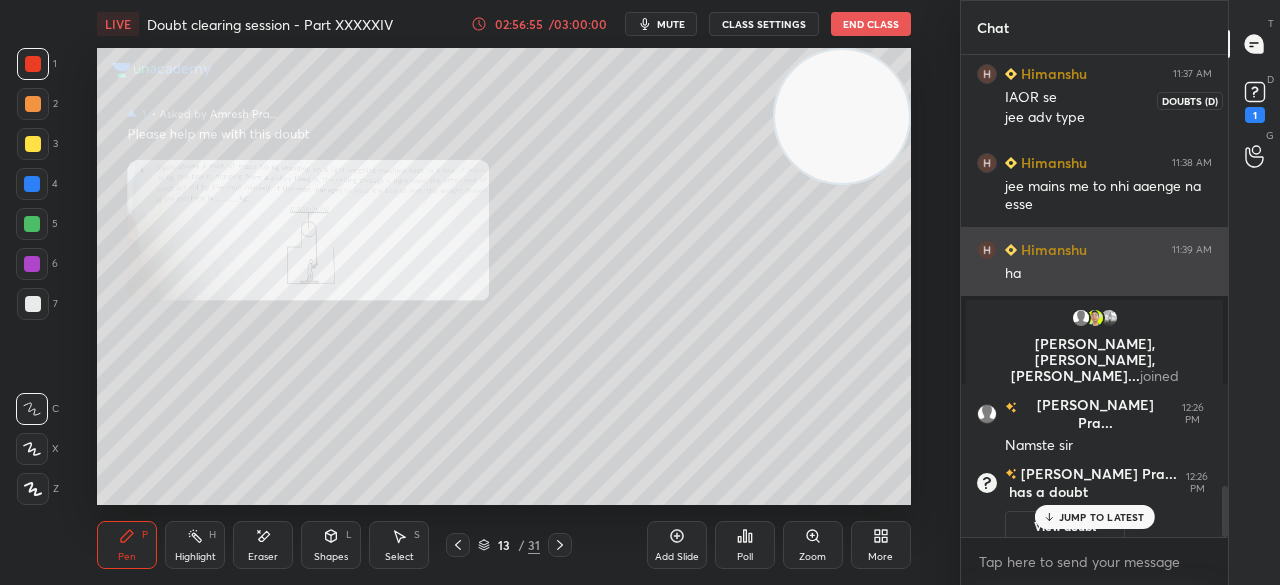 scroll, scrollTop: 4126, scrollLeft: 0, axis: vertical 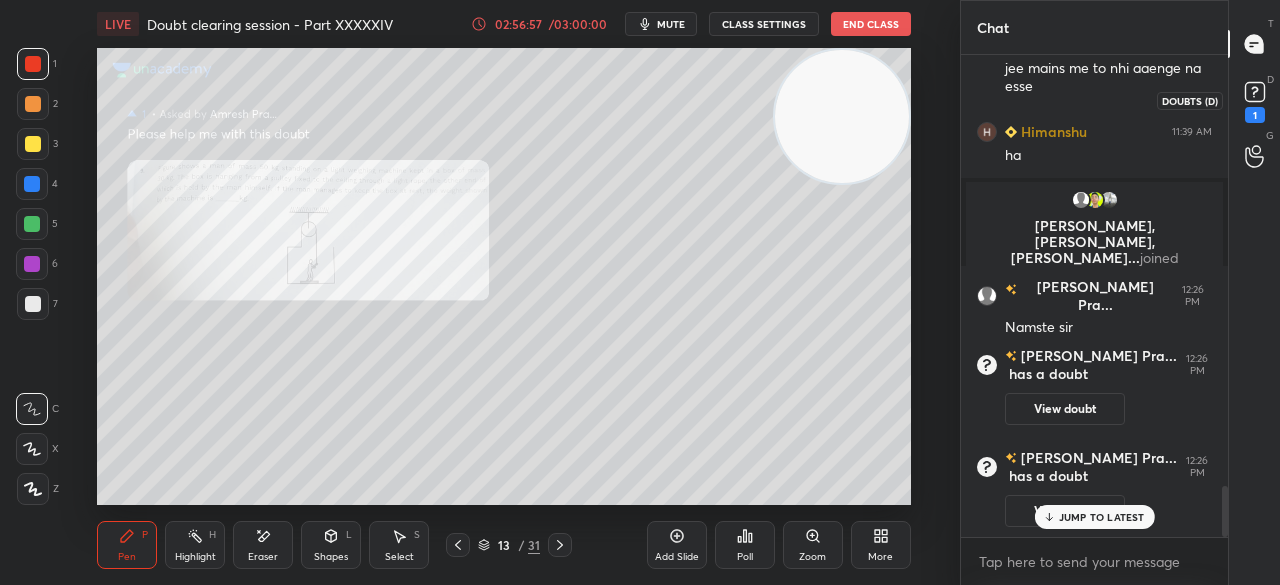 click 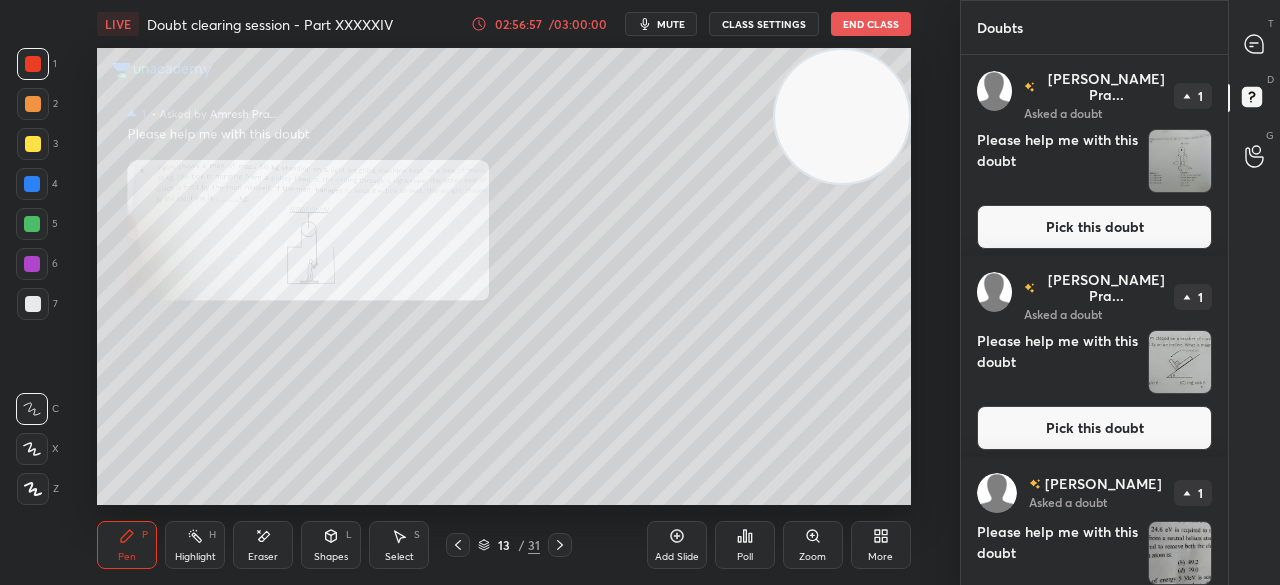 click on "Pick this doubt" at bounding box center (1094, 227) 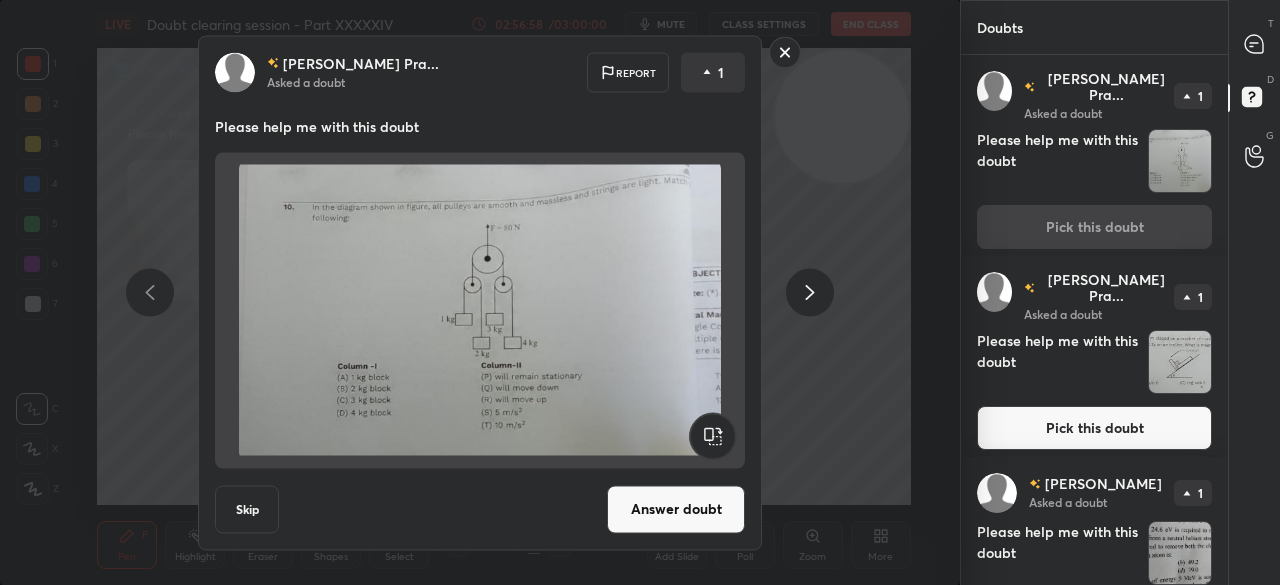 click on "Answer doubt" at bounding box center (676, 509) 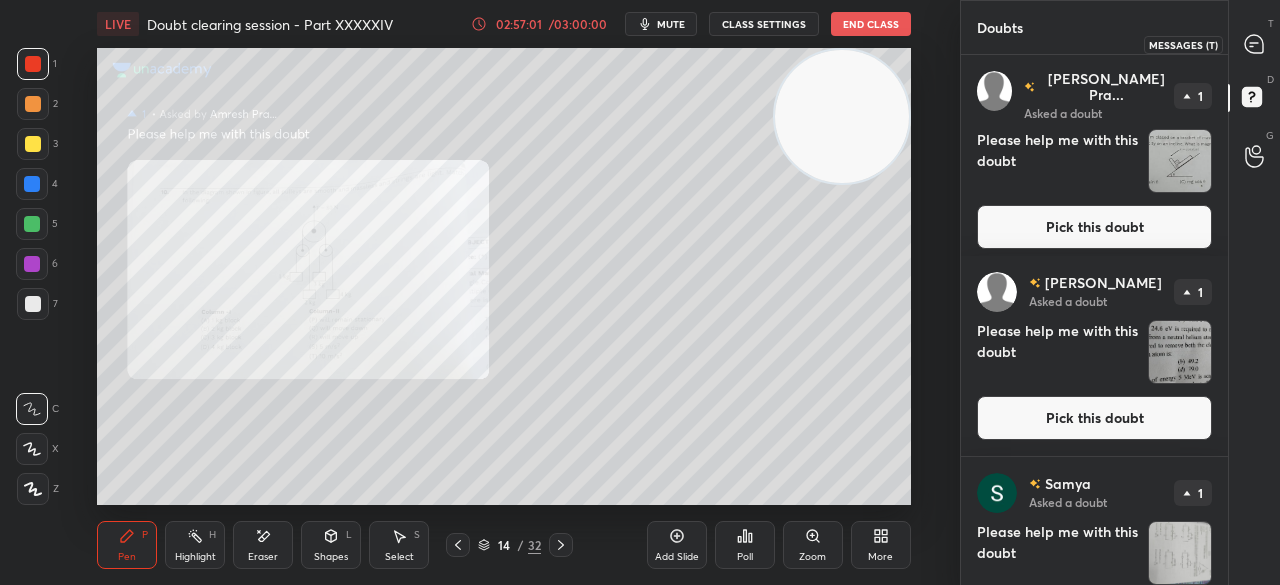 click at bounding box center [1255, 44] 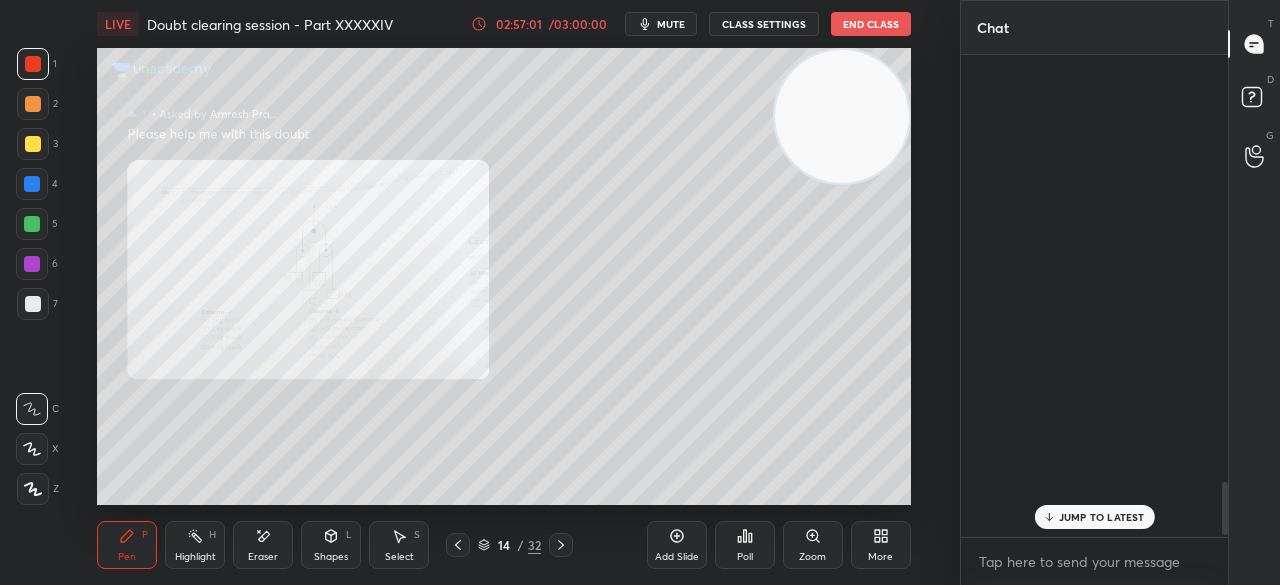 click 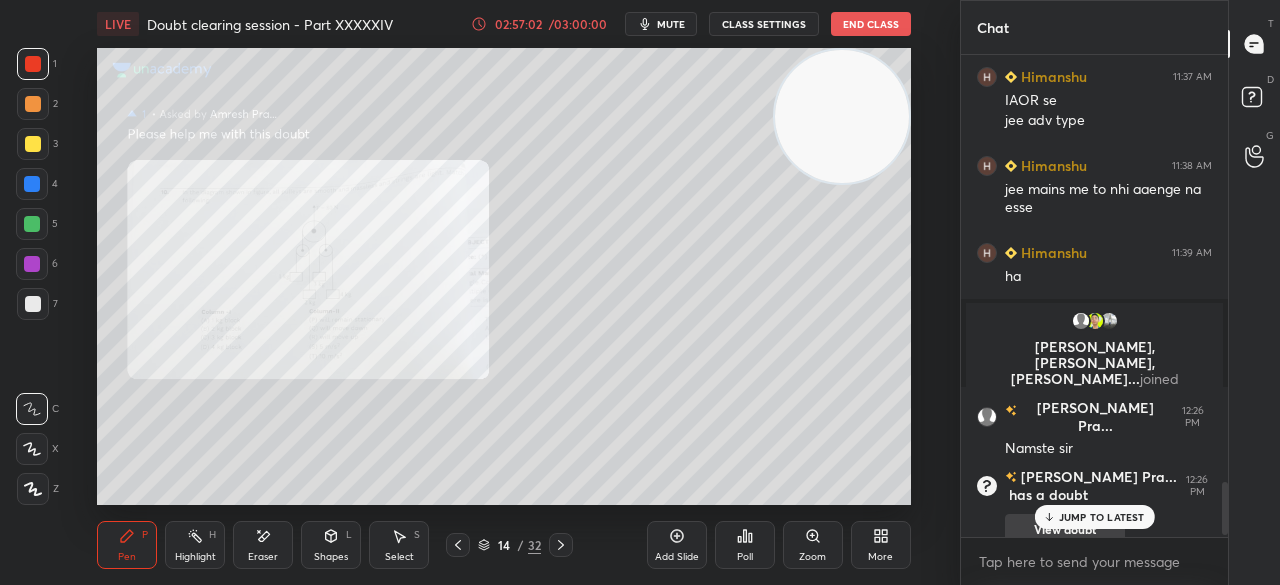 click on "JUMP TO LATEST" at bounding box center [1094, 517] 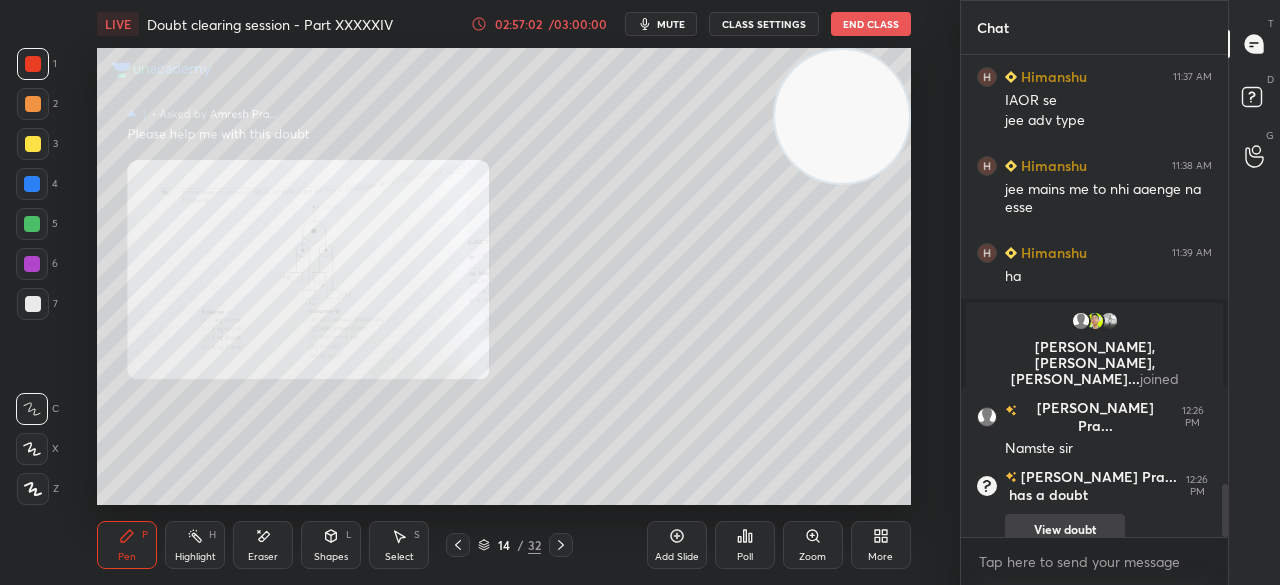scroll, scrollTop: 3912, scrollLeft: 0, axis: vertical 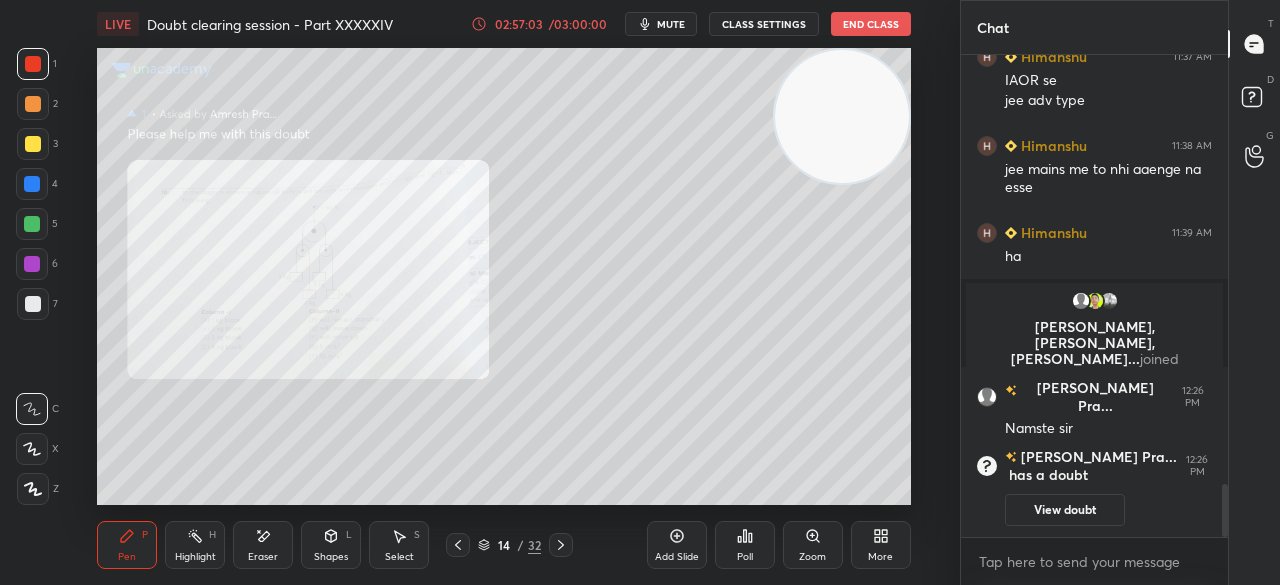 click 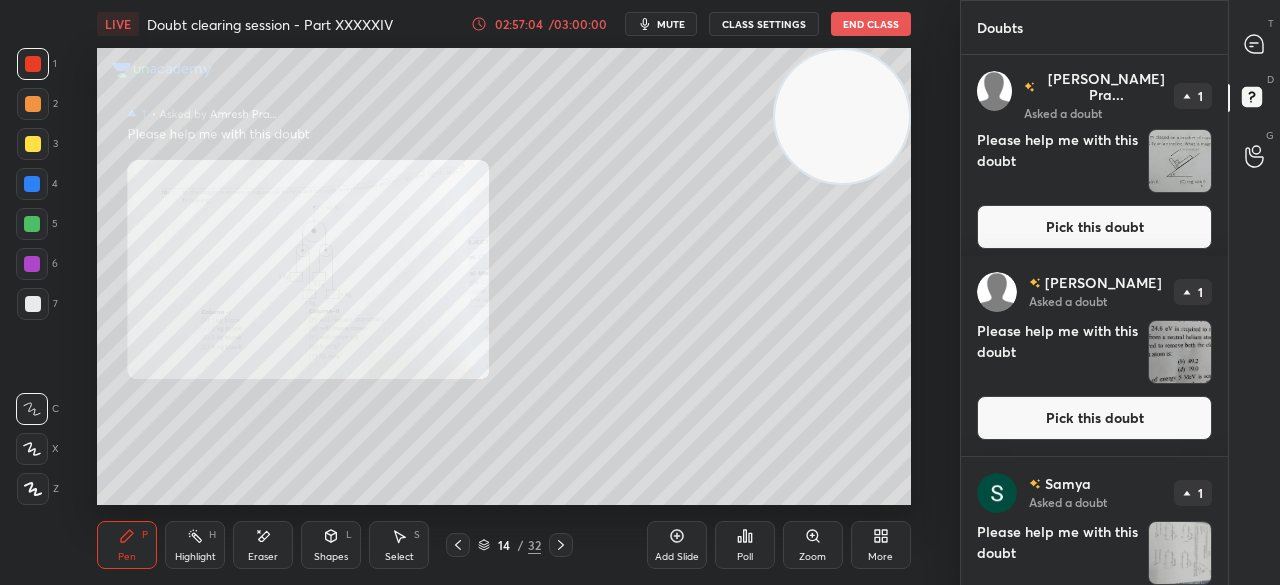 click on "Pick this doubt" at bounding box center (1094, 227) 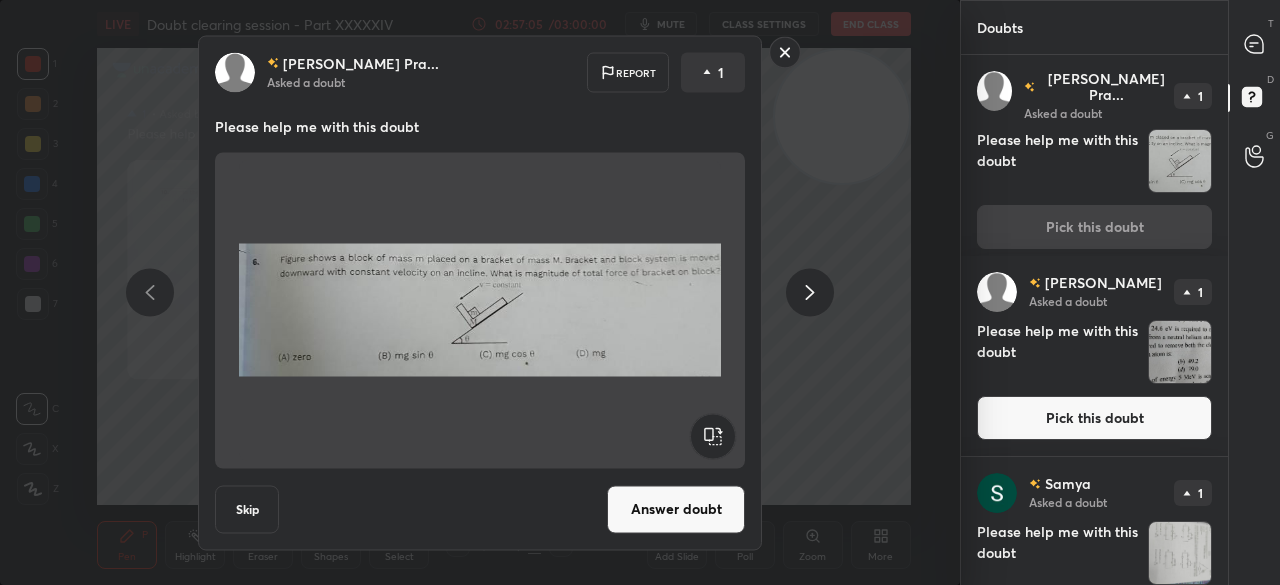 click on "Answer doubt" at bounding box center (676, 509) 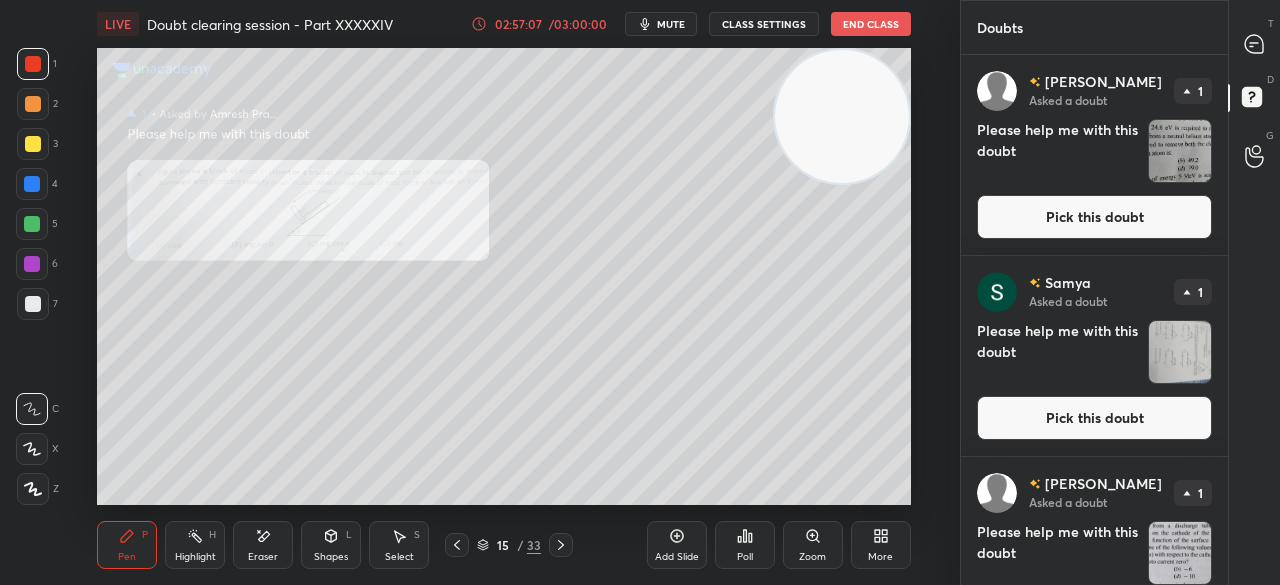 click at bounding box center (1255, 44) 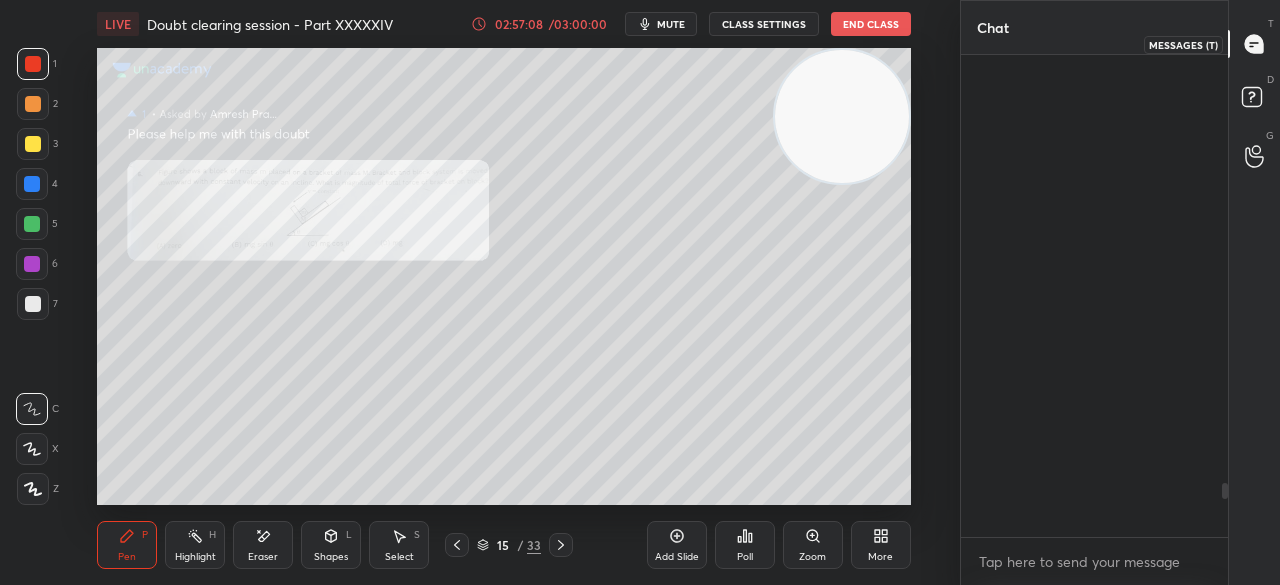 scroll, scrollTop: 3810, scrollLeft: 0, axis: vertical 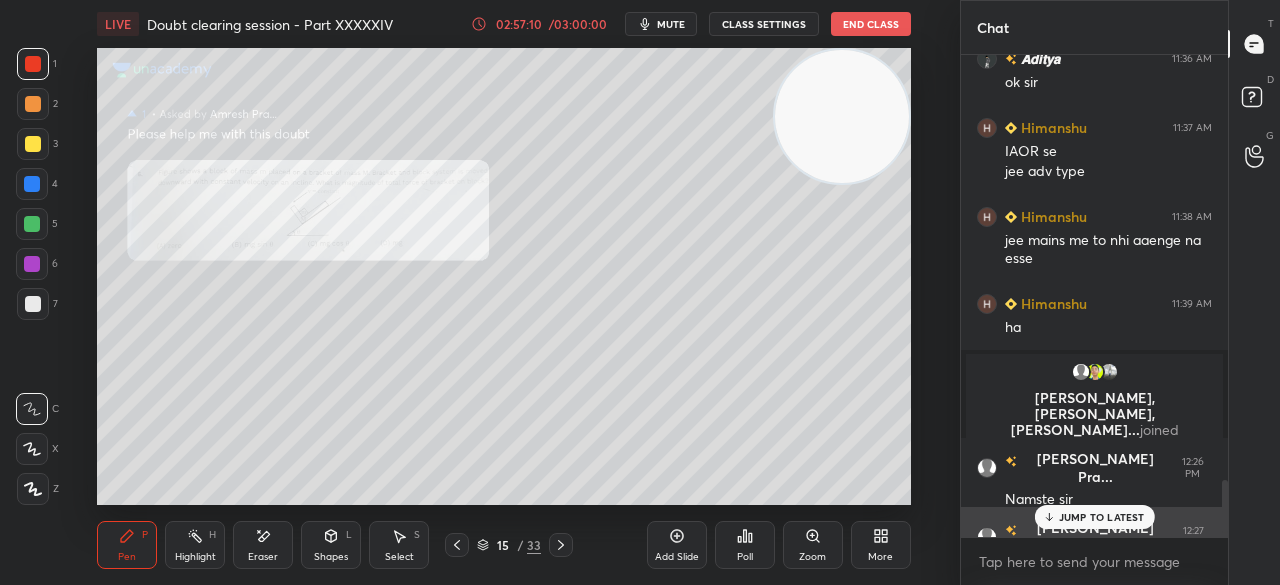 click on "JUMP TO LATEST" at bounding box center (1094, 517) 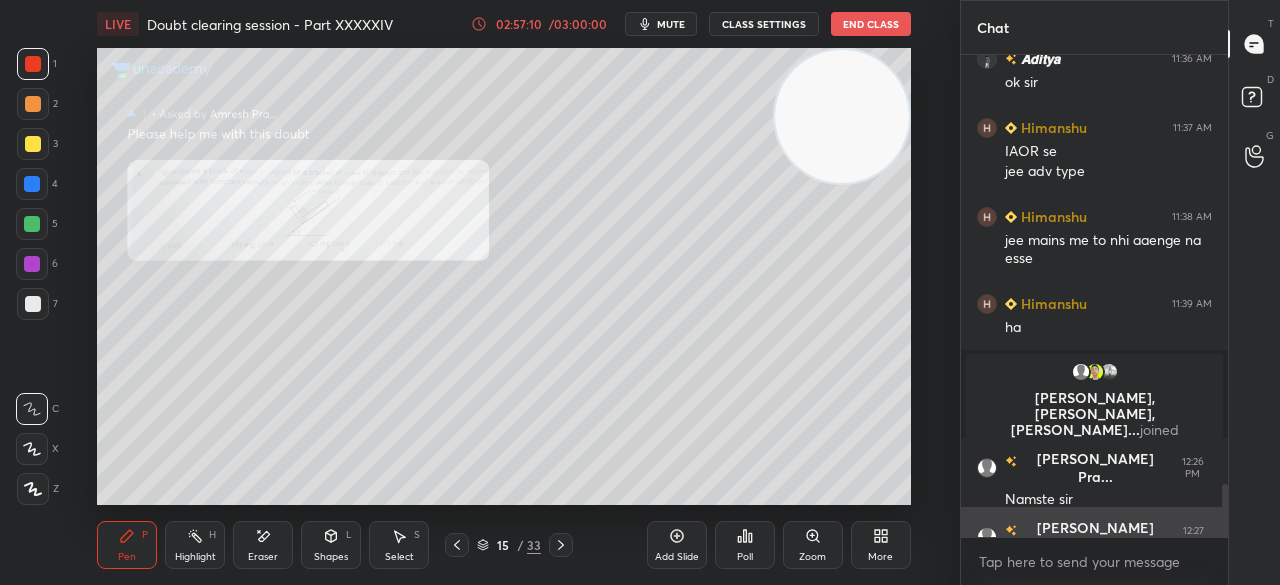 scroll, scrollTop: 3916, scrollLeft: 0, axis: vertical 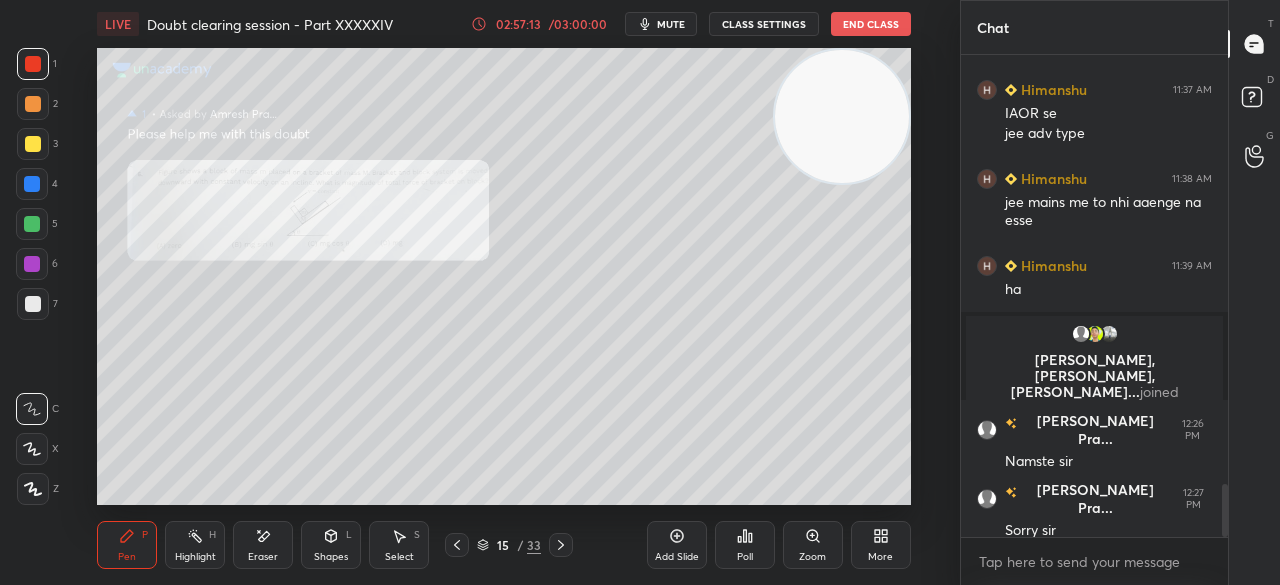 click at bounding box center [33, 144] 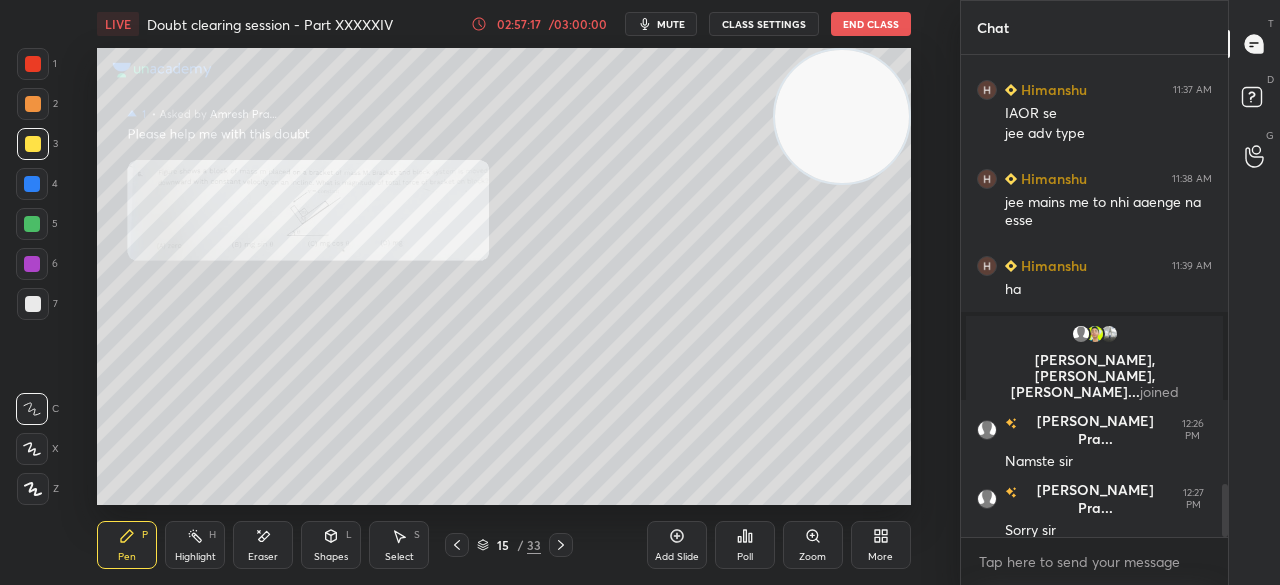 scroll, scrollTop: 3936, scrollLeft: 0, axis: vertical 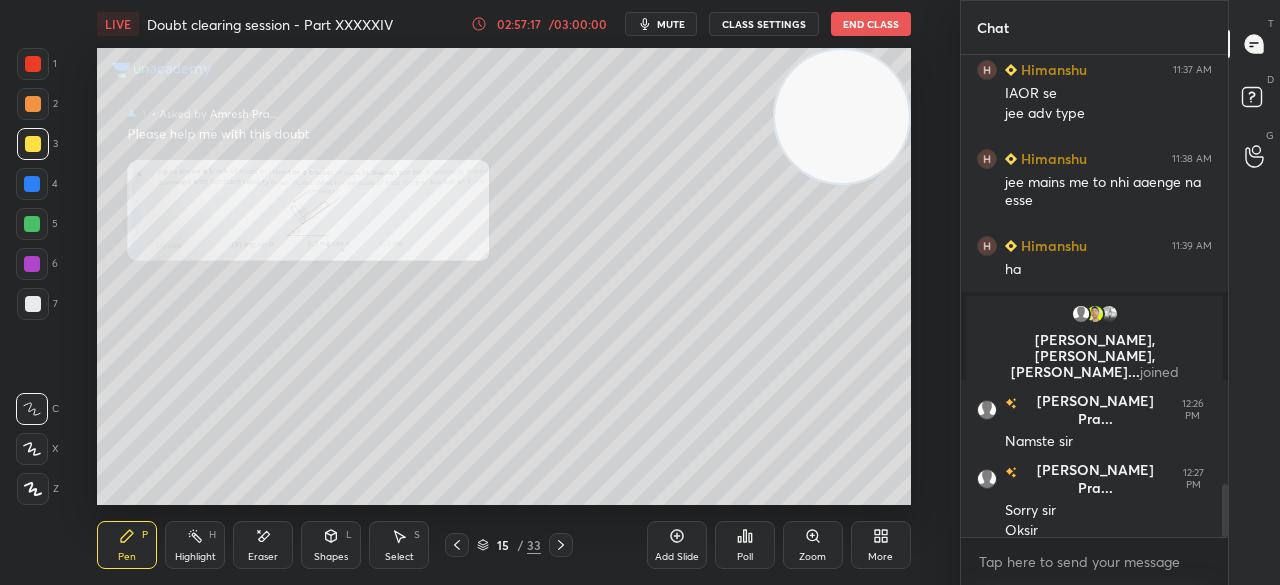 click 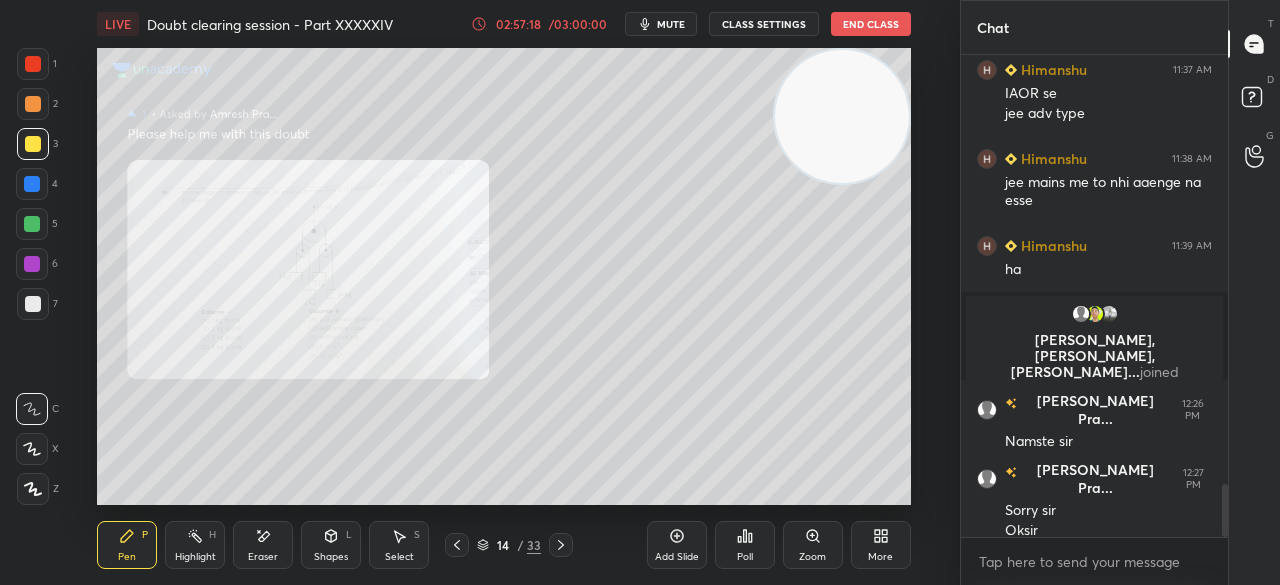 click 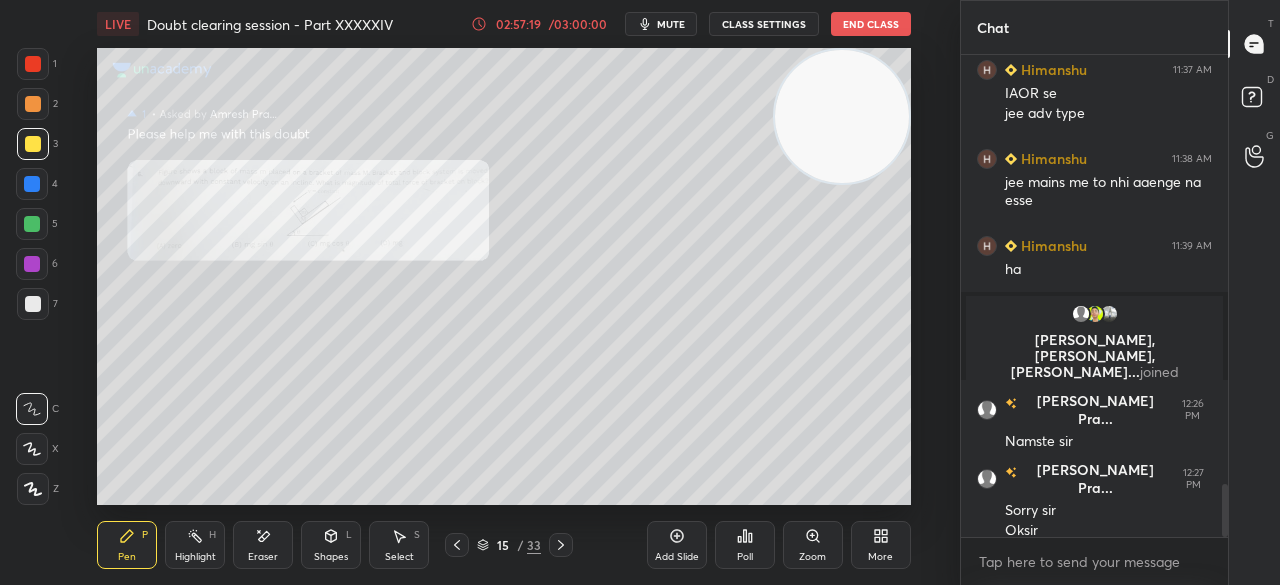 click on "Zoom" at bounding box center (813, 545) 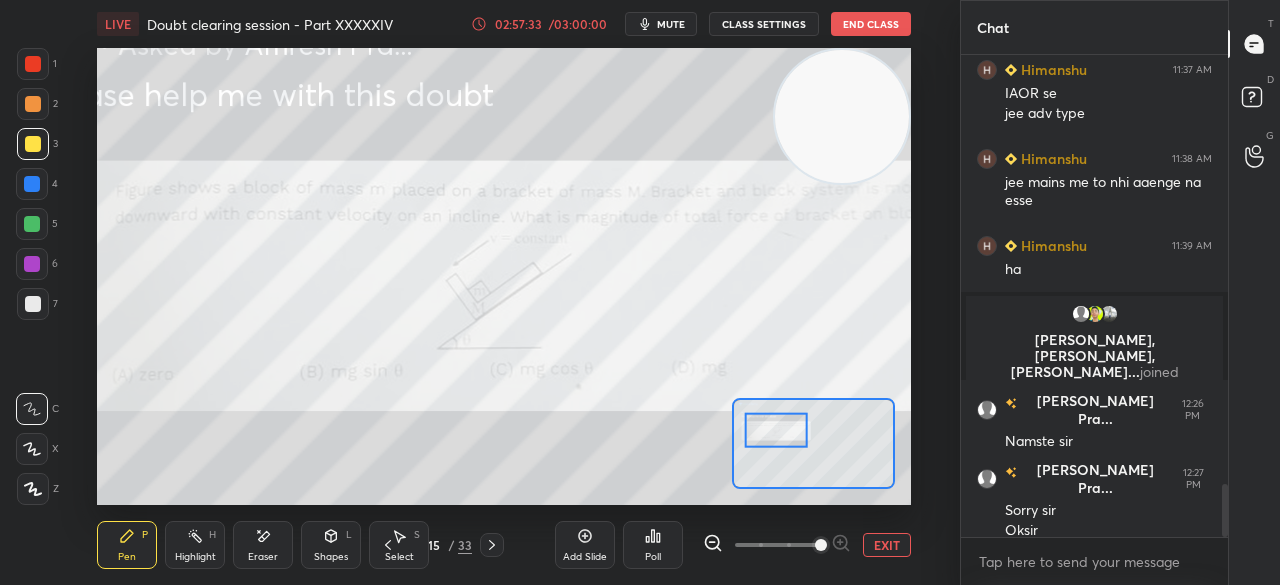 click at bounding box center (775, 430) 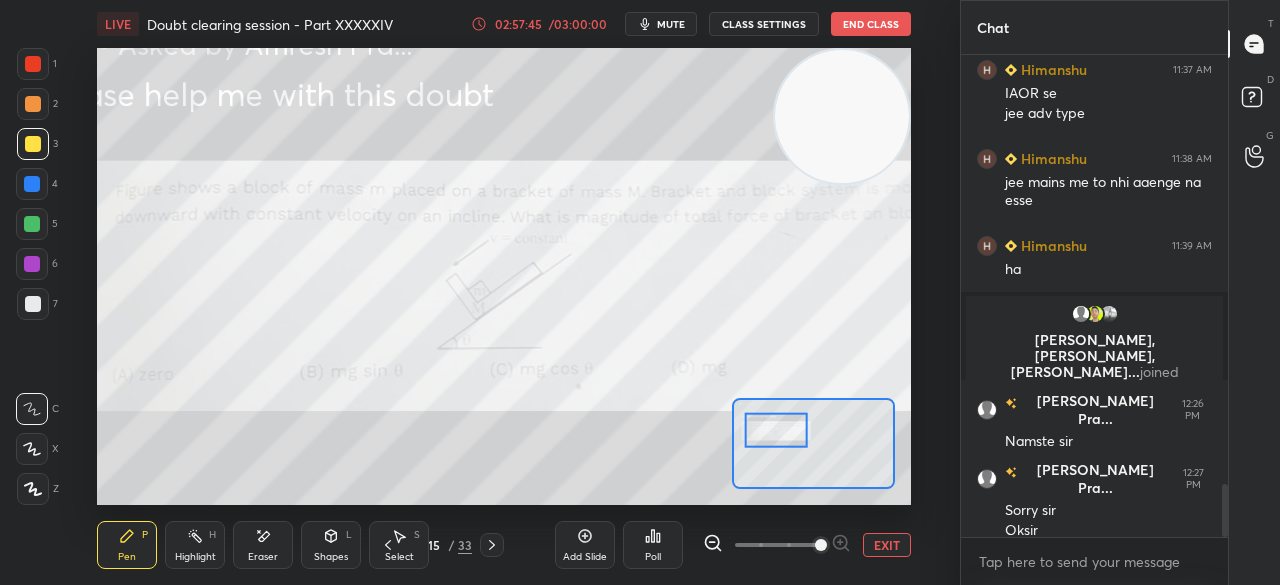 click at bounding box center (33, 304) 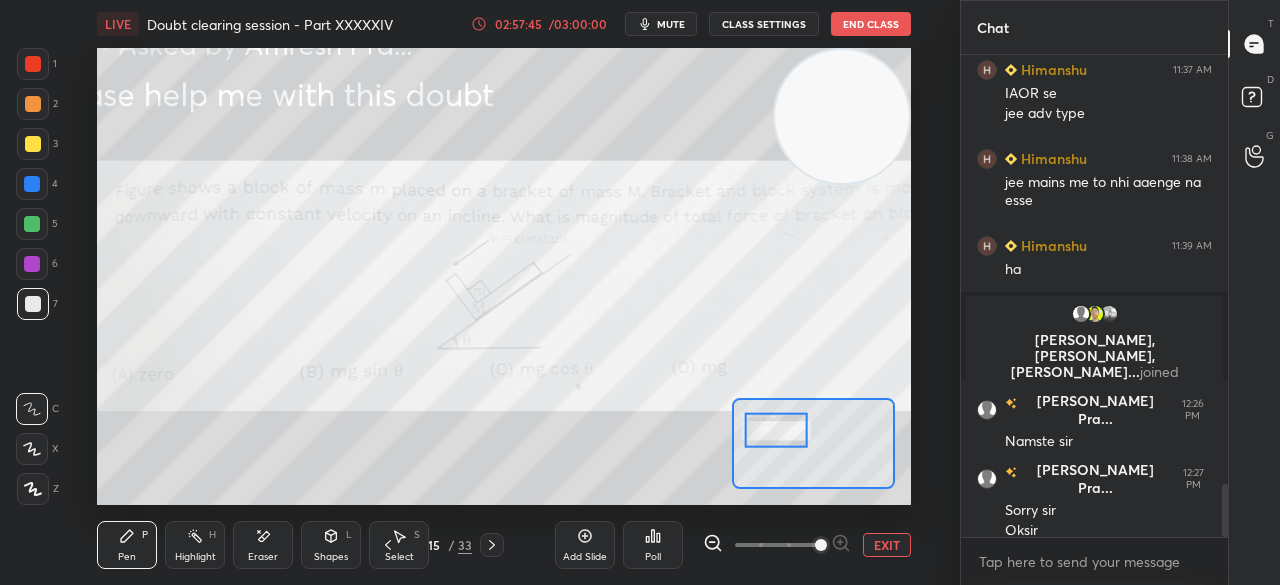 click at bounding box center (33, 304) 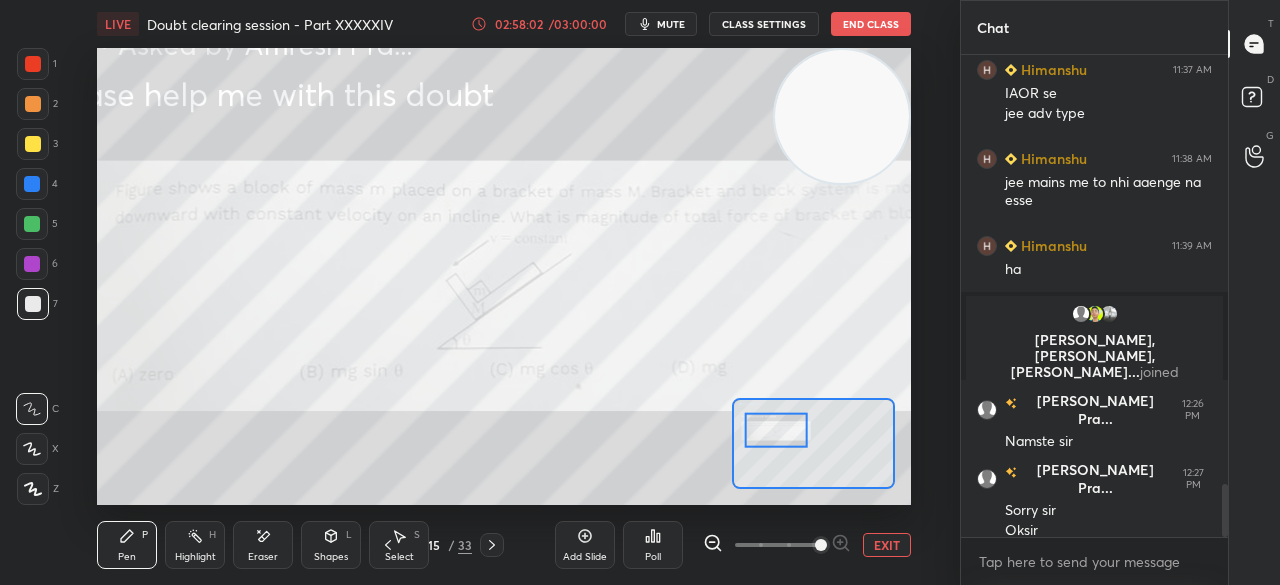 click at bounding box center (33, 64) 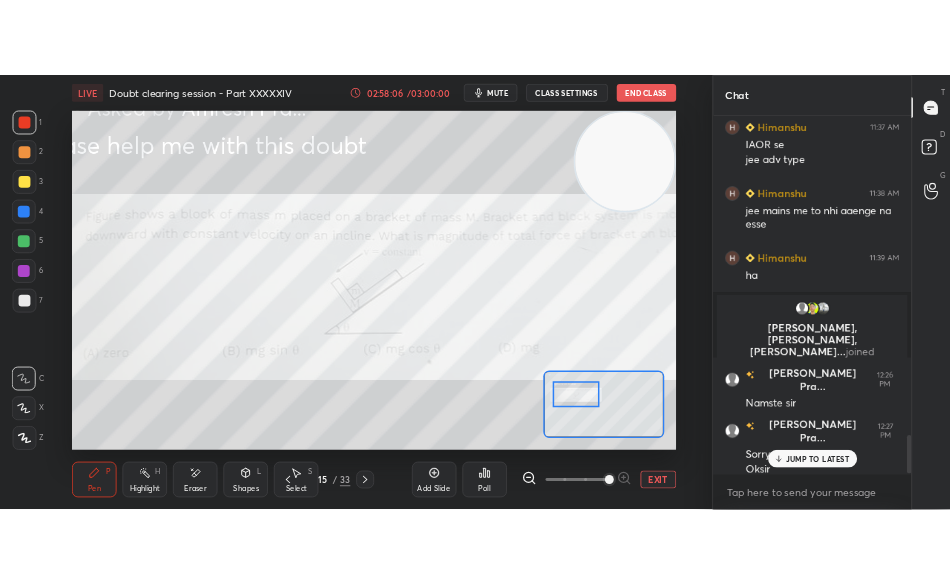 scroll, scrollTop: 4004, scrollLeft: 0, axis: vertical 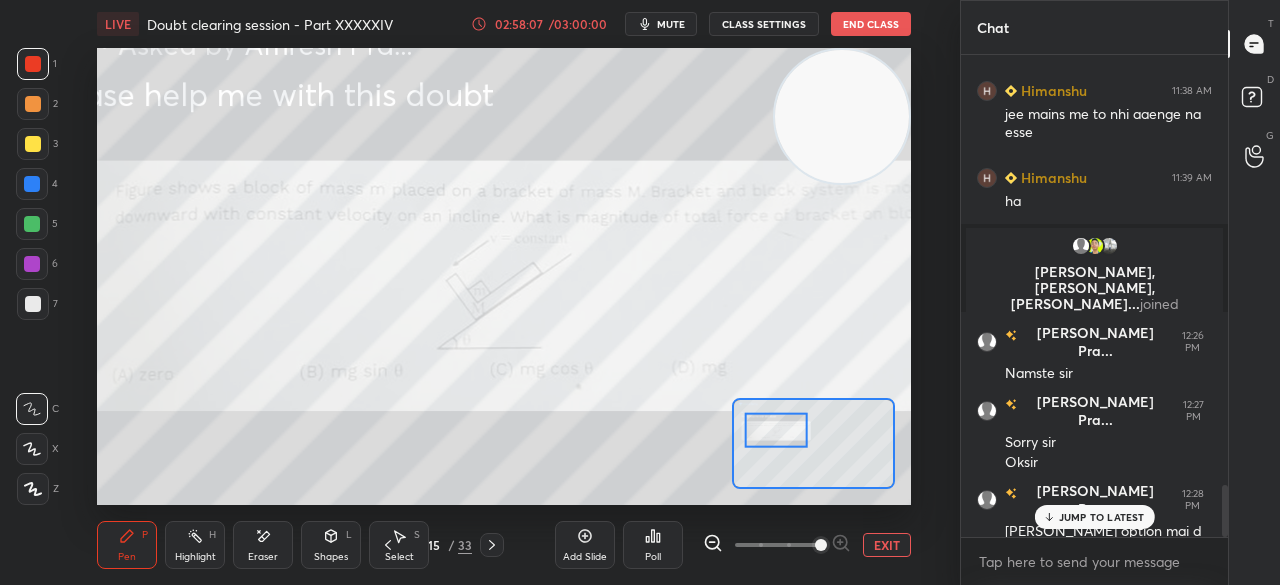click on "JUMP TO LATEST" at bounding box center [1102, 517] 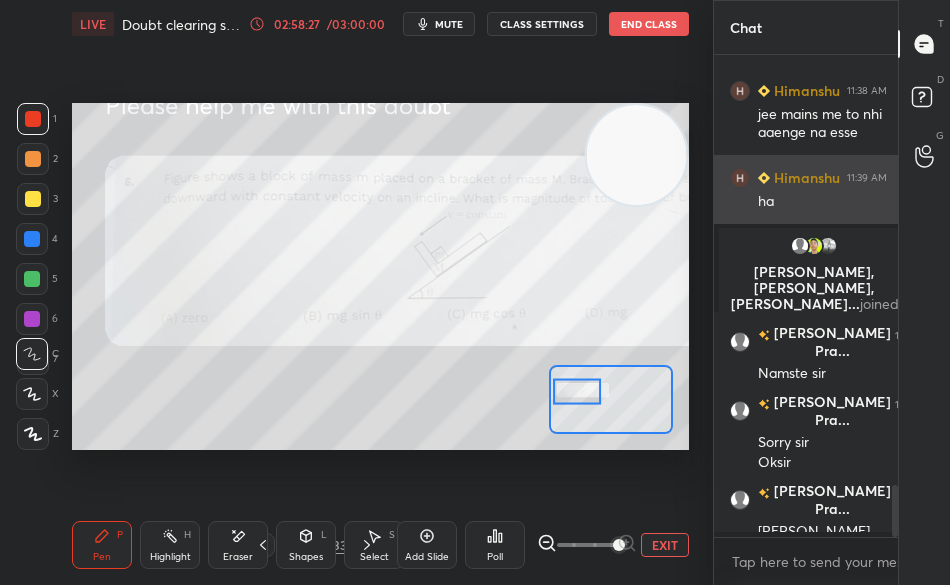 scroll, scrollTop: 457, scrollLeft: 598, axis: both 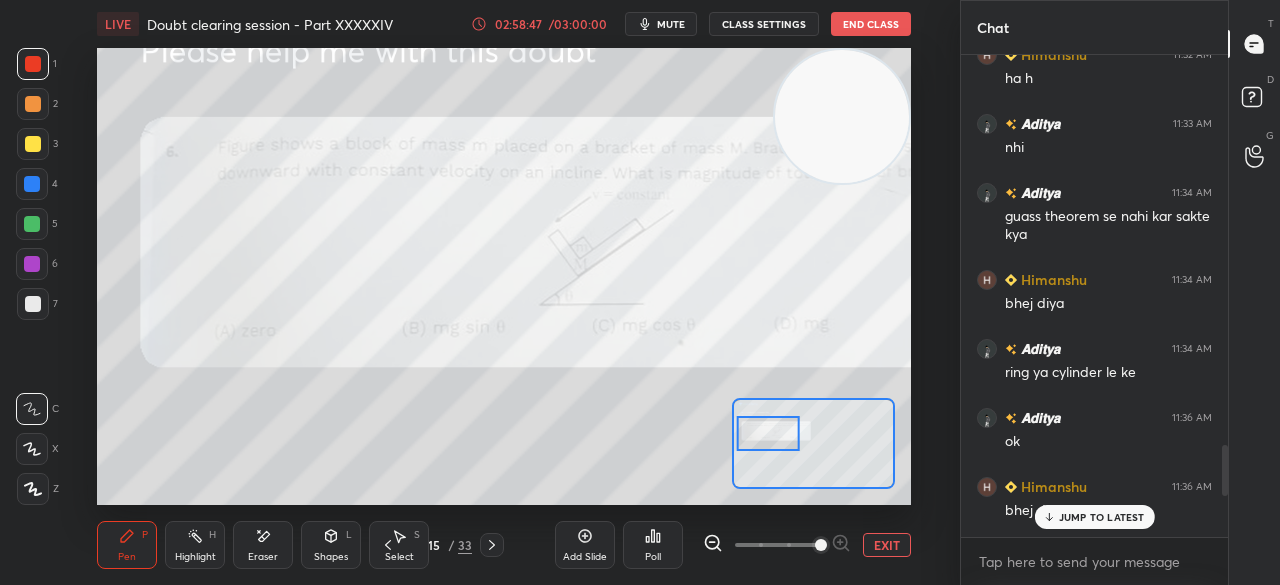 click on "JUMP TO LATEST" at bounding box center (1102, 517) 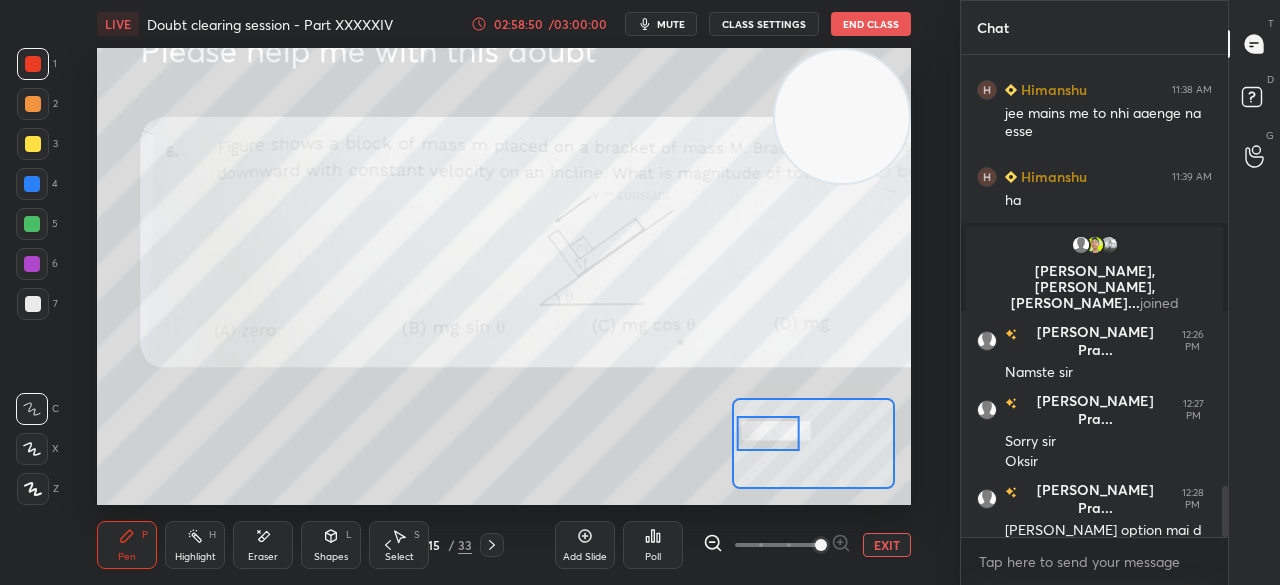 click on "1 2 3 4 5 6 7 C X Z E E Erase all   H H" at bounding box center [32, 276] 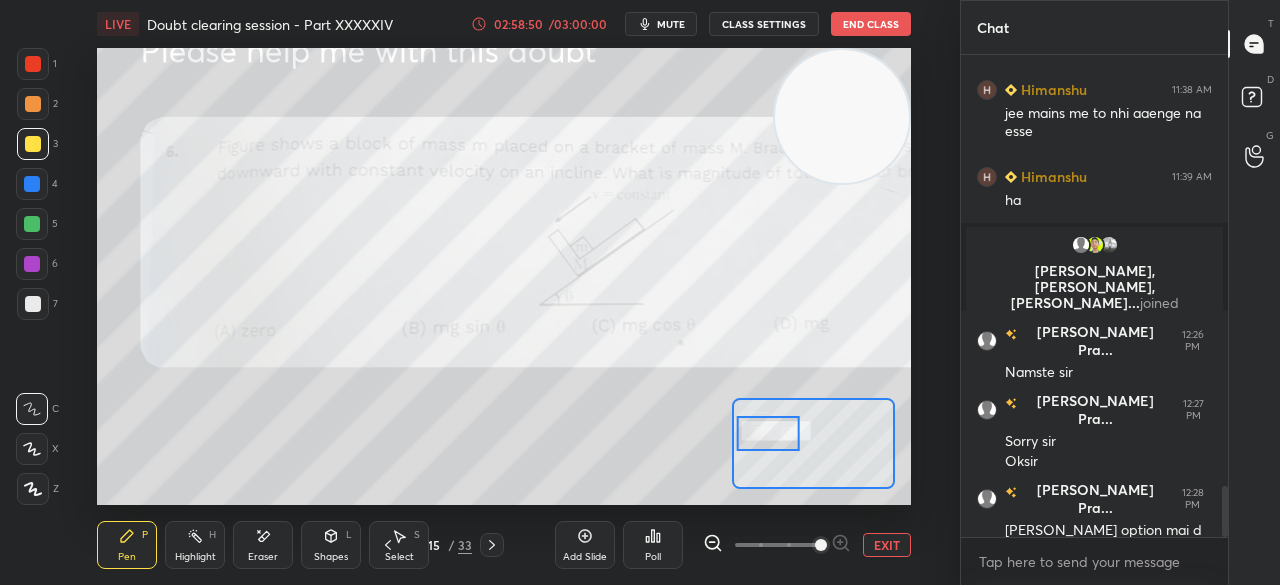 click at bounding box center (33, 144) 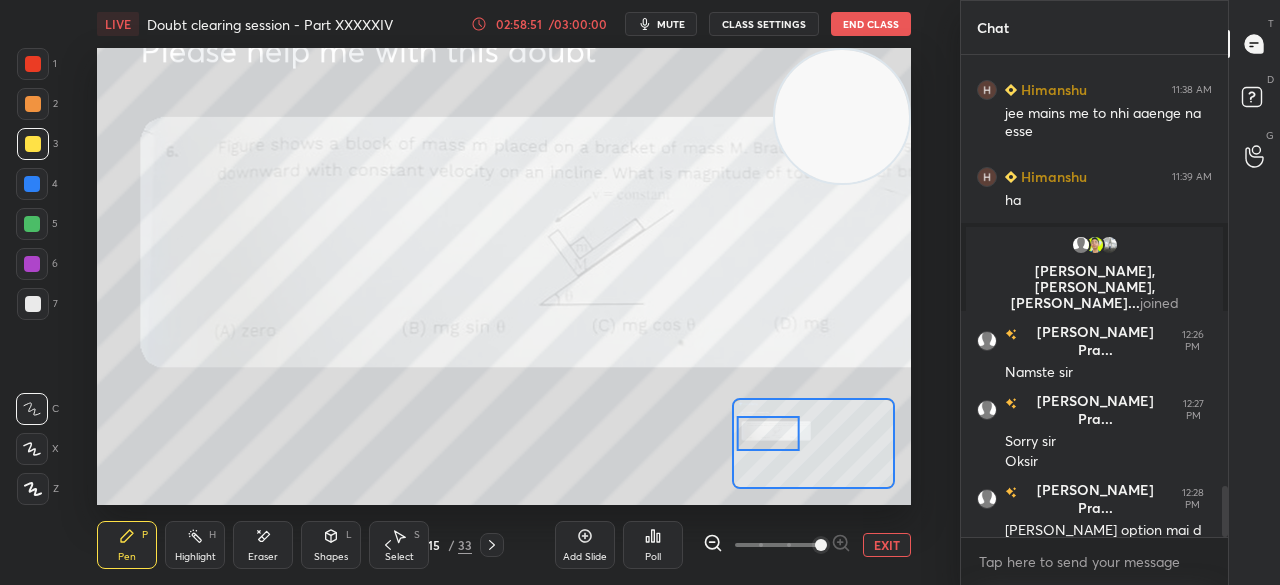 click on "1" at bounding box center [37, 68] 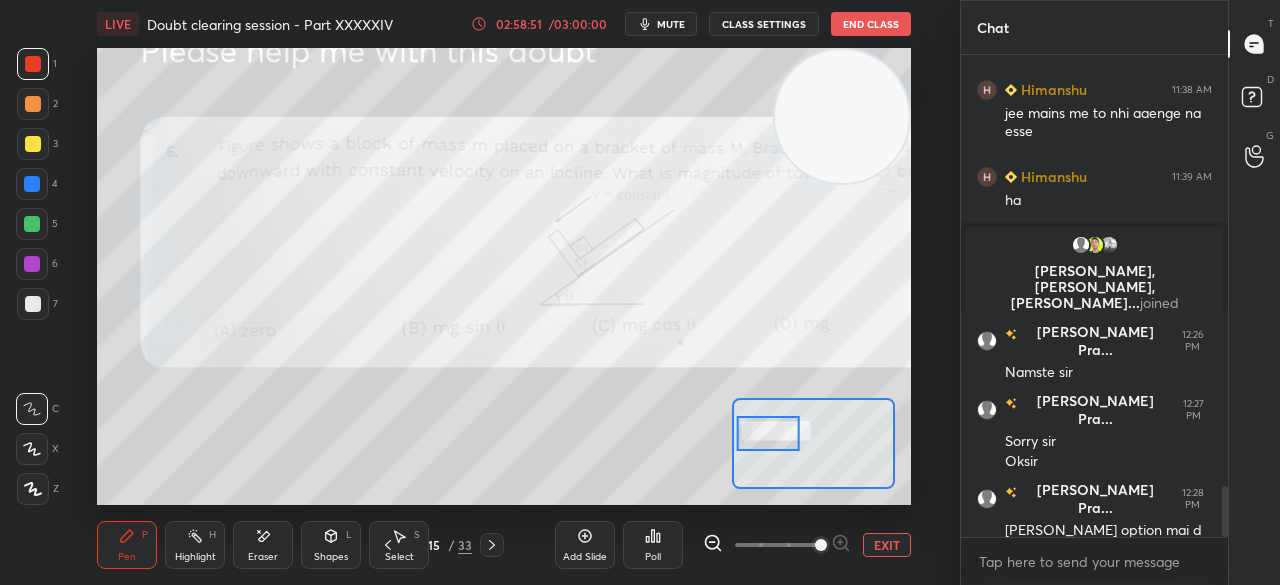 click at bounding box center [33, 64] 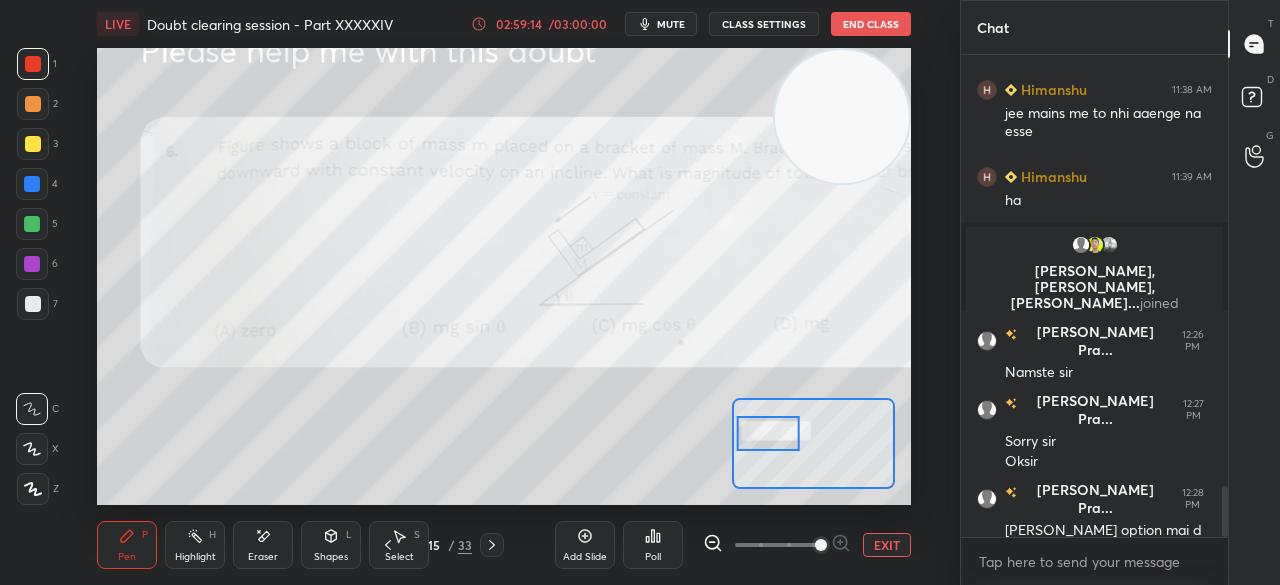 click on "Eraser" at bounding box center (263, 557) 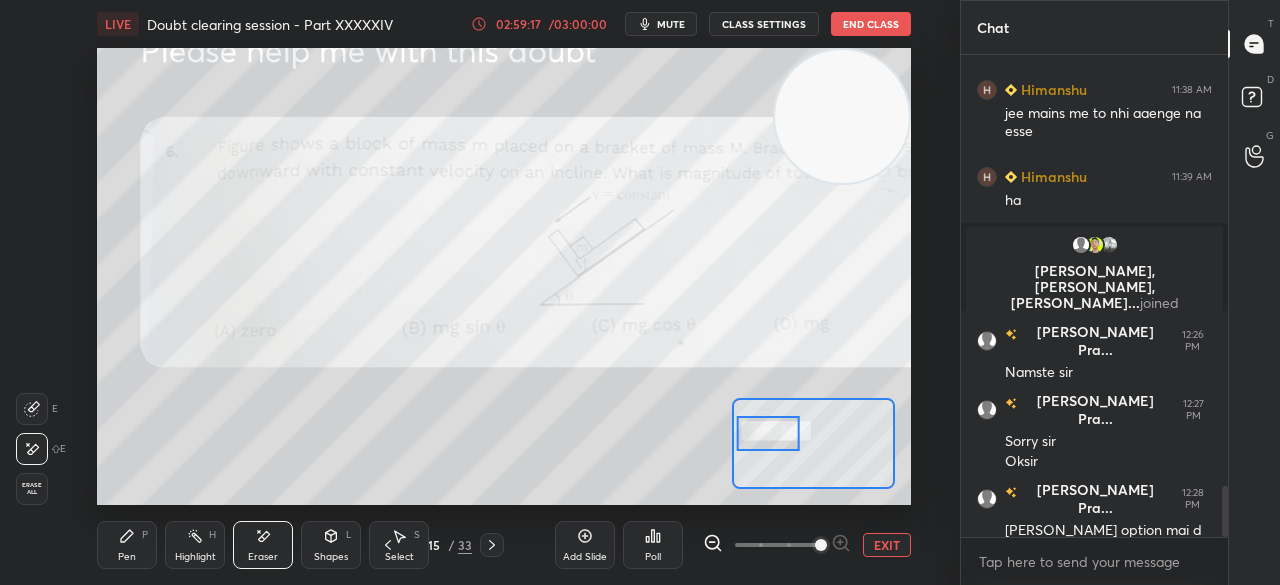 click on "Pen" at bounding box center (127, 557) 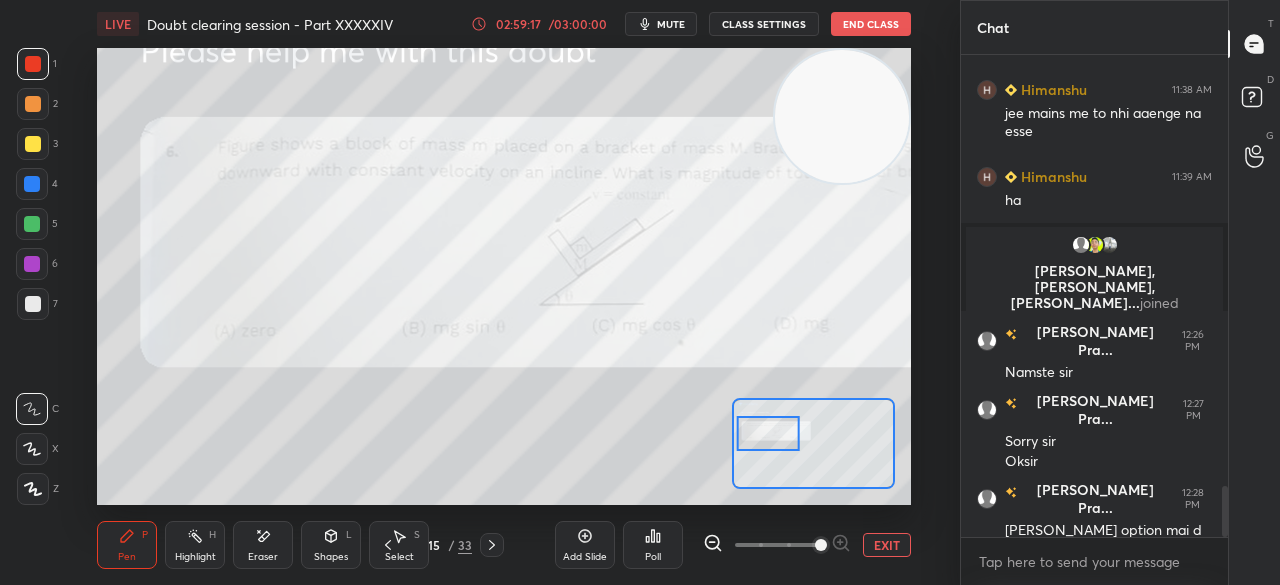 click on "Pen" at bounding box center [127, 557] 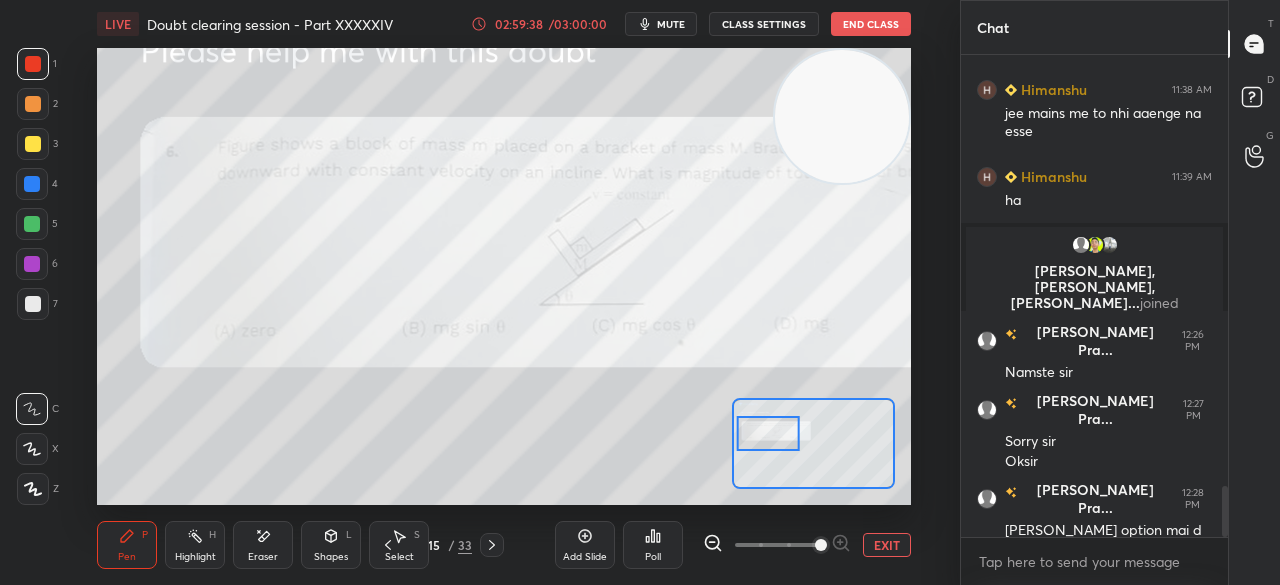 click 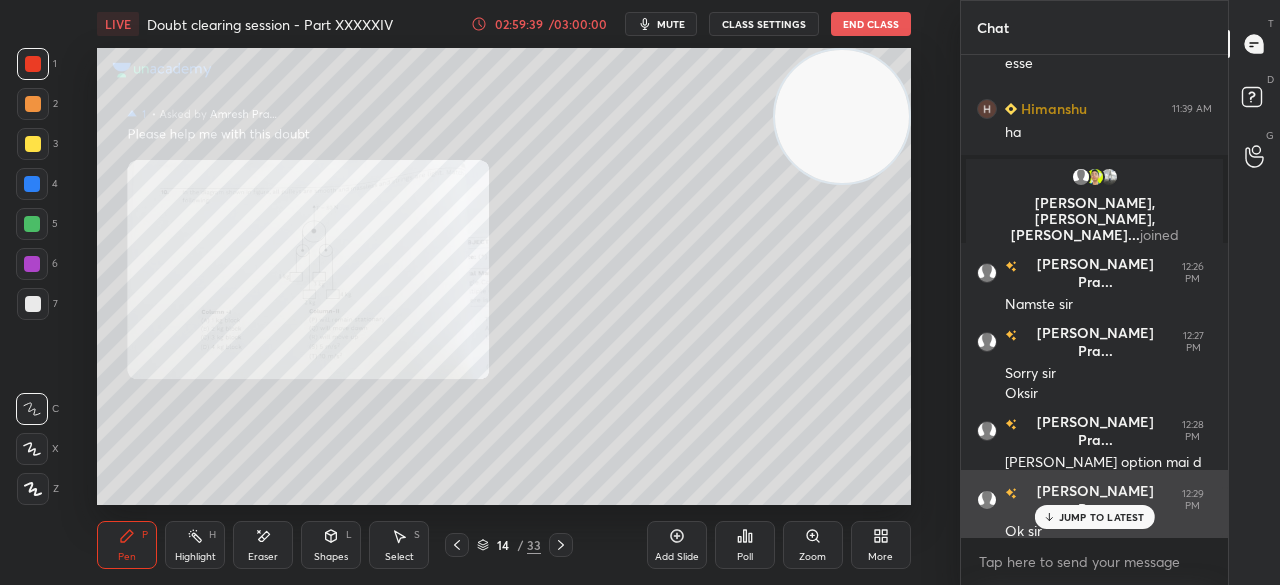 click on "JUMP TO LATEST" at bounding box center [1102, 517] 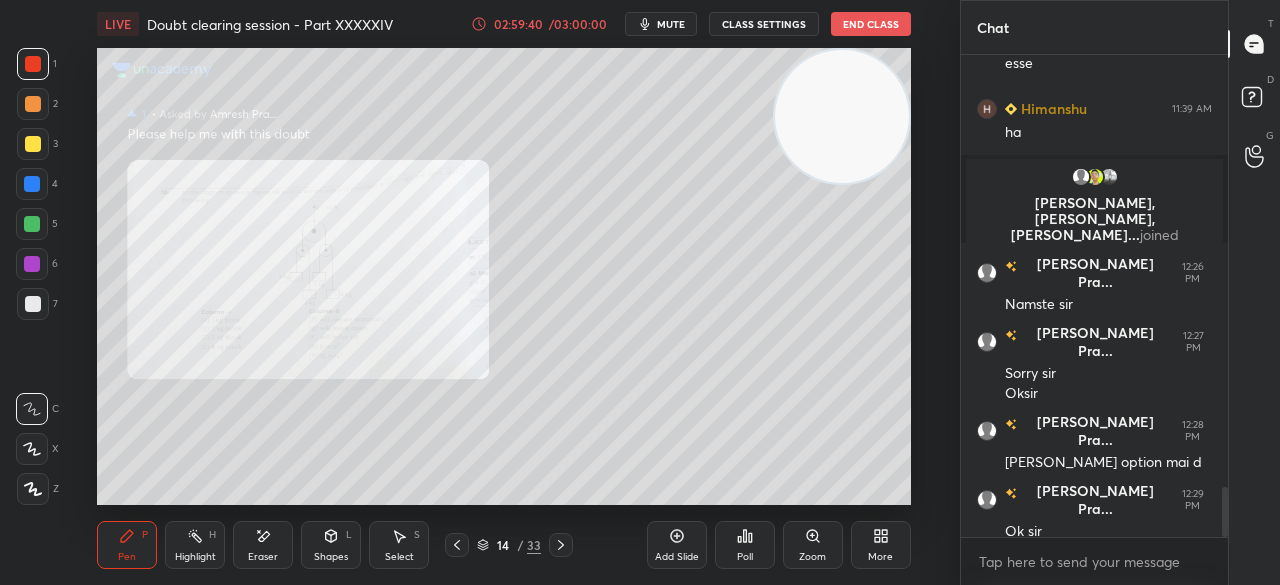 click on "Zoom" at bounding box center (813, 545) 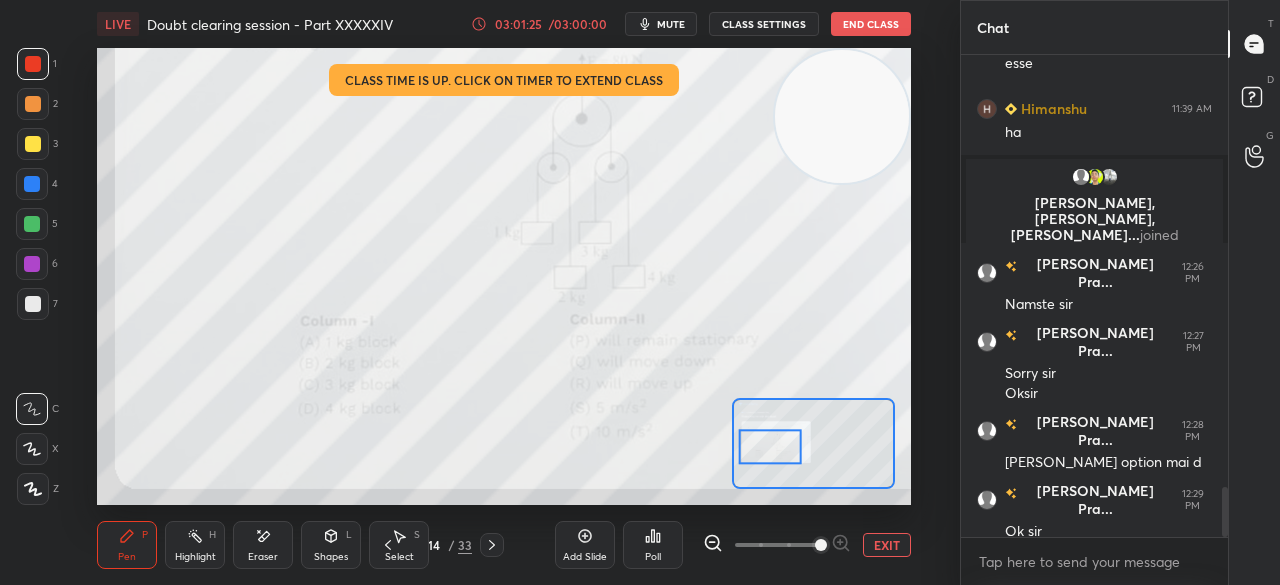 click 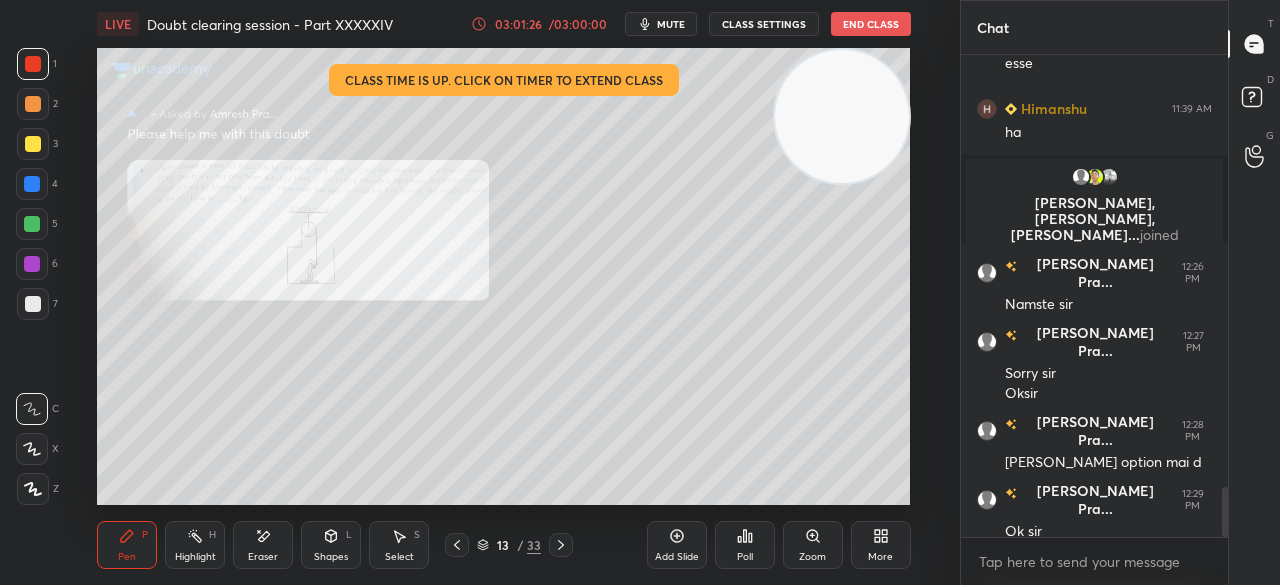 click on "Zoom" at bounding box center [812, 557] 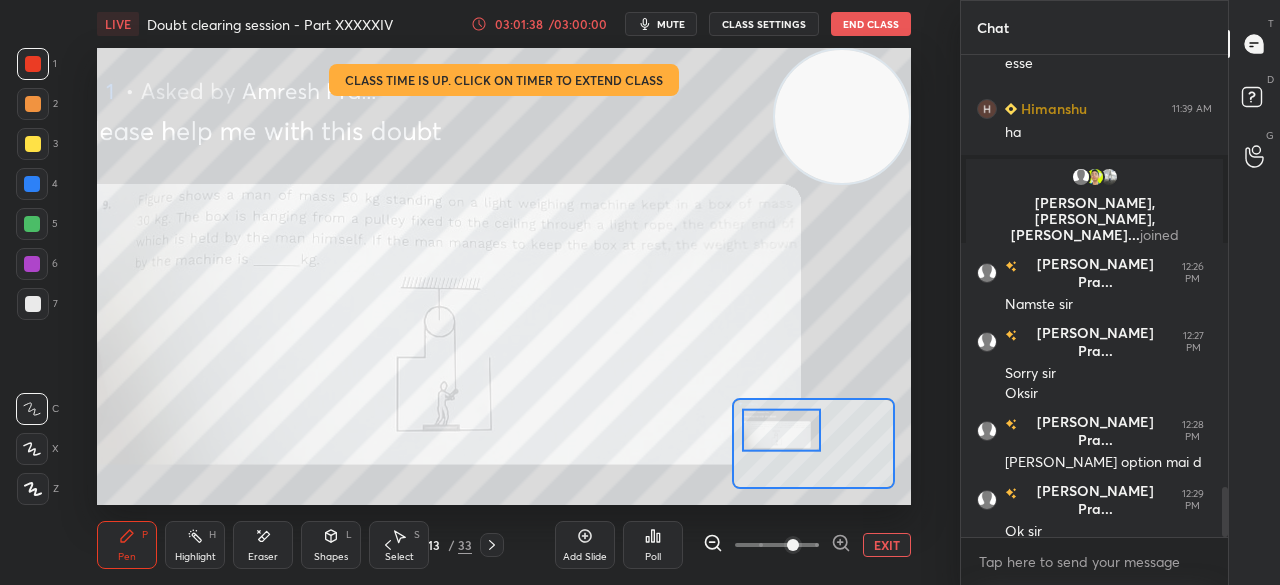 scroll, scrollTop: 4228, scrollLeft: 0, axis: vertical 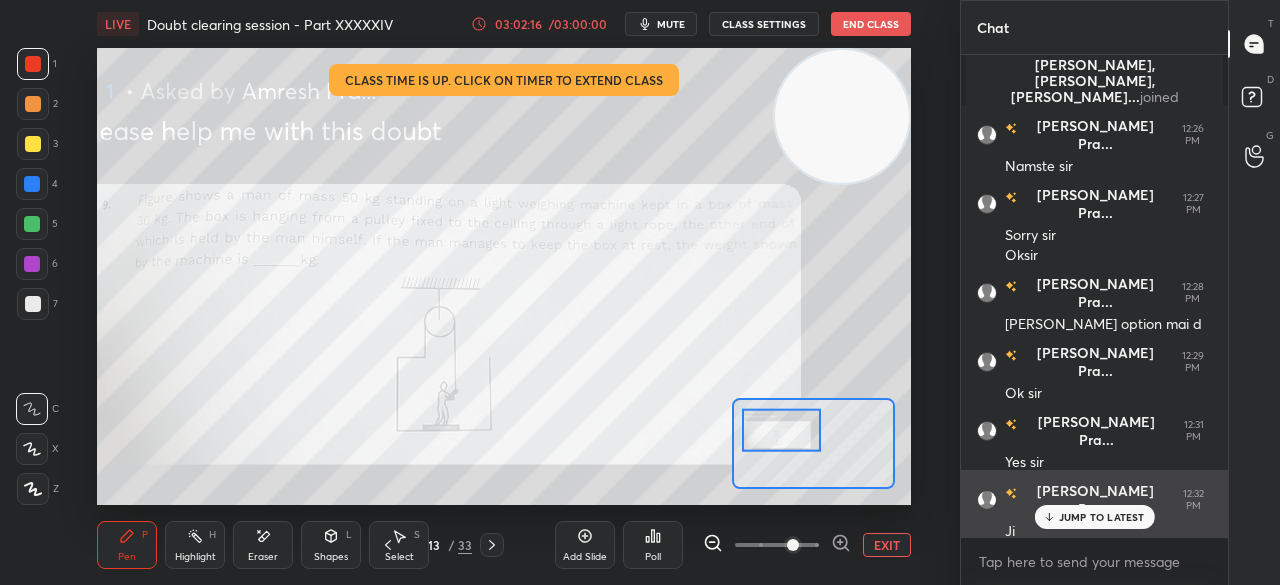 click on "JUMP TO LATEST" at bounding box center (1094, 517) 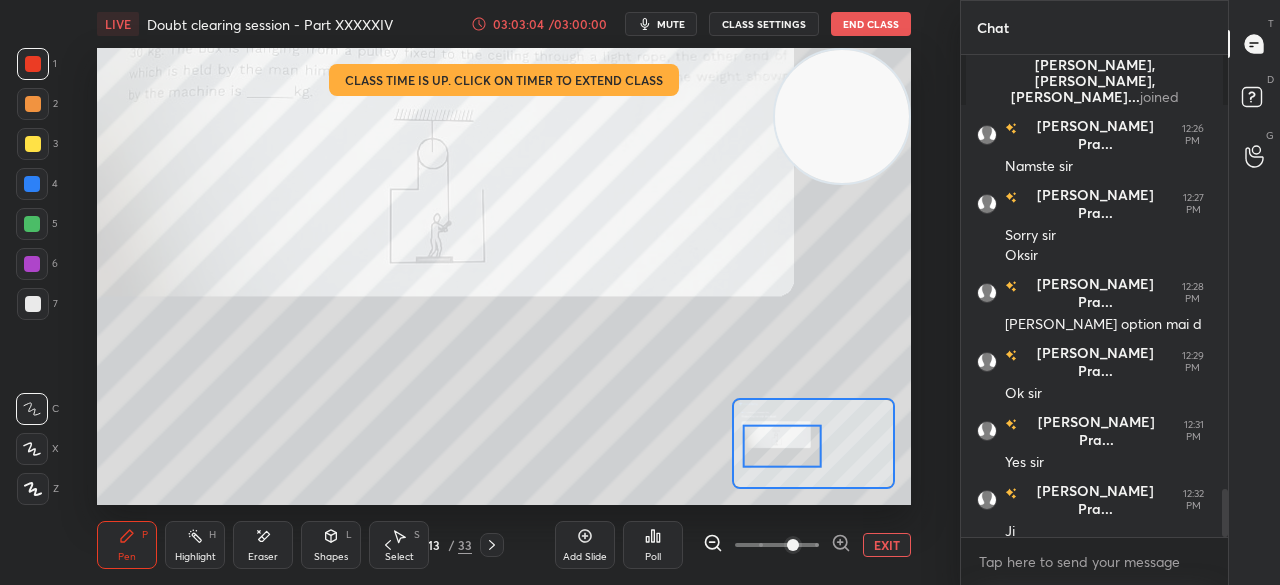 scroll, scrollTop: 4366, scrollLeft: 0, axis: vertical 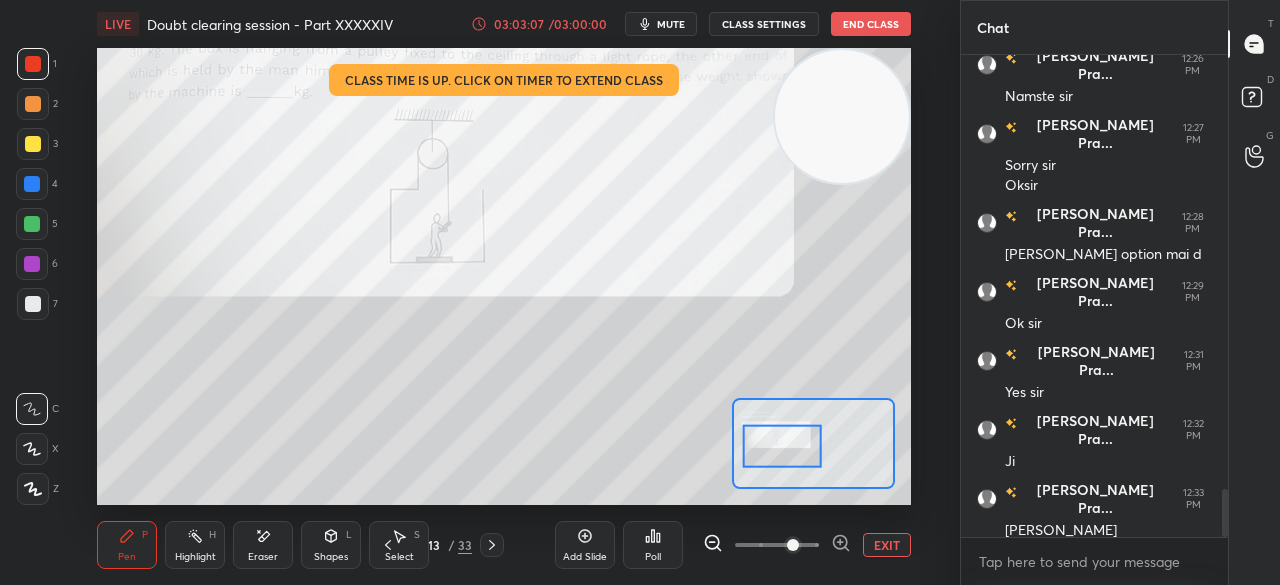 click on "EXIT" at bounding box center (887, 545) 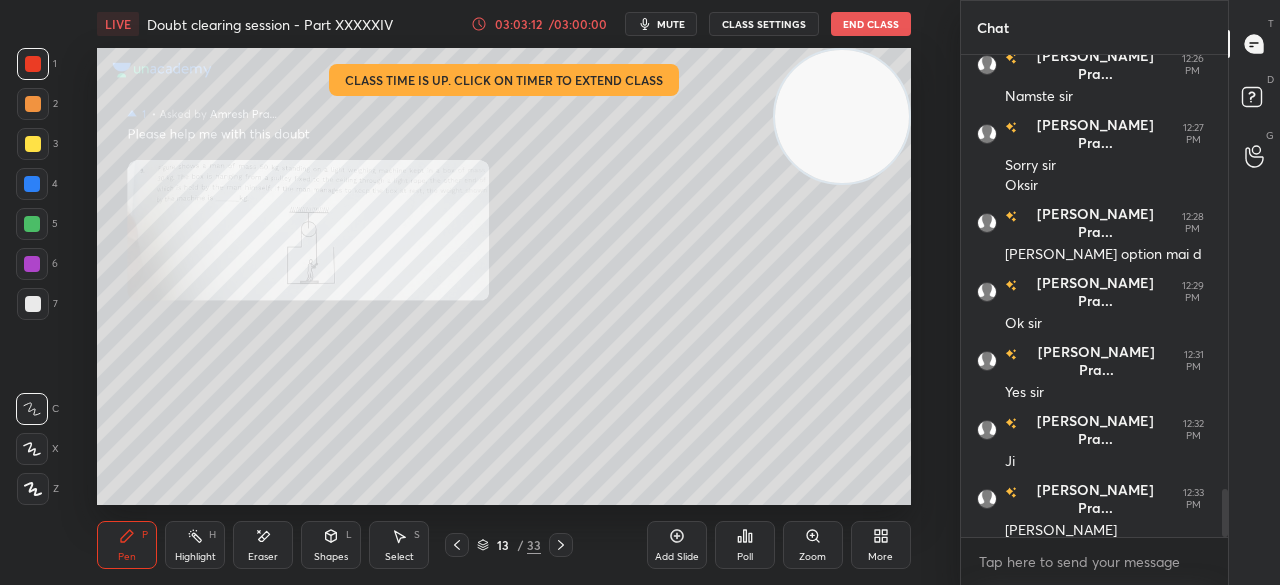 click at bounding box center (33, 144) 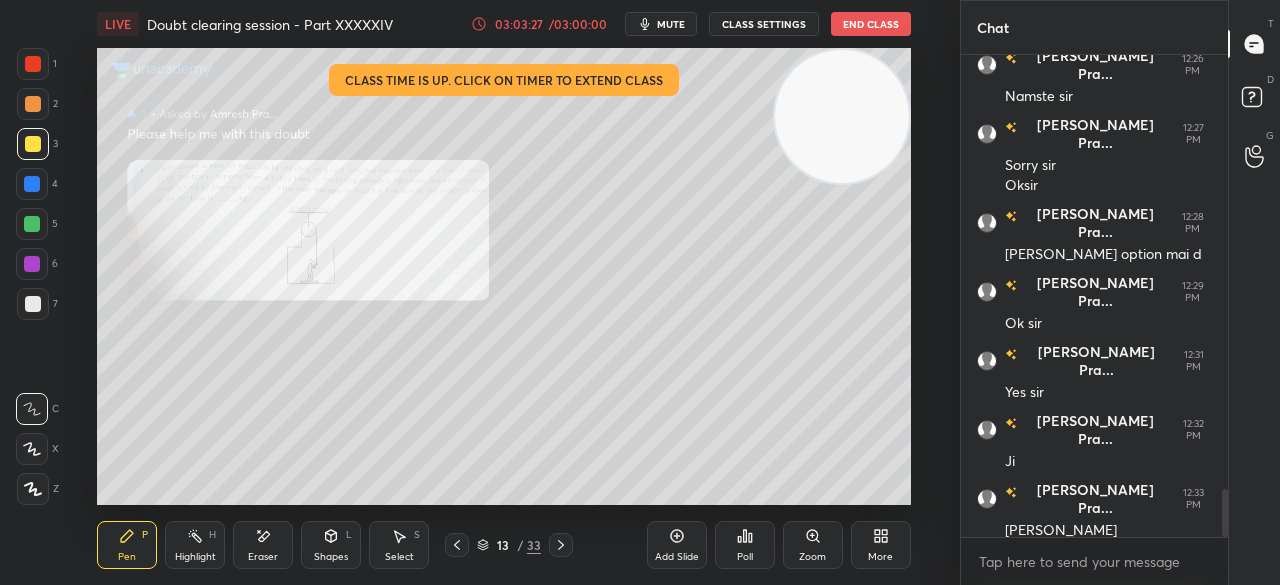 click at bounding box center (33, 64) 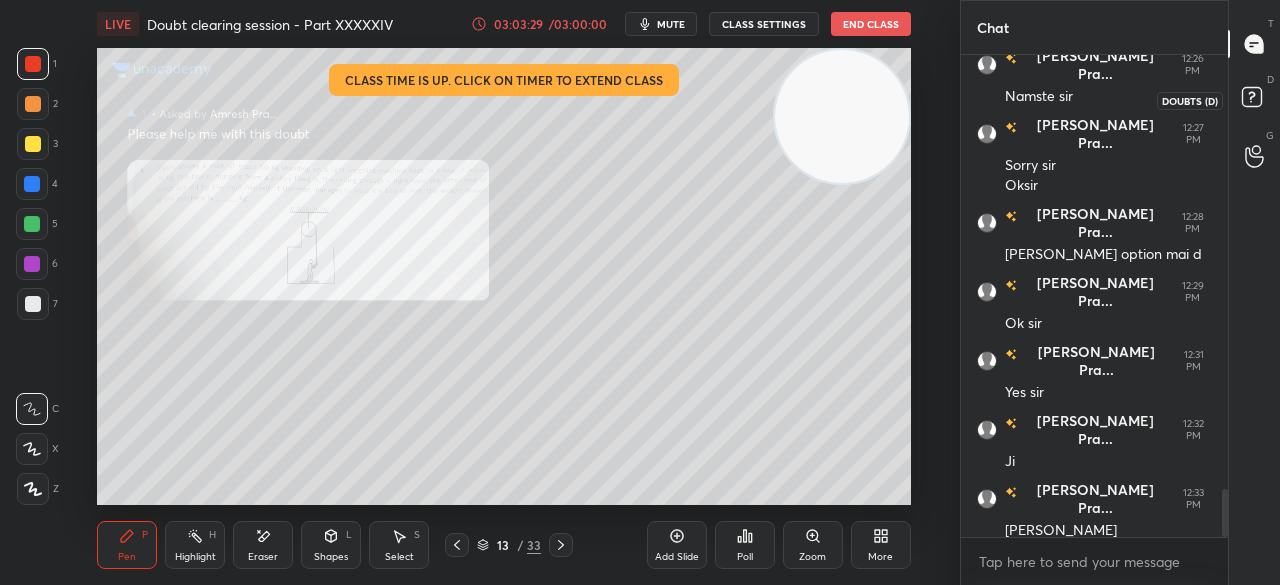 click 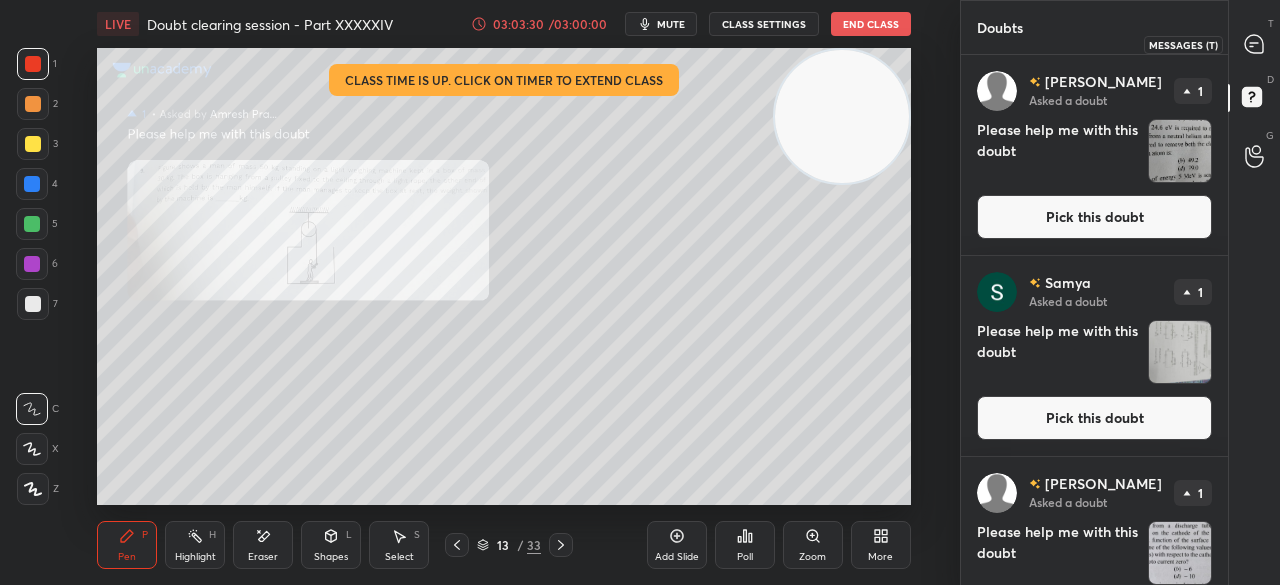 click 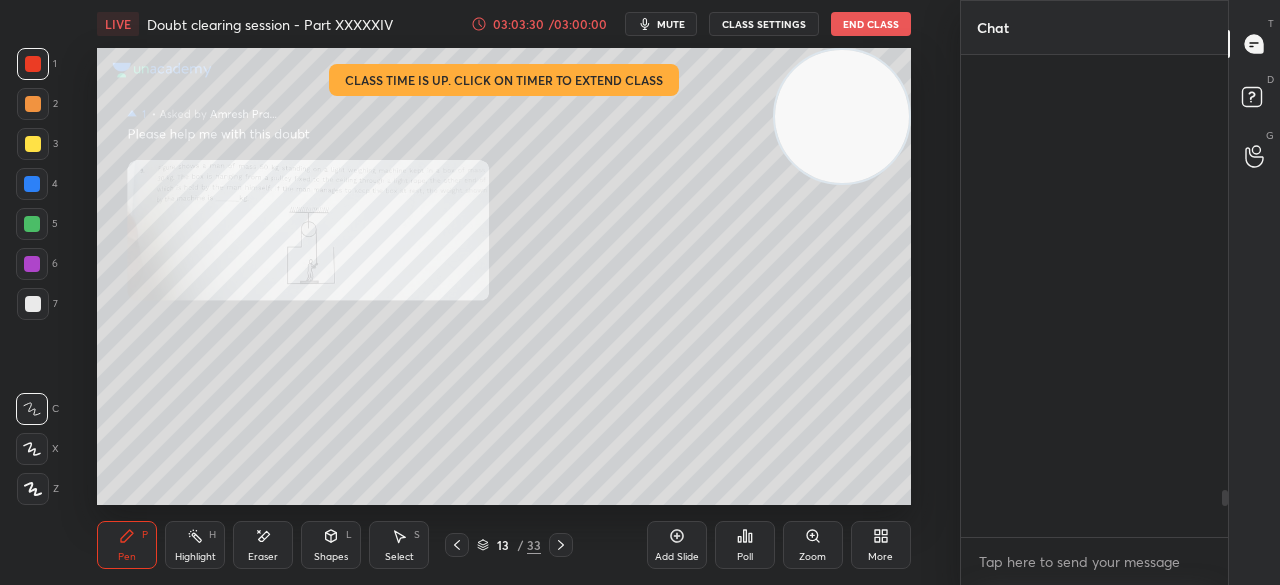 scroll, scrollTop: 4470, scrollLeft: 0, axis: vertical 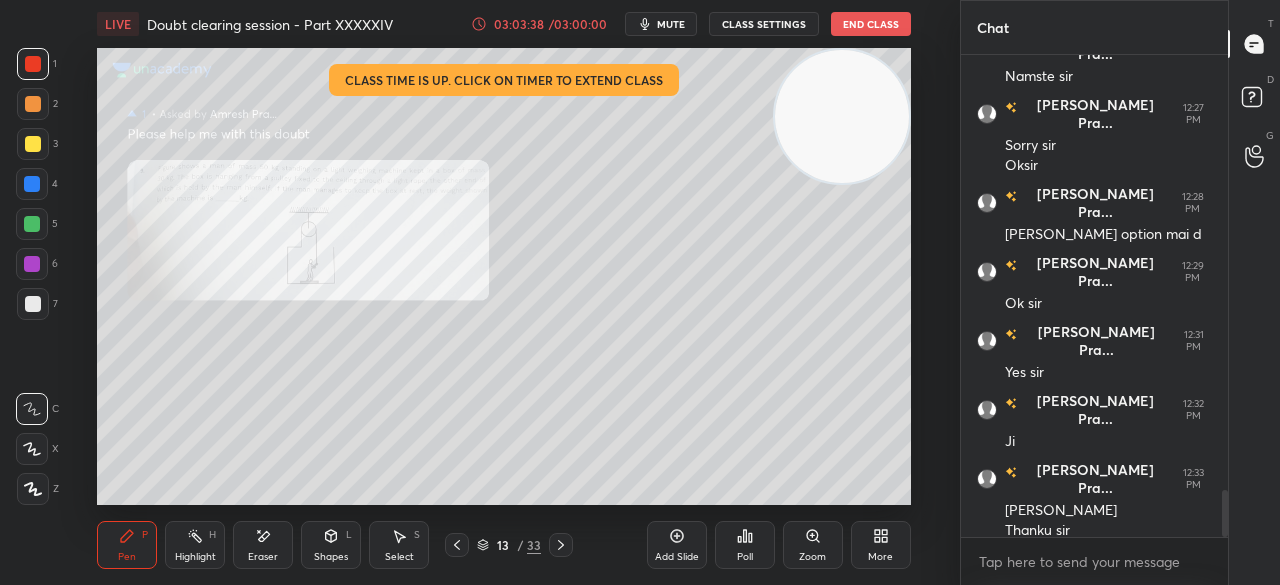 click on "End Class" at bounding box center (871, 24) 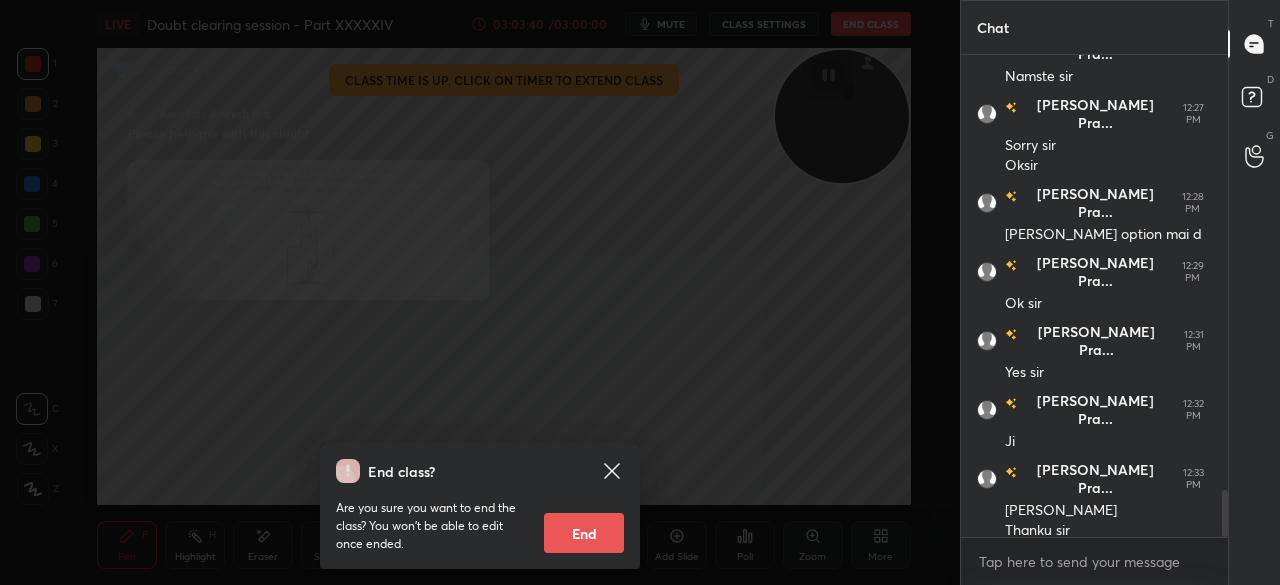 click on "End" at bounding box center [584, 533] 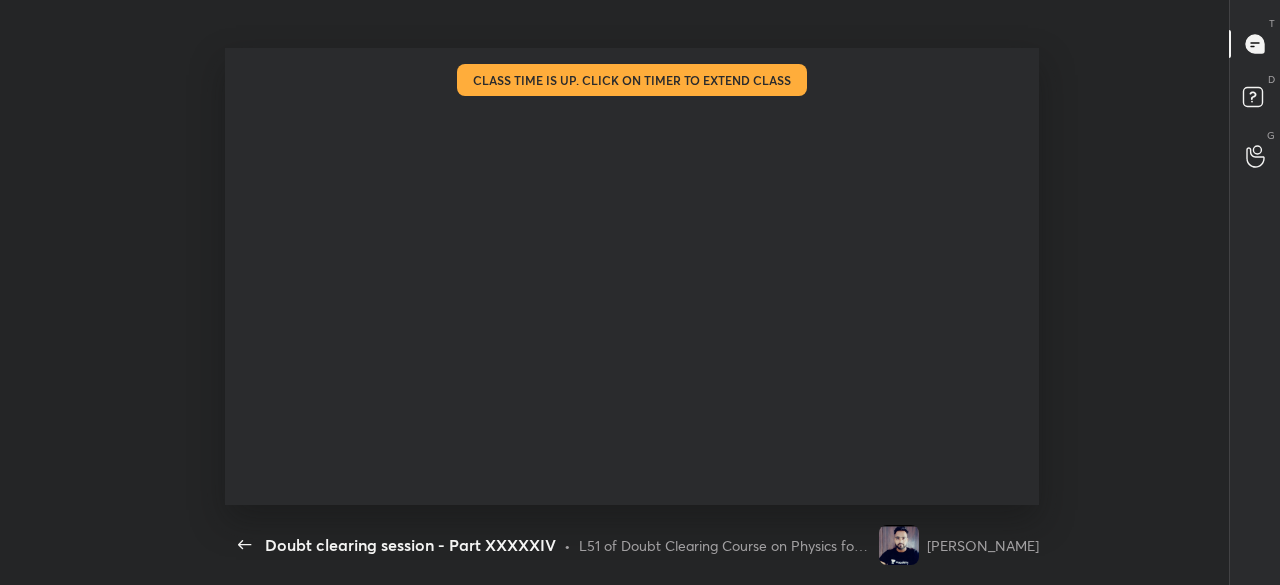 scroll, scrollTop: 99542, scrollLeft: 99038, axis: both 